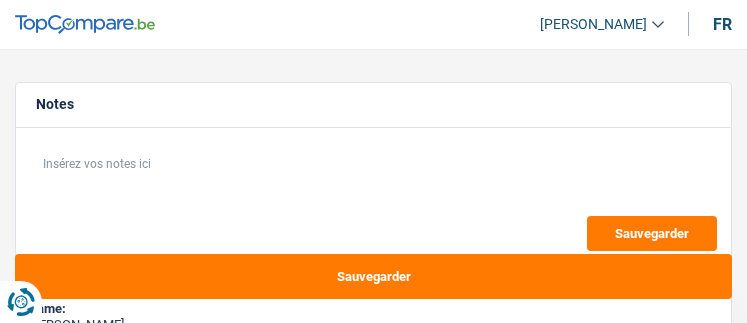 select on "household" 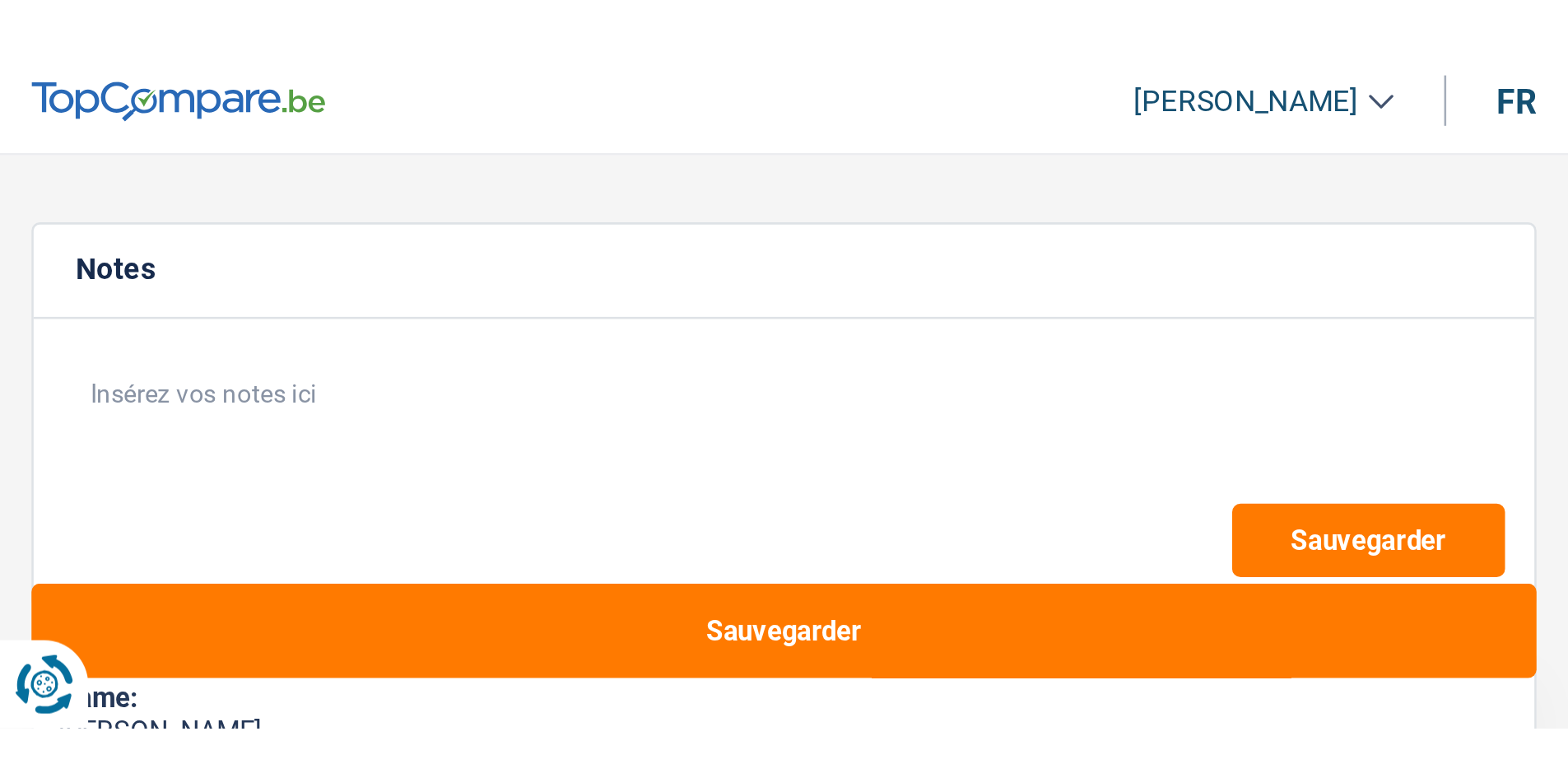 scroll, scrollTop: 0, scrollLeft: 0, axis: both 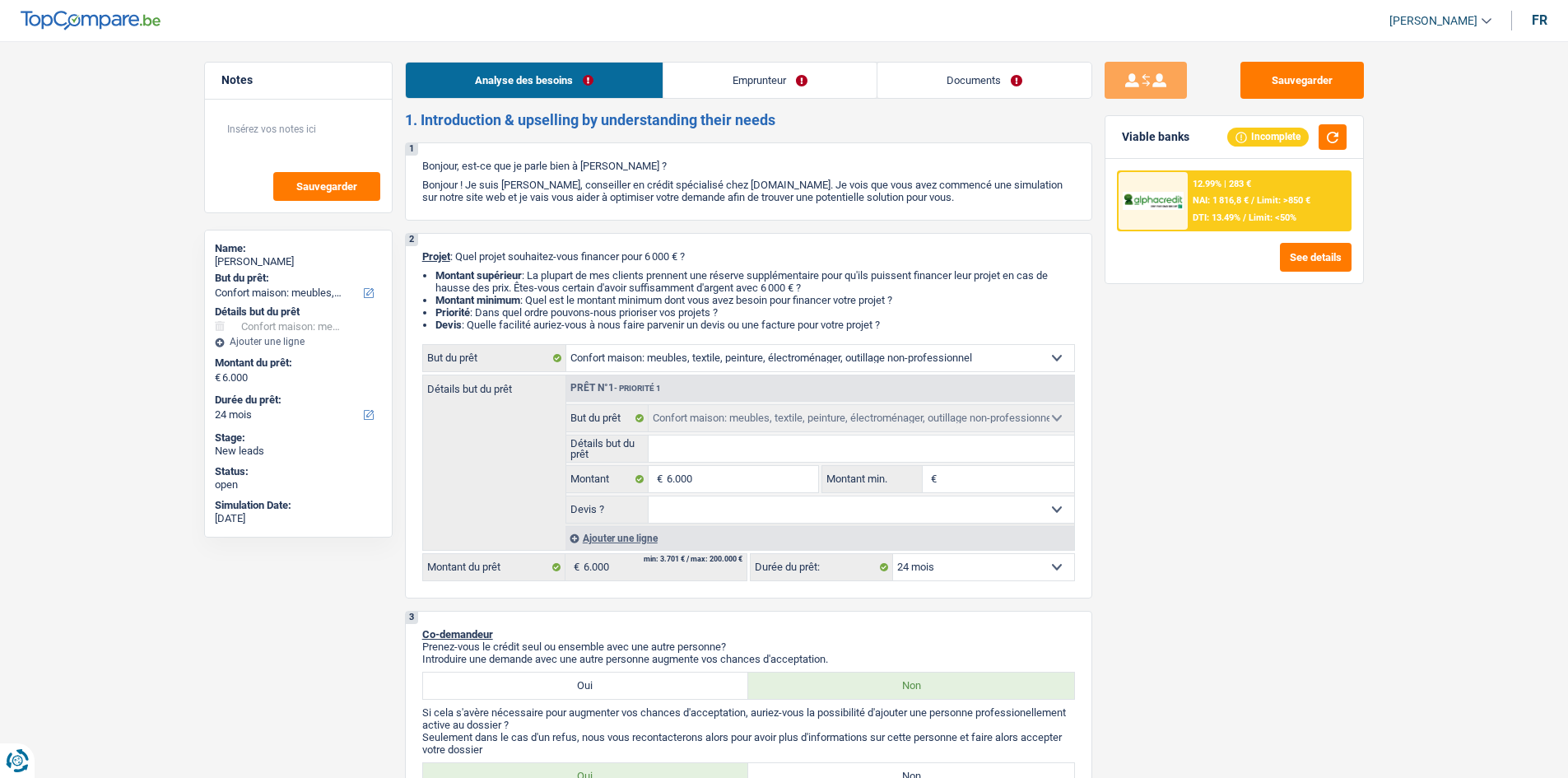 click on "Documents" at bounding box center [984, 80] 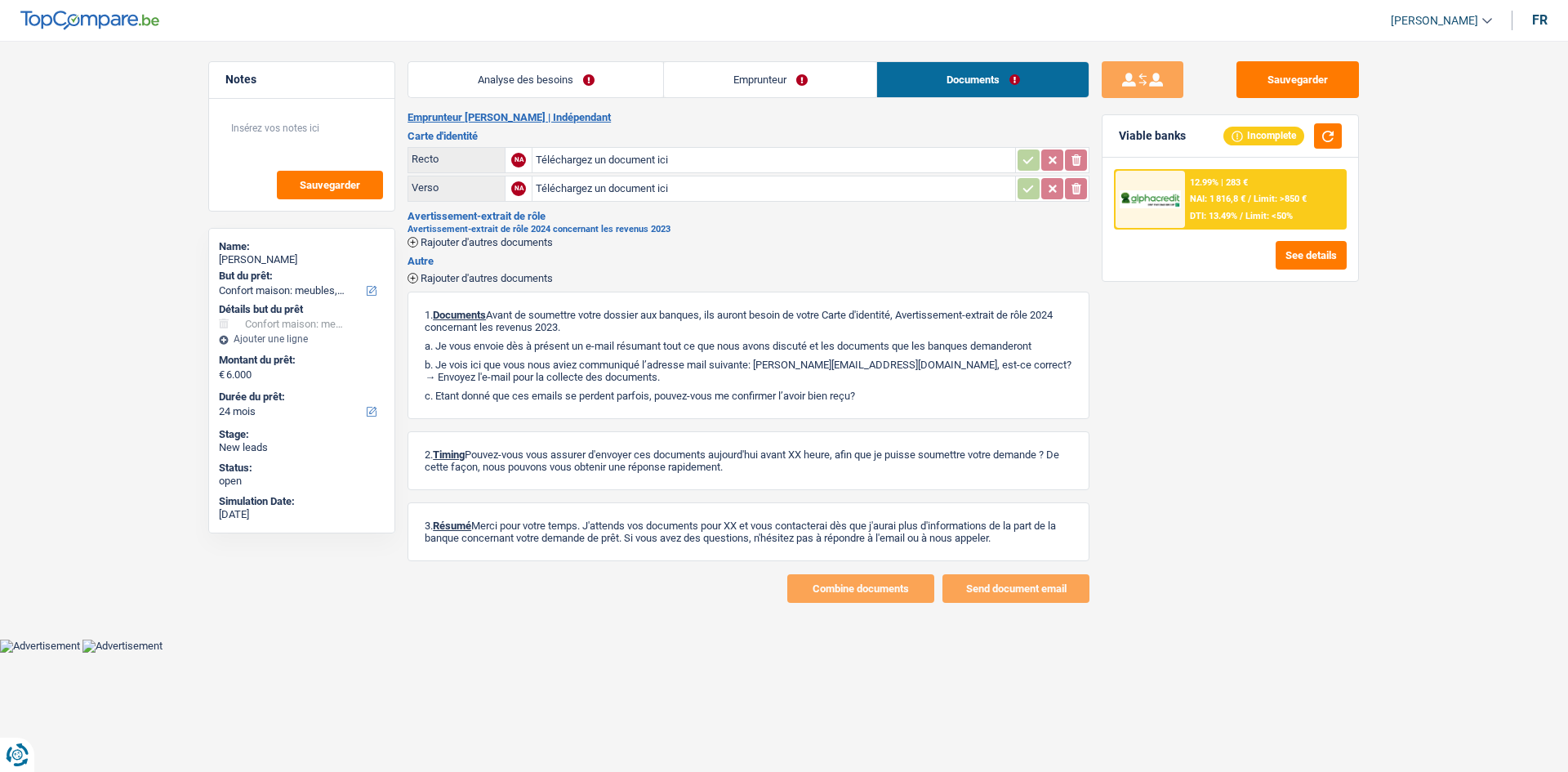click on "Notes
Sauvegarder
Name:   Sylvain Hellemans   But du prêt: Confort maison: meubles, textile, peinture, électroménager, outillage non-professionnel Hifi, multimédia, gsm, ordinateur Aménagement: frais d'installation, déménagement Evénement familial: naissance, mariage, divorce, communion, décès Frais médicaux Frais d'études Frais permis de conduire Loisirs: voyage, sport, musique Rafraîchissement: petits travaux maison et jardin Frais judiciaires Réparation voiture Prêt rénovation (non disponible pour les non-propriétaires) Prêt énergie (non disponible pour les non-propriétaires) Prêt voiture Taxes, impôts non professionnels Rénovation bien à l'étranger Dettes familiales Assurance Autre
Sélectionner une option
Détails but du prêt
Confort maison: meubles, textile, peinture, électroménager, outillage non-professionnel Hifi, multimédia, gsm, ordinateur" at bounding box center [784, 332] 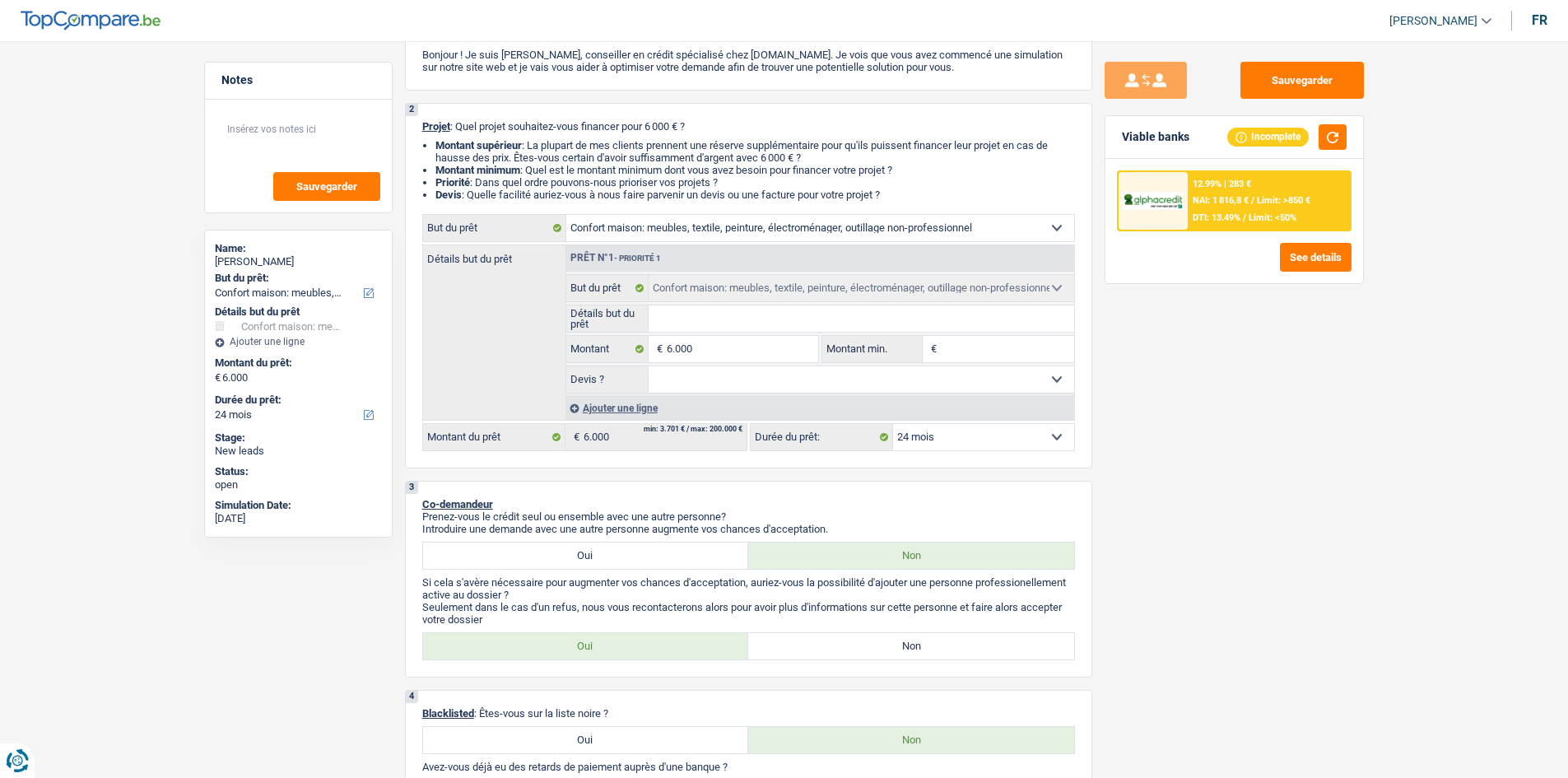 scroll, scrollTop: 247, scrollLeft: 0, axis: vertical 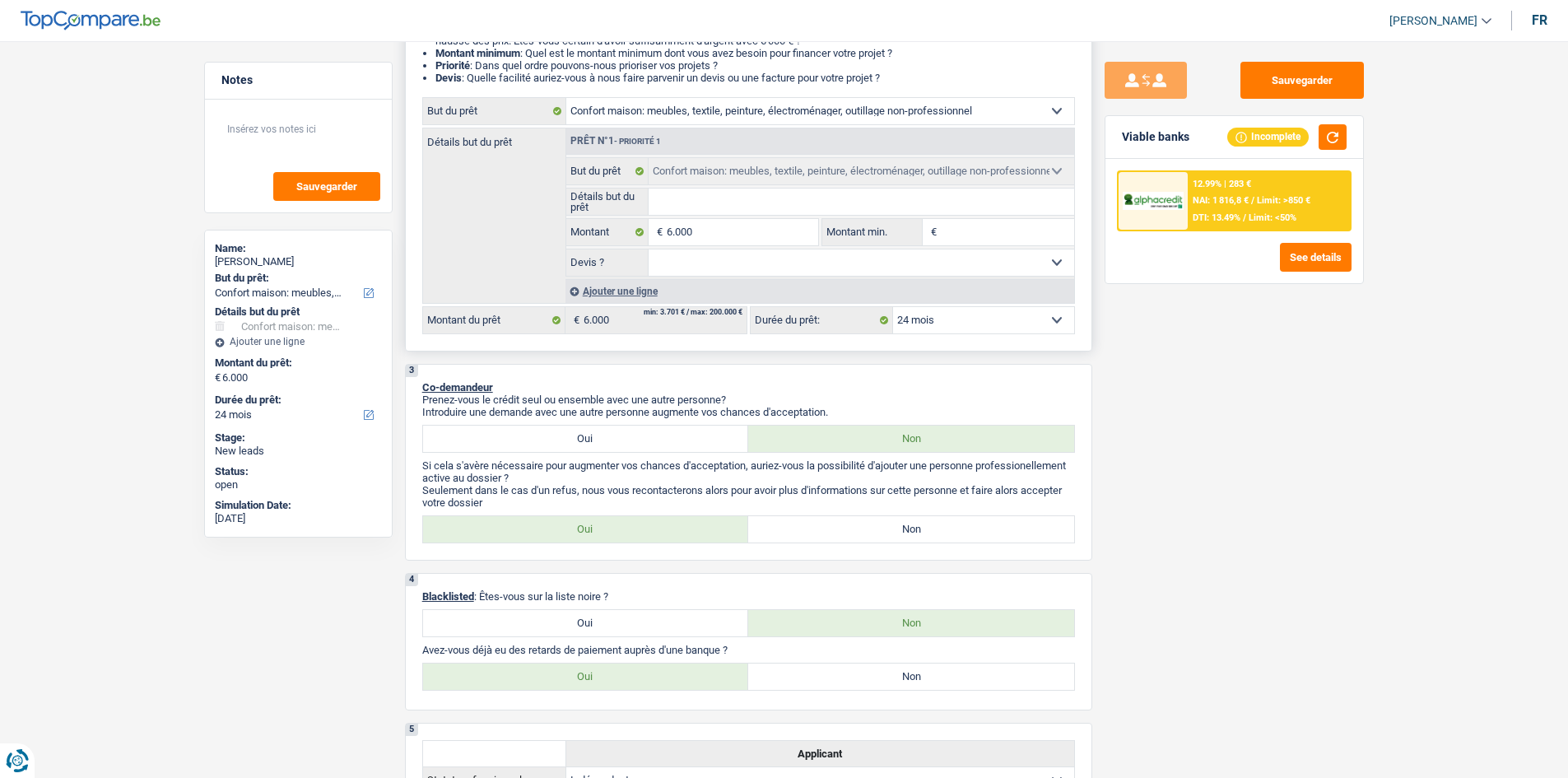 click on "Détails but du prêt" at bounding box center [861, 202] 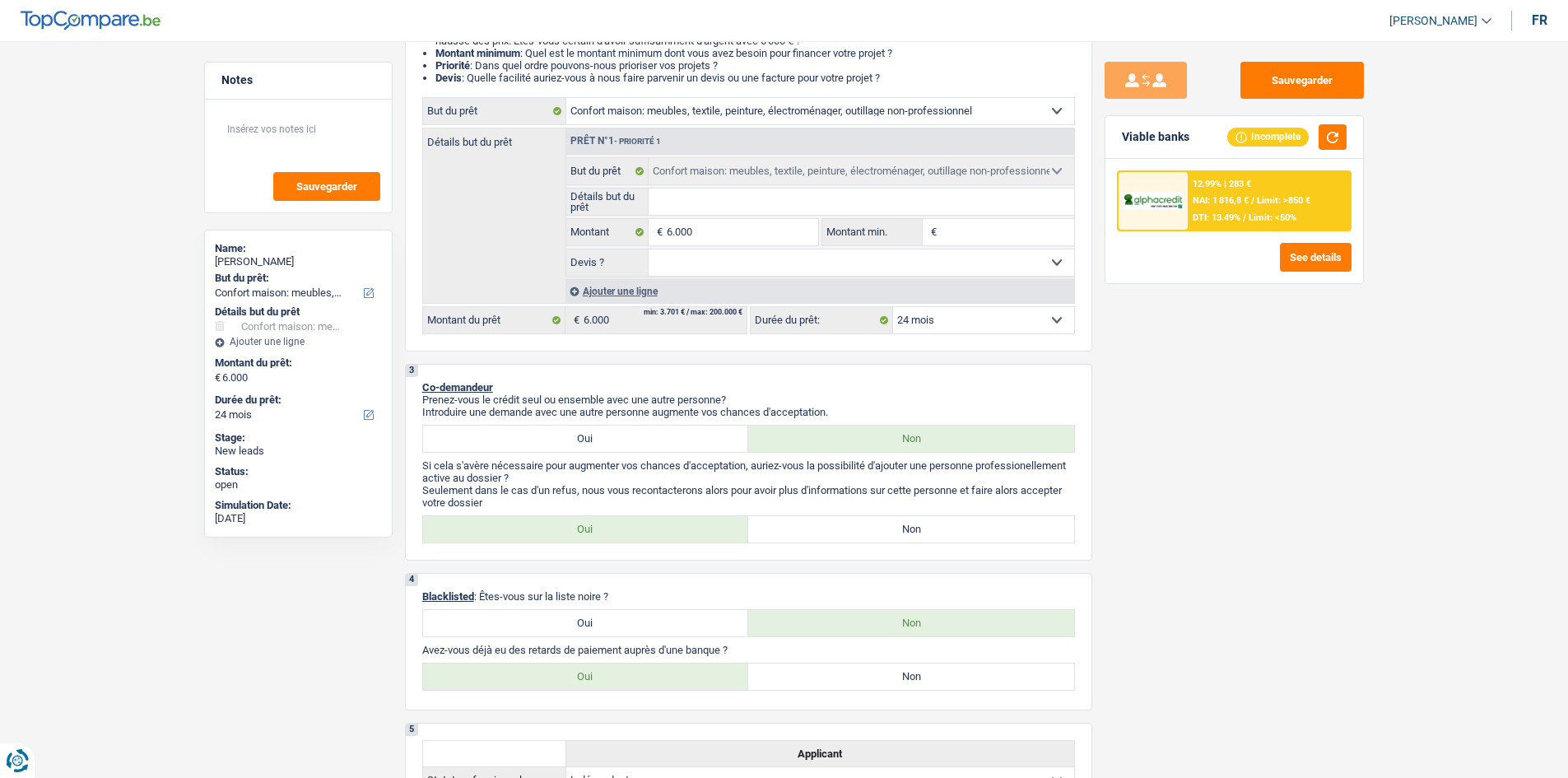 type on "m" 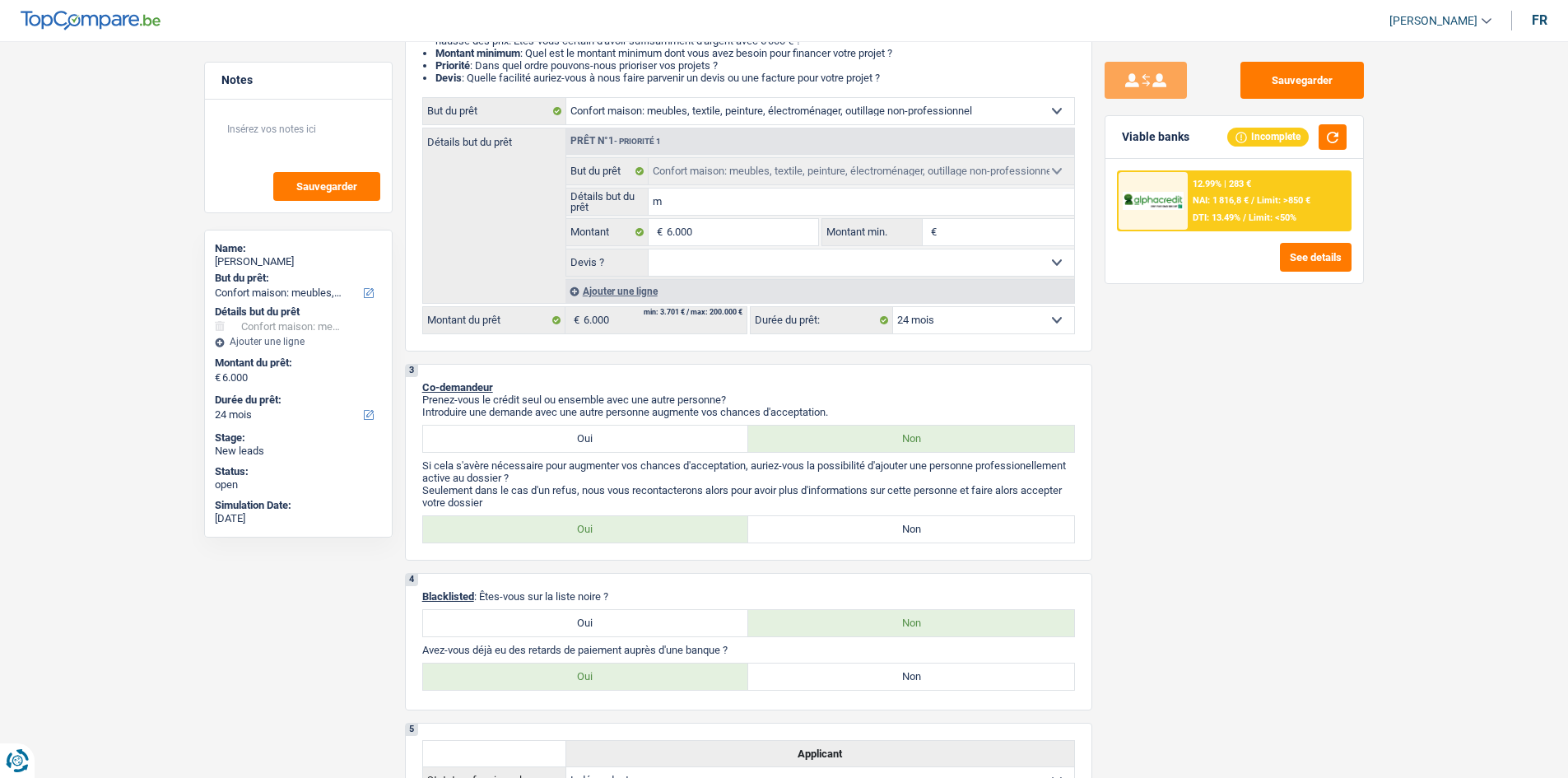 type on "me" 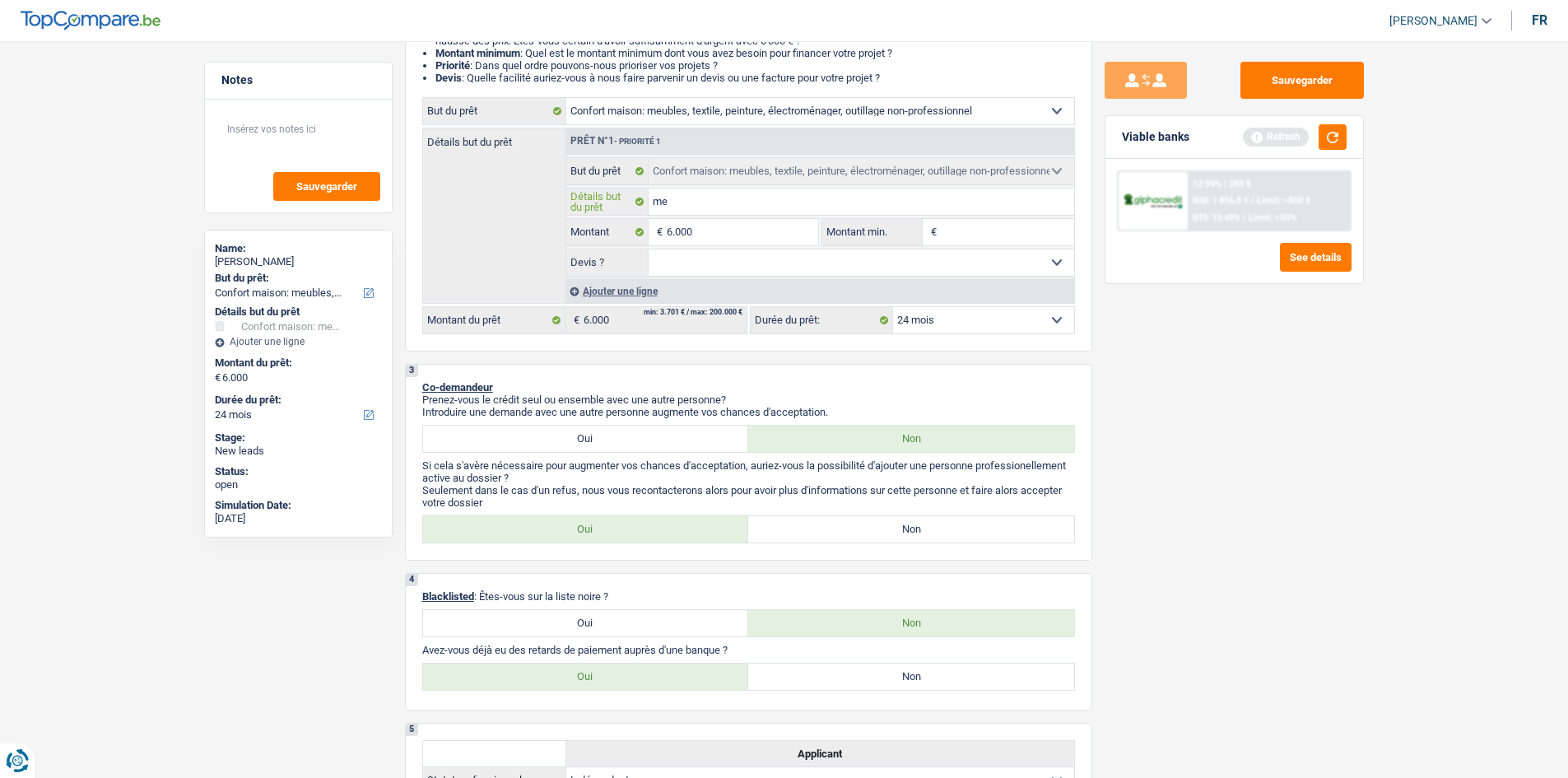 type on "meu" 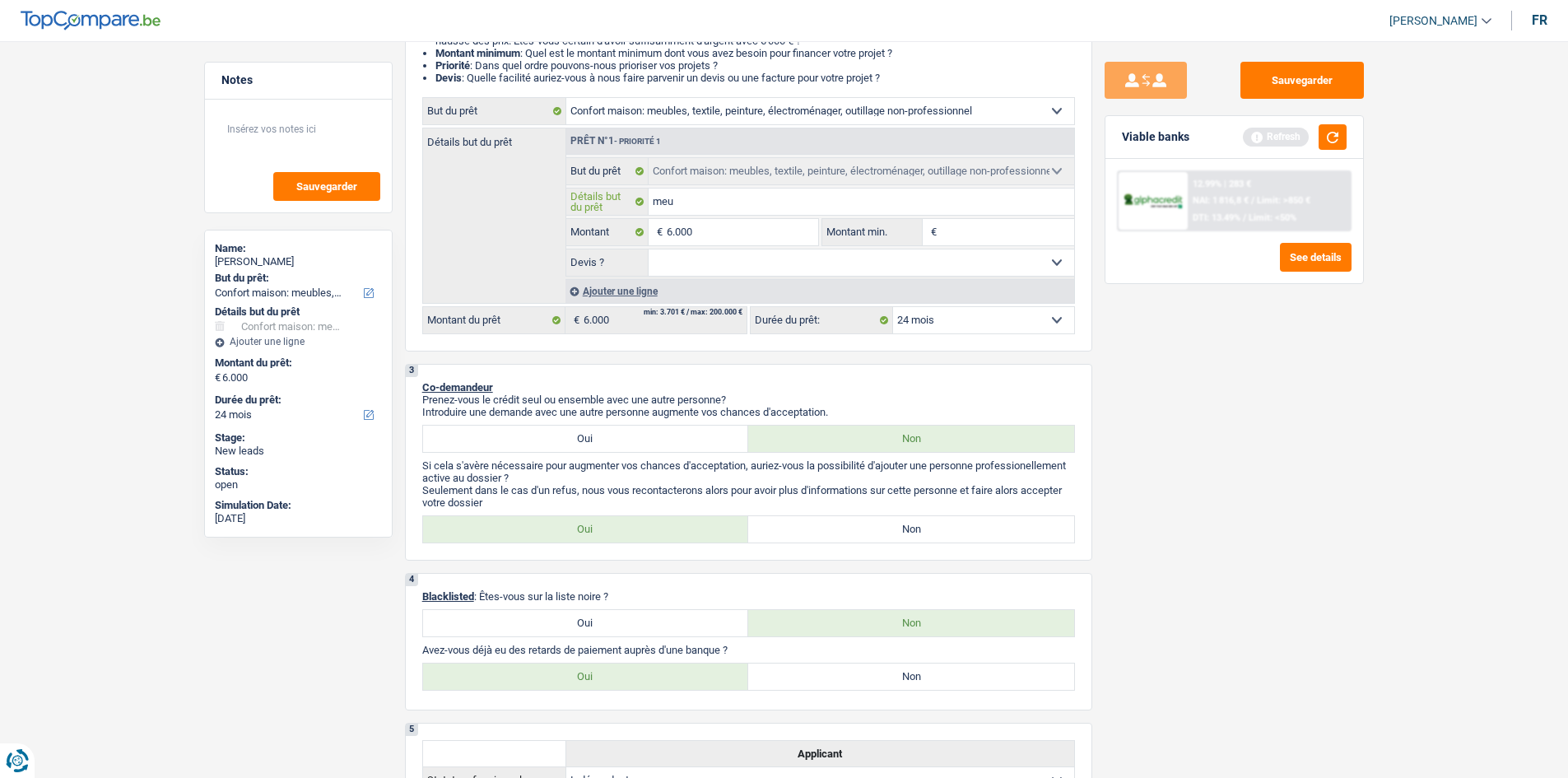type on "meub" 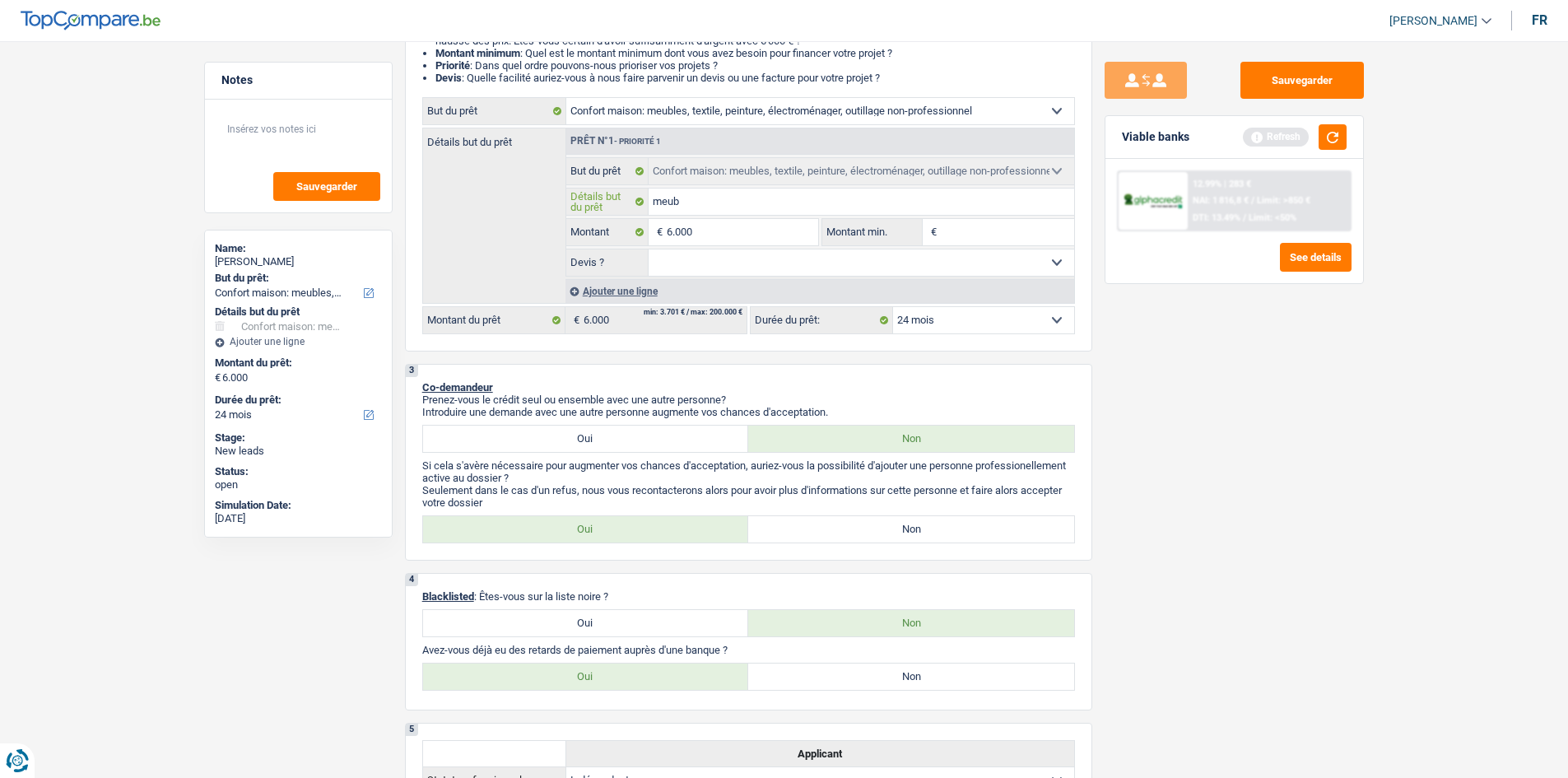 type on "meubl" 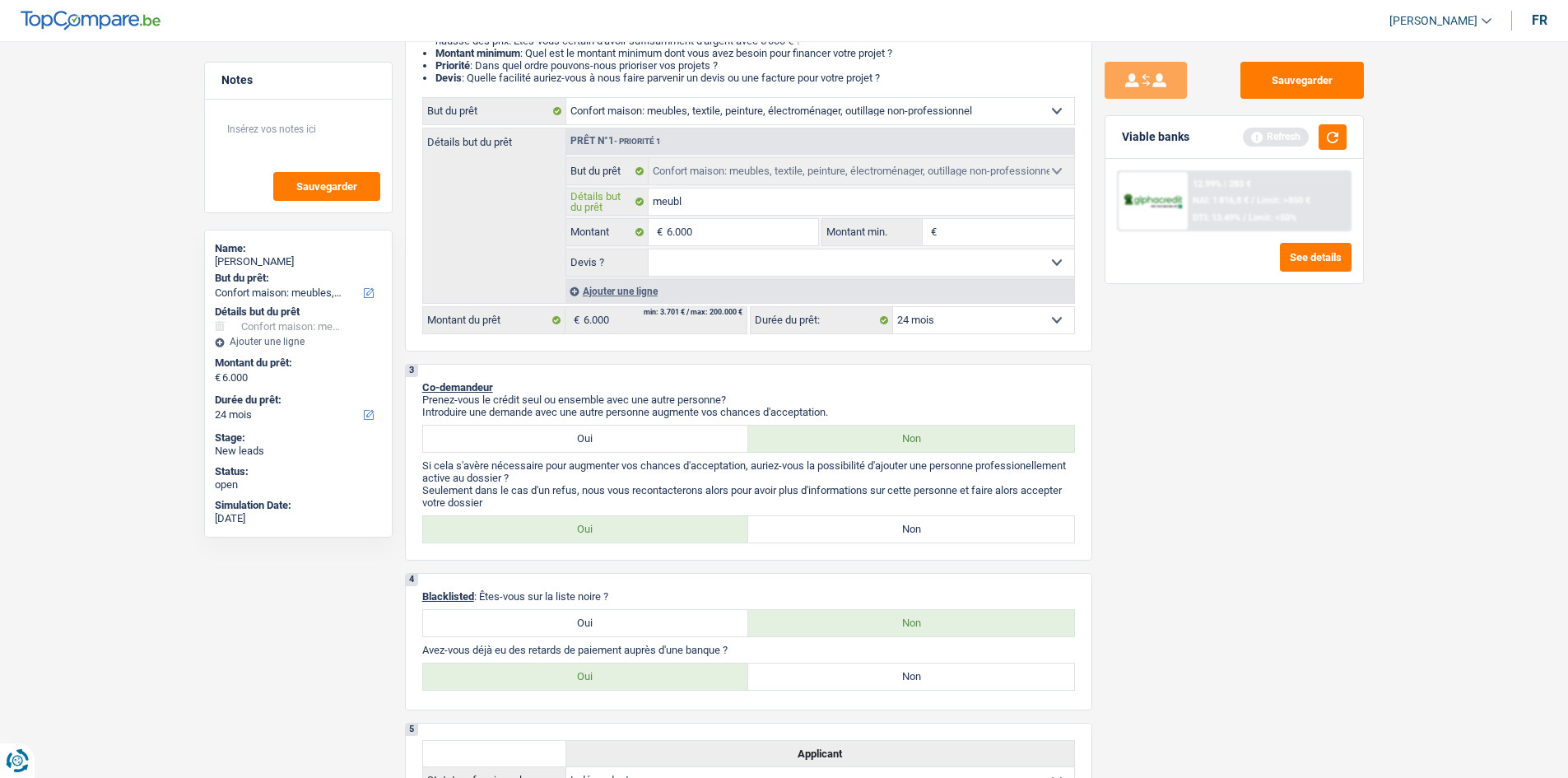 type on "meuble" 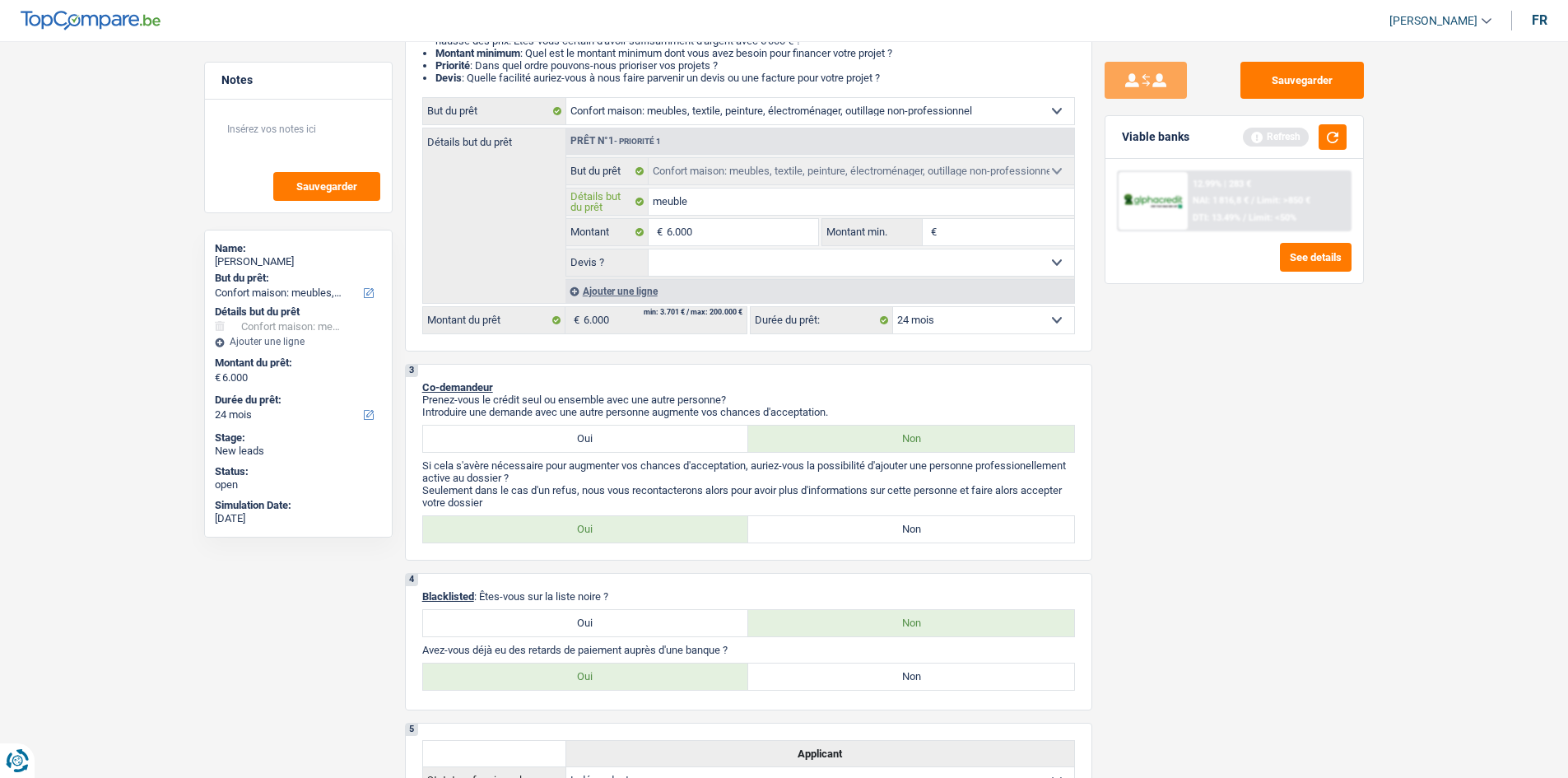 type on "meubles" 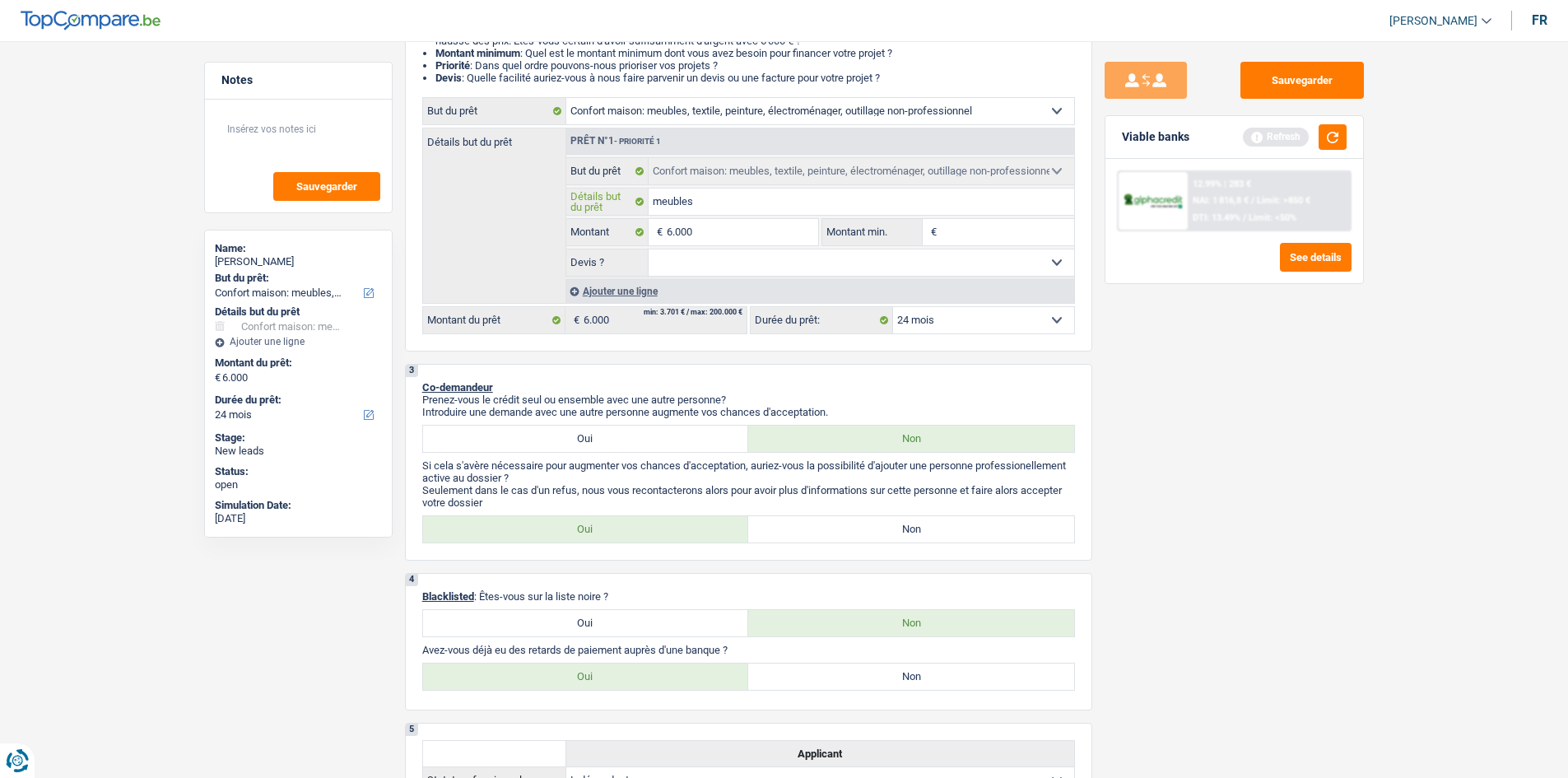 type on "meubles" 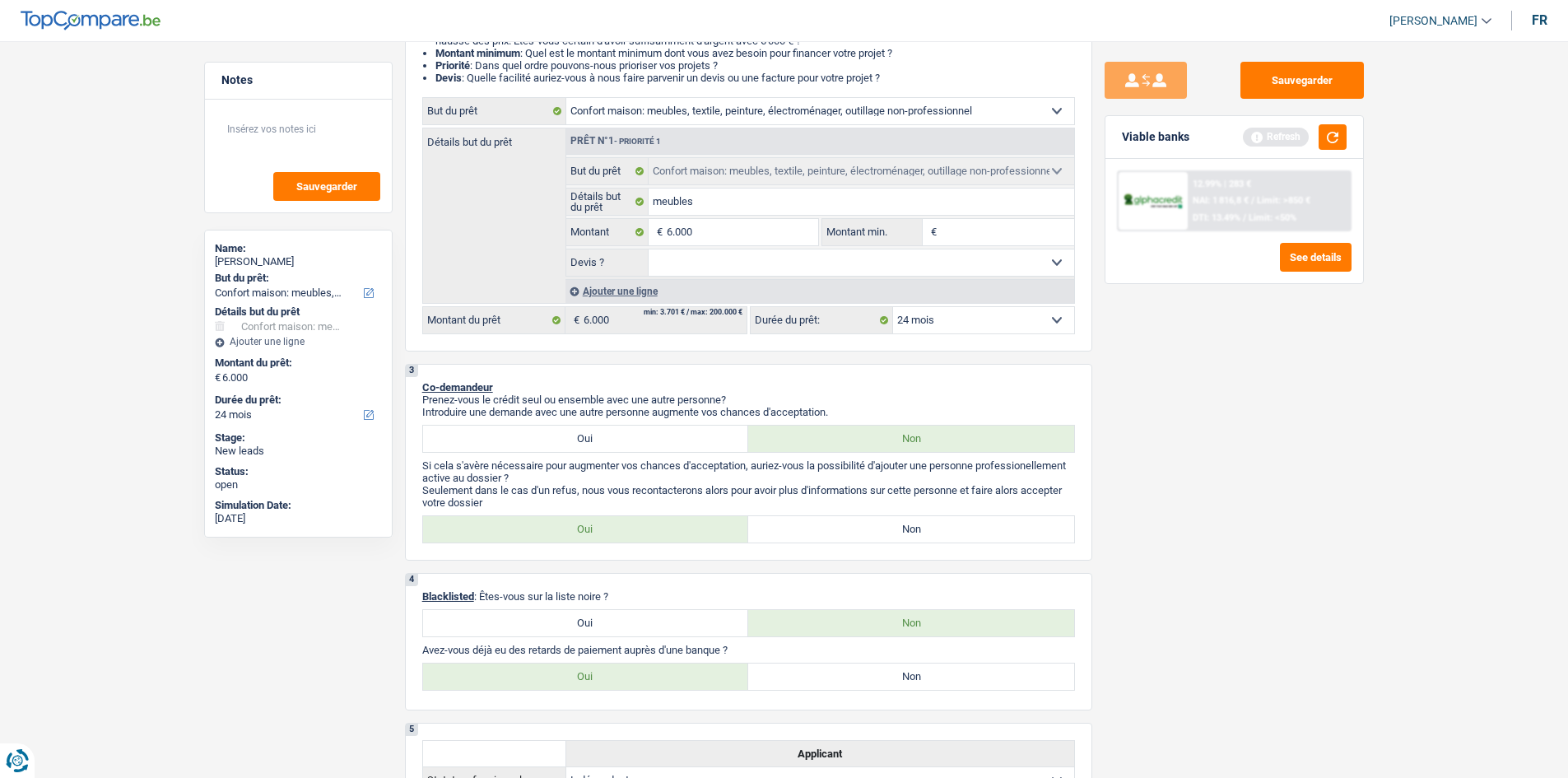 click on "Notes
Sauvegarder
Name:   Sylvain Hellemans   But du prêt: Confort maison: meubles, textile, peinture, électroménager, outillage non-professionnel Hifi, multimédia, gsm, ordinateur Aménagement: frais d'installation, déménagement Evénement familial: naissance, mariage, divorce, communion, décès Frais médicaux Frais d'études Frais permis de conduire Loisirs: voyage, sport, musique Rafraîchissement: petits travaux maison et jardin Frais judiciaires Réparation voiture Prêt rénovation (non disponible pour les non-propriétaires) Prêt énergie (non disponible pour les non-propriétaires) Prêt voiture Taxes, impôts non professionnels Rénovation bien à l'étranger Dettes familiales Assurance Autre
Sélectionner une option
Détails but du prêt
Confort maison: meubles, textile, peinture, électroménager, outillage non-professionnel Hifi, multimédia, gsm, ordinateur" at bounding box center [784, 863] 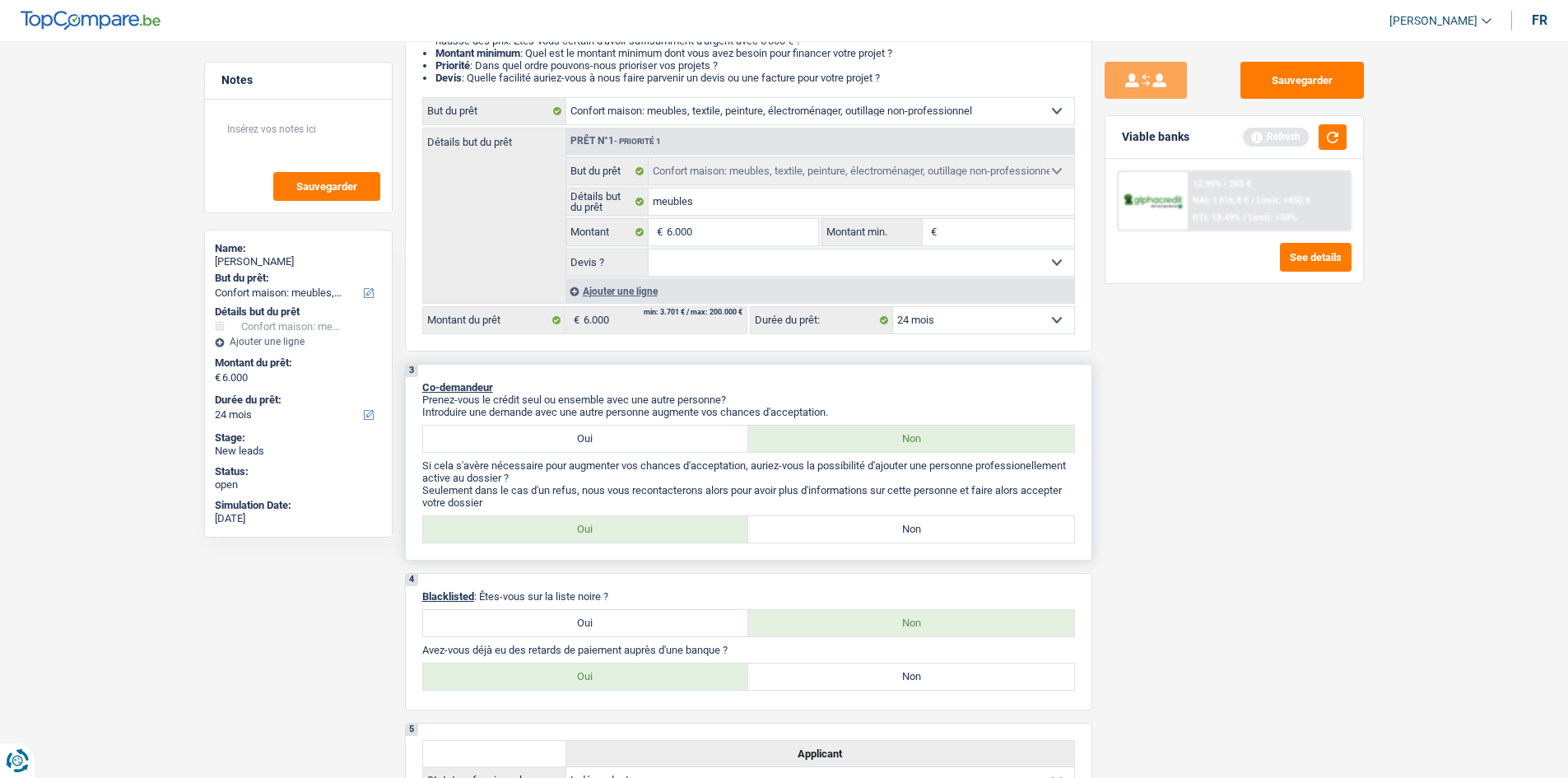 click on "Non" at bounding box center (911, 529) 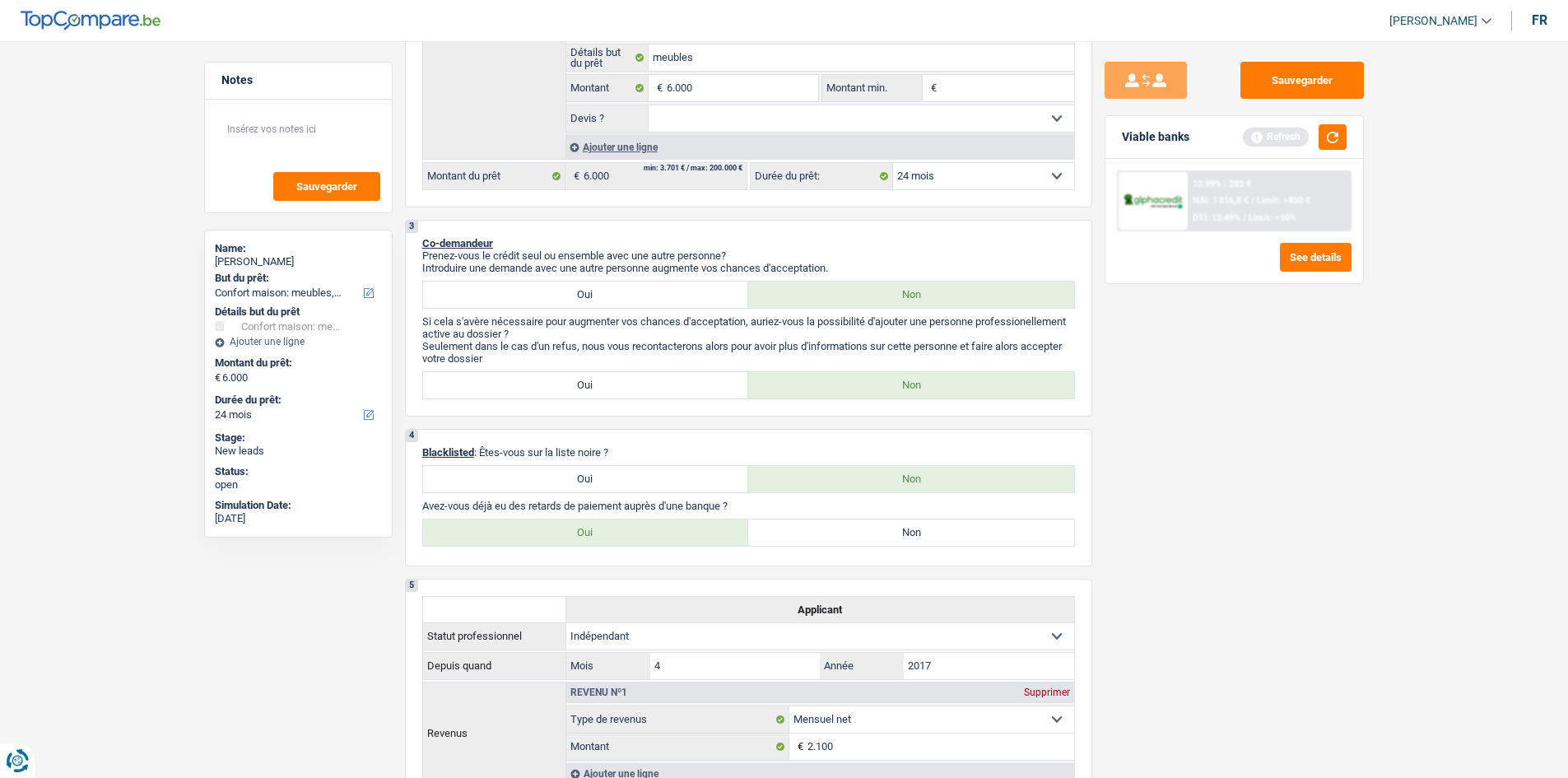 scroll, scrollTop: 576, scrollLeft: 0, axis: vertical 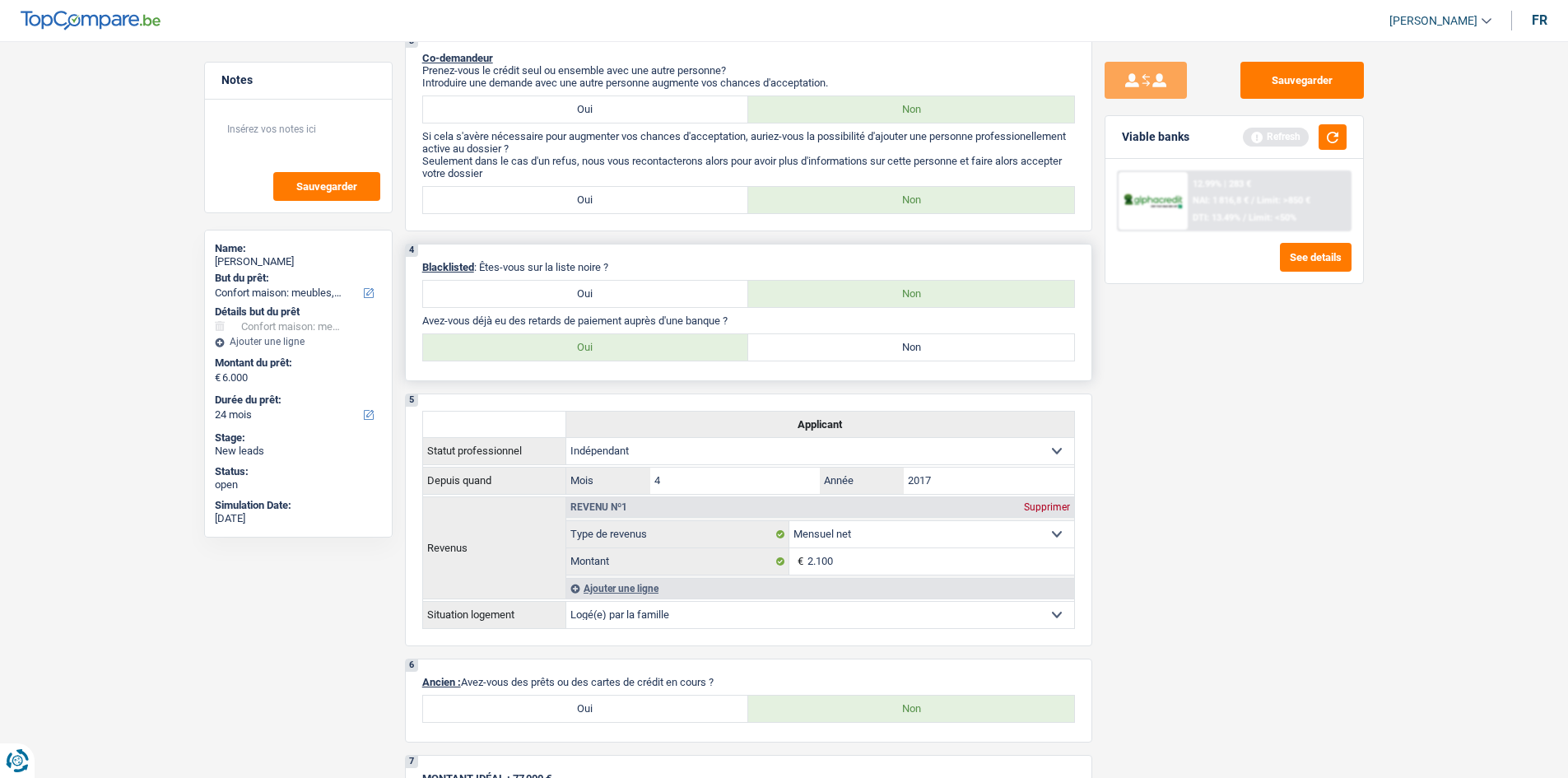 click on "4   Blacklisted  : Êtes-vous sur la liste noire ?
Oui
Non
Avez-vous déjà eu des retards de paiement auprès d'une banque ?
Oui
Non
Tous les champs sont obligatoires. Veuillez sélectionner une option" at bounding box center [748, 312] 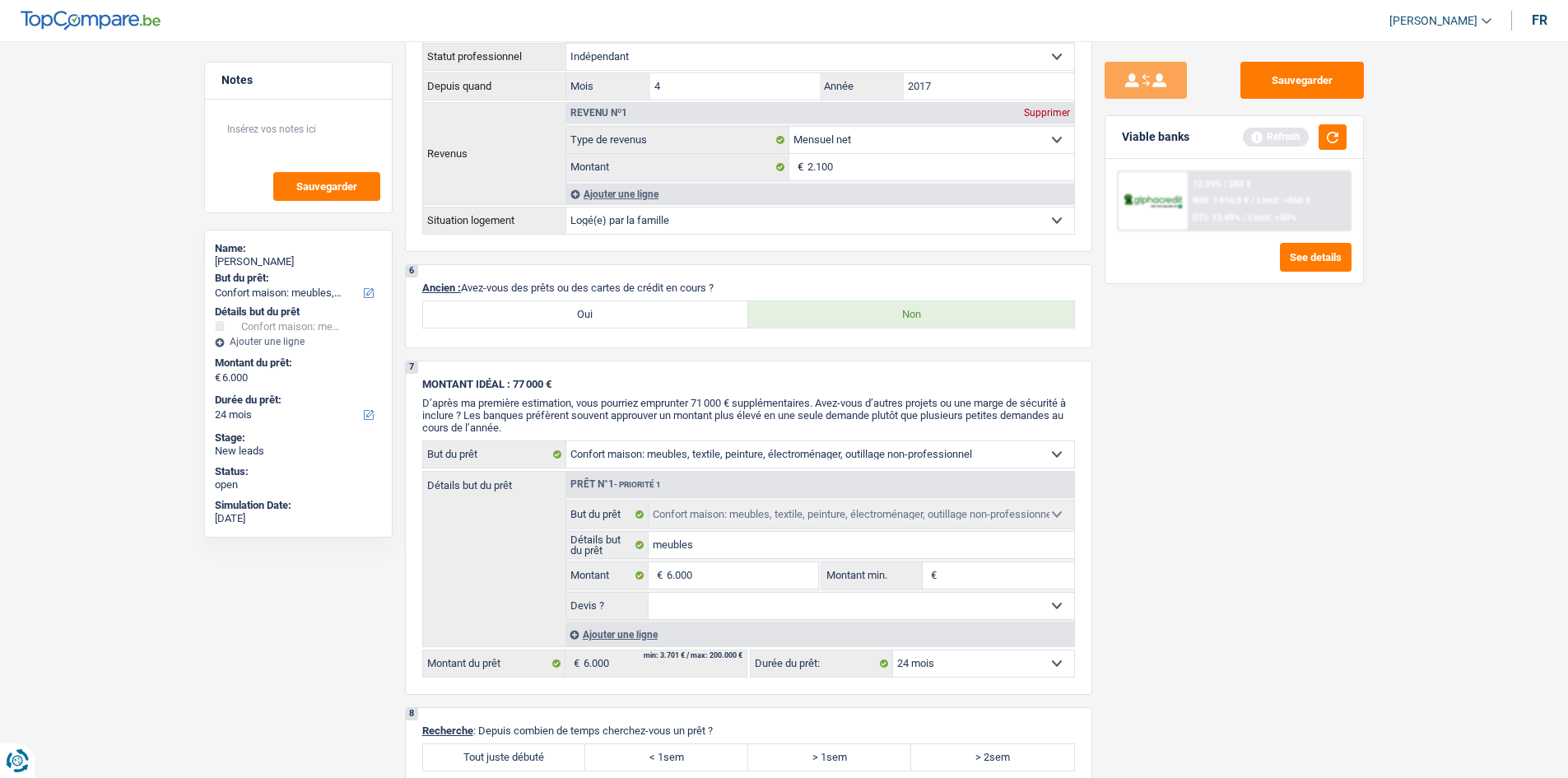scroll, scrollTop: 1317, scrollLeft: 0, axis: vertical 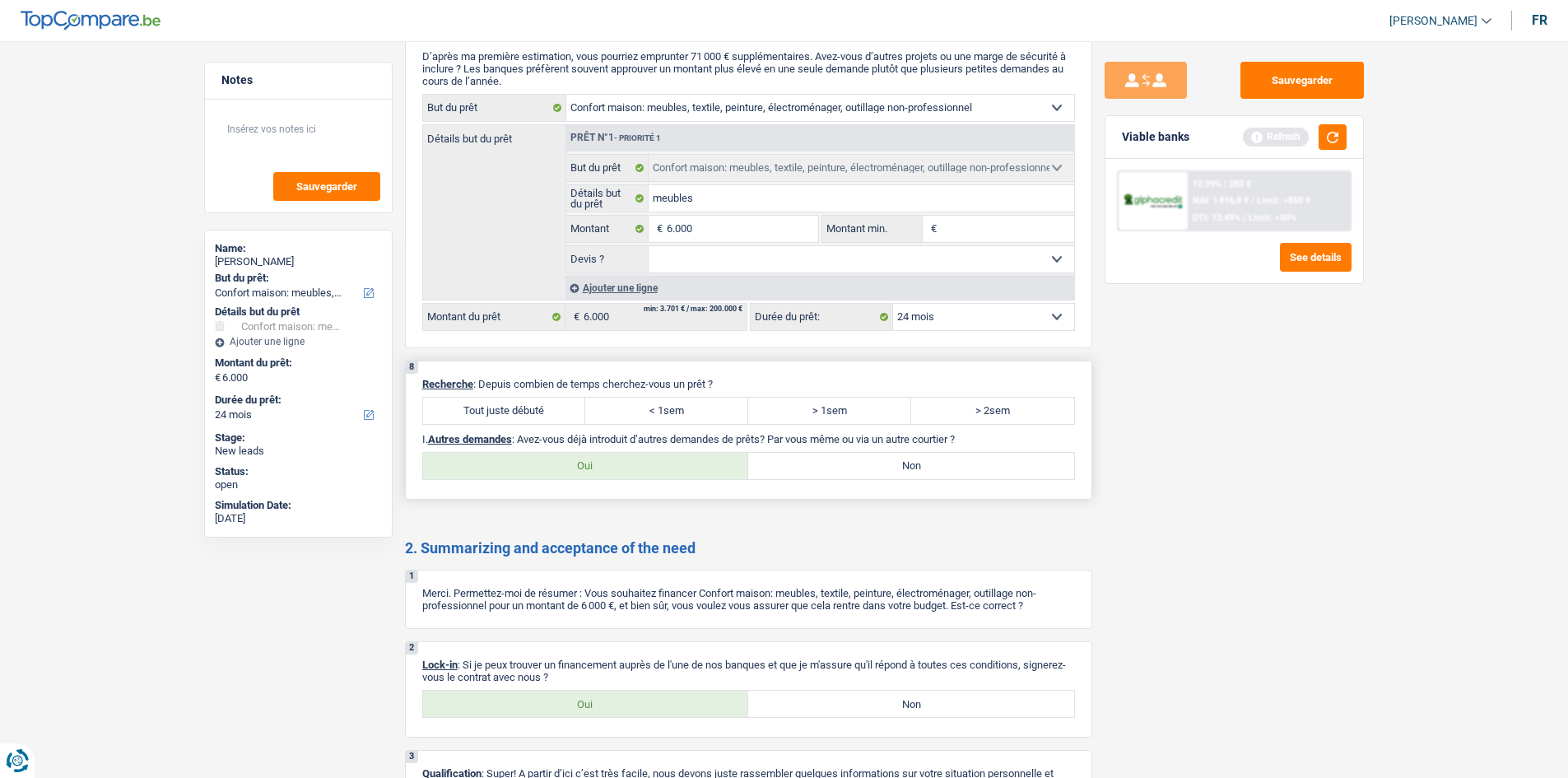 click on "Tout juste débuté" at bounding box center (505, 411) 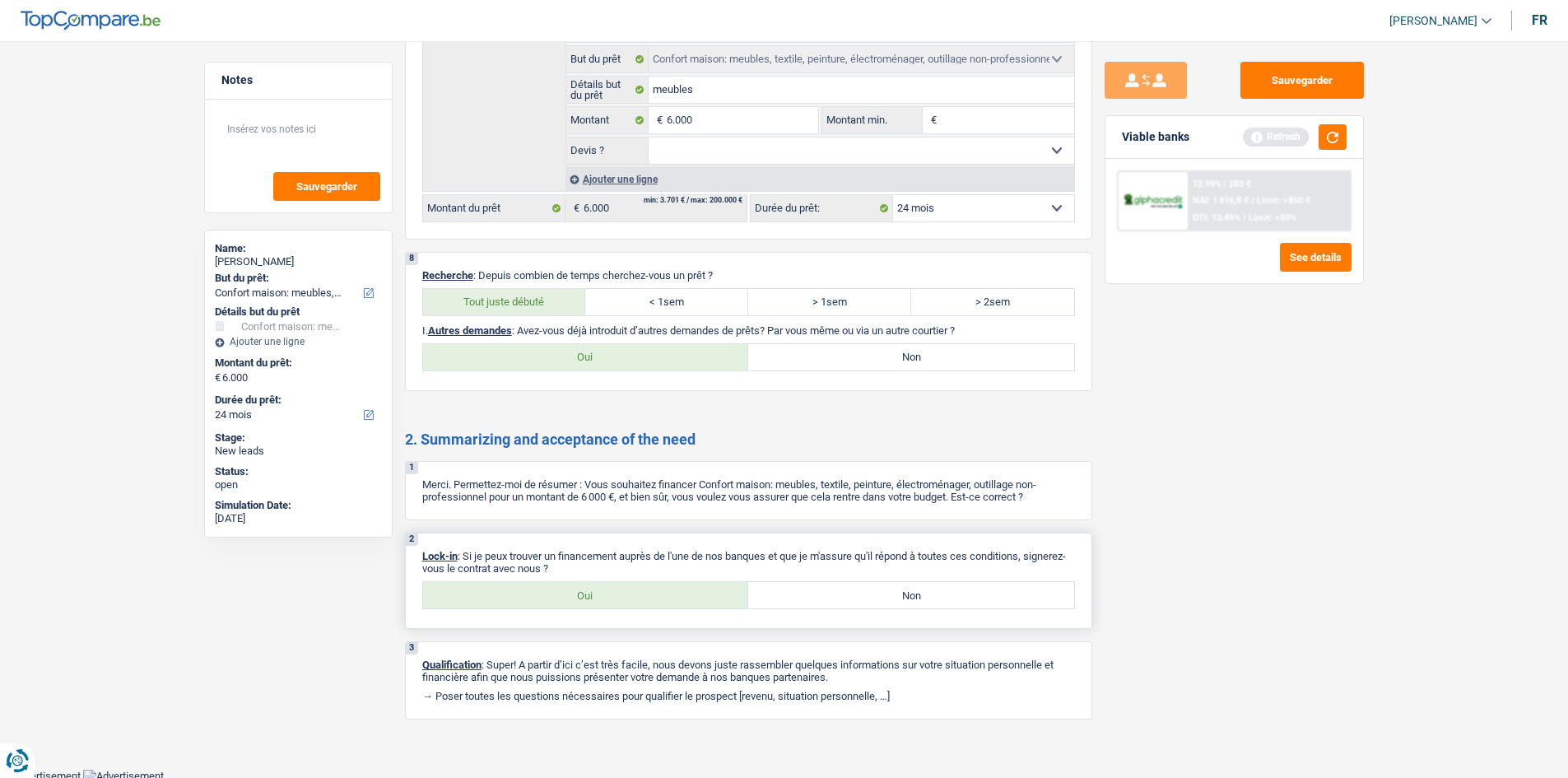 scroll, scrollTop: 1429, scrollLeft: 0, axis: vertical 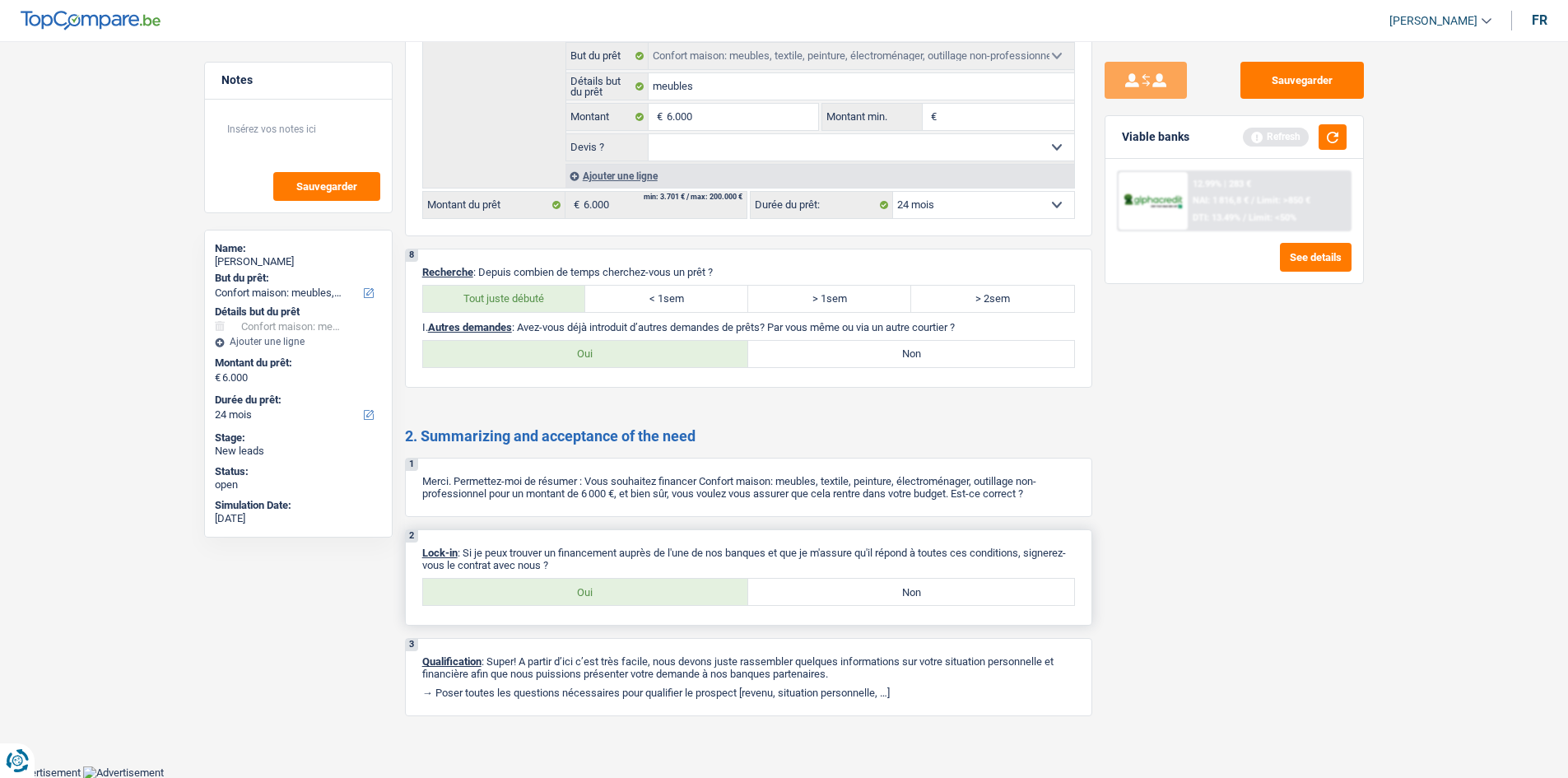 click on "Oui
Non
Tous les champs sont obligatoires. Veuillez sélectionner une option" at bounding box center [748, 592] 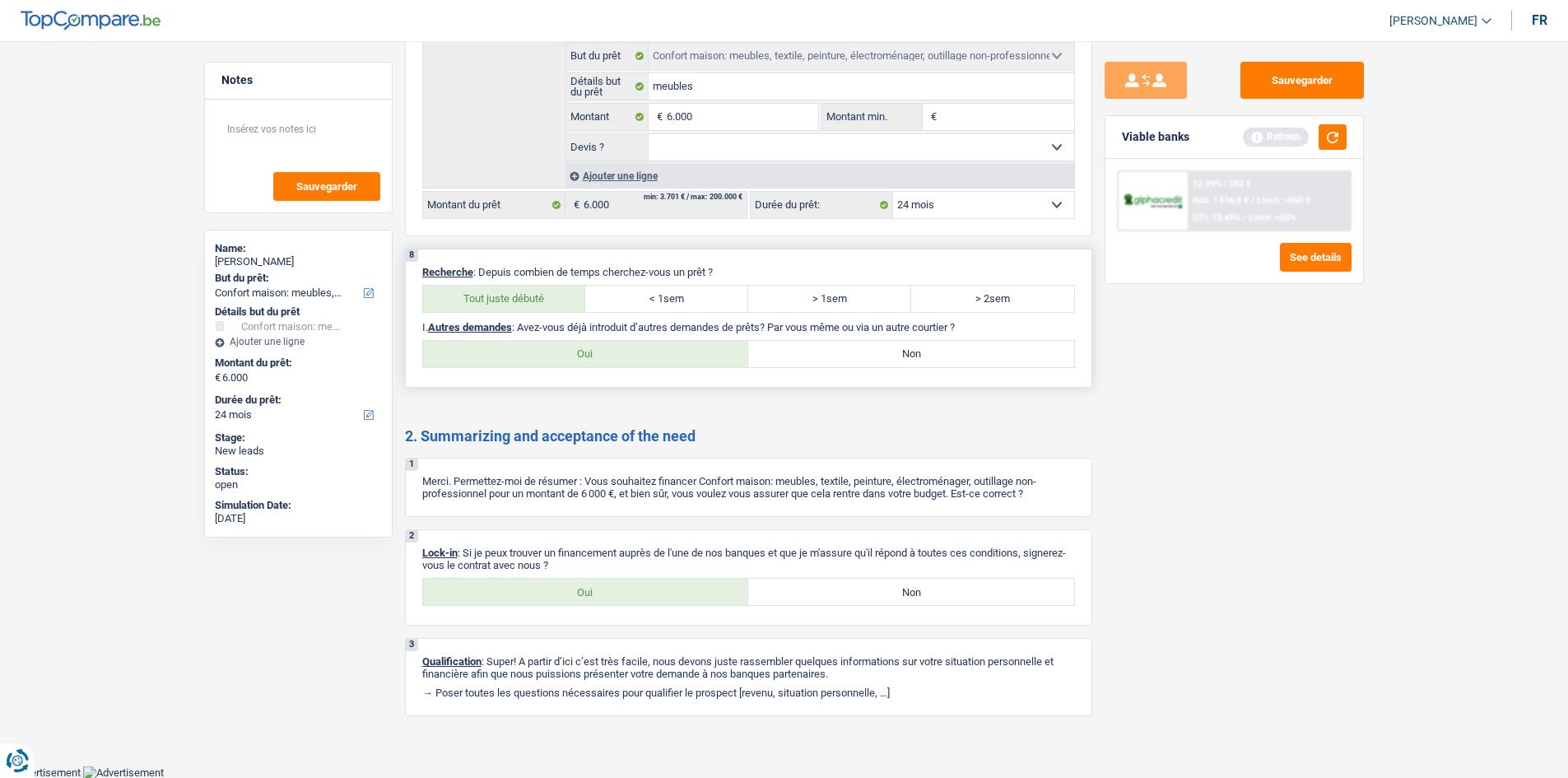 click on "Non" at bounding box center [911, 354] 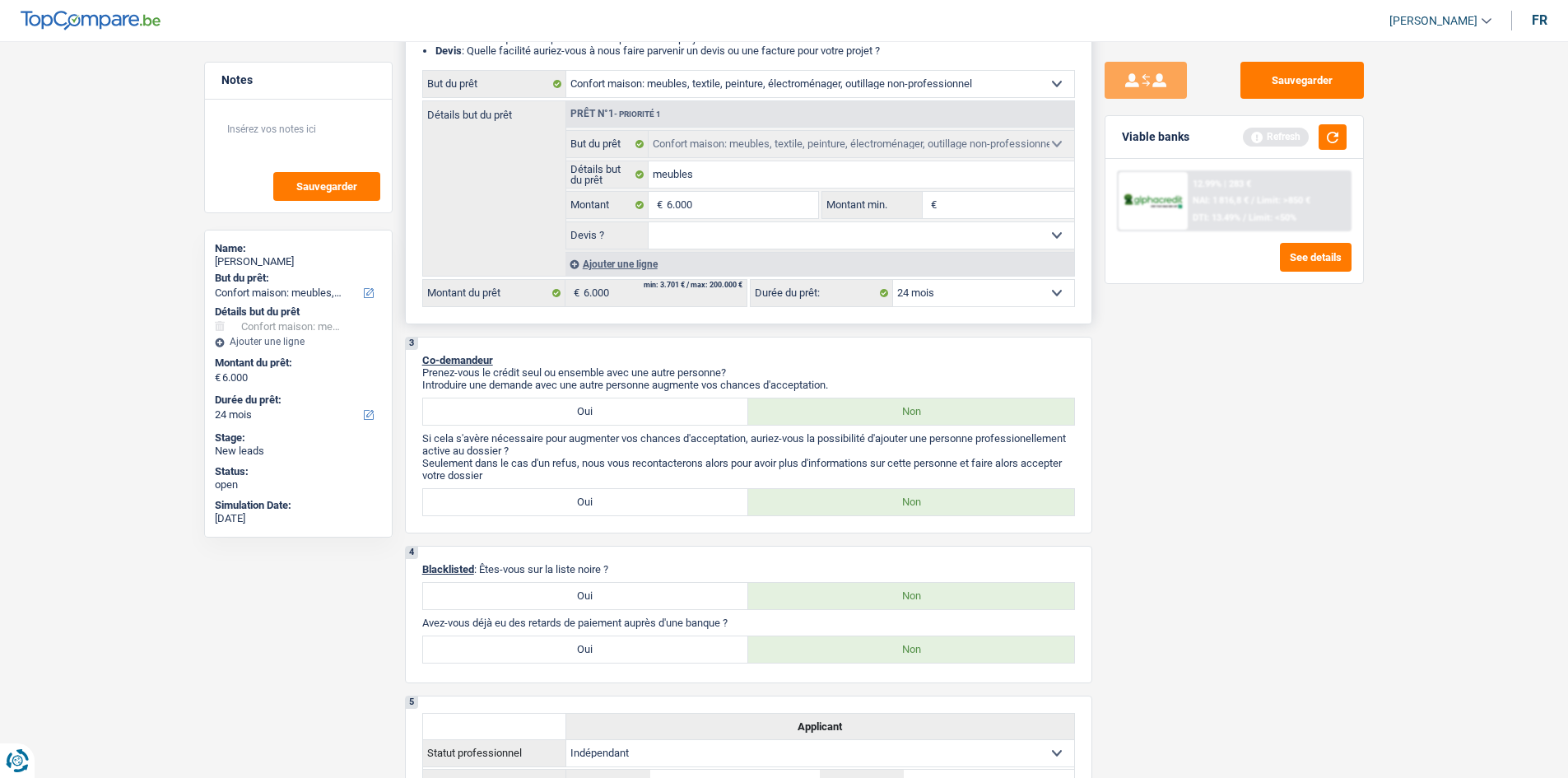 scroll, scrollTop: 0, scrollLeft: 0, axis: both 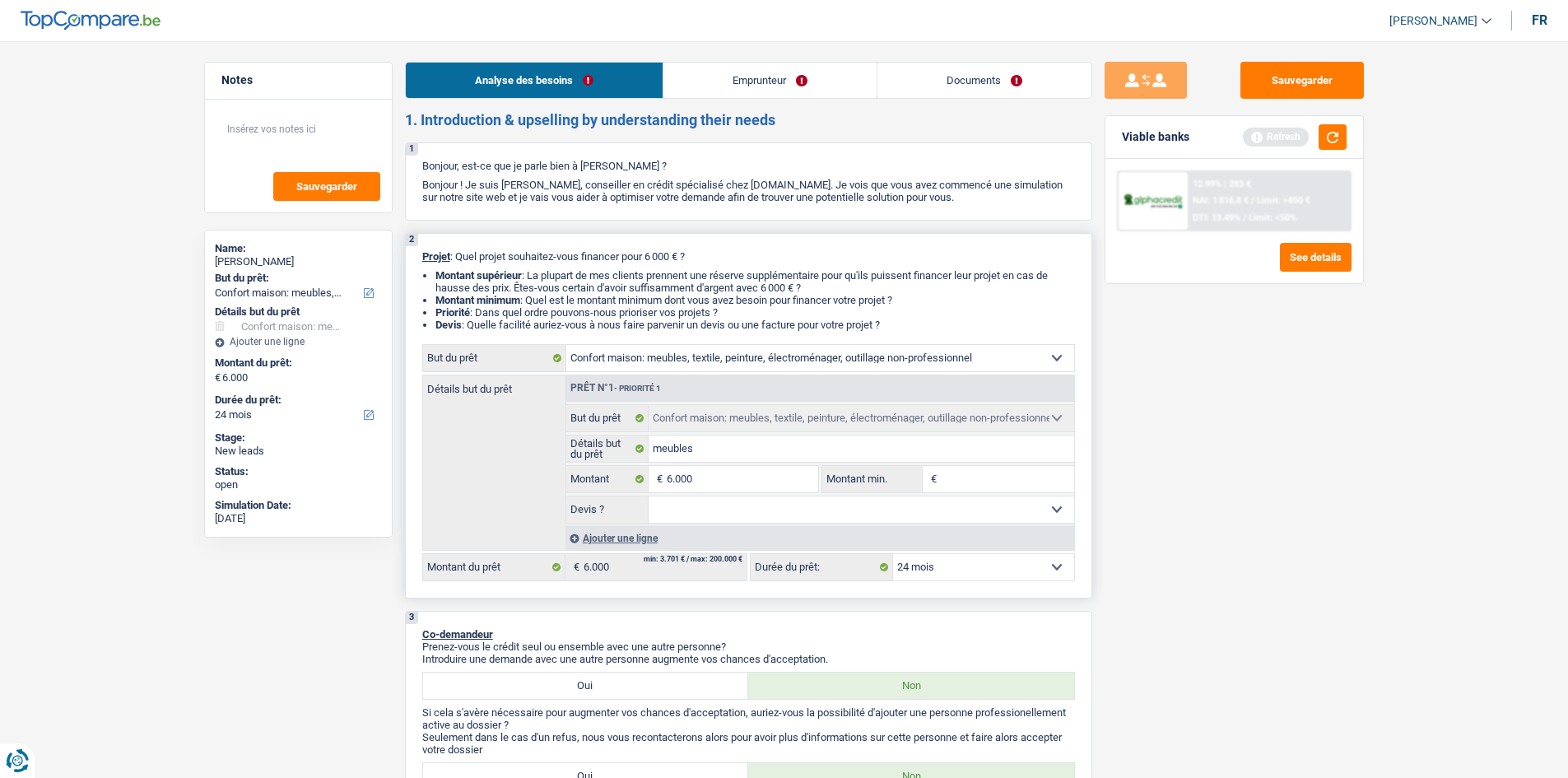 click on "12 mois 18 mois 24 mois 30 mois 36 mois 42 mois
Sélectionner une option" at bounding box center (984, 567) 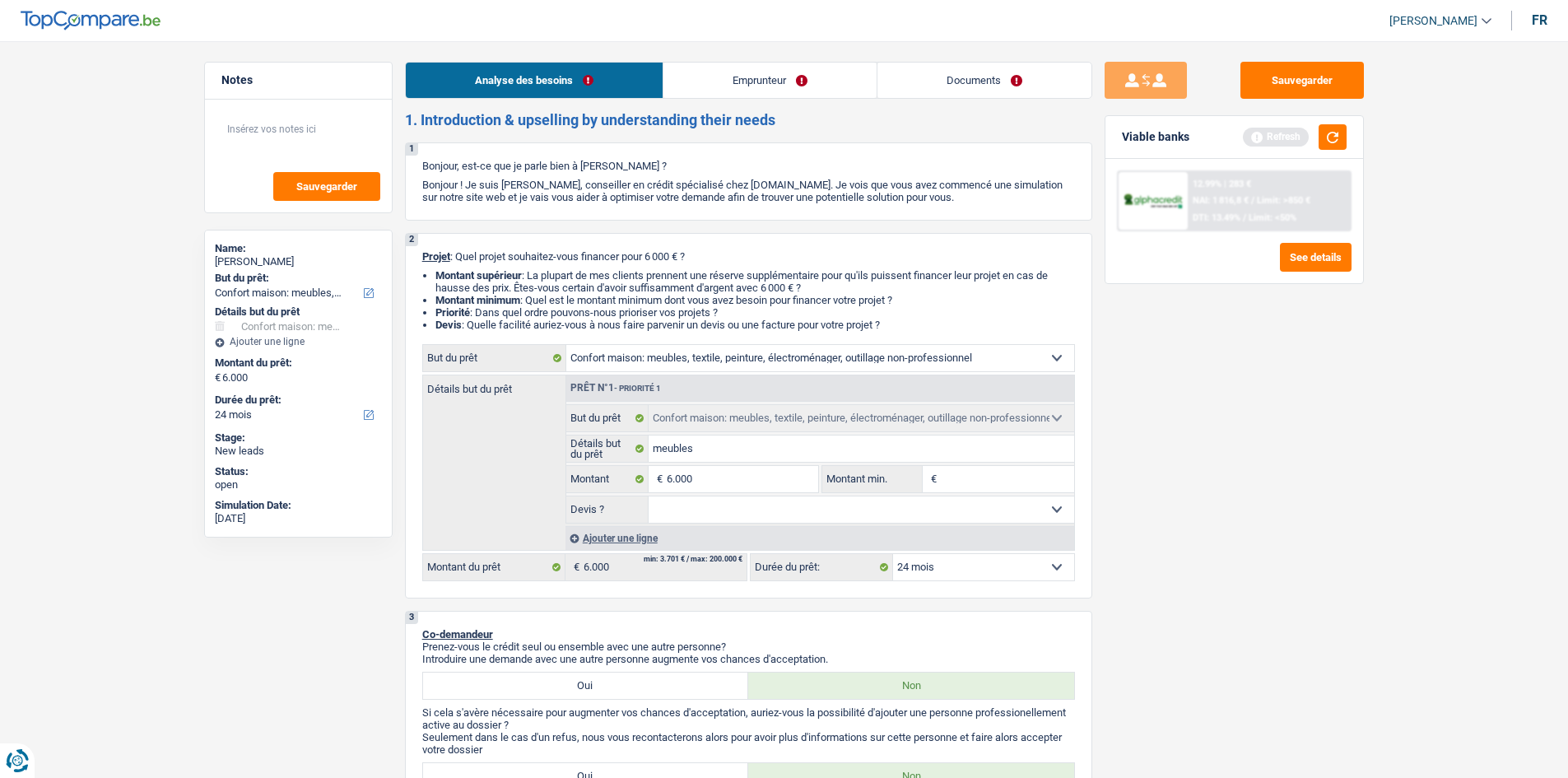 click on "Emprunteur" at bounding box center (770, 80) 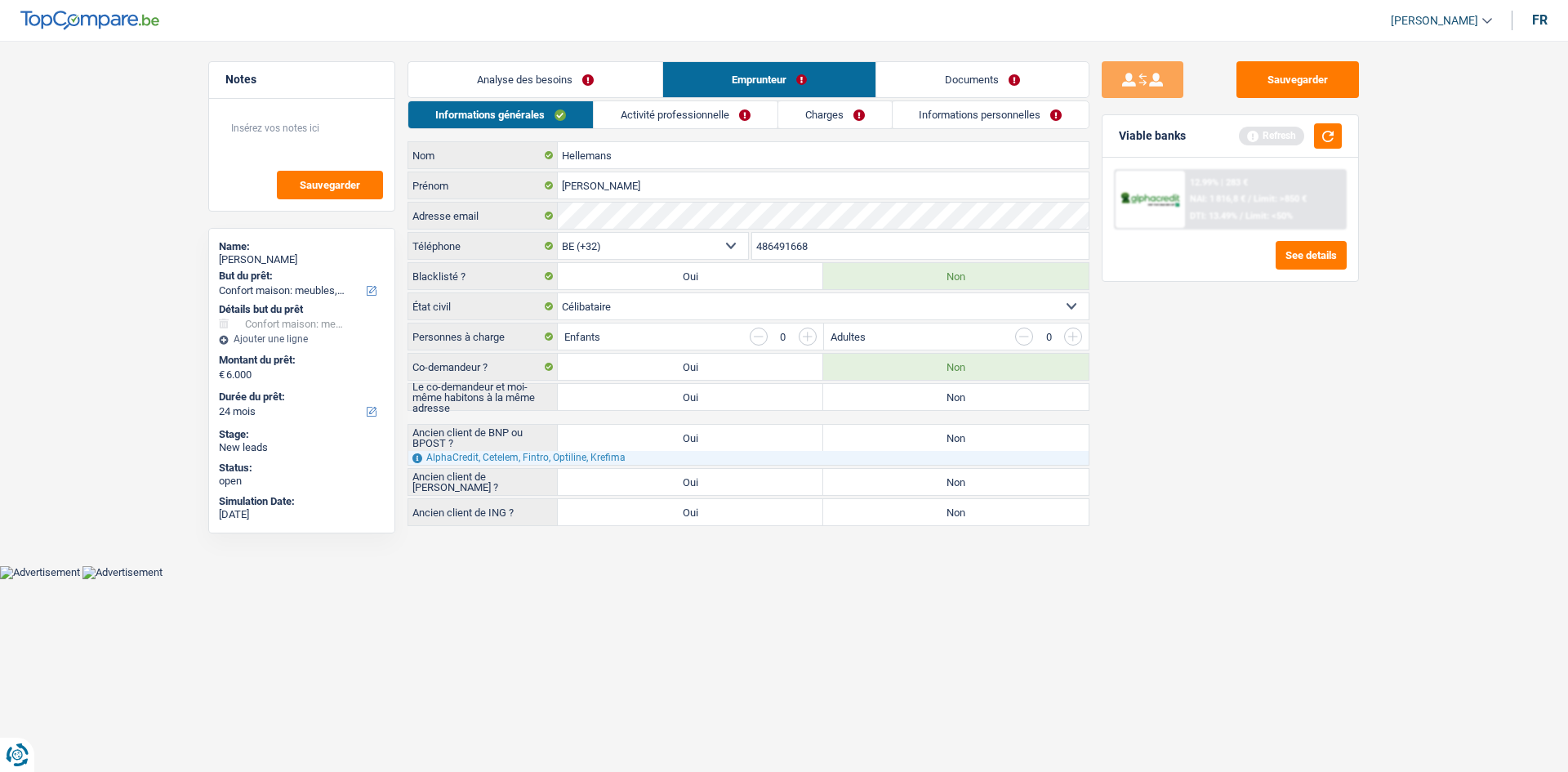 click on "Non" at bounding box center [956, 397] 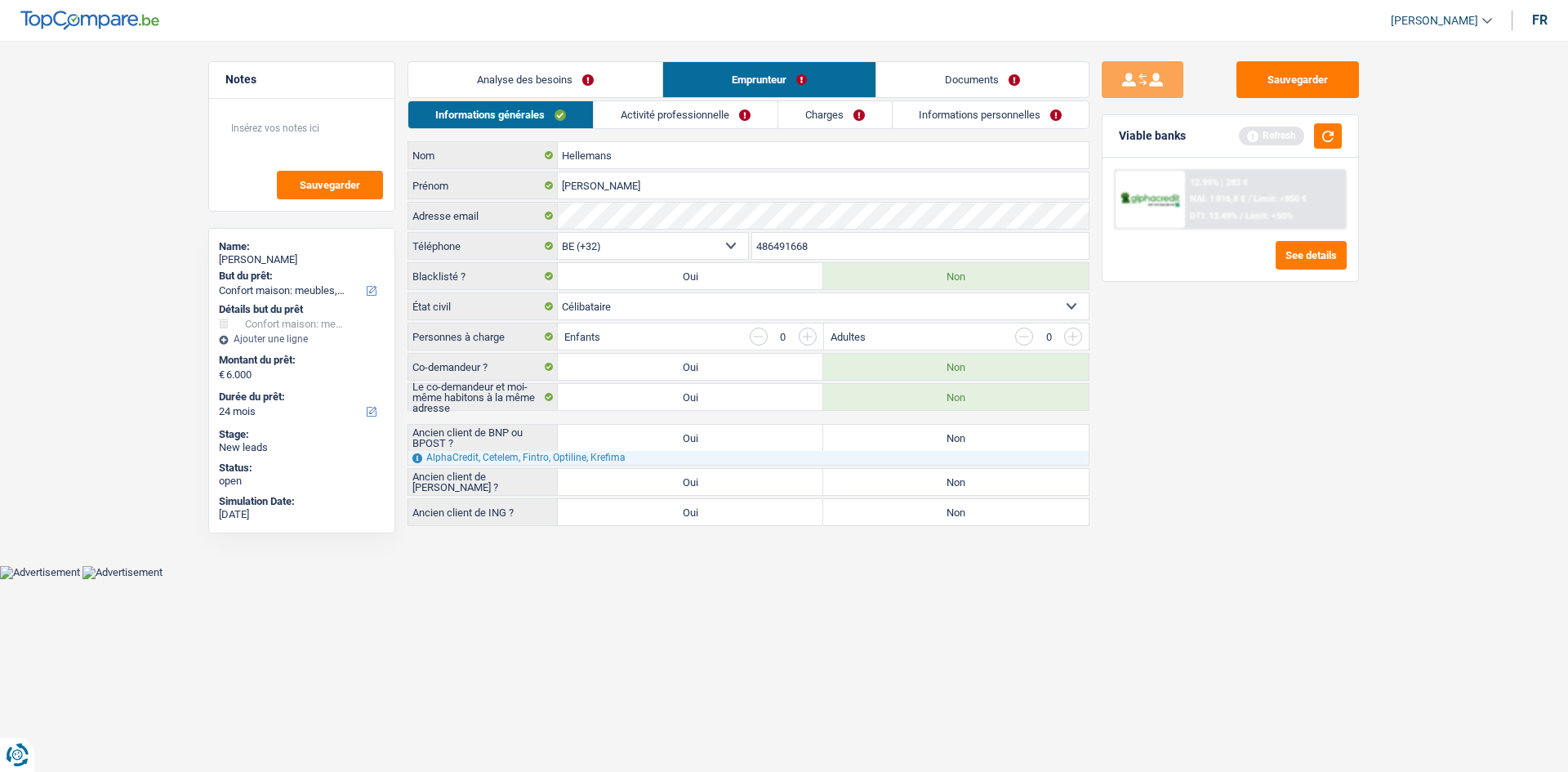 click on "Non" at bounding box center (956, 438) 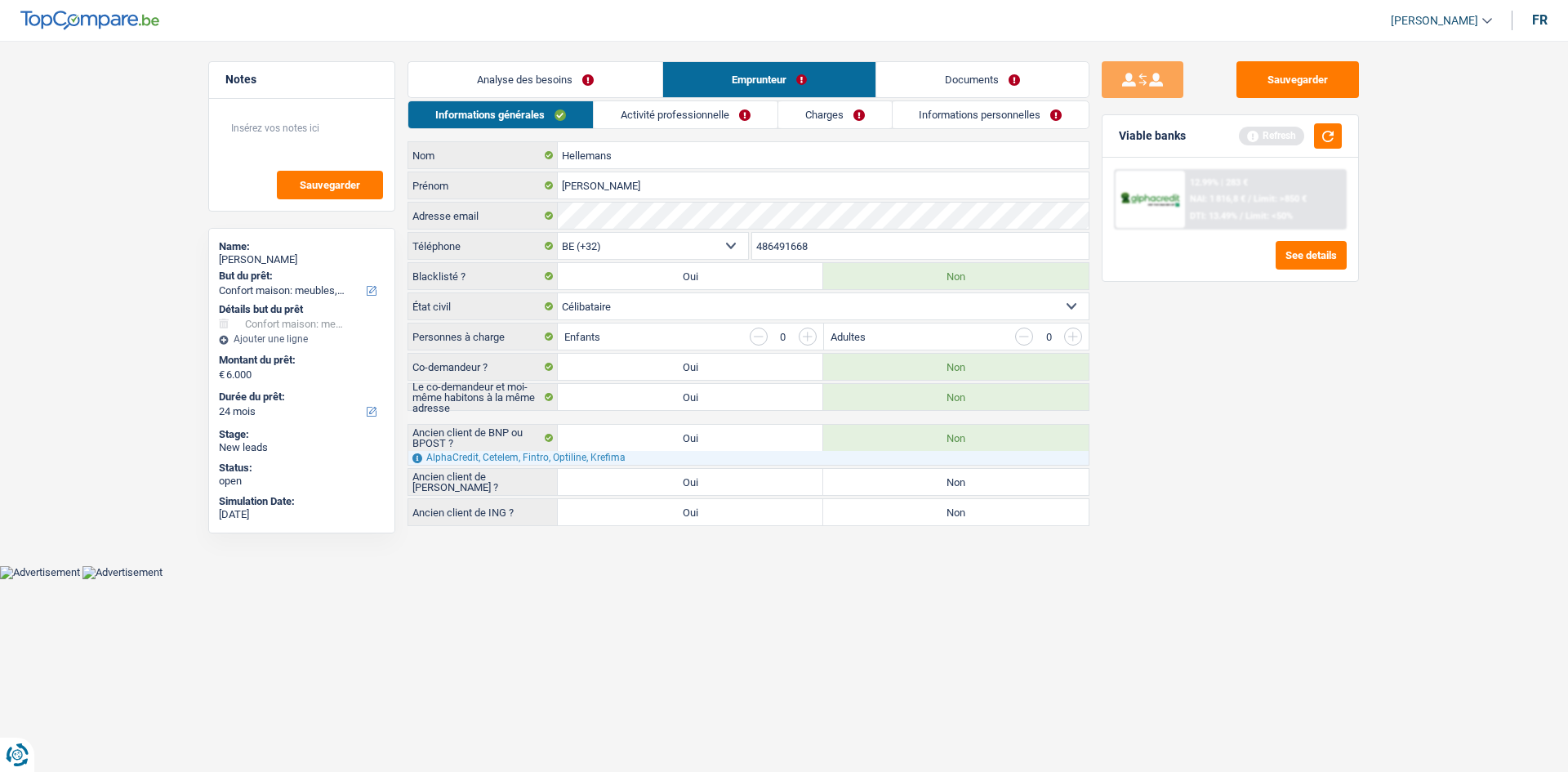 click on "Non" at bounding box center [956, 482] 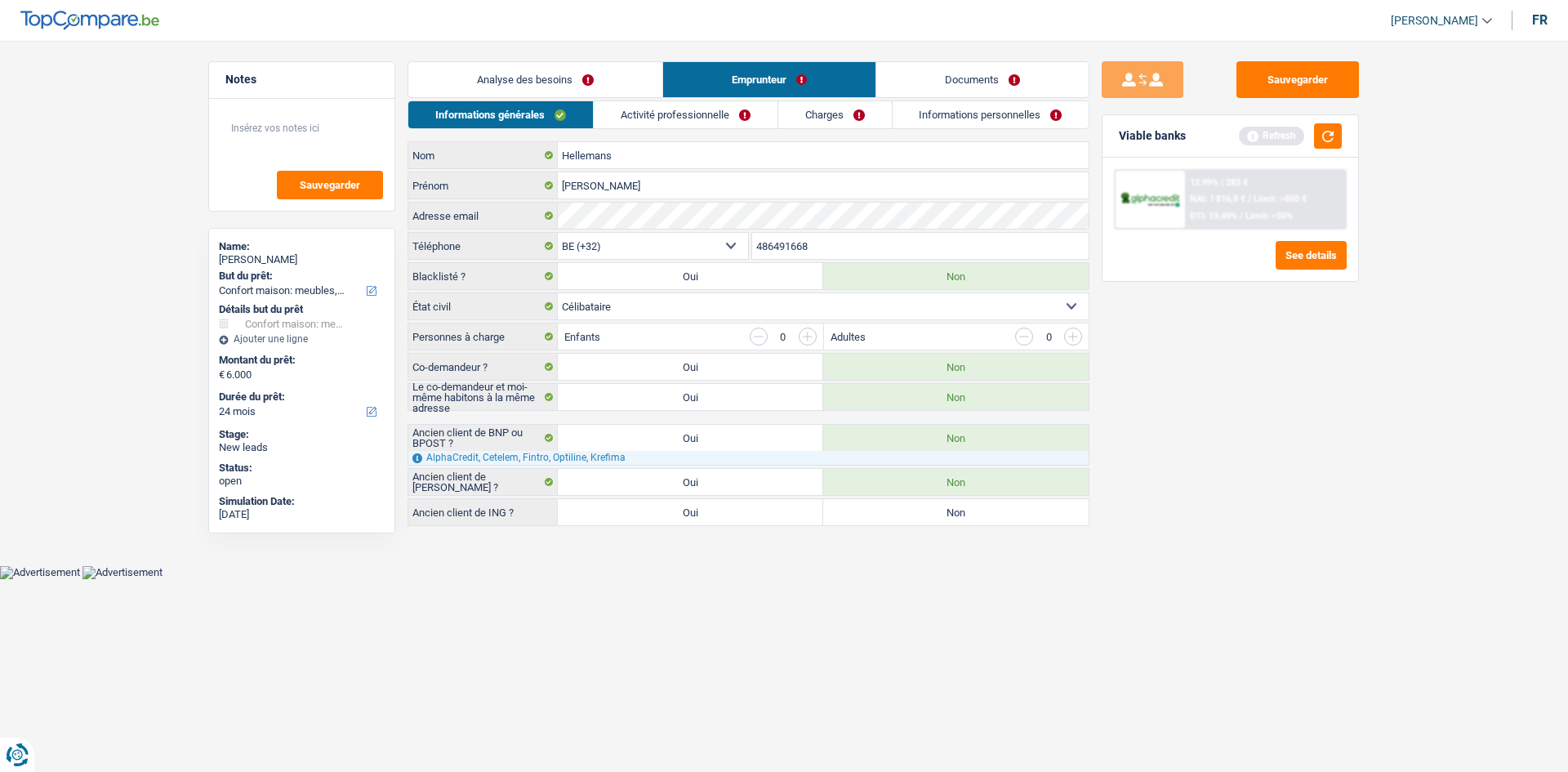 click on "Non" at bounding box center [956, 512] 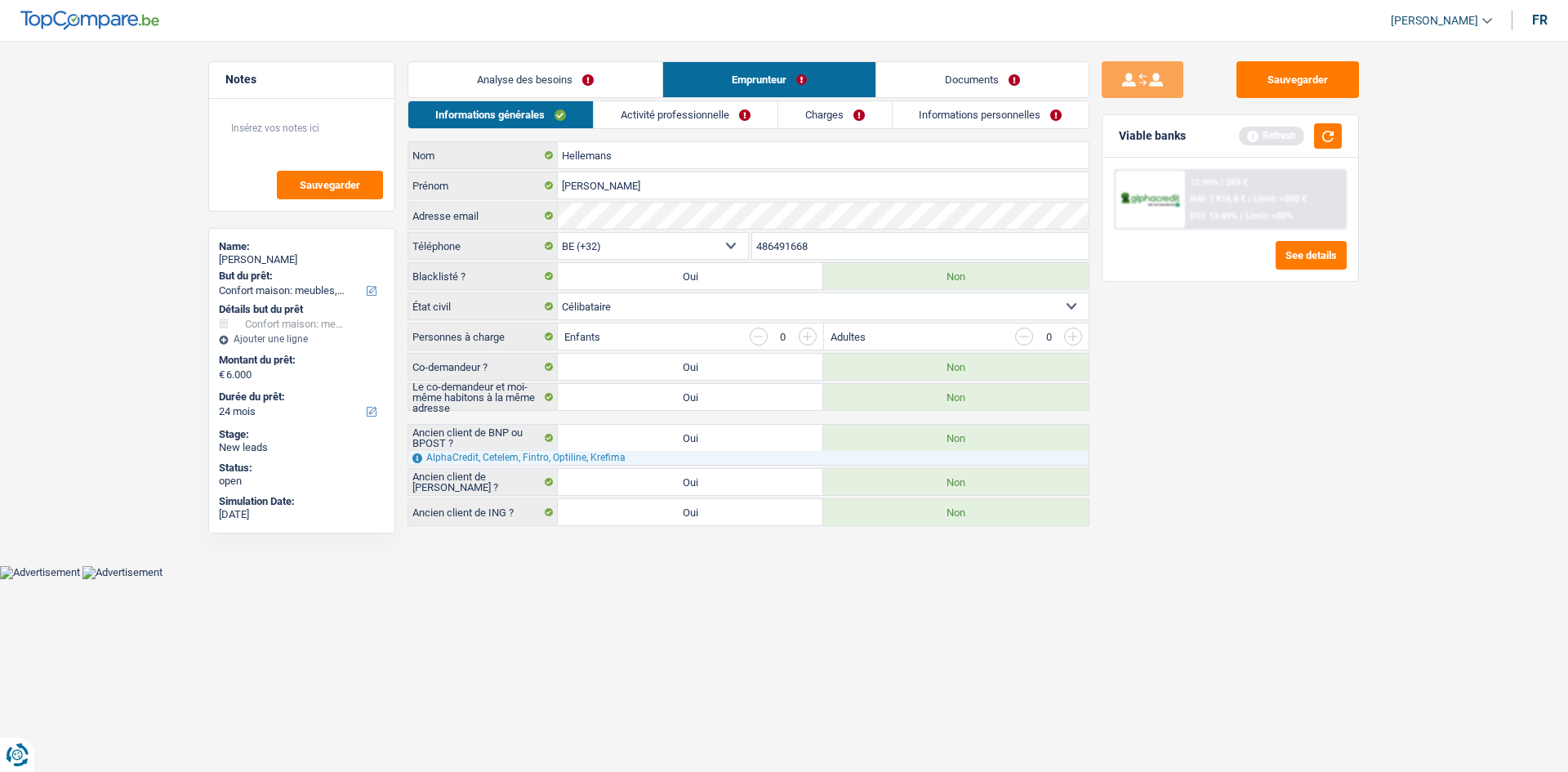 click on "Oui" at bounding box center [690, 438] 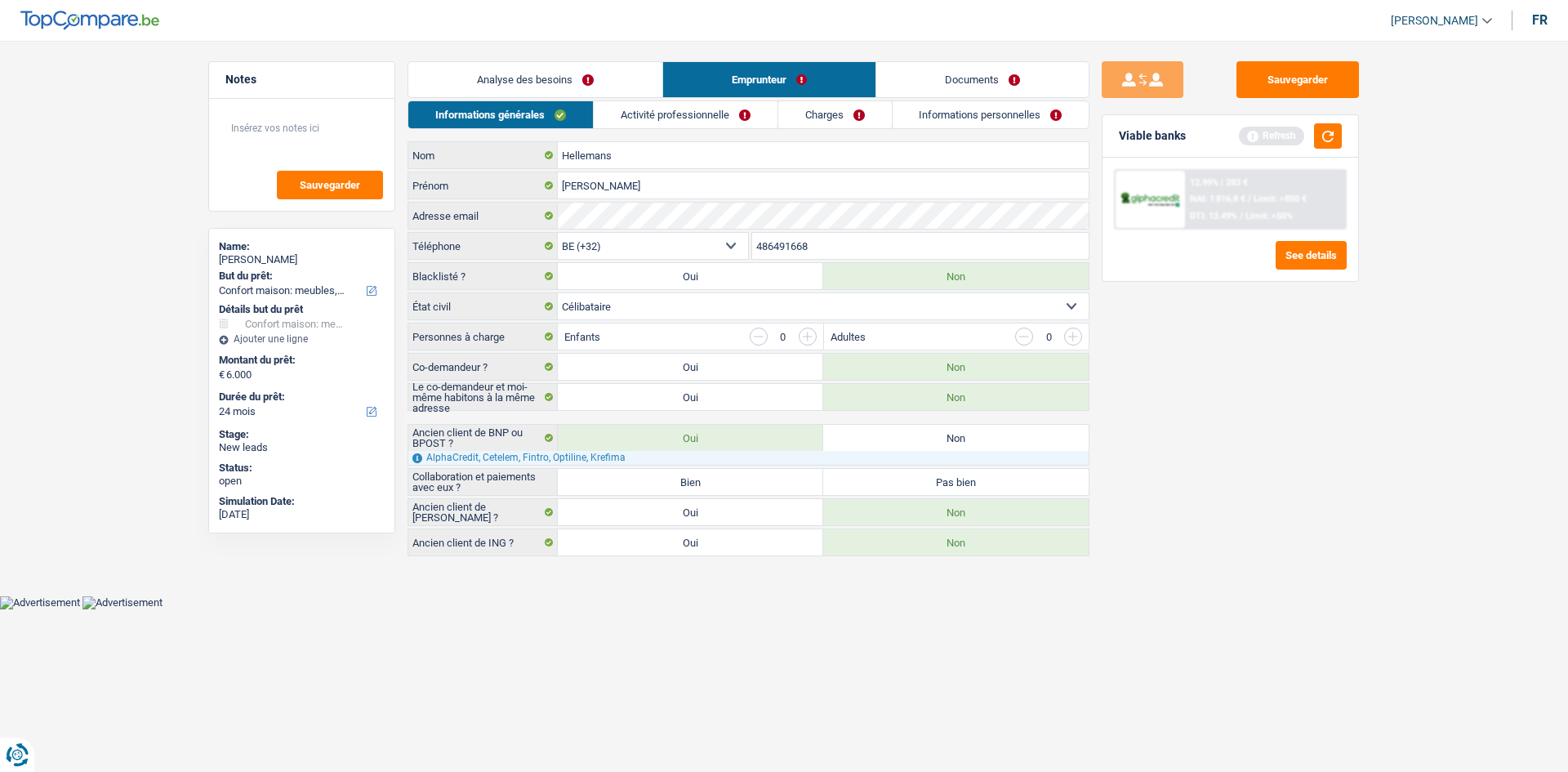 click on "Bien" at bounding box center (690, 482) 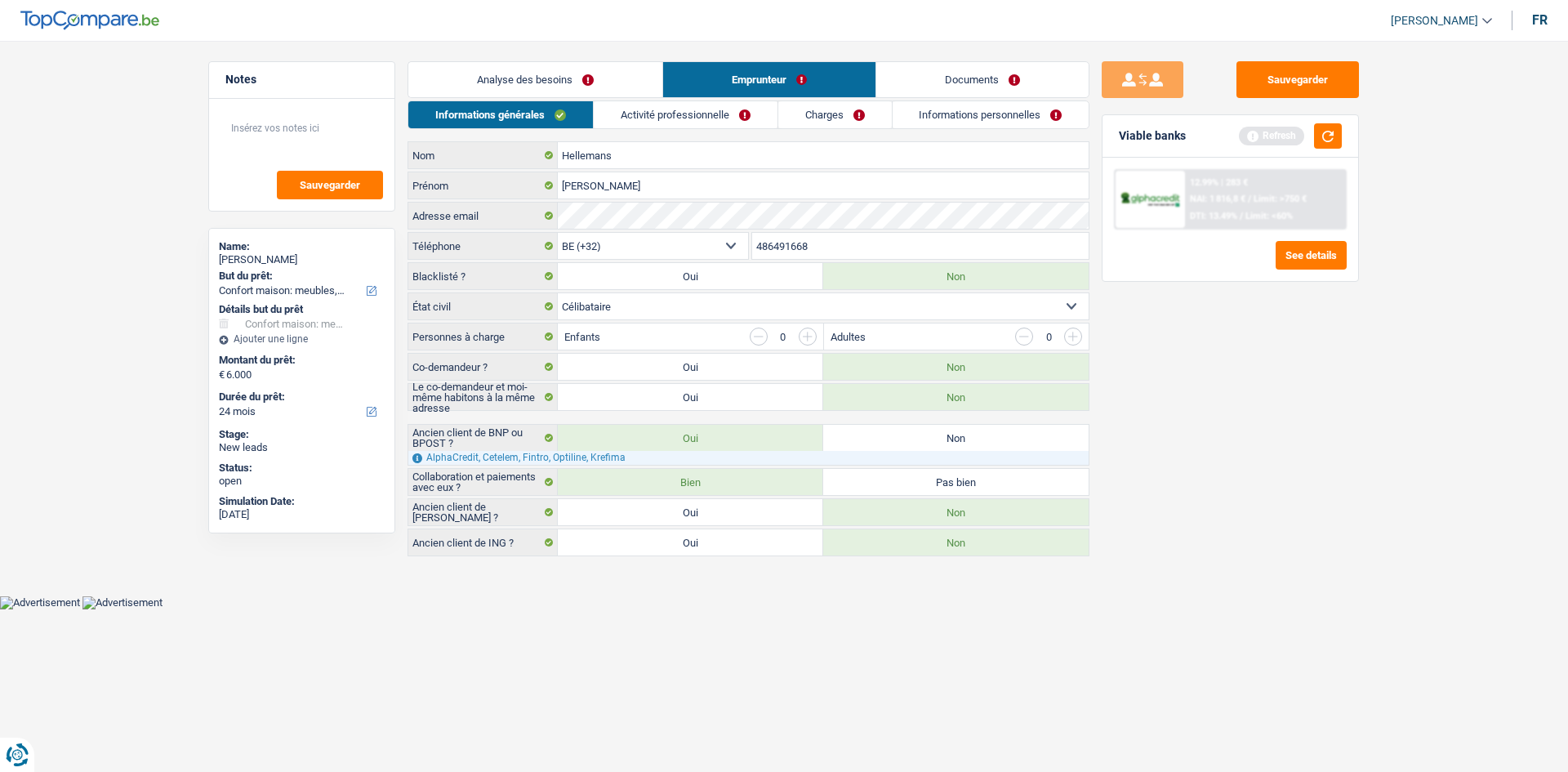 drag, startPoint x: 1307, startPoint y: 496, endPoint x: 791, endPoint y: 200, distance: 594.87141 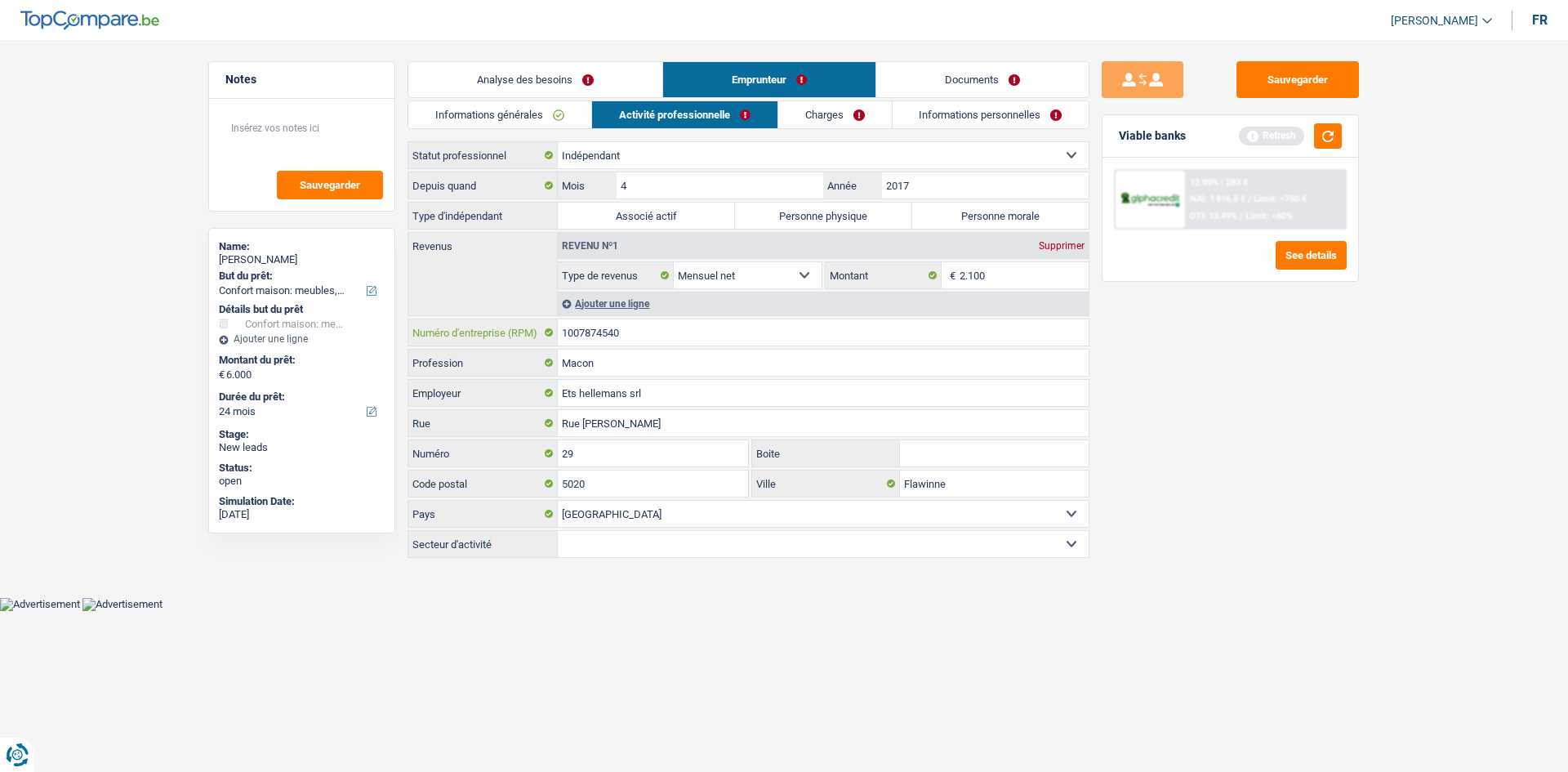 drag, startPoint x: 658, startPoint y: 334, endPoint x: 550, endPoint y: 338, distance: 108.07405 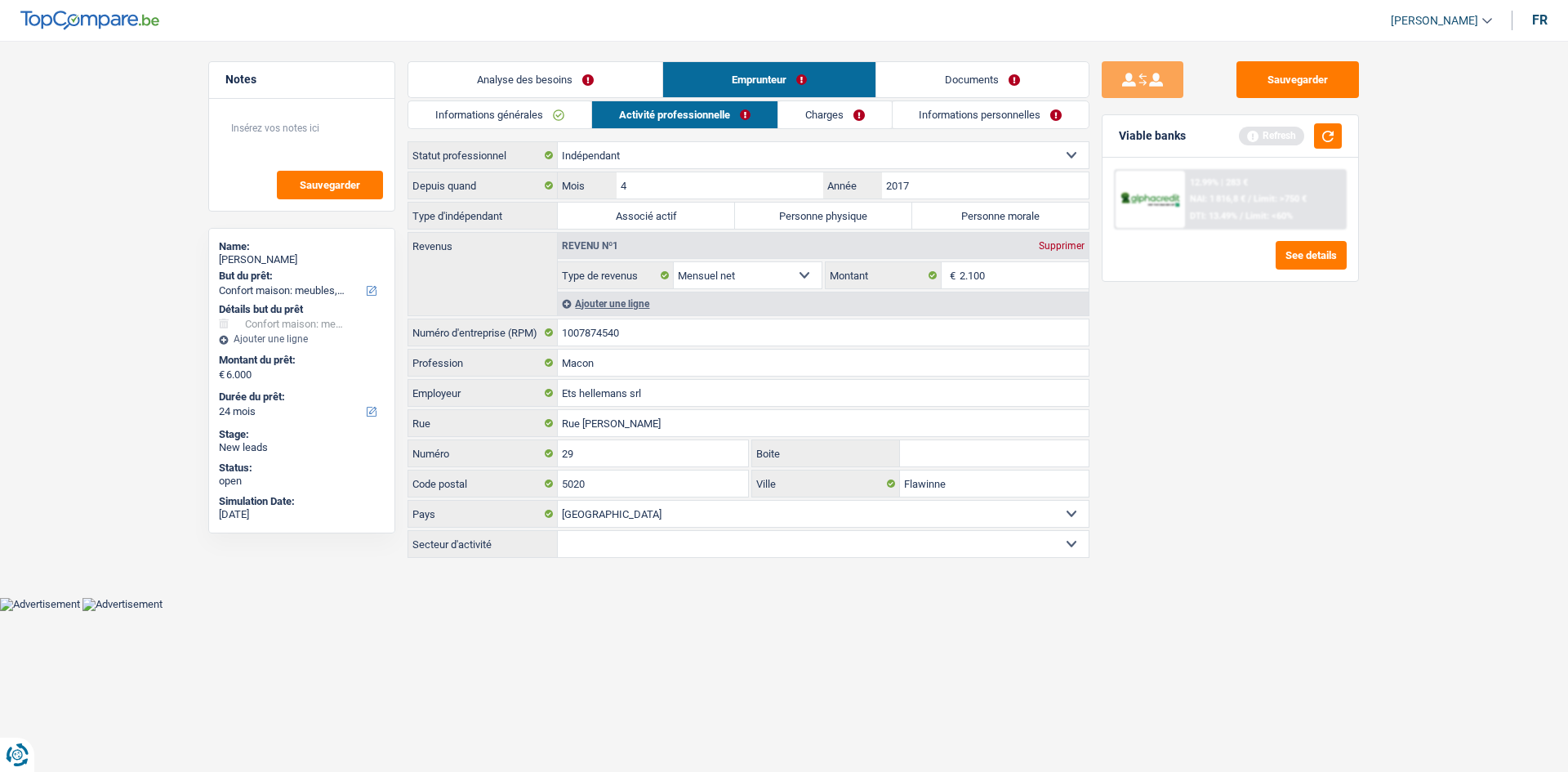 click on "Personne morale" at bounding box center [1000, 216] 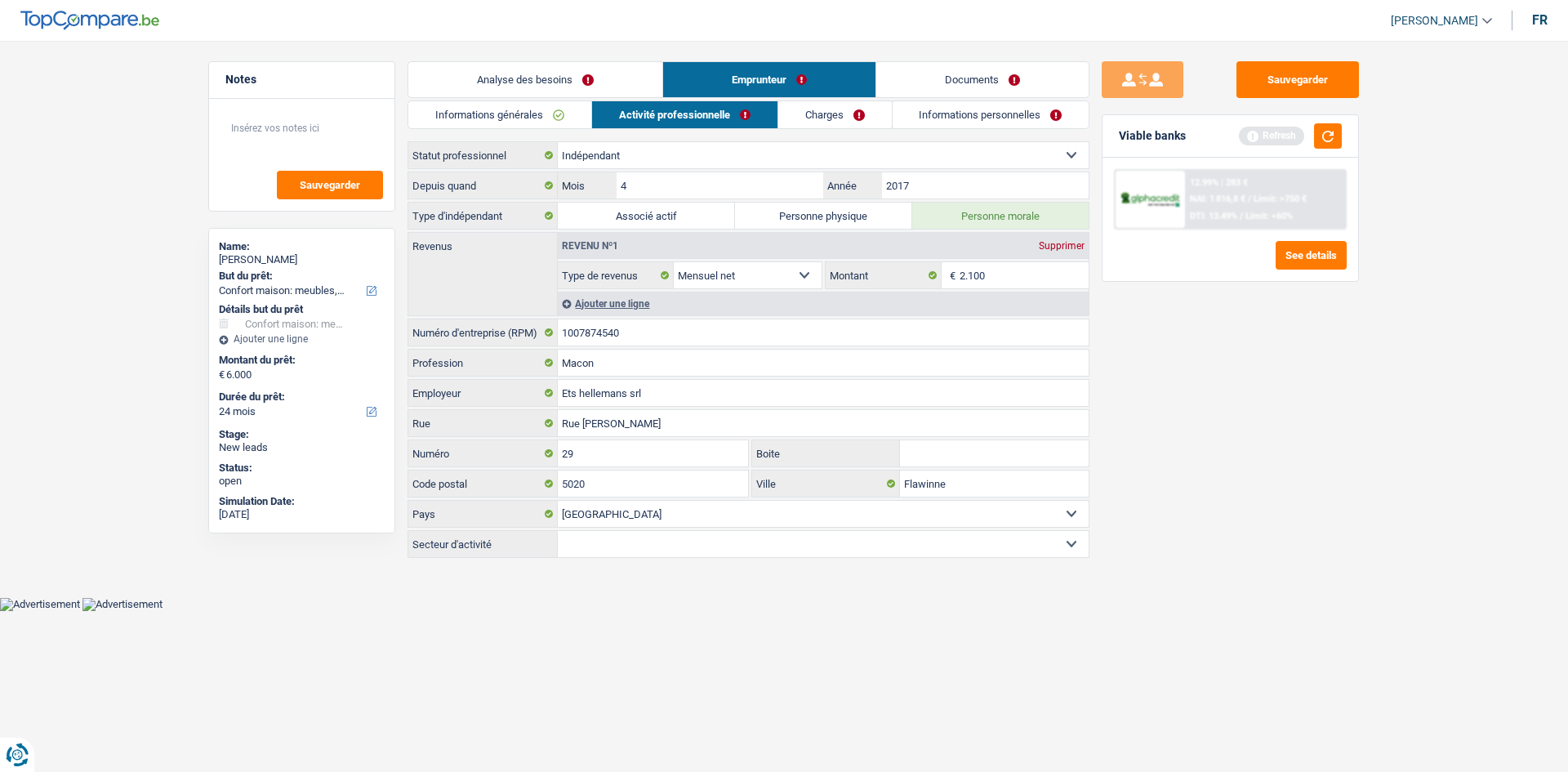 click on "Sauvegarder
Viable banks
Refresh
12.99% | 283 €
NAI: 1 816,8 €
/
Limit: >750 €
DTI: 13.49%
/
Limit: <60%
See details" at bounding box center [1230, 401] 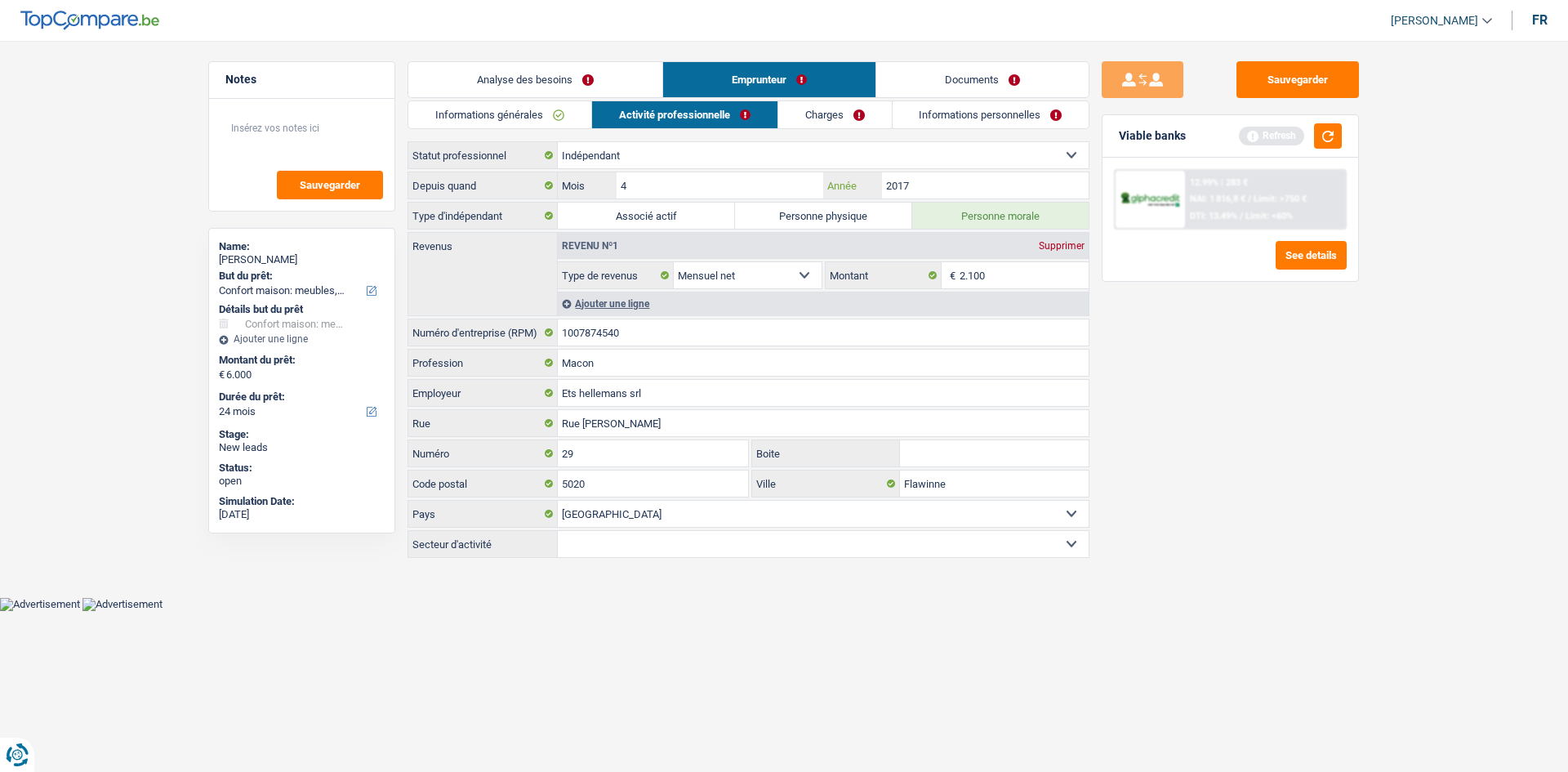 click on "2017" at bounding box center [985, 185] 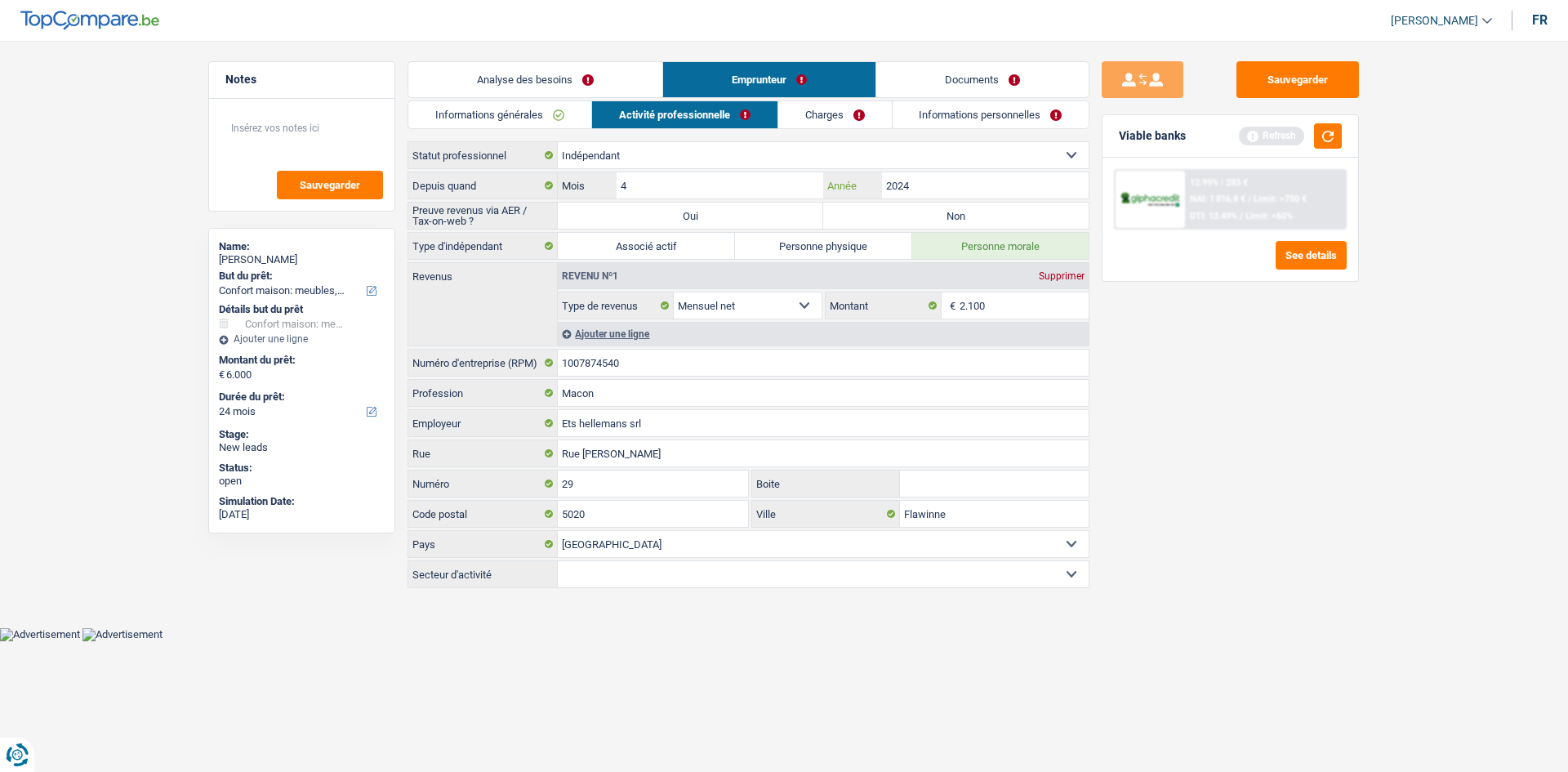 type on "2024" 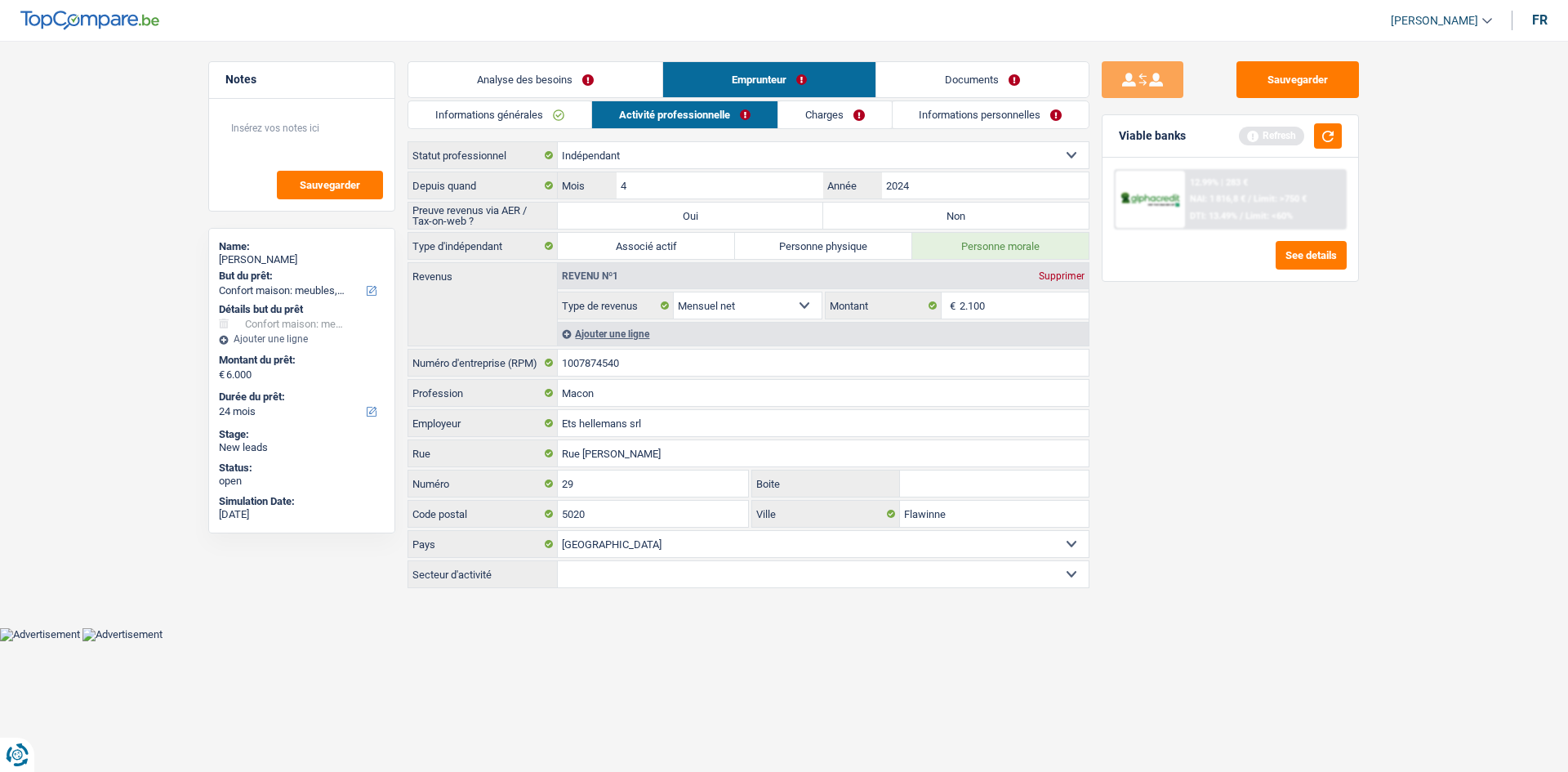 click on "Sauvegarder
Viable banks
Refresh
12.99% | 283 €
NAI: 1 816,8 €
/
Limit: >750 €
DTI: 13.49%
/
Limit: <60%
See details" at bounding box center (1230, 401) 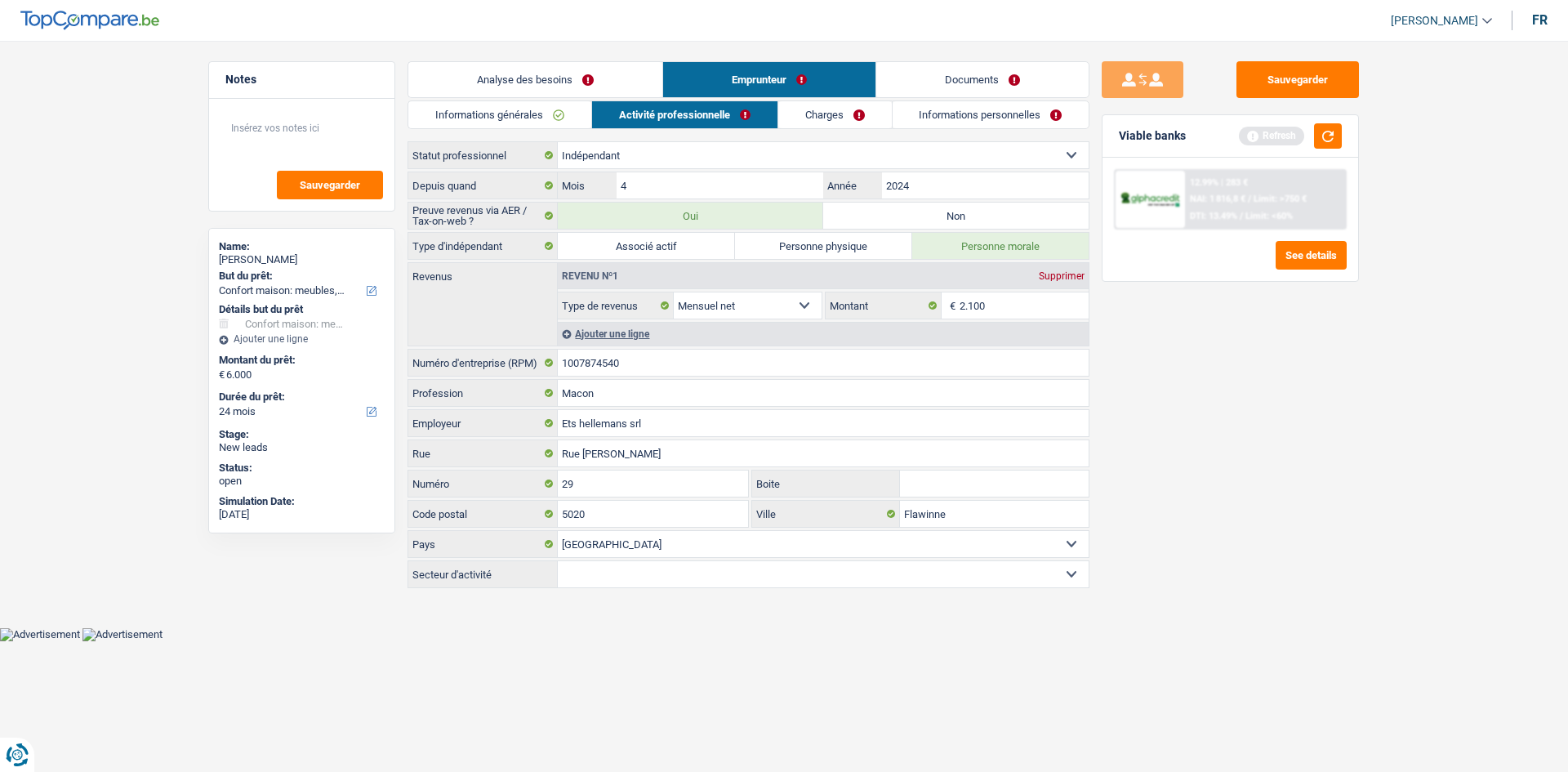 click on "Sauvegarder
Viable banks
Refresh
12.99% | 283 €
NAI: 1 816,8 €
/
Limit: >750 €
DTI: 13.49%
/
Limit: <60%
See details" at bounding box center (1230, 401) 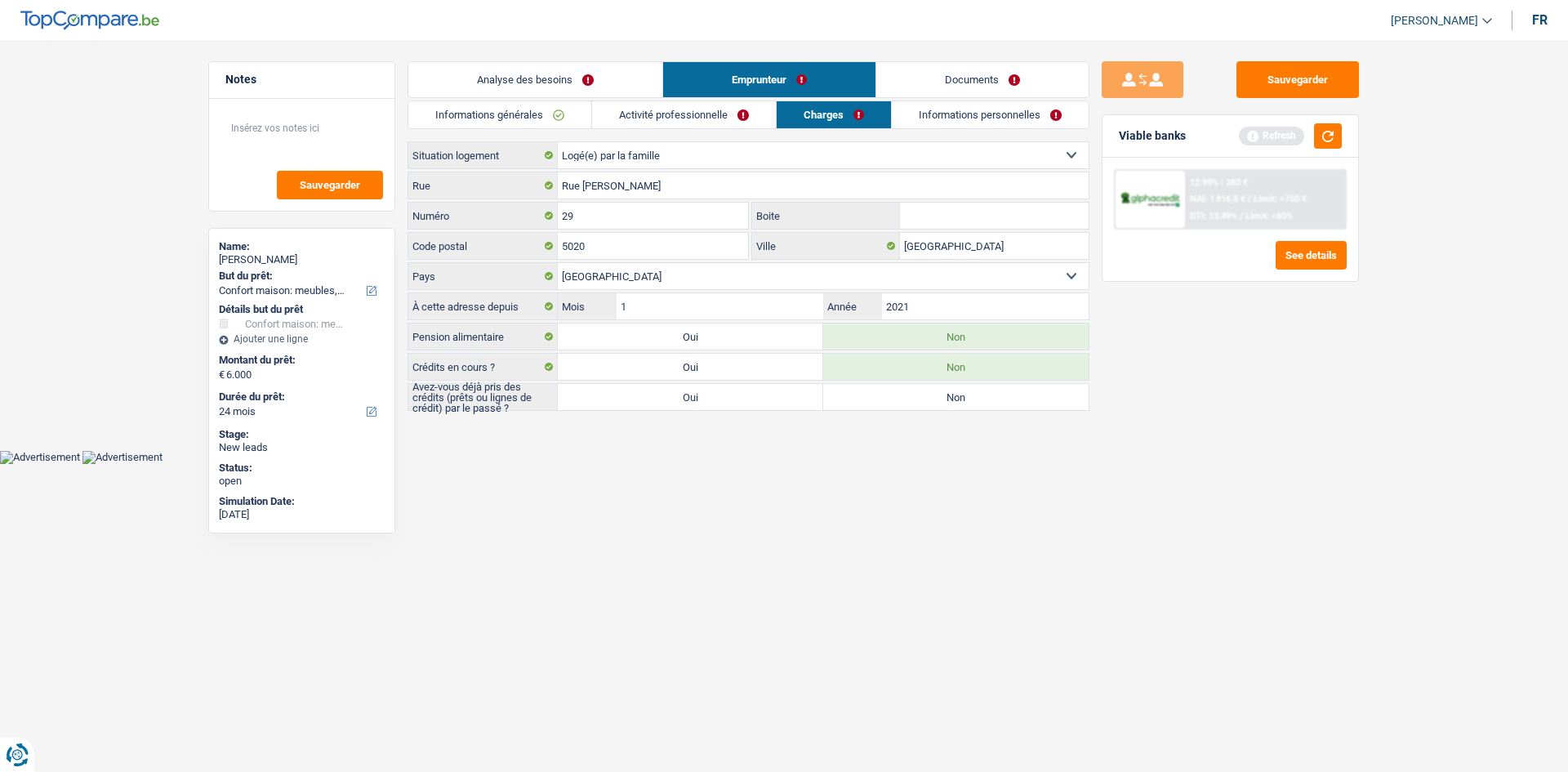 click on "Activité professionnelle" at bounding box center (684, 114) 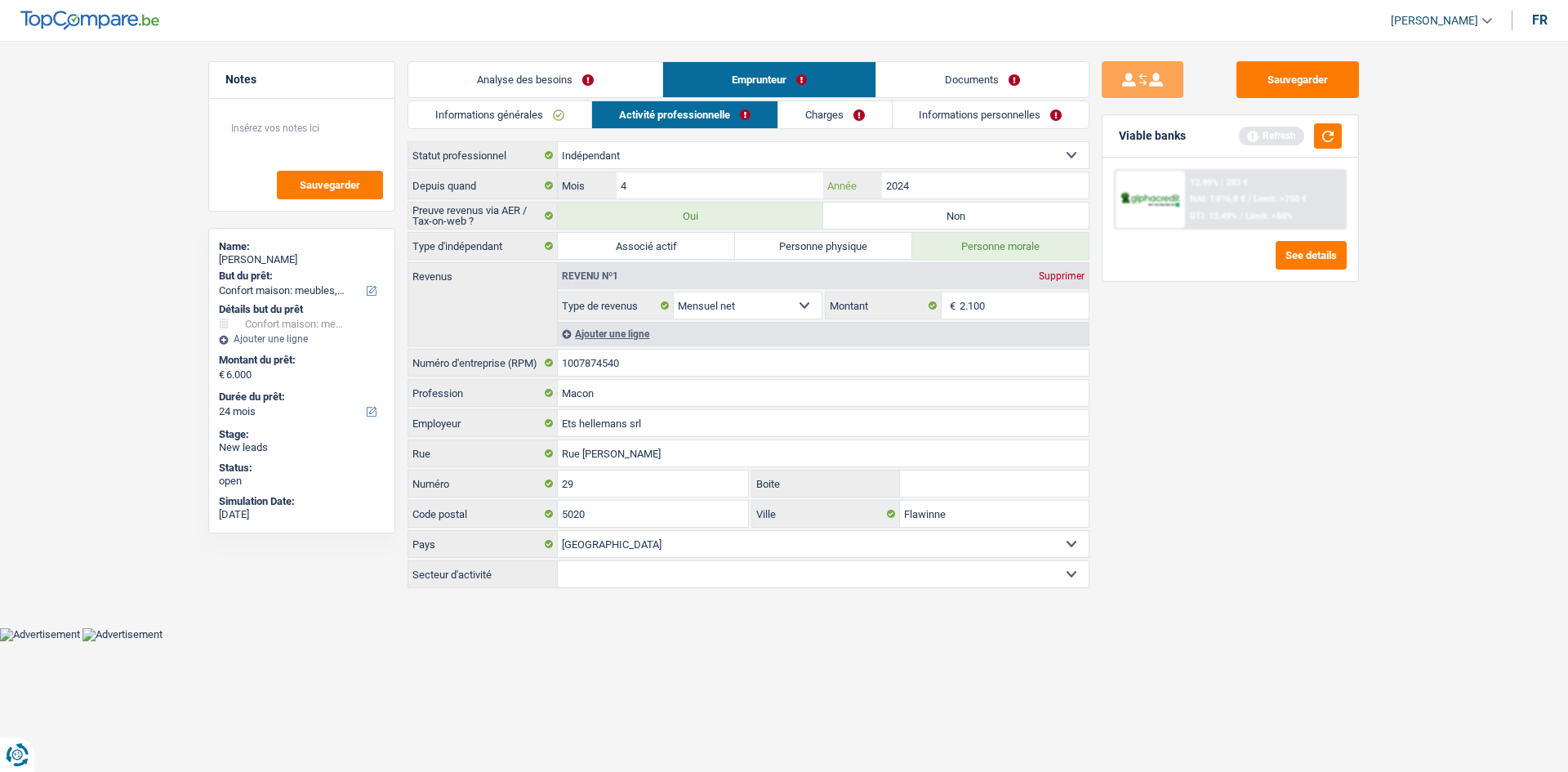 click on "2024" at bounding box center [985, 185] 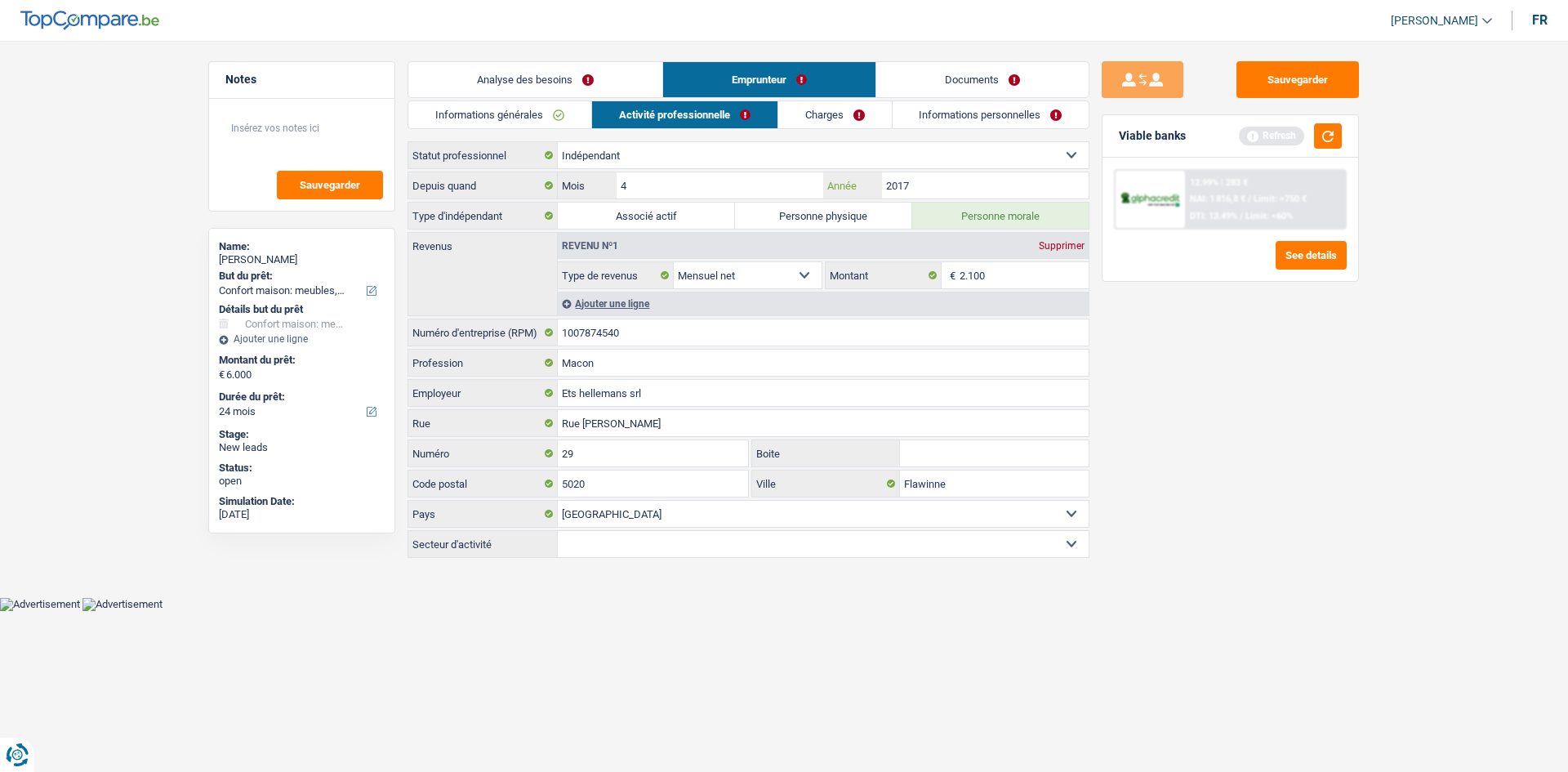 type on "2017" 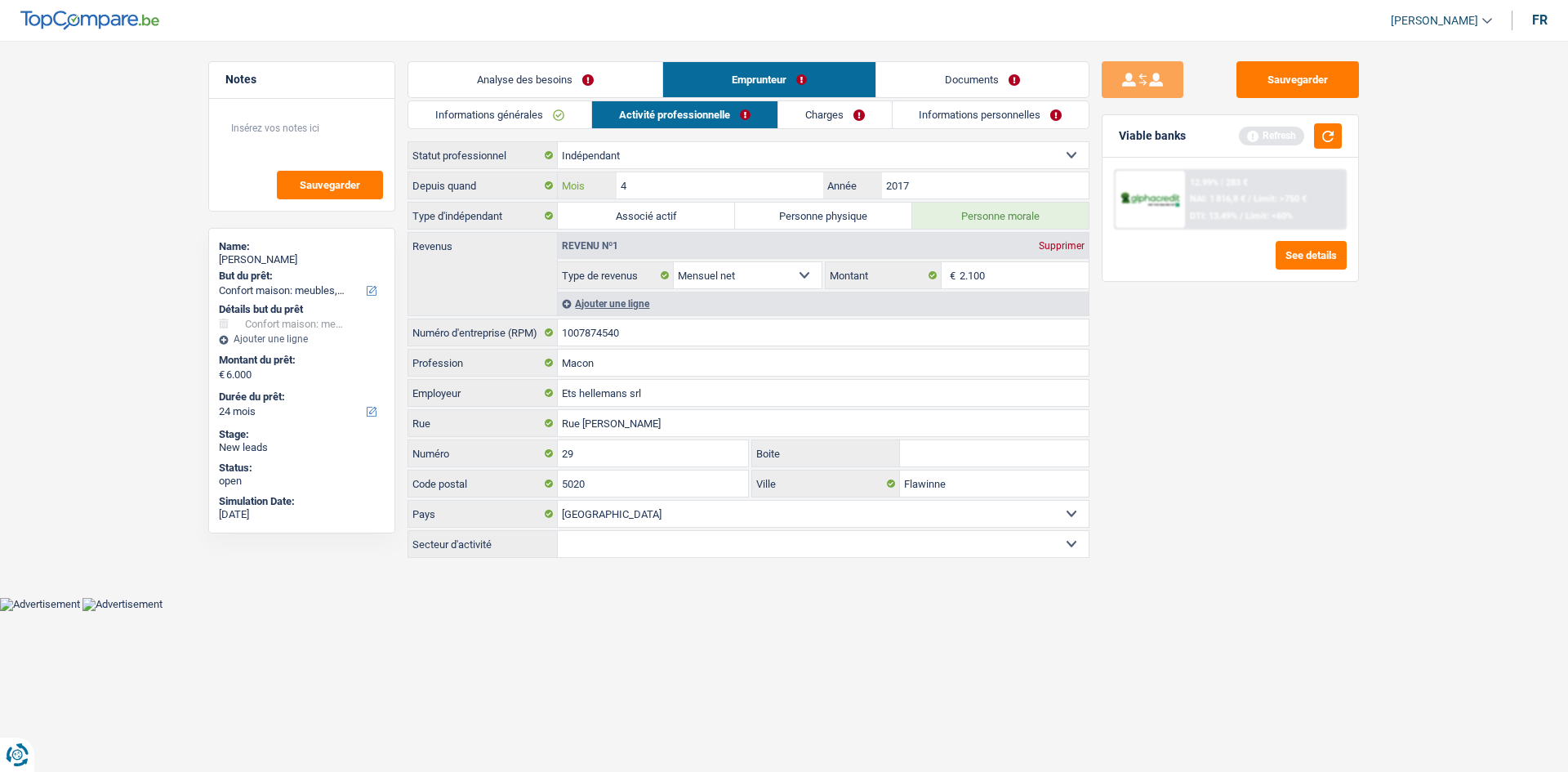click on "4" at bounding box center (719, 185) 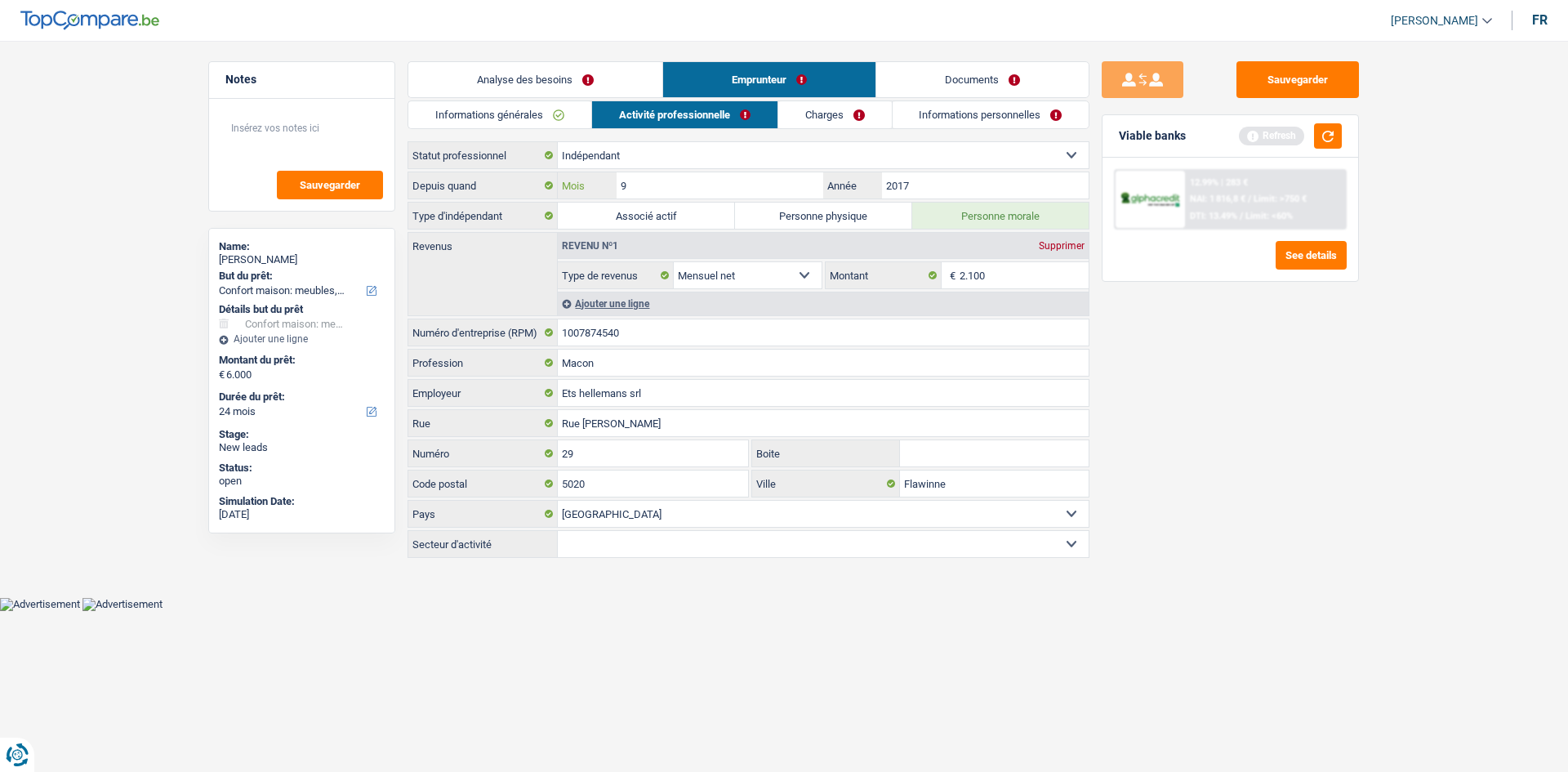 type on "9" 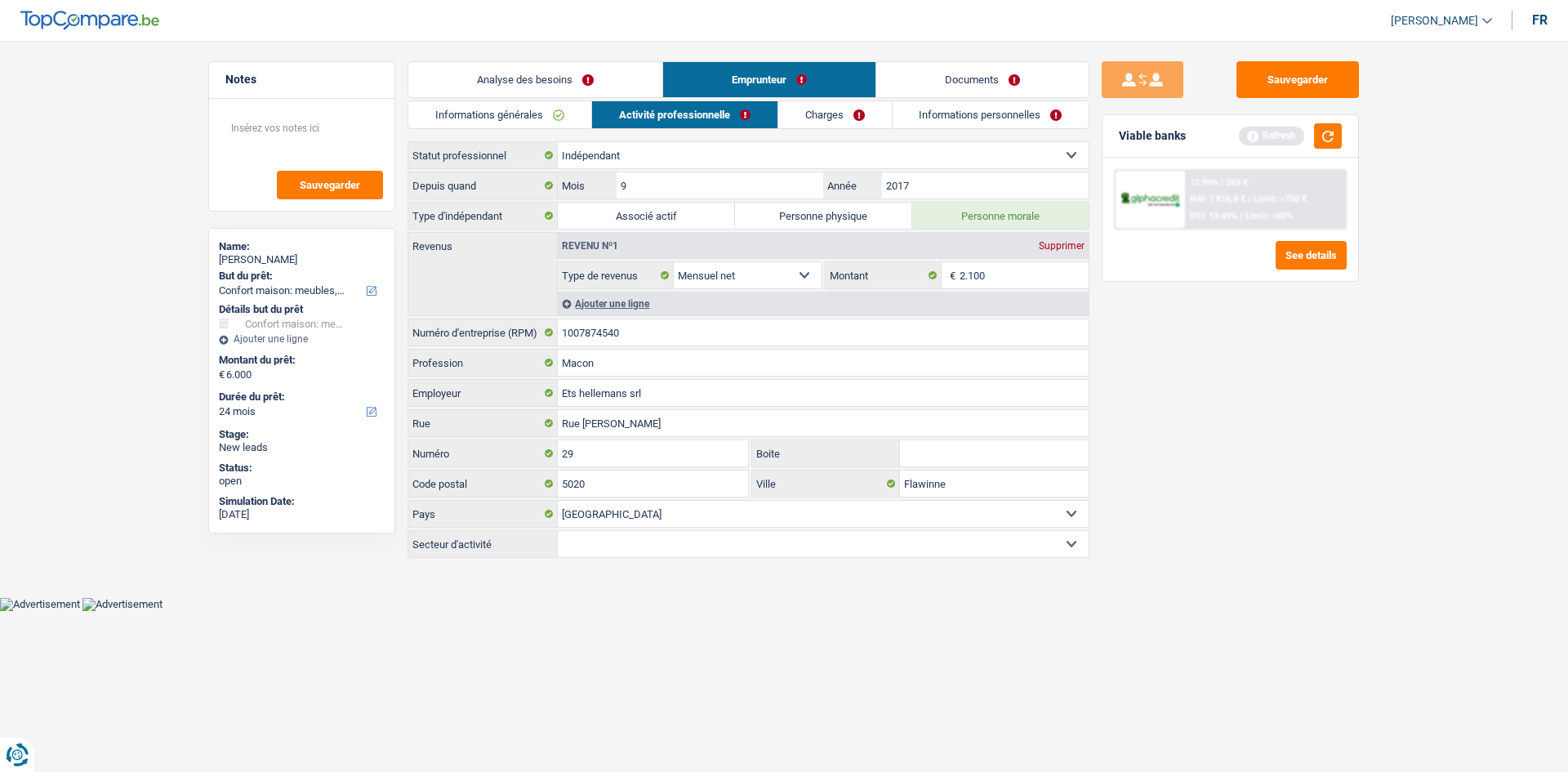 drag, startPoint x: 1438, startPoint y: 448, endPoint x: 1426, endPoint y: 422, distance: 28.635642 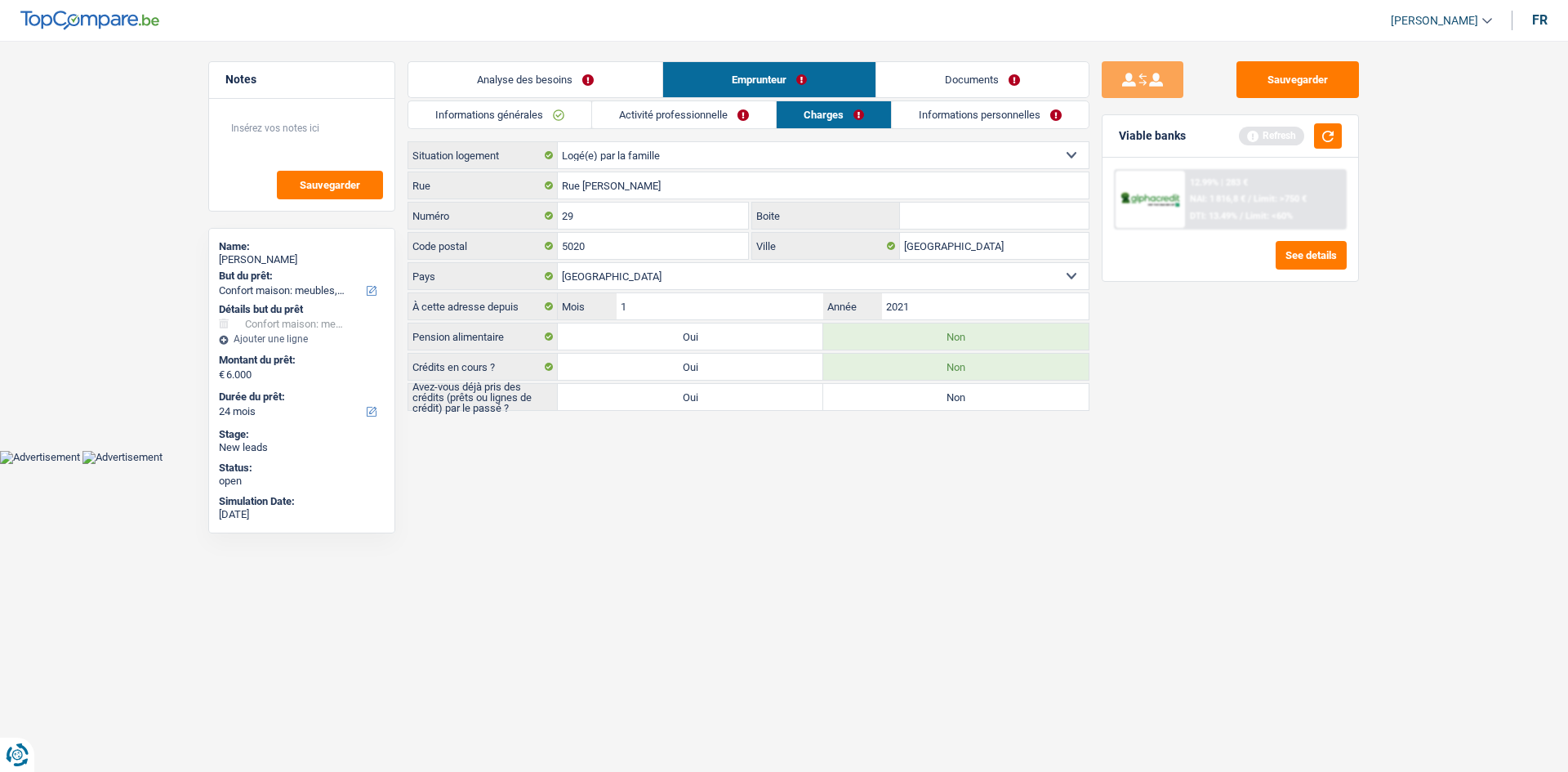 click on "Sauvegarder" at bounding box center [301, 154] 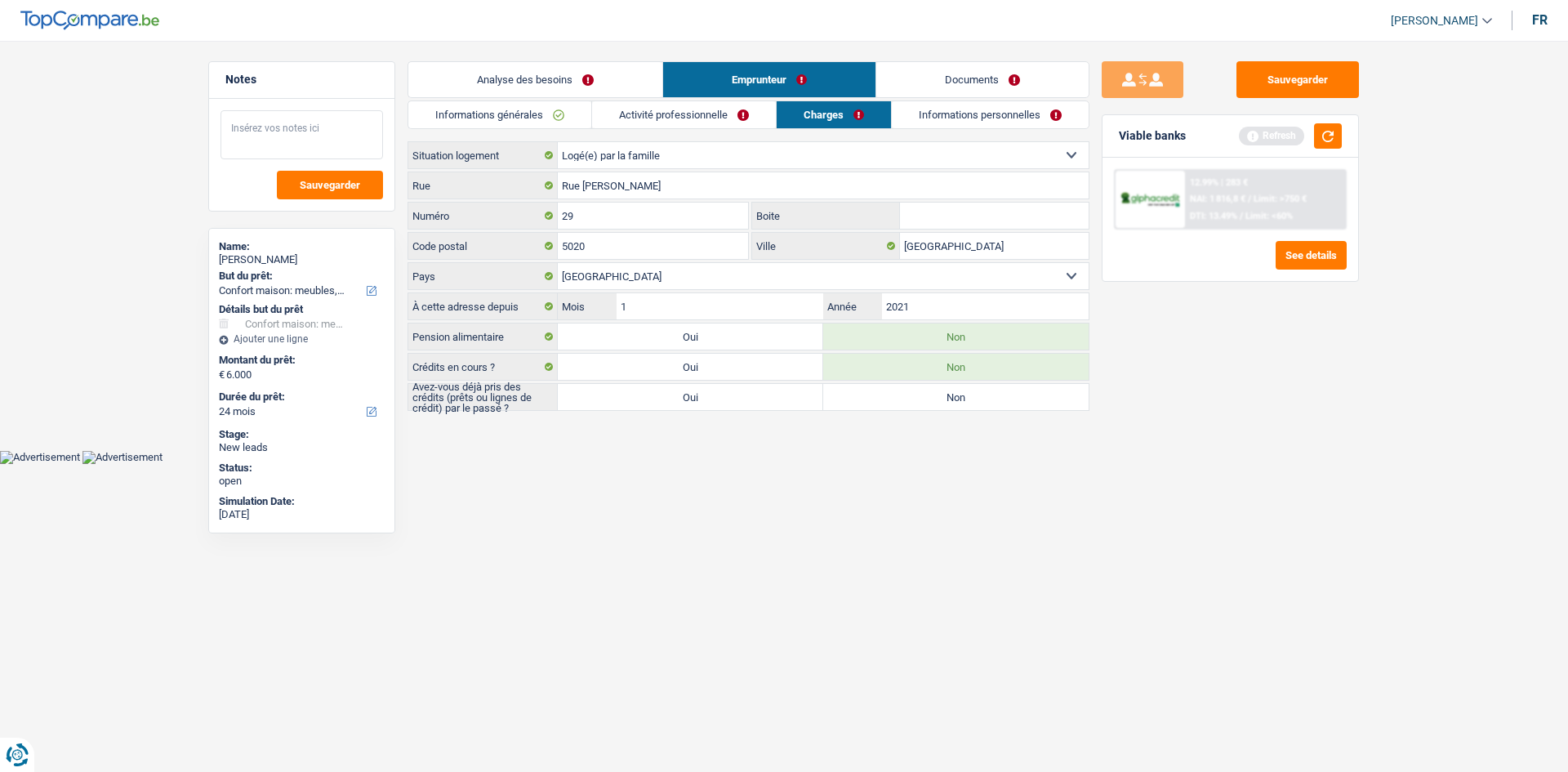 click at bounding box center (301, 135) 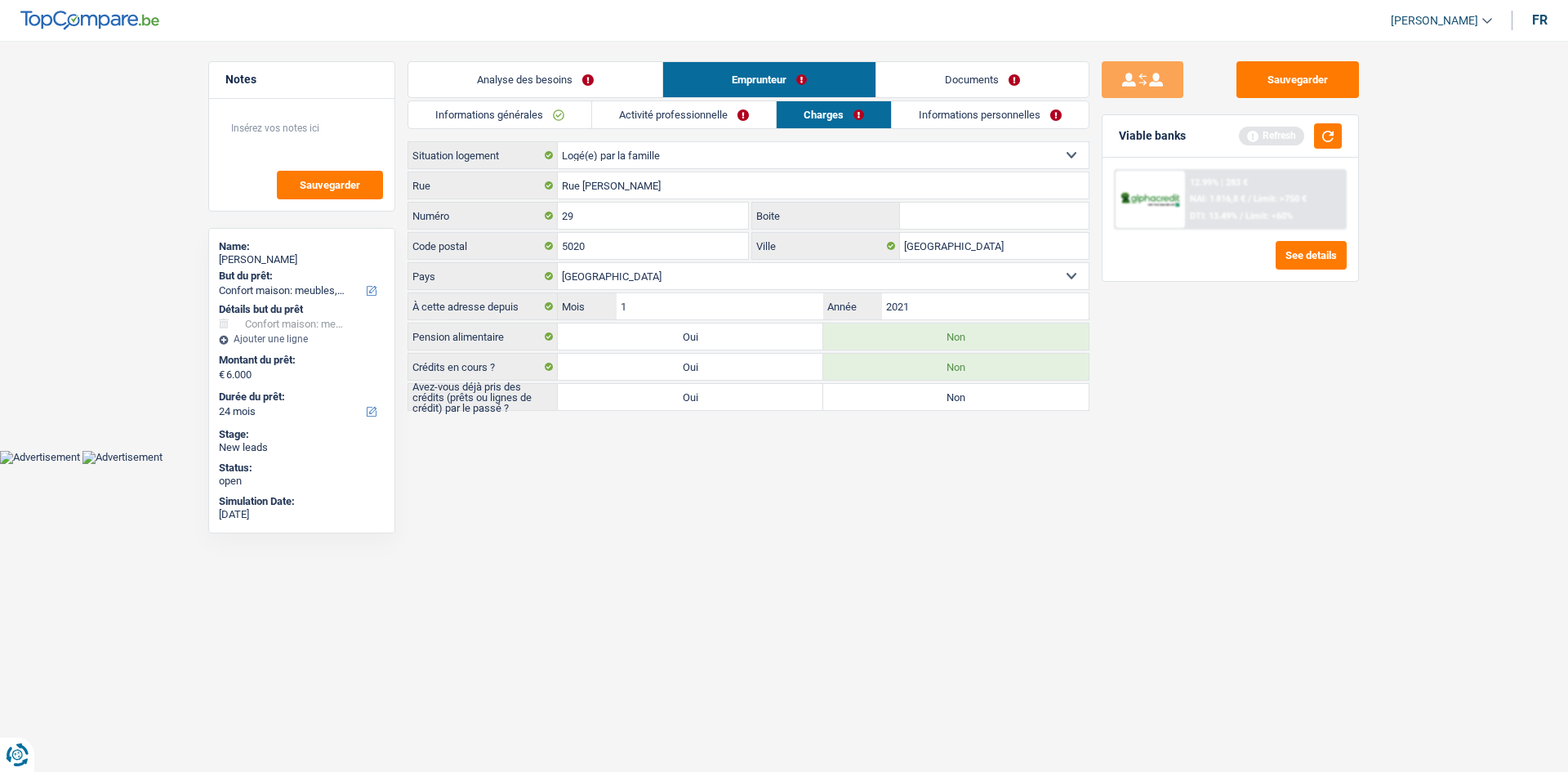 click on "Oui" at bounding box center (690, 397) 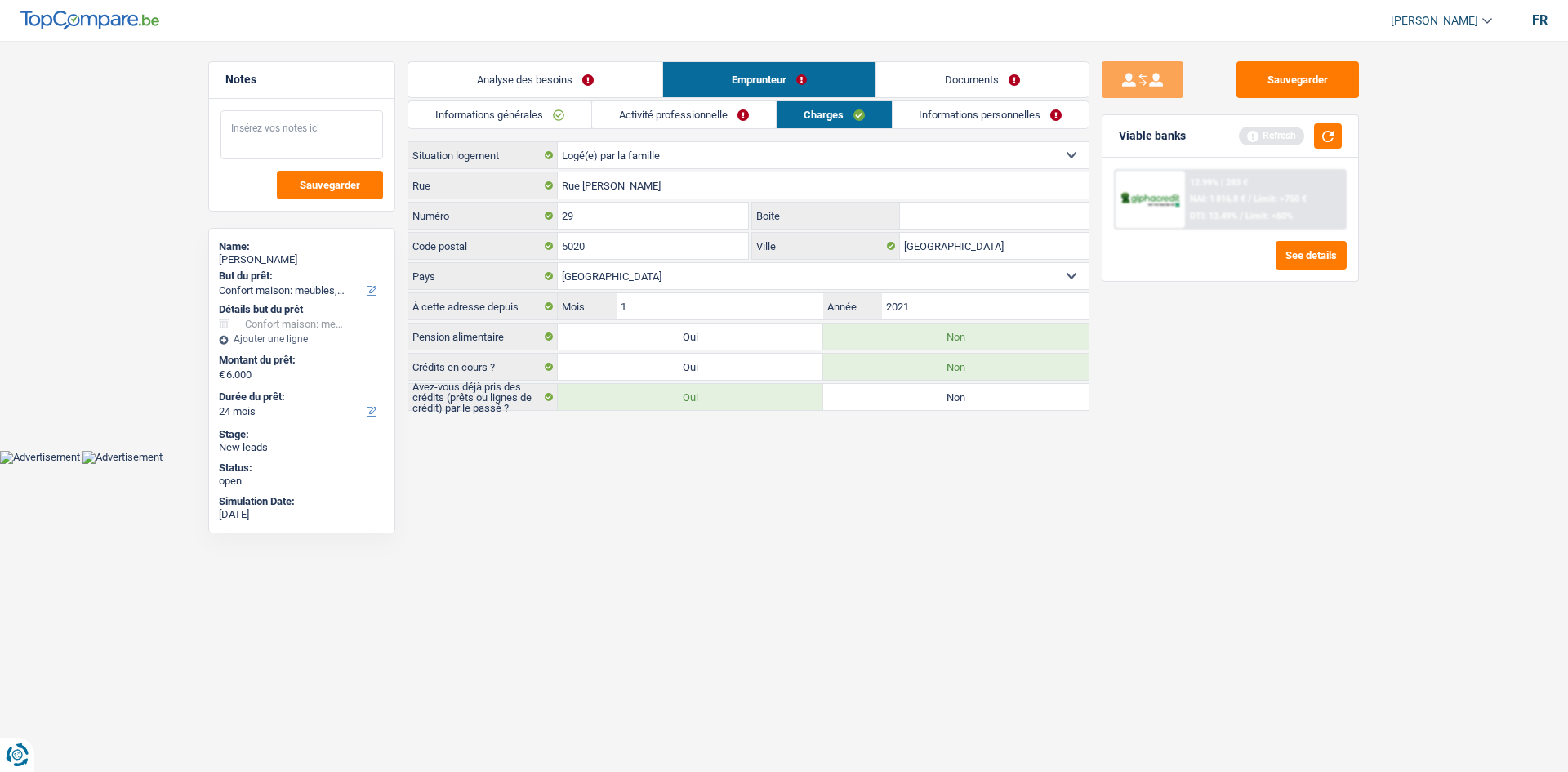 click at bounding box center (301, 135) 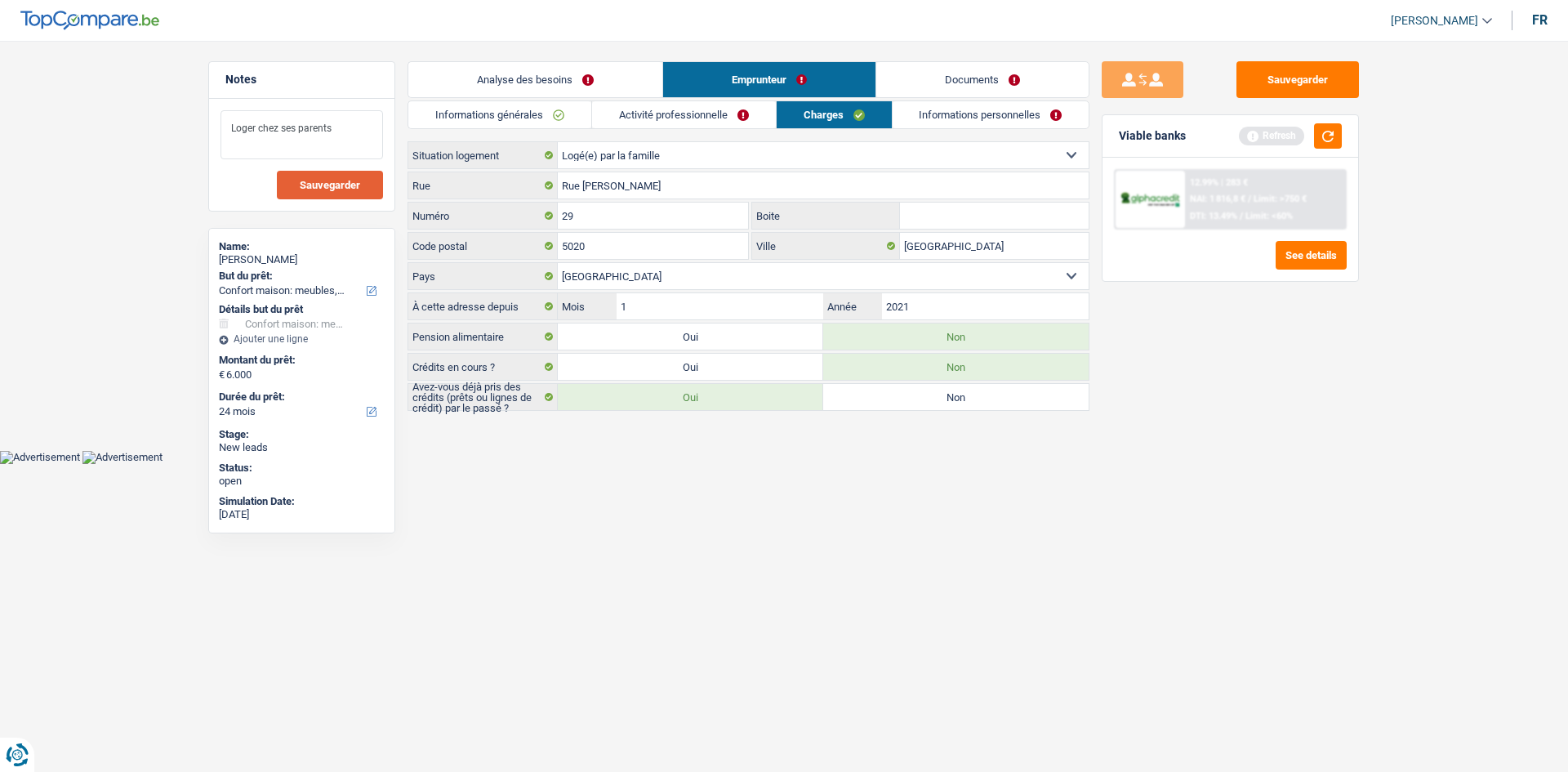type on "Loger chez ses parents" 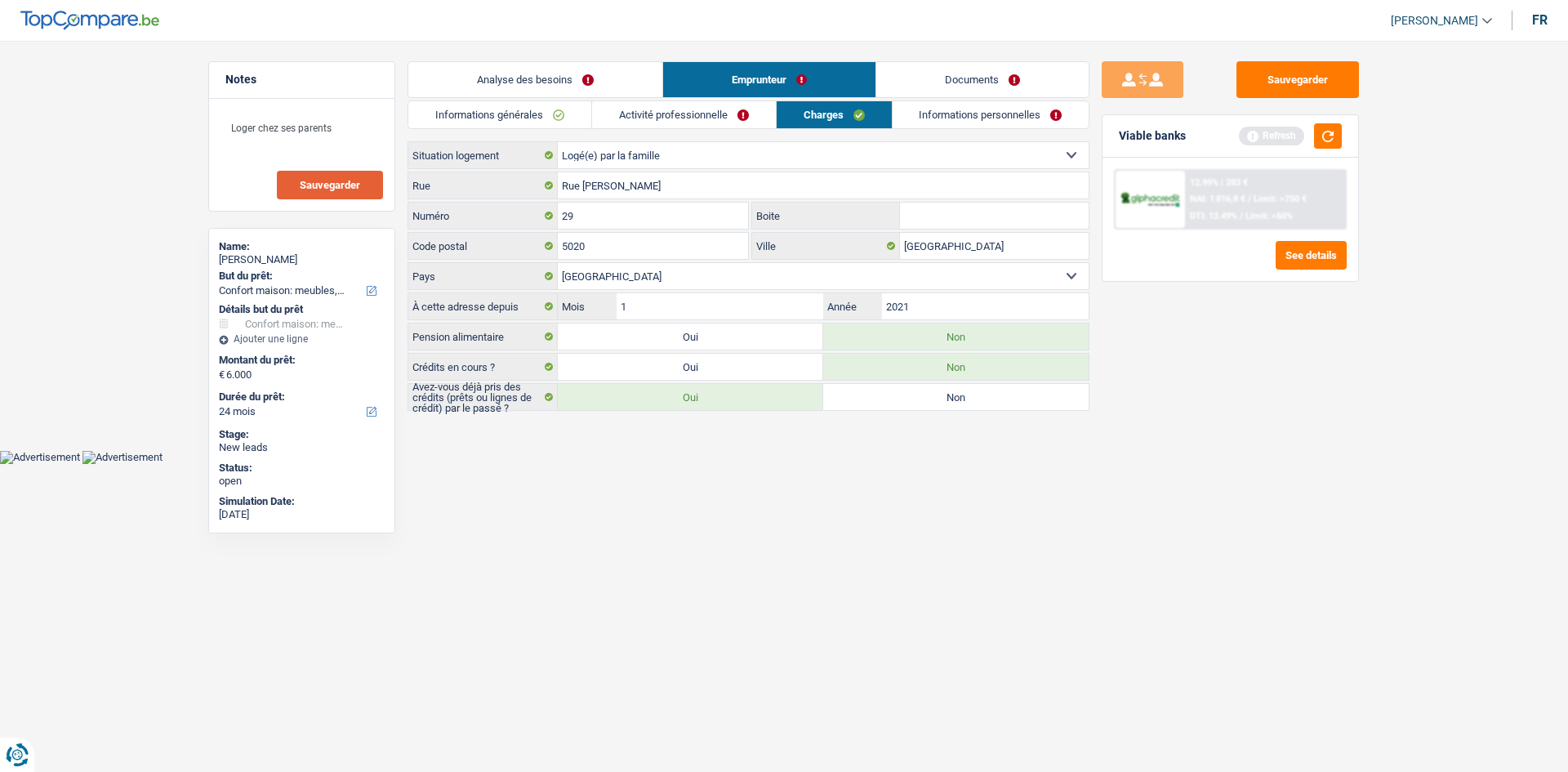 click on "Sauvegarder" at bounding box center (330, 185) 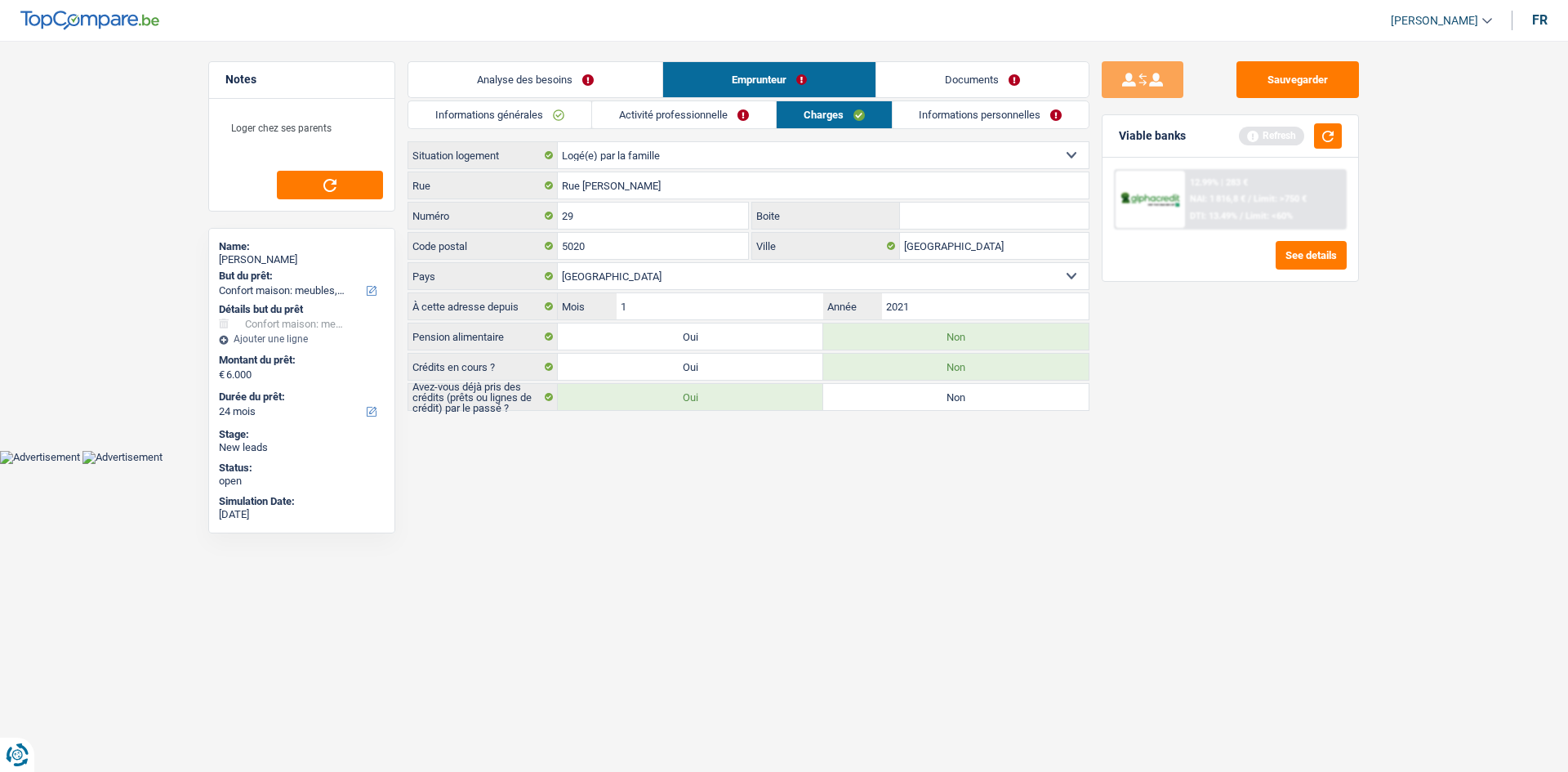 click on "Informations personnelles" at bounding box center [991, 114] 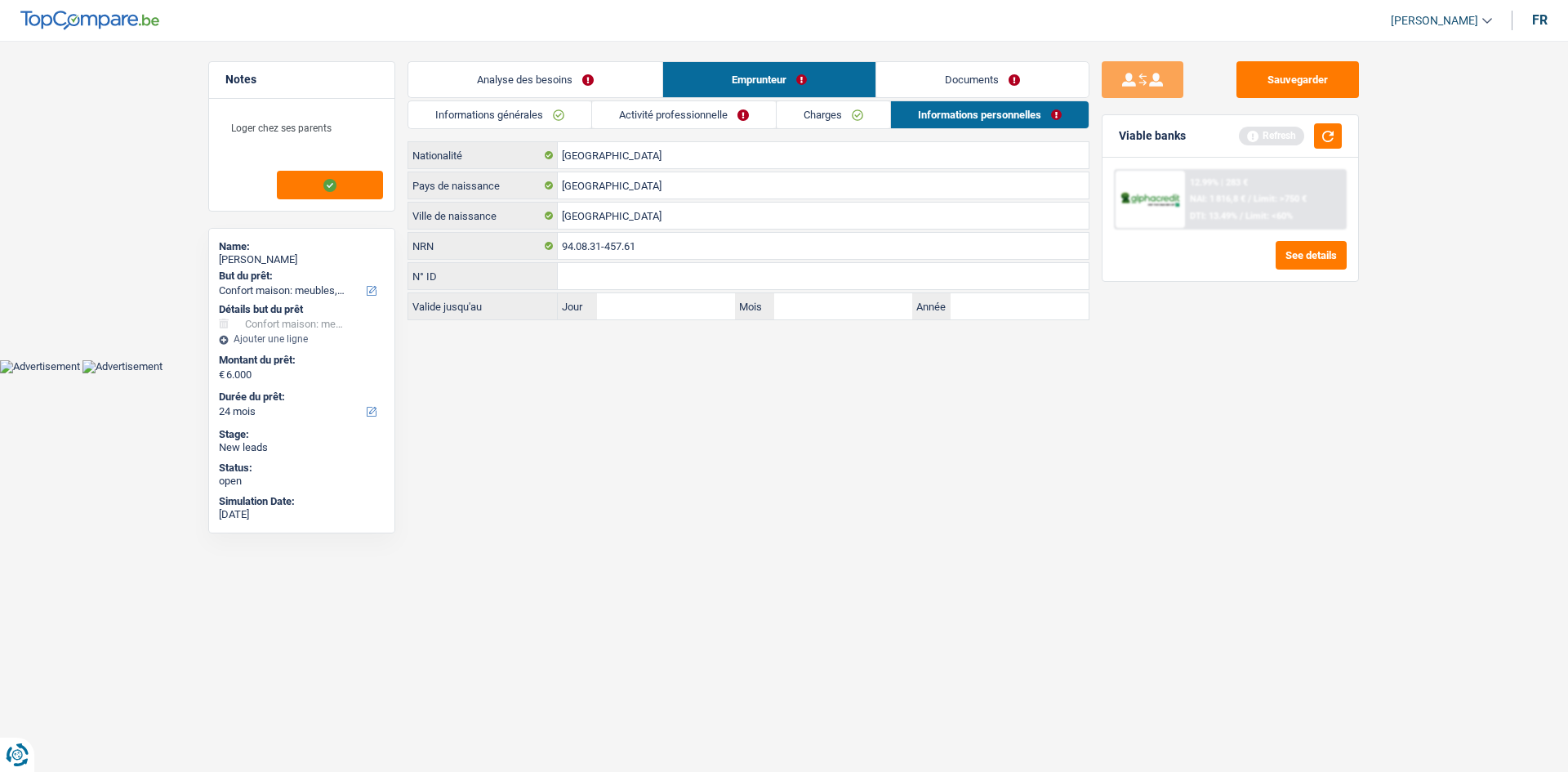 drag, startPoint x: 952, startPoint y: 76, endPoint x: 1074, endPoint y: 114, distance: 127.78106 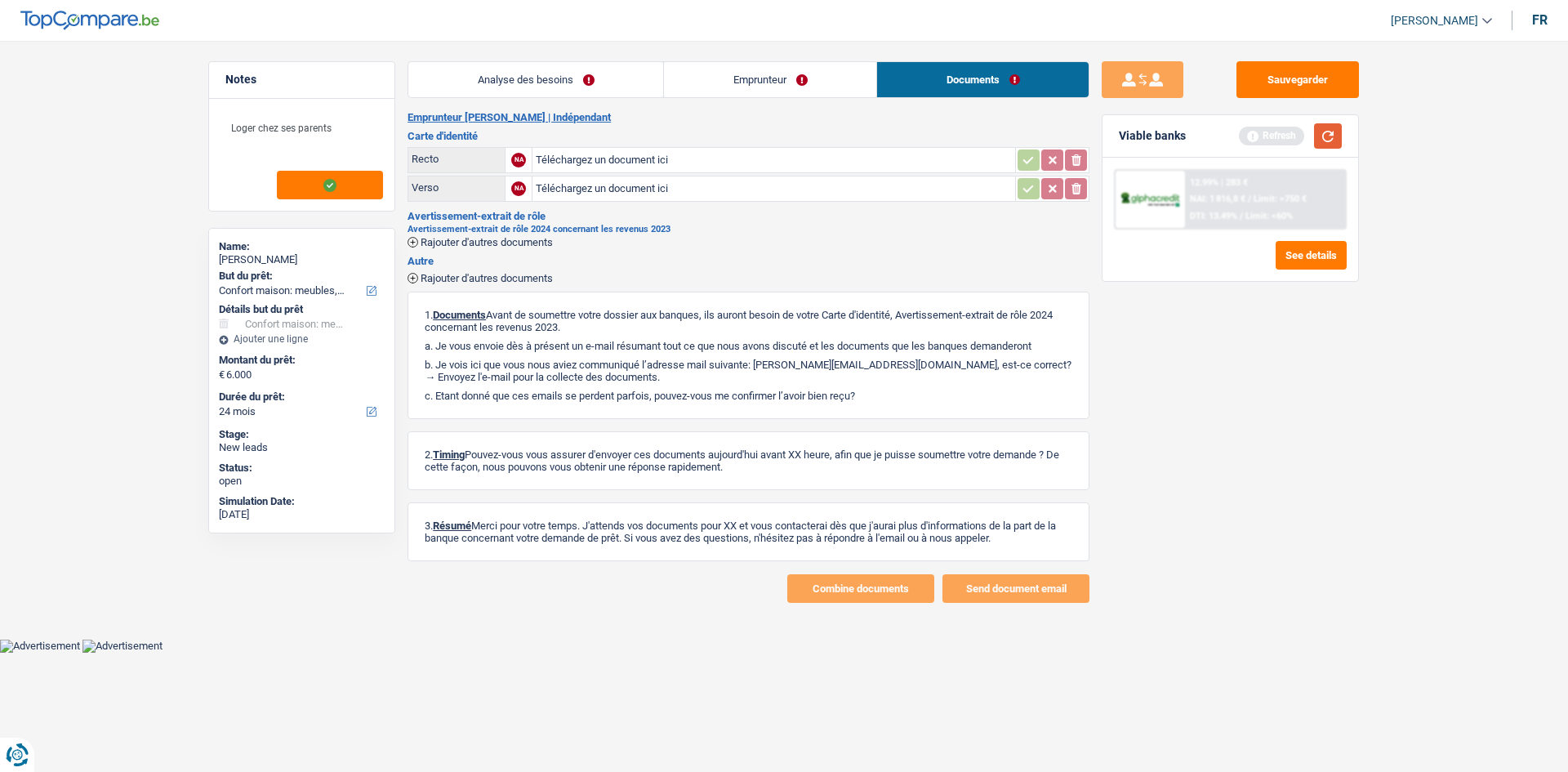 click at bounding box center (1328, 136) 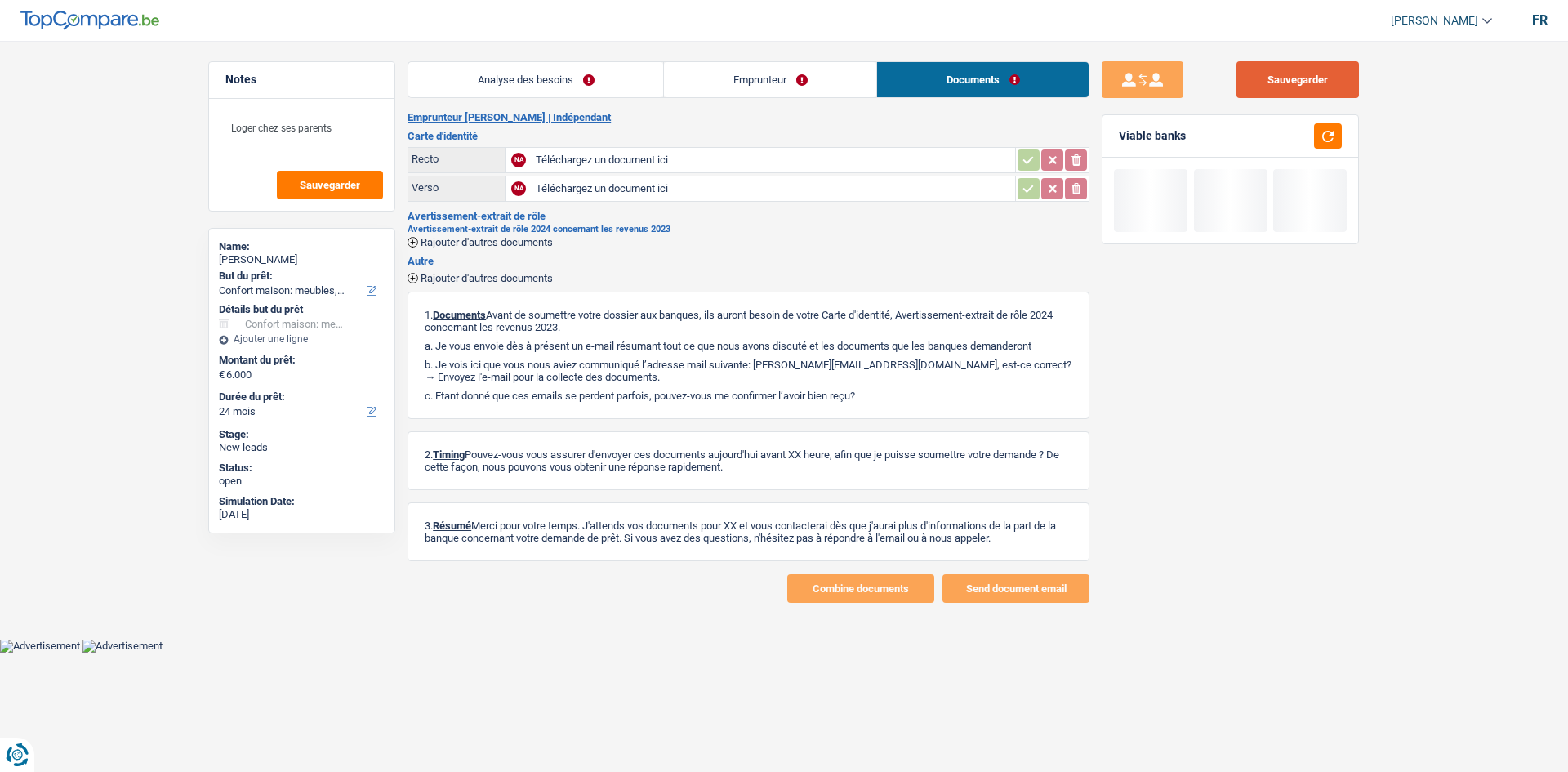 click on "Sauvegarder" at bounding box center (1298, 79) 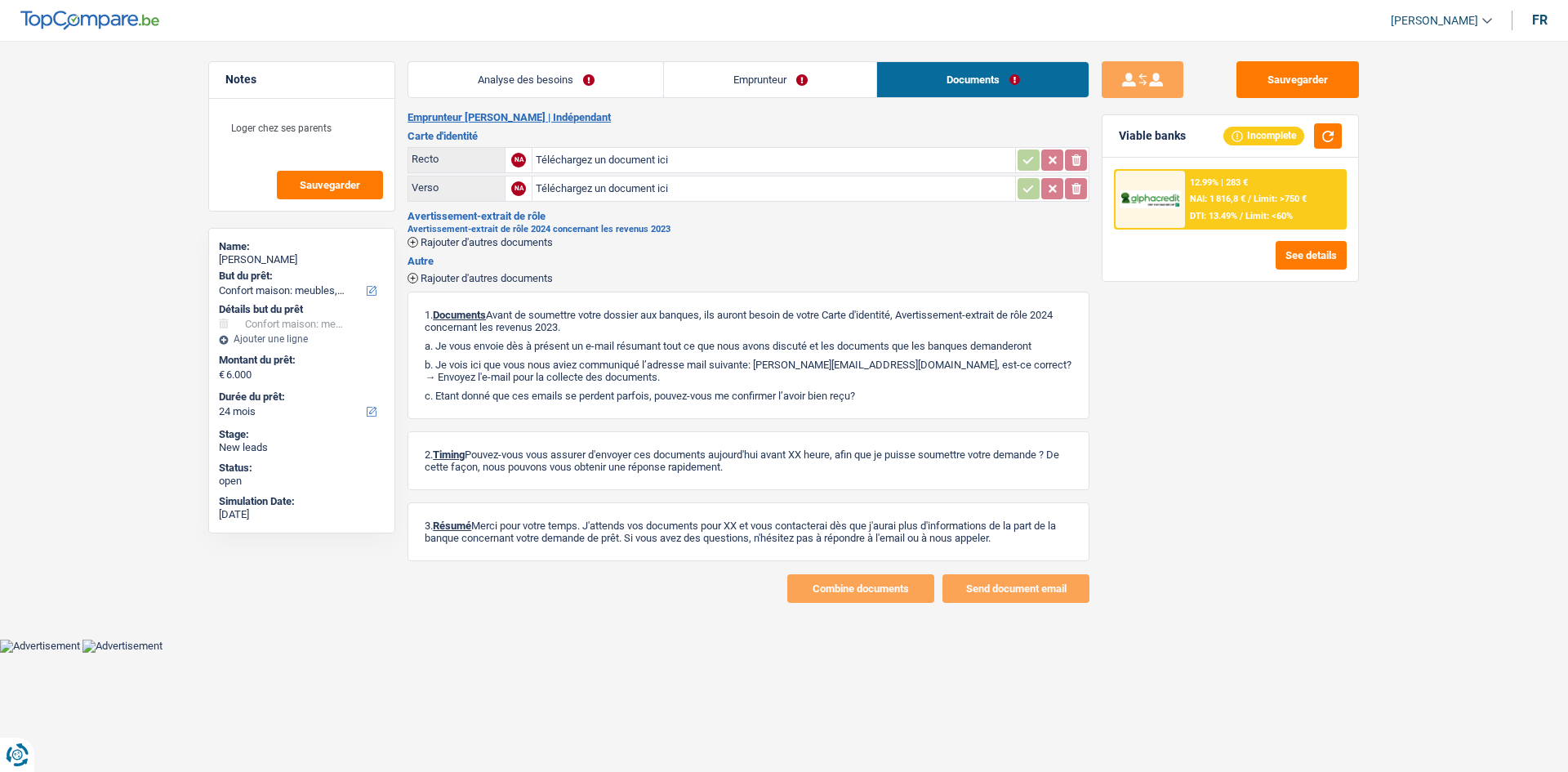 drag, startPoint x: 526, startPoint y: 93, endPoint x: 552, endPoint y: 120, distance: 37.48333 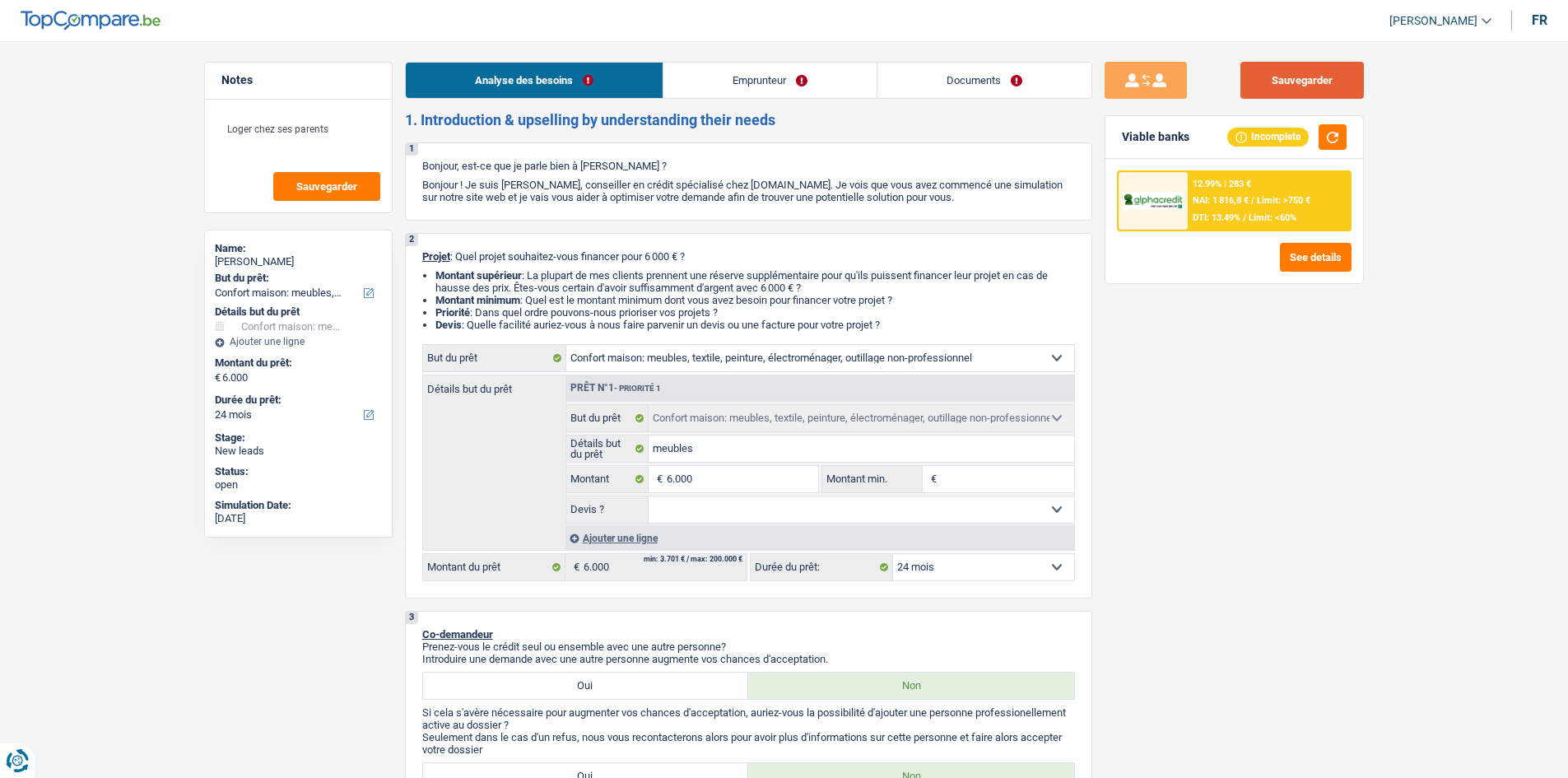 click on "Sauvegarder" at bounding box center (1302, 80) 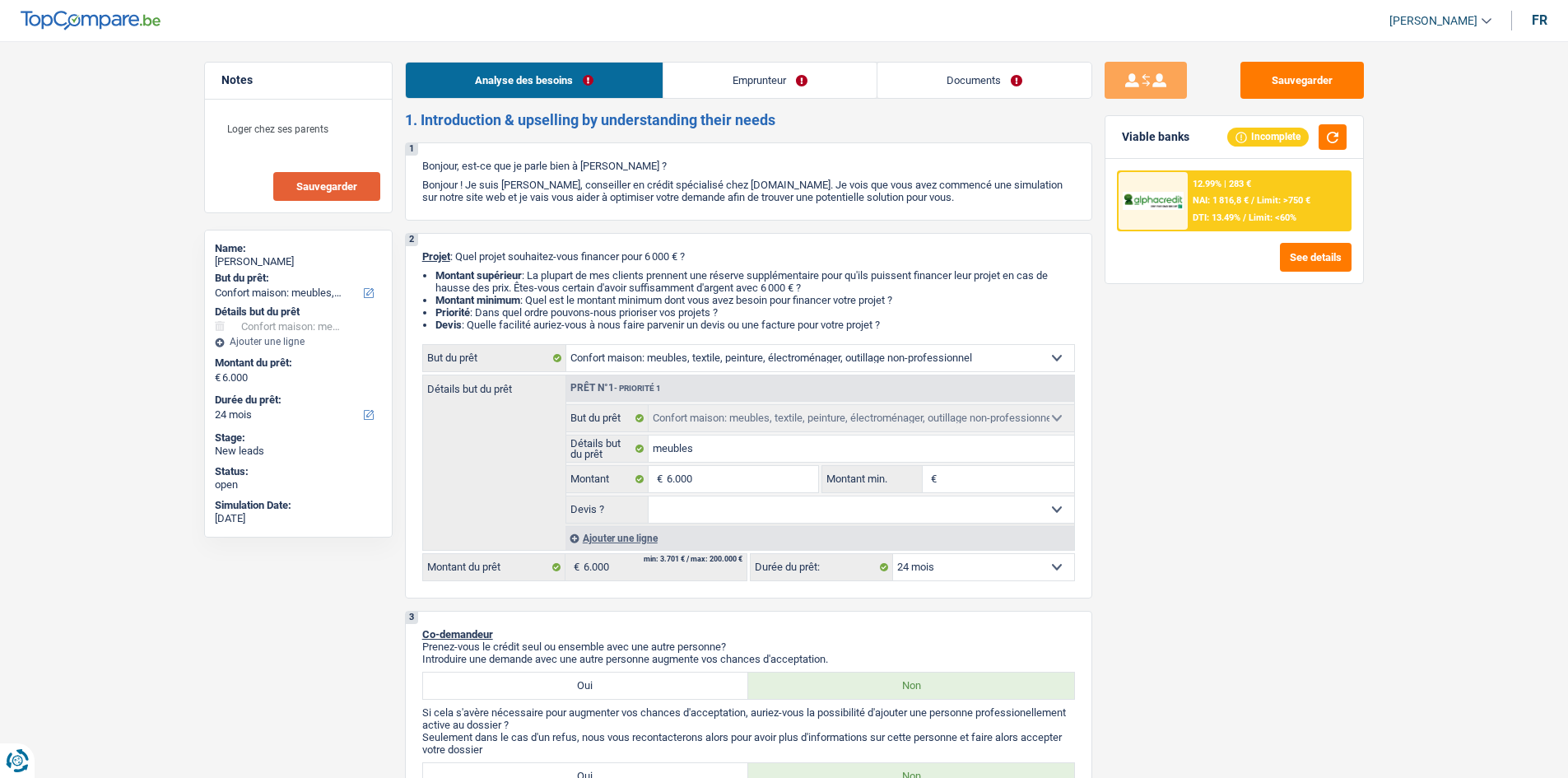 click on "Sauvegarder" at bounding box center (327, 186) 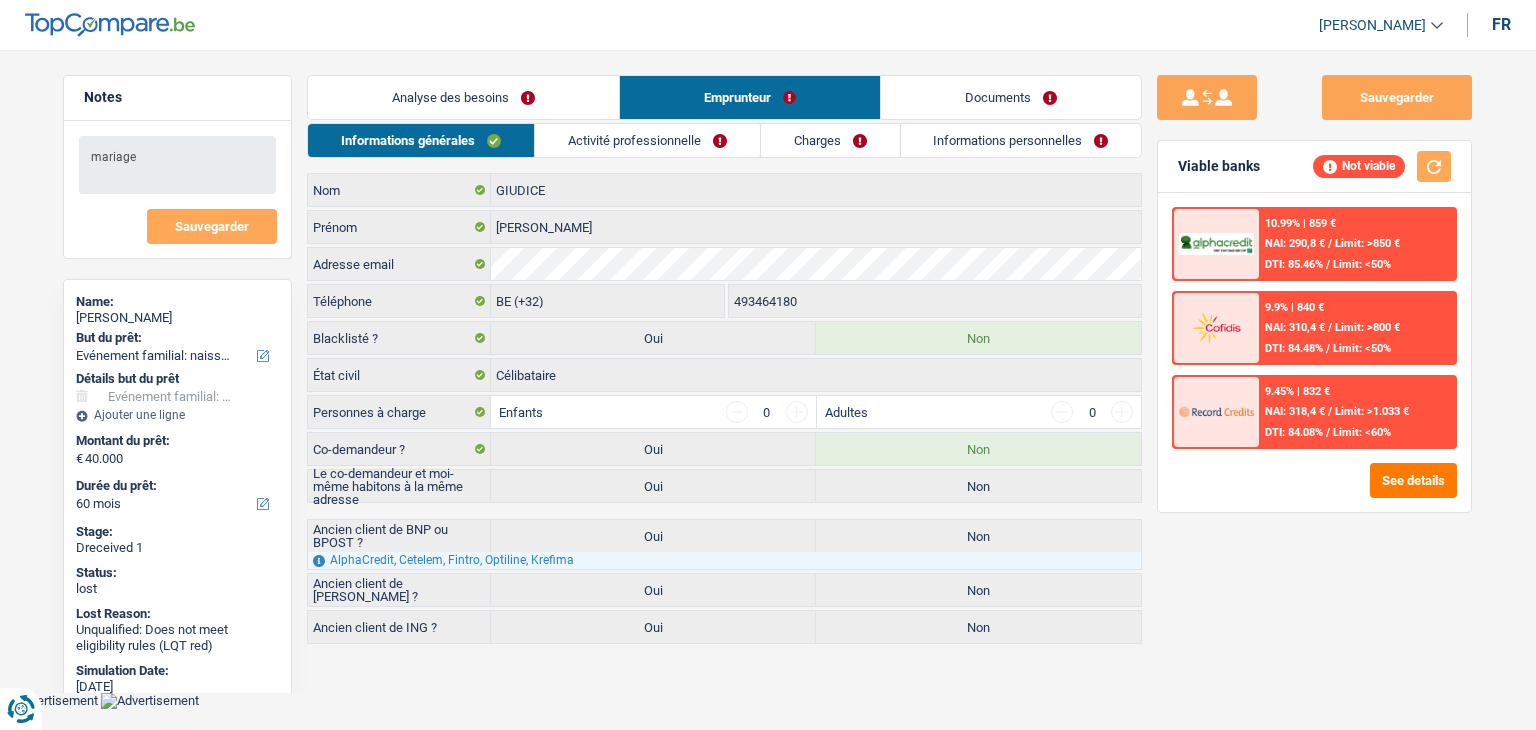 select on "familyEvent" 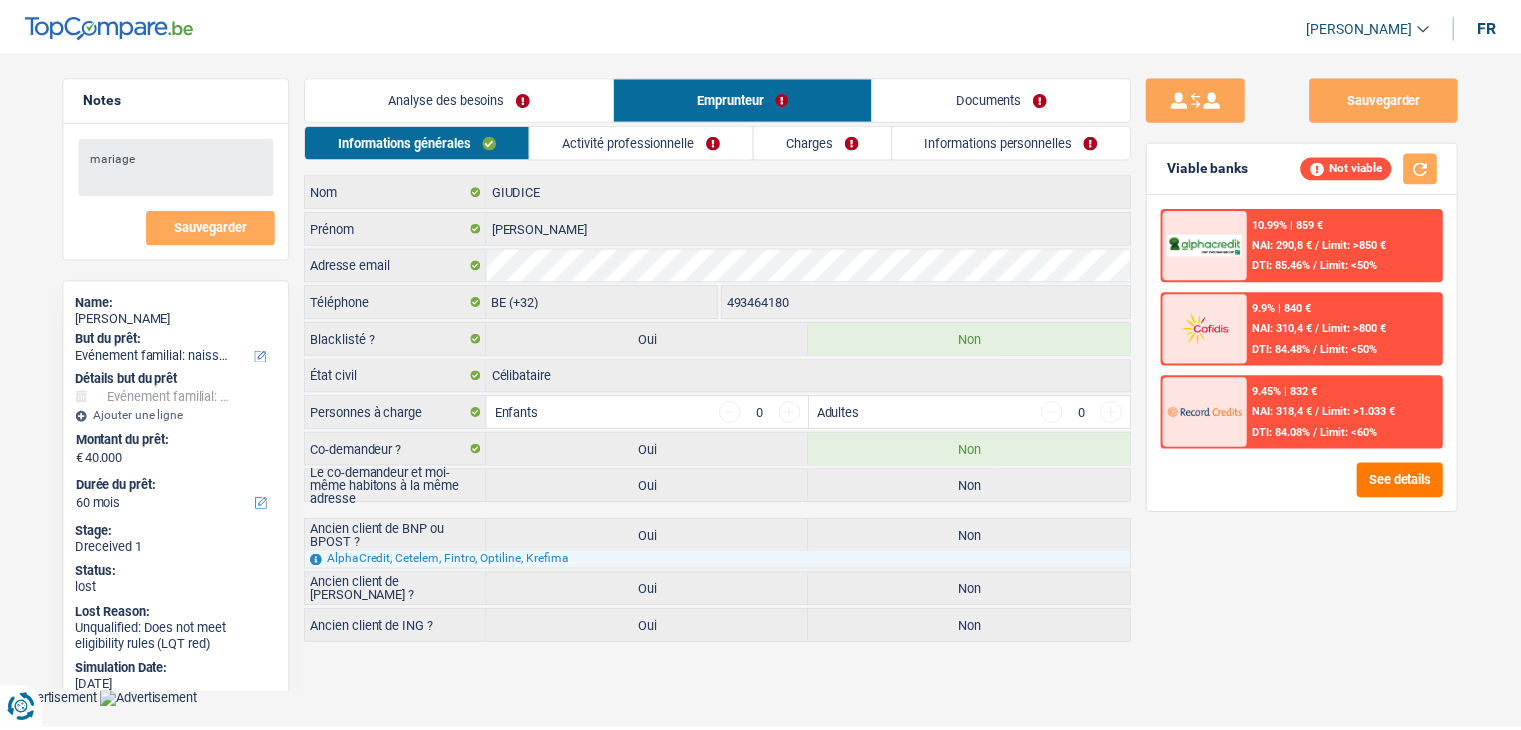 scroll, scrollTop: 0, scrollLeft: 0, axis: both 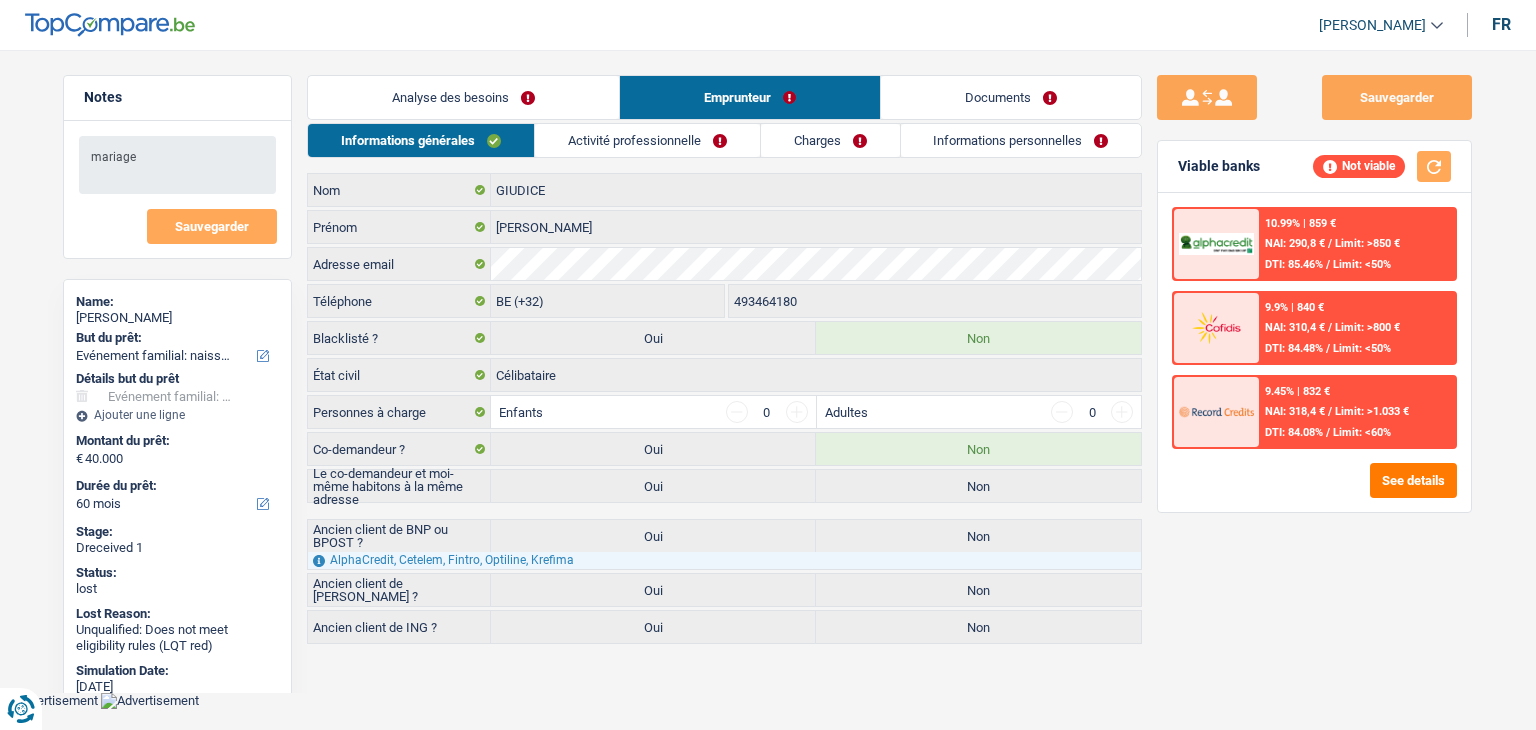 drag, startPoint x: 992, startPoint y: 65, endPoint x: 984, endPoint y: 98, distance: 33.955853 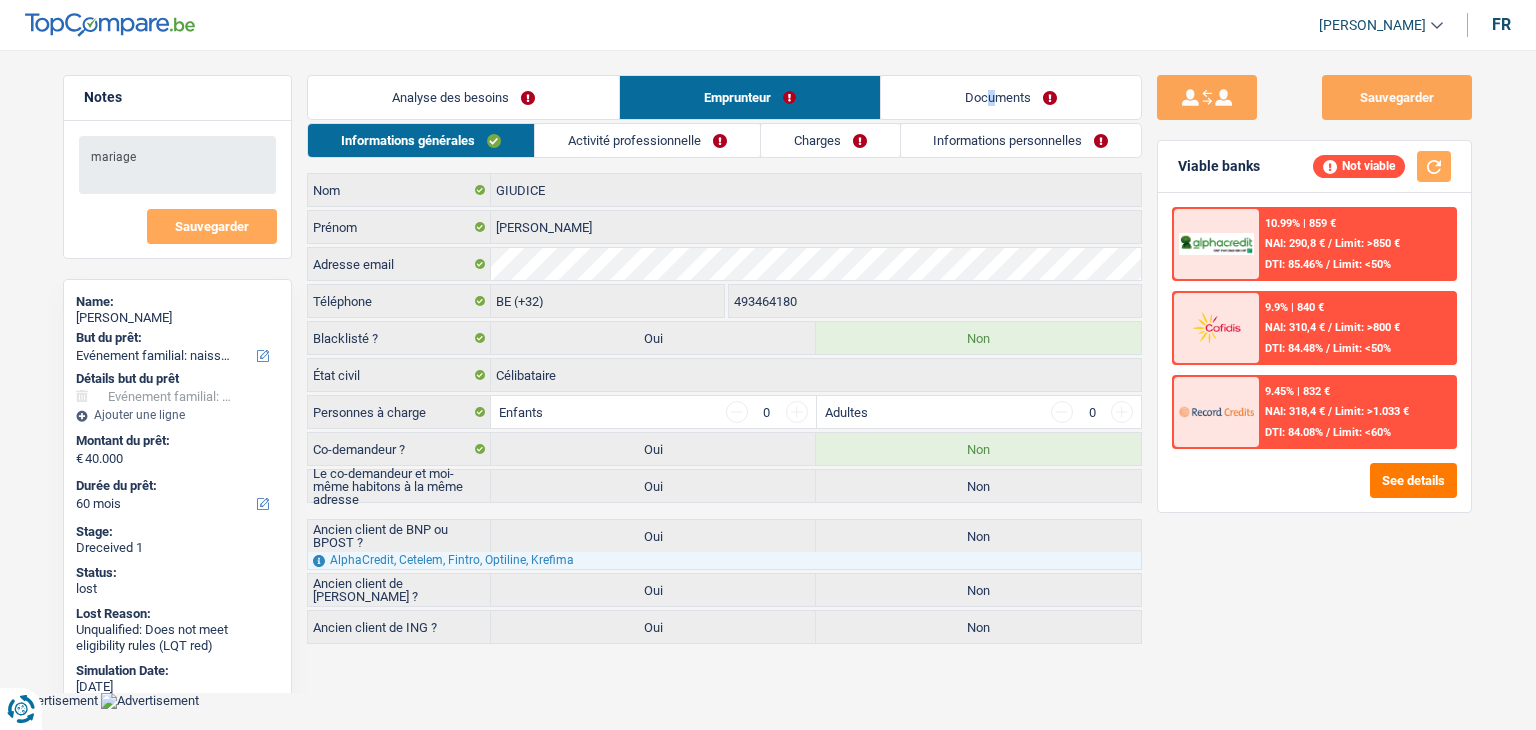 click on "Documents" at bounding box center [1011, 97] 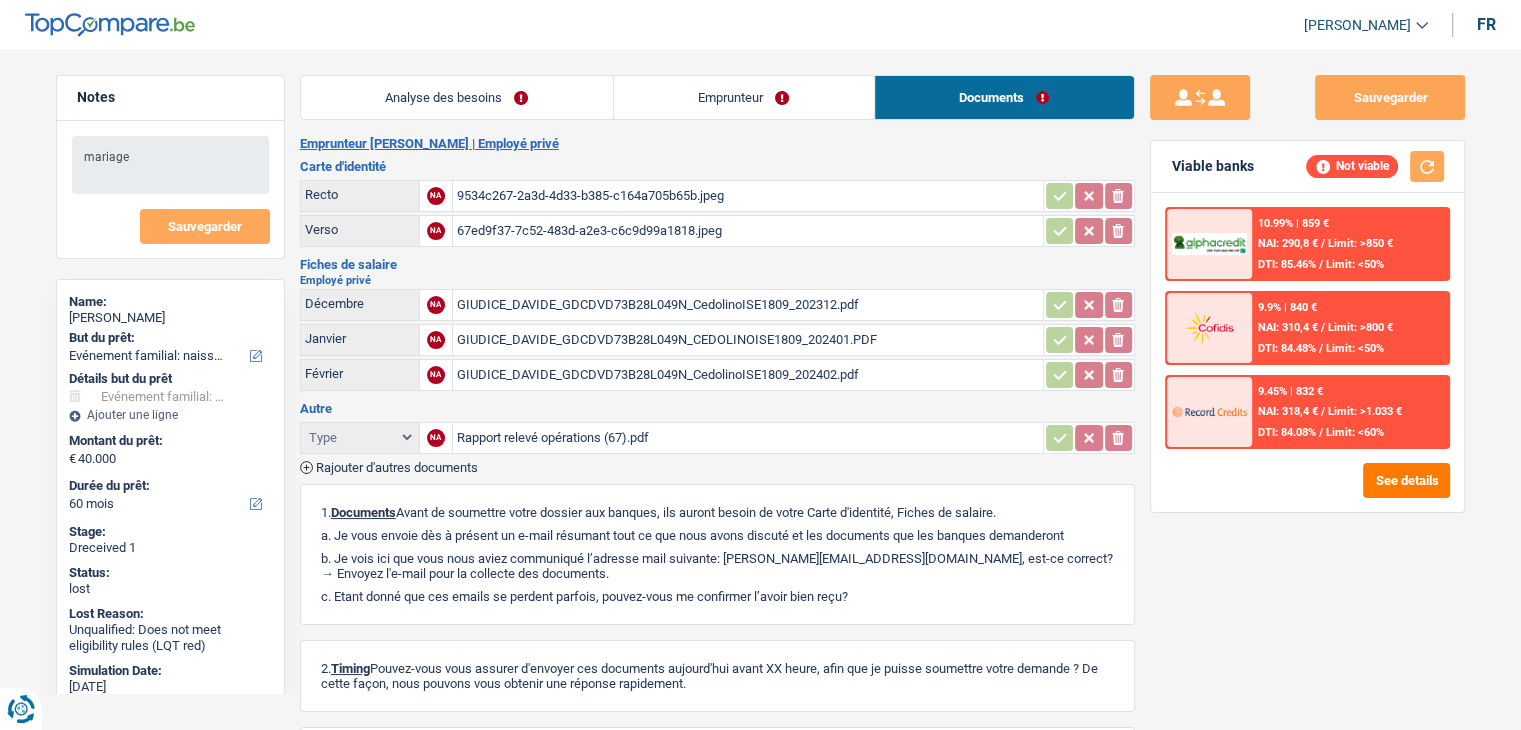click on "GIUDICE_DAVIDE_GDCDVD73B28L049N_CedolinoISE1809_202312.pdf" at bounding box center [748, 305] 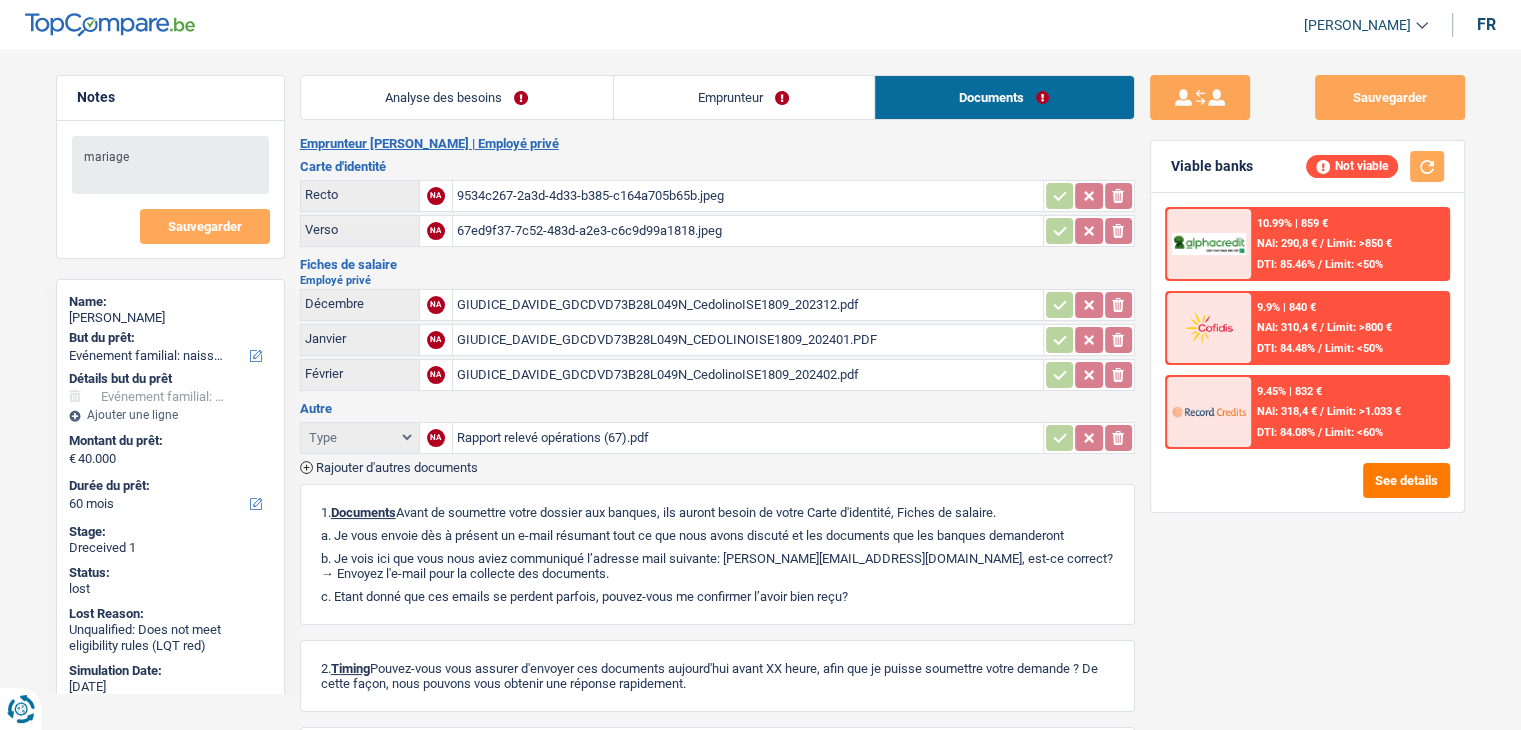 click on "GIUDICE_DAVIDE_GDCDVD73B28L049N_CEDOLINOISE1809_202401.PDF" at bounding box center [748, 340] 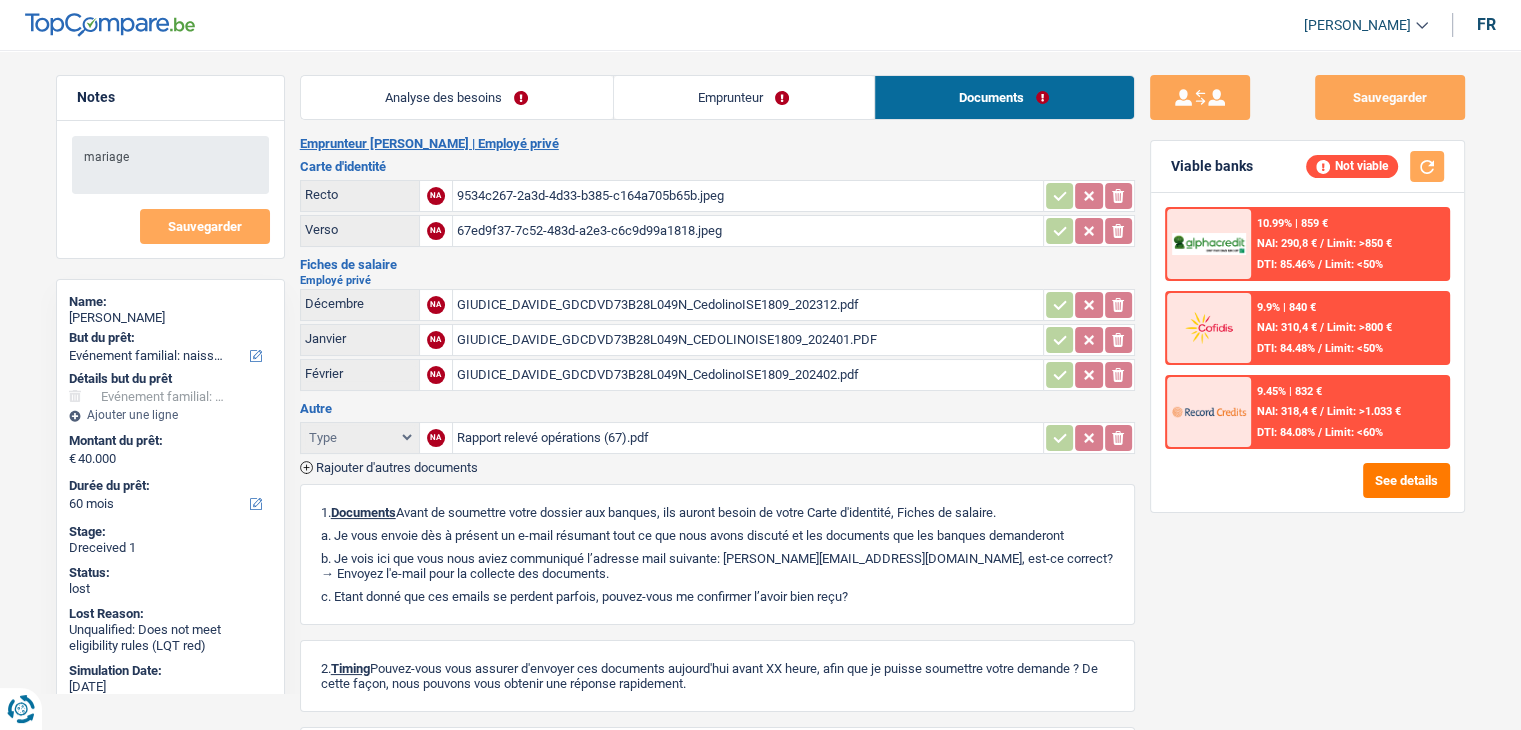 click on "Emprunteur" at bounding box center [744, 97] 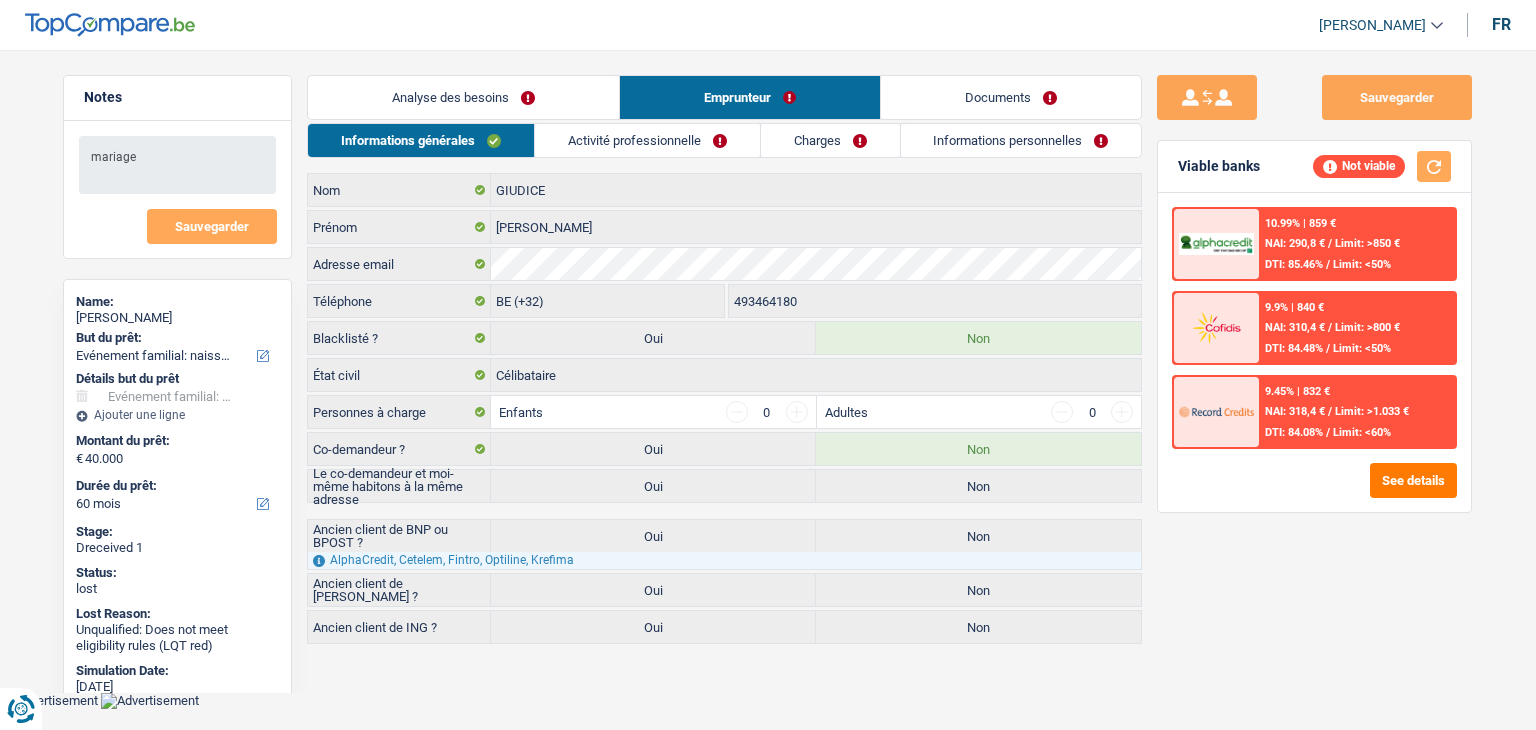 click on "Activité professionnelle" at bounding box center (647, 140) 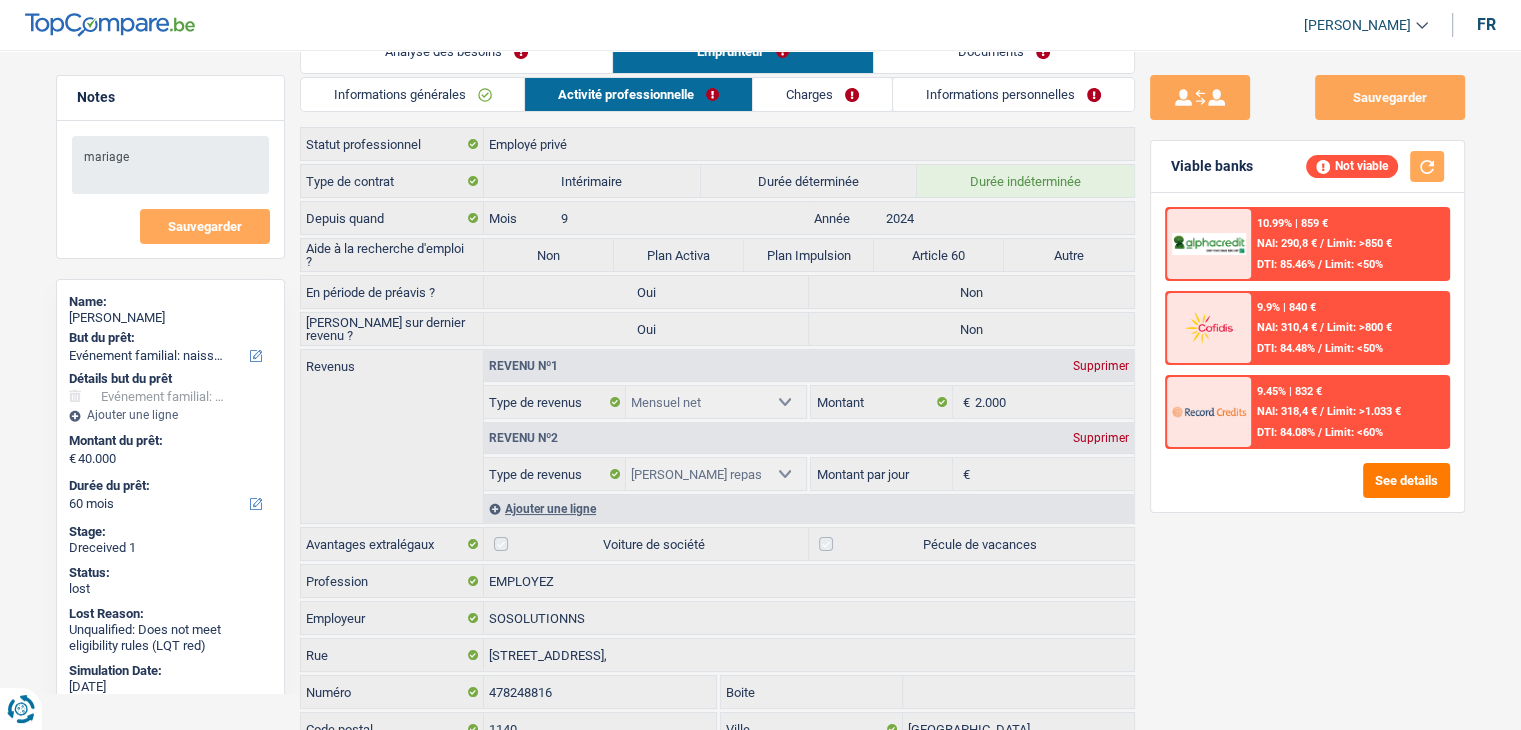 scroll, scrollTop: 0, scrollLeft: 0, axis: both 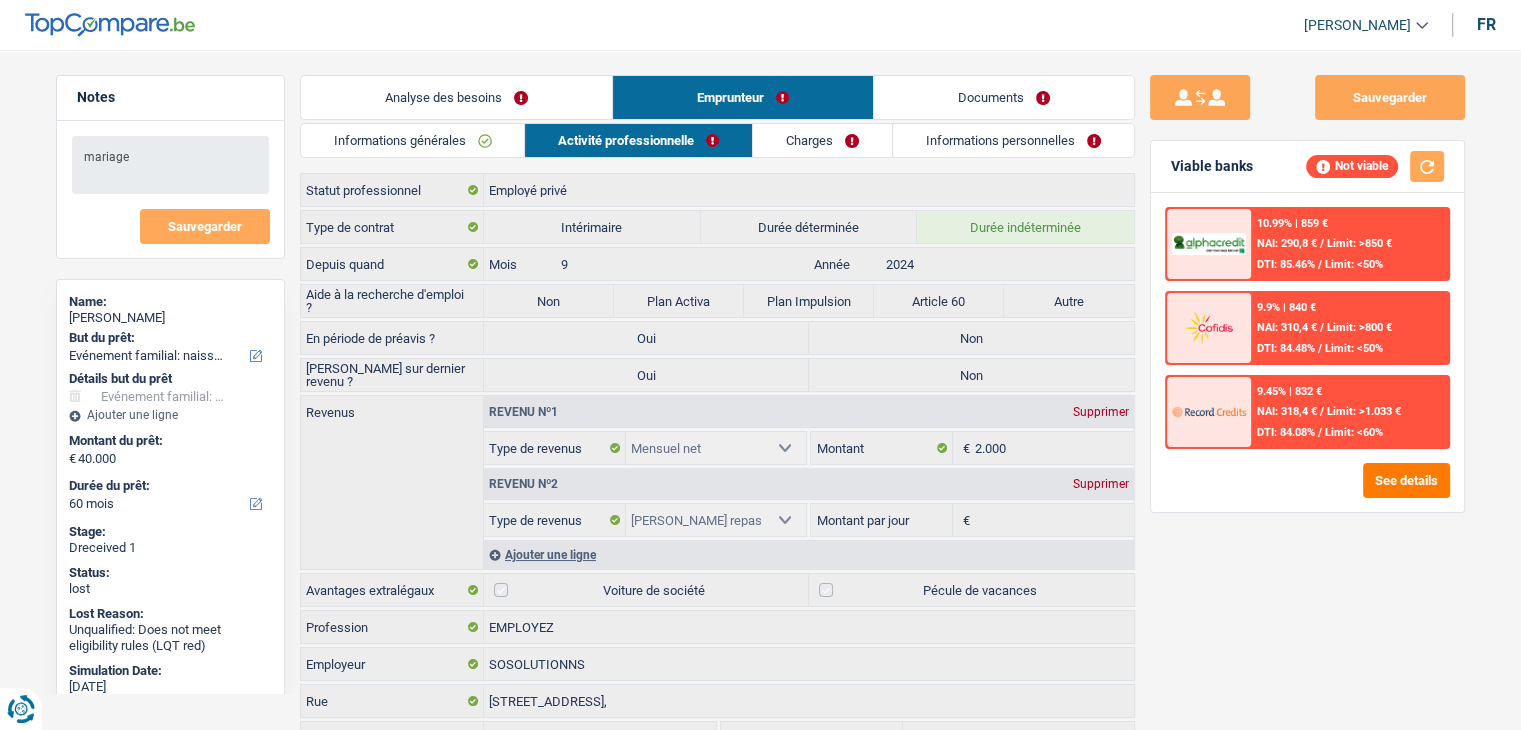click on "Documents" at bounding box center (1004, 97) 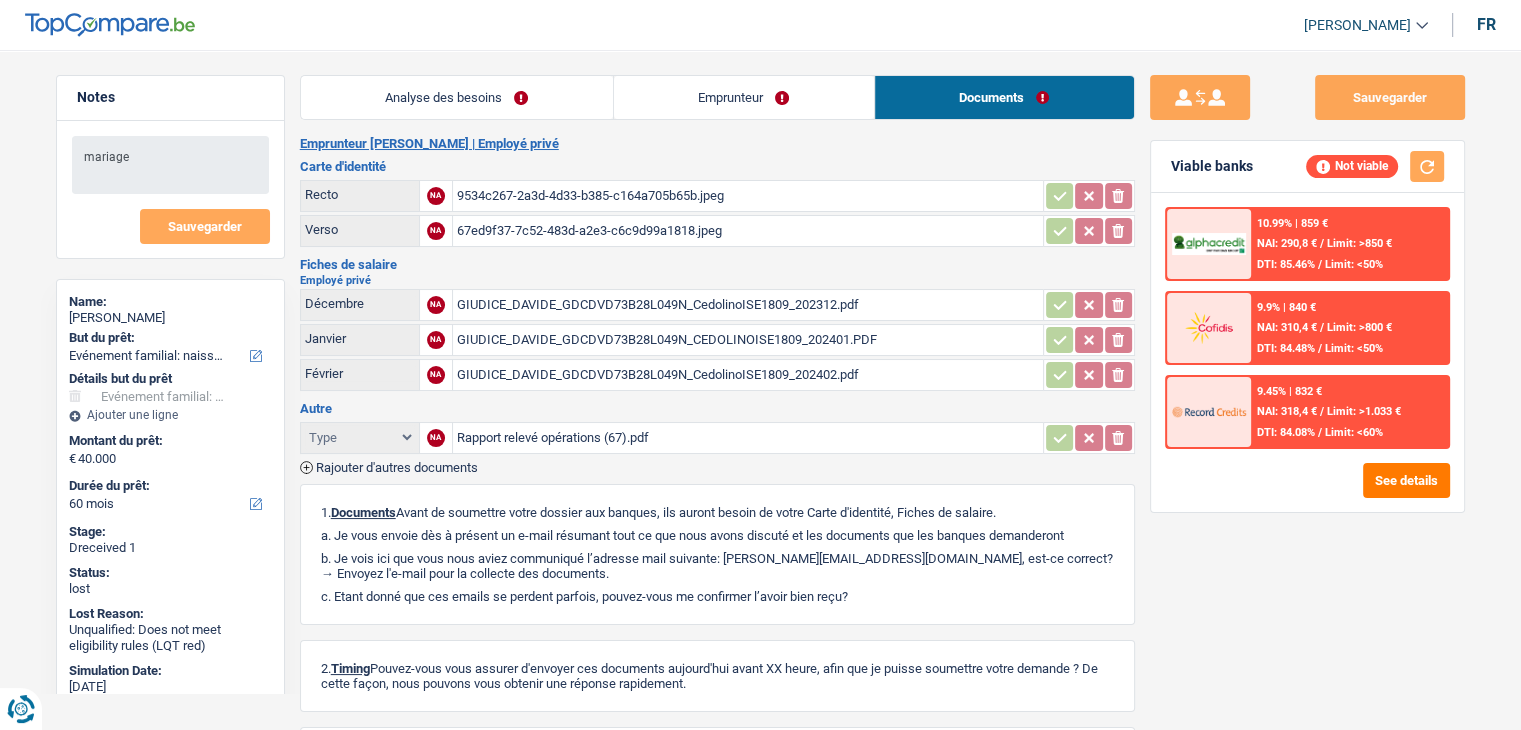 click on "Rapport relevé opérations (67).pdf" at bounding box center (748, 438) 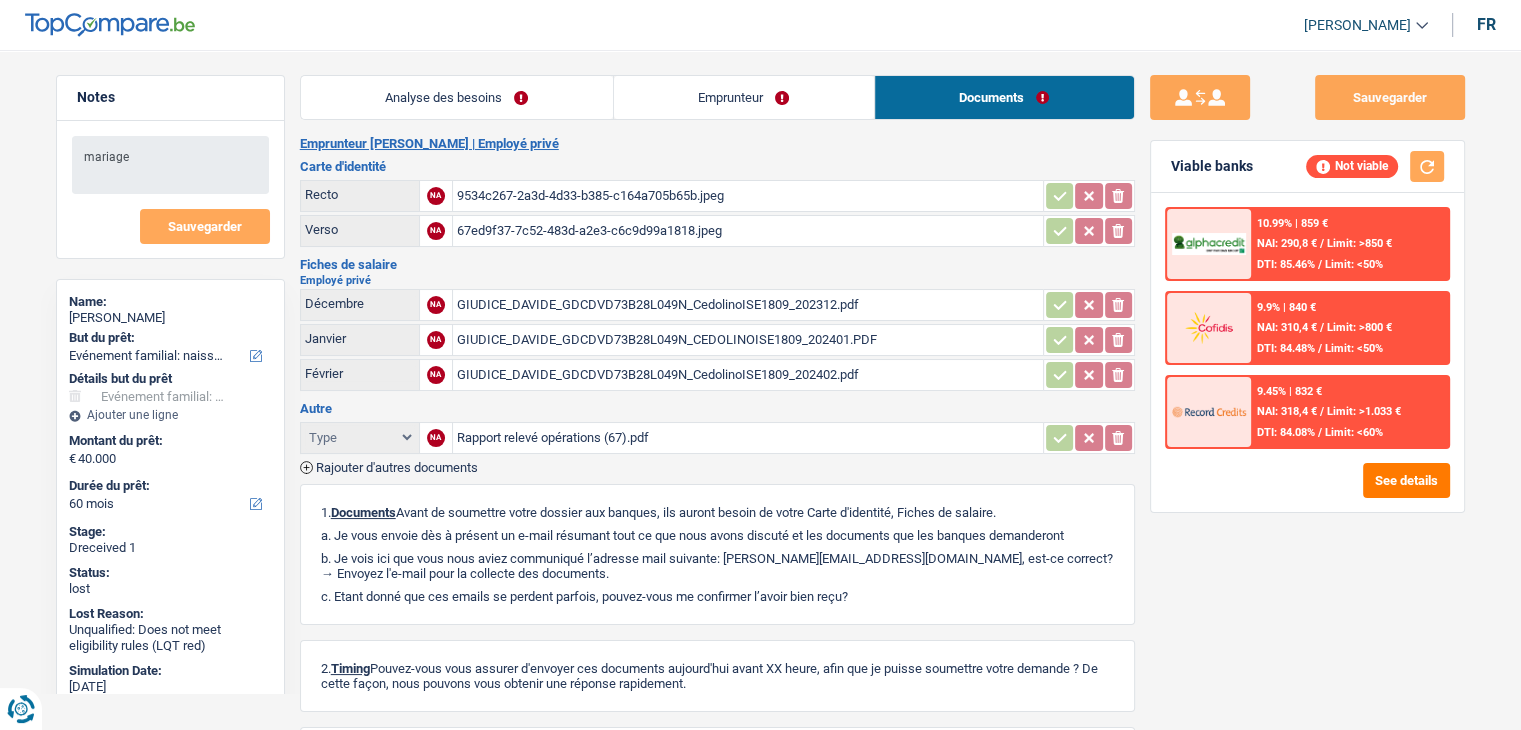 click on "GIUDICE_DAVIDE_GDCDVD73B28L049N_CedolinoISE1809_202312.pdf" at bounding box center (748, 305) 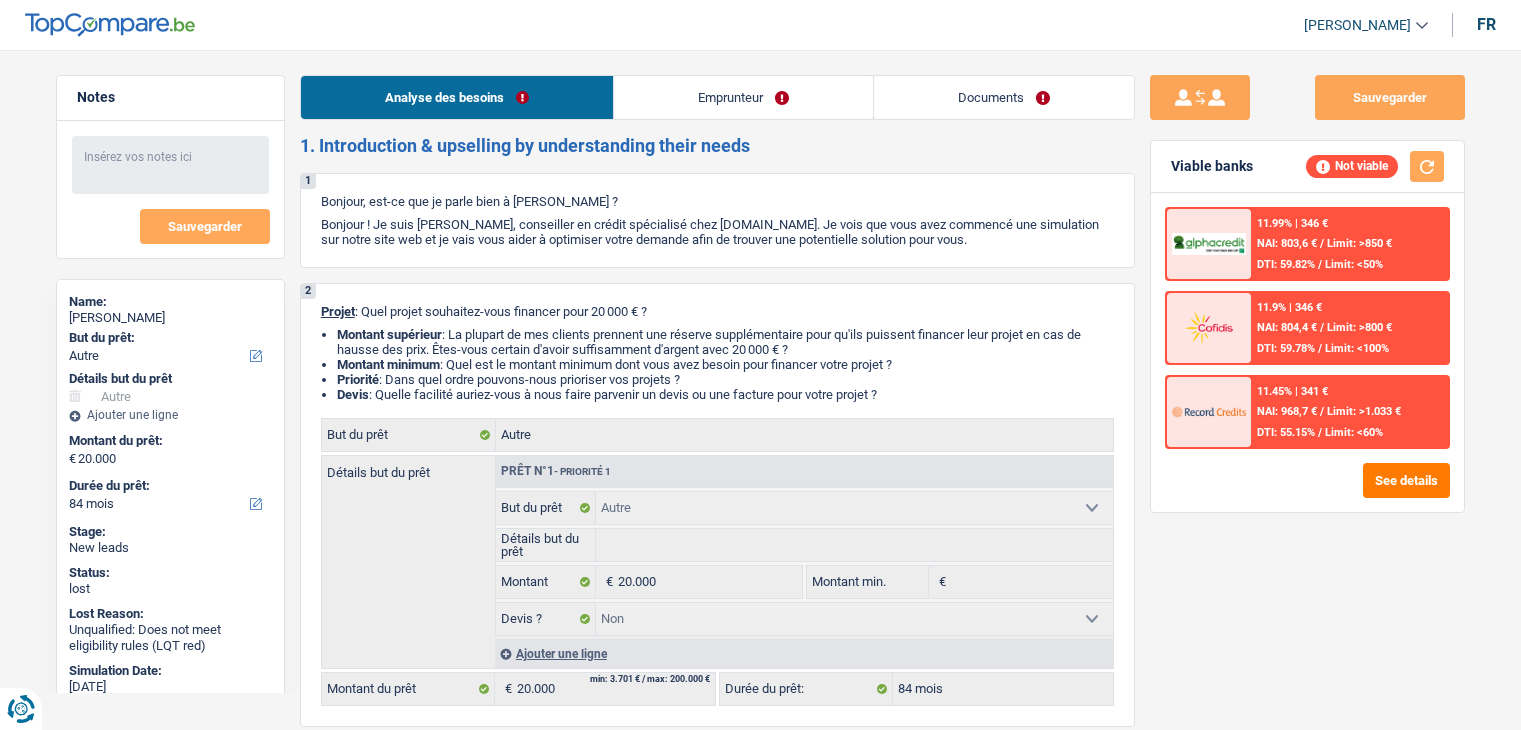 select on "other" 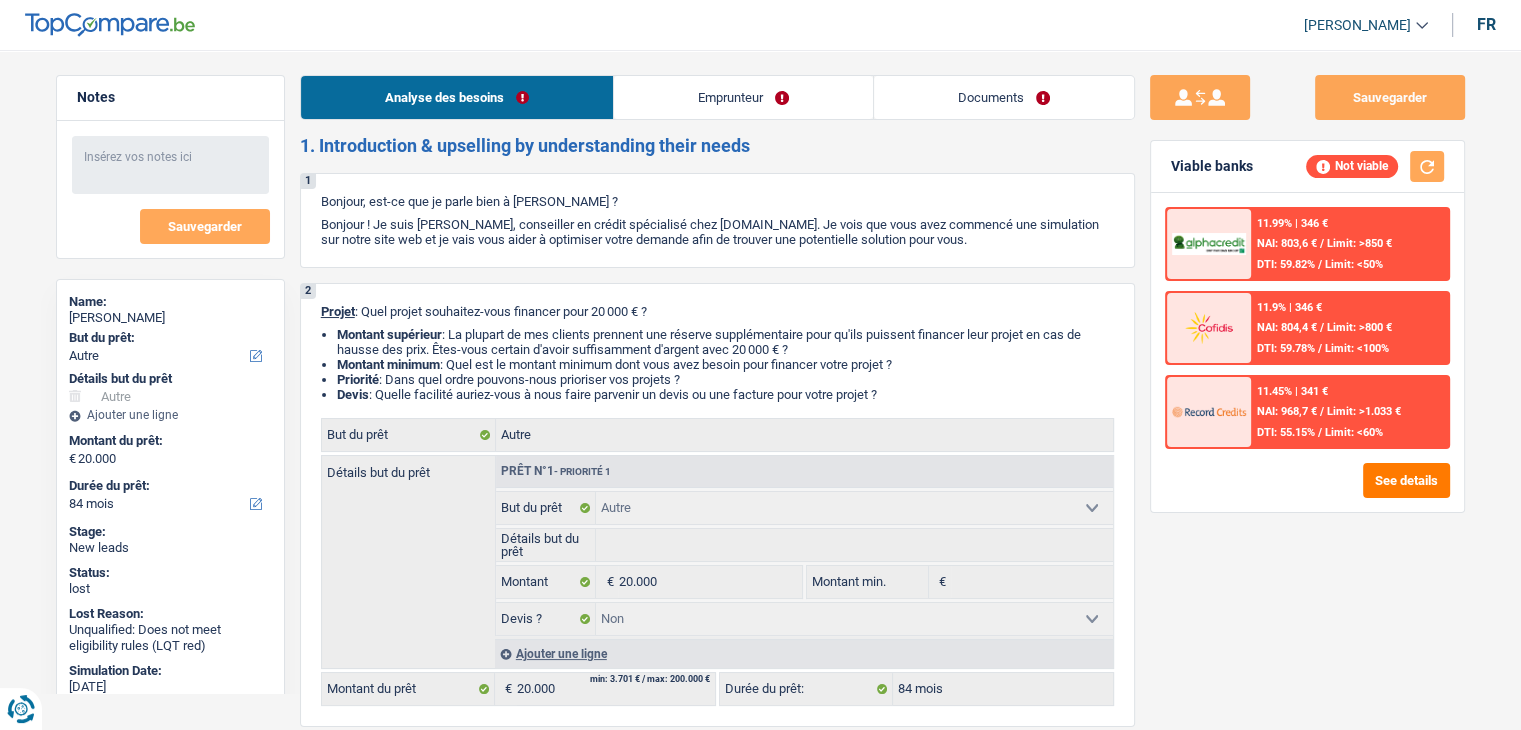 click on "Documents" at bounding box center (1004, 97) 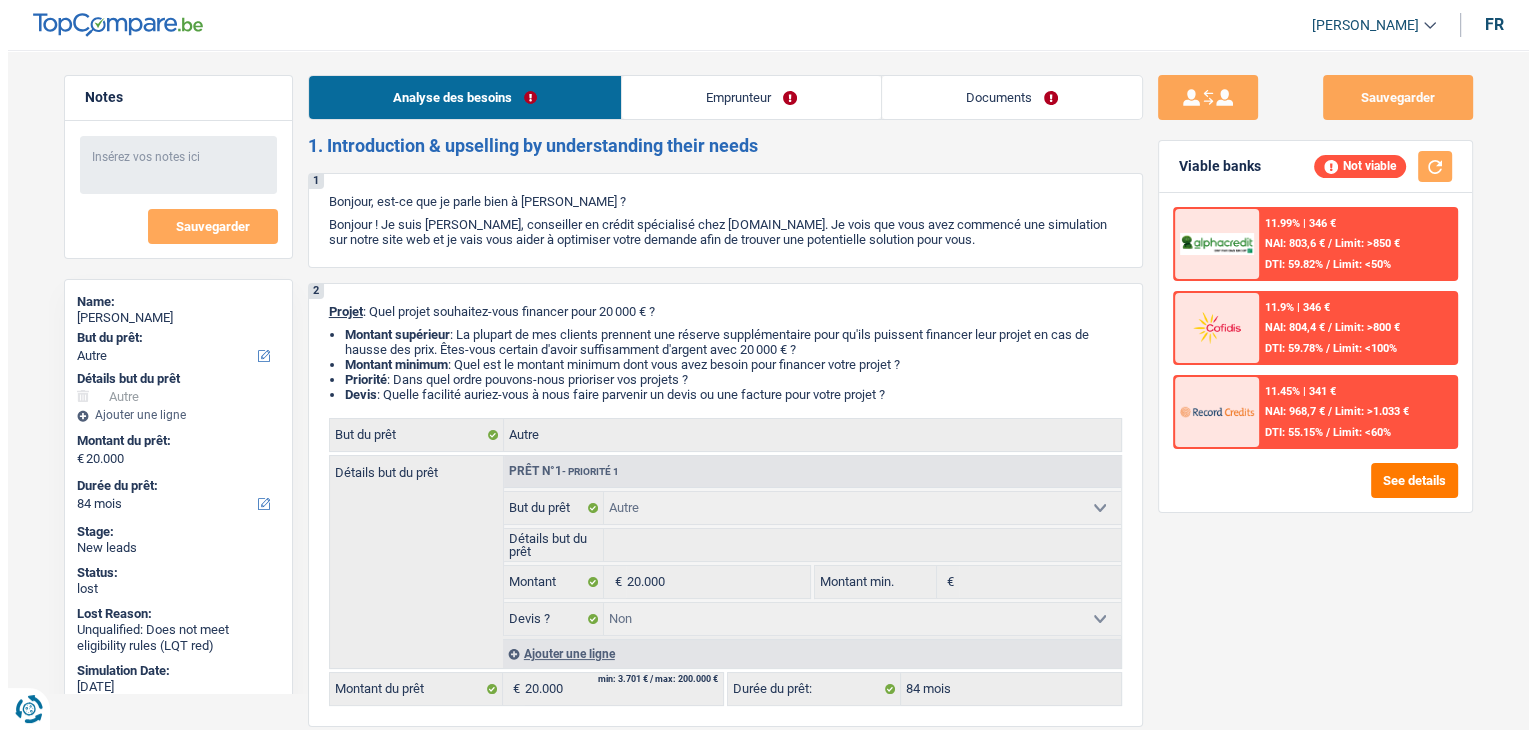 scroll, scrollTop: 0, scrollLeft: 0, axis: both 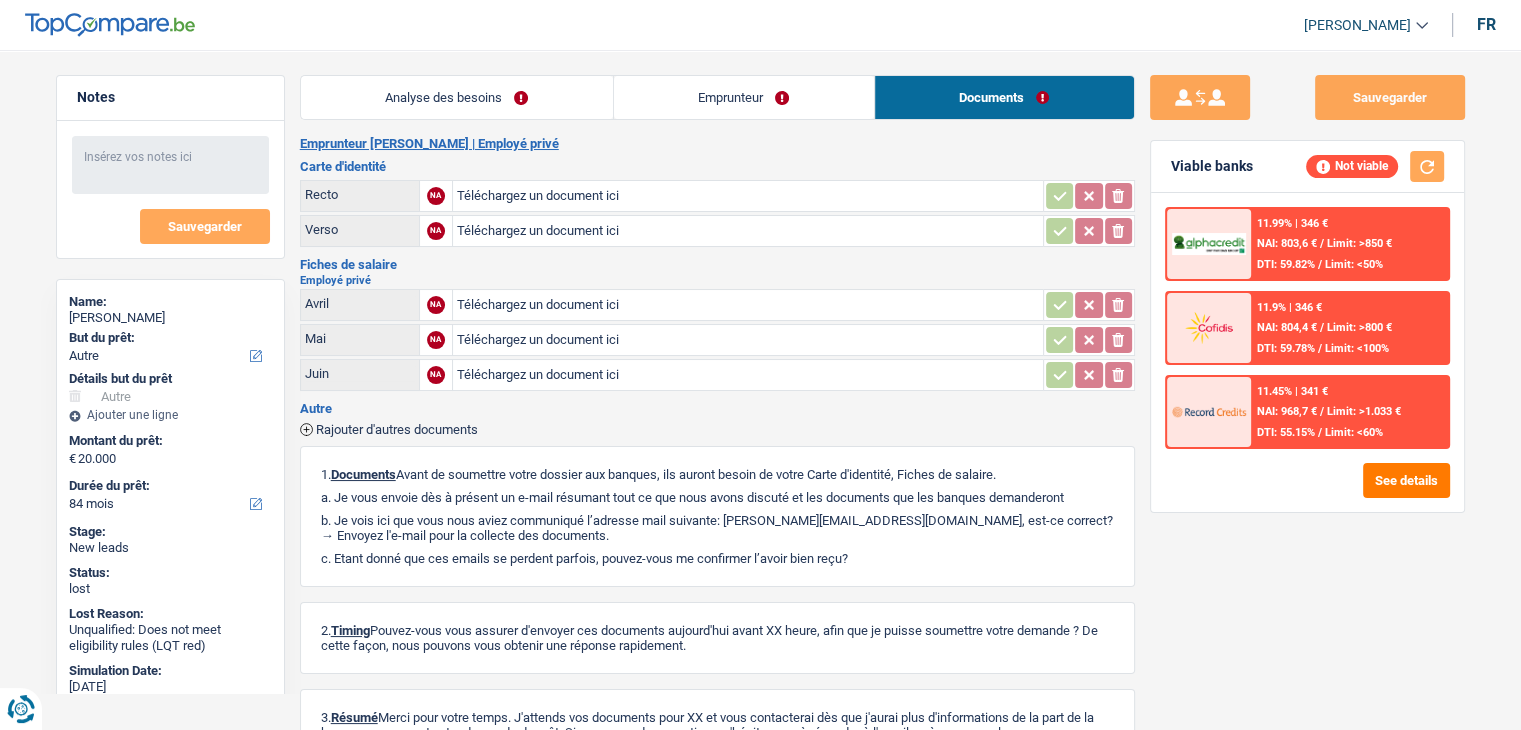 drag, startPoint x: 852, startPoint y: 109, endPoint x: 839, endPoint y: 105, distance: 13.601471 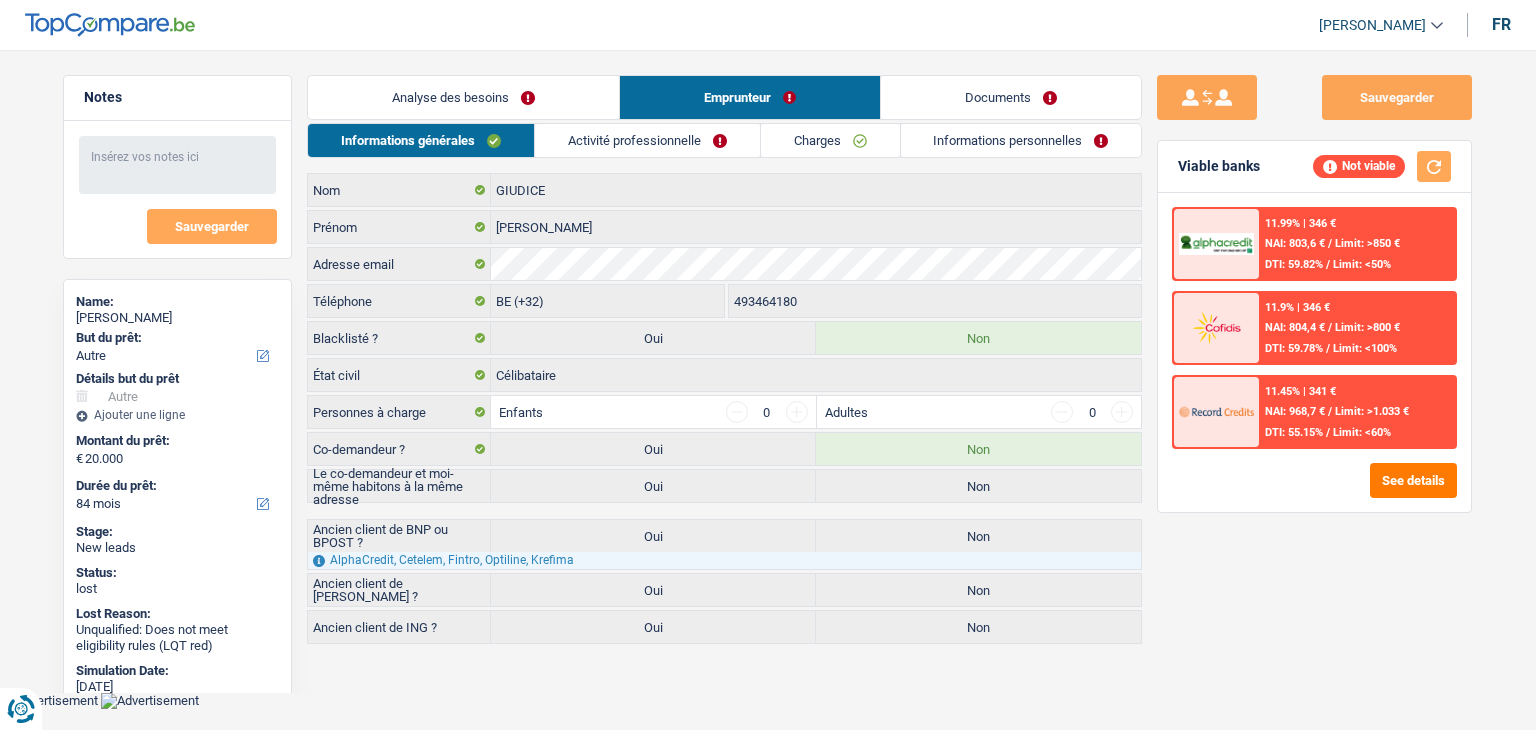 click on "Activité professionnelle" at bounding box center (647, 140) 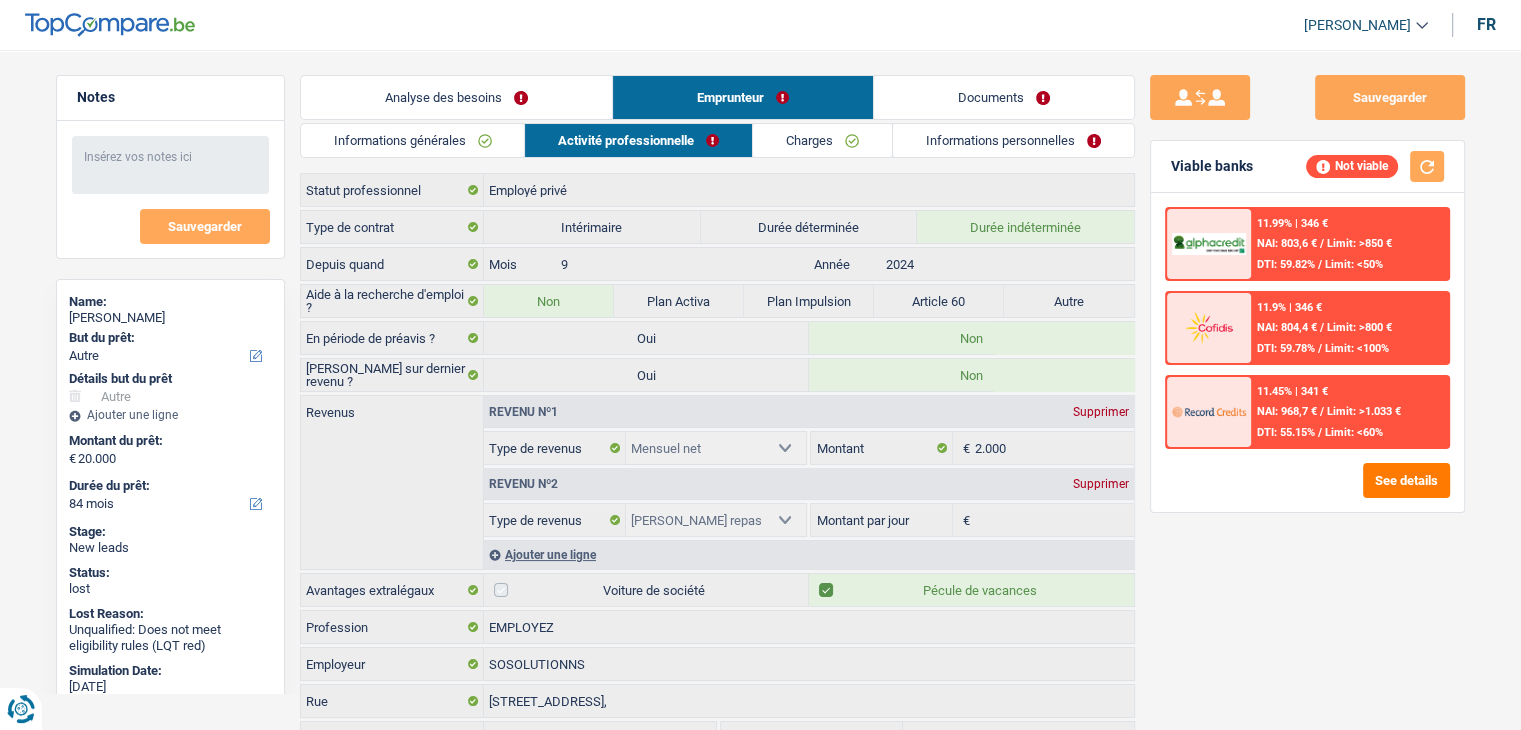 click on "Informations générales" at bounding box center (413, 140) 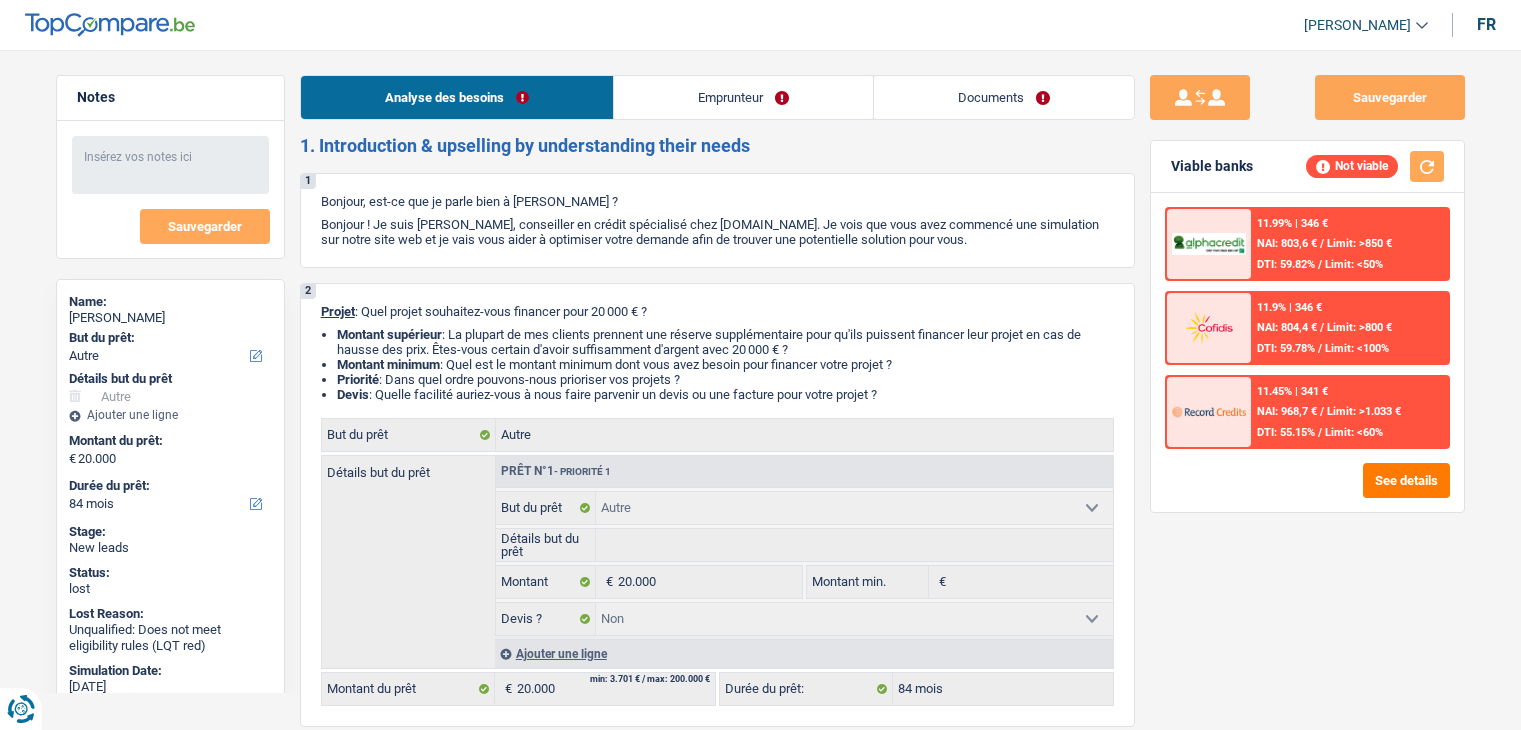 select on "other" 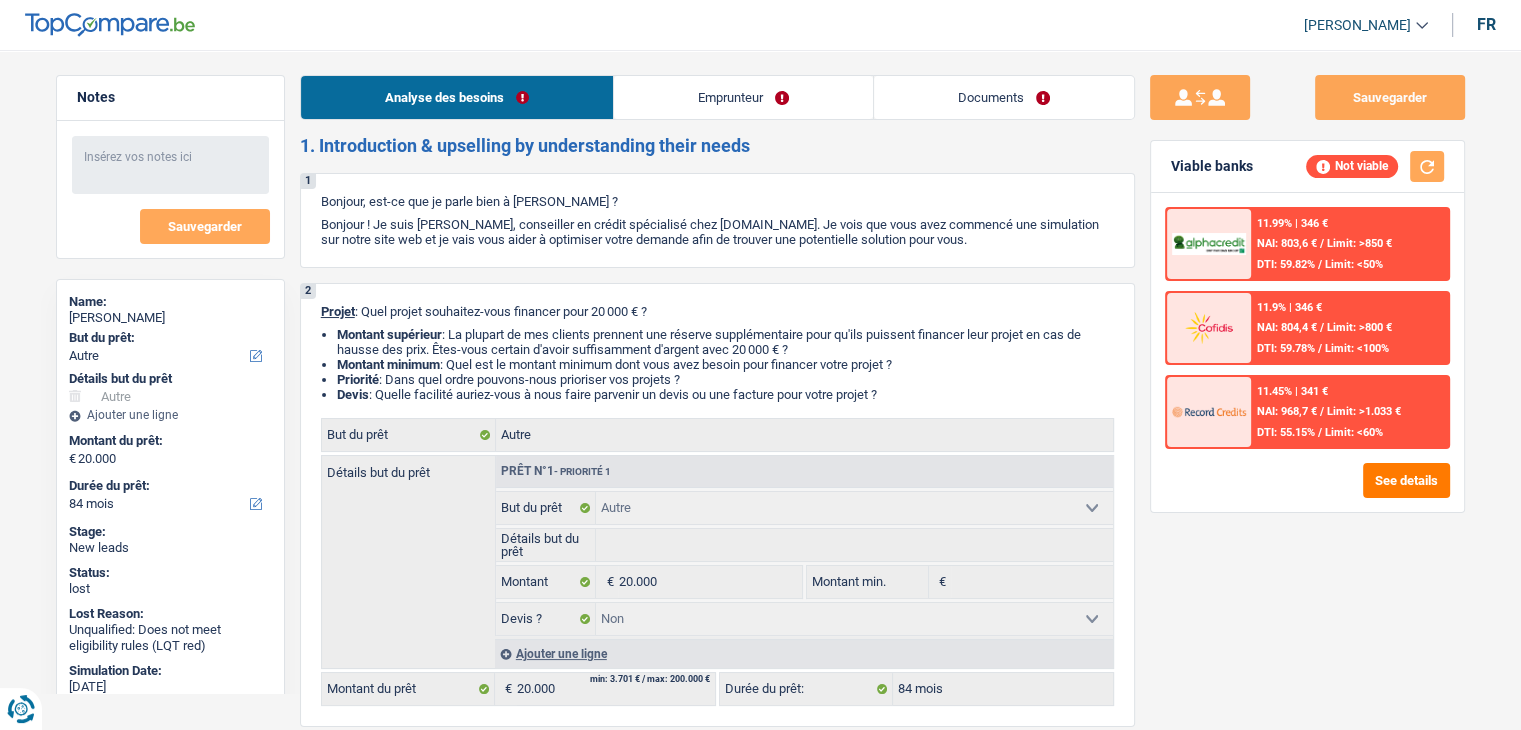 scroll, scrollTop: 0, scrollLeft: 0, axis: both 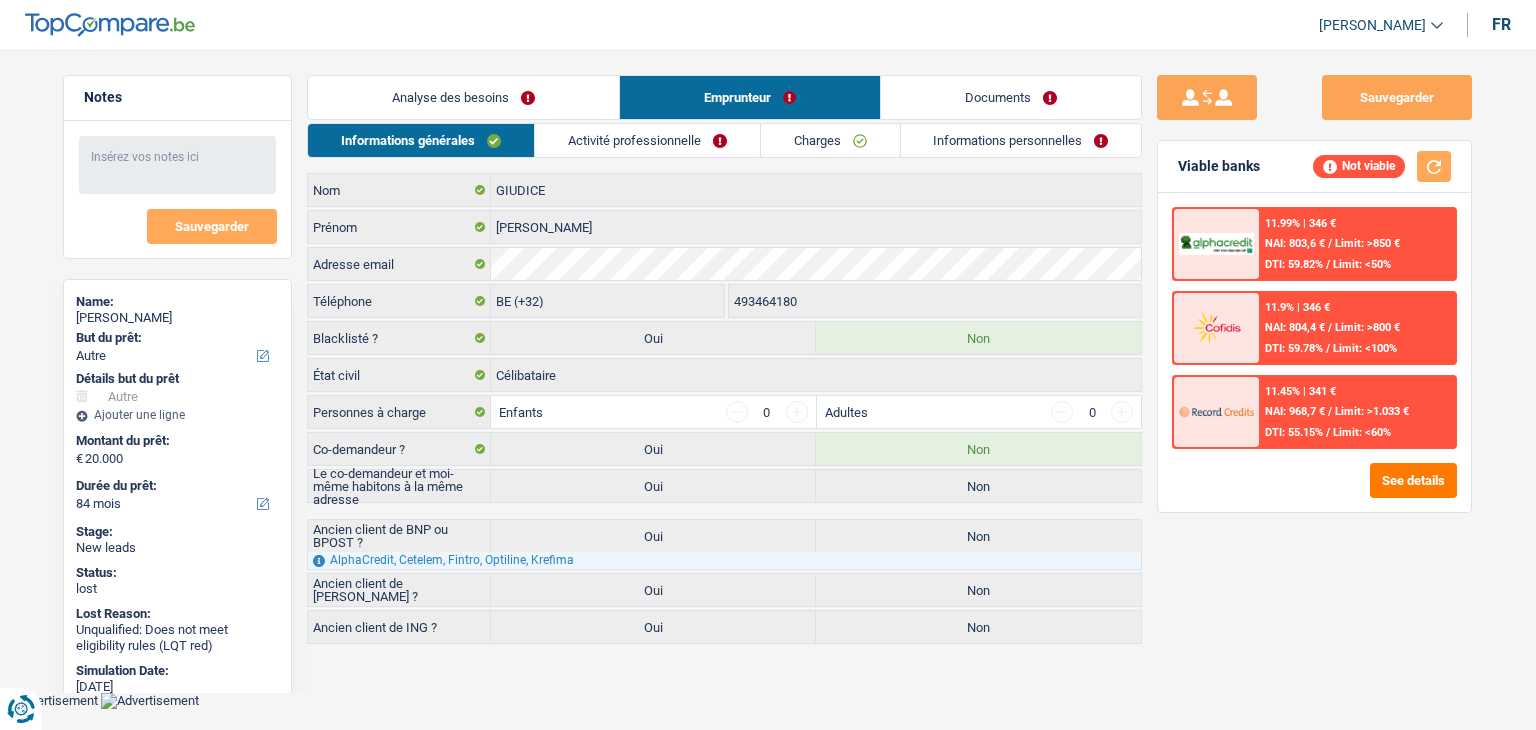 click on "Activité professionnelle" at bounding box center (647, 140) 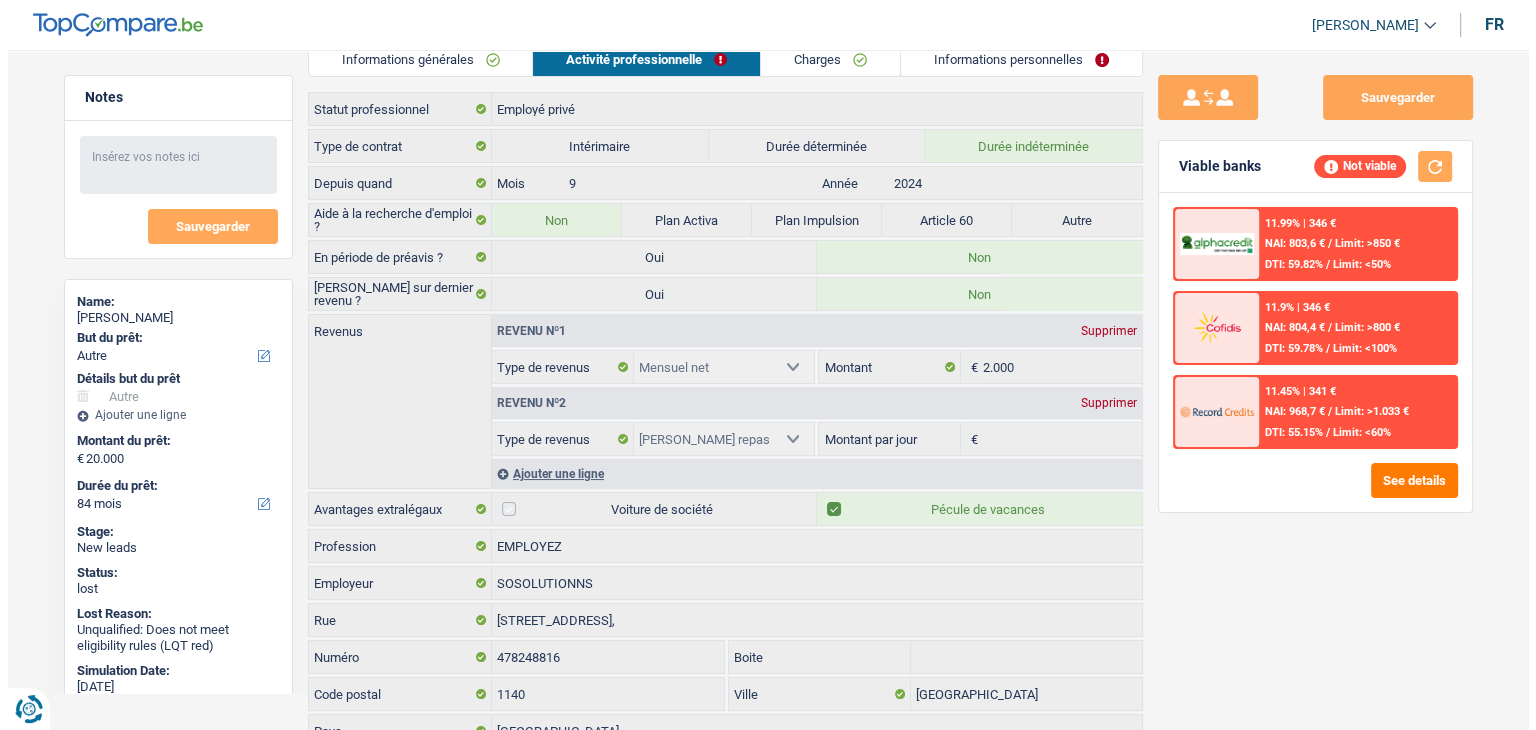 scroll, scrollTop: 0, scrollLeft: 0, axis: both 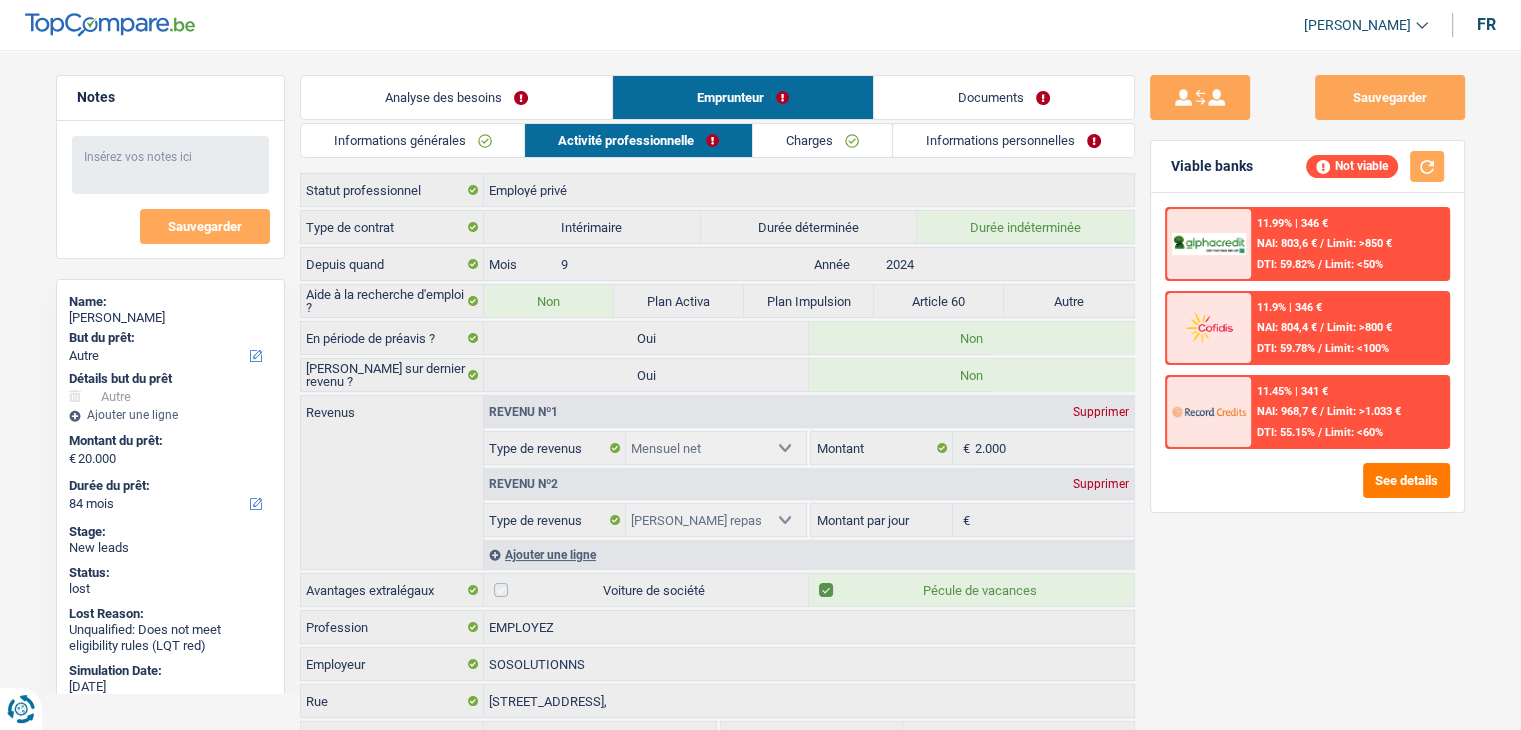 click on "Documents" at bounding box center [1004, 97] 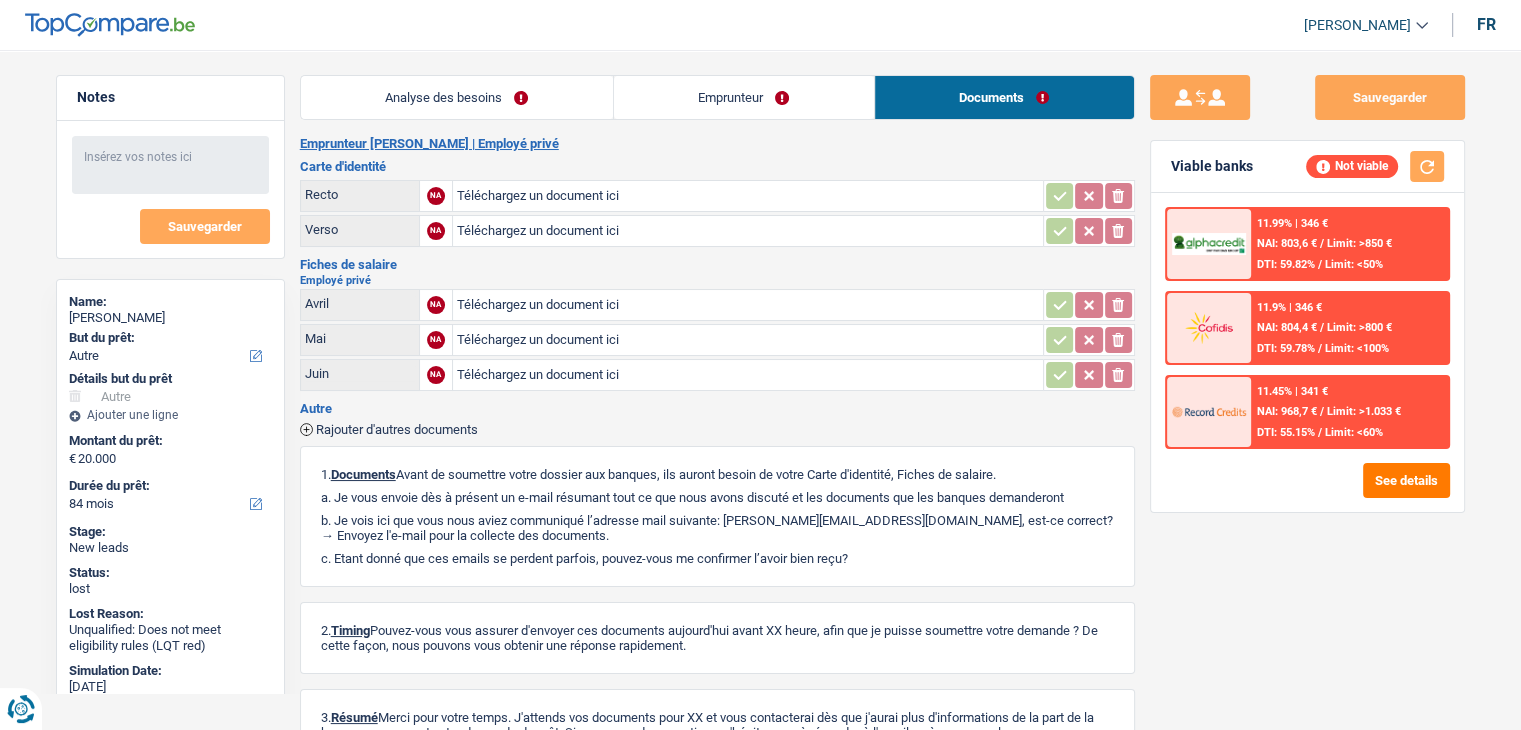 click on "Emprunteur" at bounding box center [744, 97] 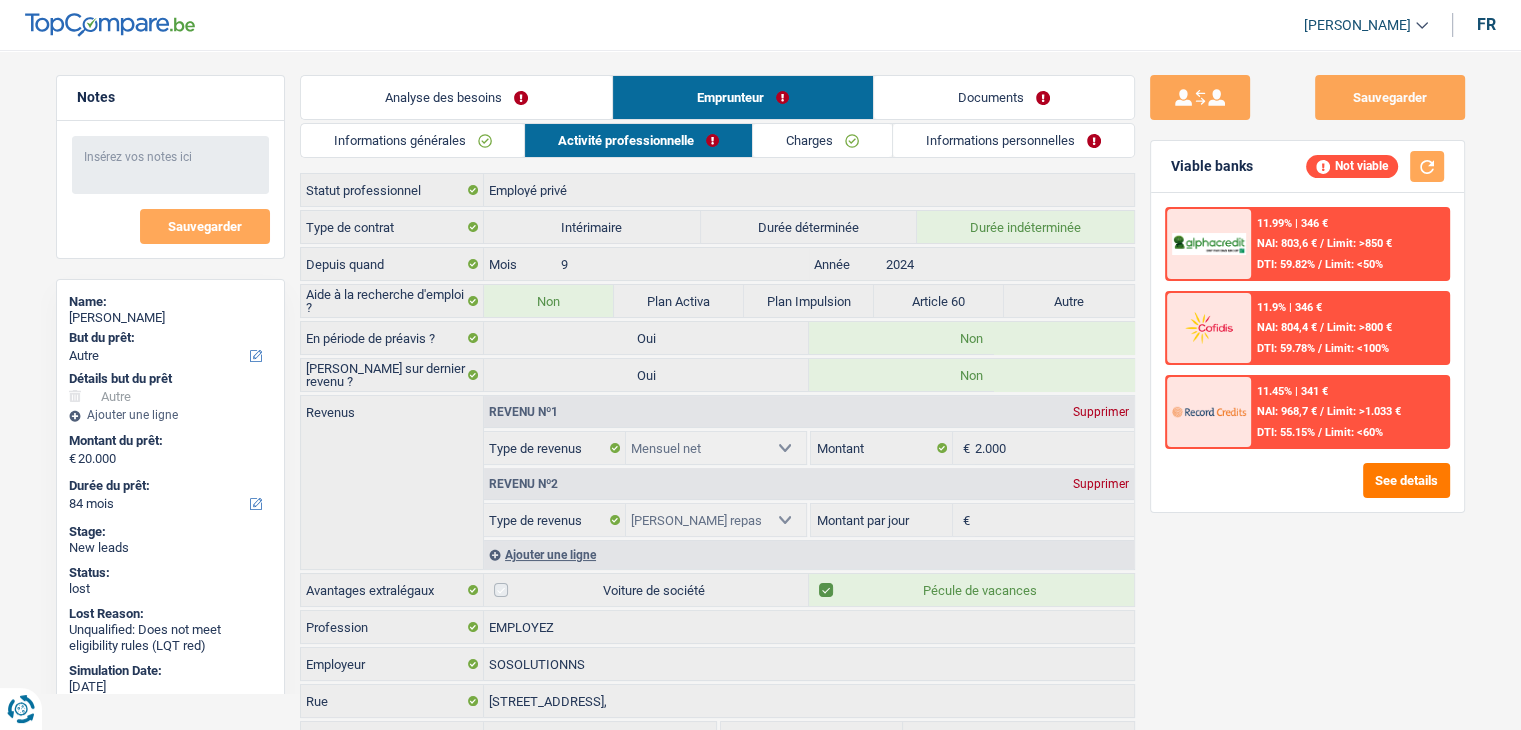 click on "Analyse des besoins Emprunteur Documents
1. Introduction & upselling by understanding their needs
1
Bonjour, est-ce que je parle bien à DAVIDE GIUDICE ?
Bonjour ! Je suis Charles Verhaegen, conseiller en crédit spécialisé chez TopCompare.be. Je vois que vous avez commencé une simulation sur notre site web et je vais vous aider à optimiser votre demande afin de trouver une potentielle solution pour vous.
2   Projet  : Quel projet souhaitez-vous financer pour 20 000 € ?
Montant supérieur : La plupart de mes clients prennent une réserve supplémentaire pour qu'ils puissent financer leur projet en cas de hausse des prix. Êtes-vous certain d'avoir suffisamment d'argent avec 20 000 € ?   Montant minimum : Quel est le montant minimum dont vous avez besoin pour financer votre projet ?   Priorité : Dans quel ordre pouvons-nous prioriser vos projets ?   Devis     Hifi, multimédia, gsm, ordinateur Frais médicaux Autre" at bounding box center (717, 472) 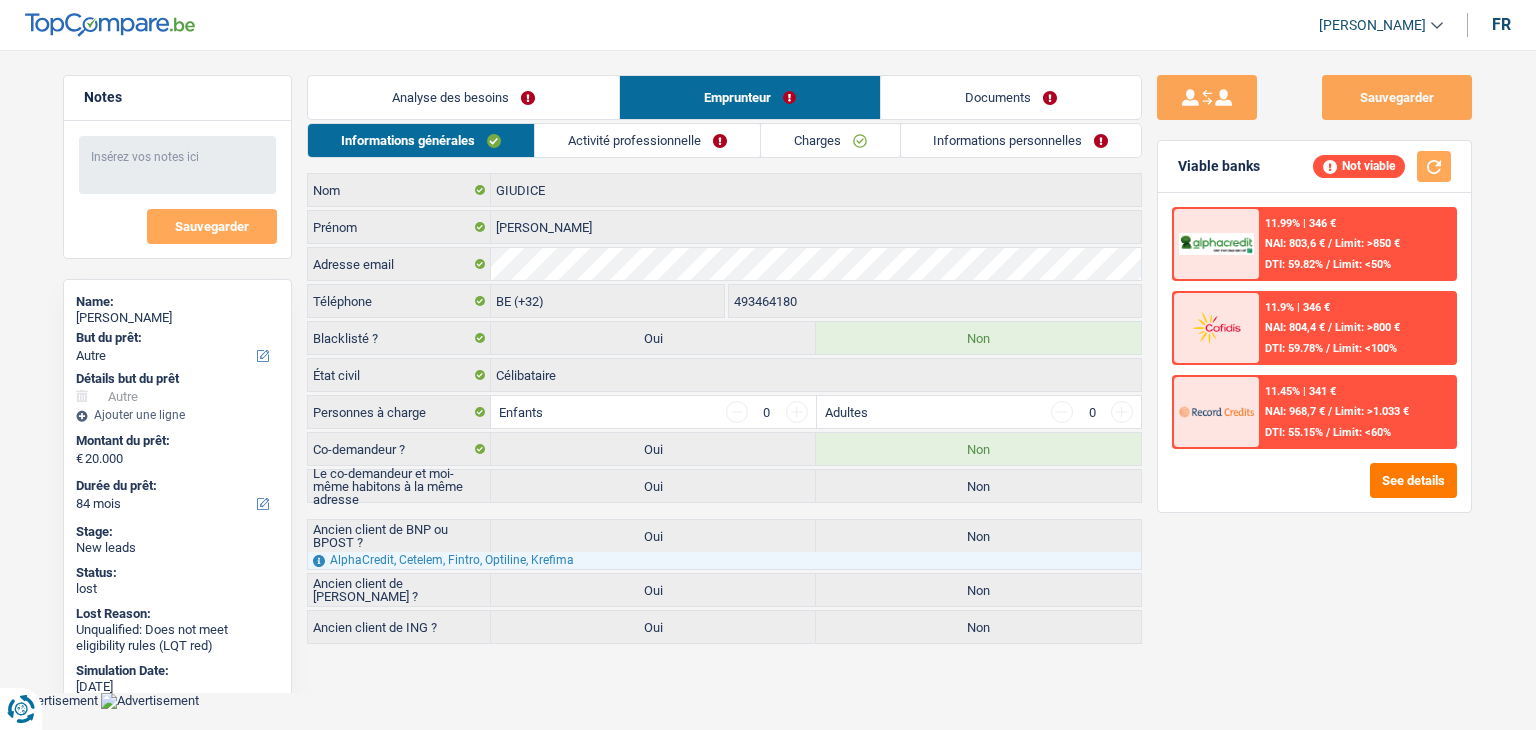 select on "other" 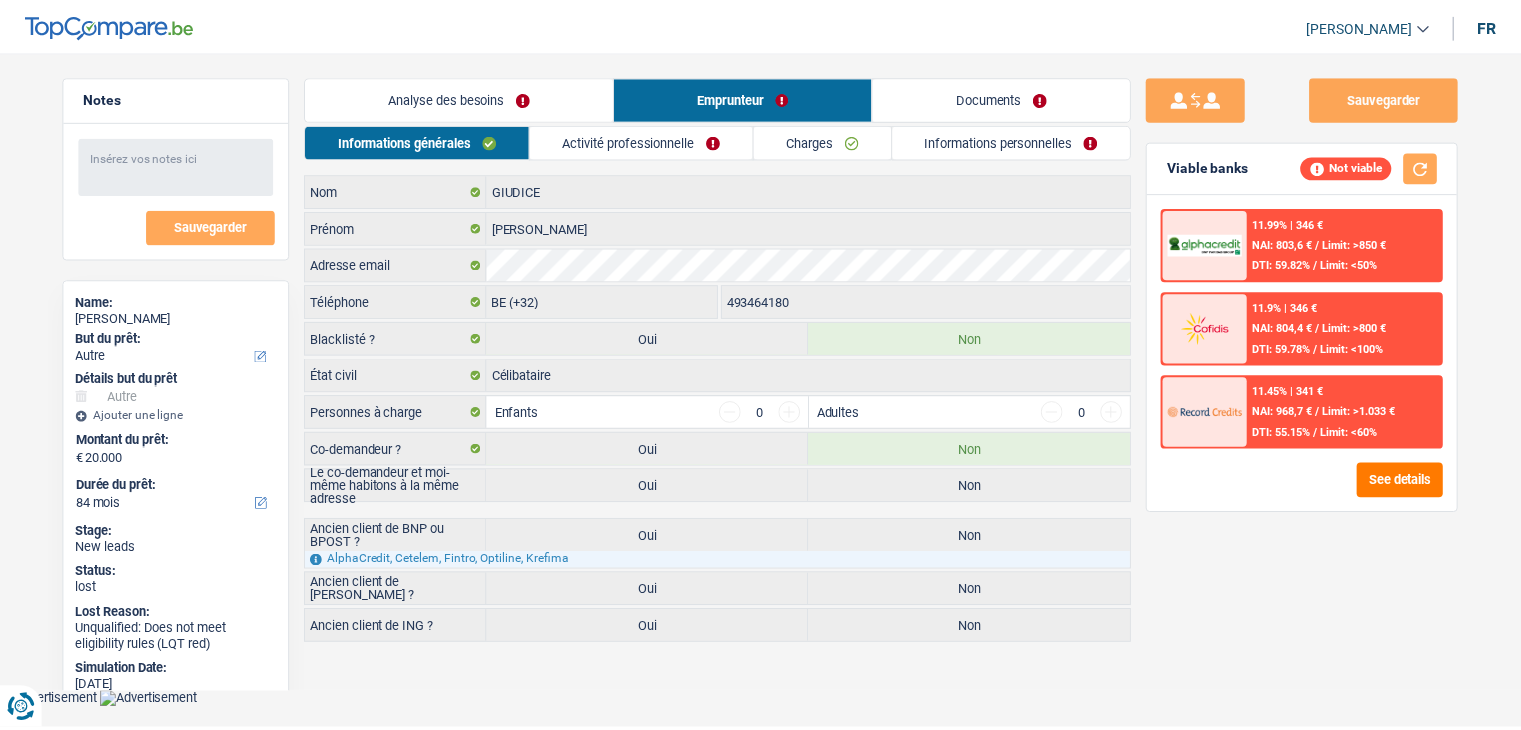 scroll, scrollTop: 0, scrollLeft: 0, axis: both 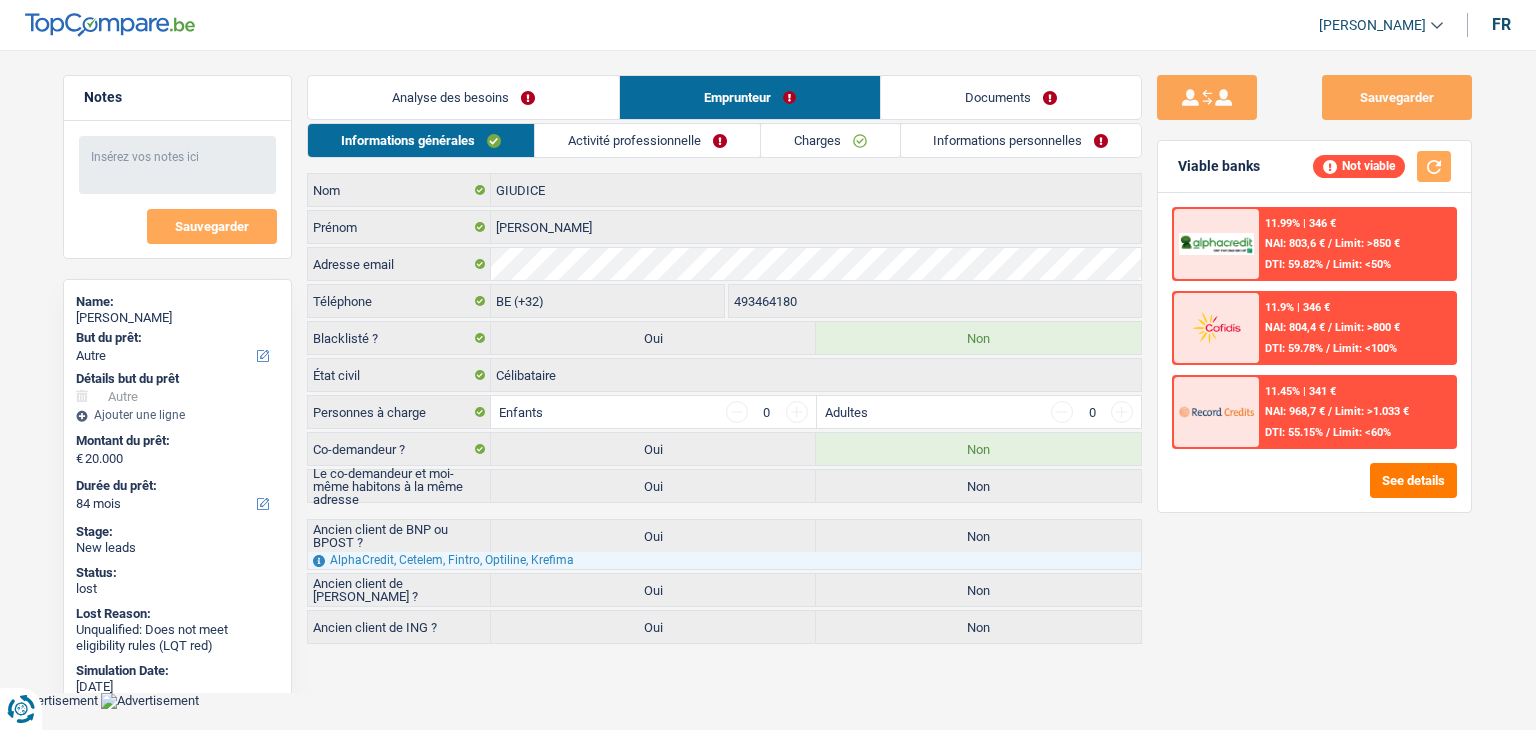 click on "Documents" at bounding box center (1011, 97) 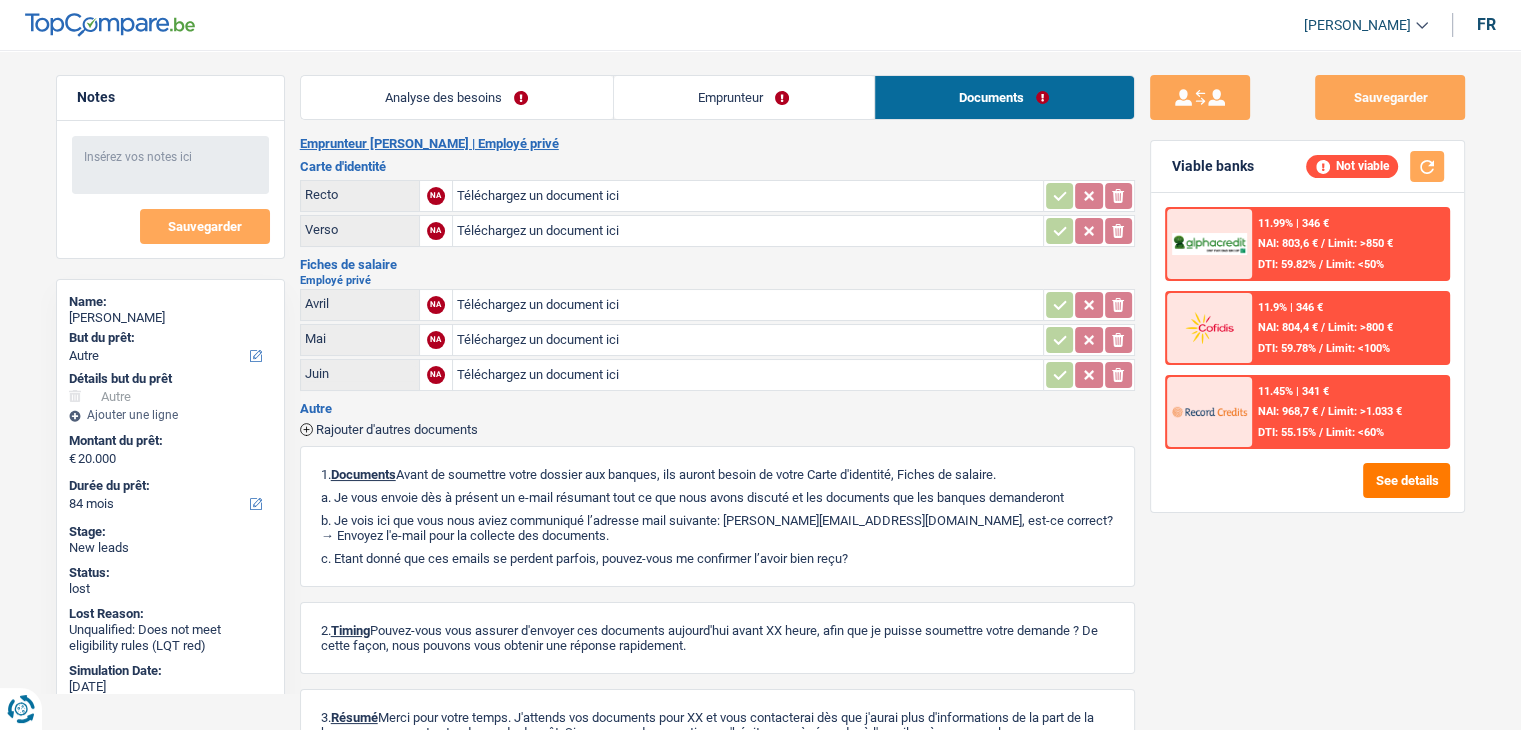 scroll, scrollTop: 0, scrollLeft: 0, axis: both 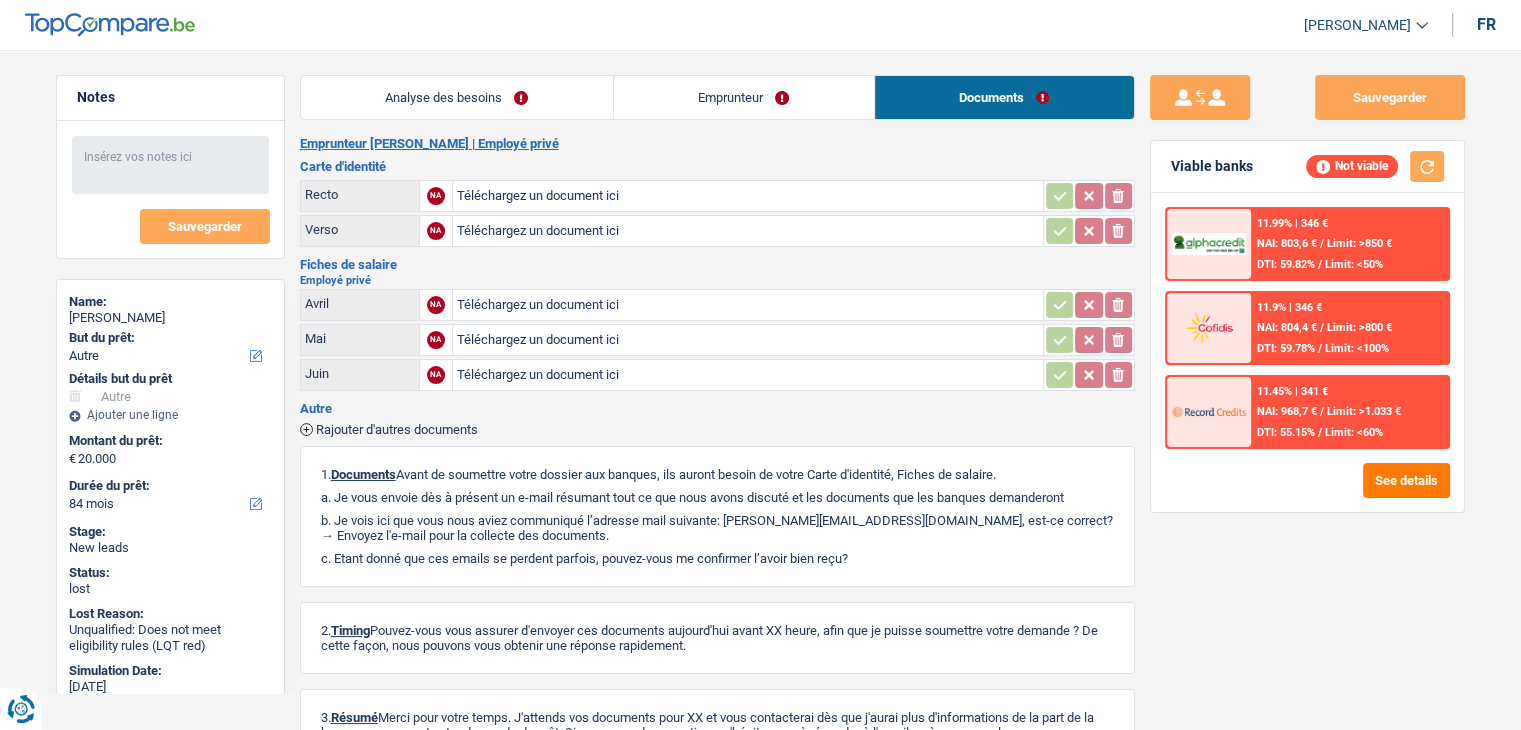 drag, startPoint x: 491, startPoint y: 45, endPoint x: 488, endPoint y: 67, distance: 22.203604 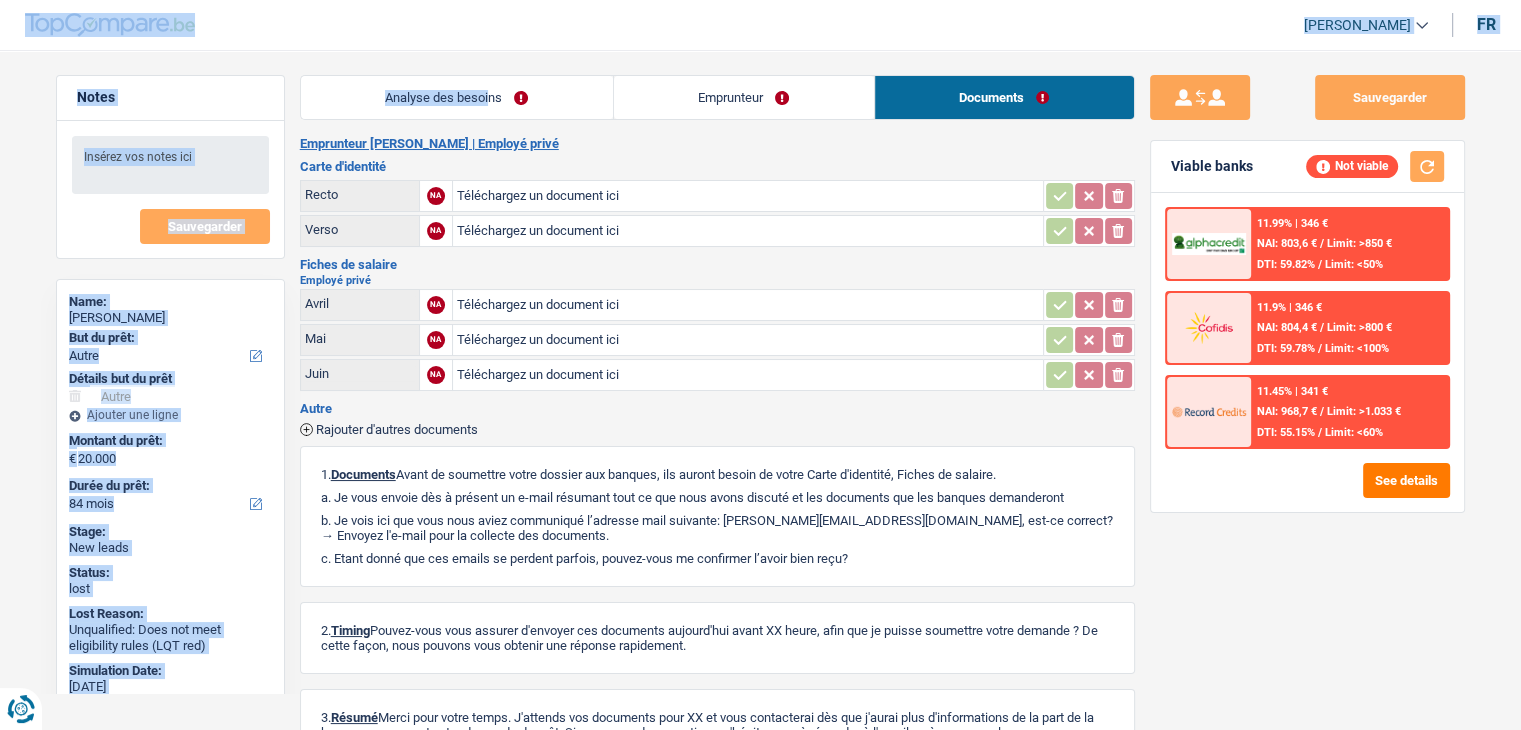 click on "Analyse des besoins" at bounding box center (457, 97) 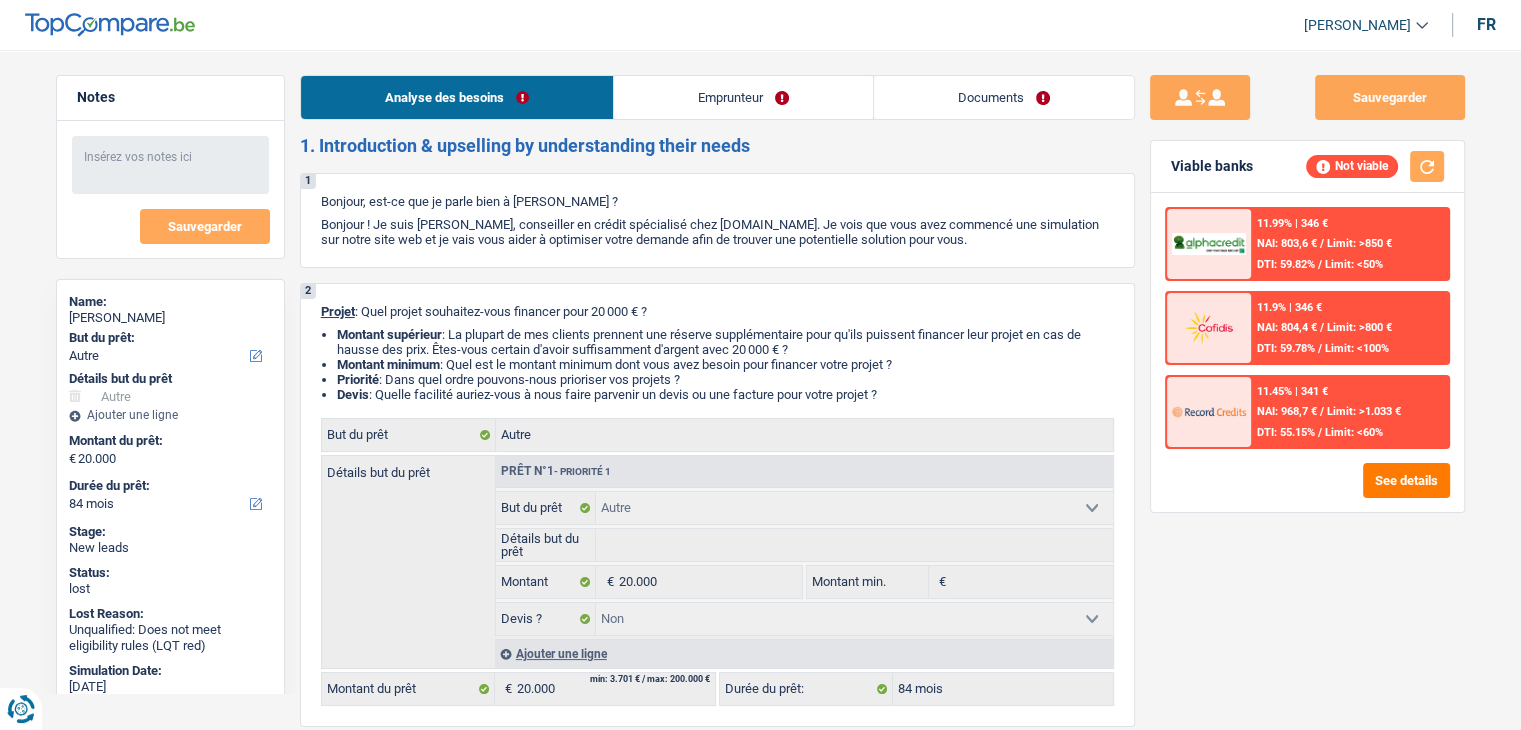click on "Sauvegarder
Viable banks
Not viable
11.99% | 346 €
NAI: 803,6 €
/
Limit: >850 €
DTI: 59.82%
/
Limit: <50%
11.9% | 346 €
NAI: 804,4 €
/
Limit: >800 €
DTI: 59.78%
/
Limit: <100%
/       /" at bounding box center [1307, 384] 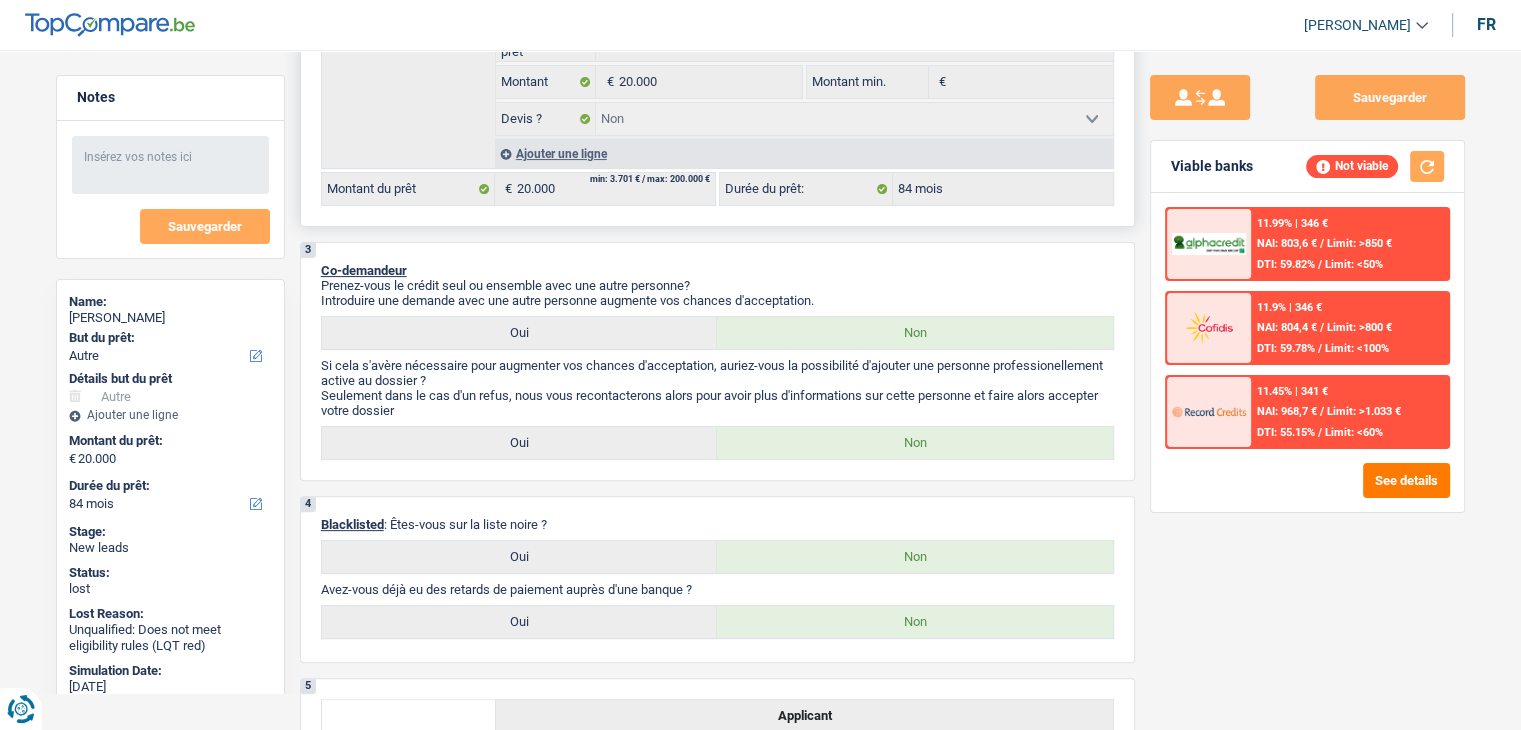 scroll, scrollTop: 0, scrollLeft: 0, axis: both 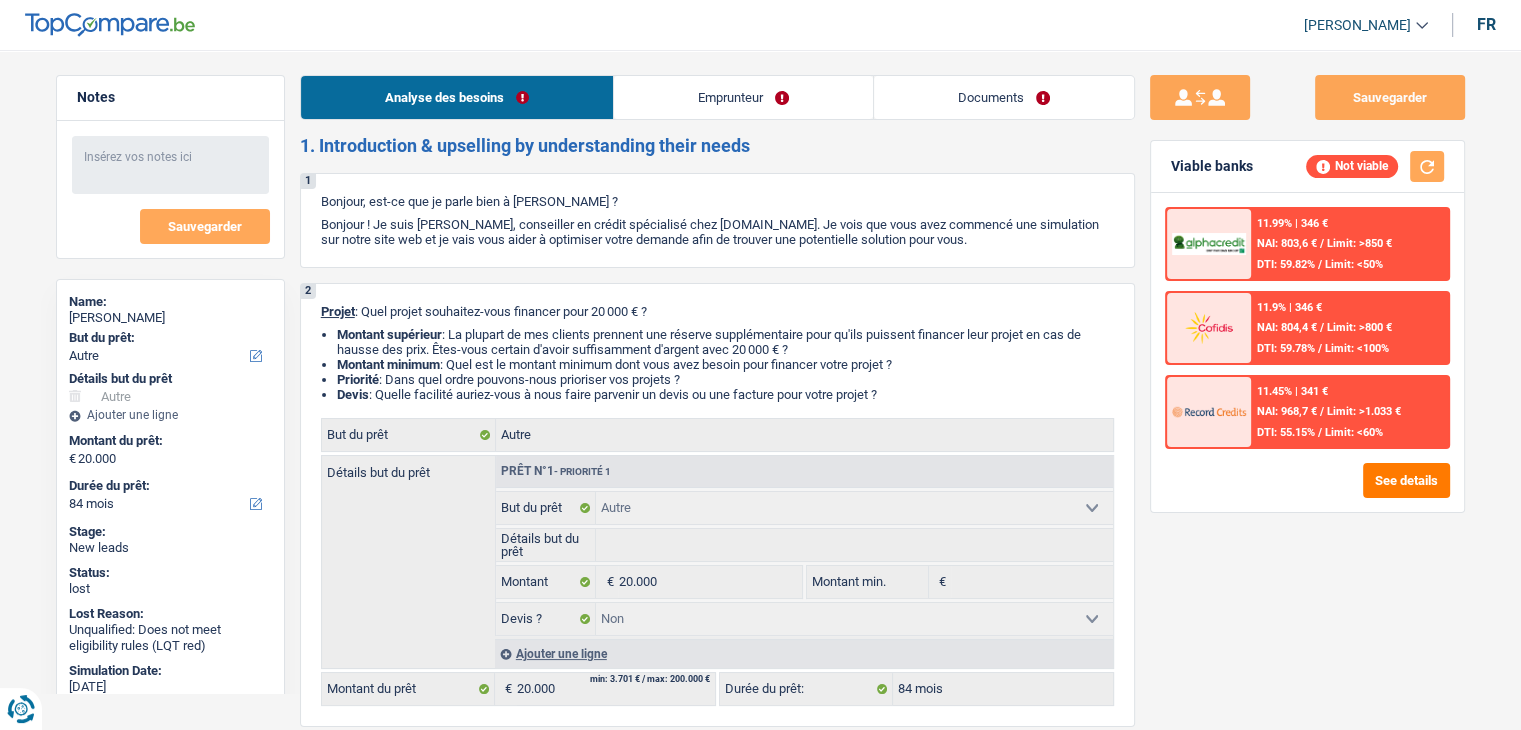click on "Emprunteur" at bounding box center [743, 97] 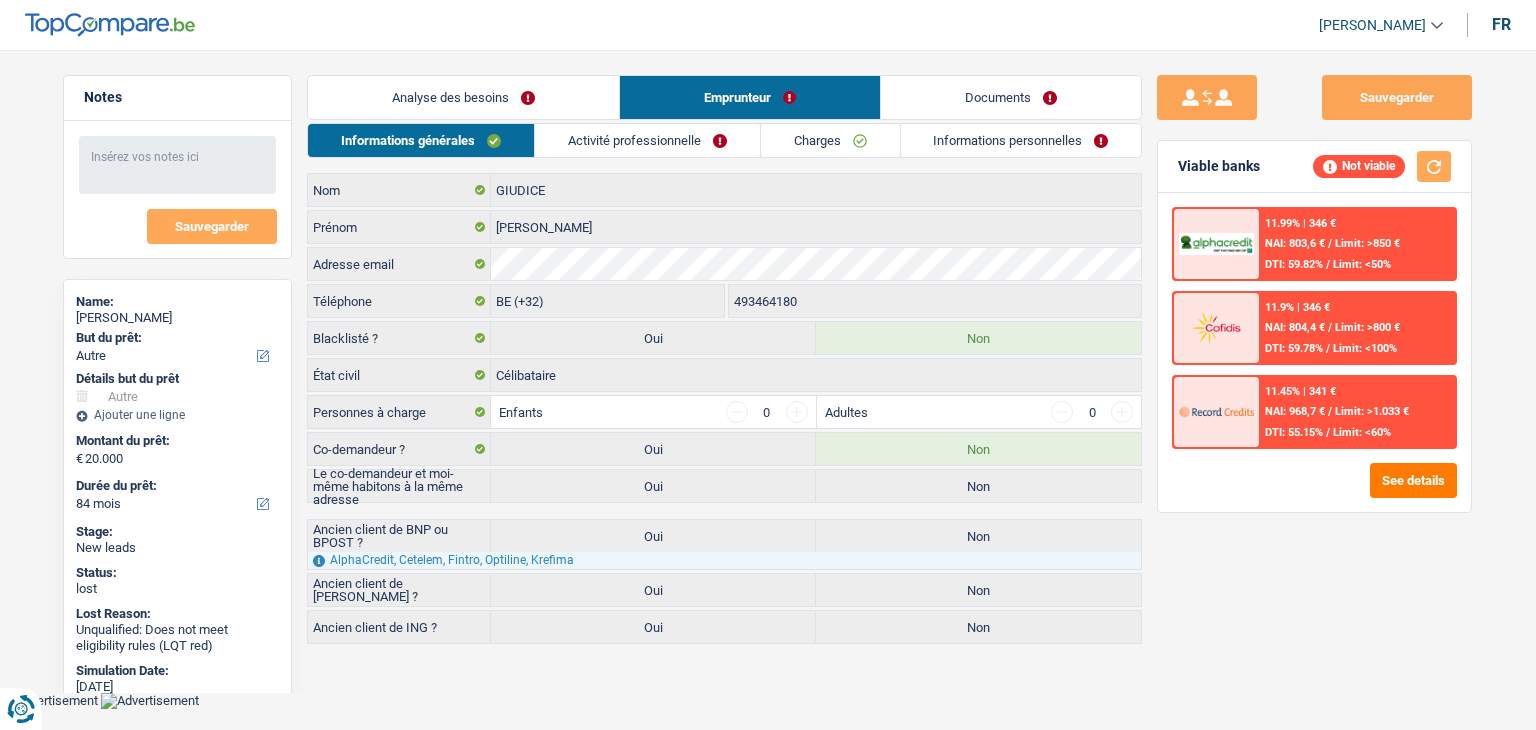 click on "Activité professionnelle" at bounding box center (647, 140) 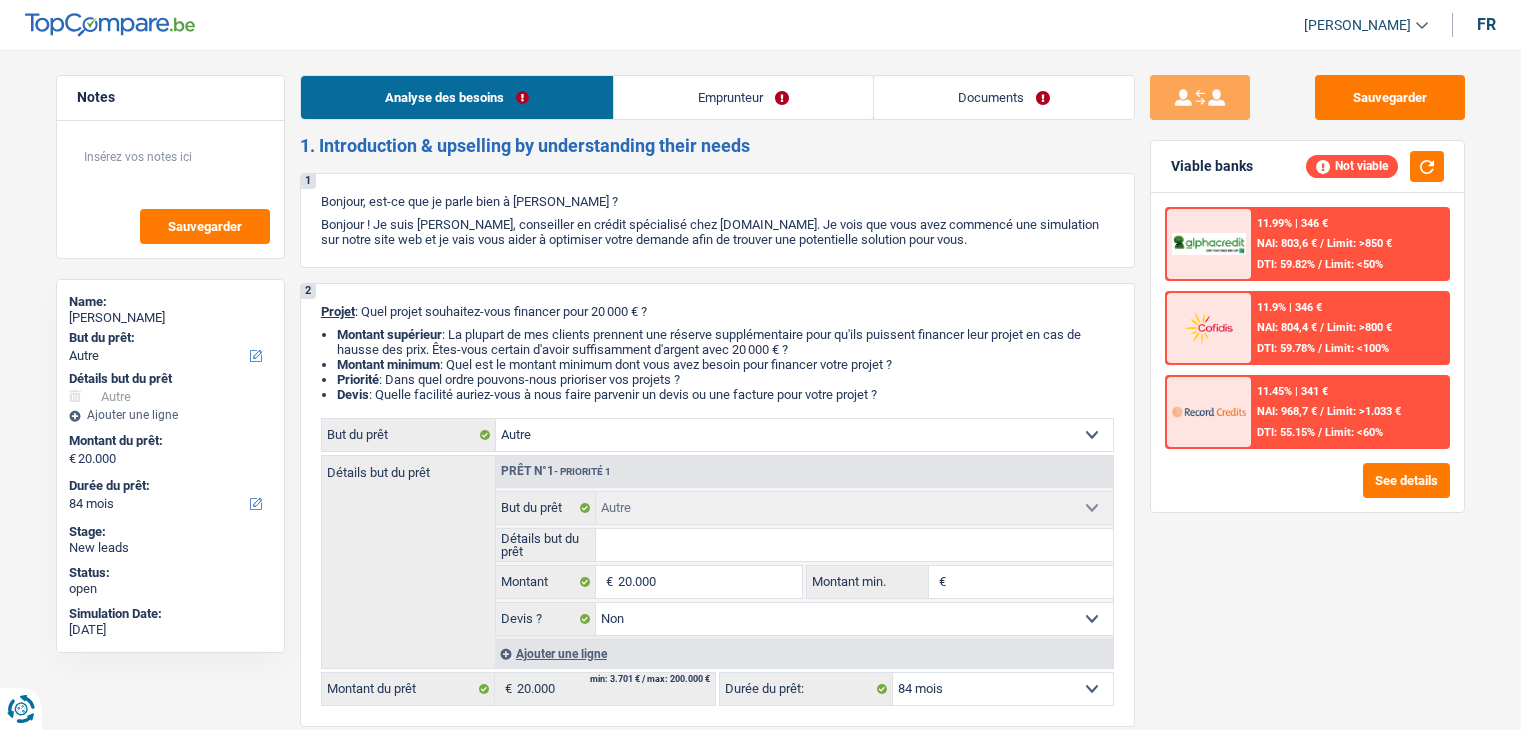 select on "other" 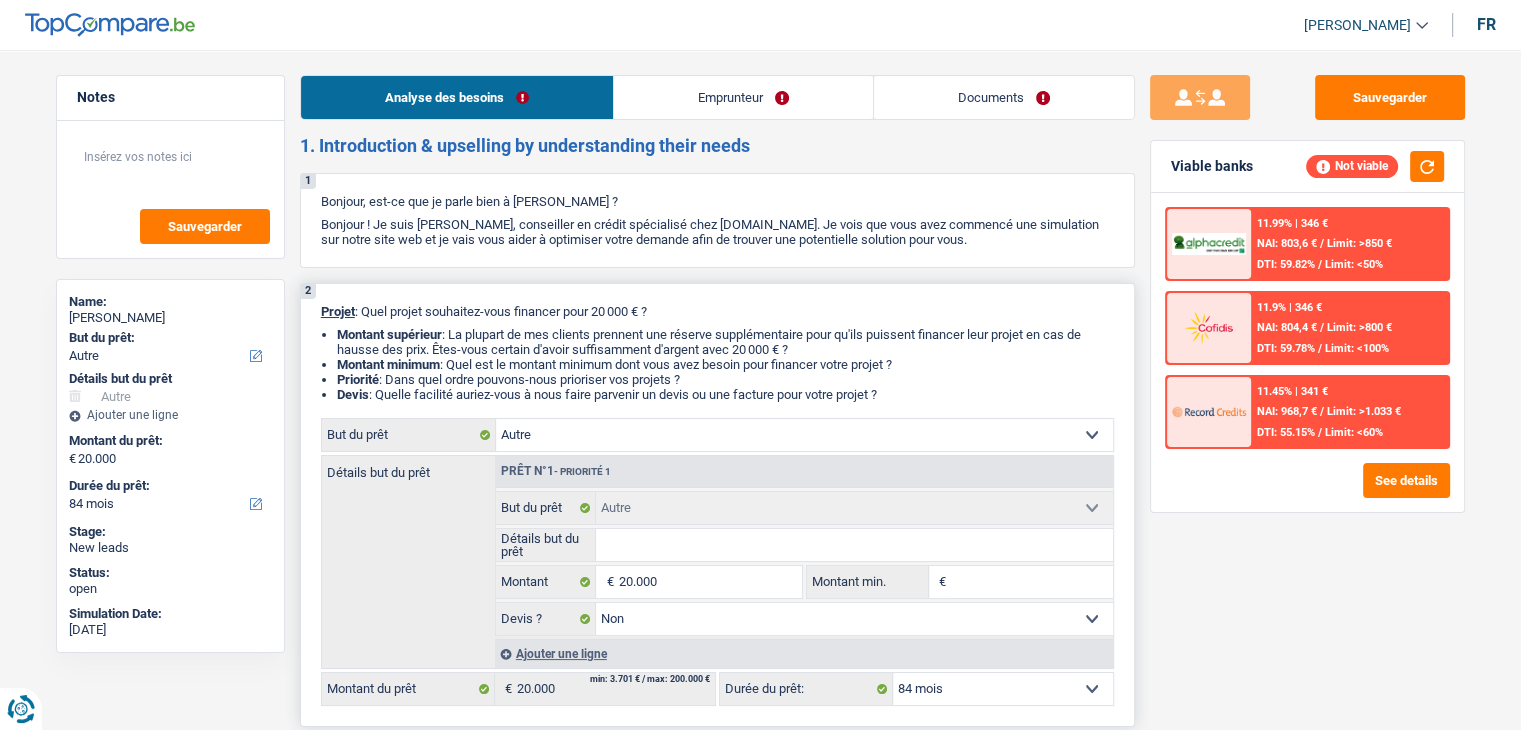 scroll, scrollTop: 0, scrollLeft: 0, axis: both 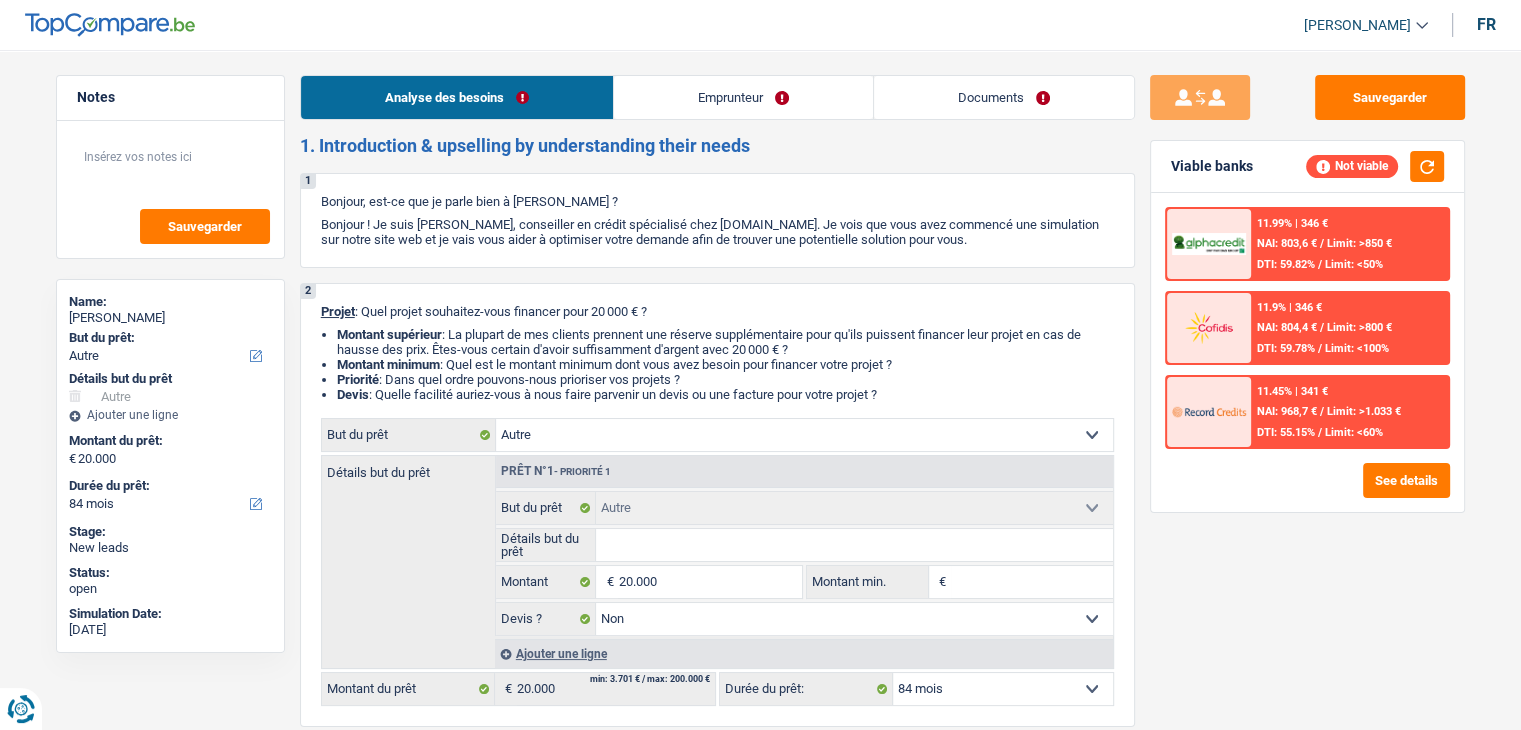 click on "Emprunteur" at bounding box center [743, 97] 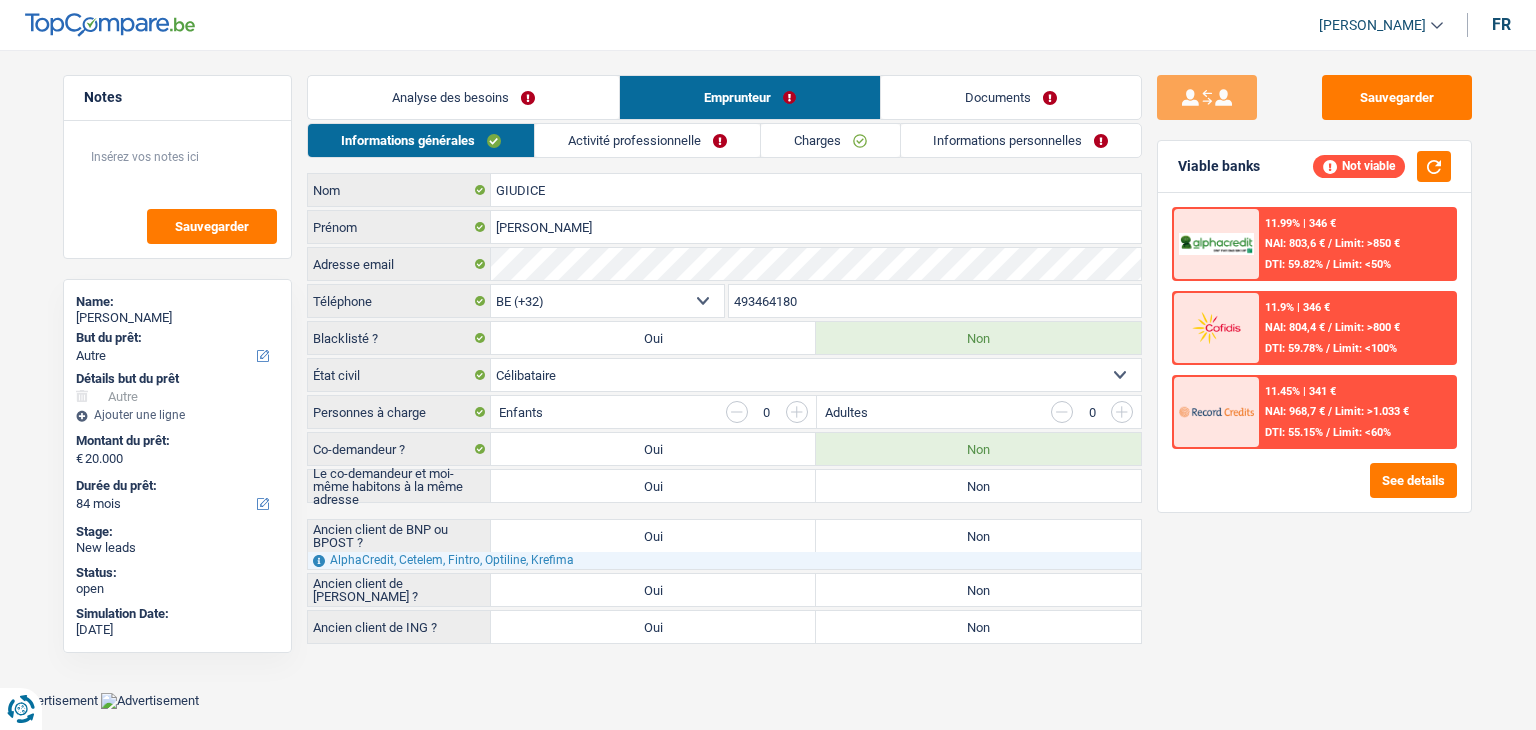 click on "Activité professionnelle" at bounding box center [647, 140] 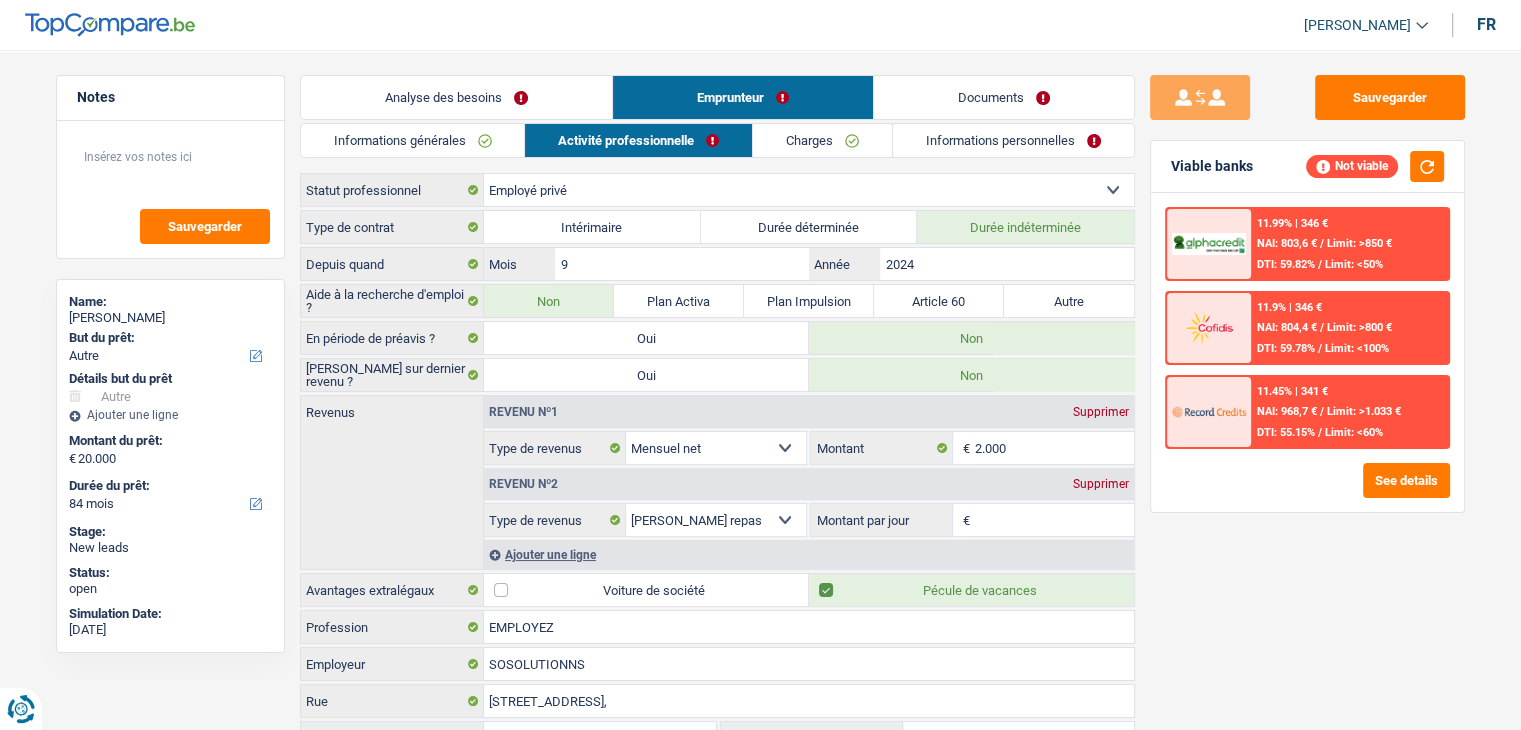 click on "Informations générales" at bounding box center (413, 140) 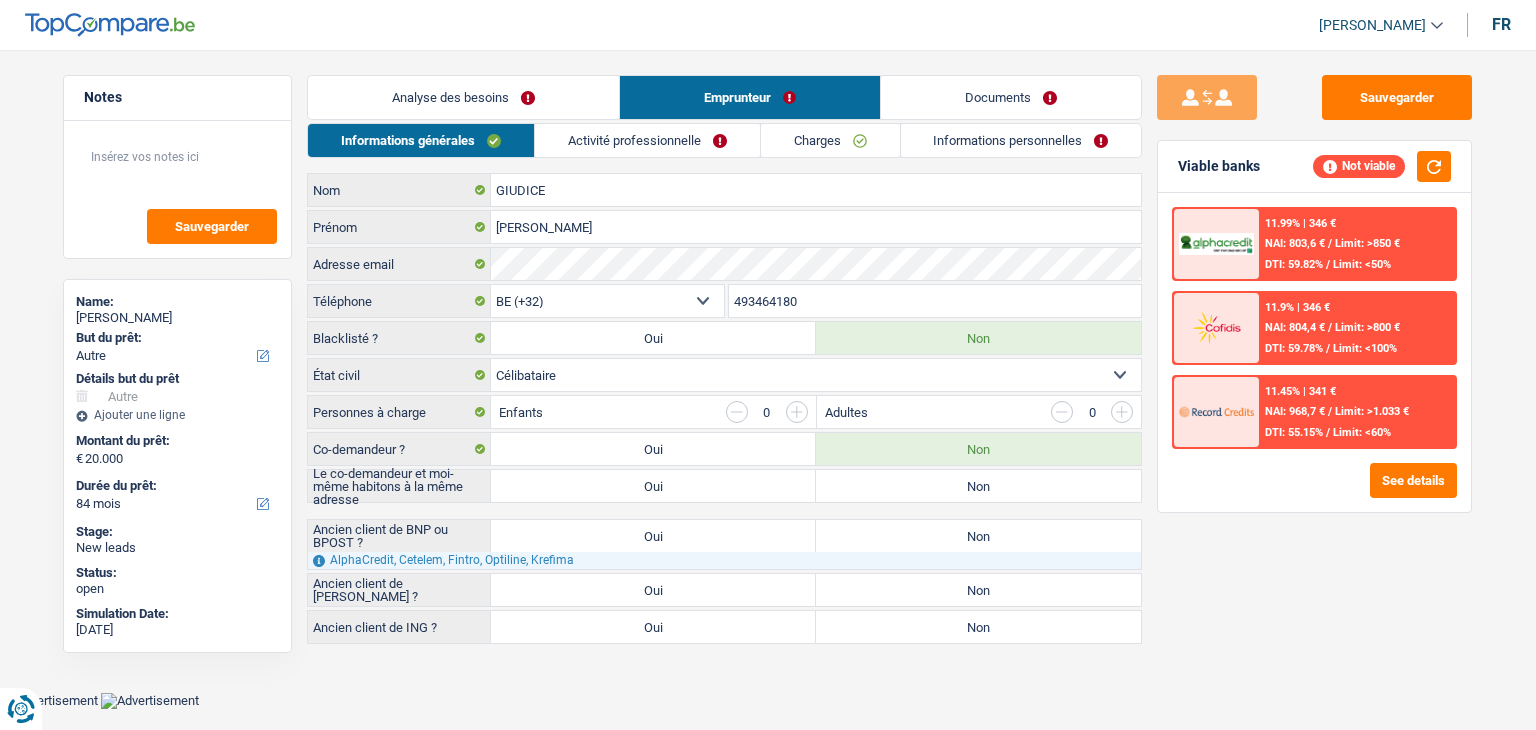 click on "Analyse des besoins" at bounding box center (463, 97) 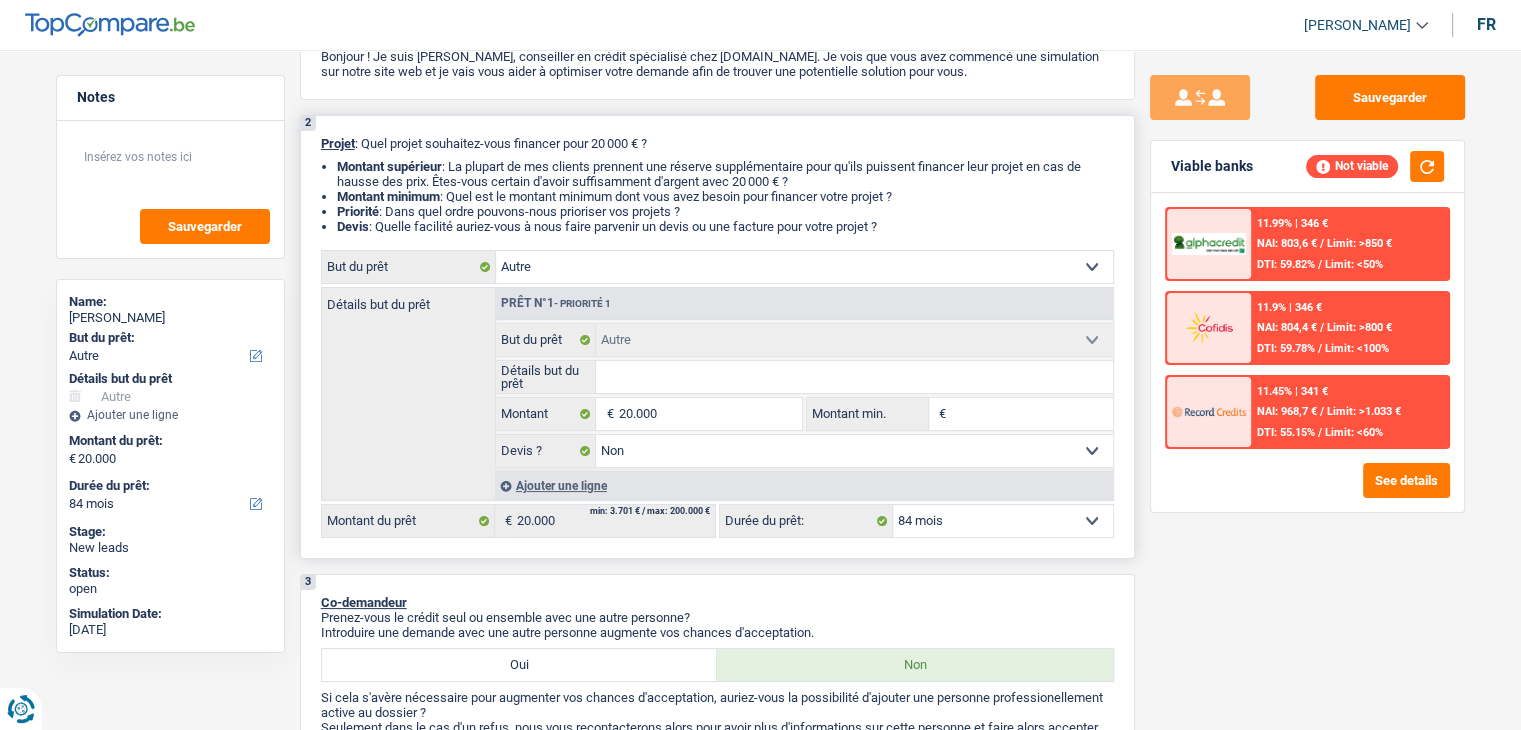 scroll, scrollTop: 0, scrollLeft: 0, axis: both 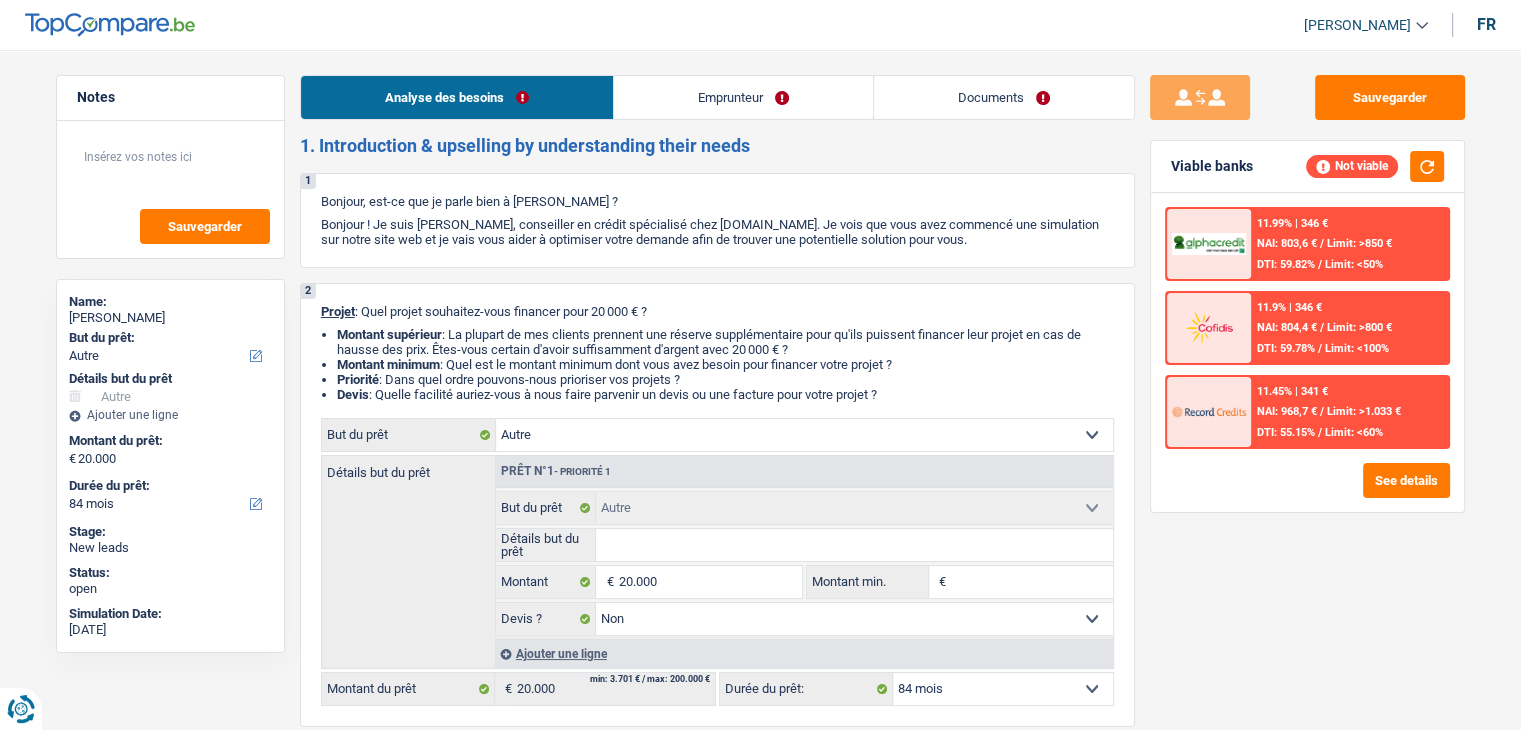click on "Emprunteur" at bounding box center [743, 97] 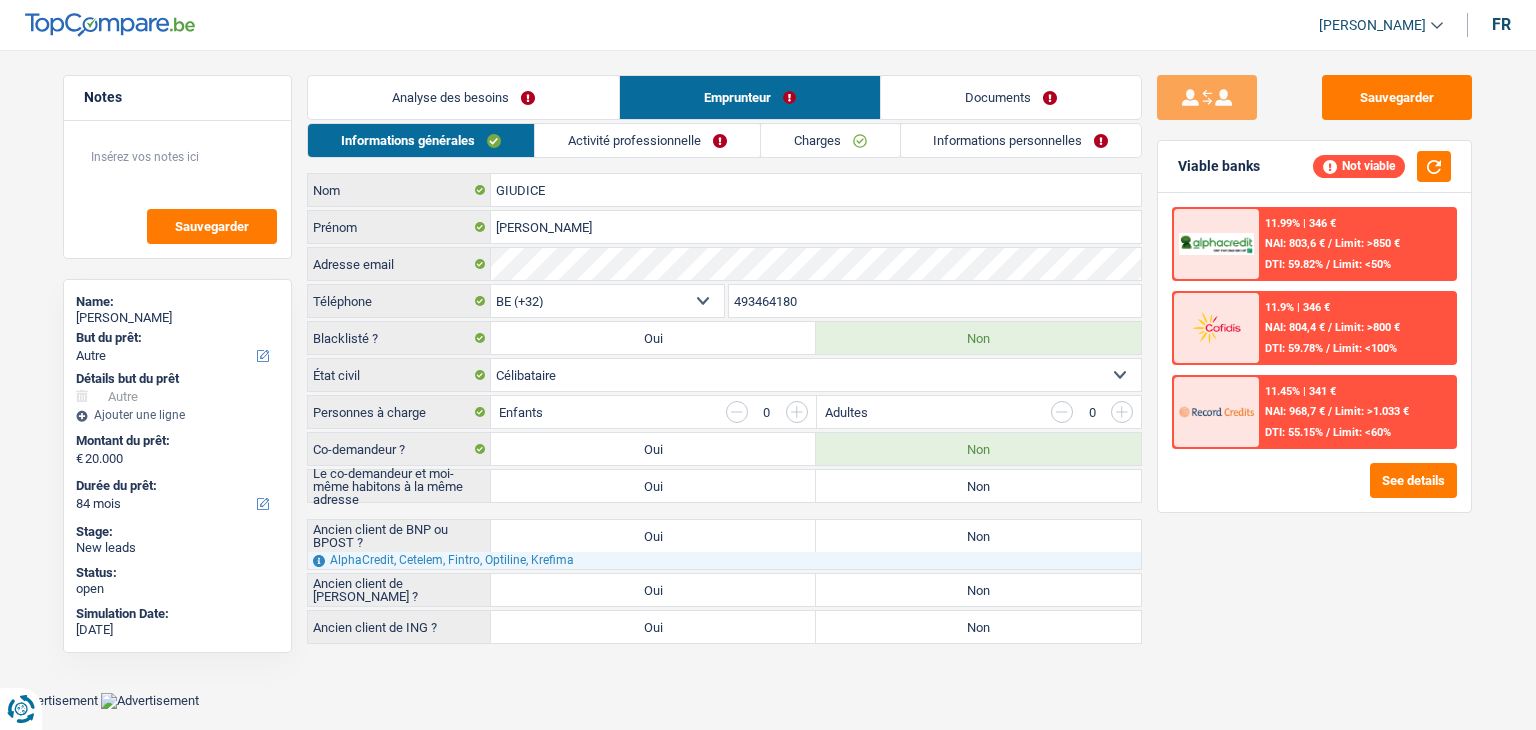 click on "Non" at bounding box center [978, 486] 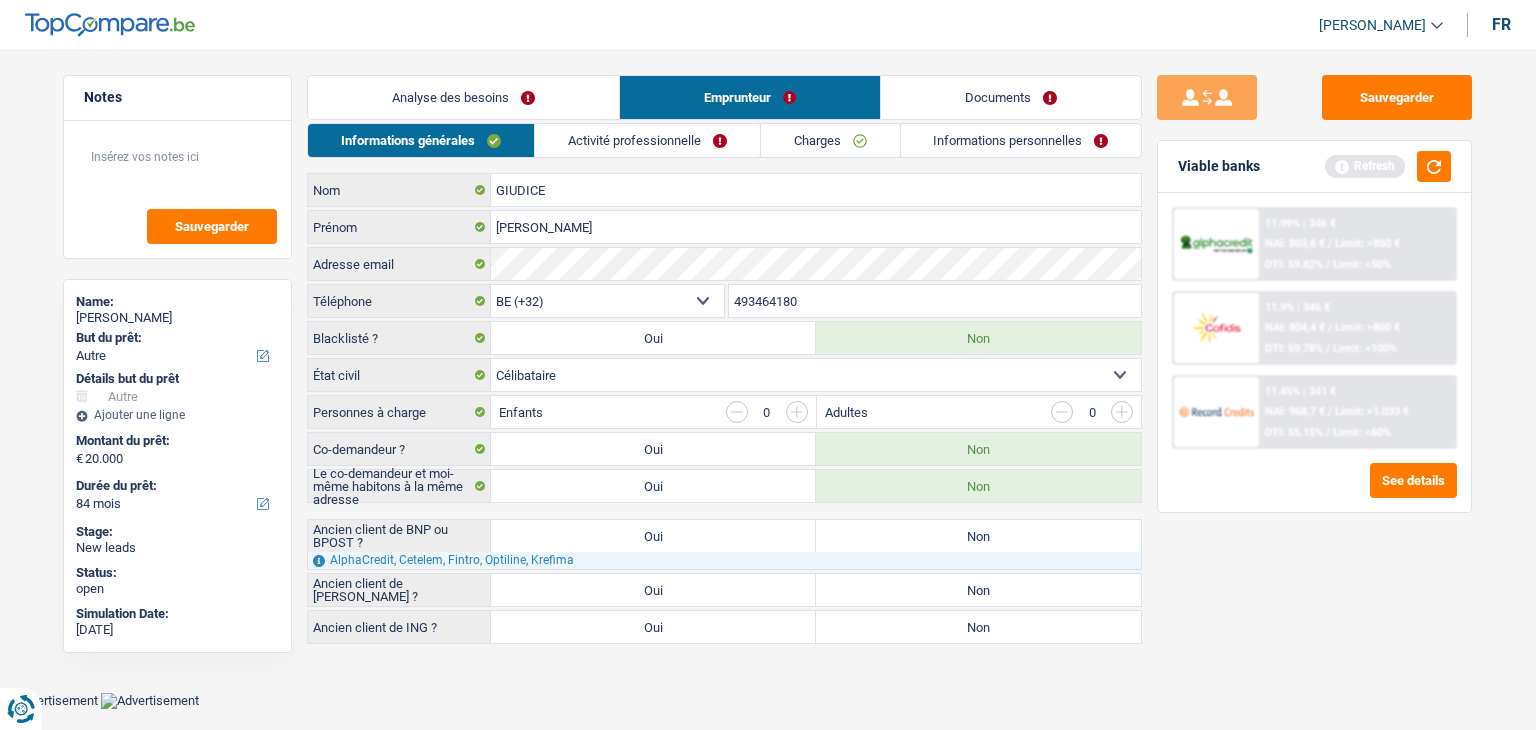 click on "Analyse des besoins" at bounding box center (463, 97) 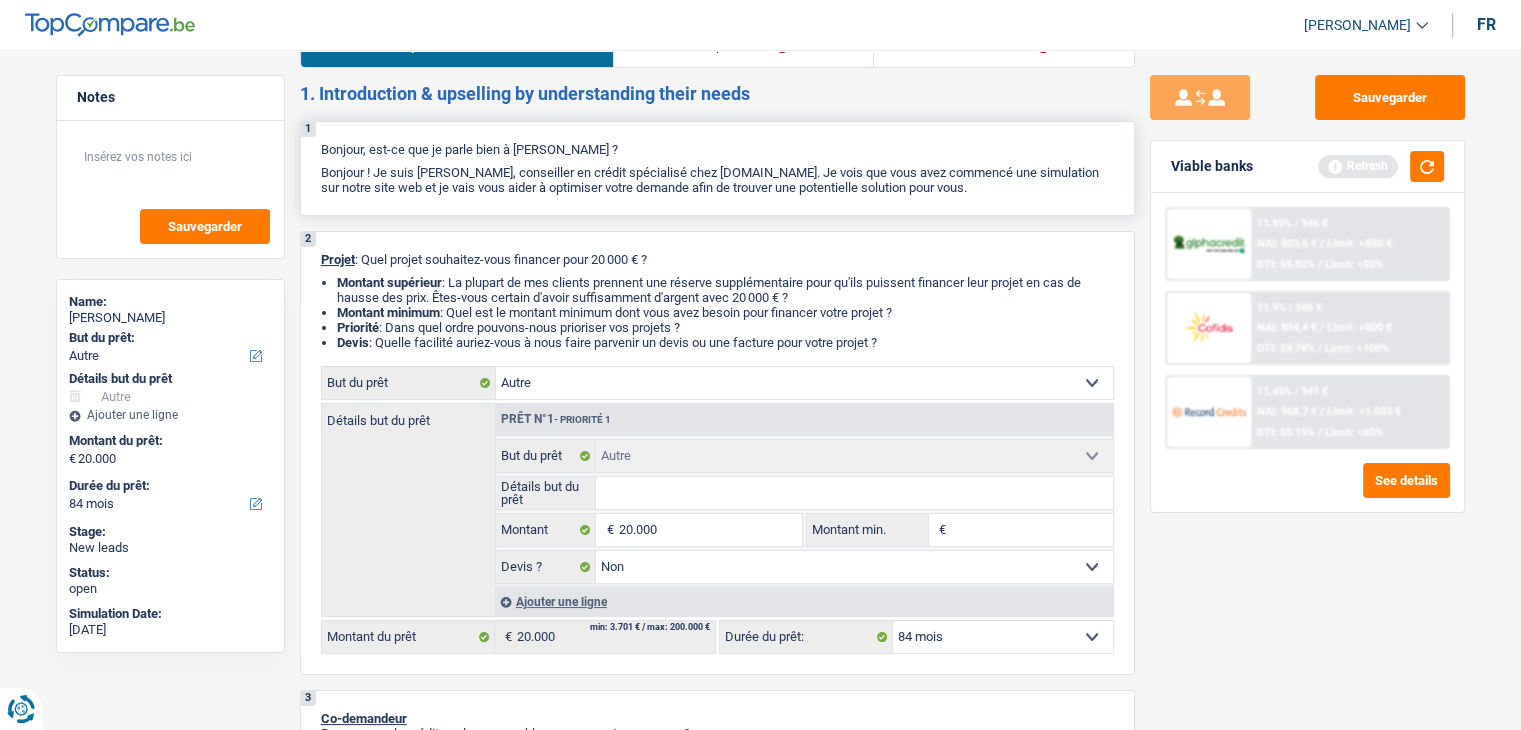 scroll, scrollTop: 0, scrollLeft: 0, axis: both 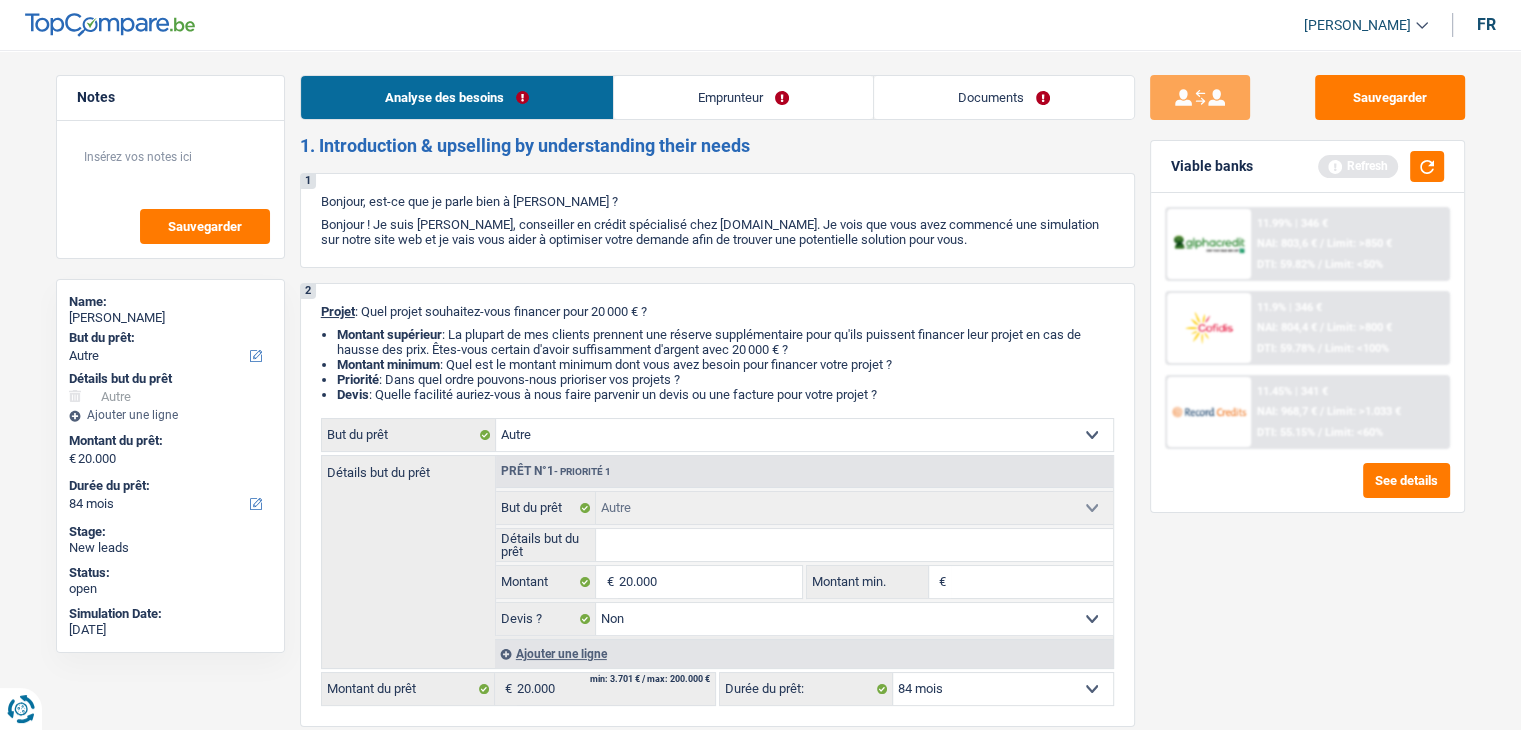 click on "Emprunteur" at bounding box center (743, 97) 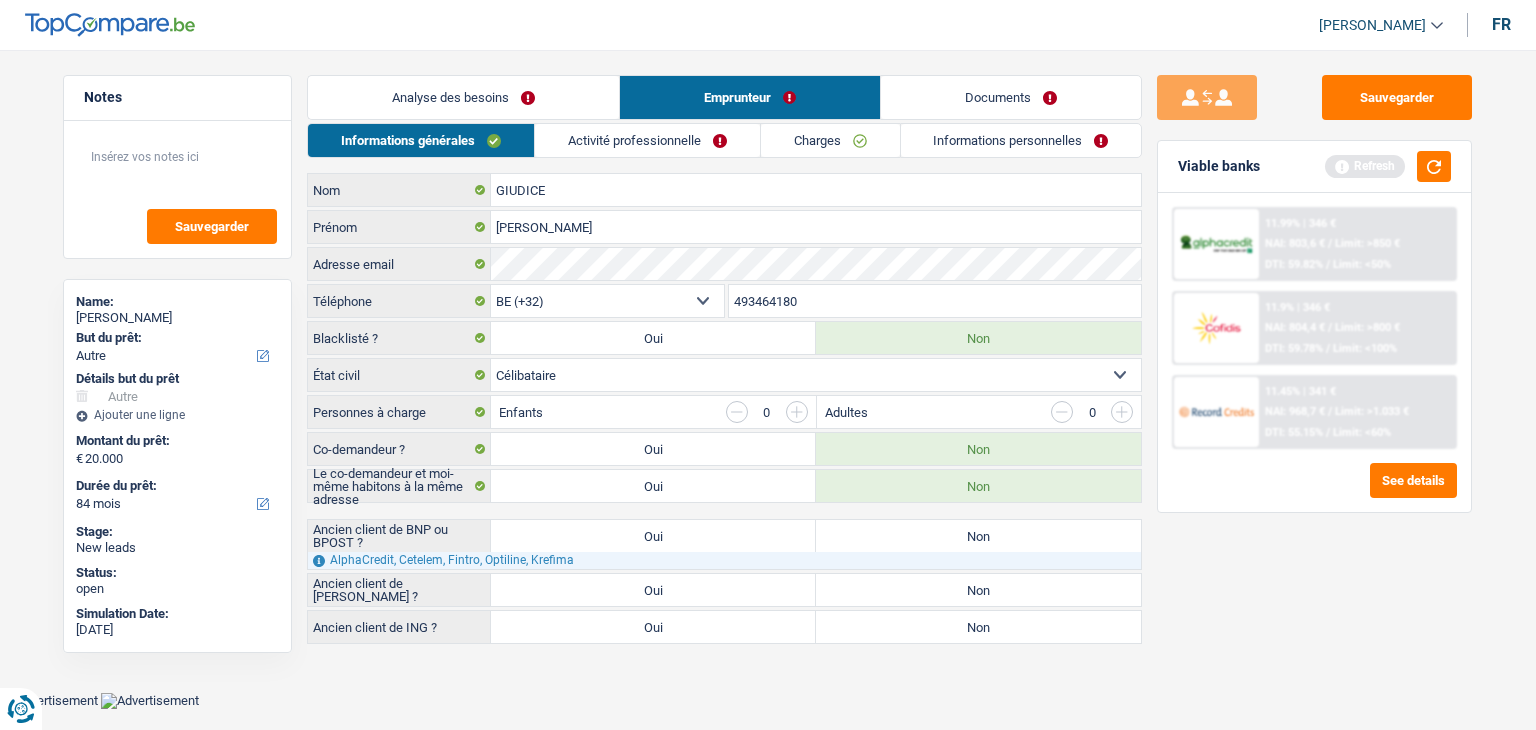 click on "Charges" at bounding box center [830, 140] 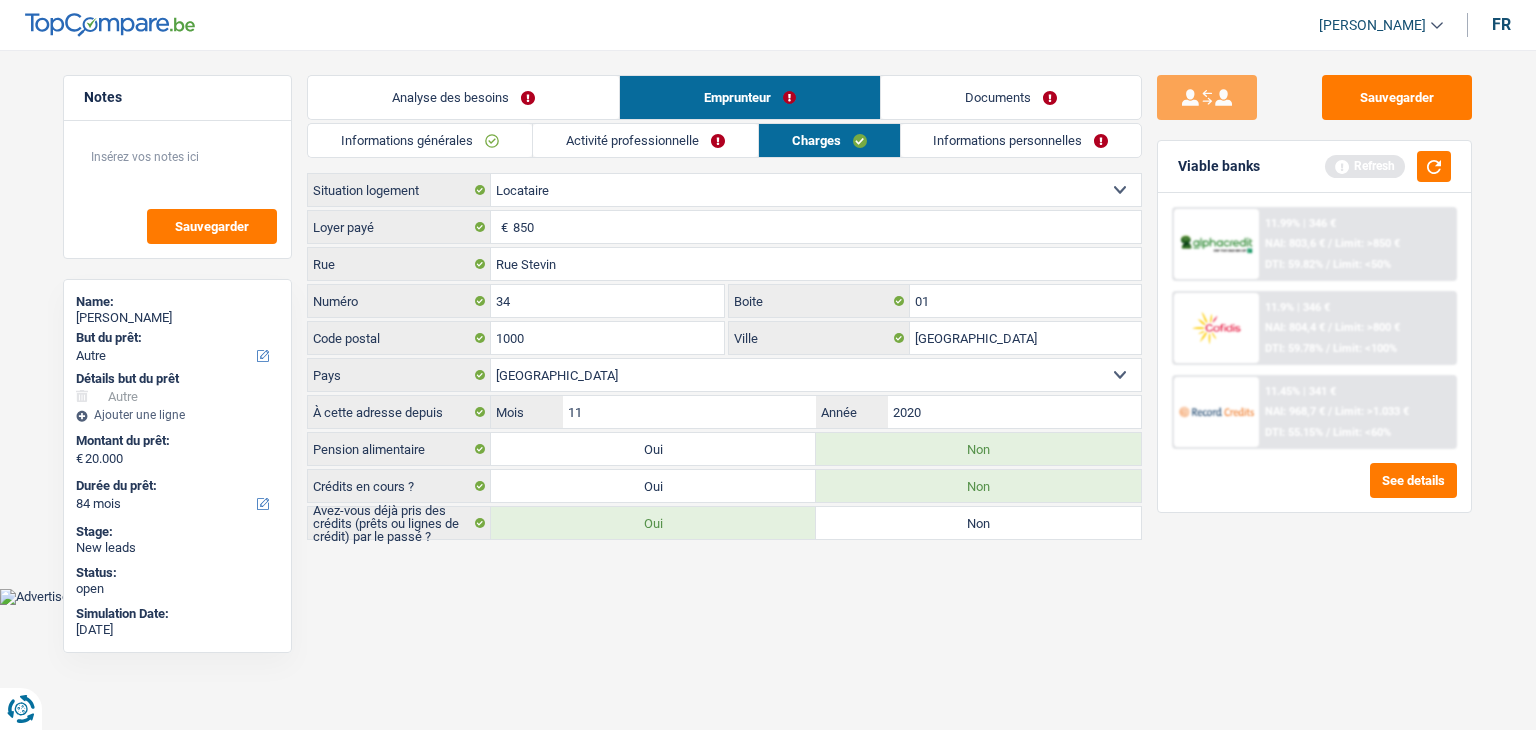 click on "Activité professionnelle" at bounding box center (645, 140) 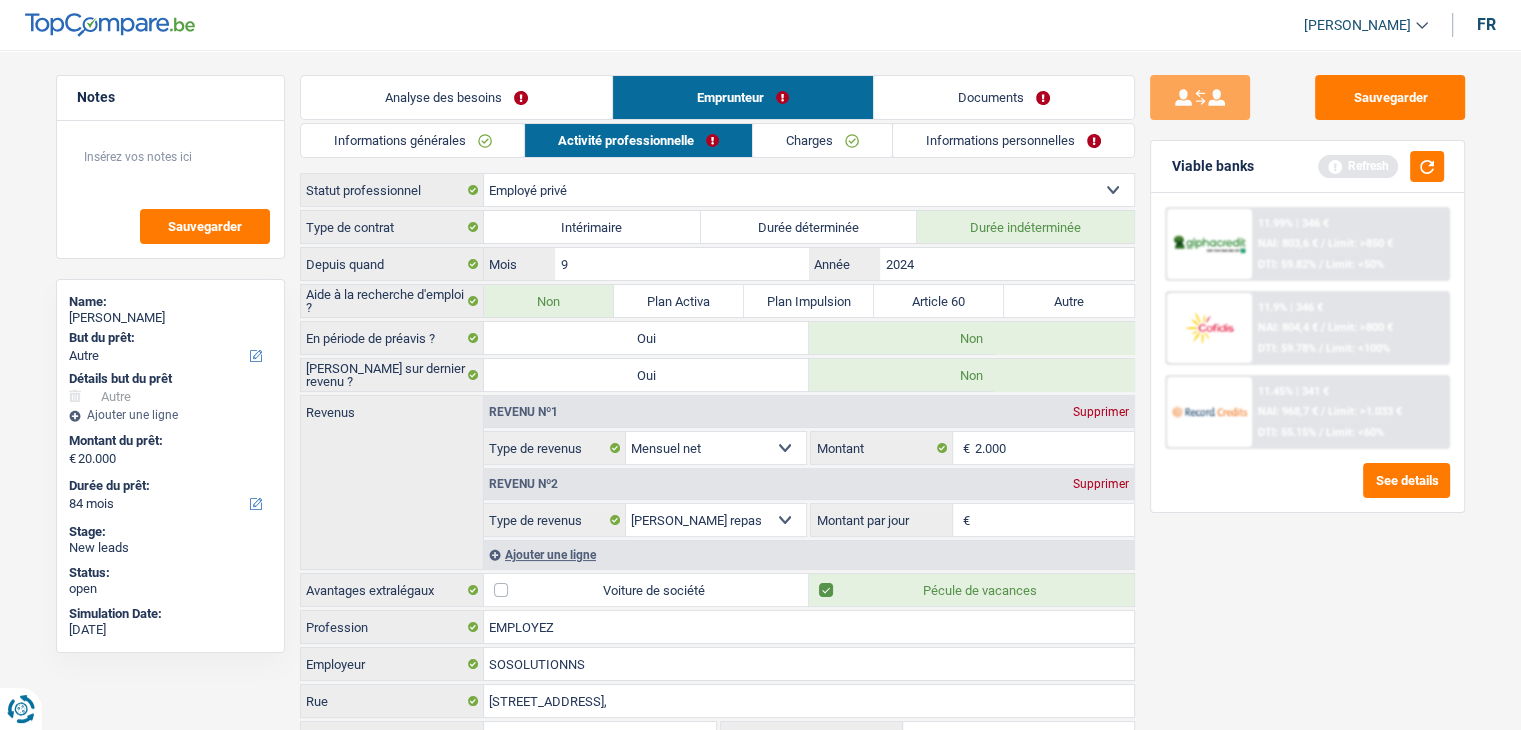 click on "Informations générales" at bounding box center (413, 140) 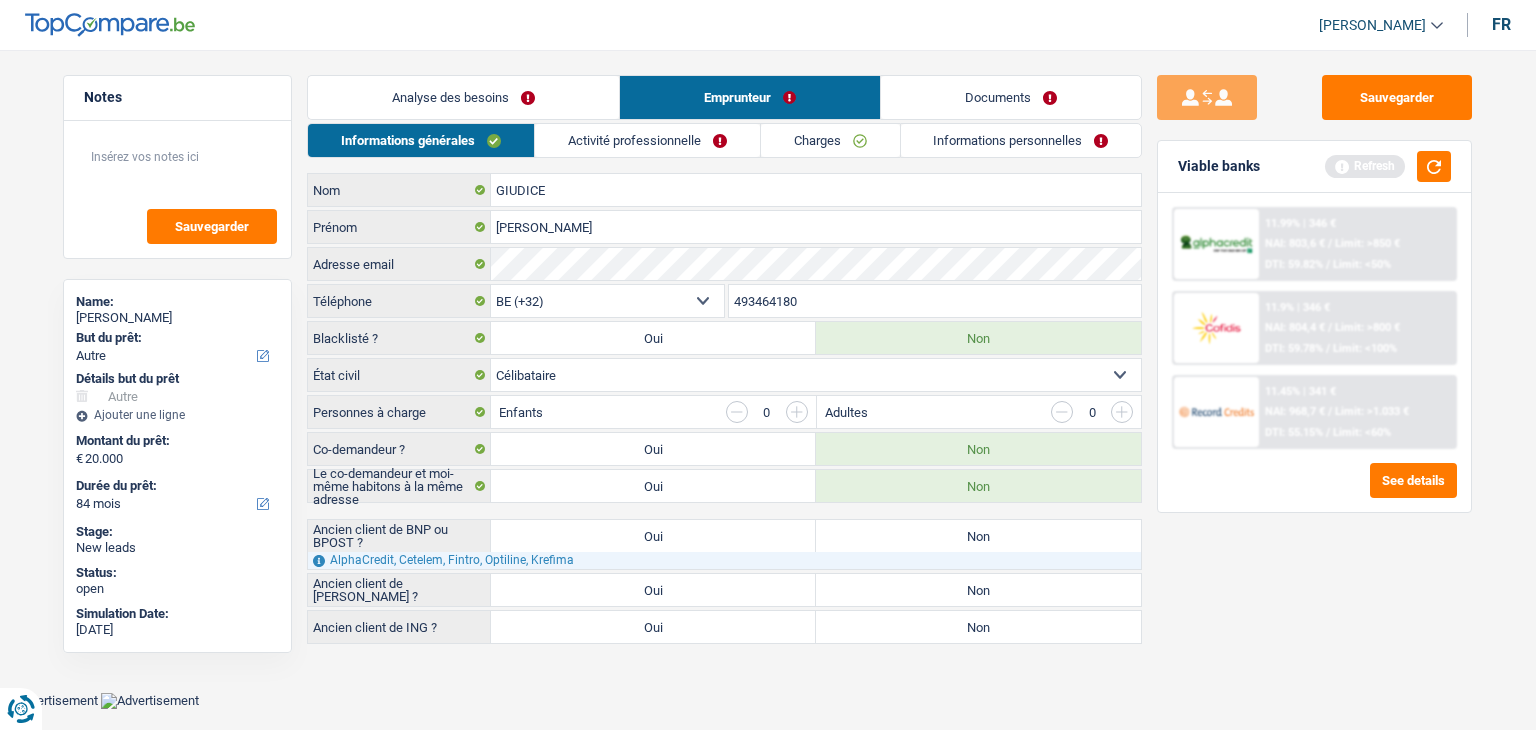 click on "Charges" at bounding box center (830, 140) 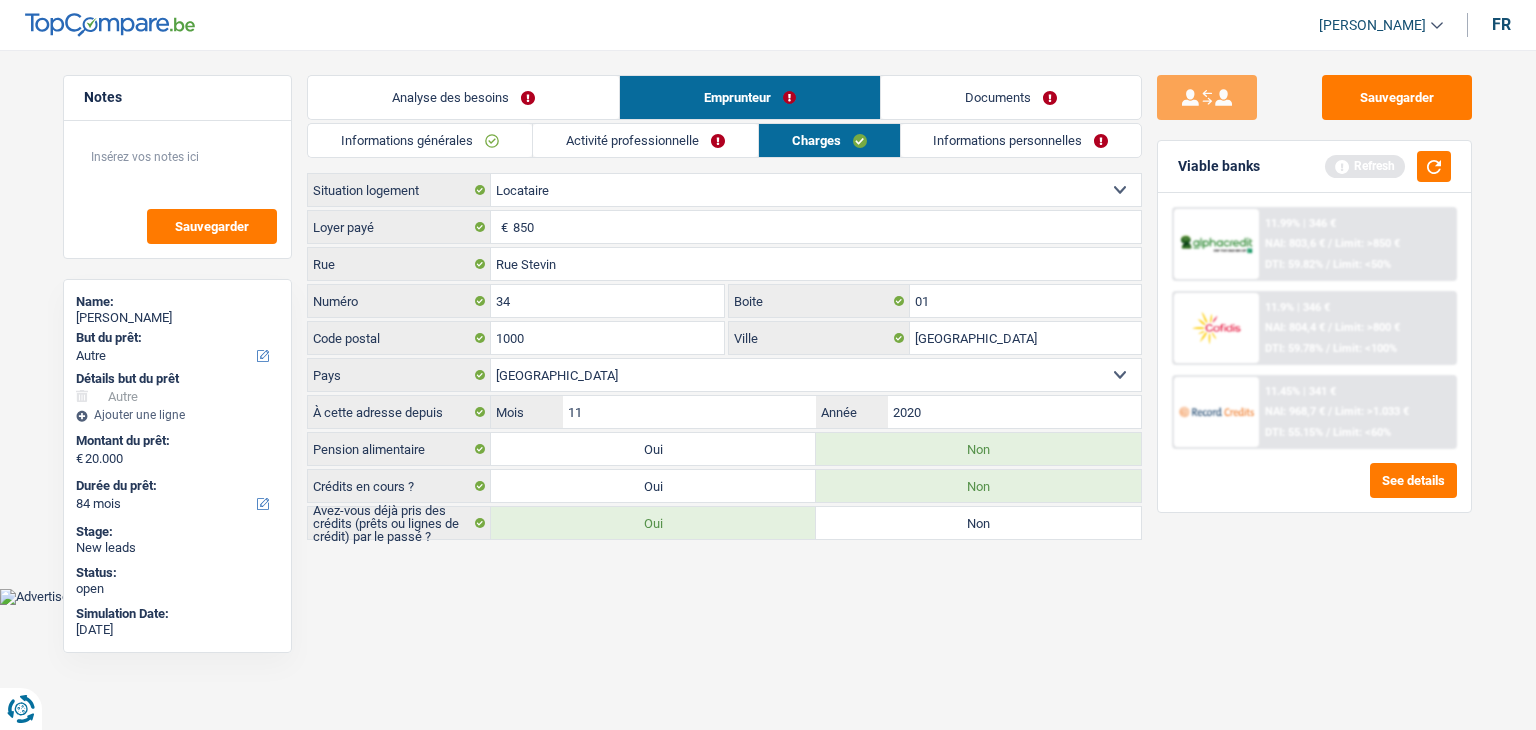 click on "Informations générales" at bounding box center (420, 140) 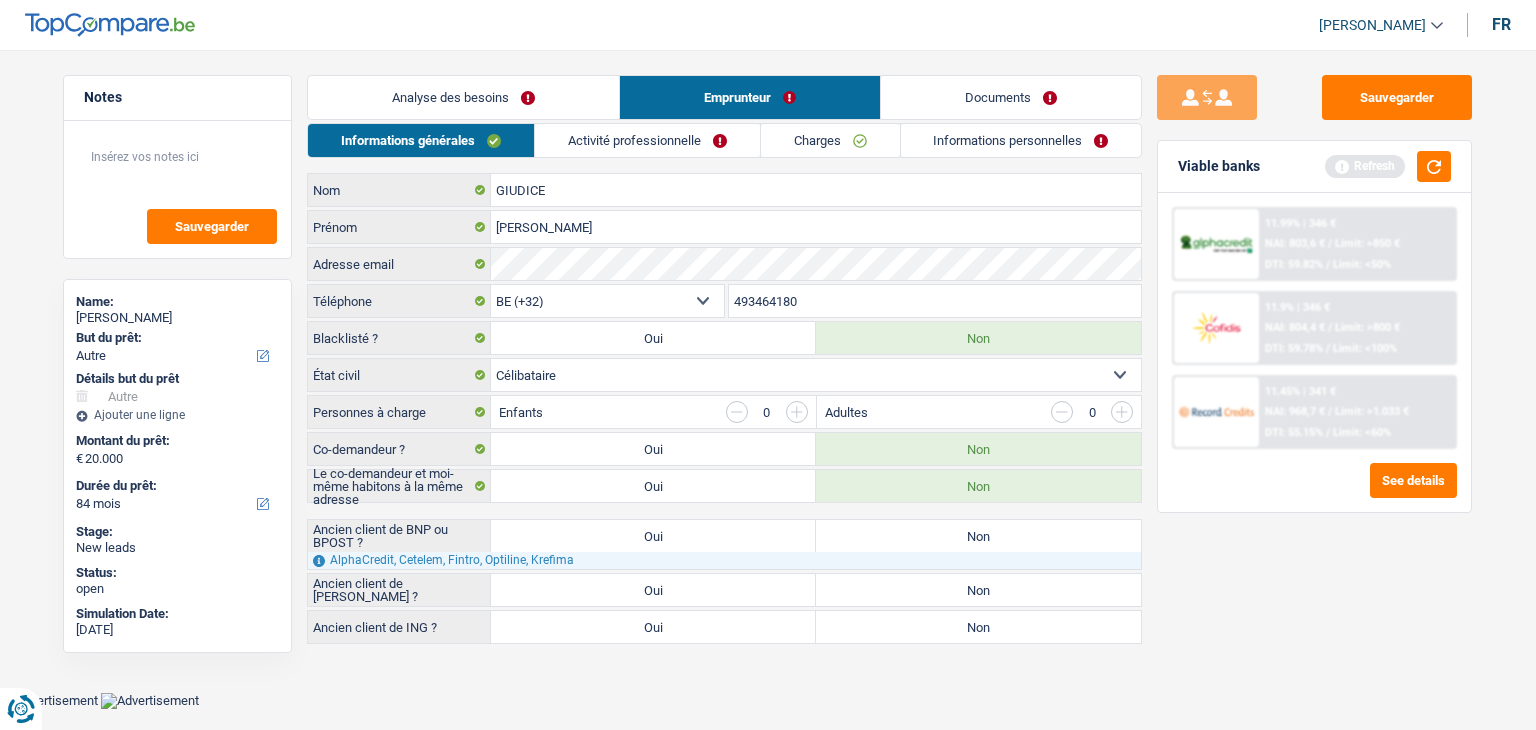 click on "Non" at bounding box center (978, 536) 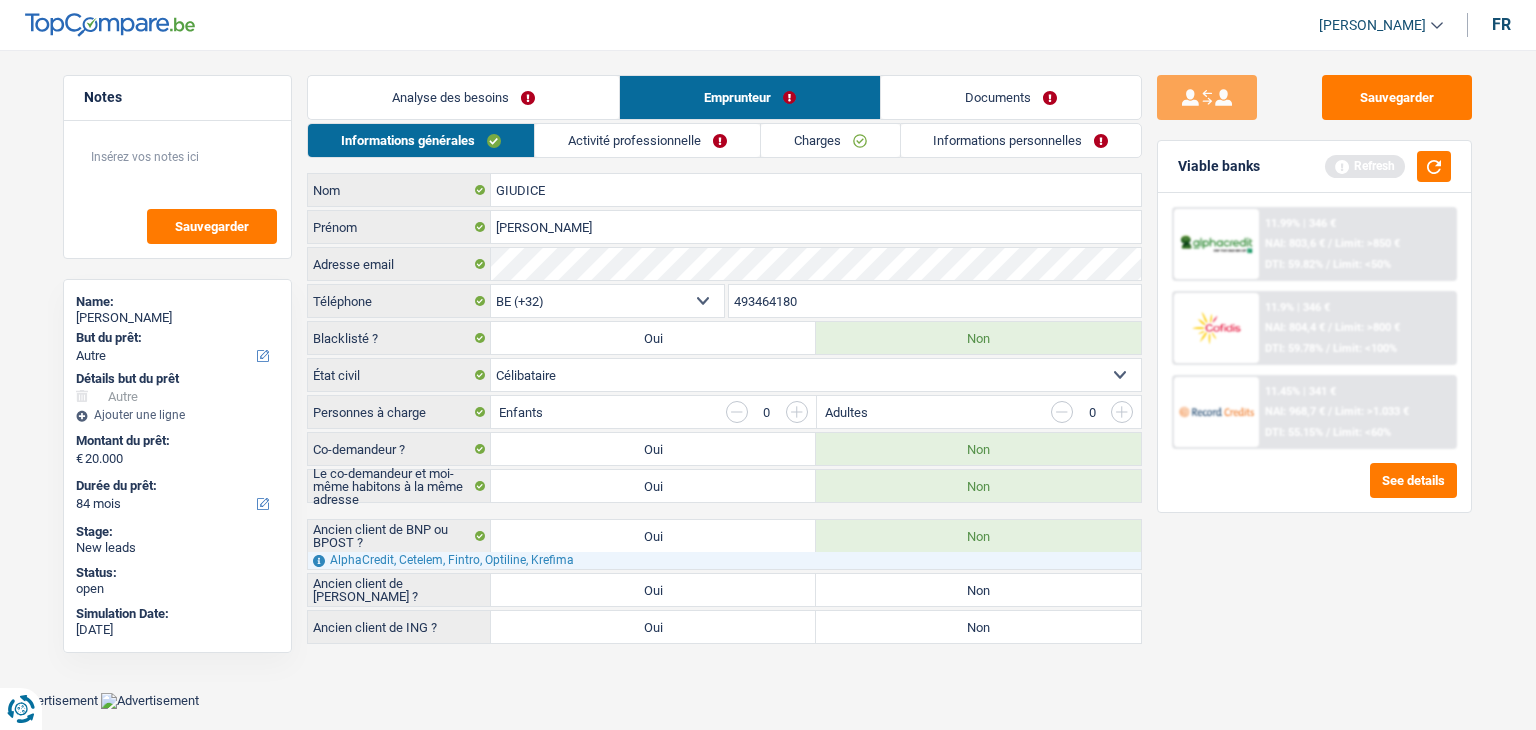 drag, startPoint x: 995, startPoint y: 588, endPoint x: 988, endPoint y: 605, distance: 18.384777 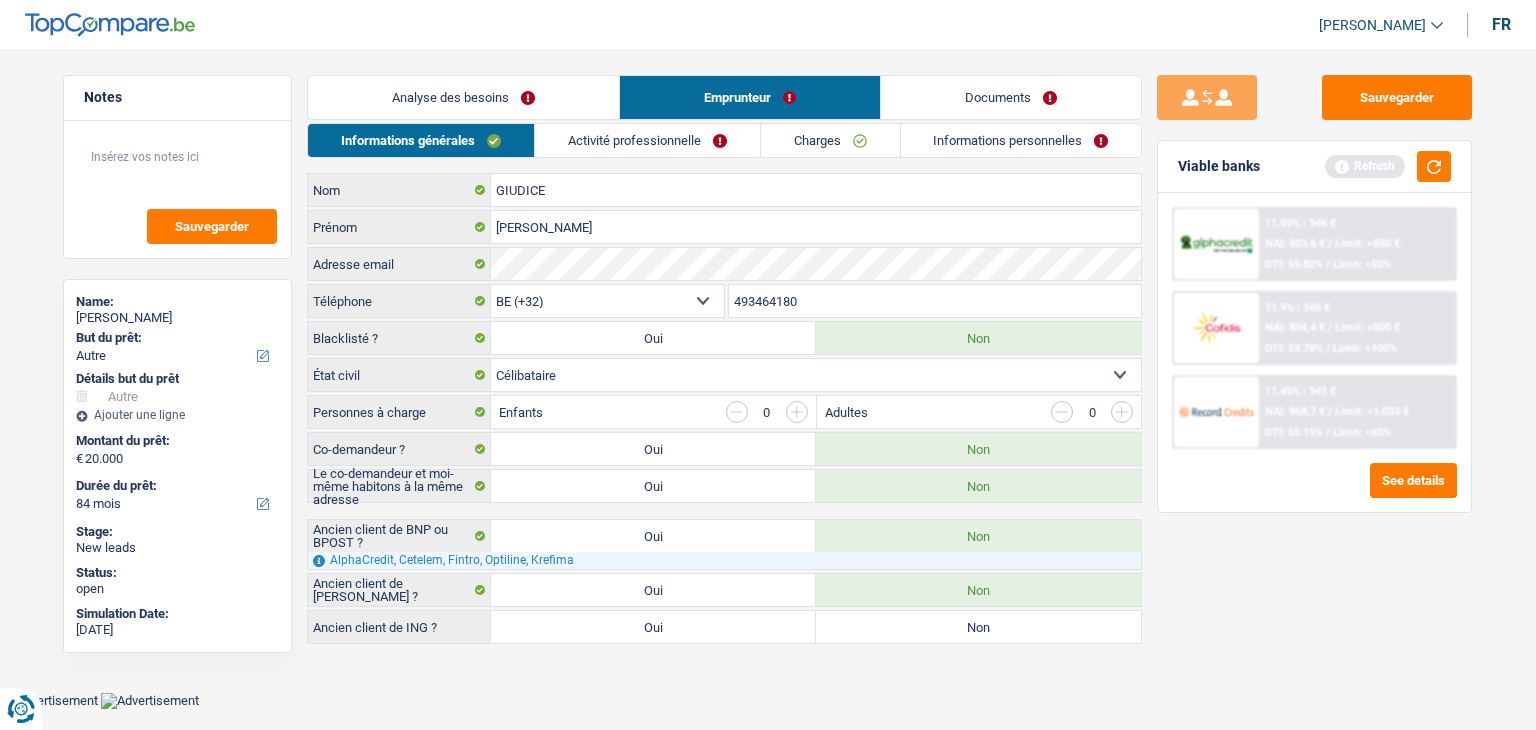click on "Non" at bounding box center (978, 627) 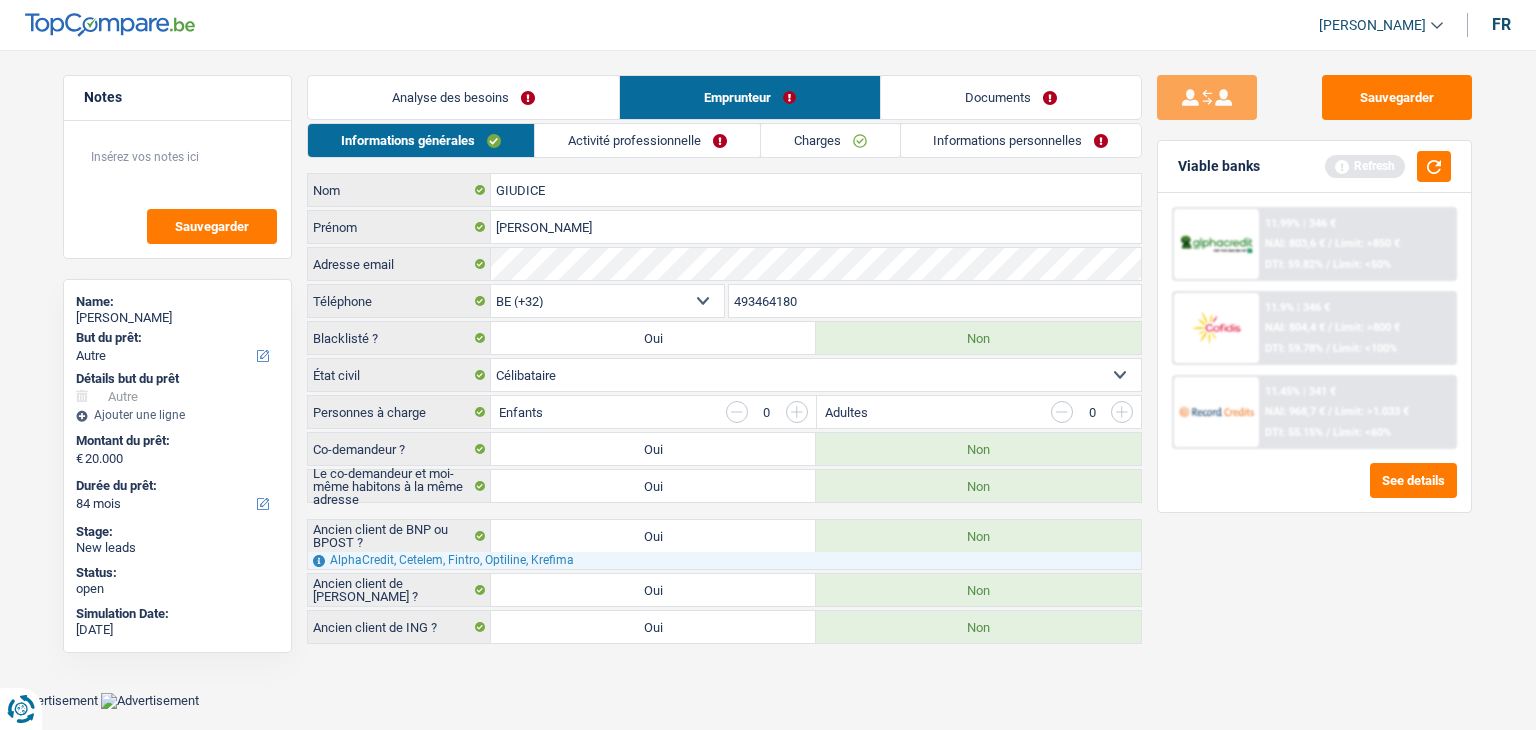 click on "Activité professionnelle" at bounding box center [647, 140] 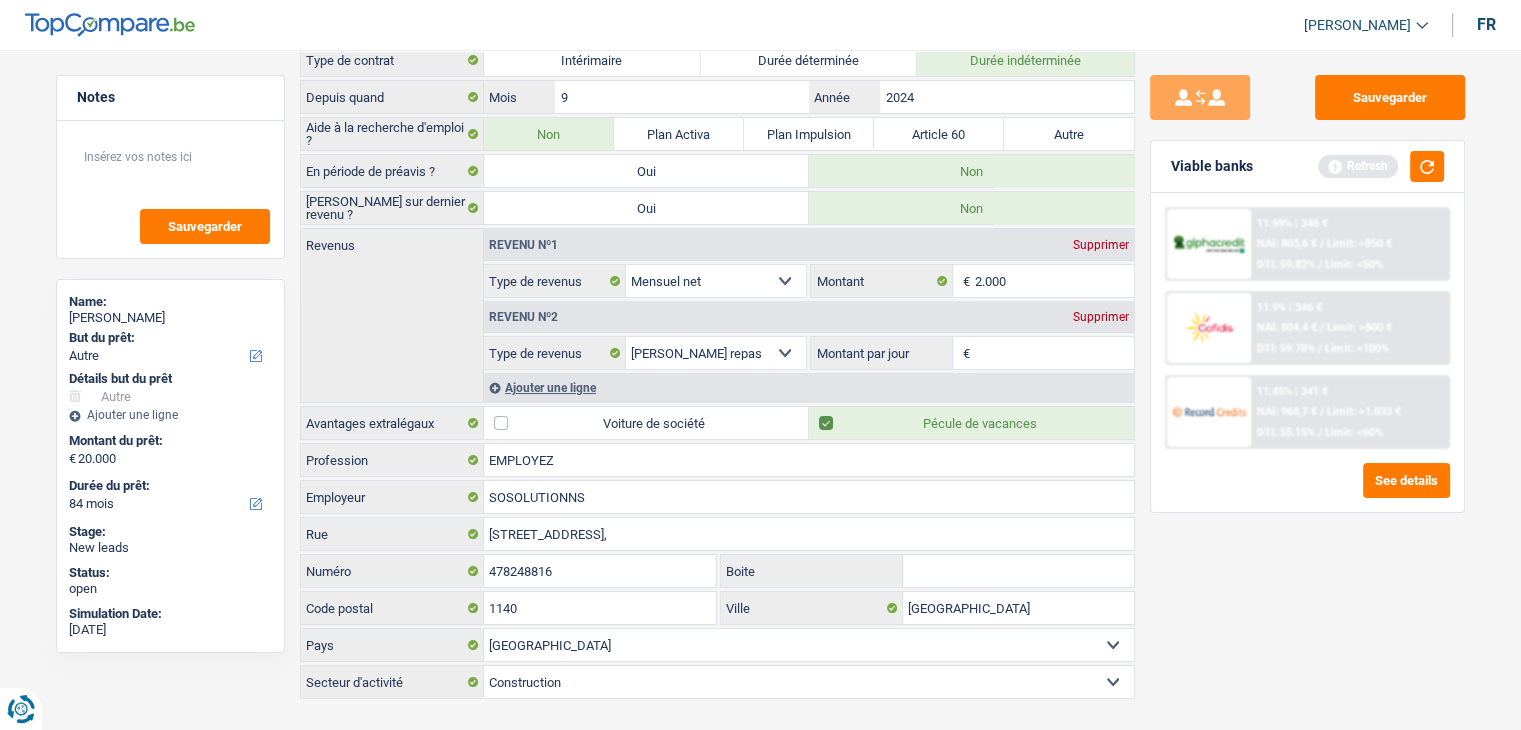 scroll, scrollTop: 192, scrollLeft: 0, axis: vertical 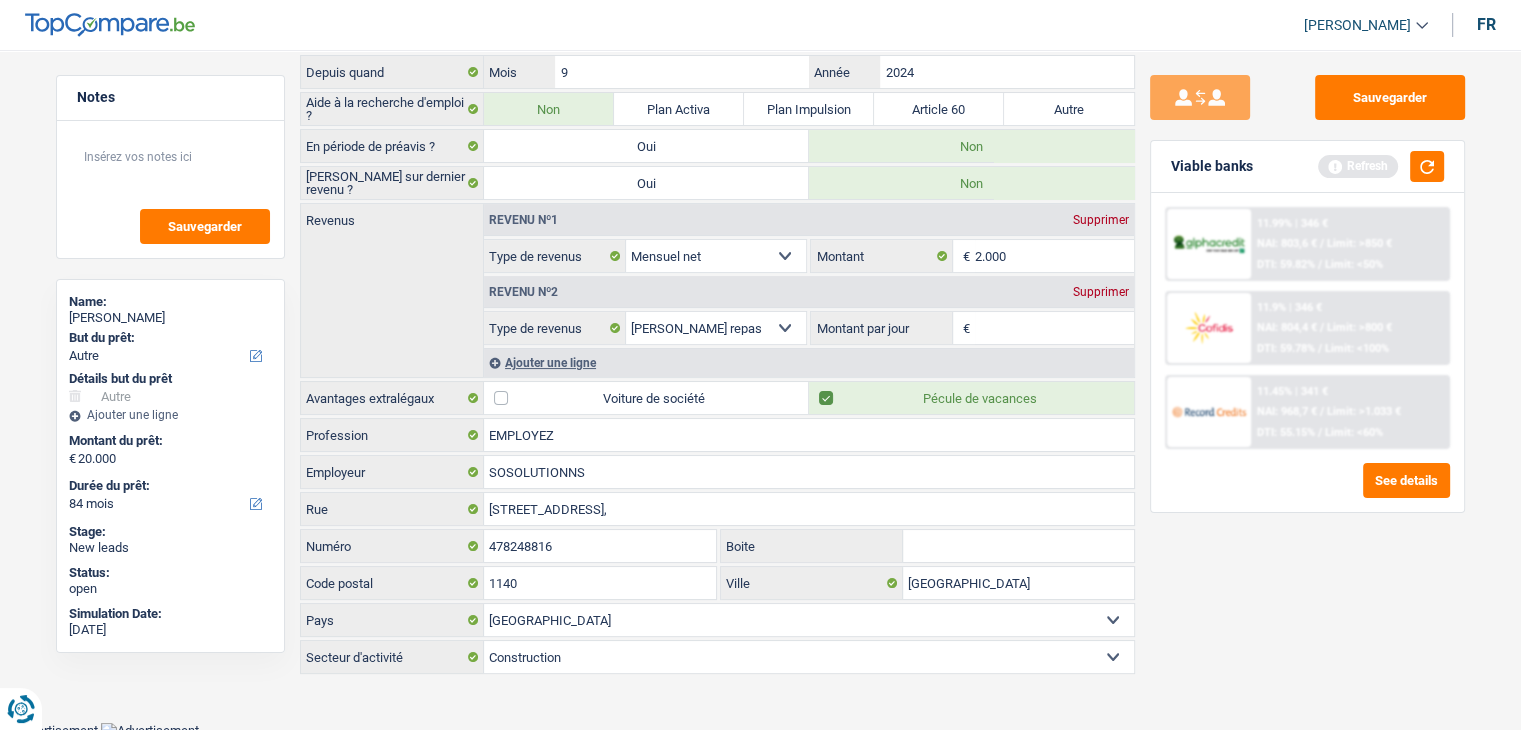 click on "Montant par jour" at bounding box center (1054, 328) 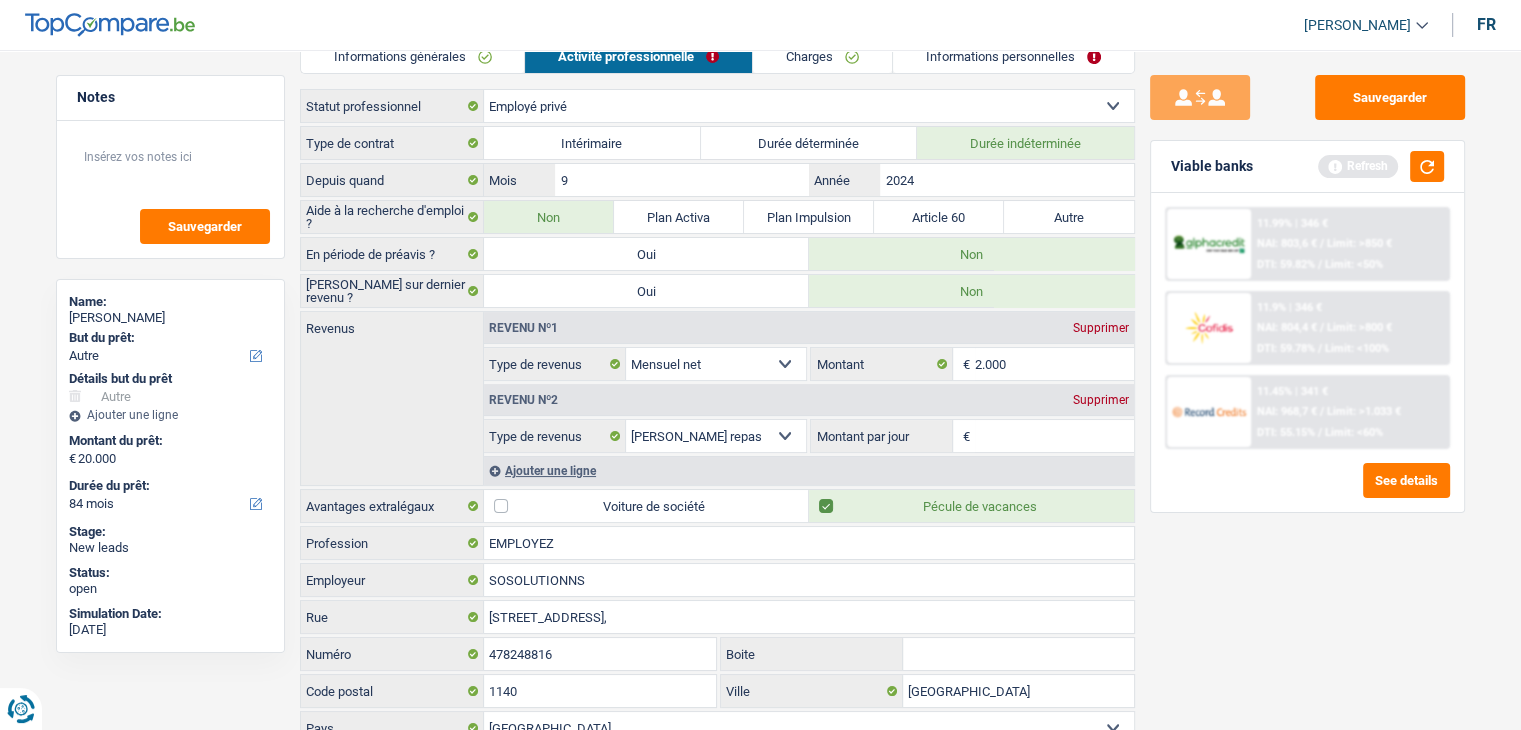 scroll, scrollTop: 0, scrollLeft: 0, axis: both 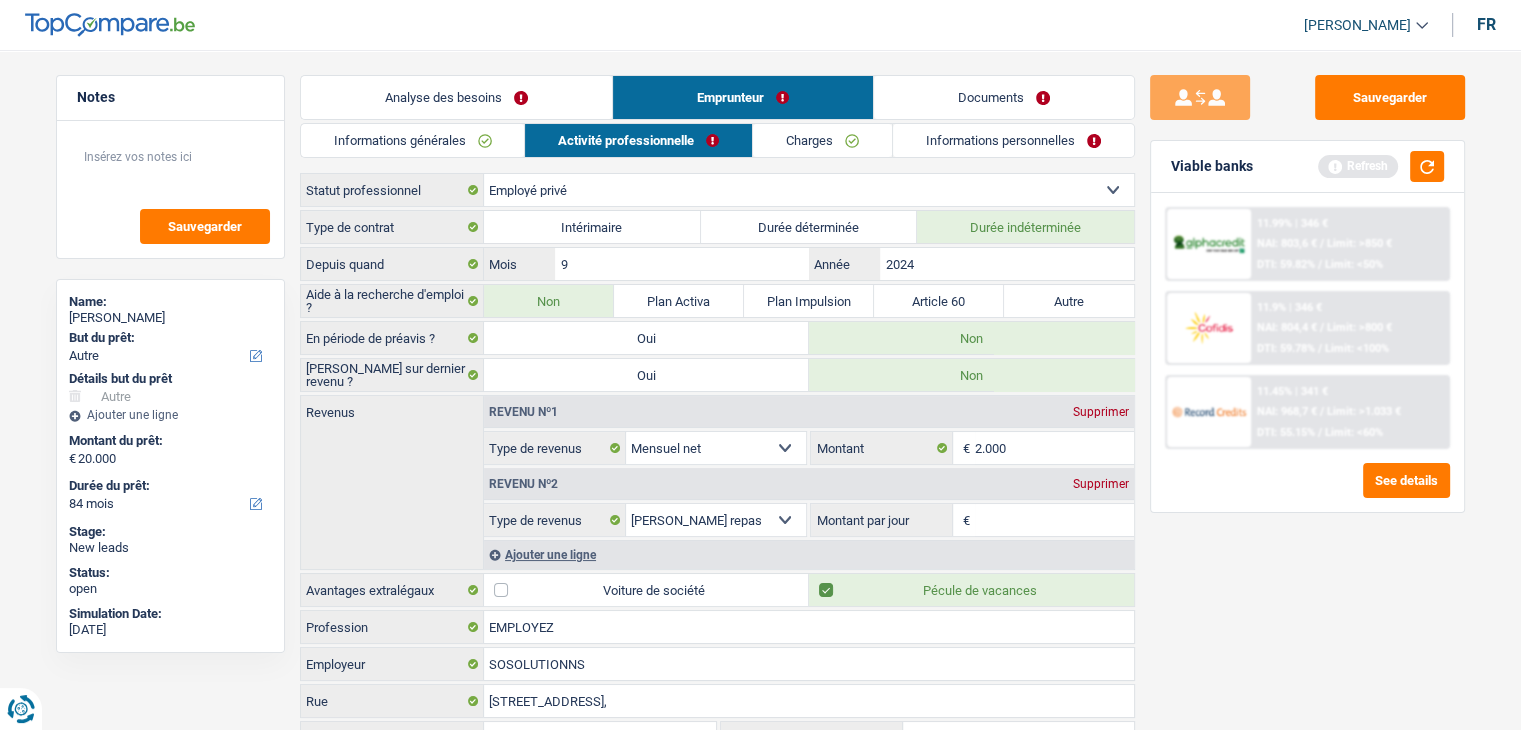 click on "Supprimer" at bounding box center (1101, 484) 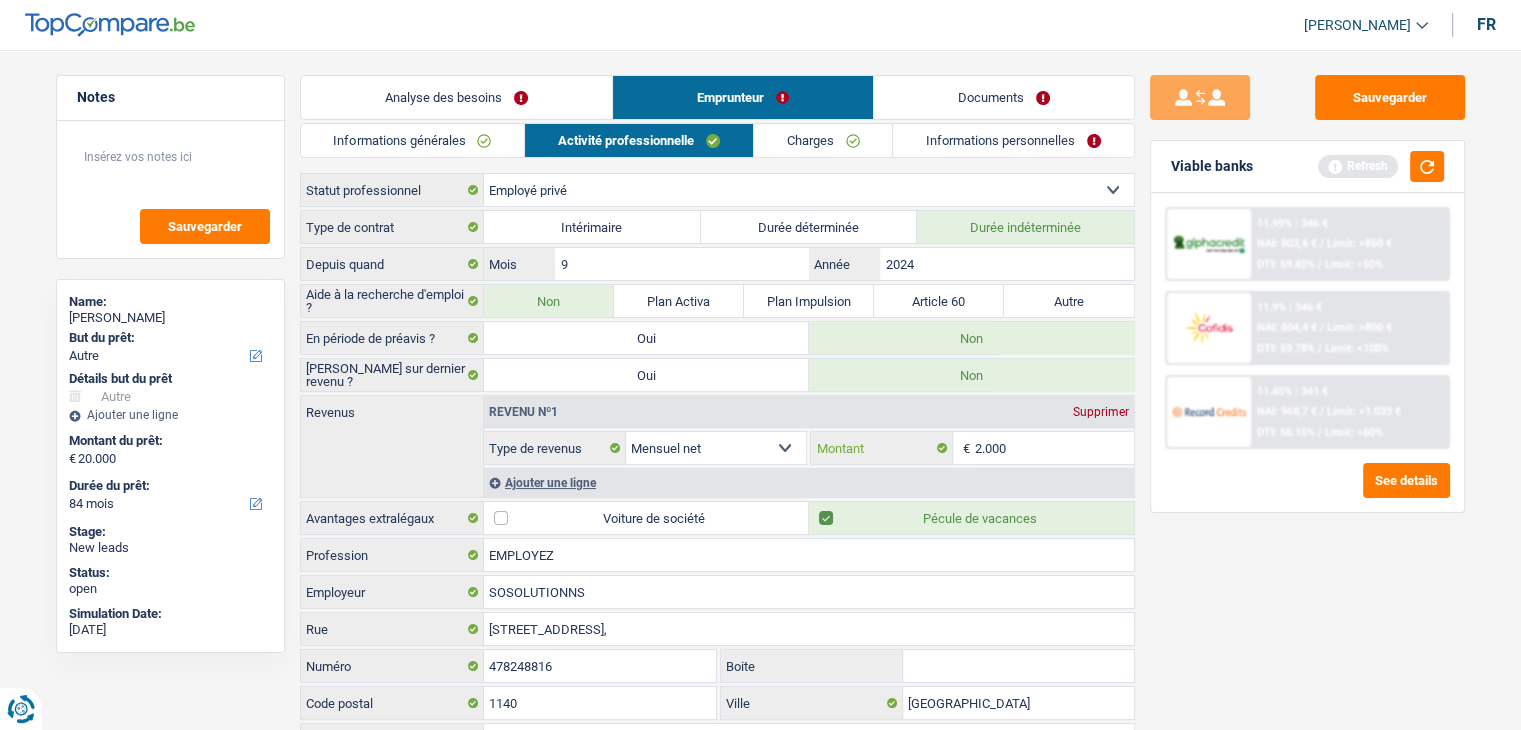 click on "2.000" at bounding box center [1054, 448] 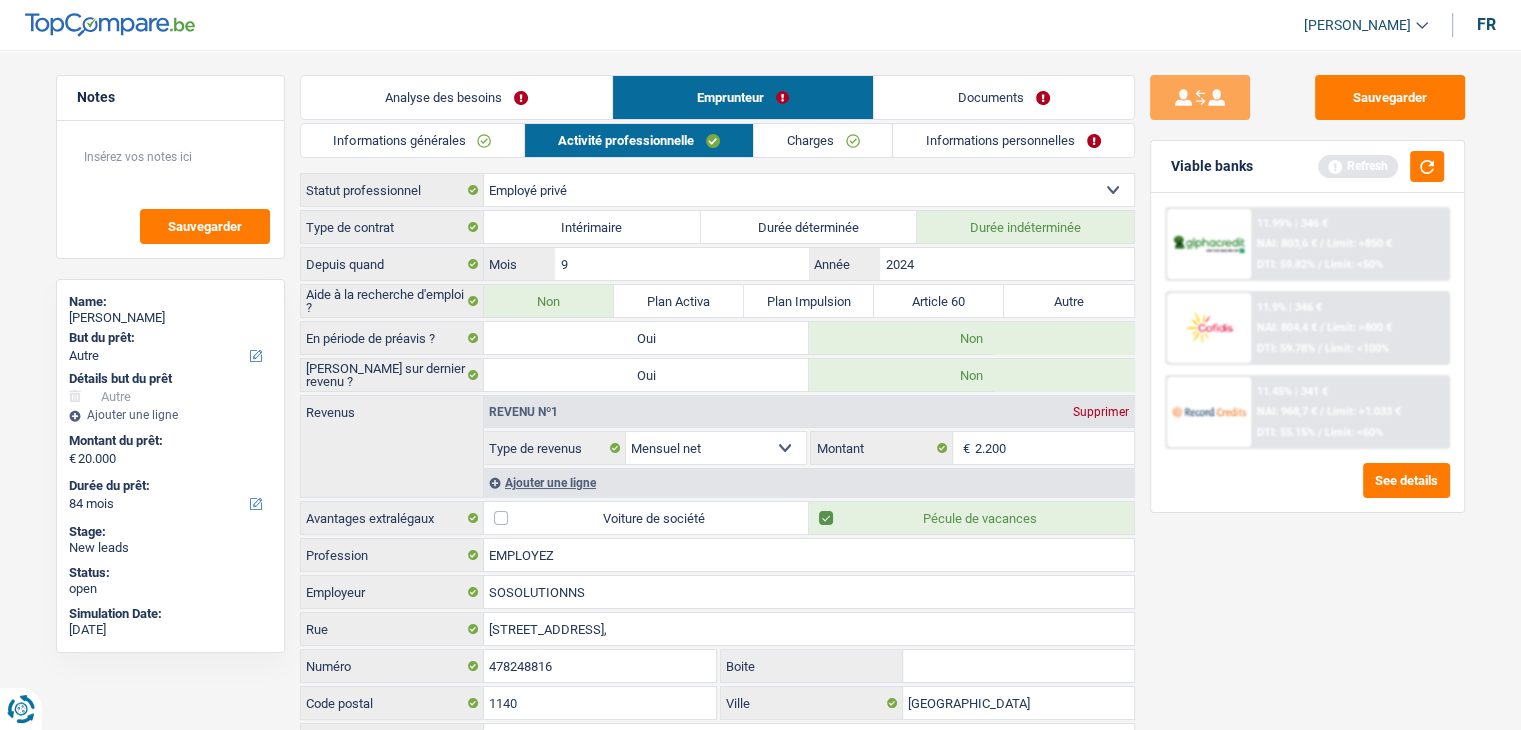 click on "Sauvegarder
Viable banks
Refresh
11.99% | 346 €
NAI: 803,6 €
/
Limit: >850 €
DTI: 59.82%
/
Limit: <50%
11.9% | 346 €
NAI: 804,4 €
/
Limit: >800 €
DTI: 59.78%
/
Limit: <100%
/       /" at bounding box center (1307, 384) 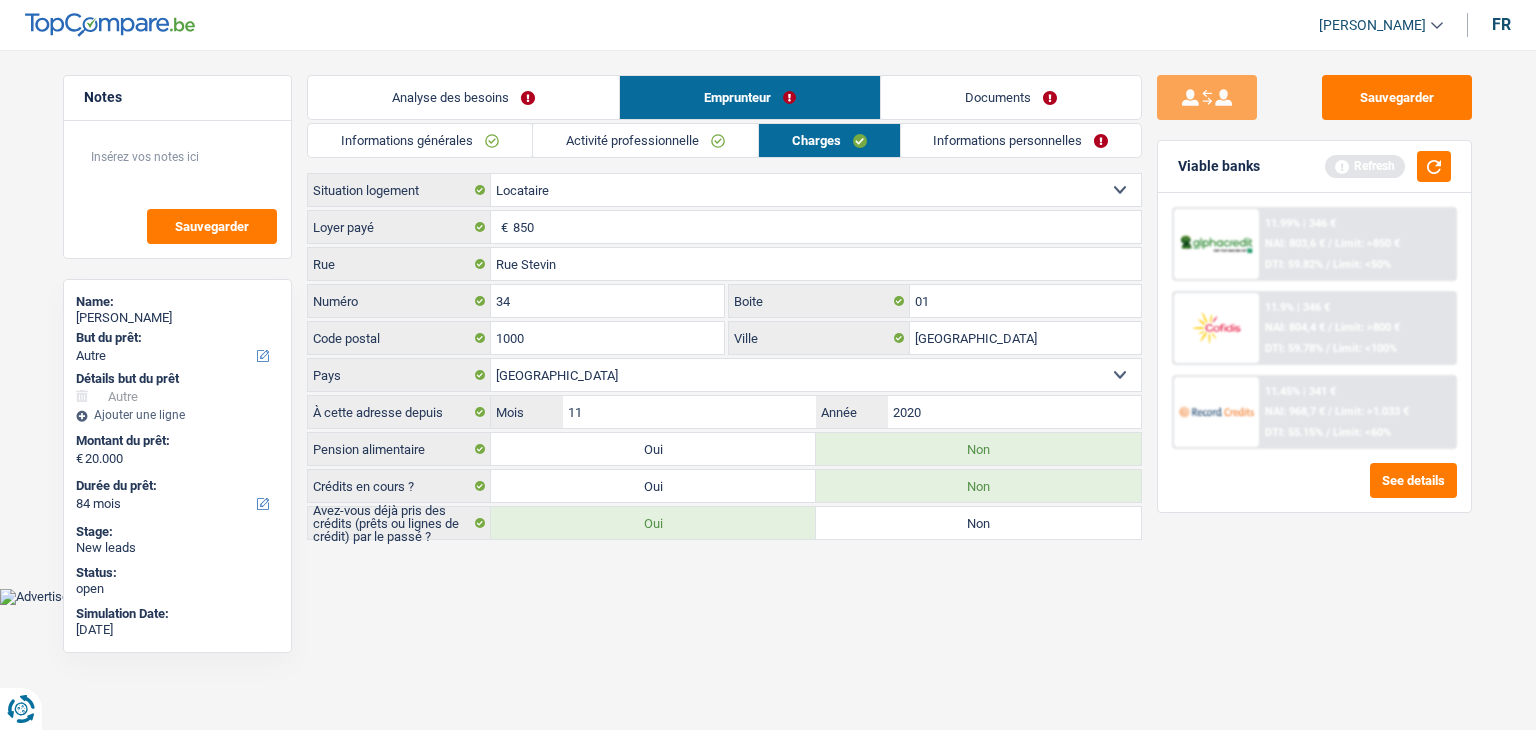 click on "Activité professionnelle" at bounding box center (645, 140) 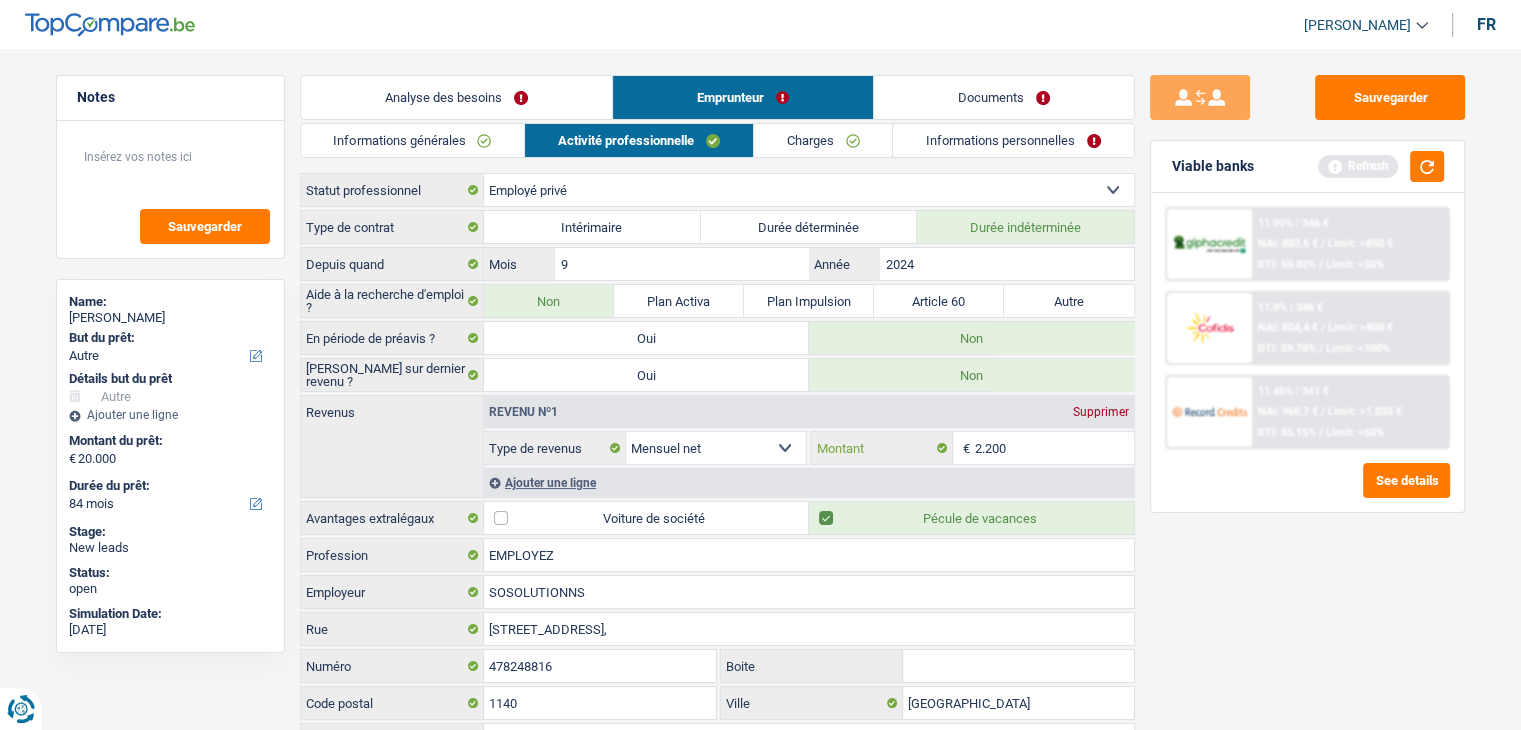 click on "2.200" at bounding box center (1054, 448) 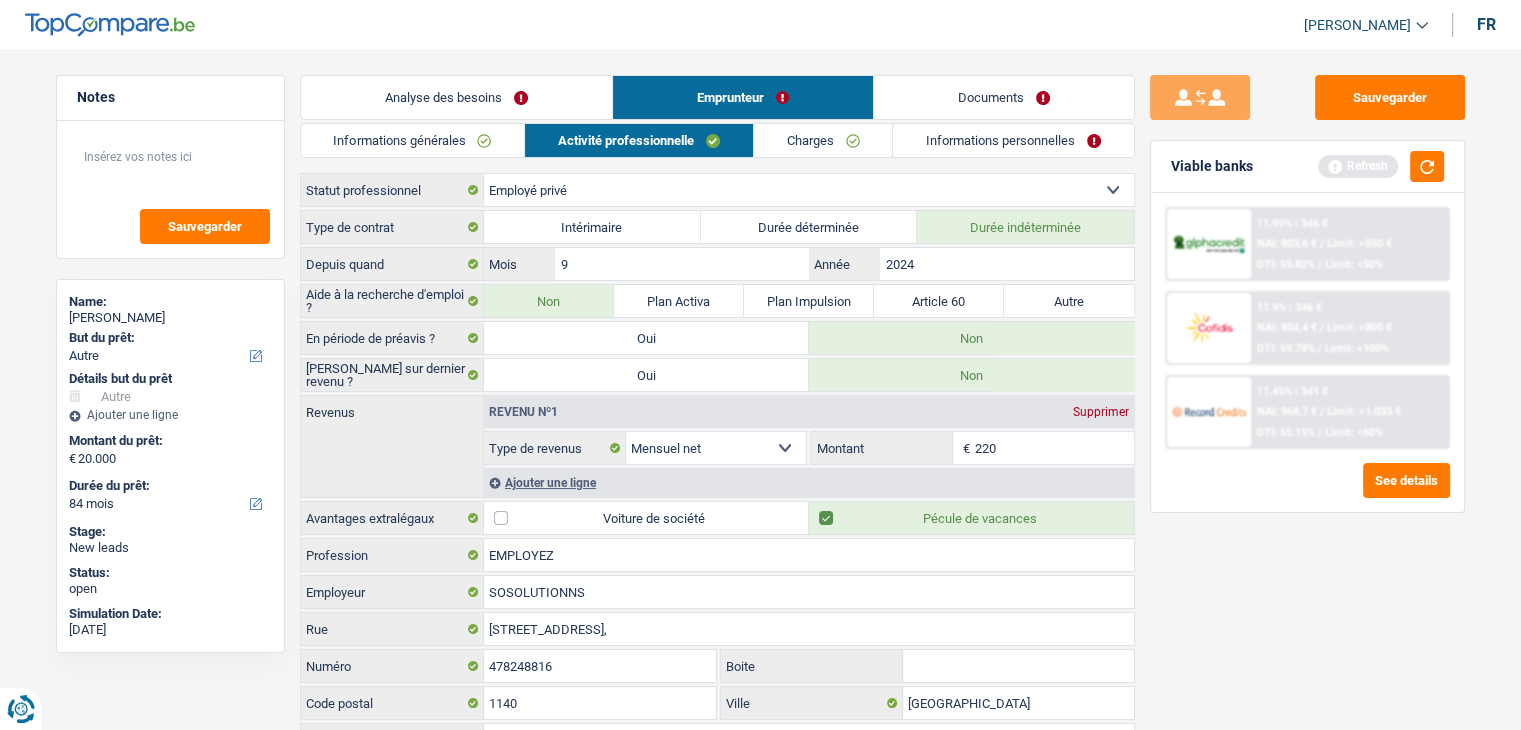 type on "2.200" 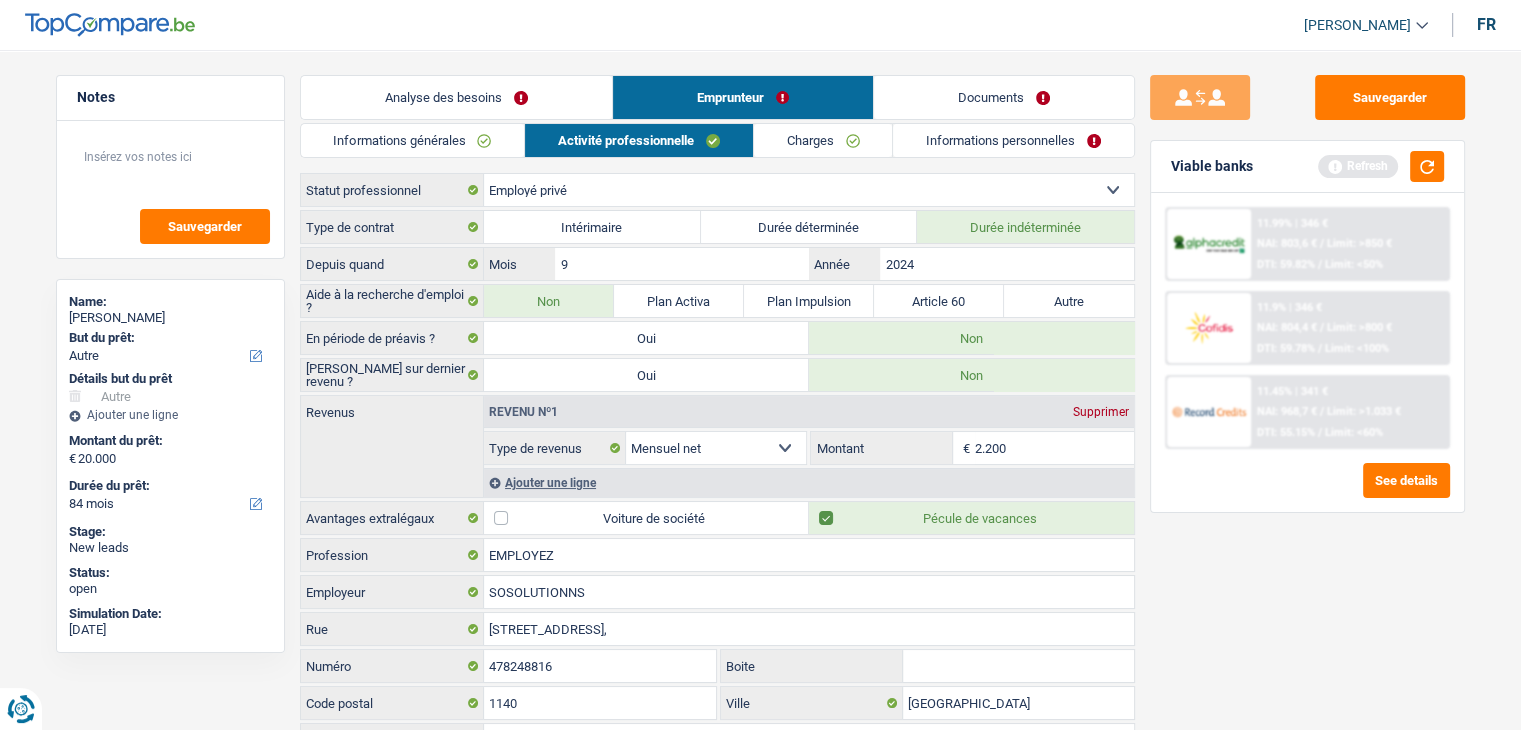 click on "Sauvegarder
Viable banks
Refresh
11.99% | 346 €
NAI: 803,6 €
/
Limit: >850 €
DTI: 59.82%
/
Limit: <50%
11.9% | 346 €
NAI: 804,4 €
/
Limit: >800 €
DTI: 59.78%
/
Limit: <100%
/       /" at bounding box center [1307, 384] 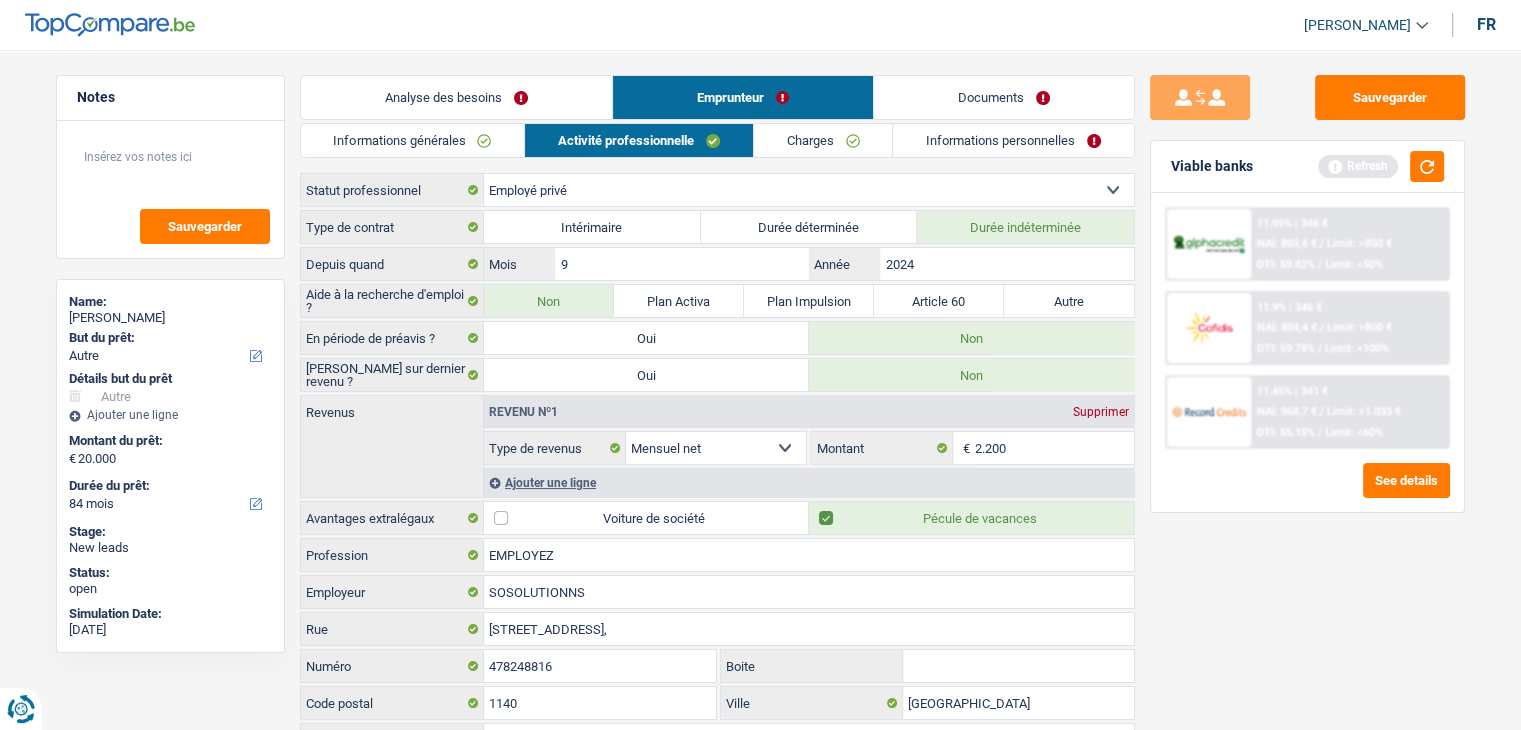 click on "Charges" at bounding box center (823, 140) 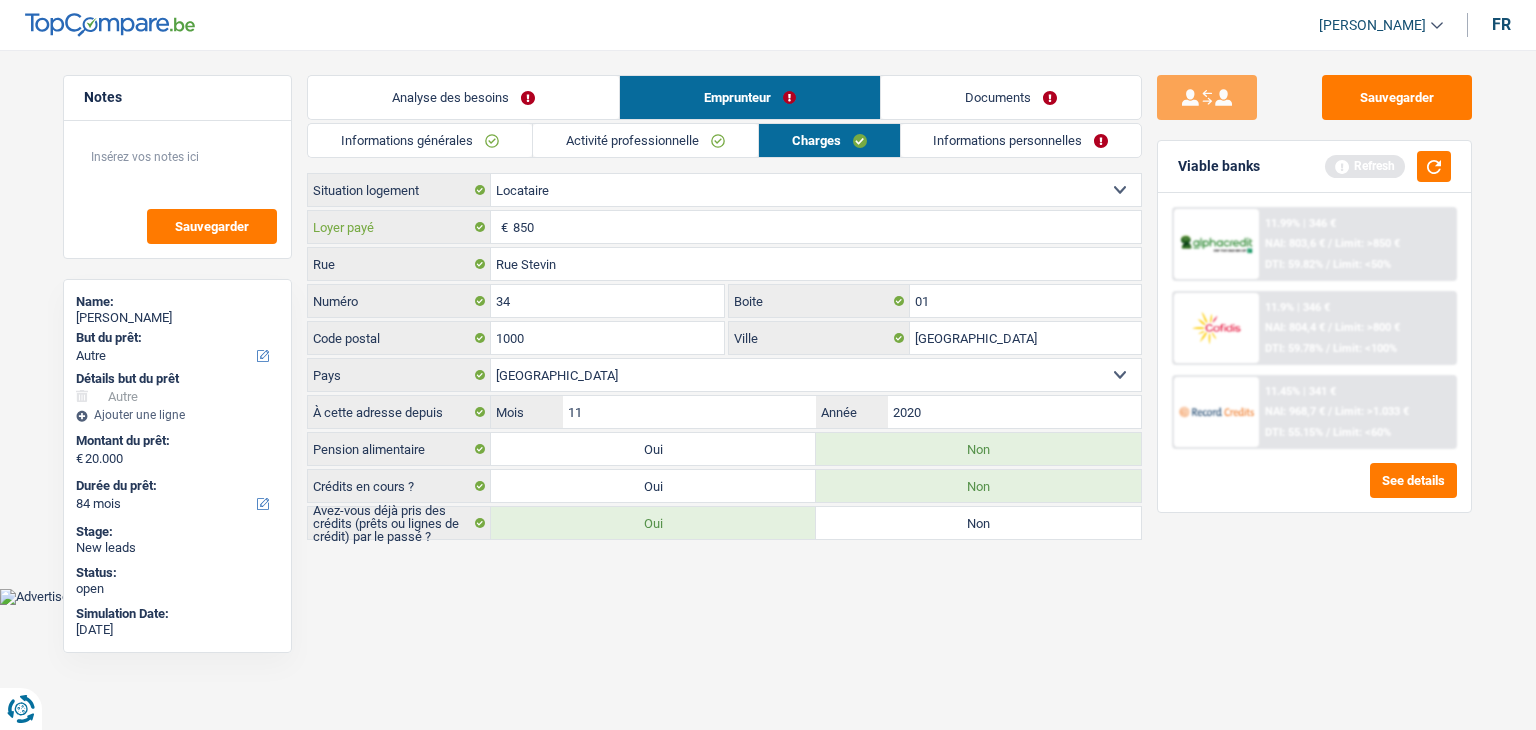 click on "850" at bounding box center (827, 227) 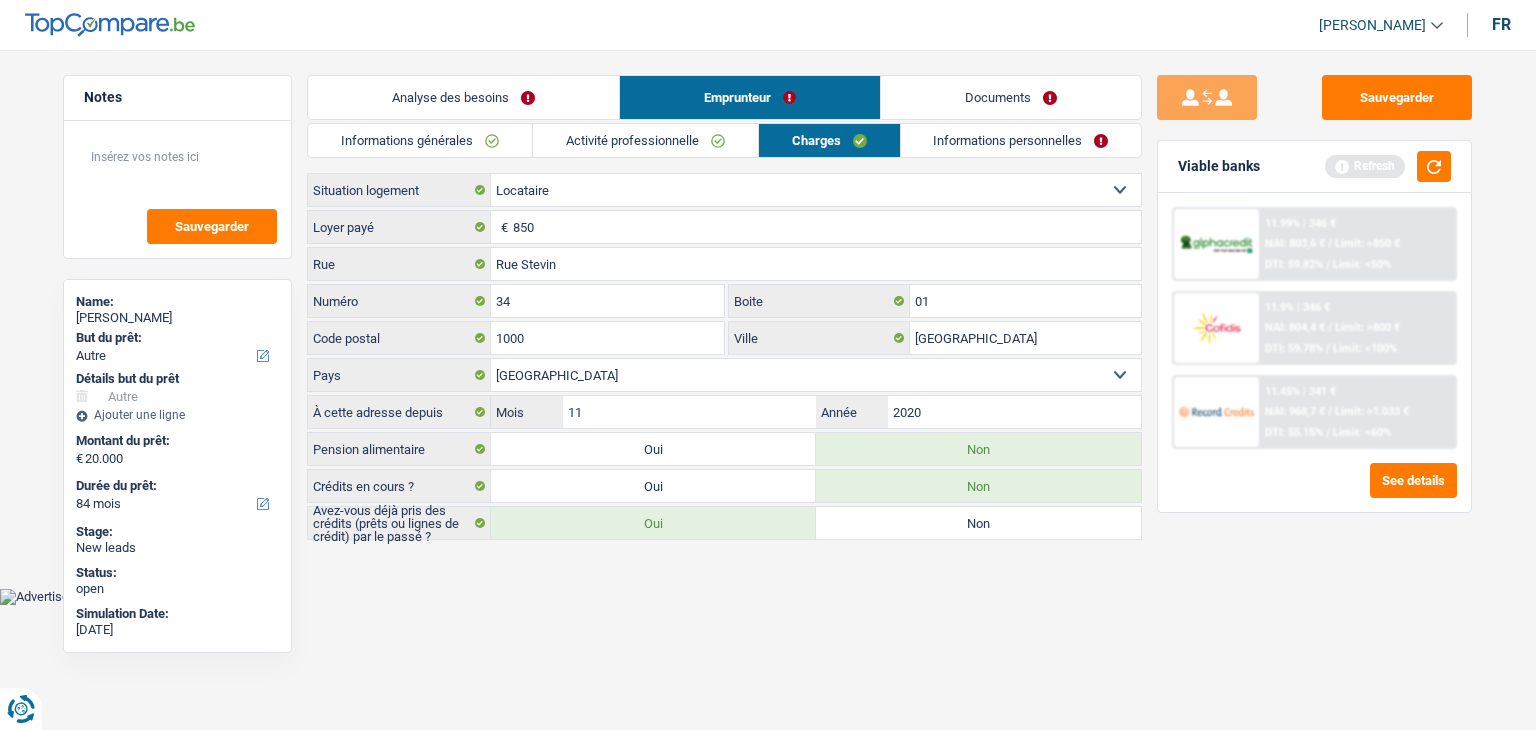 click on "Informations personnelles" at bounding box center [1021, 140] 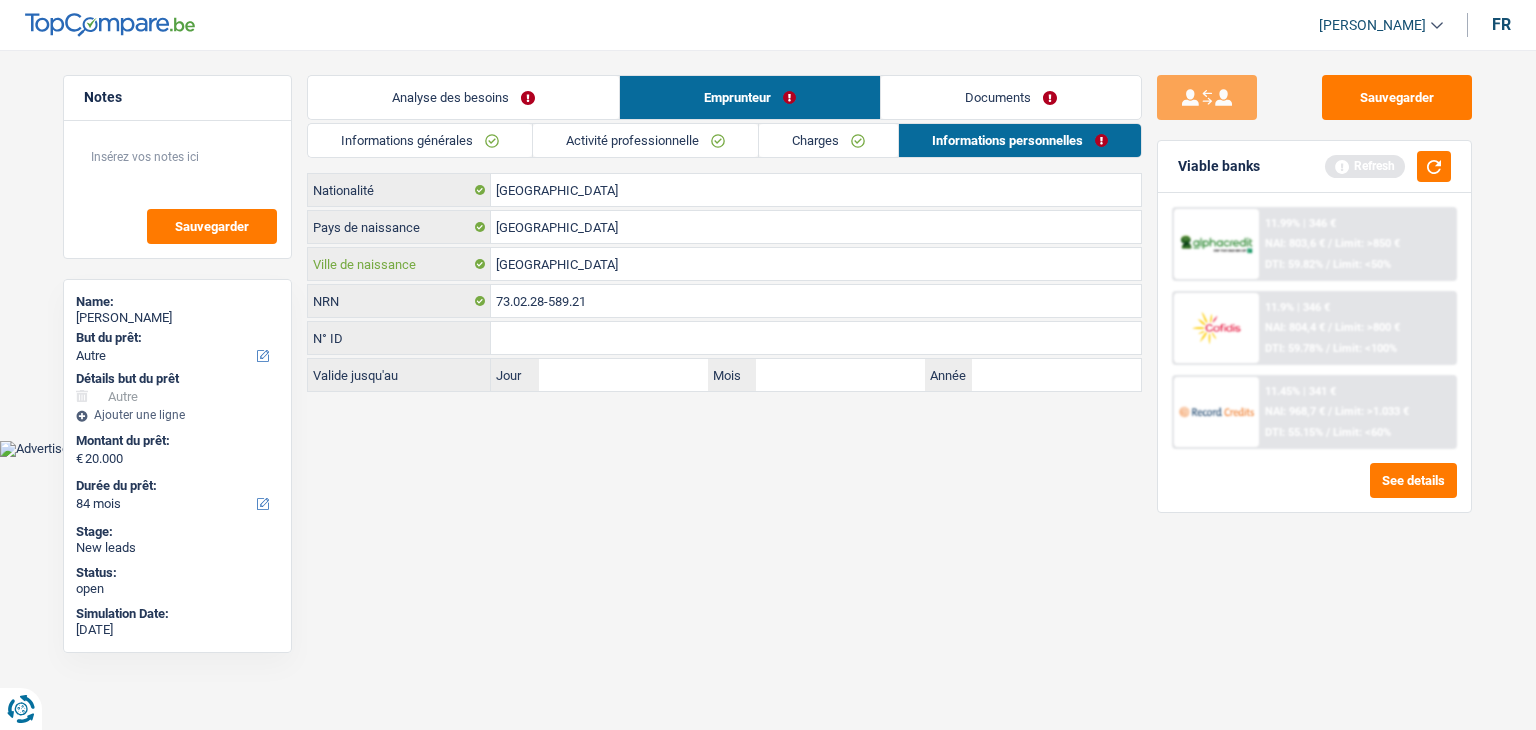 click on "[GEOGRAPHIC_DATA]" at bounding box center [816, 264] 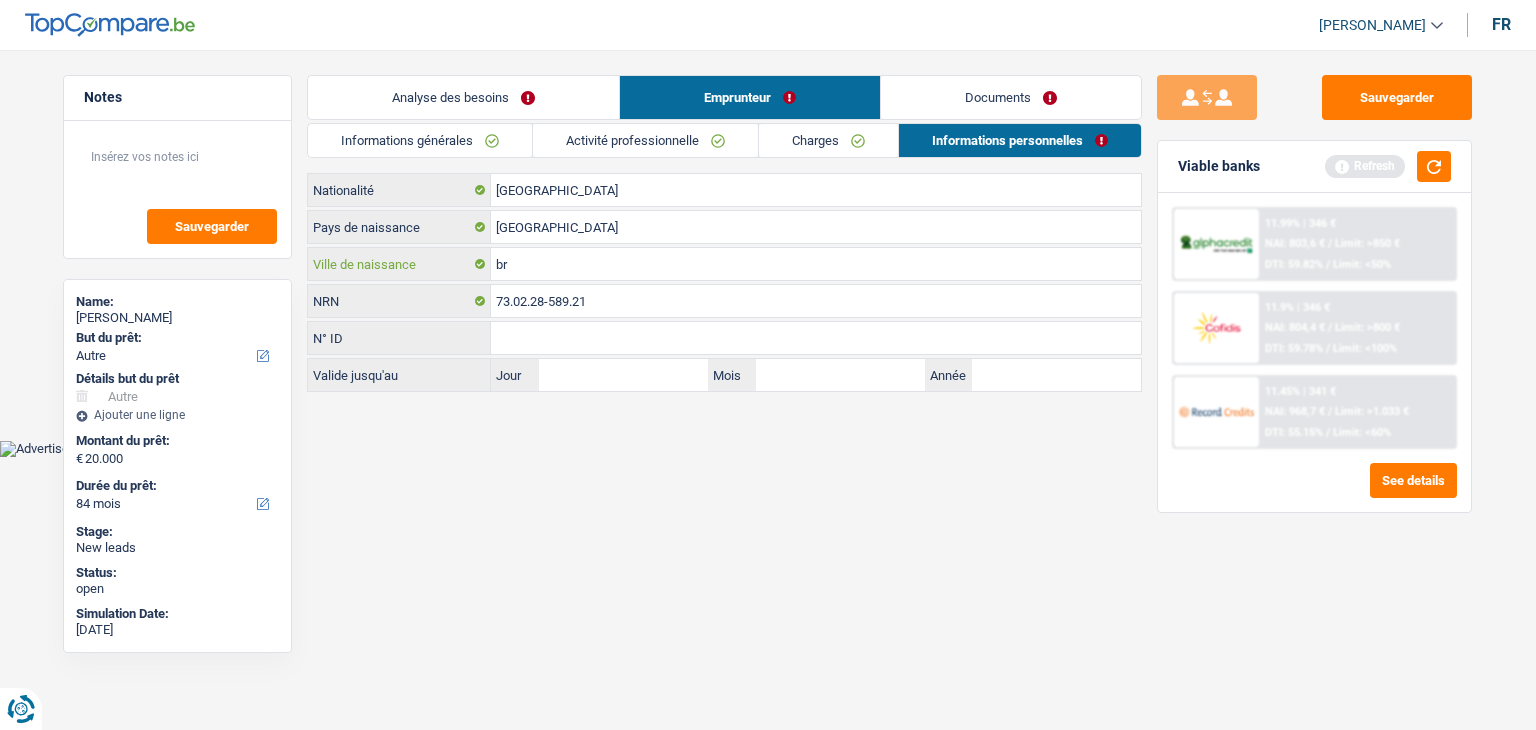 type on "b" 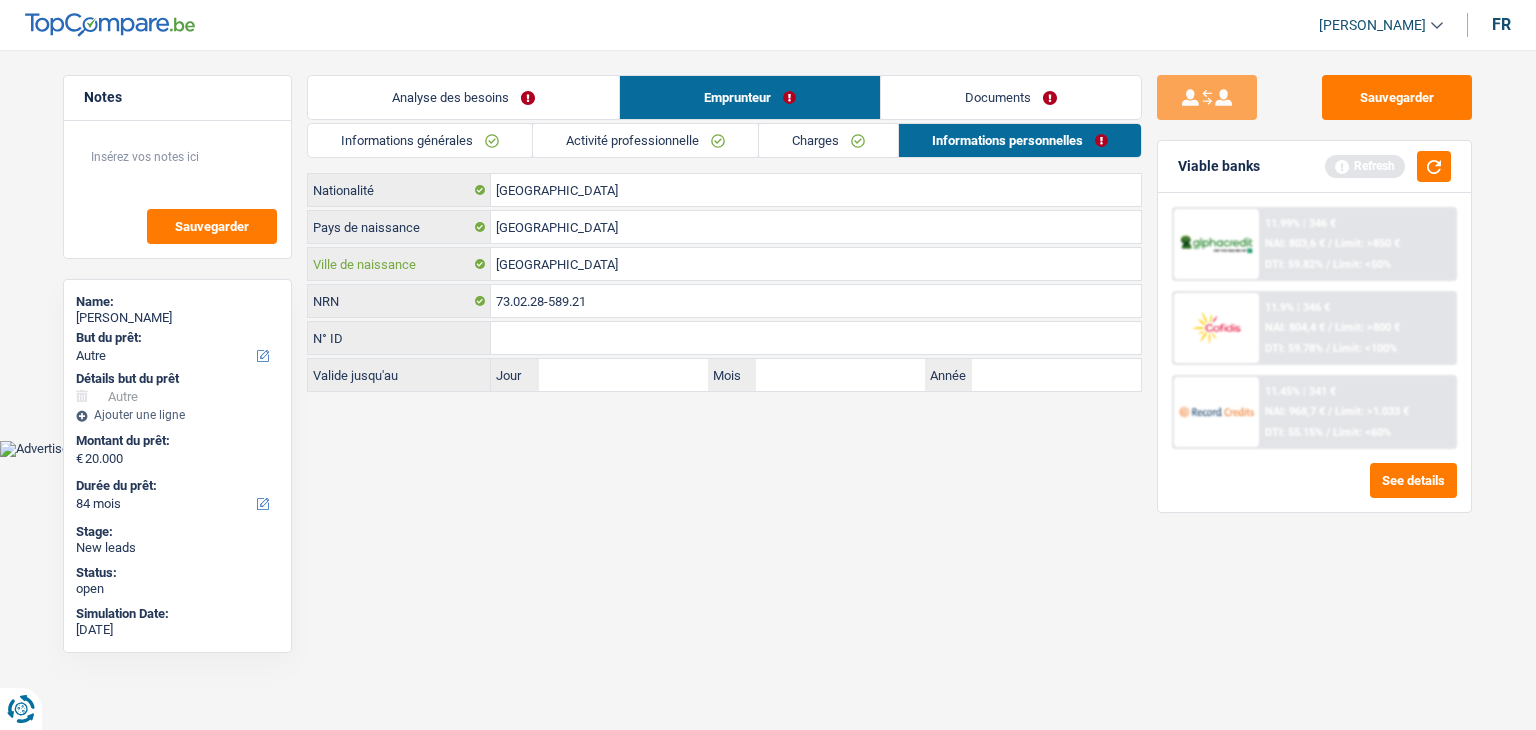 type on "[GEOGRAPHIC_DATA]" 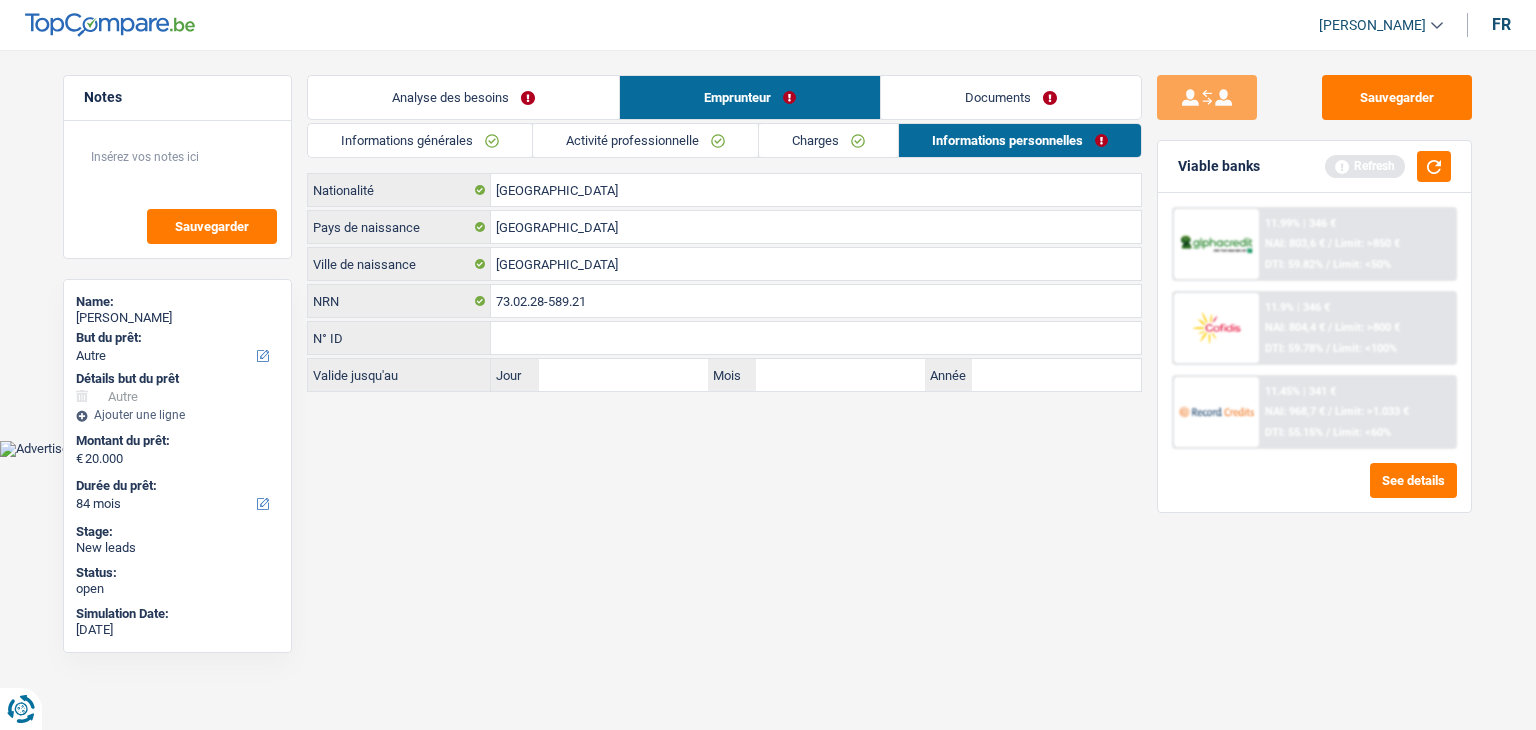 click on "Vous avez le contrôle de vos données
Nous utilisons des cookies, tout comme nos partenaires commerciaux, afin de collecter des informations sur vous à des fins diverses, notamment :
En cliquant sur « Accepter », vous donnez votre consentement à toutes les fins énoncées. Vous pouvez également choisir de spécifier les finalités auxquelles vous souhaitez donner votre consentement. Pour ce faire, il vous suffit de cocher la case située à côté de la finalité et d’appuyer sur « Enregistrer les paramètres ».
Vous pouvez à tout moment révoquer votre consentement en cliquant sur la petite icône située dans le coin inférieur gauche du site Internet. En savoir plus sur les cookies
Politique de confidentialité de Google
un an c" at bounding box center [768, 228] 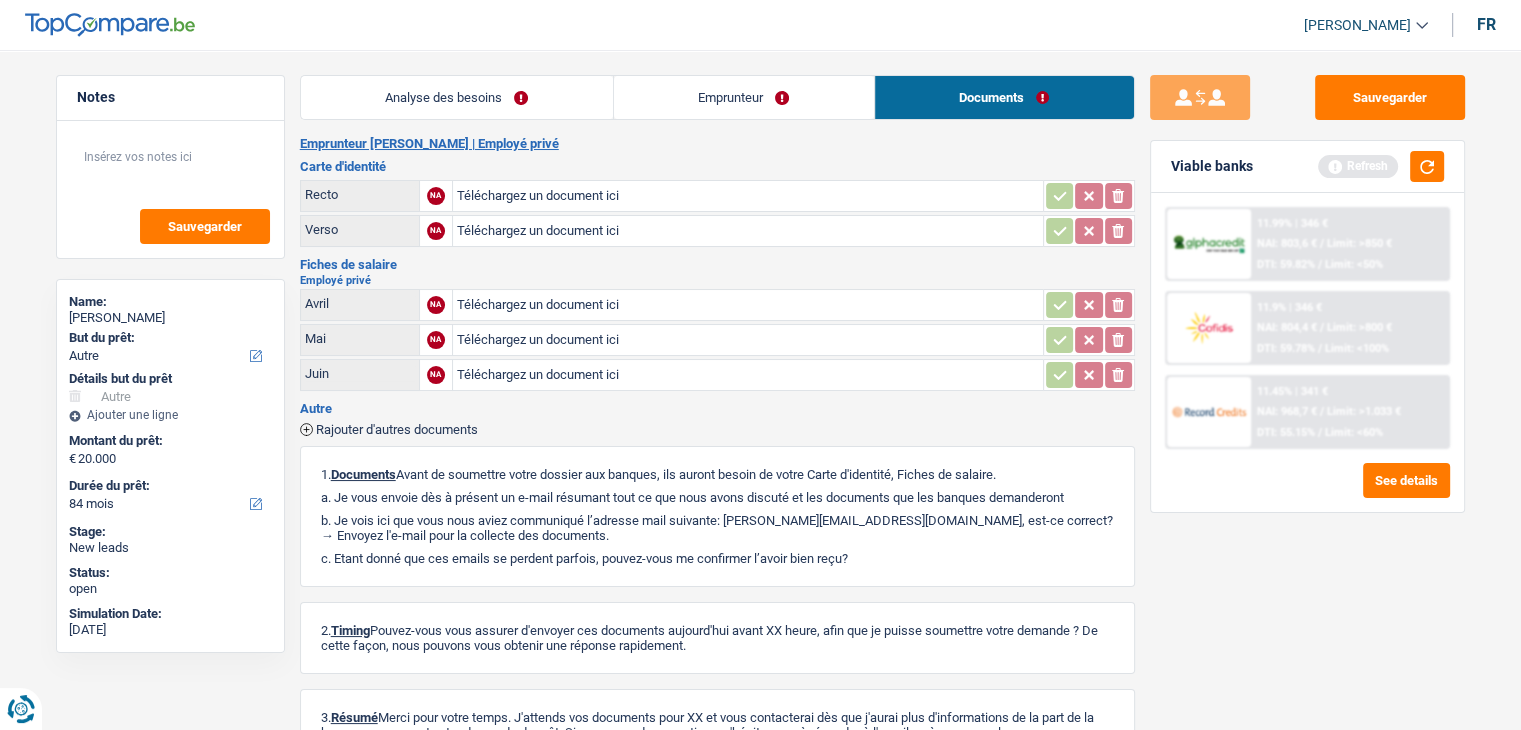 click on "Viable banks
Refresh" at bounding box center [1307, 167] 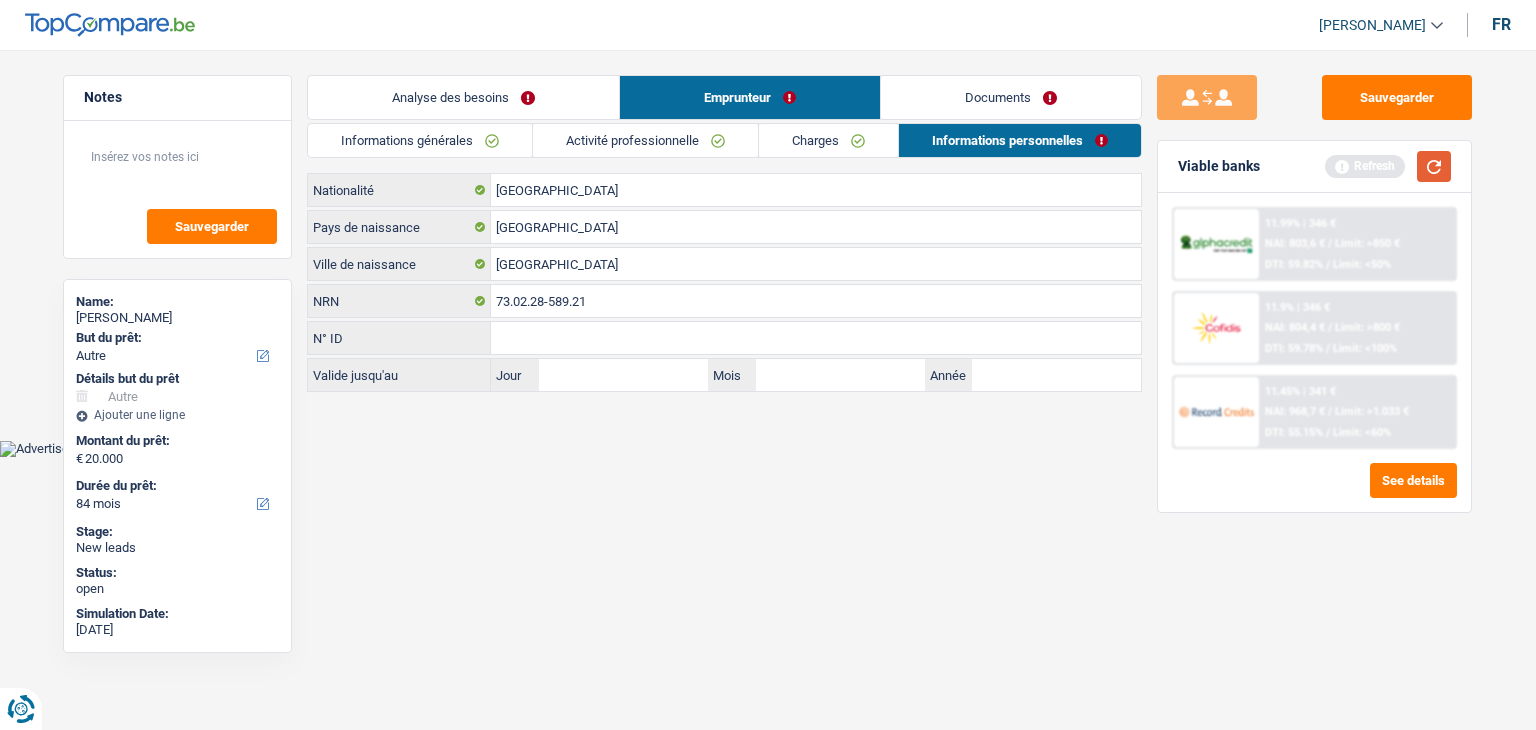 click at bounding box center [1434, 166] 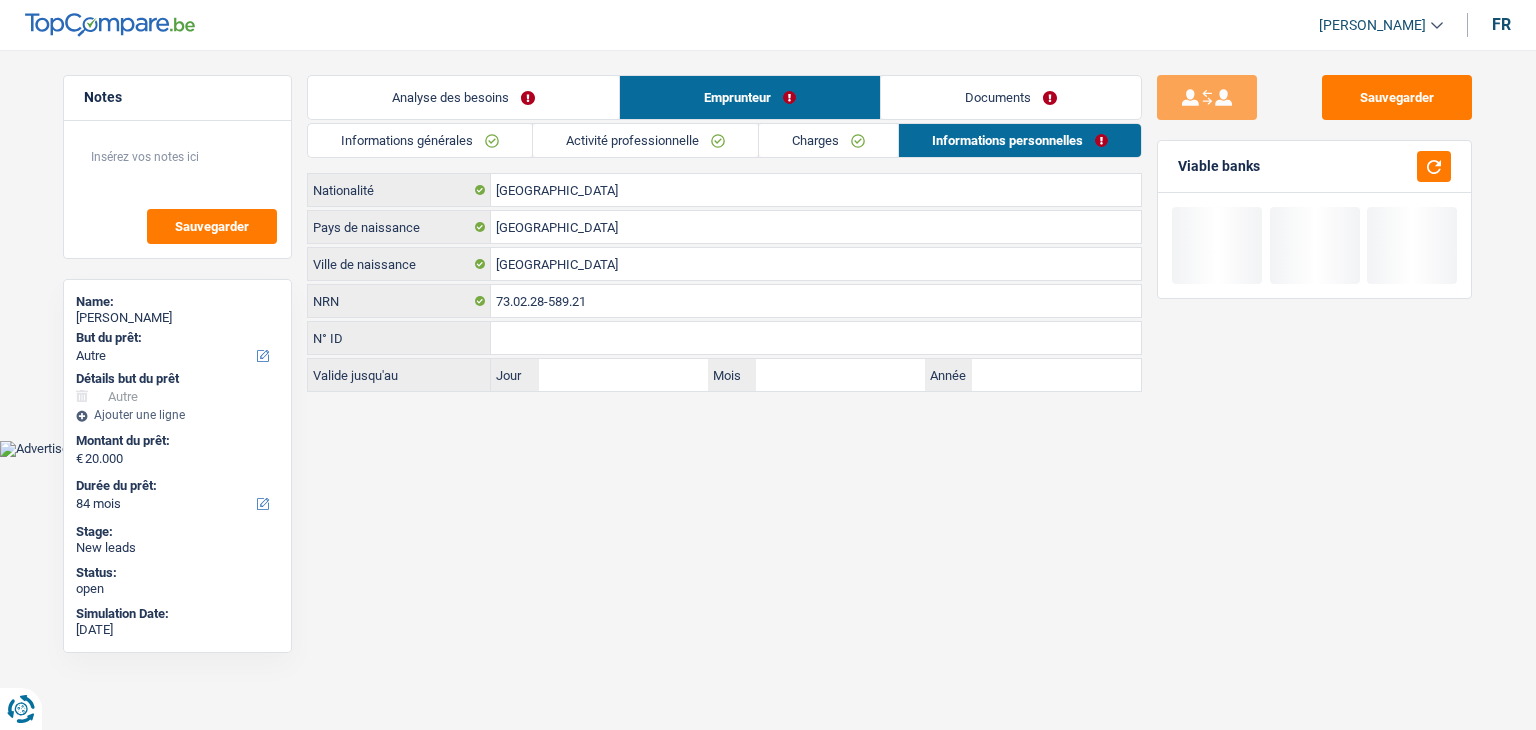 click on "Charges" at bounding box center [828, 140] 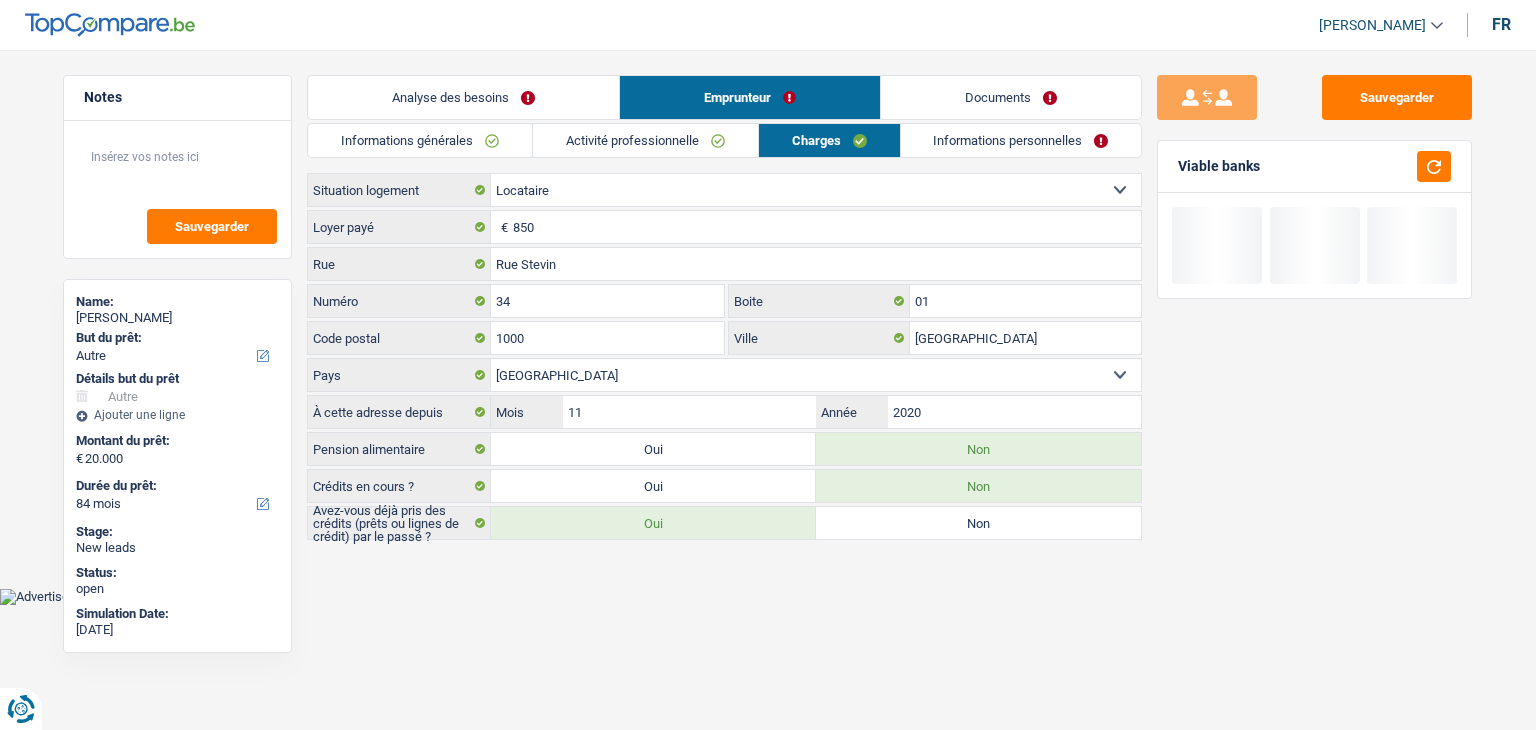 click on "Activité professionnelle" at bounding box center [645, 140] 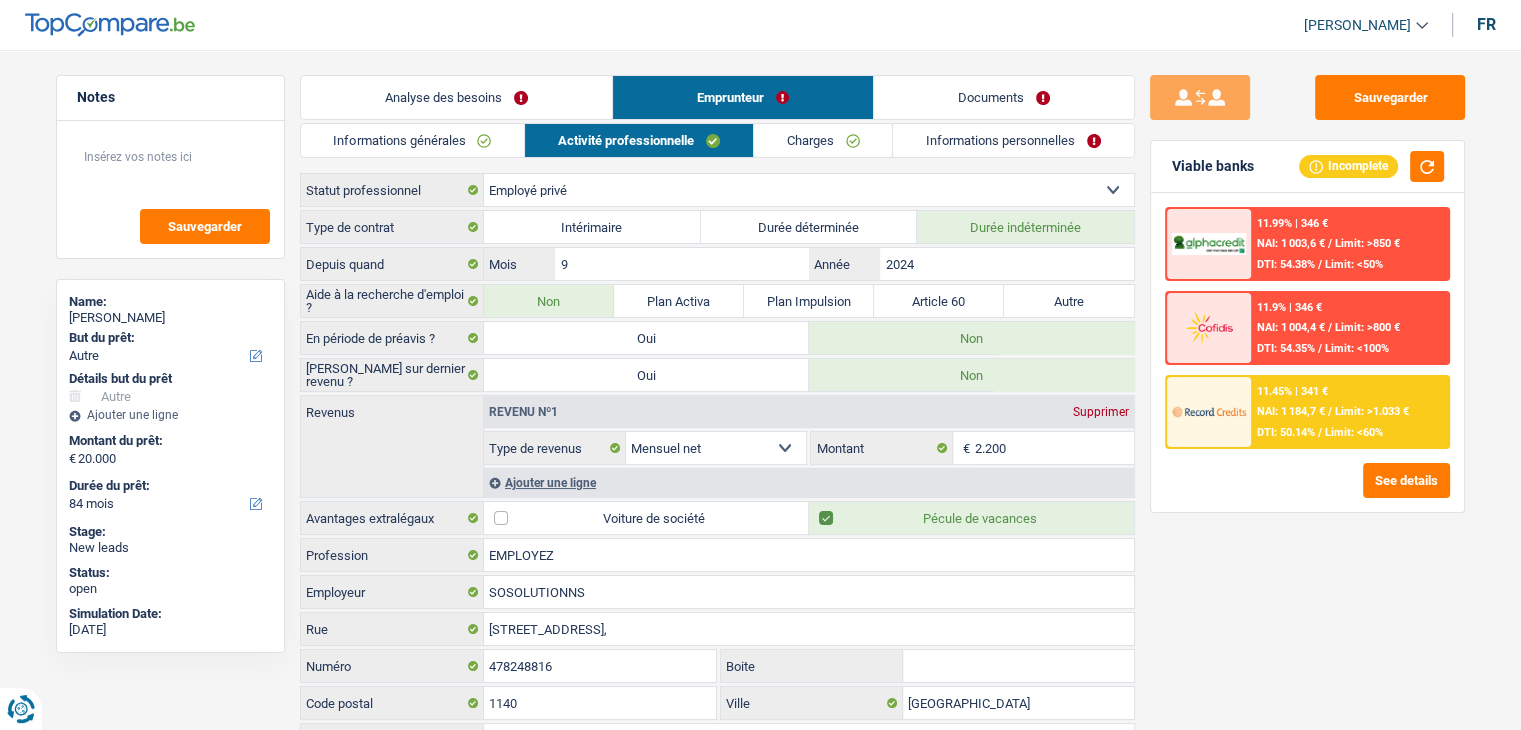 click on "Informations générales" at bounding box center [413, 140] 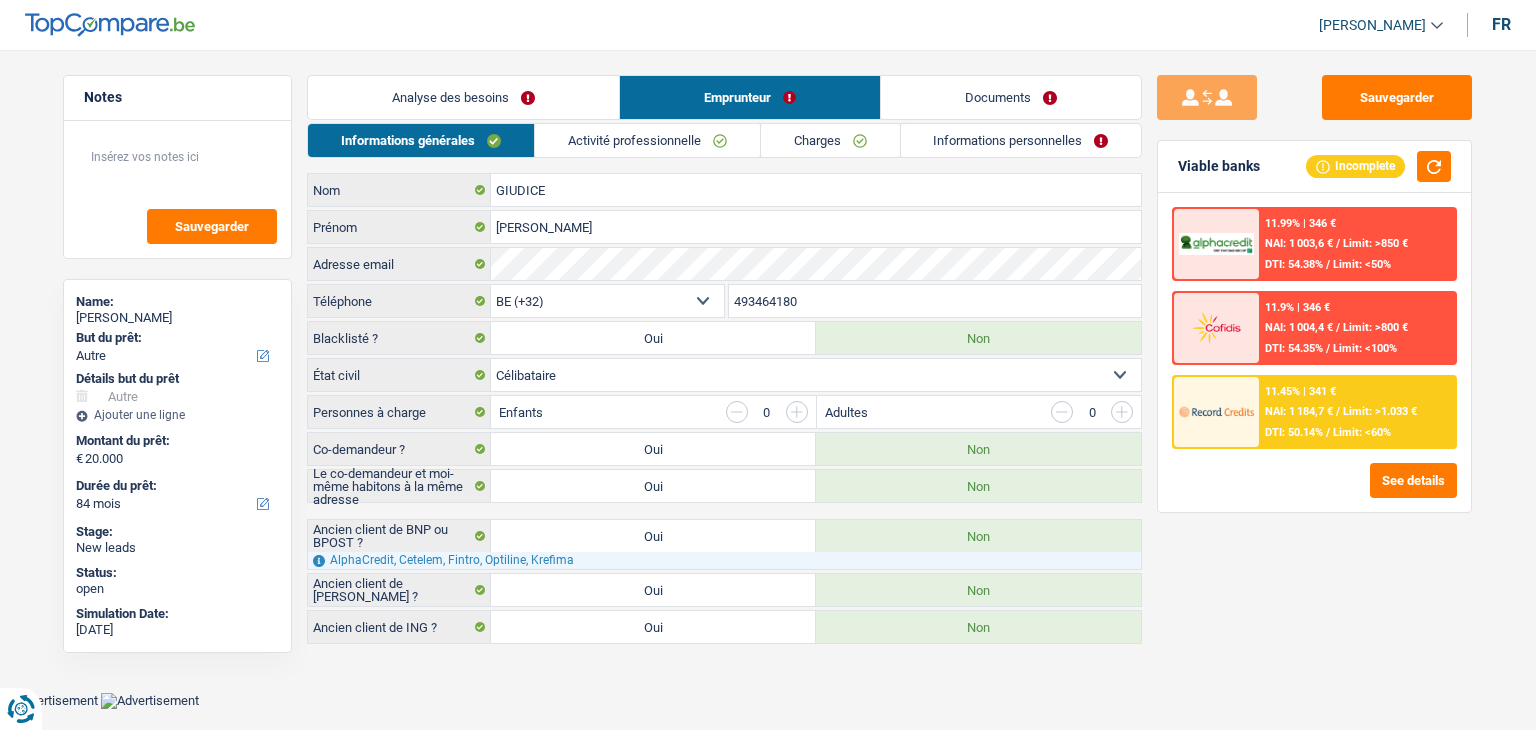 click on "Analyse des besoins" at bounding box center (463, 97) 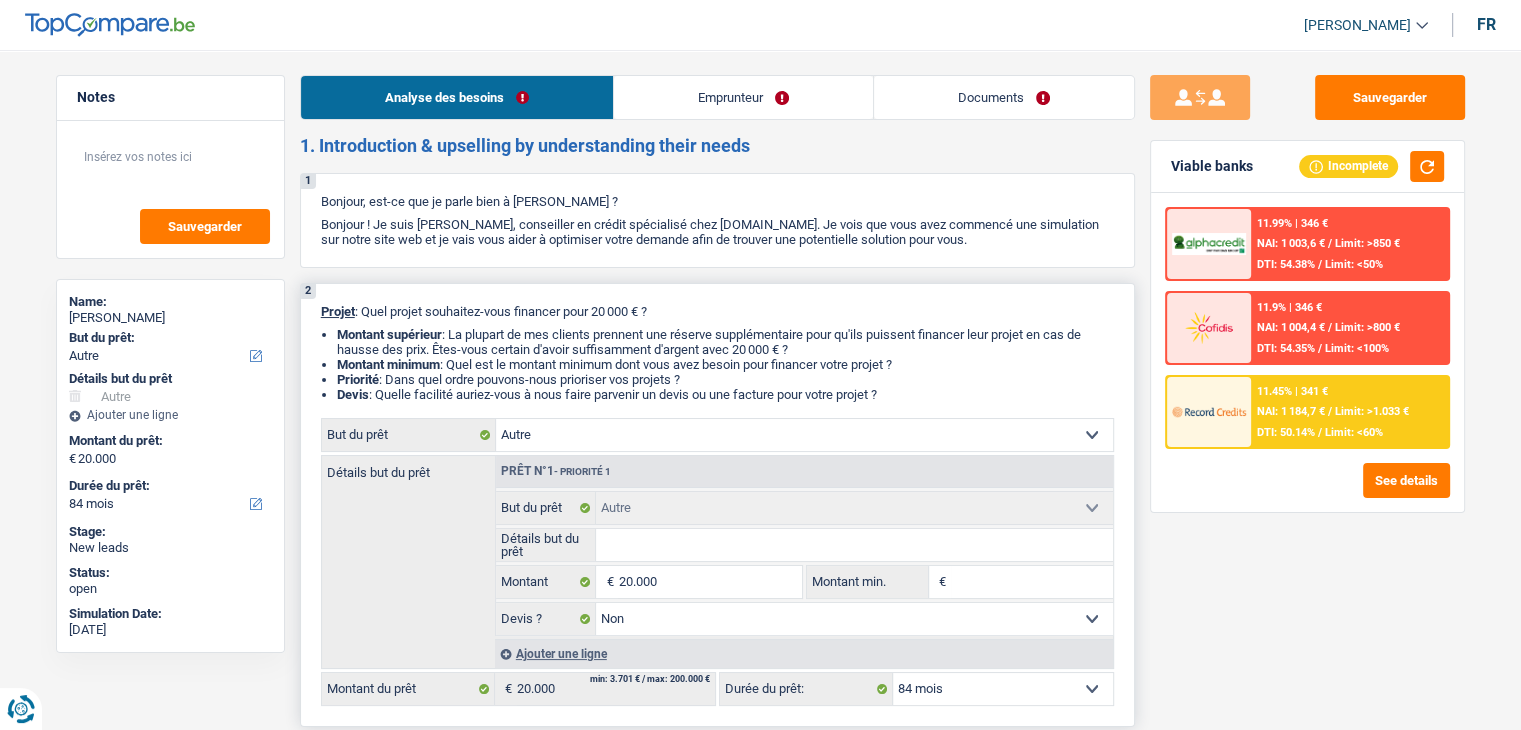 click on "Confort maison: meubles, textile, peinture, électroménager, outillage non-professionnel Hifi, multimédia, gsm, ordinateur Aménagement: frais d'installation, déménagement Evénement familial: naissance, mariage, divorce, communion, décès Frais médicaux Frais d'études Frais permis de conduire Loisirs: voyage, sport, musique Rafraîchissement: petits travaux maison et jardin Frais judiciaires Réparation voiture Prêt rénovation (non disponible pour les non-propriétaires) Prêt énergie (non disponible pour les non-propriétaires) Prêt voiture Taxes, impôts non professionnels Rénovation bien à l'étranger Dettes familiales Assurance Autre
Sélectionner une option" at bounding box center (804, 435) 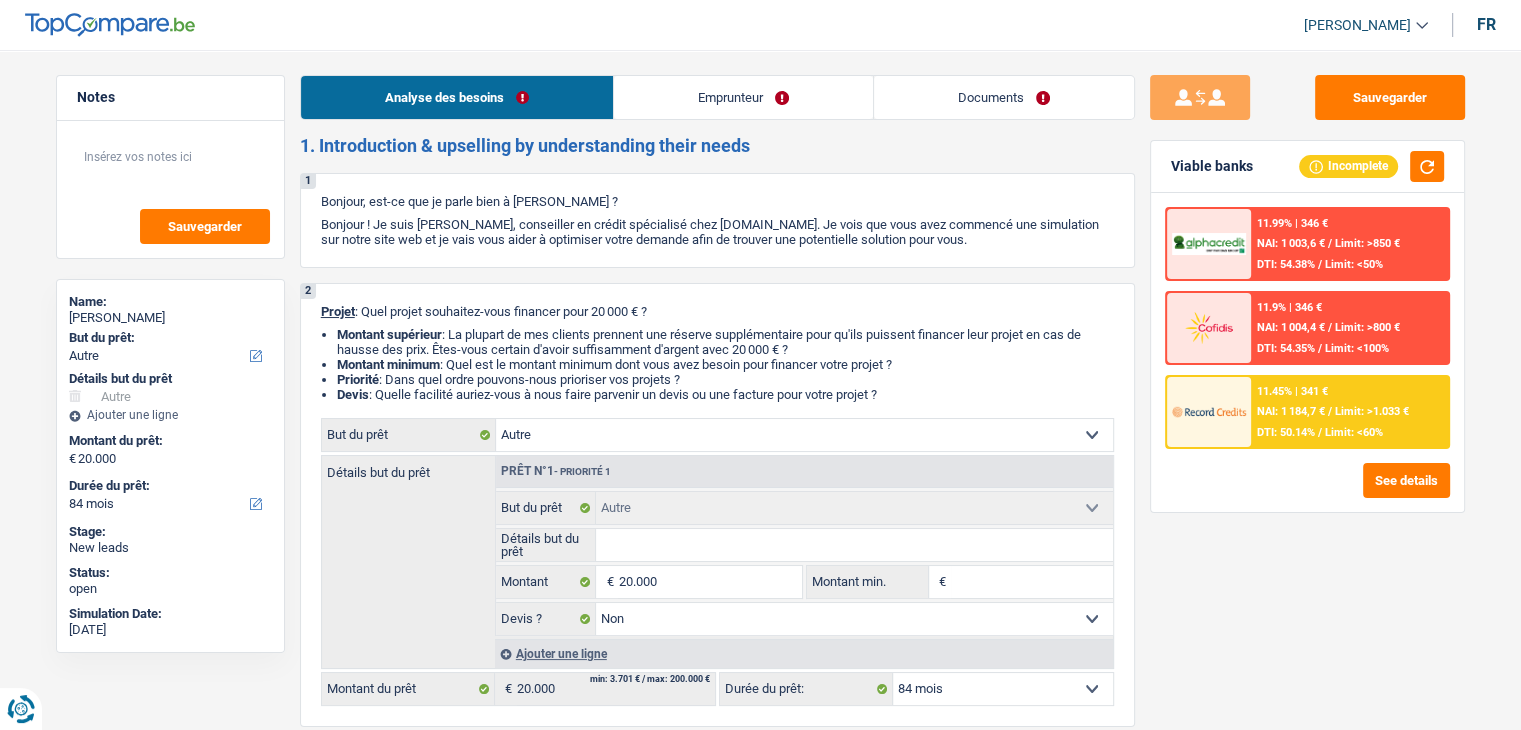 click on "Sauvegarder
Viable banks
Incomplete
11.99% | 346 €
NAI: 1 003,6 €
/
Limit: >850 €
DTI: 54.38%
/
Limit: <50%
11.9% | 346 €
NAI: 1 004,4 €
/
Limit: >800 €
DTI: 54.35%
/
Limit: <100%
/       /" at bounding box center (1307, 384) 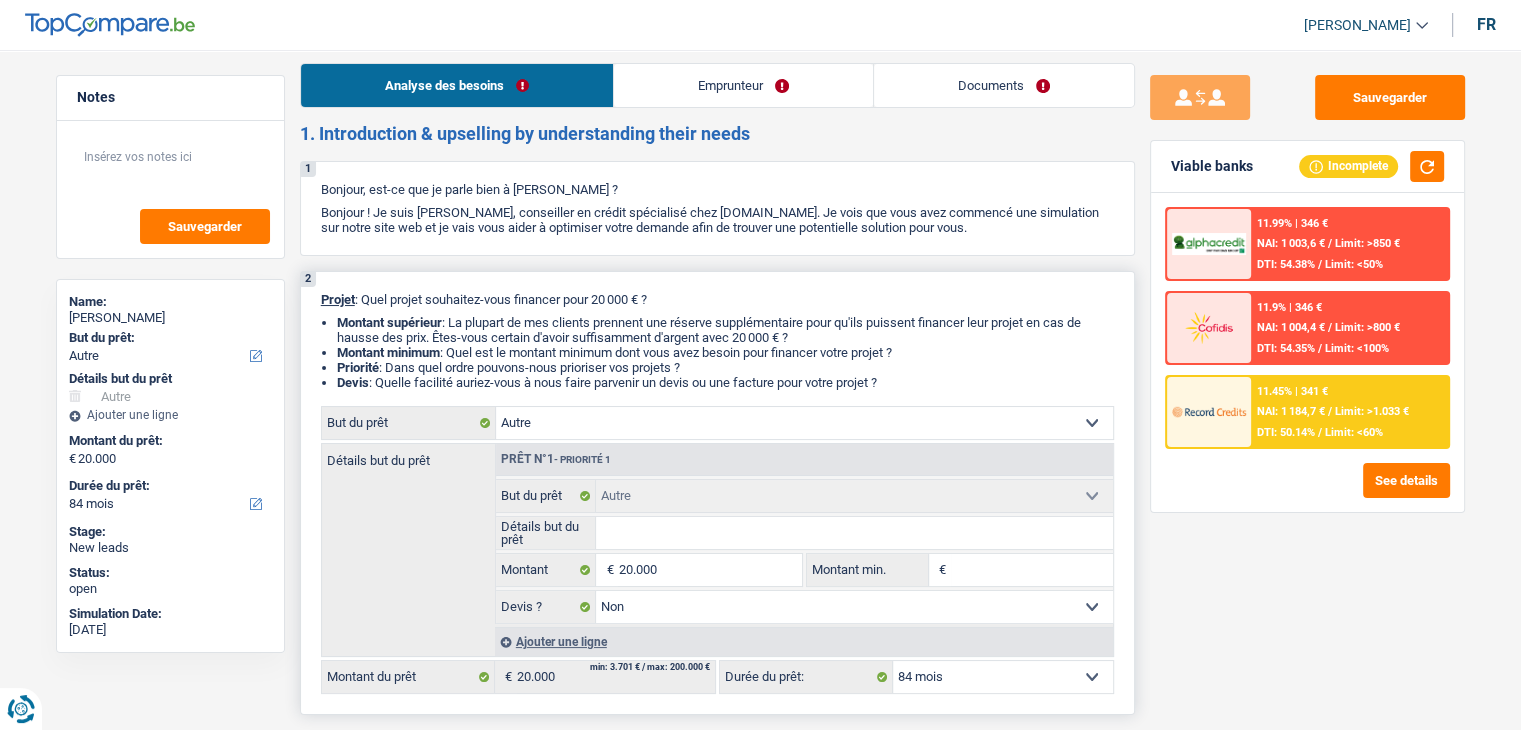 scroll, scrollTop: 0, scrollLeft: 0, axis: both 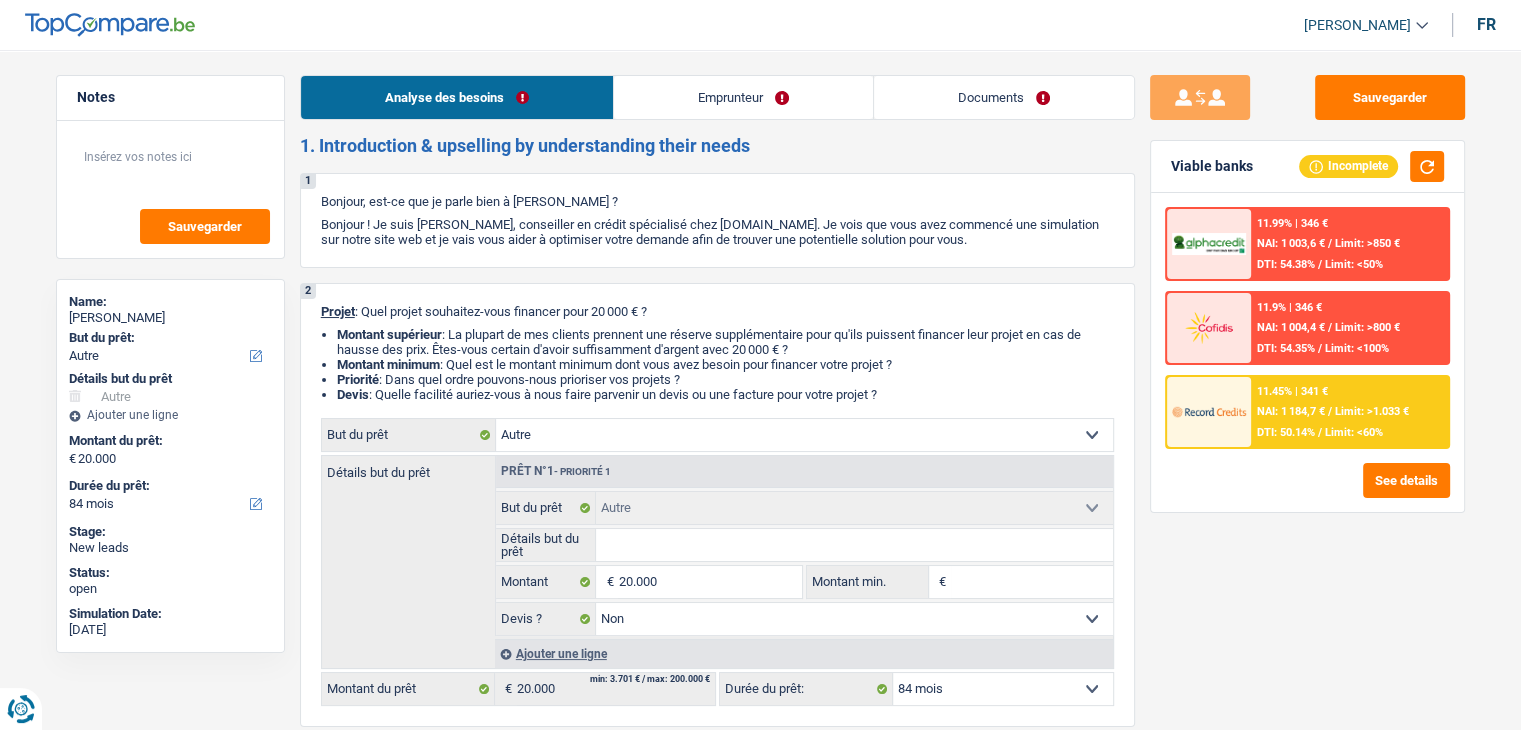 click on "Emprunteur" at bounding box center (743, 97) 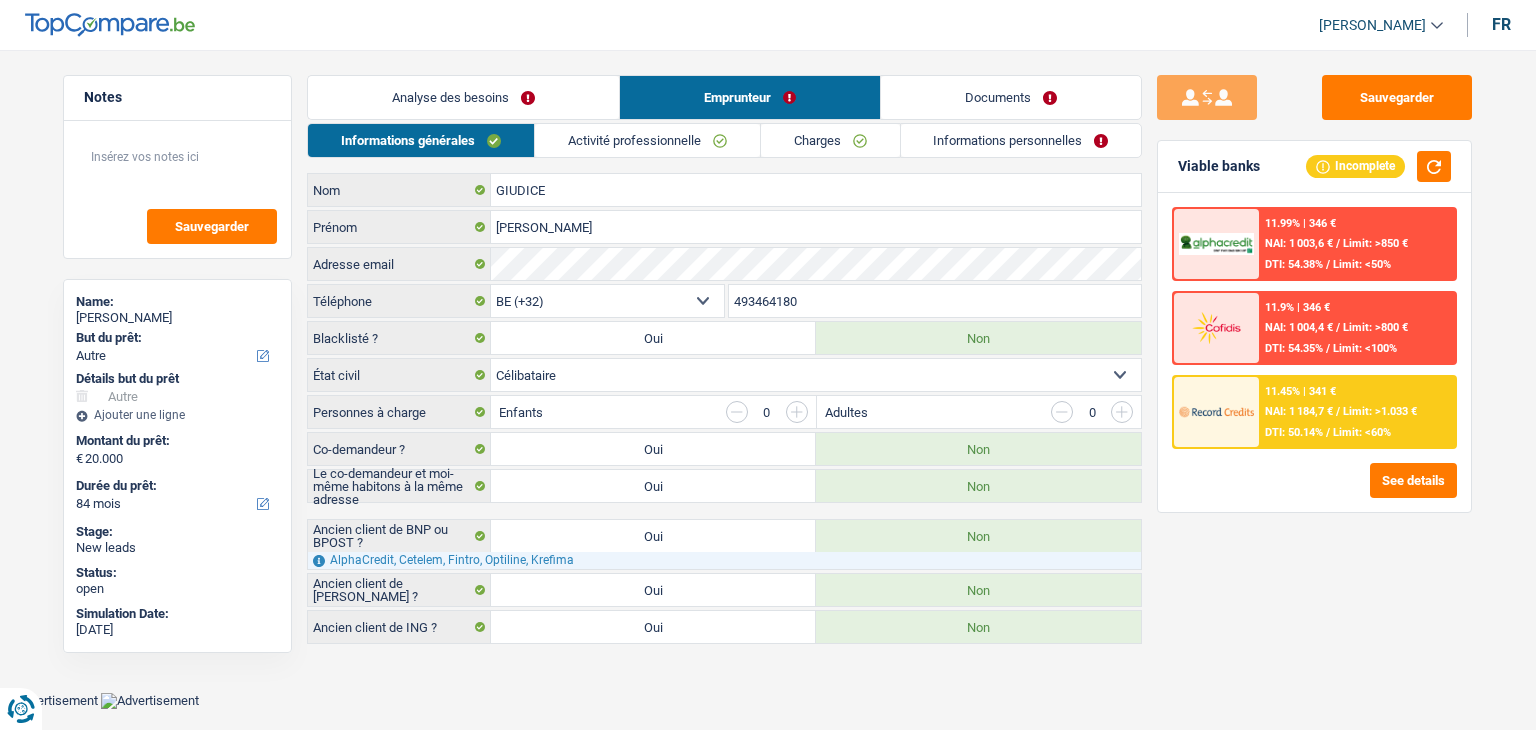 click on "Activité professionnelle" at bounding box center (647, 140) 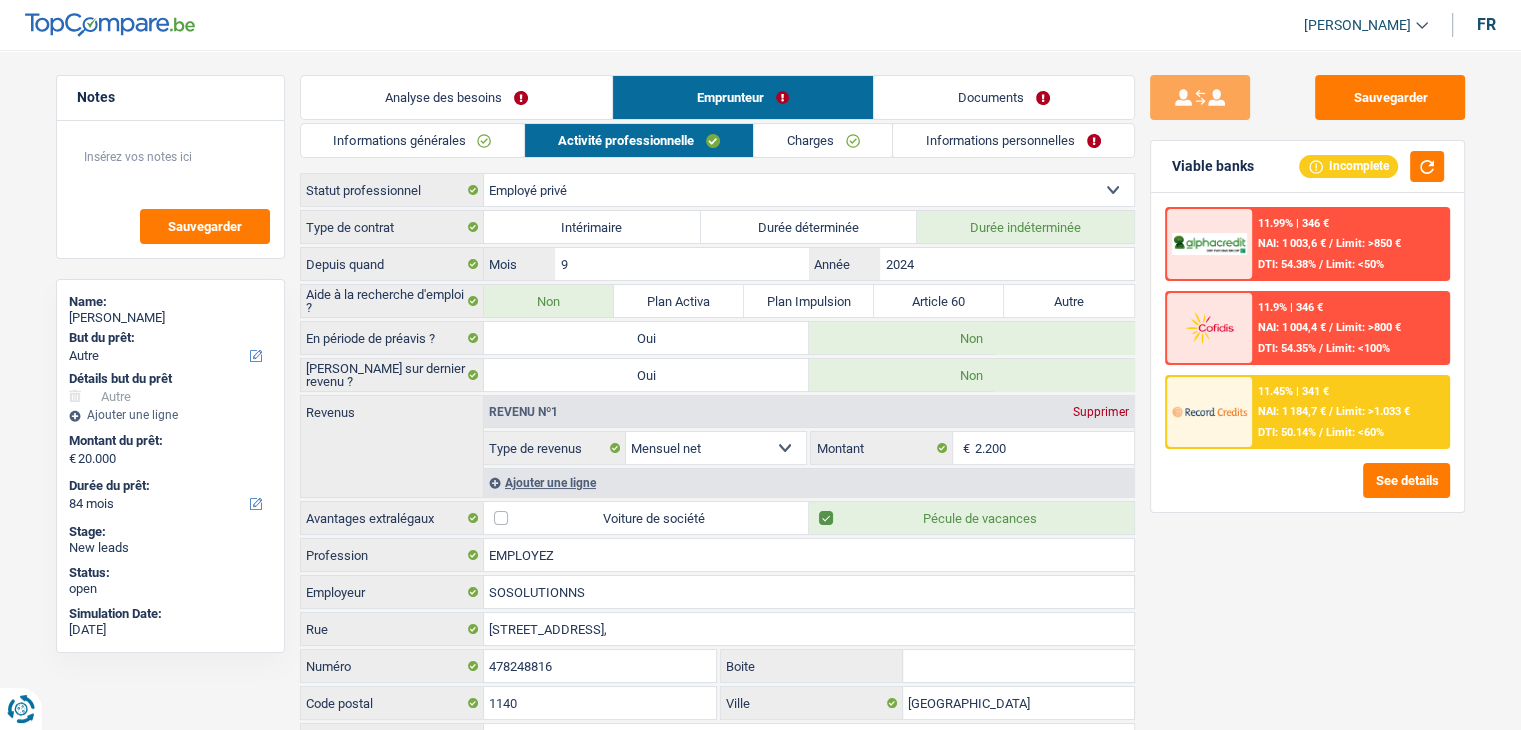 click on "Charges" at bounding box center (823, 140) 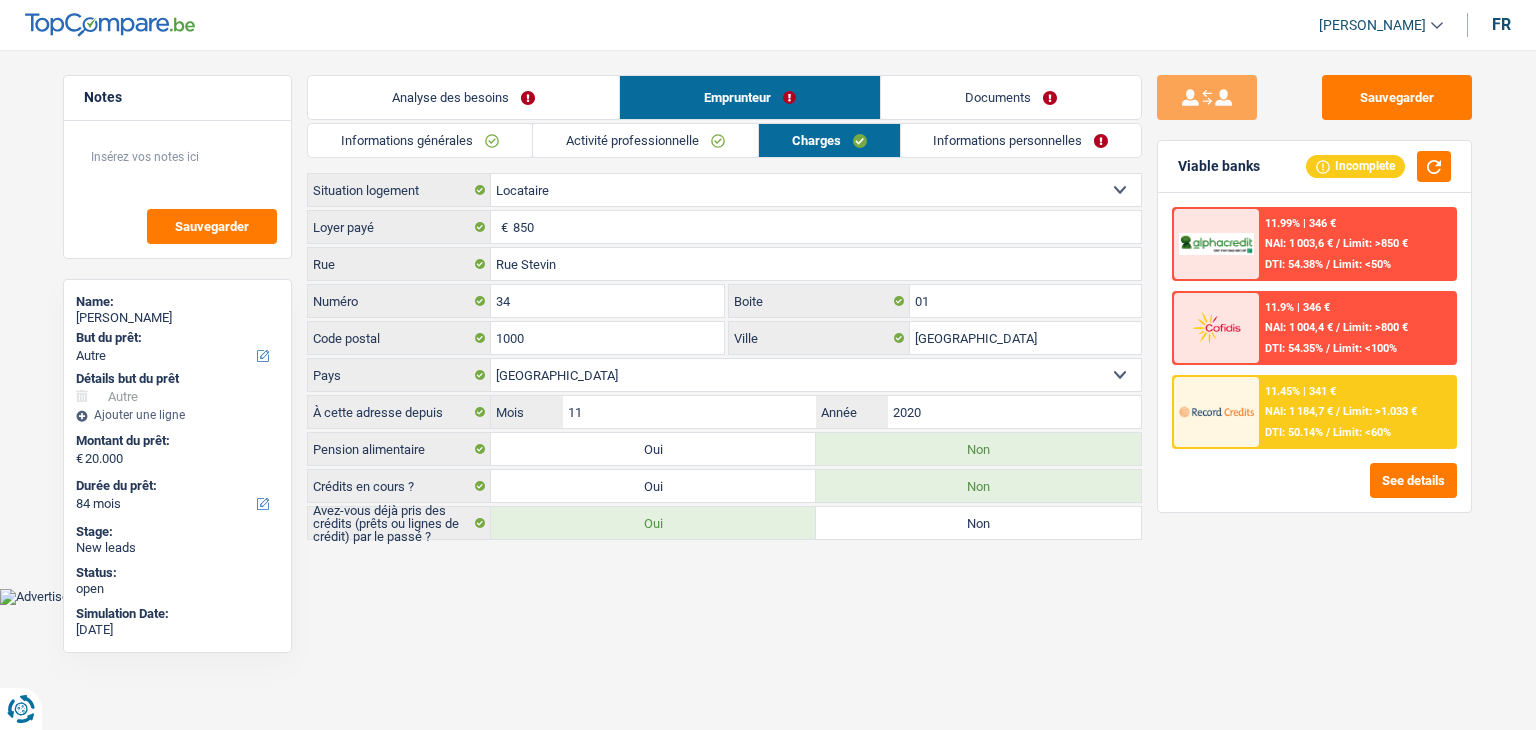 click on "Informations personnelles" at bounding box center [1021, 140] 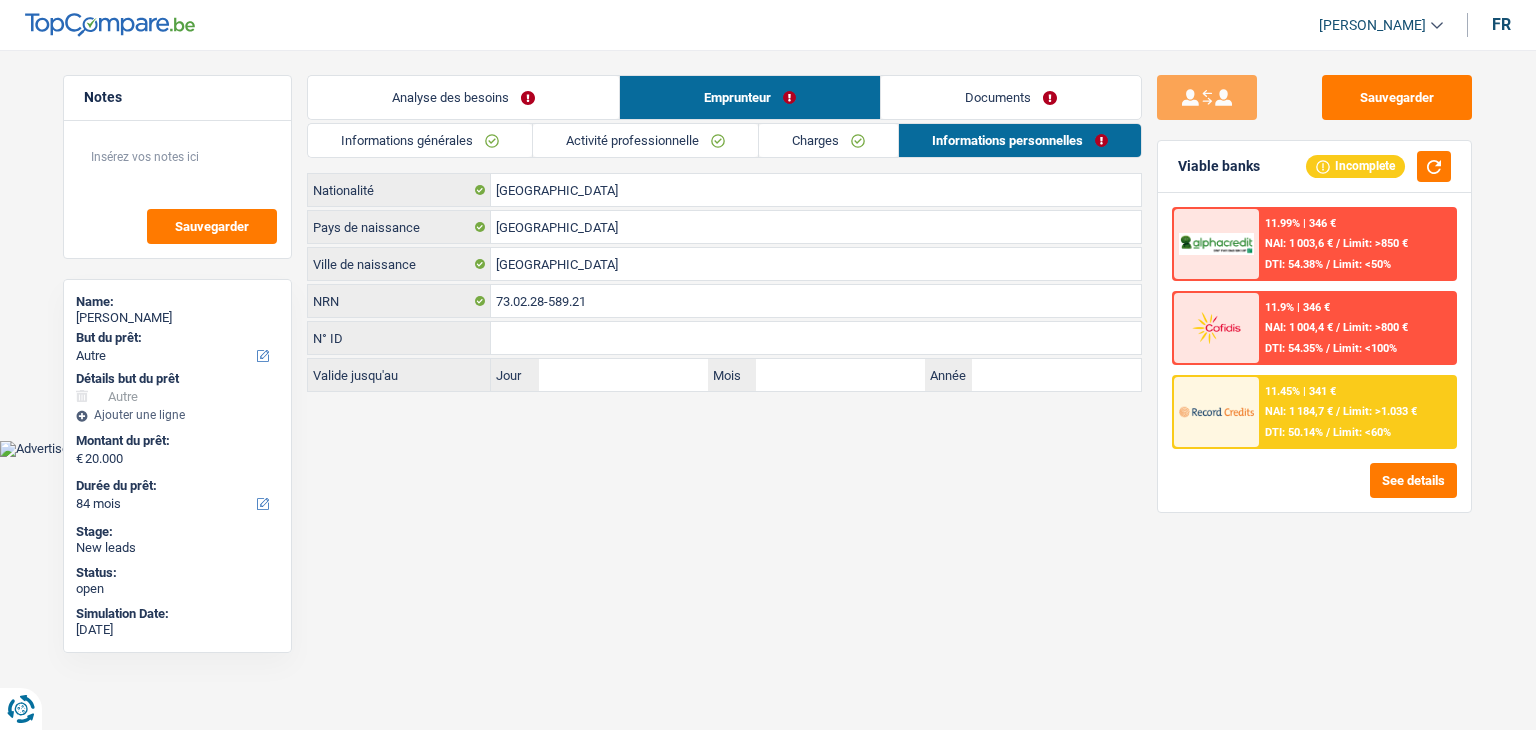 click on "Informations générales" at bounding box center [420, 140] 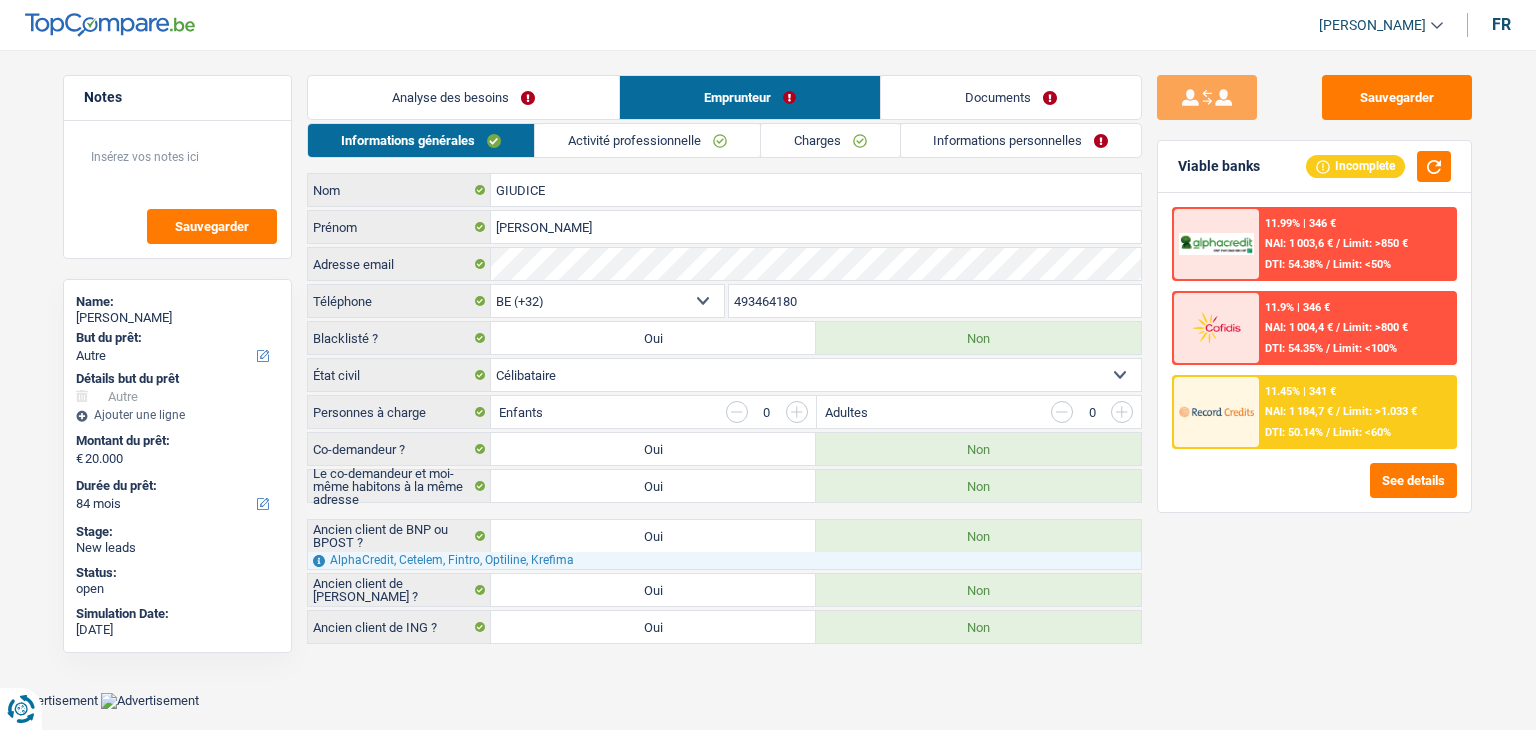 click on "Analyse des besoins" at bounding box center (463, 97) 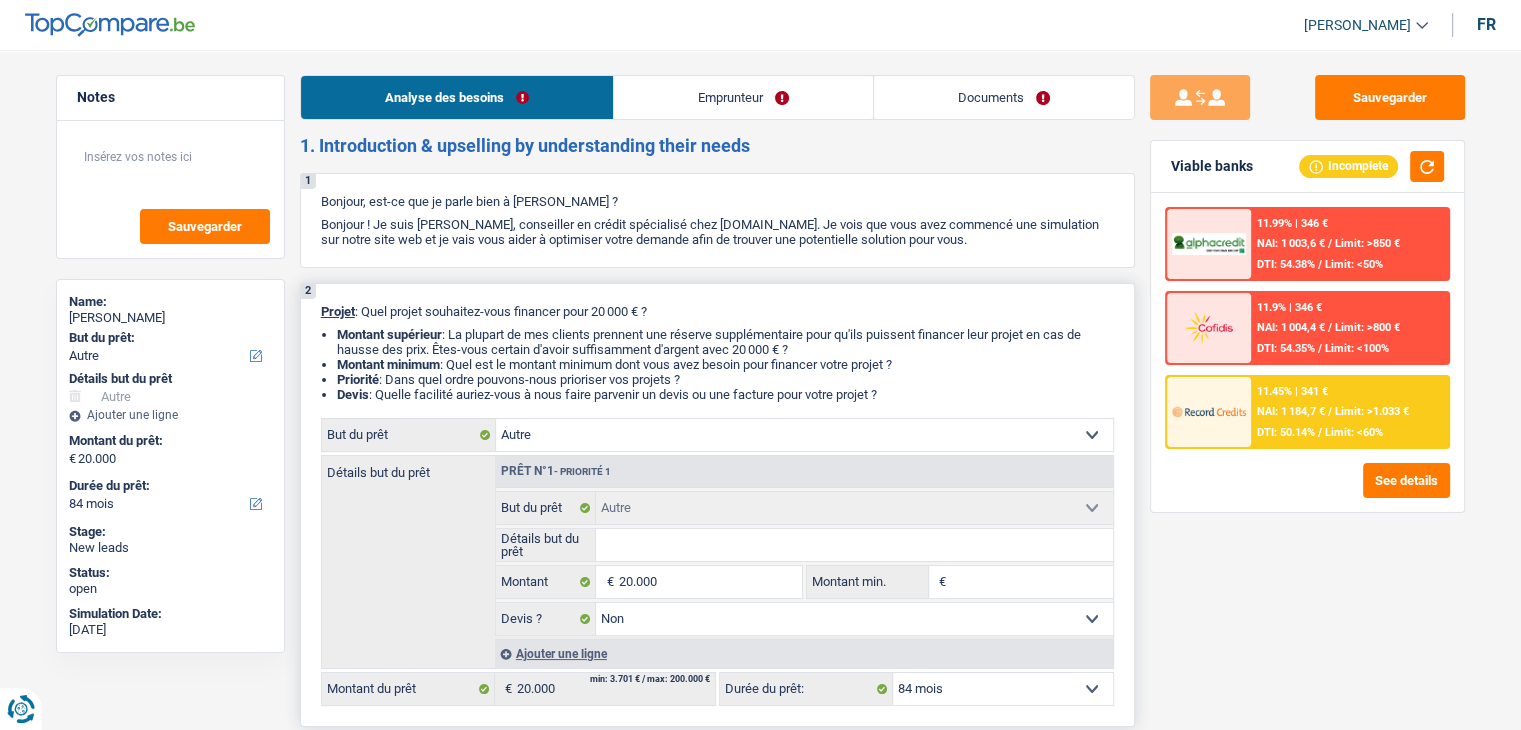 click on "Confort maison: meubles, textile, peinture, électroménager, outillage non-professionnel Hifi, multimédia, gsm, ordinateur Aménagement: frais d'installation, déménagement Evénement familial: naissance, mariage, divorce, communion, décès Frais médicaux Frais d'études Frais permis de conduire Loisirs: voyage, sport, musique Rafraîchissement: petits travaux maison et jardin Frais judiciaires Réparation voiture Prêt rénovation (non disponible pour les non-propriétaires) Prêt énergie (non disponible pour les non-propriétaires) Prêt voiture Taxes, impôts non professionnels Rénovation bien à l'étranger Dettes familiales Assurance Autre
Sélectionner une option" at bounding box center [804, 435] 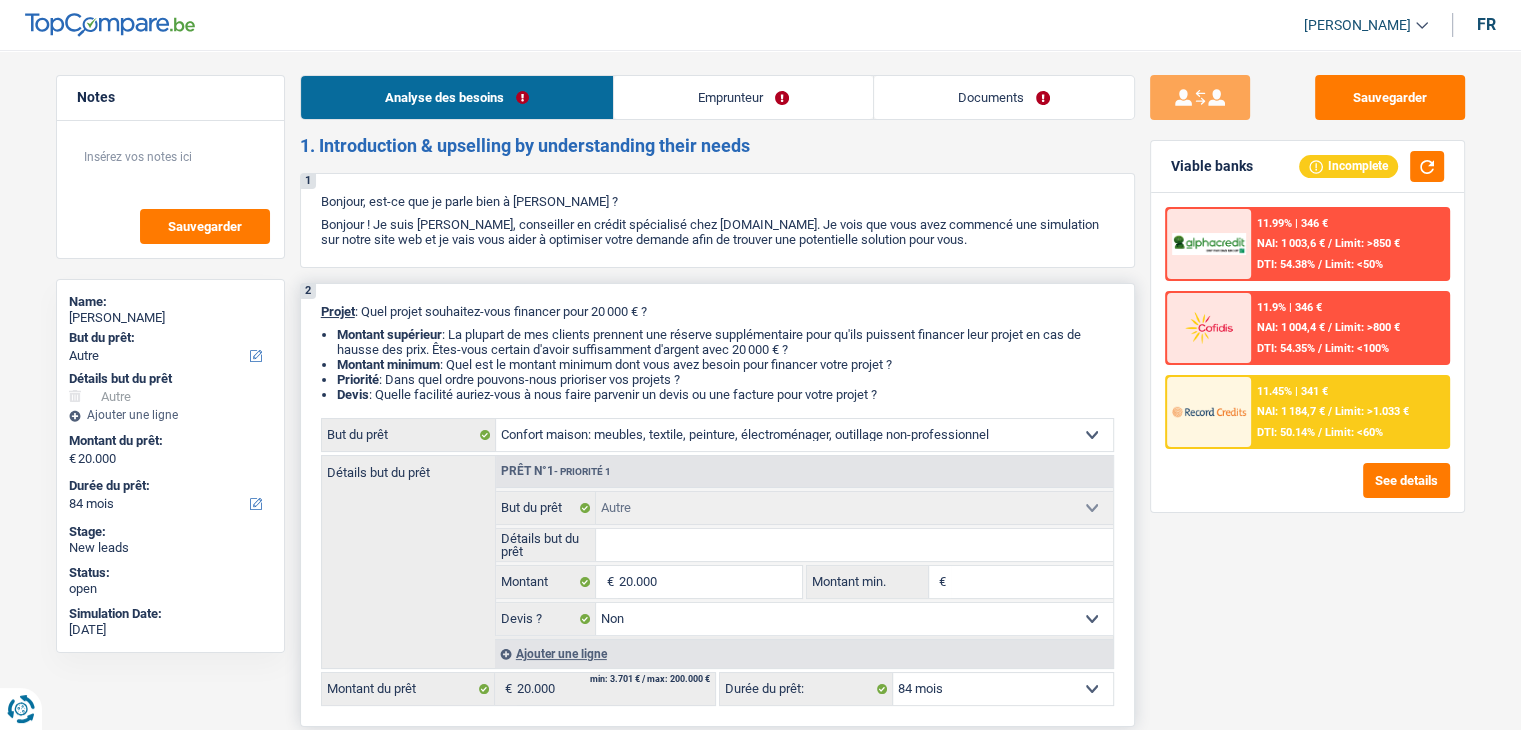 click on "Confort maison: meubles, textile, peinture, électroménager, outillage non-professionnel Hifi, multimédia, gsm, ordinateur Aménagement: frais d'installation, déménagement Evénement familial: naissance, mariage, divorce, communion, décès Frais médicaux Frais d'études Frais permis de conduire Loisirs: voyage, sport, musique Rafraîchissement: petits travaux maison et jardin Frais judiciaires Réparation voiture Prêt rénovation (non disponible pour les non-propriétaires) Prêt énergie (non disponible pour les non-propriétaires) Prêt voiture Taxes, impôts non professionnels Rénovation bien à l'étranger Dettes familiales Assurance Autre
Sélectionner une option" at bounding box center [804, 435] 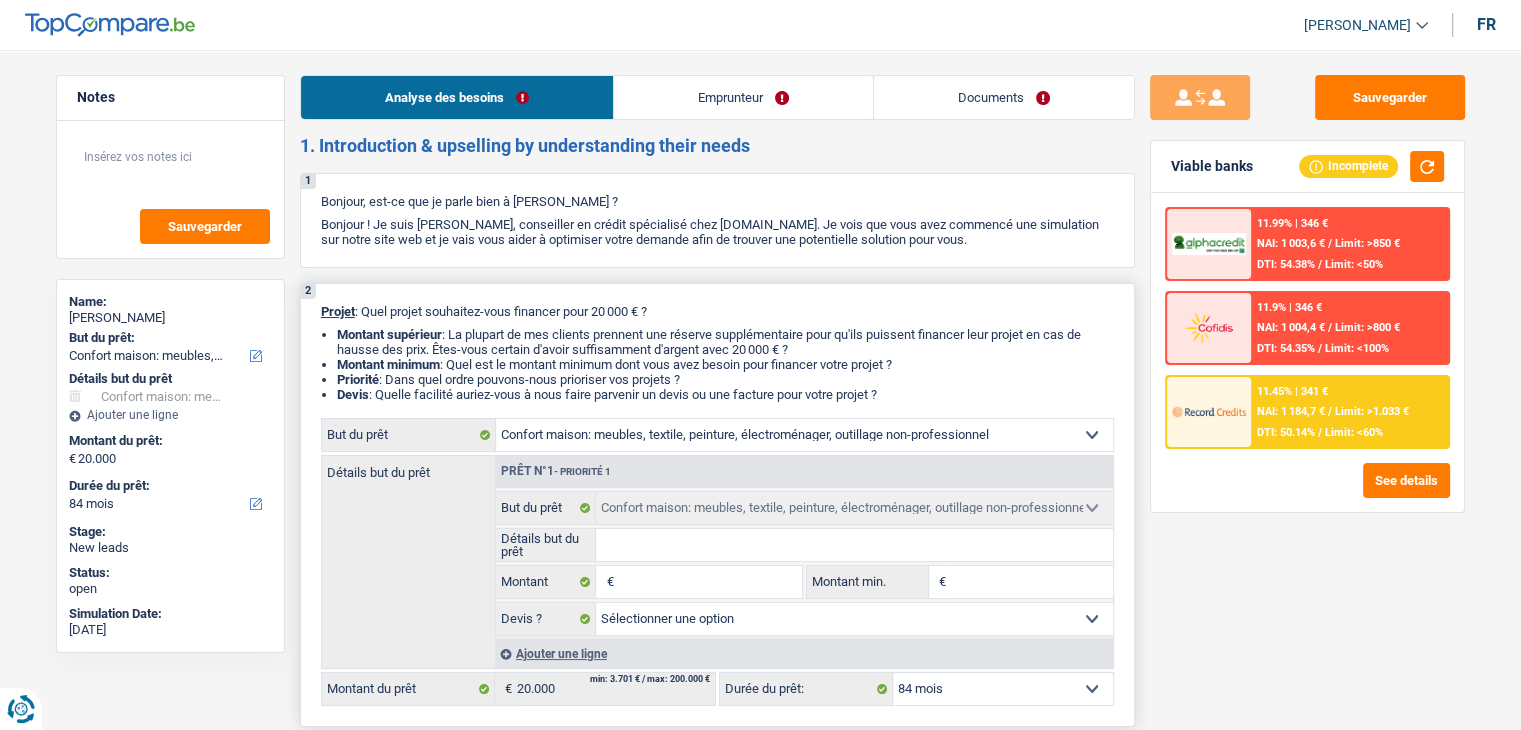 select on "household" 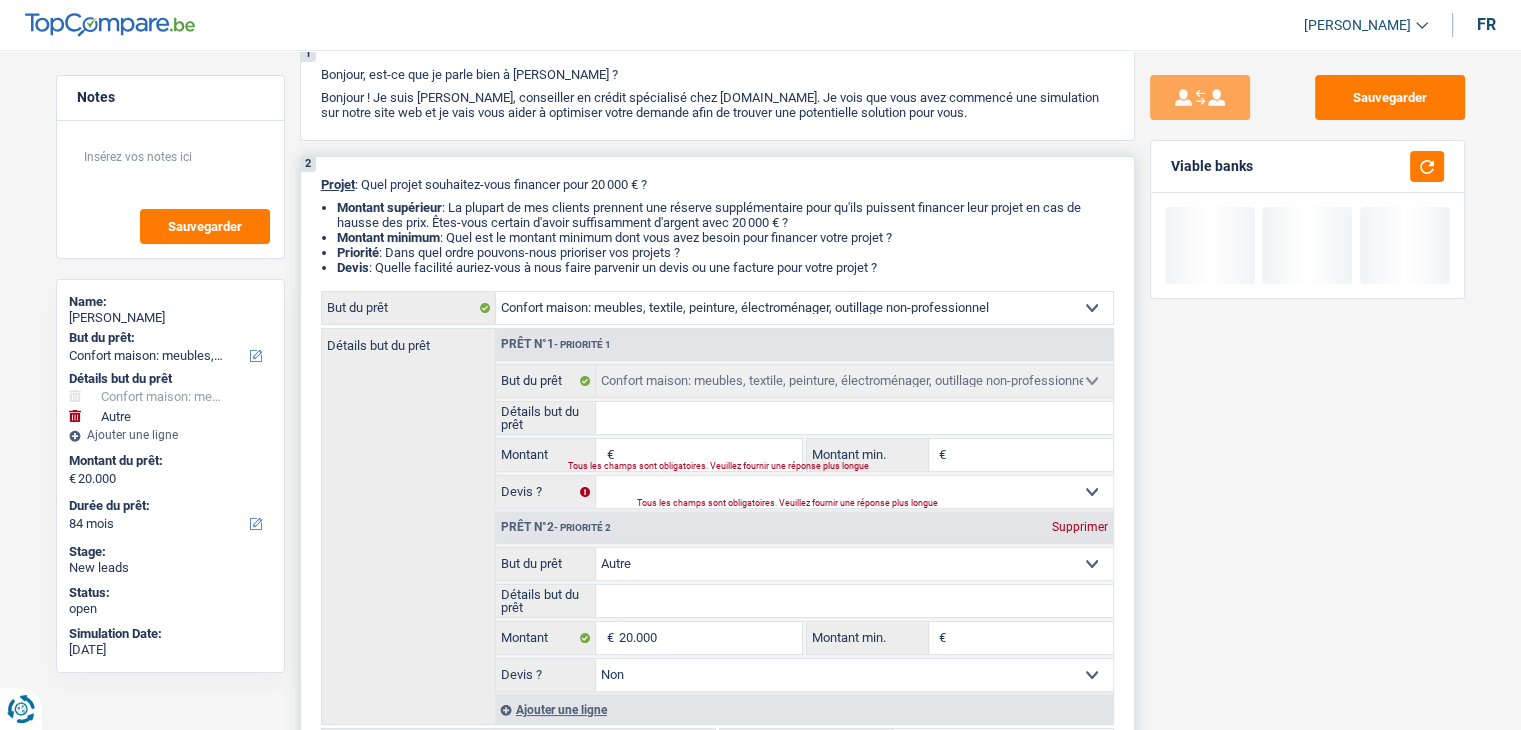 scroll, scrollTop: 200, scrollLeft: 0, axis: vertical 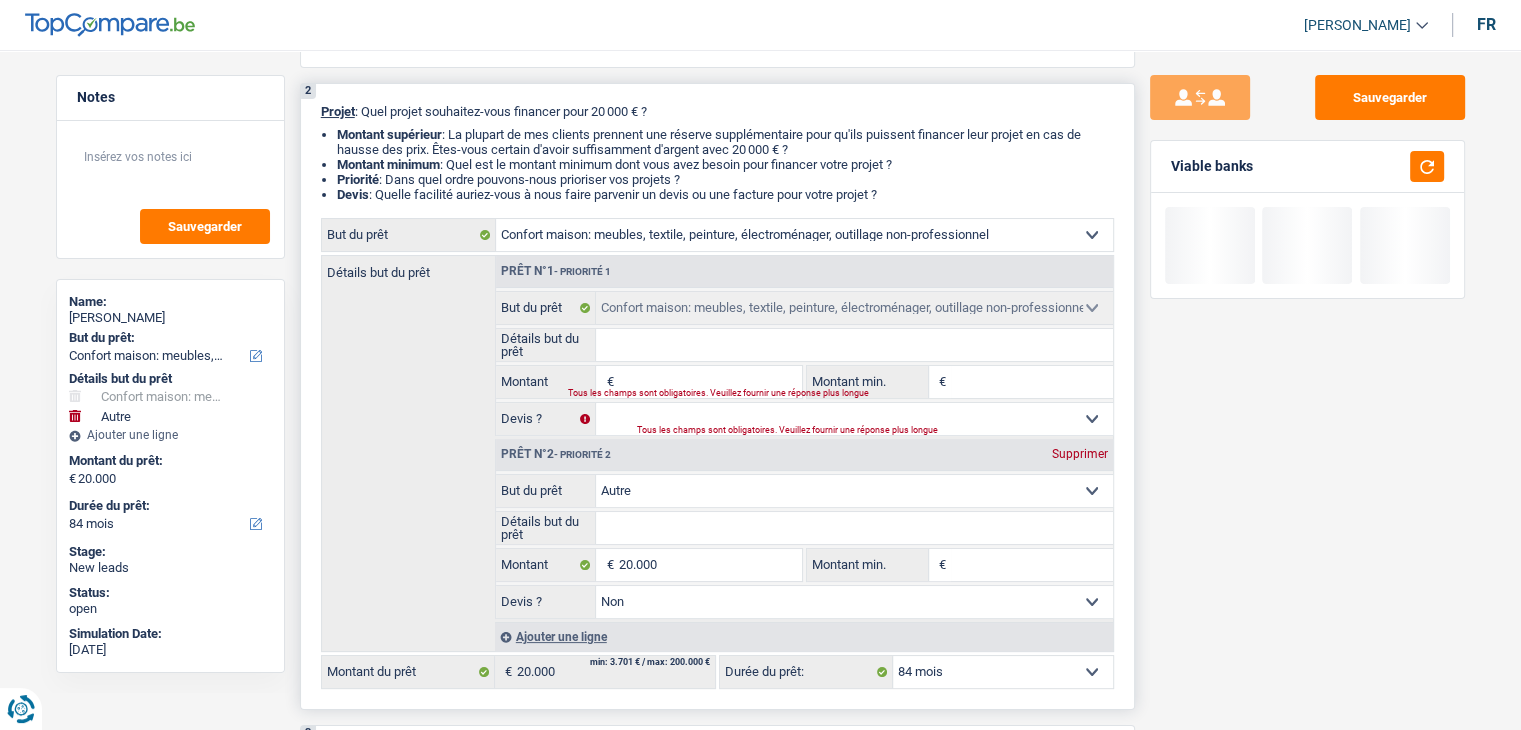 click on "Supprimer" at bounding box center (1080, 454) 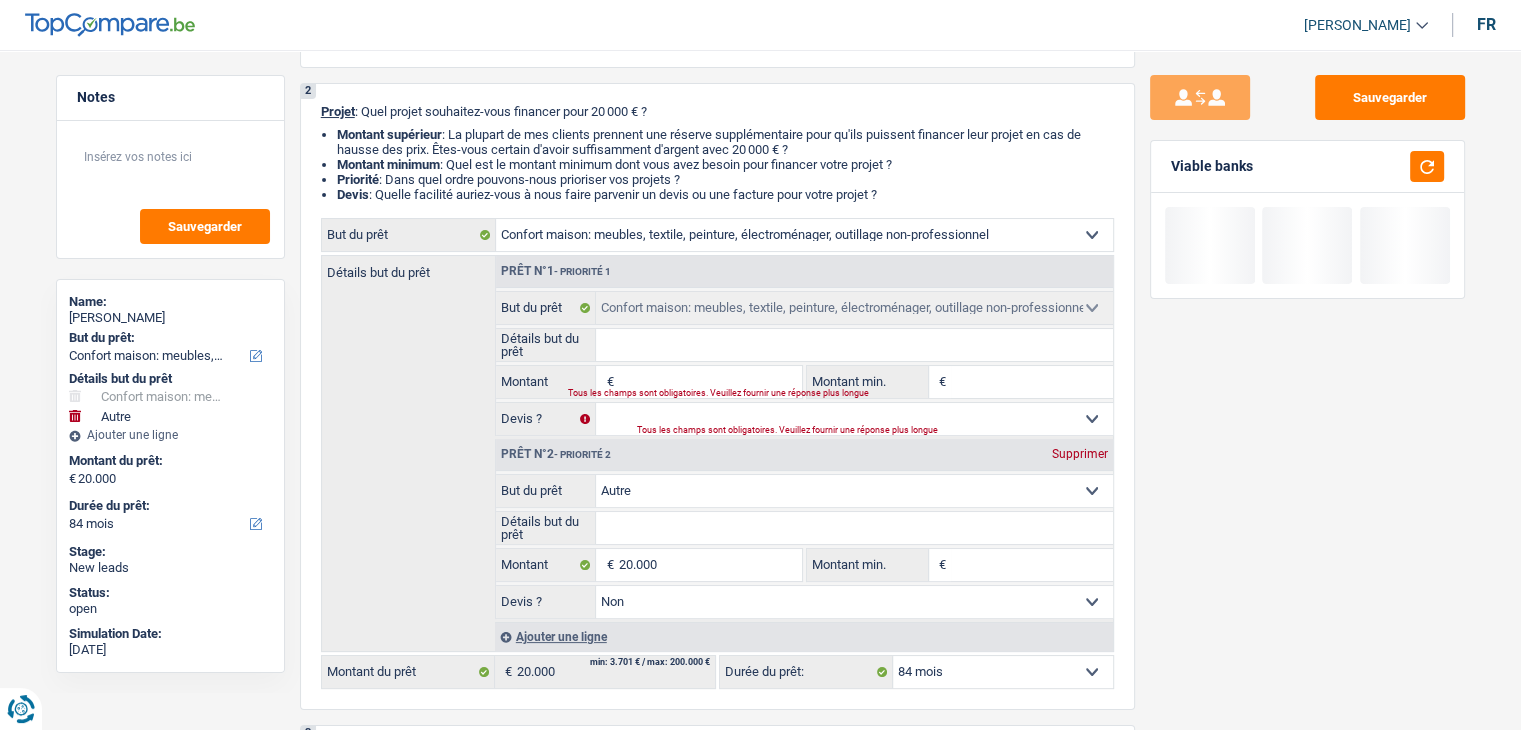 type on "0" 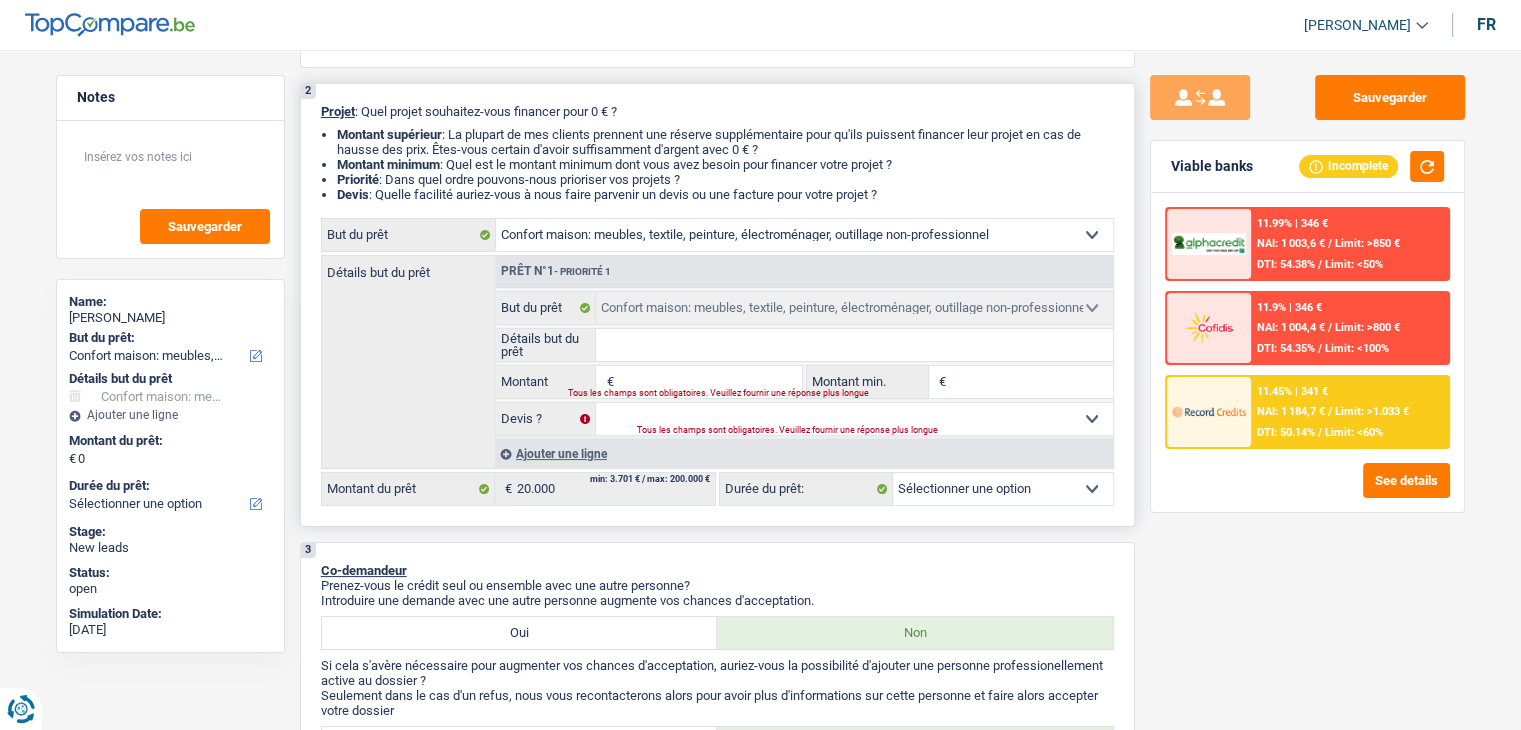 click on "Montant" at bounding box center (709, 382) 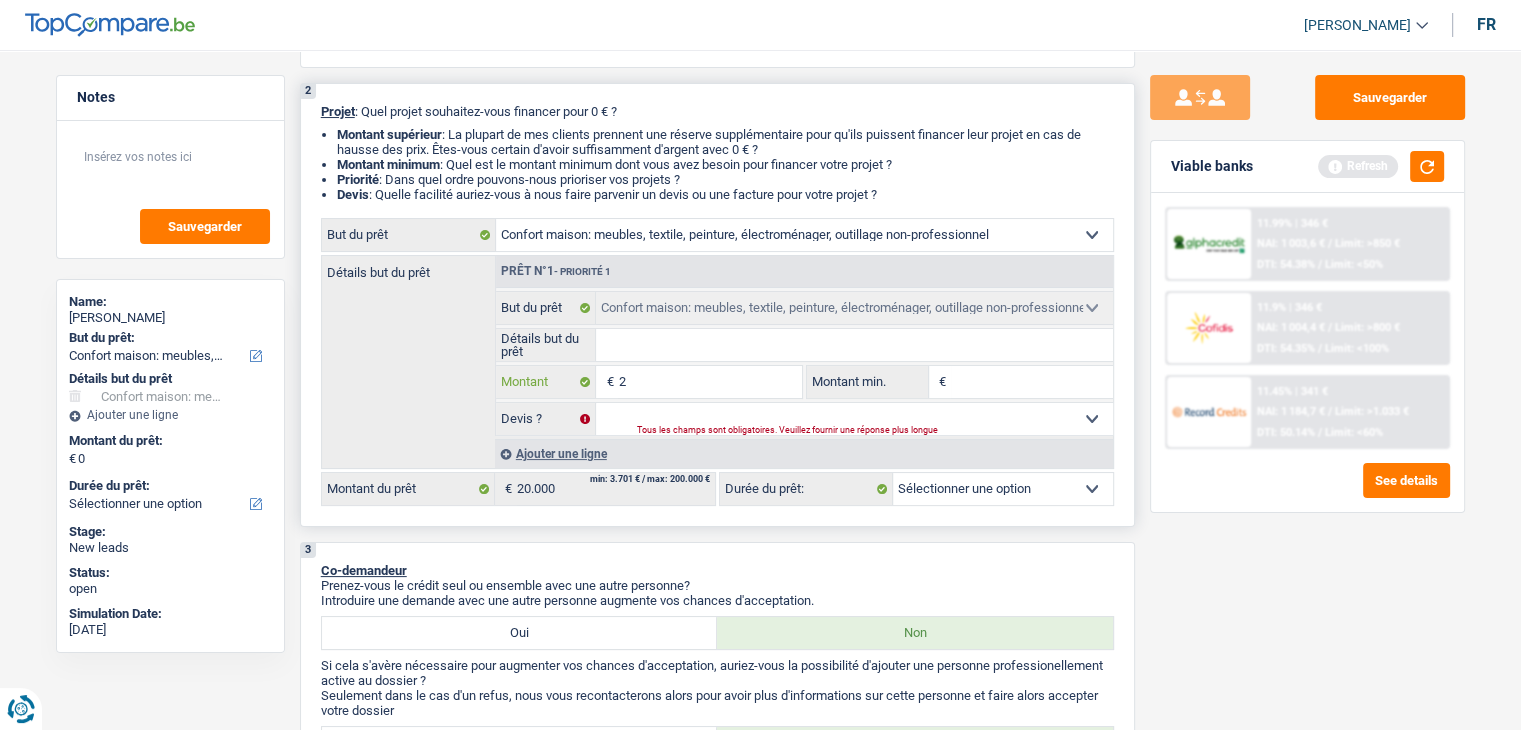 type on "25" 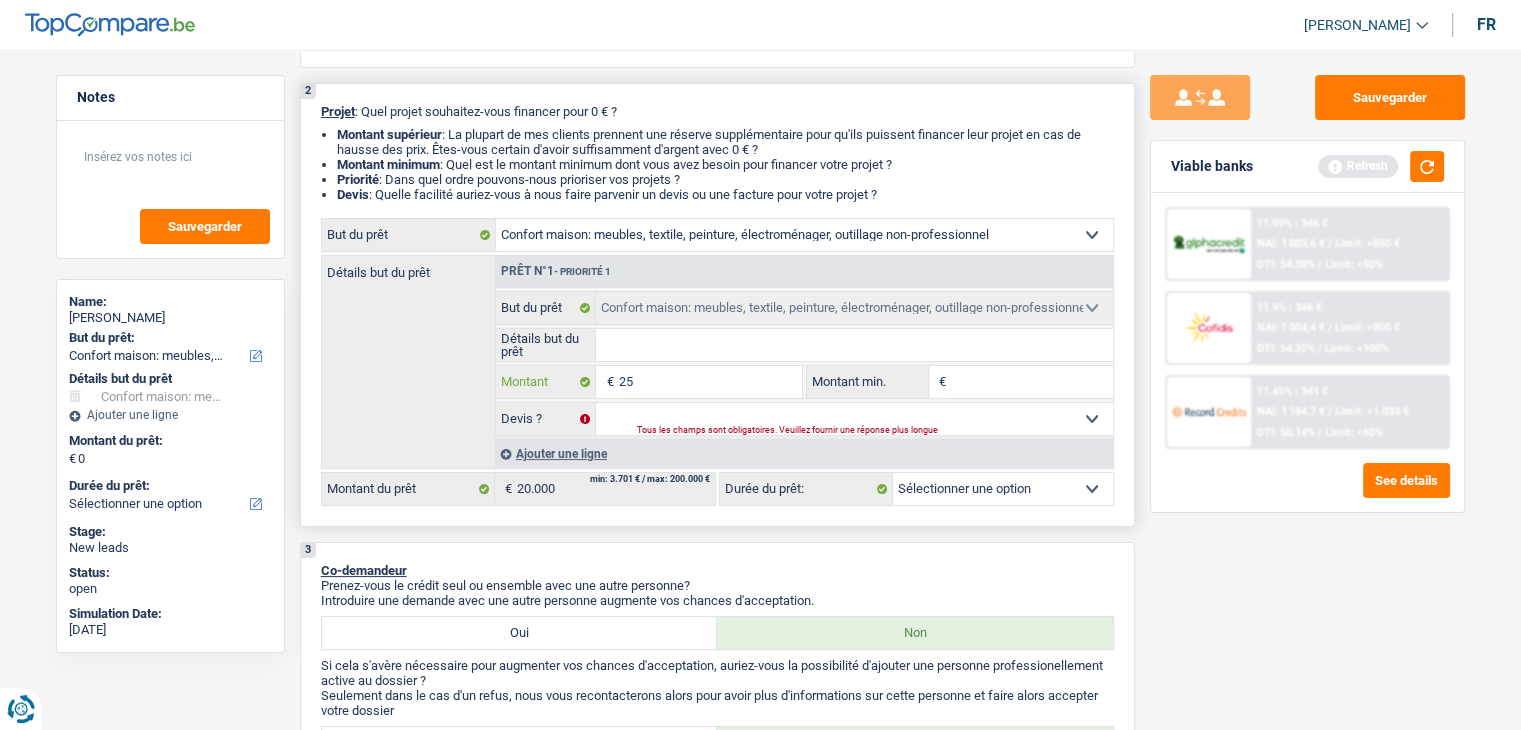 type on "250" 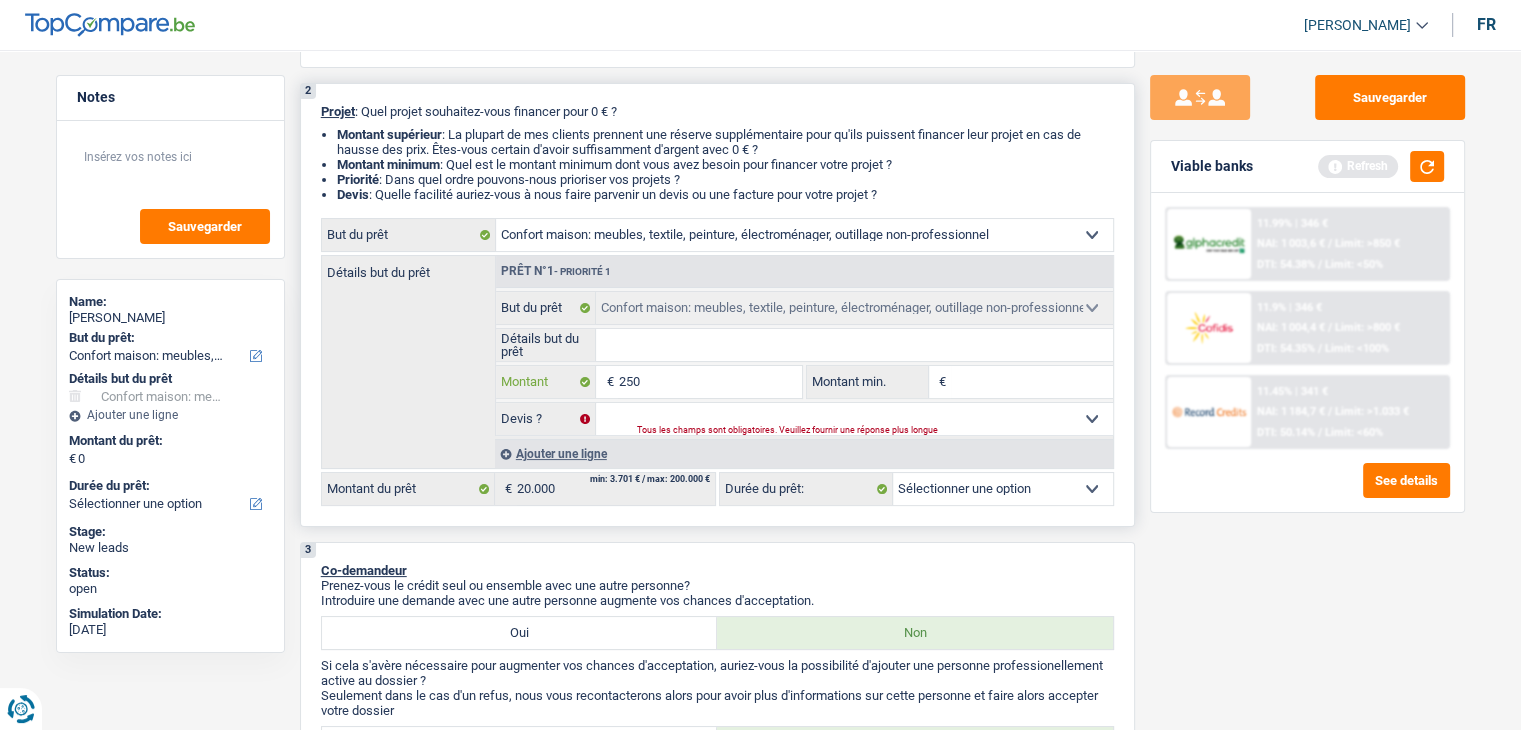 type on "250" 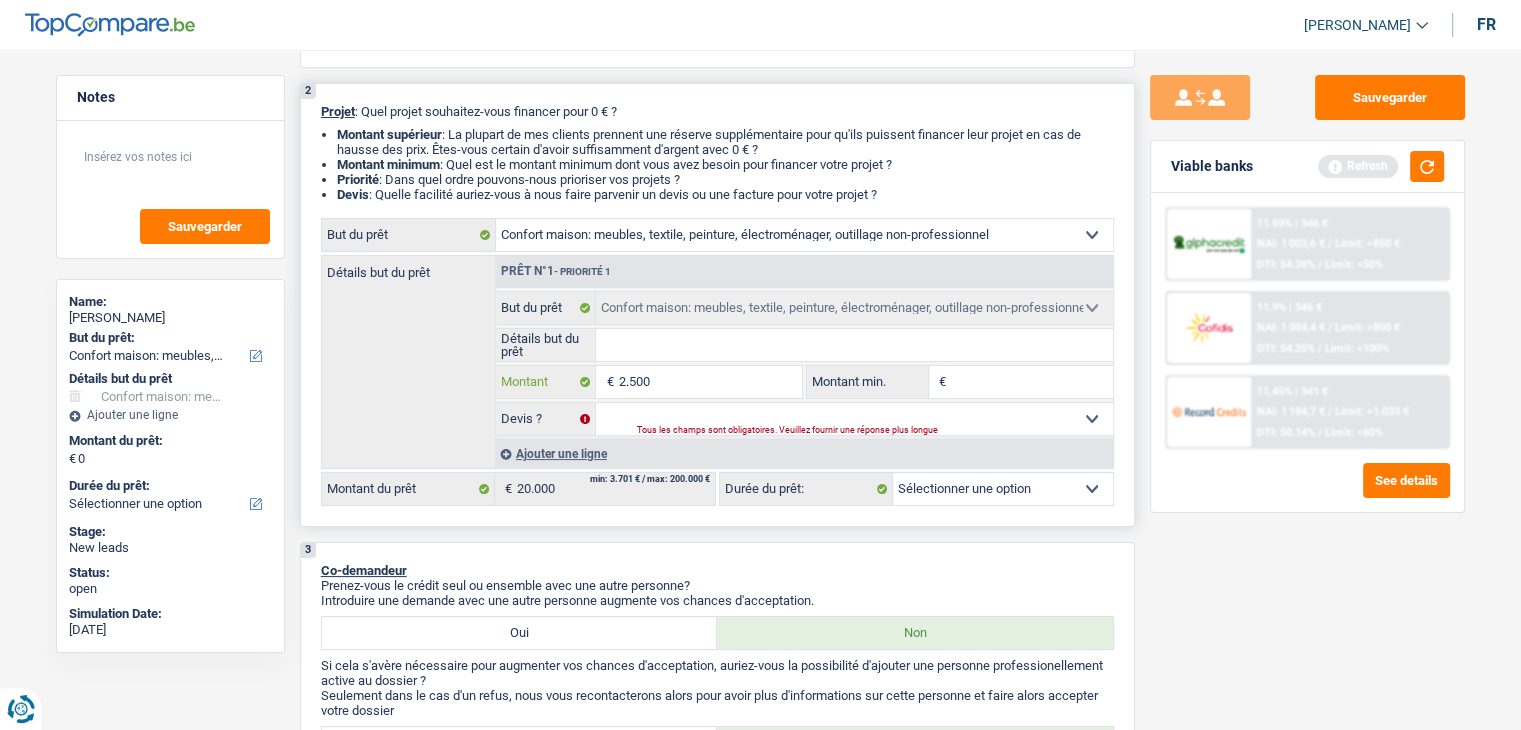 type on "25.000" 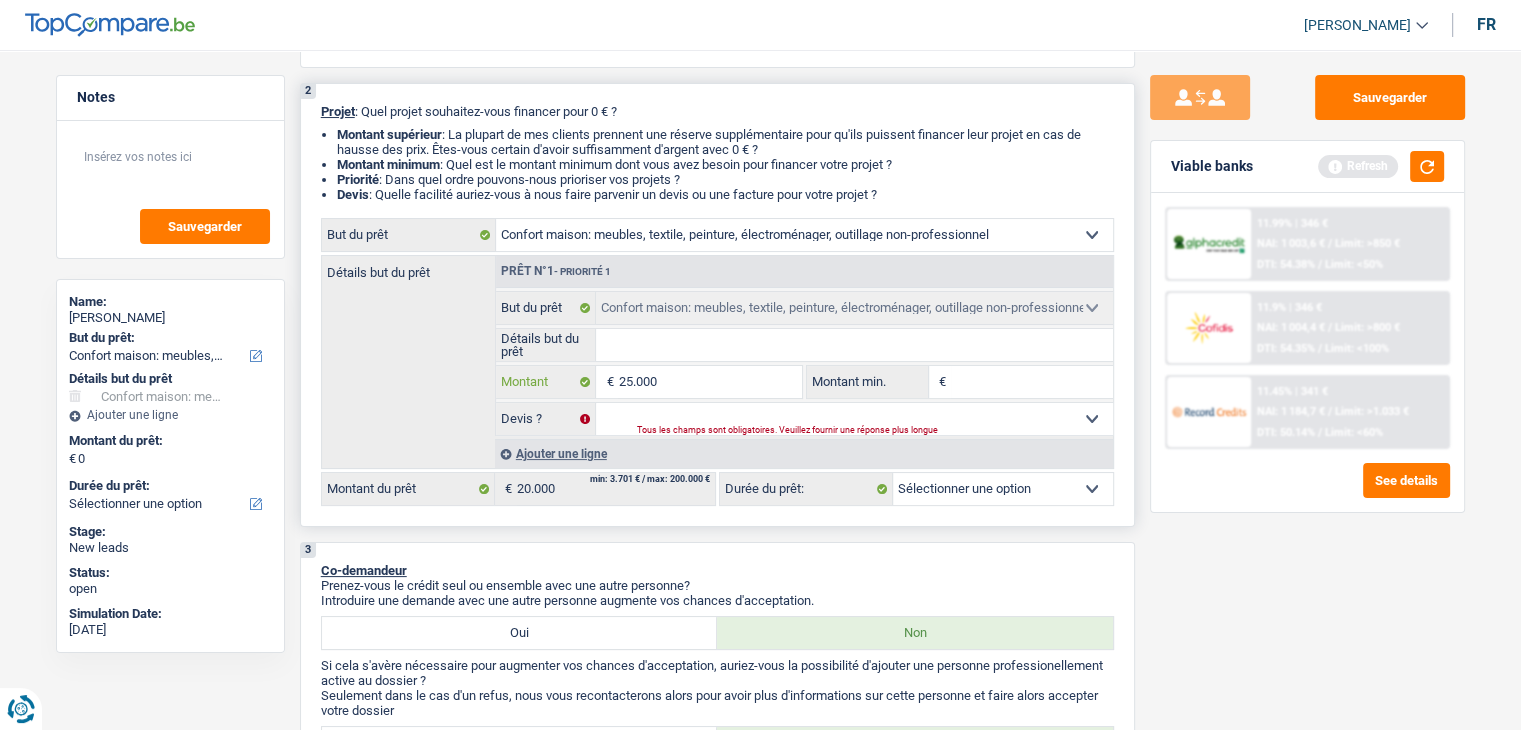 type on "25.000" 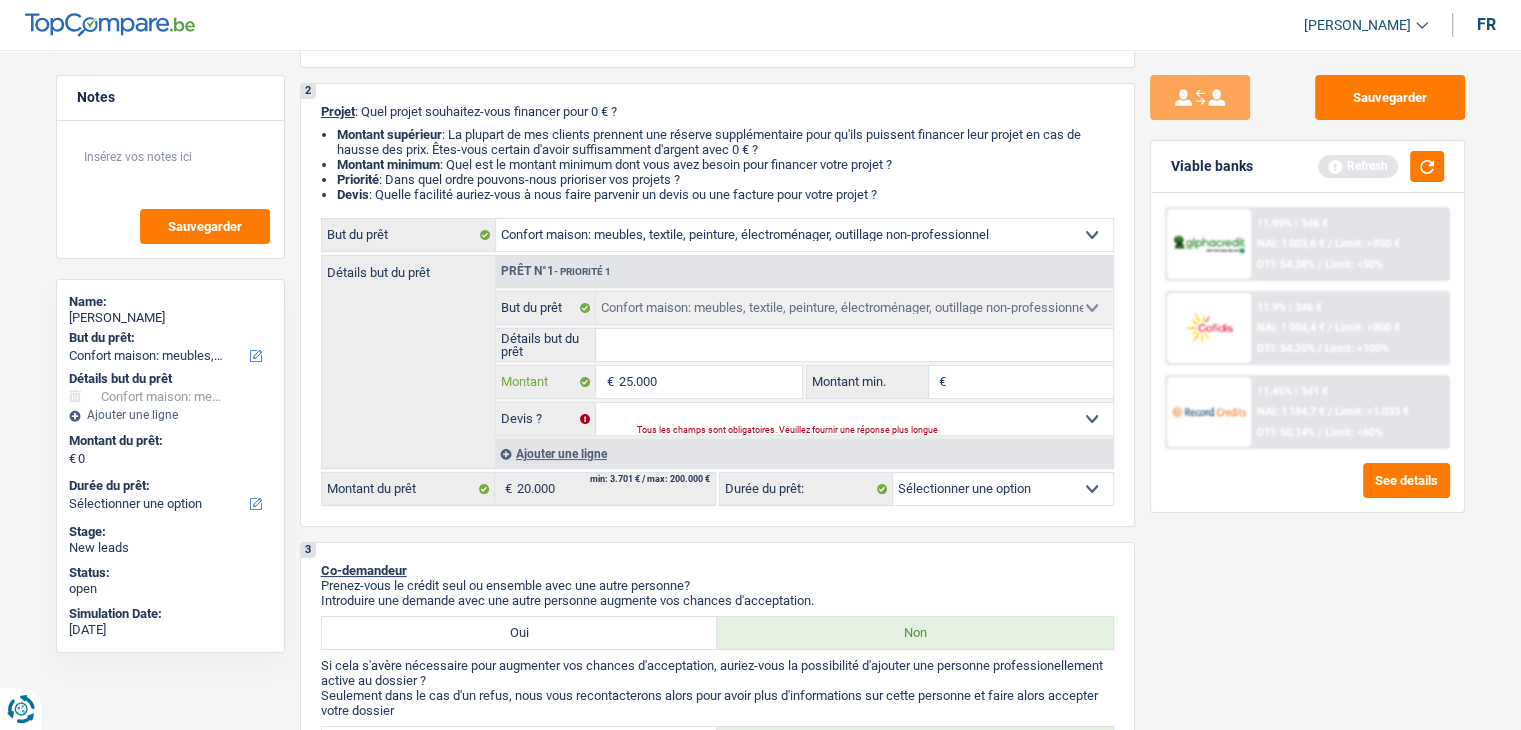 type on "25.000" 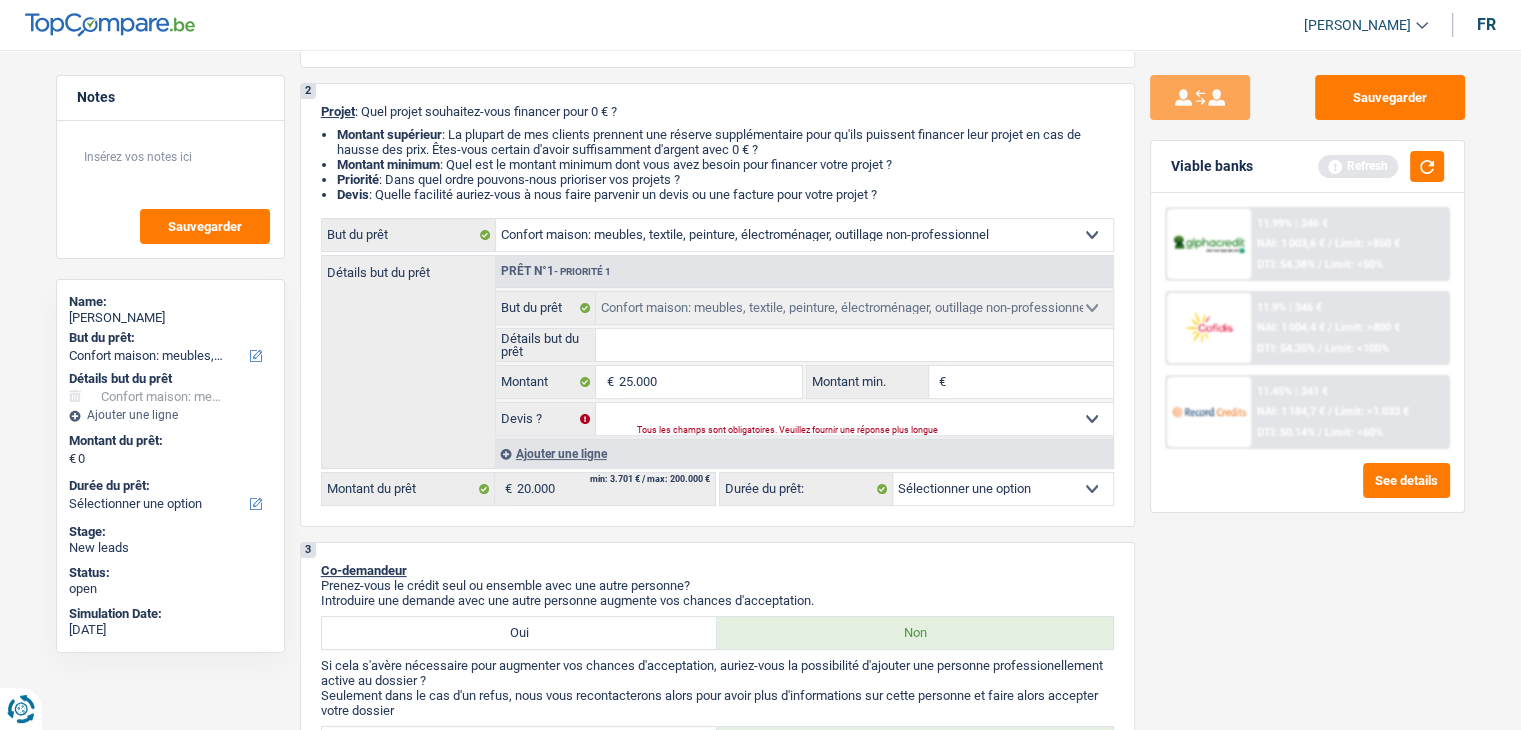 click on "12 mois 18 mois 24 mois
Sélectionner une option" at bounding box center (1003, 489) 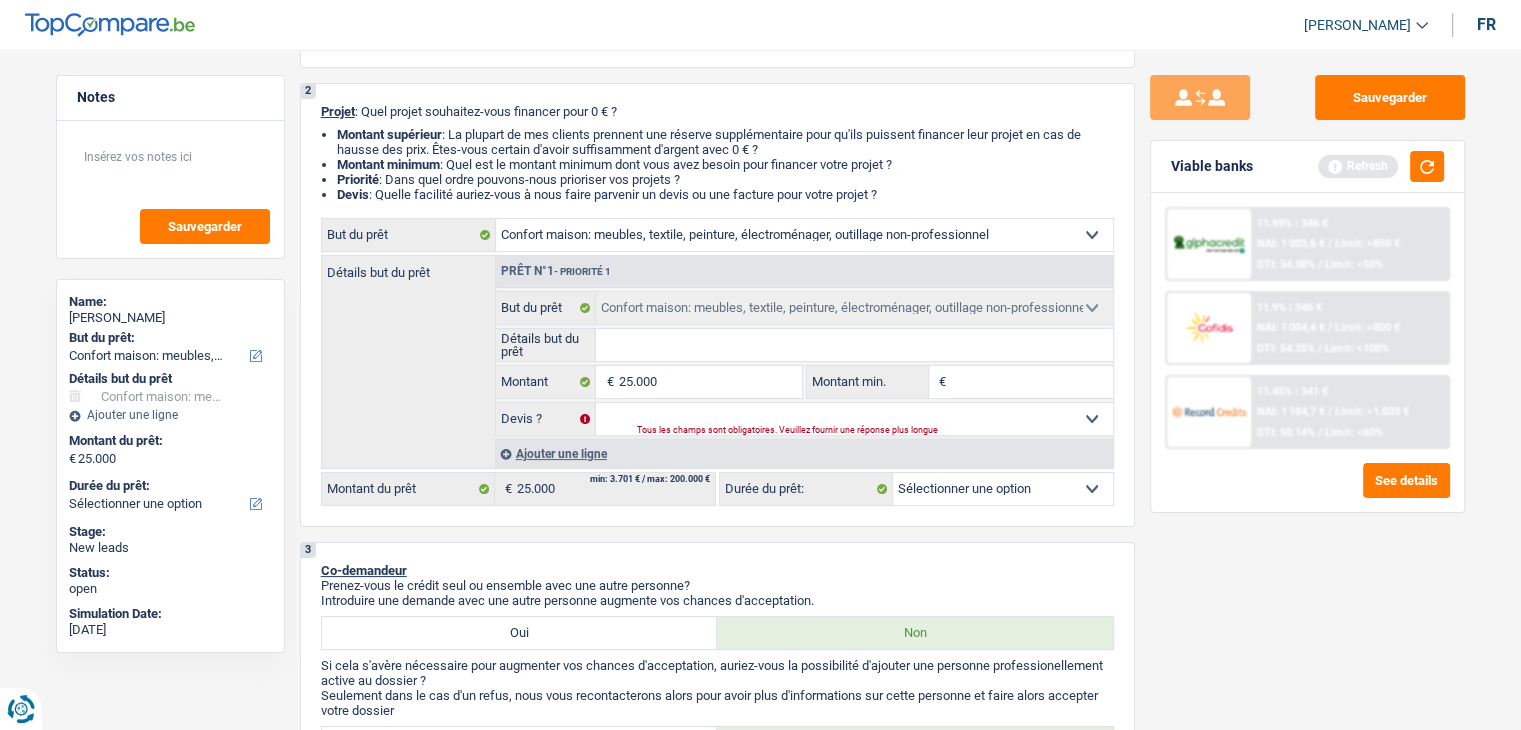 select on "120" 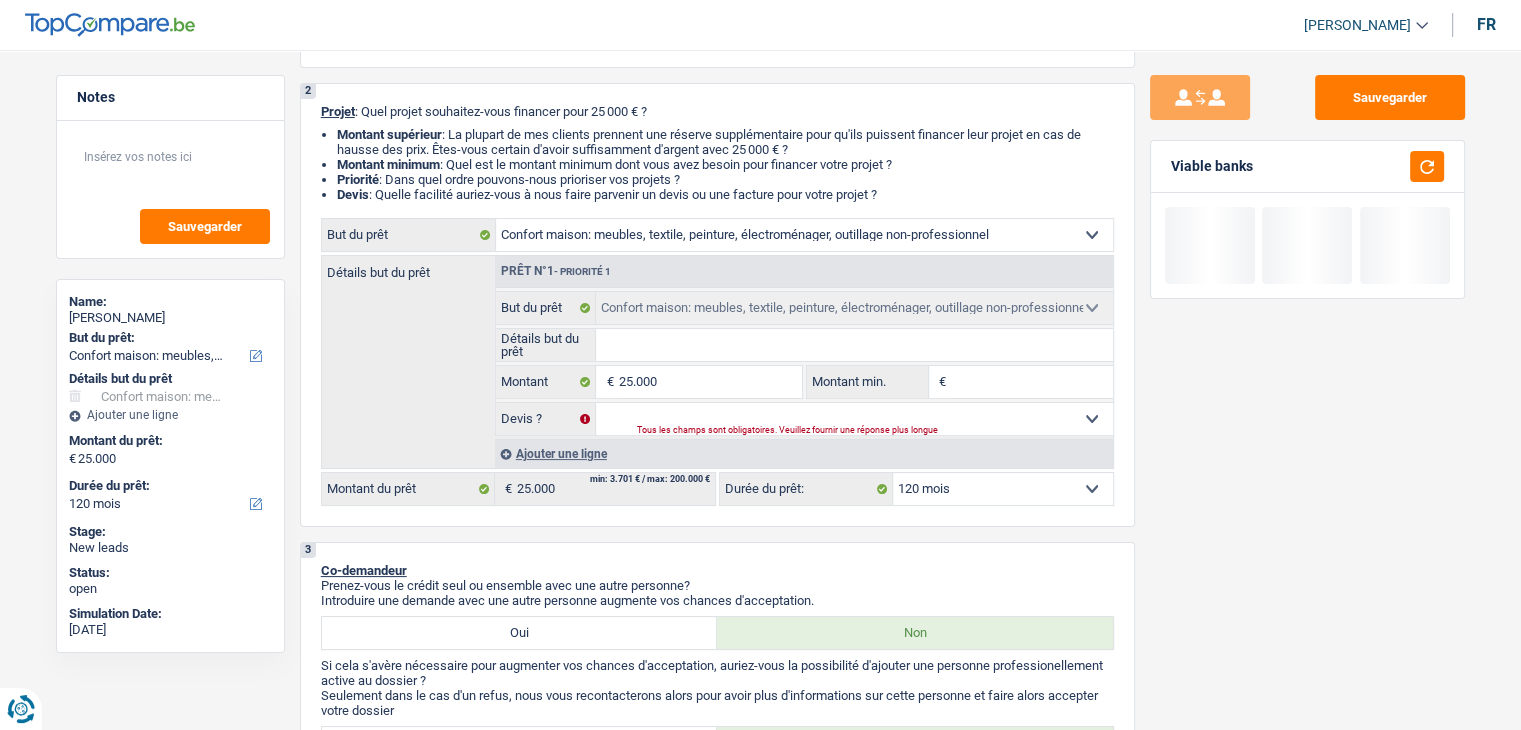click on "Sauvegarder
Viable banks" at bounding box center (1307, 384) 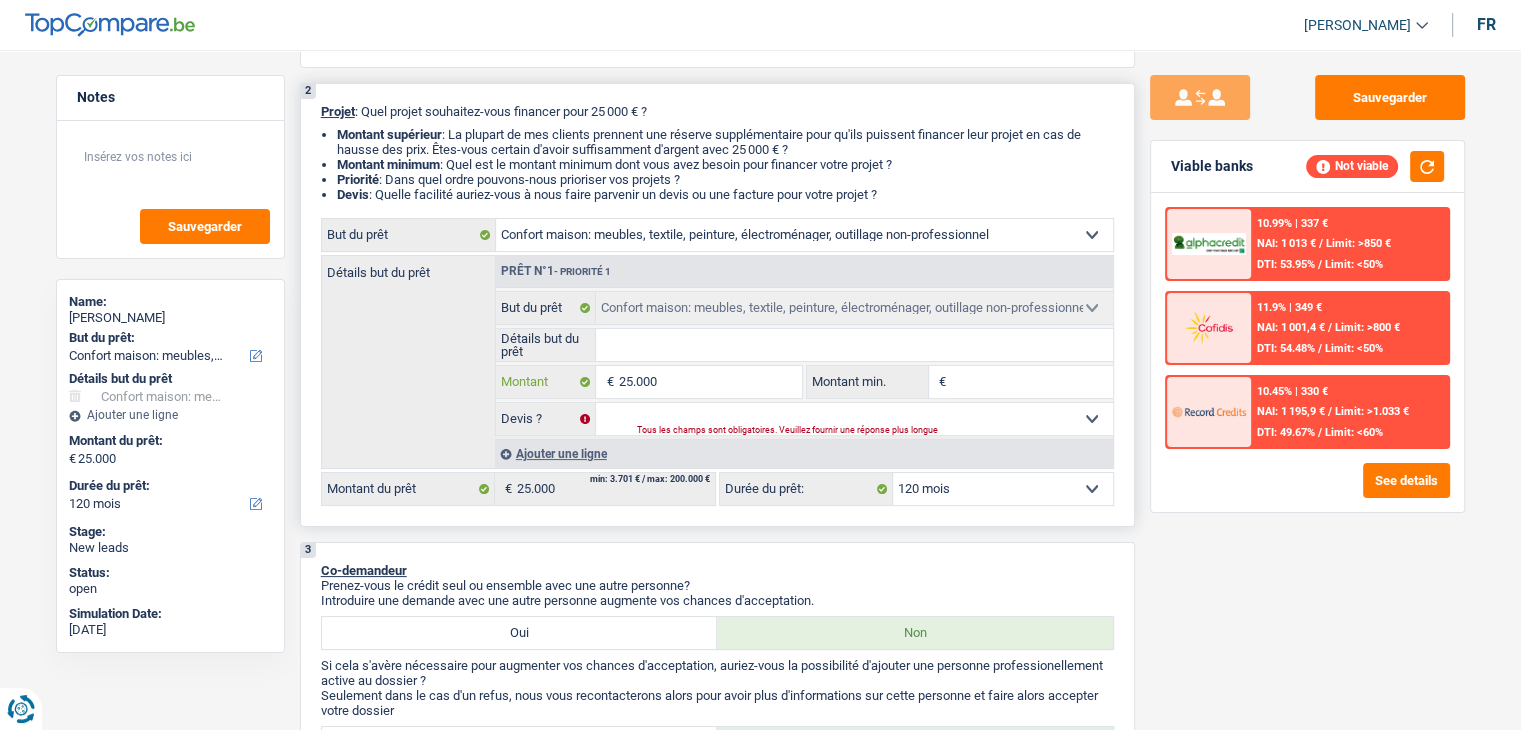 click on "25.000" at bounding box center [709, 382] 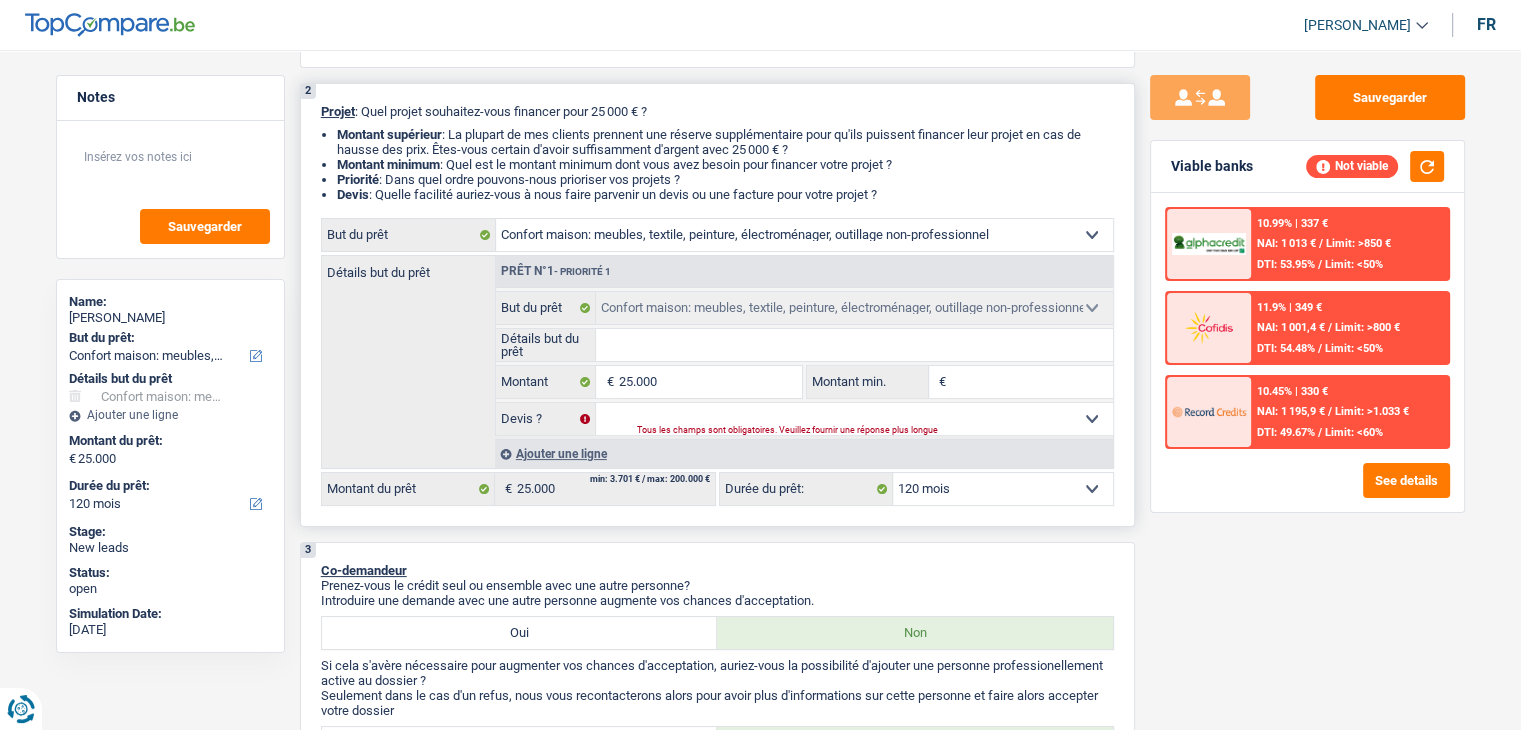 click on "12 mois 18 mois 24 mois 30 mois 36 mois 42 mois 48 mois 60 mois 72 mois 84 mois 96 mois 120 mois
Sélectionner une option" at bounding box center (1003, 489) 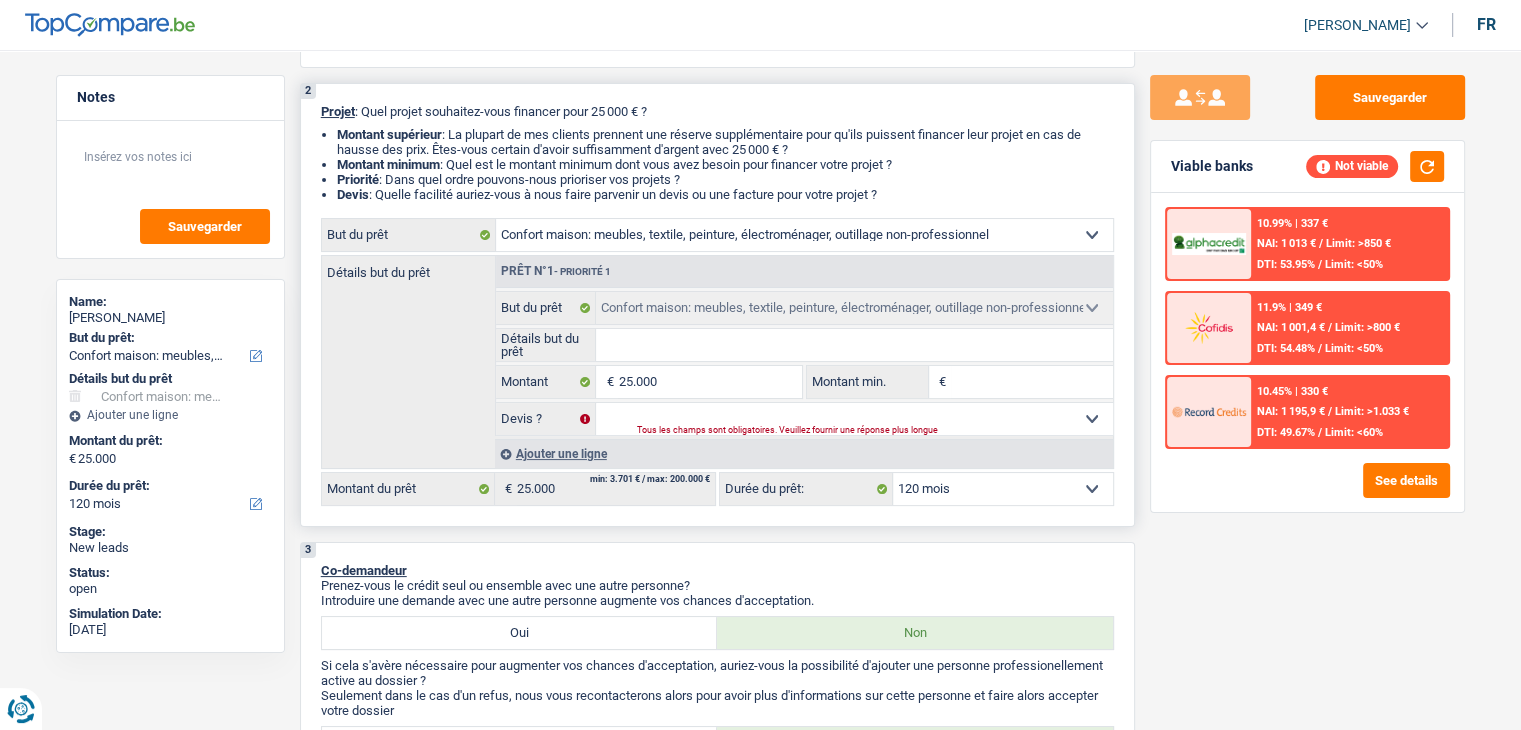 select on "84" 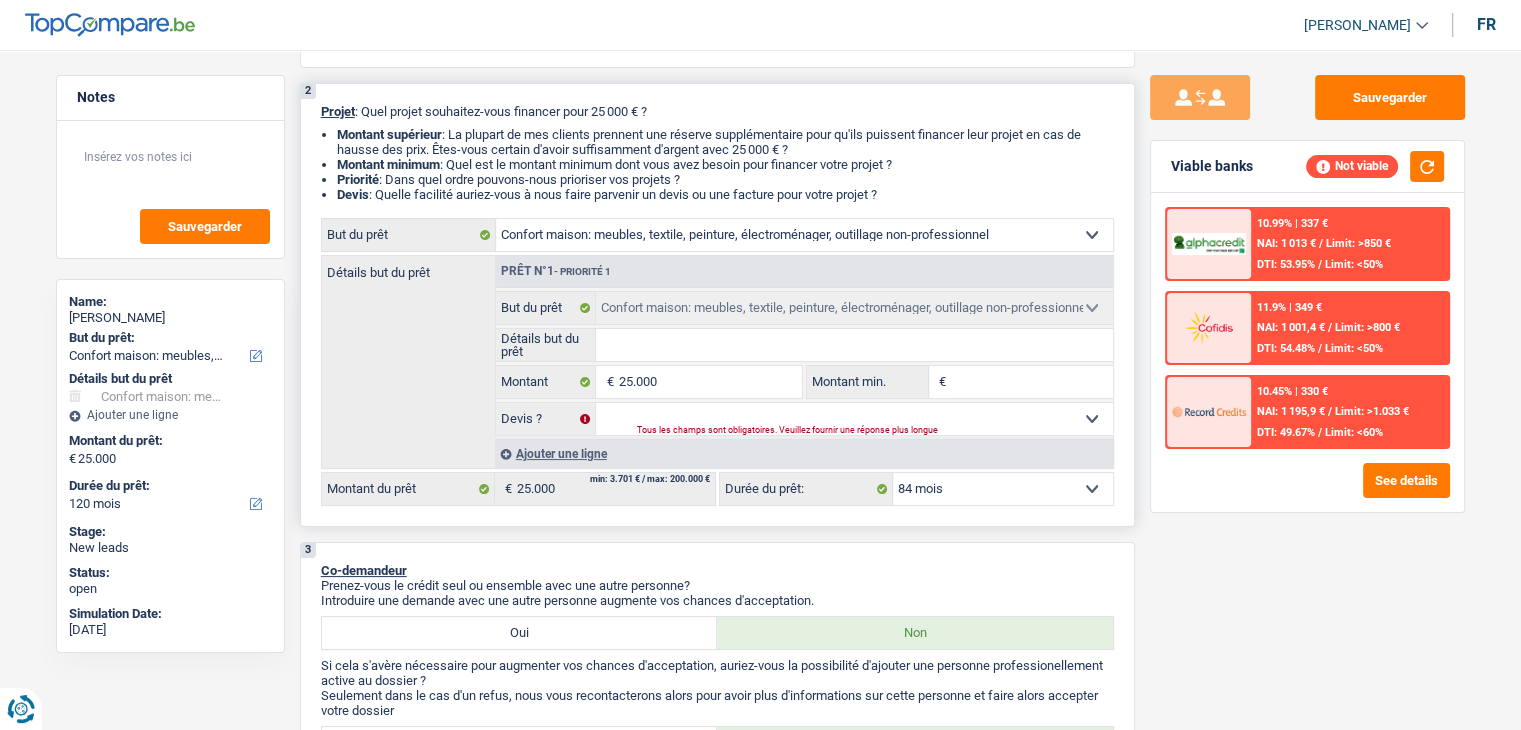 click on "12 mois 18 mois 24 mois 30 mois 36 mois 42 mois 48 mois 60 mois 72 mois 84 mois 96 mois 120 mois
Sélectionner une option" at bounding box center (1003, 489) 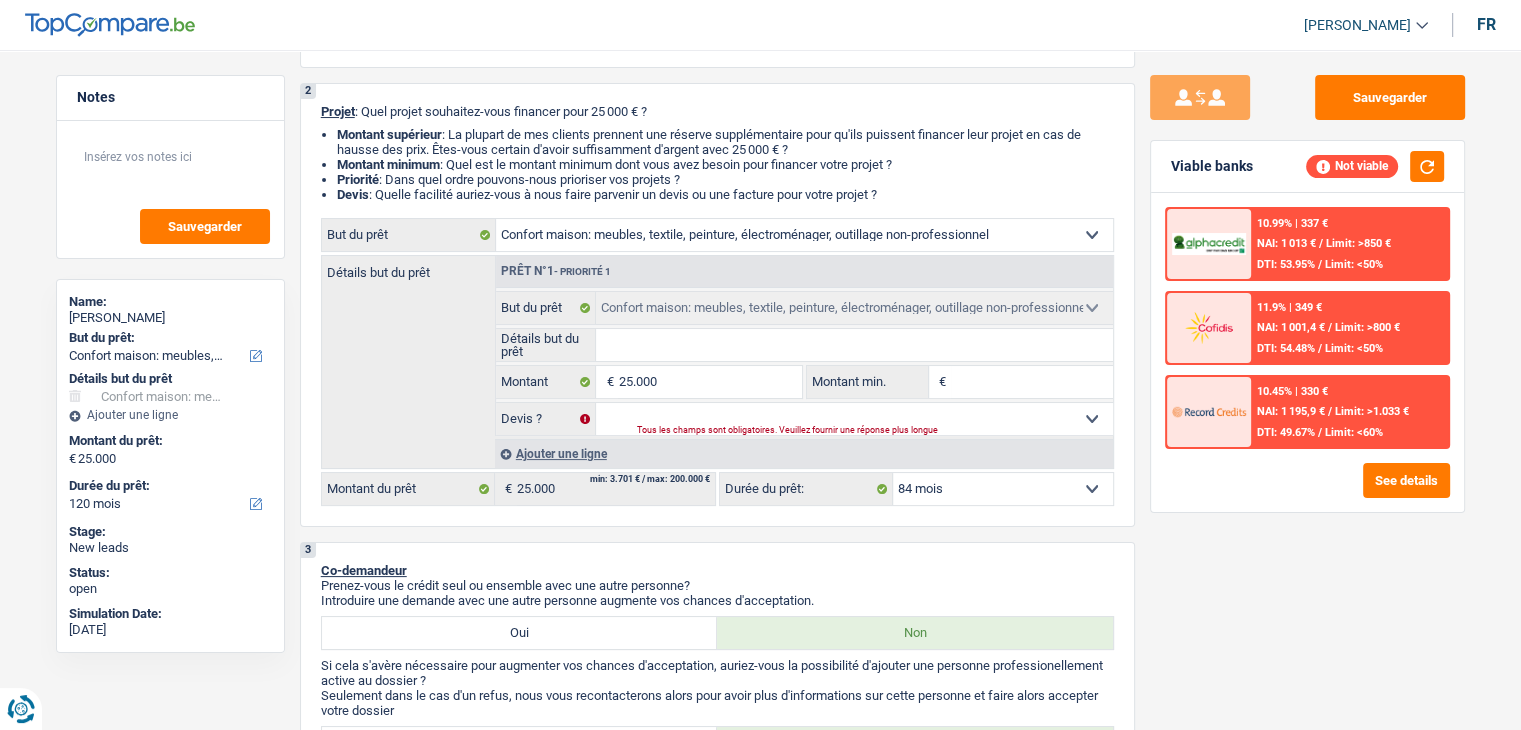 select on "84" 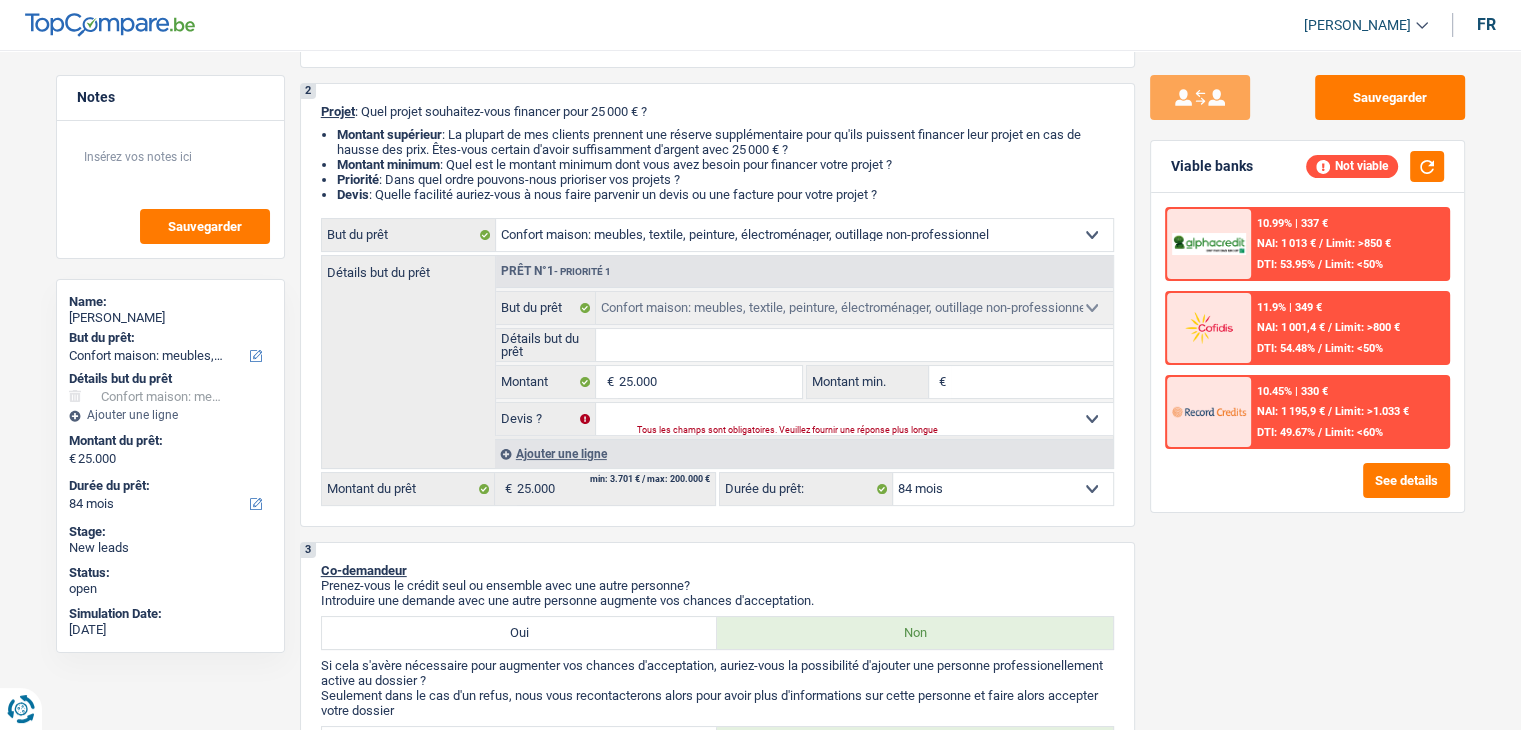 select on "84" 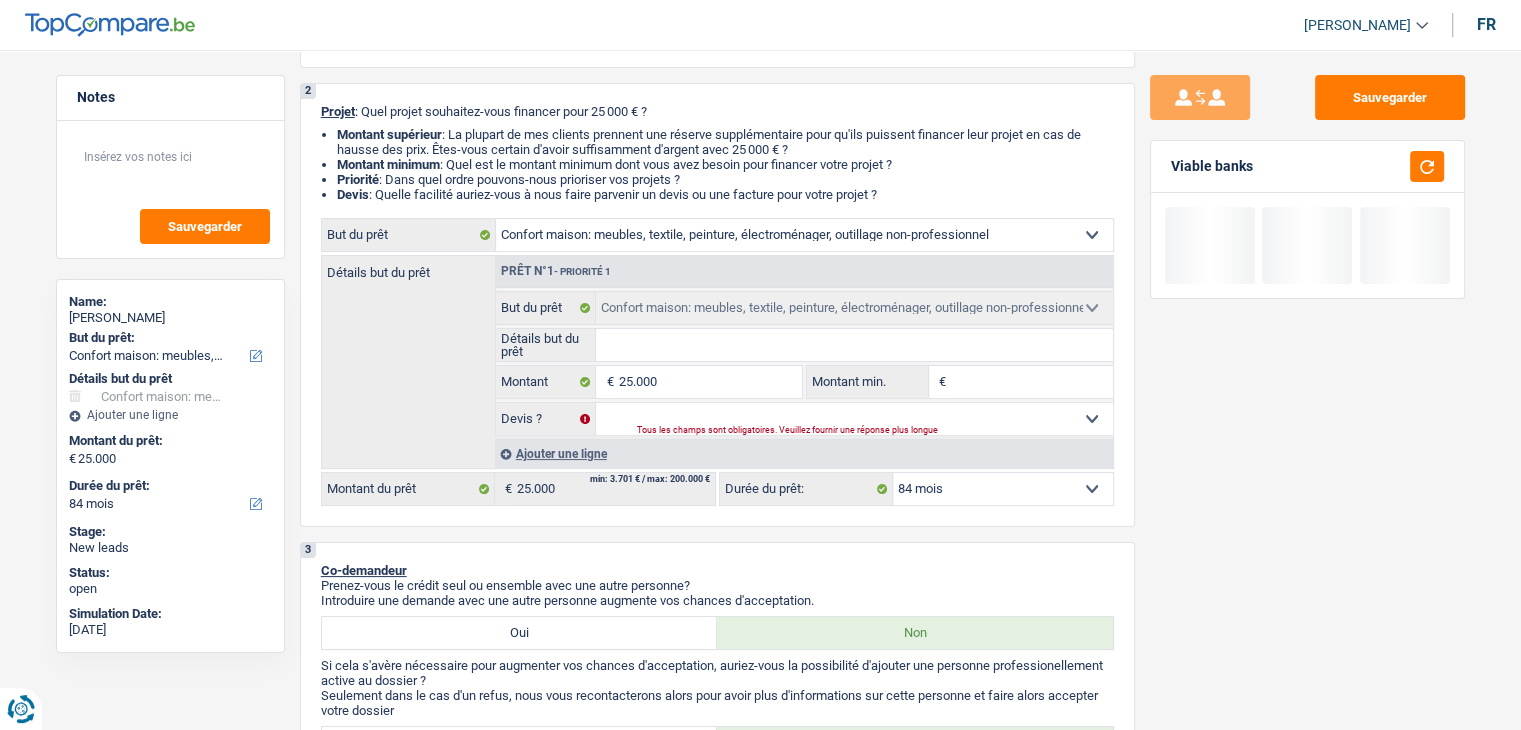 click on "Sauvegarder
Viable banks" at bounding box center [1307, 384] 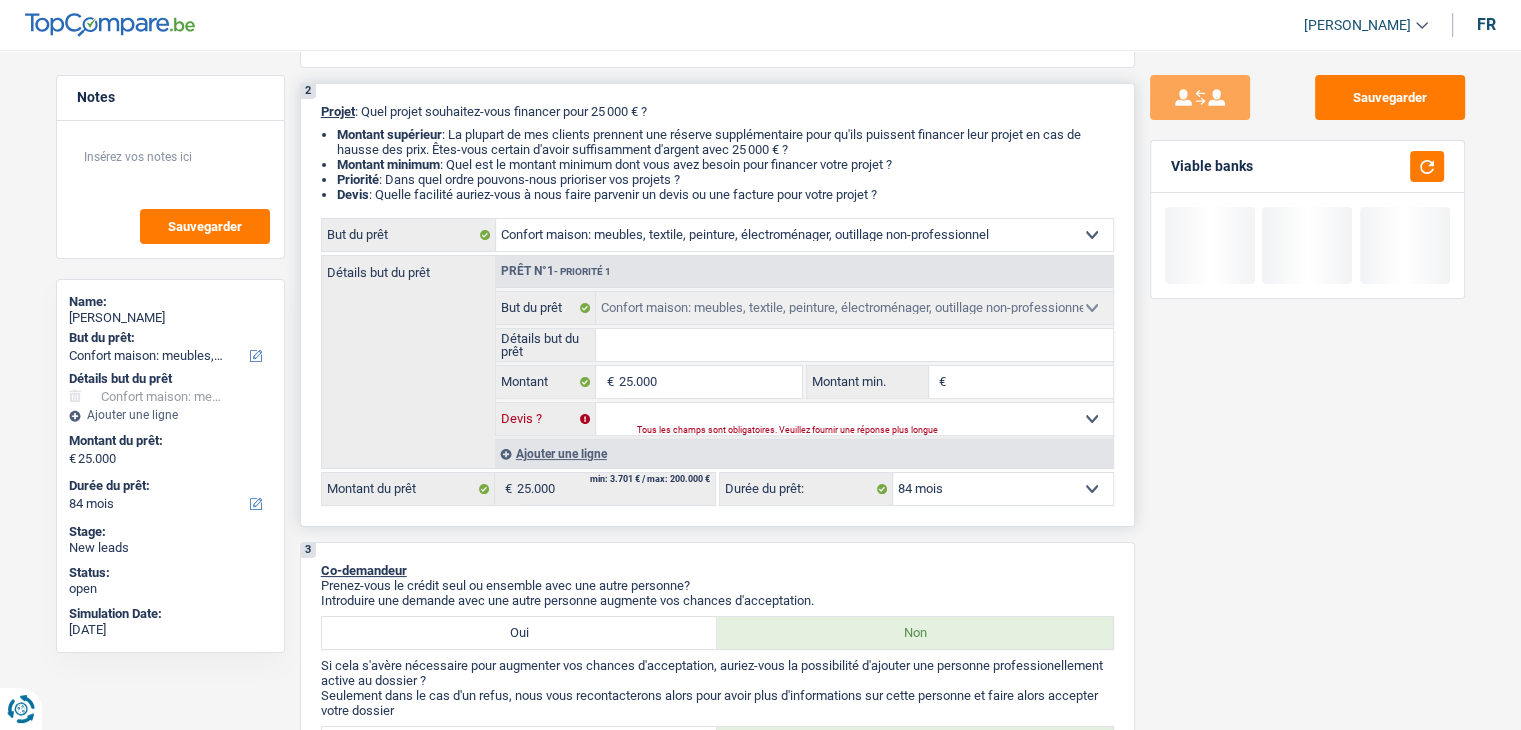 click on "Oui Non Non répondu
Sélectionner une option" at bounding box center (854, 419) 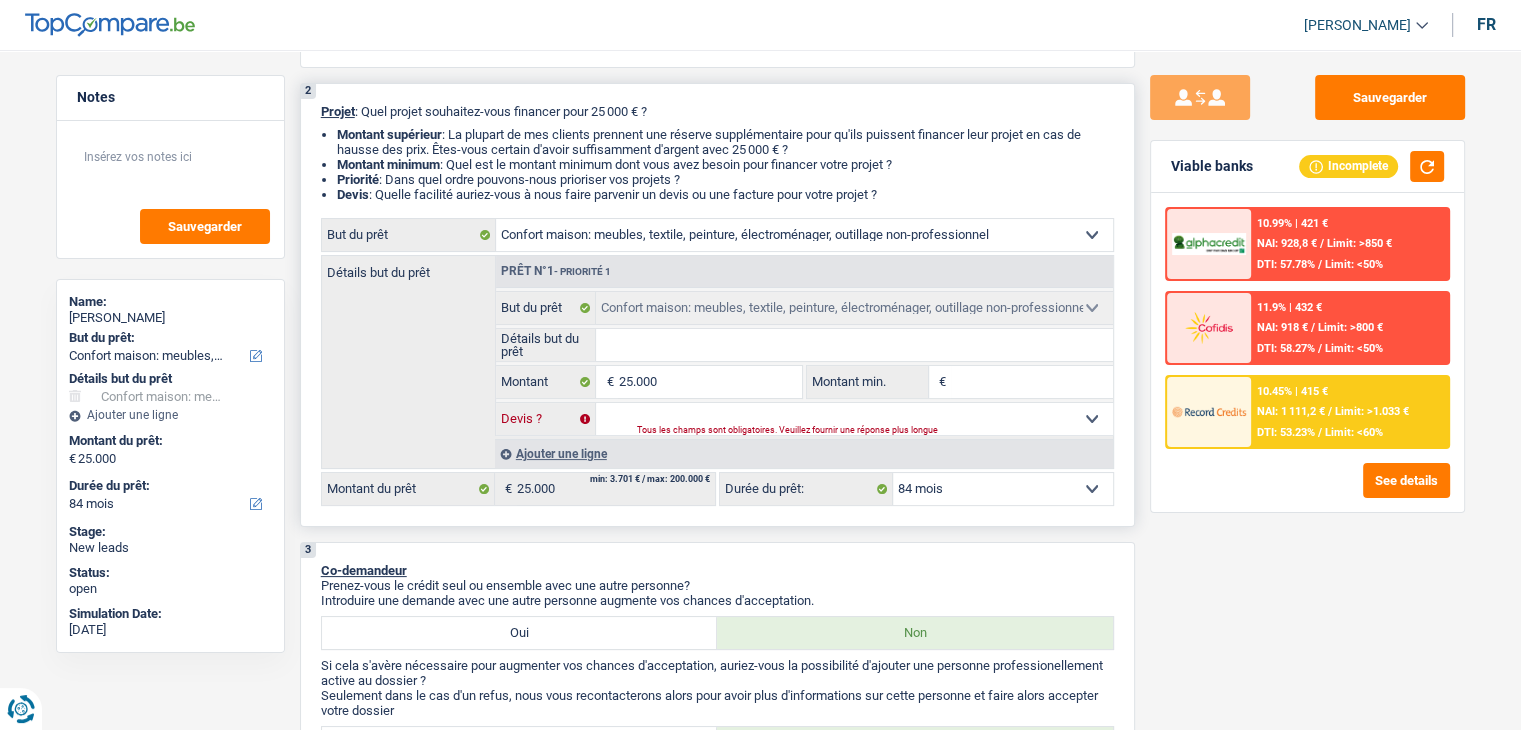 select on "false" 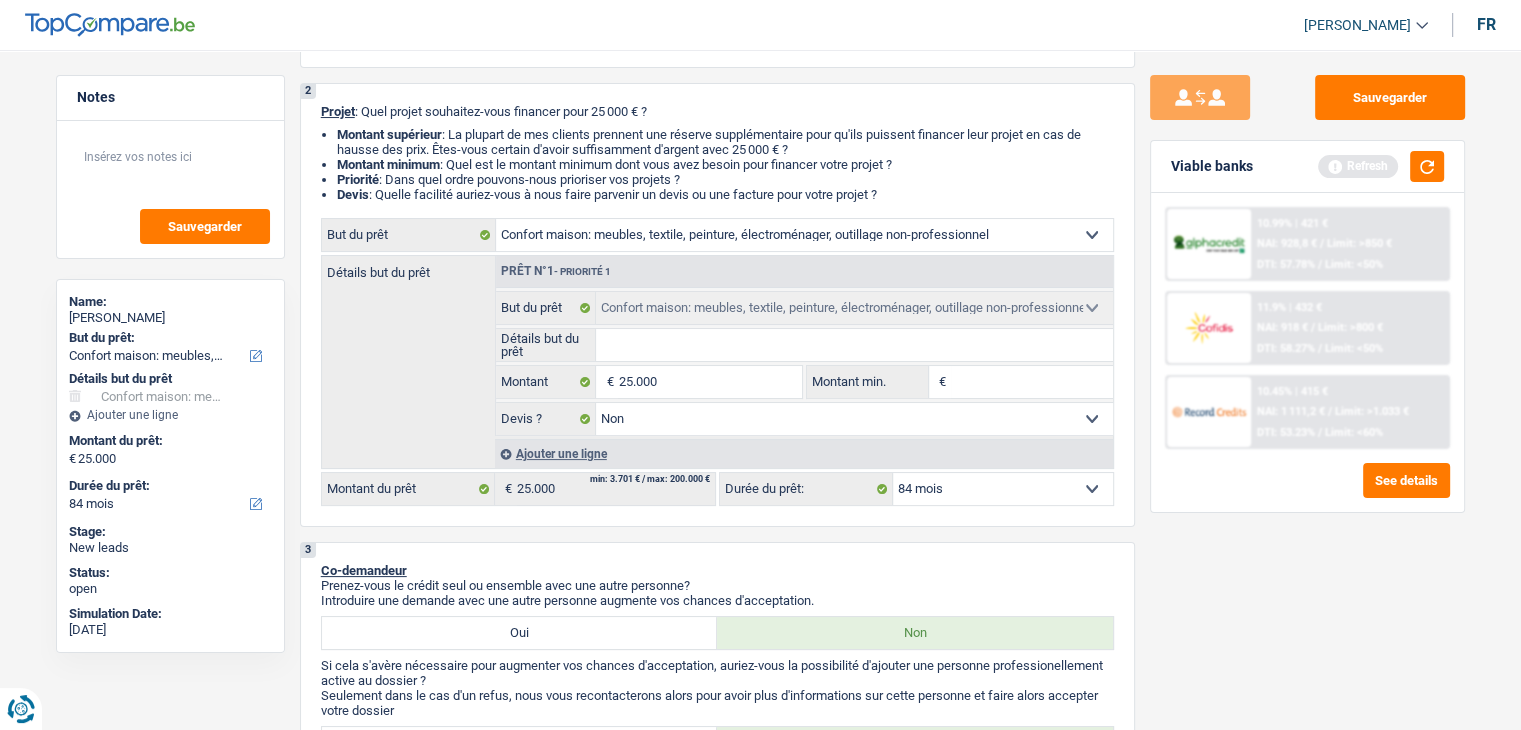 click on "Sauvegarder
Viable banks
Refresh
10.99% | 421 €
NAI: 928,8 €
/
Limit: >850 €
DTI: 57.78%
/
Limit: <50%
11.9% | 432 €
NAI: 918 €
/
Limit: >800 €
DTI: 58.27%
/
Limit: <50%
/       /" at bounding box center (1307, 384) 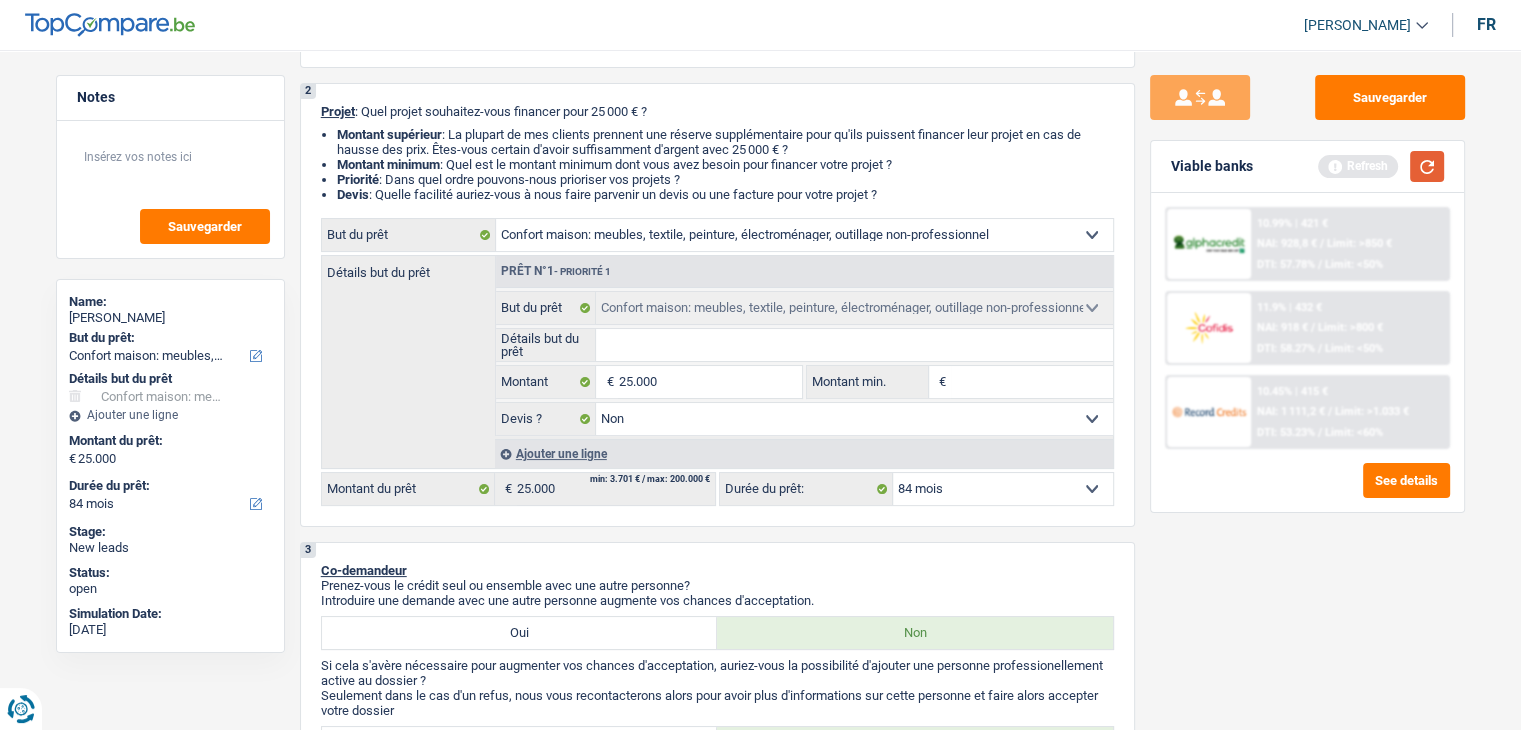 click at bounding box center [1427, 166] 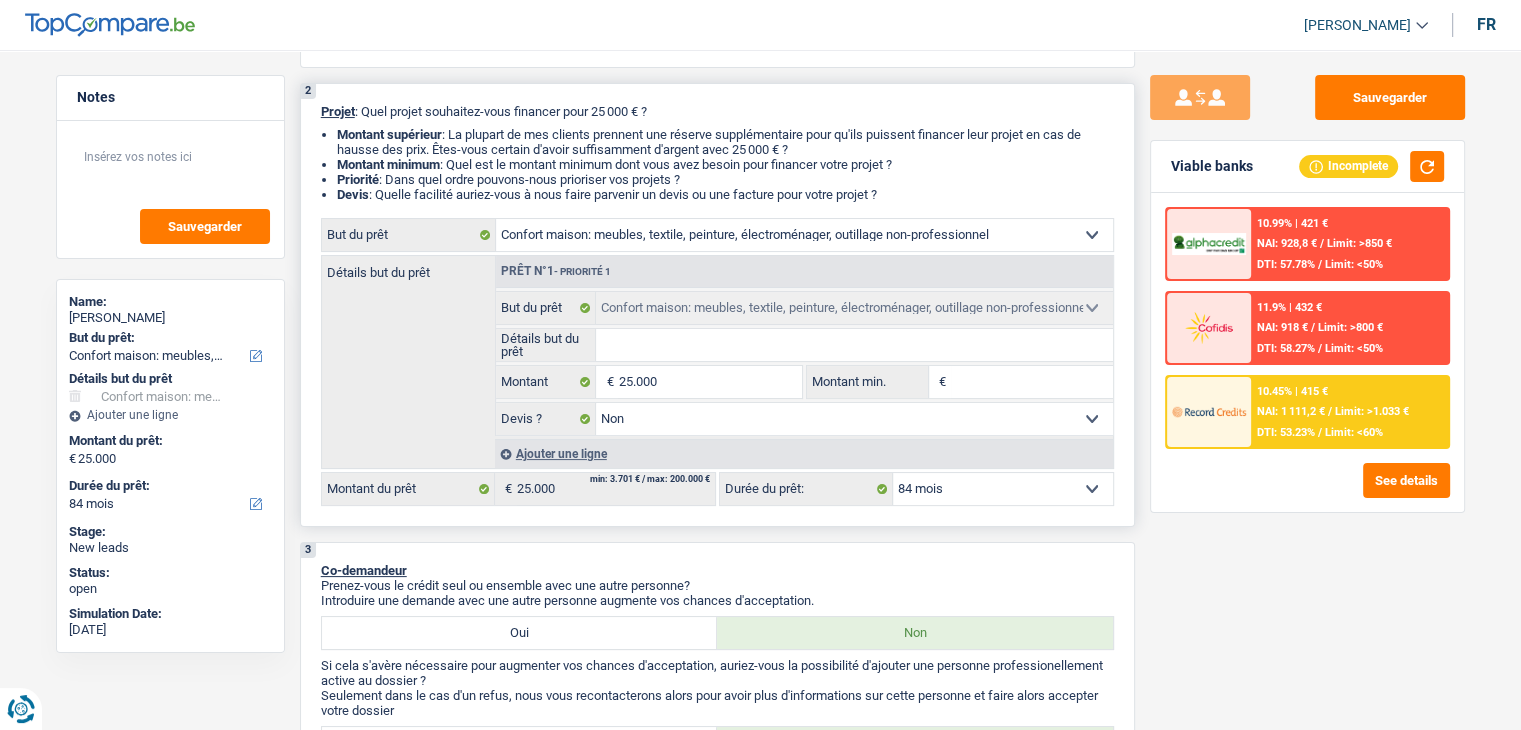 click on "Détails but du prêt" at bounding box center (854, 345) 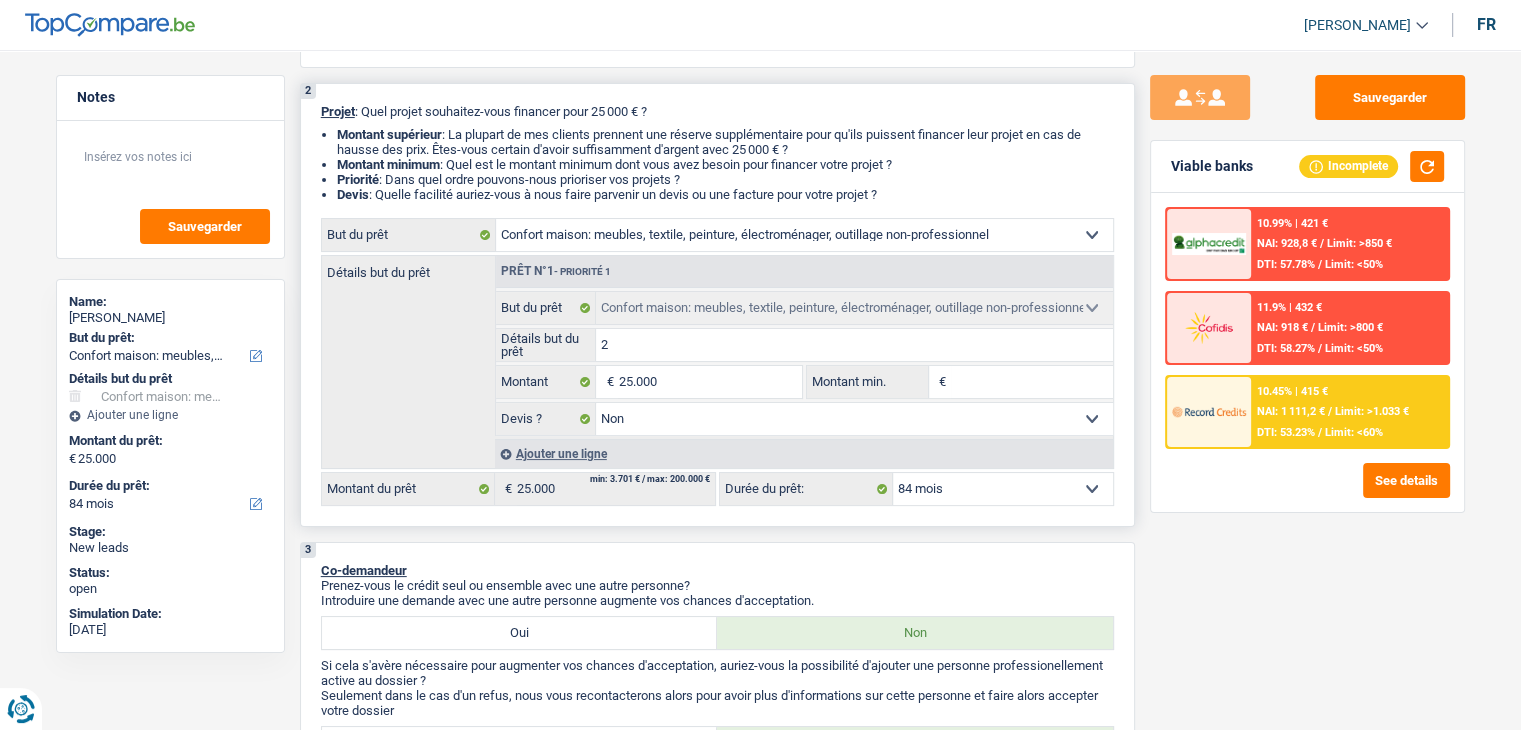 type on "2" 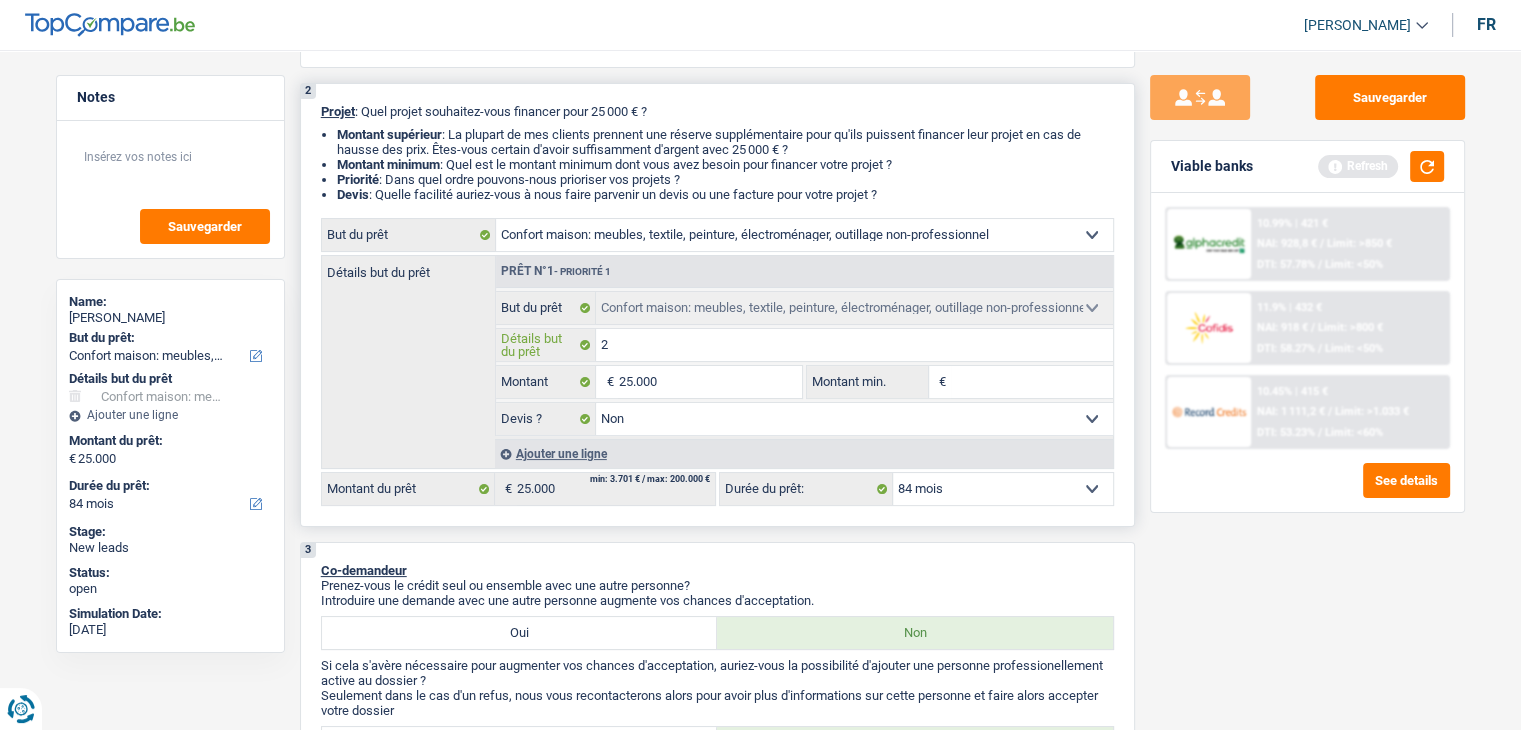 type on "20" 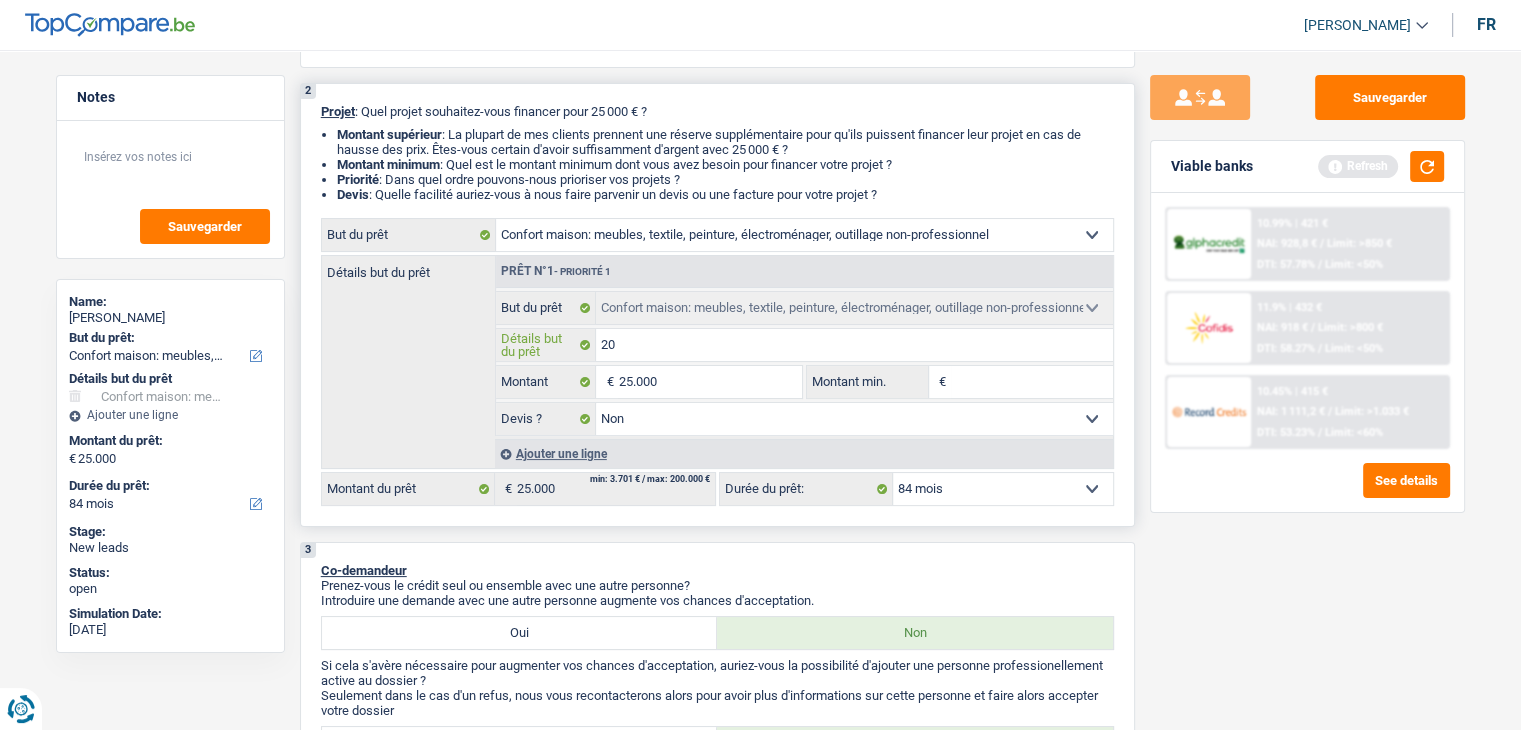 type on "200" 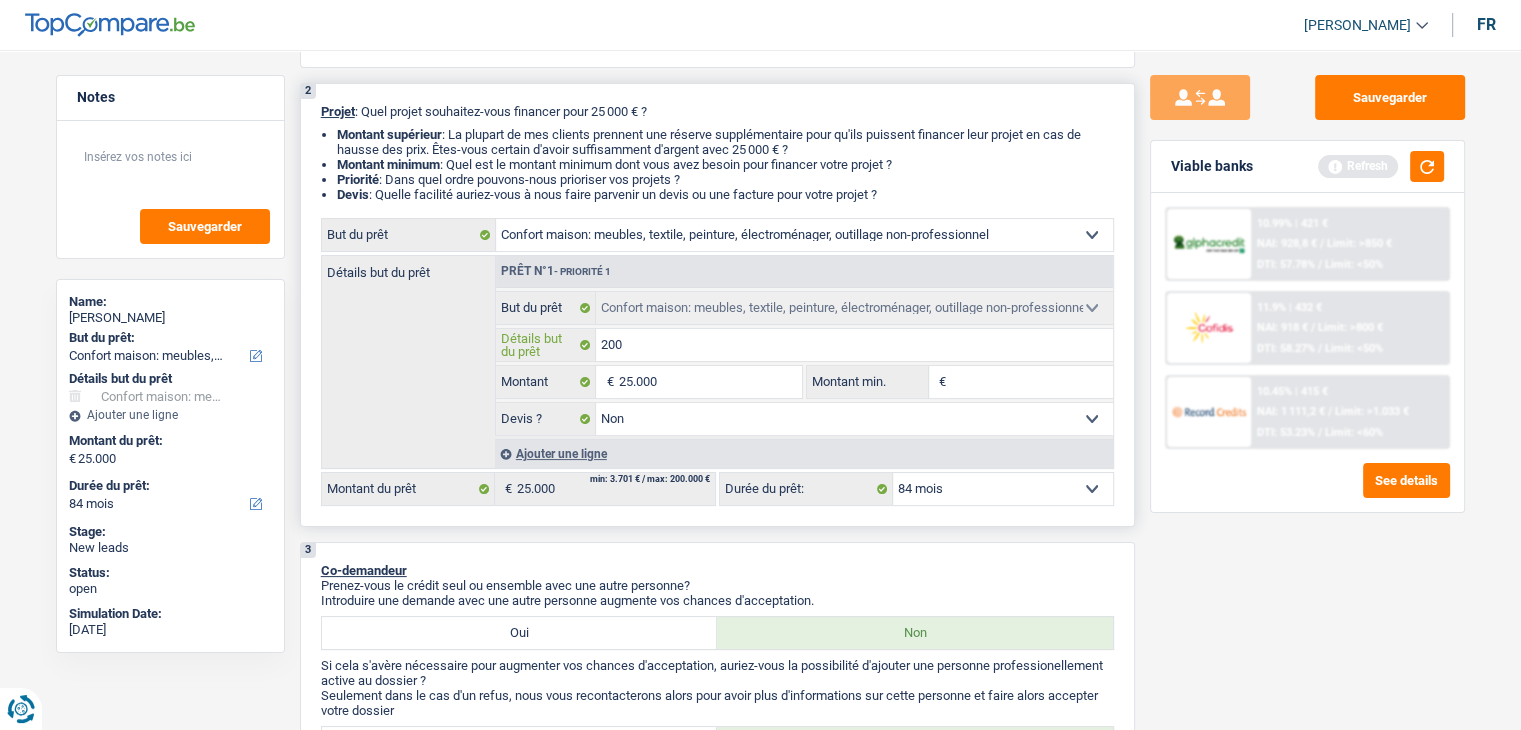 type on "200" 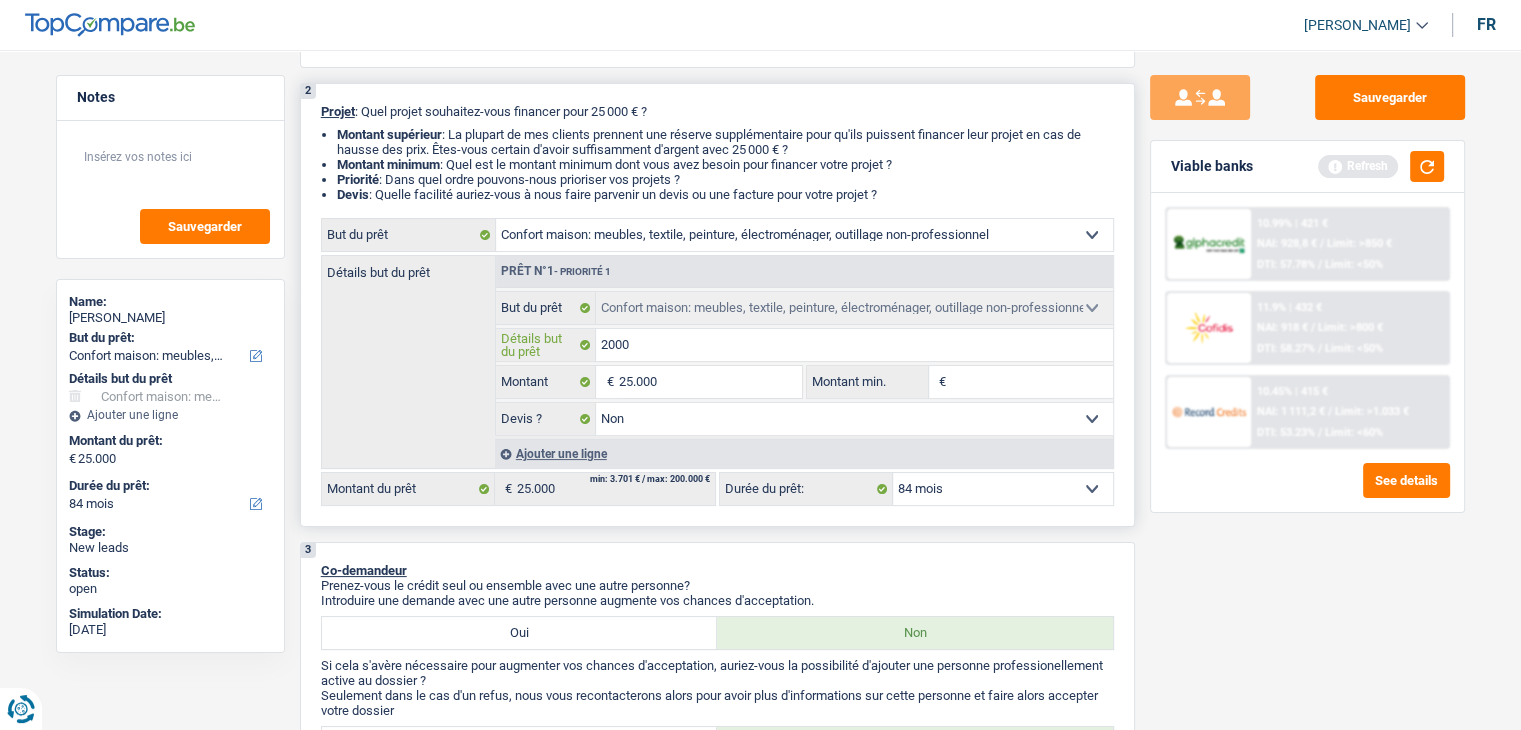 type on "20000" 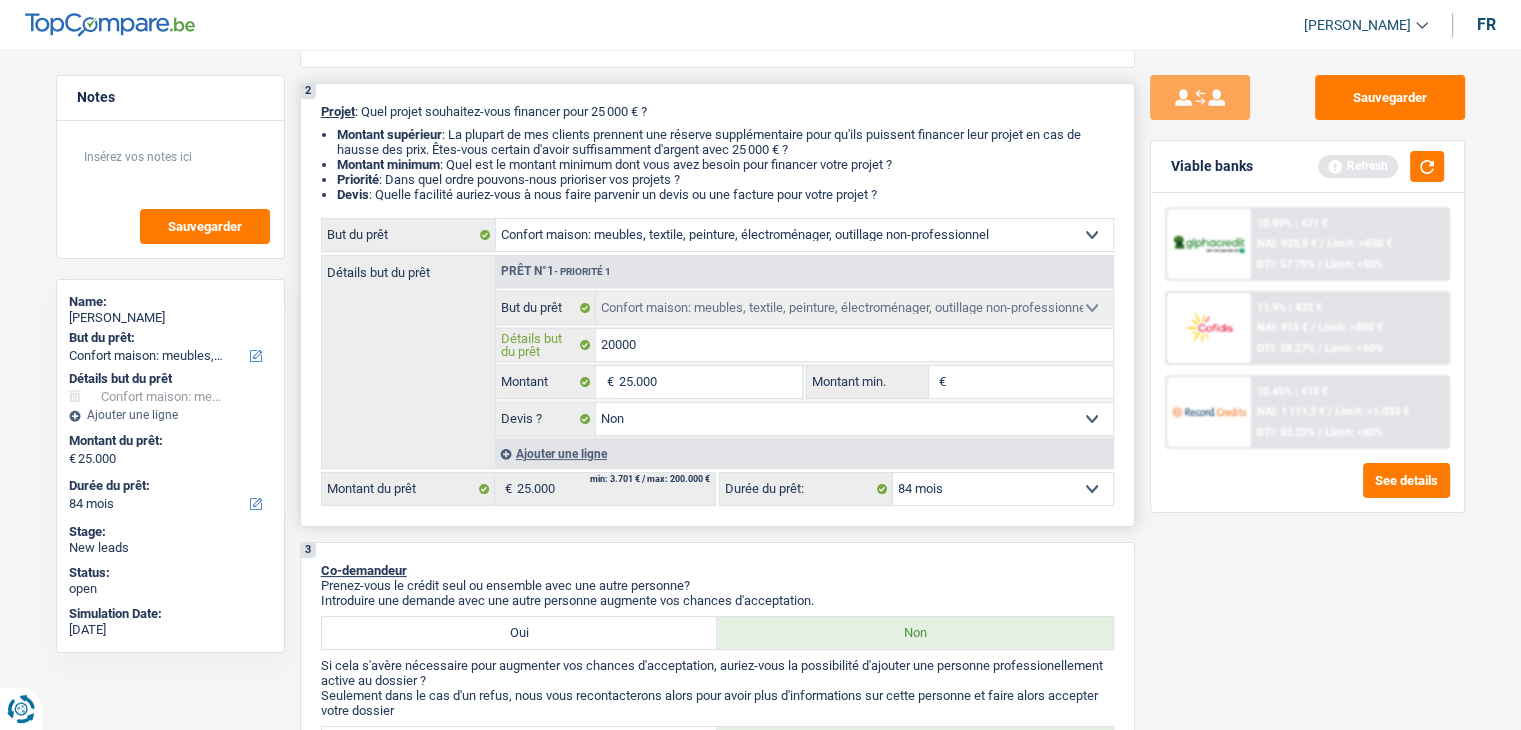 type on "20000" 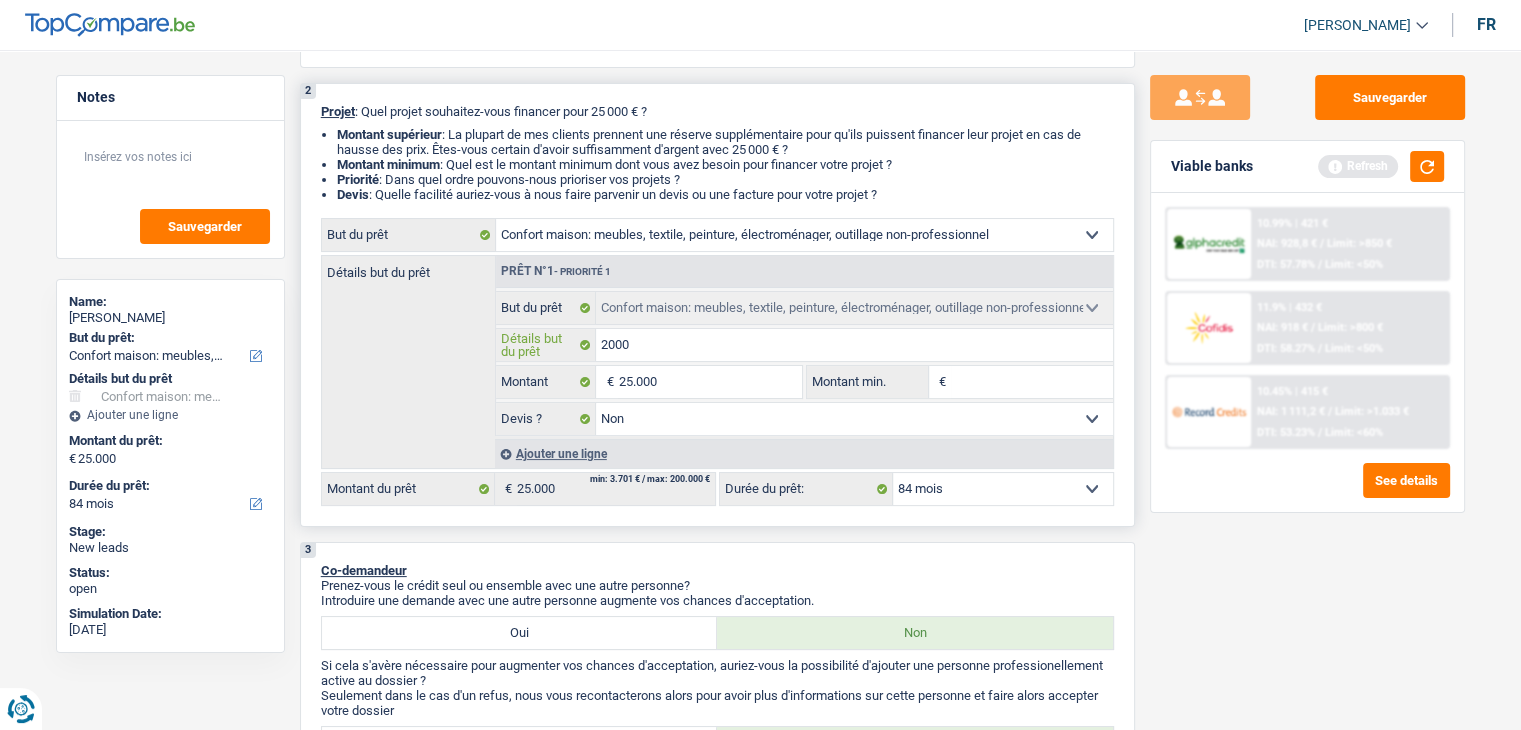 type on "200" 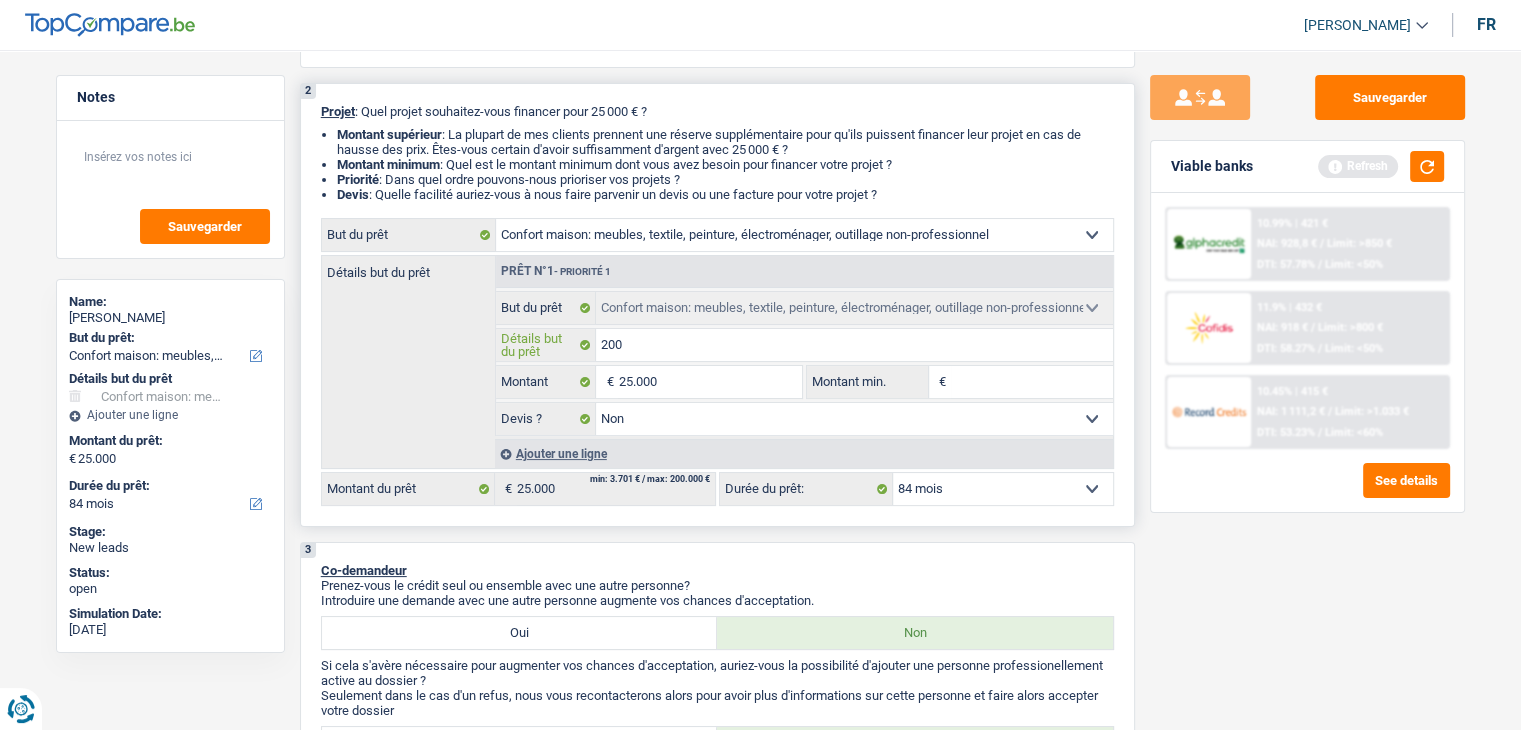 type on "20" 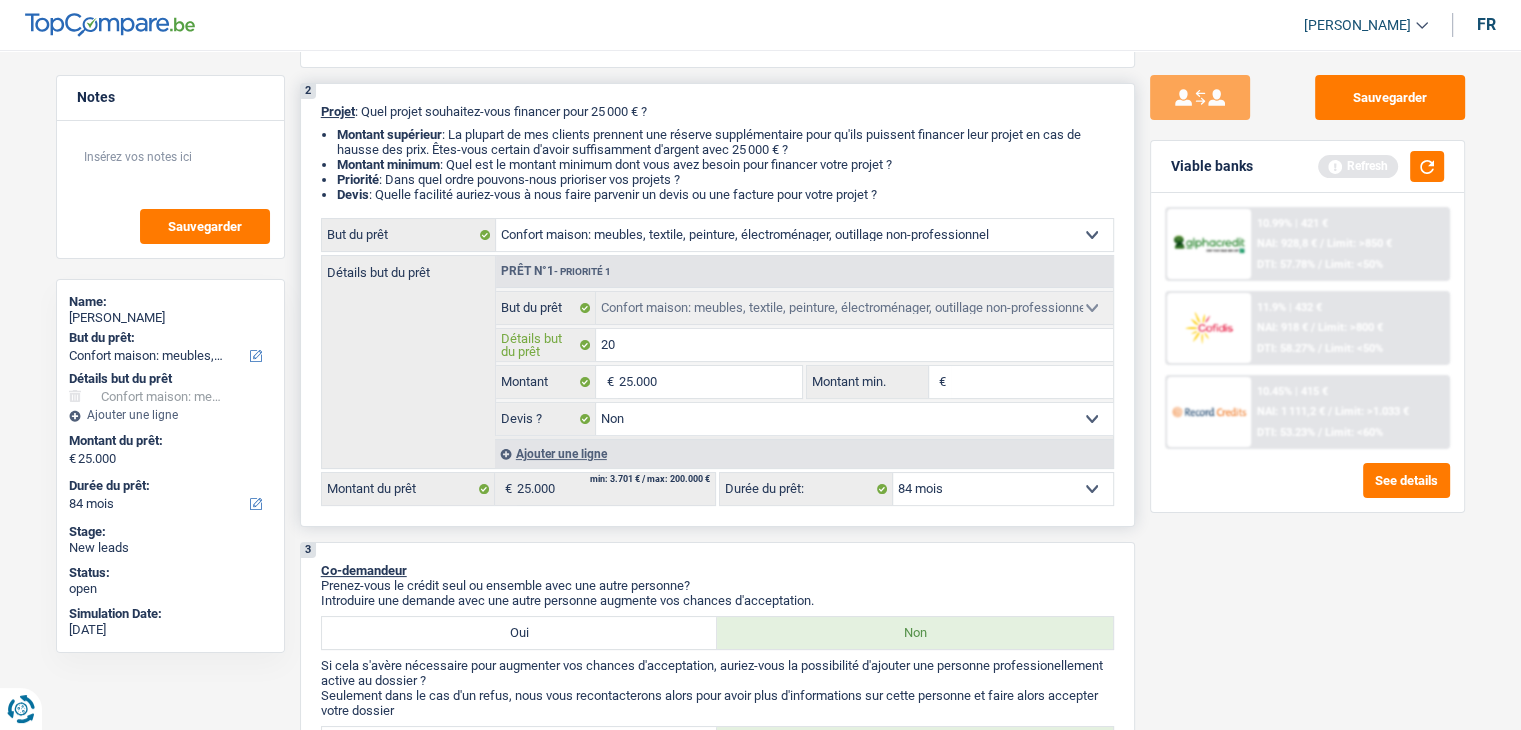 type on "2" 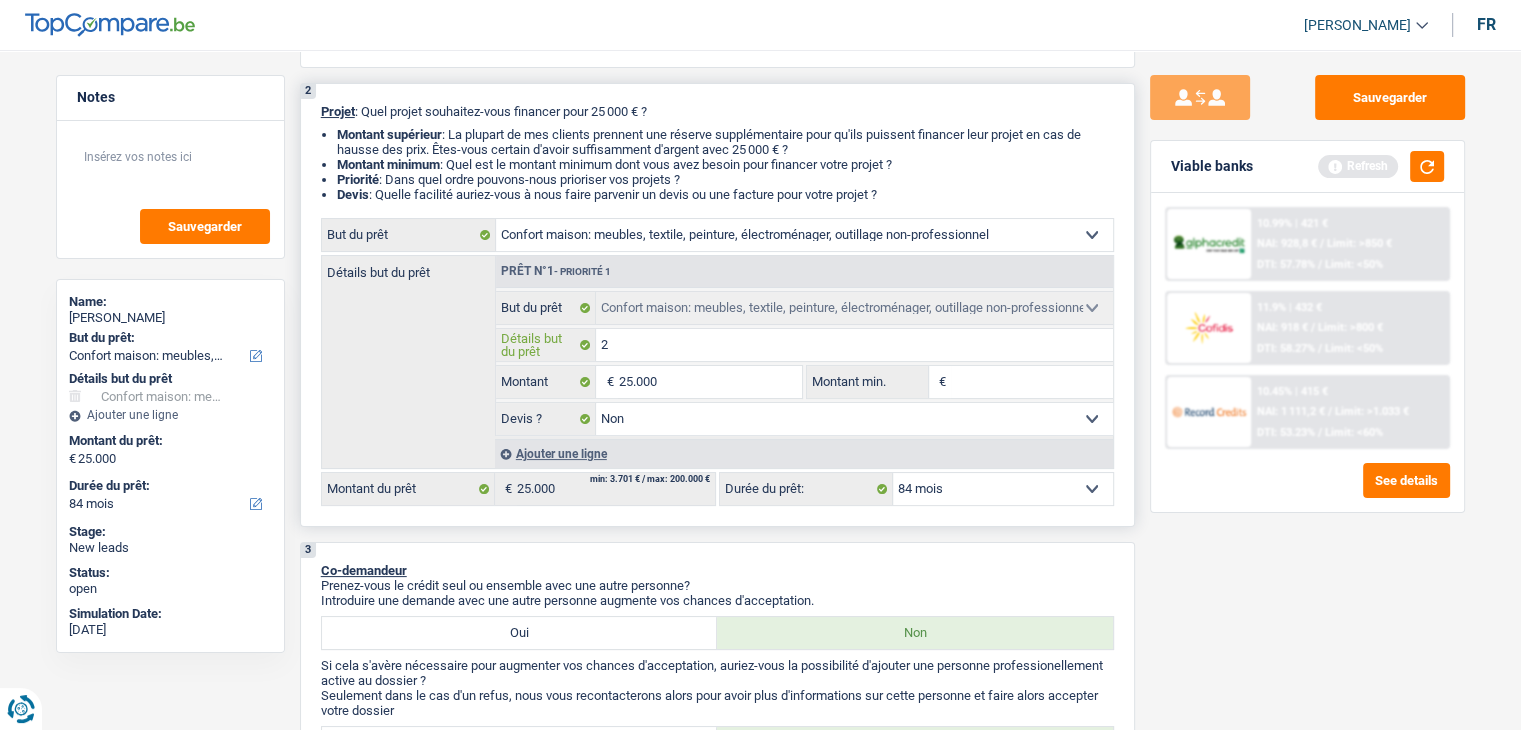 type on "2" 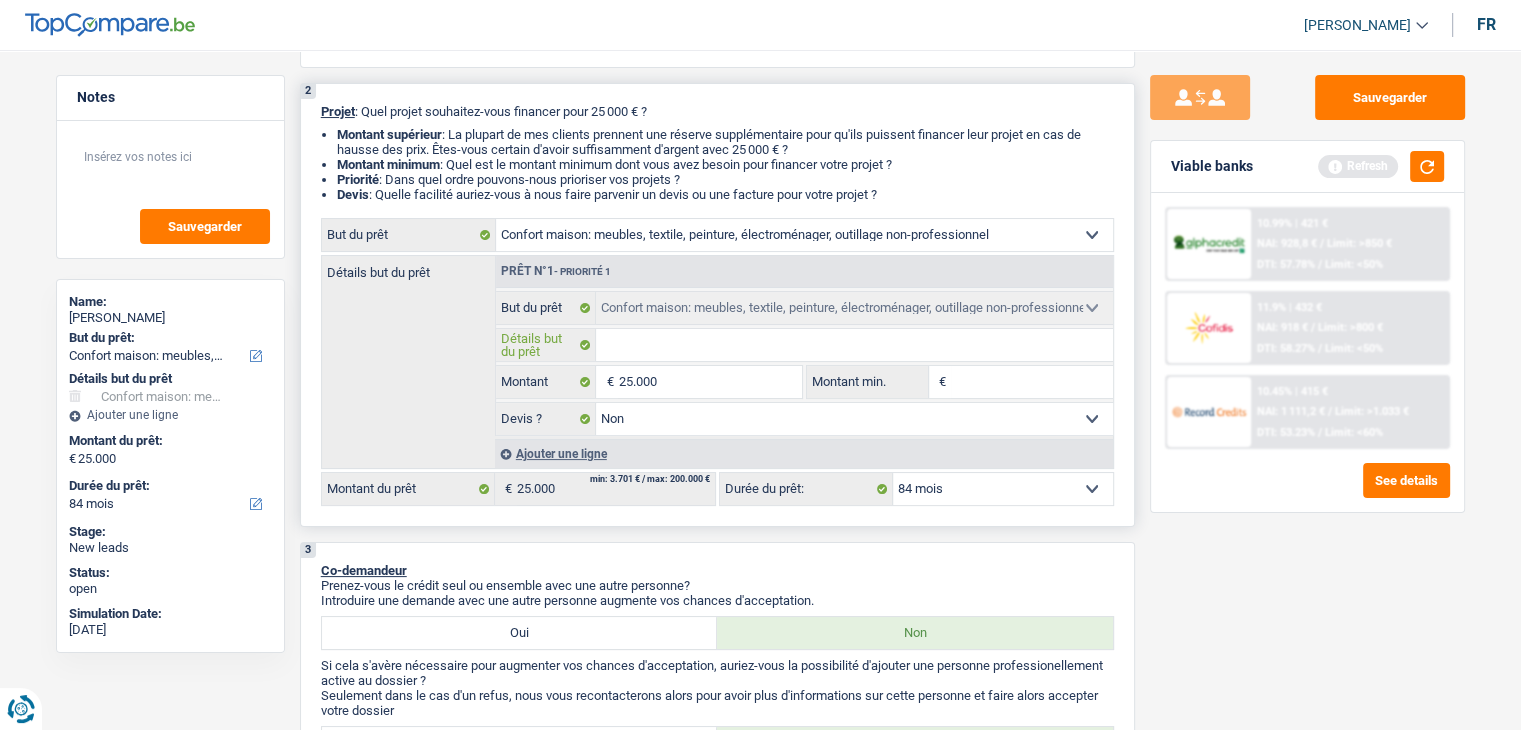type 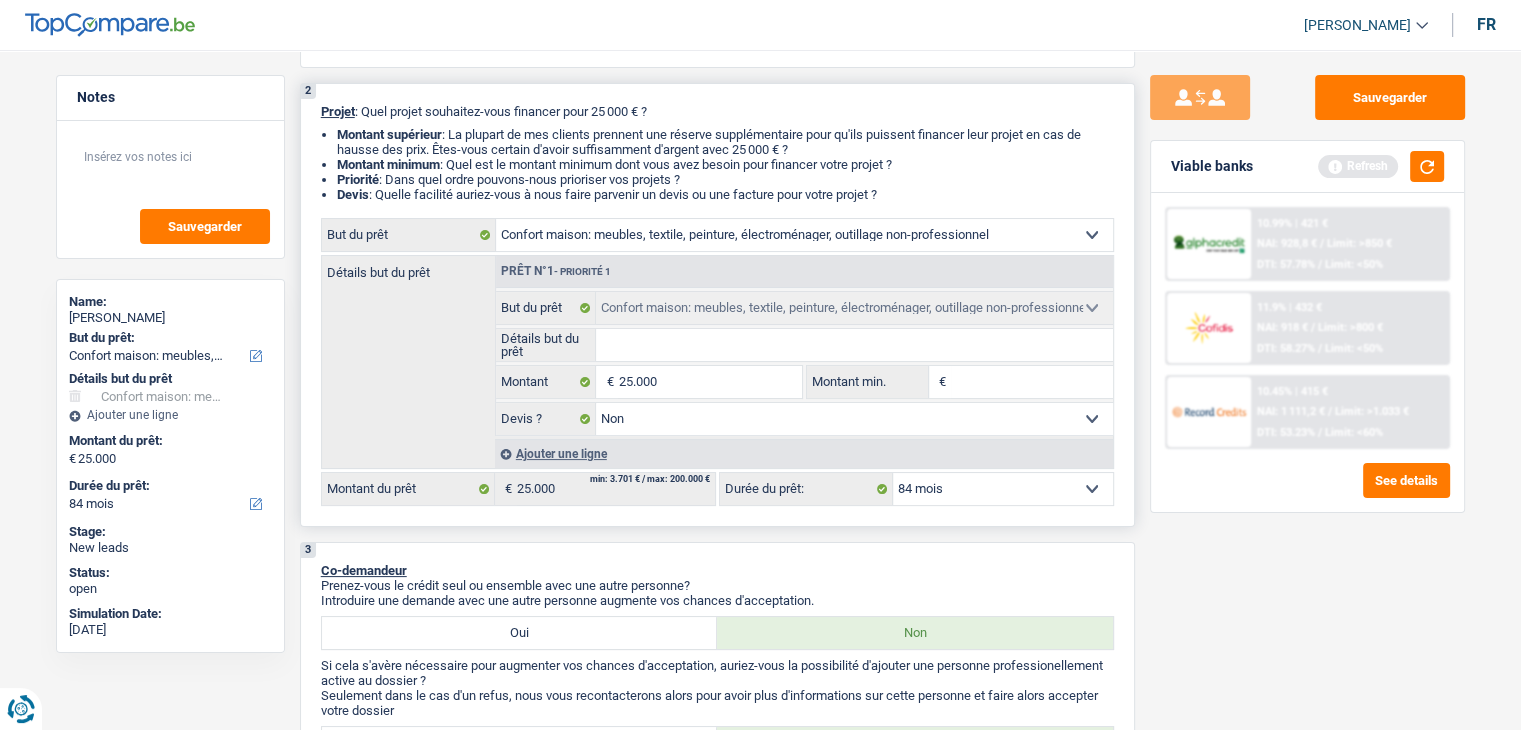 click on "Ajouter une ligne" at bounding box center [804, 453] 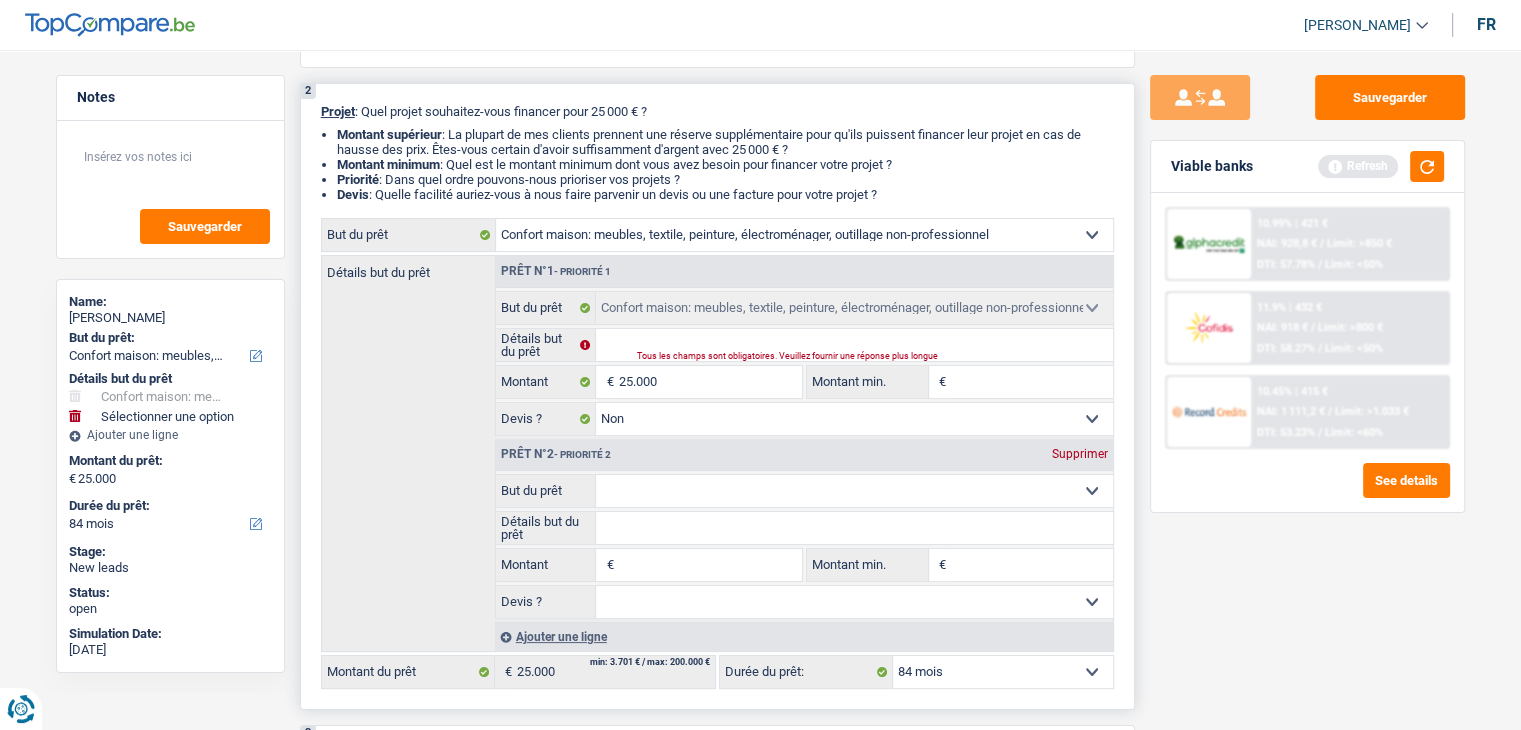 click on "Confort maison: meubles, textile, peinture, électroménager, outillage non-professionnel Hifi, multimédia, gsm, ordinateur Aménagement: frais d'installation, déménagement Evénement familial: naissance, mariage, divorce, communion, décès Frais médicaux Frais d'études Frais permis de conduire Loisirs: voyage, sport, musique Rafraîchissement: petits travaux maison et jardin Frais judiciaires Réparation voiture Prêt rénovation (non disponible pour les non-propriétaires) Prêt énergie (non disponible pour les non-propriétaires) Prêt voiture Taxes, impôts non professionnels Rénovation bien à l'étranger Dettes familiales Assurance Autre
Sélectionner une option" at bounding box center [854, 491] 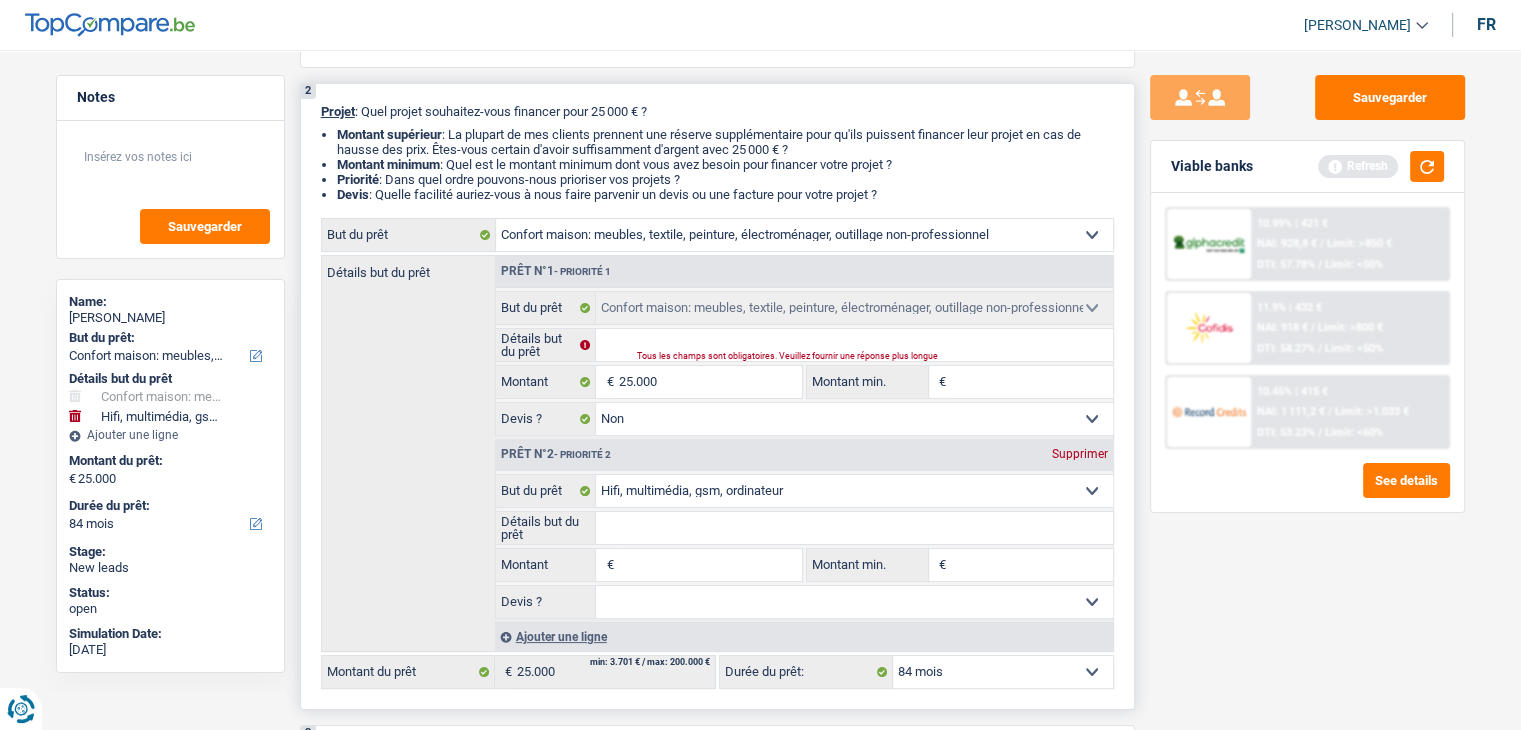 click on "Montant" at bounding box center (709, 565) 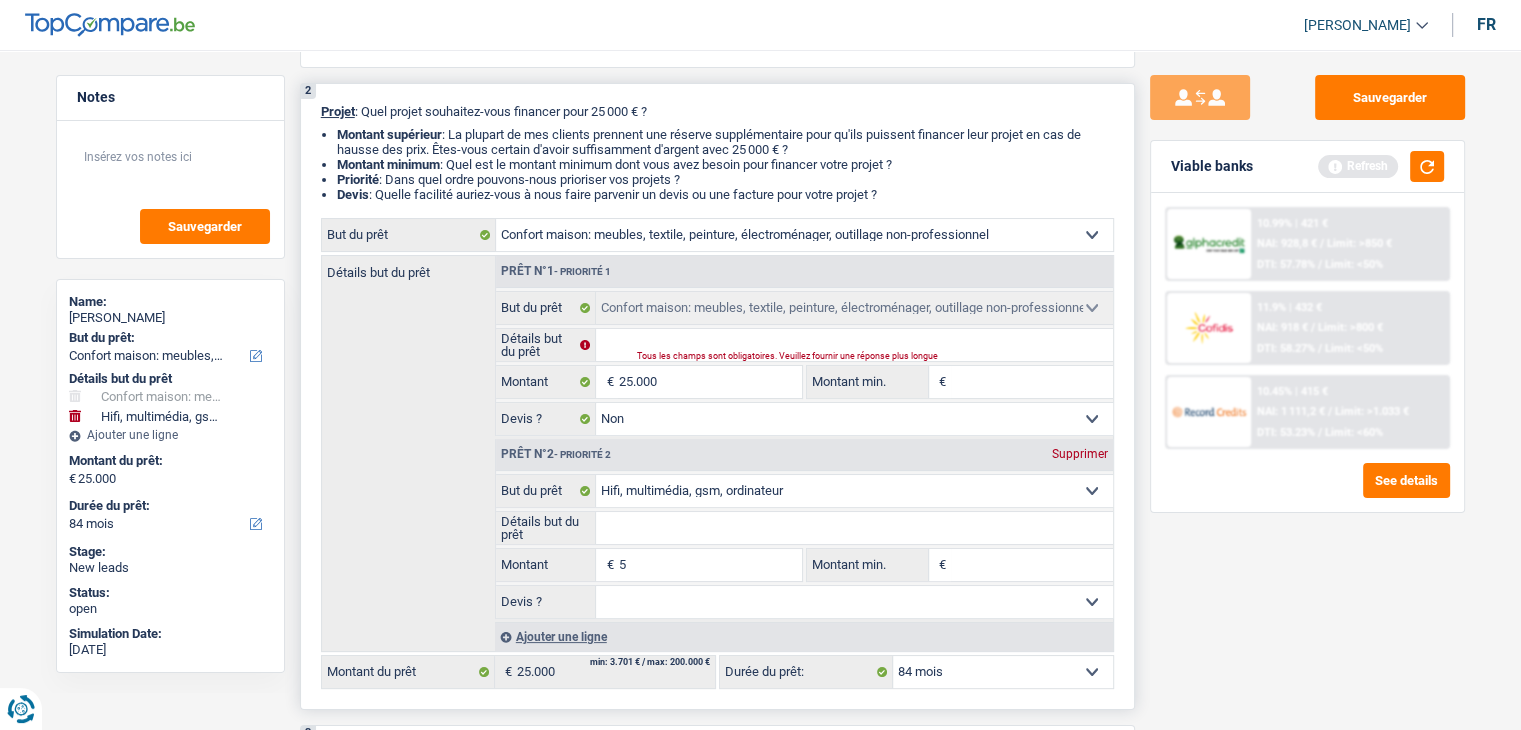type on "5" 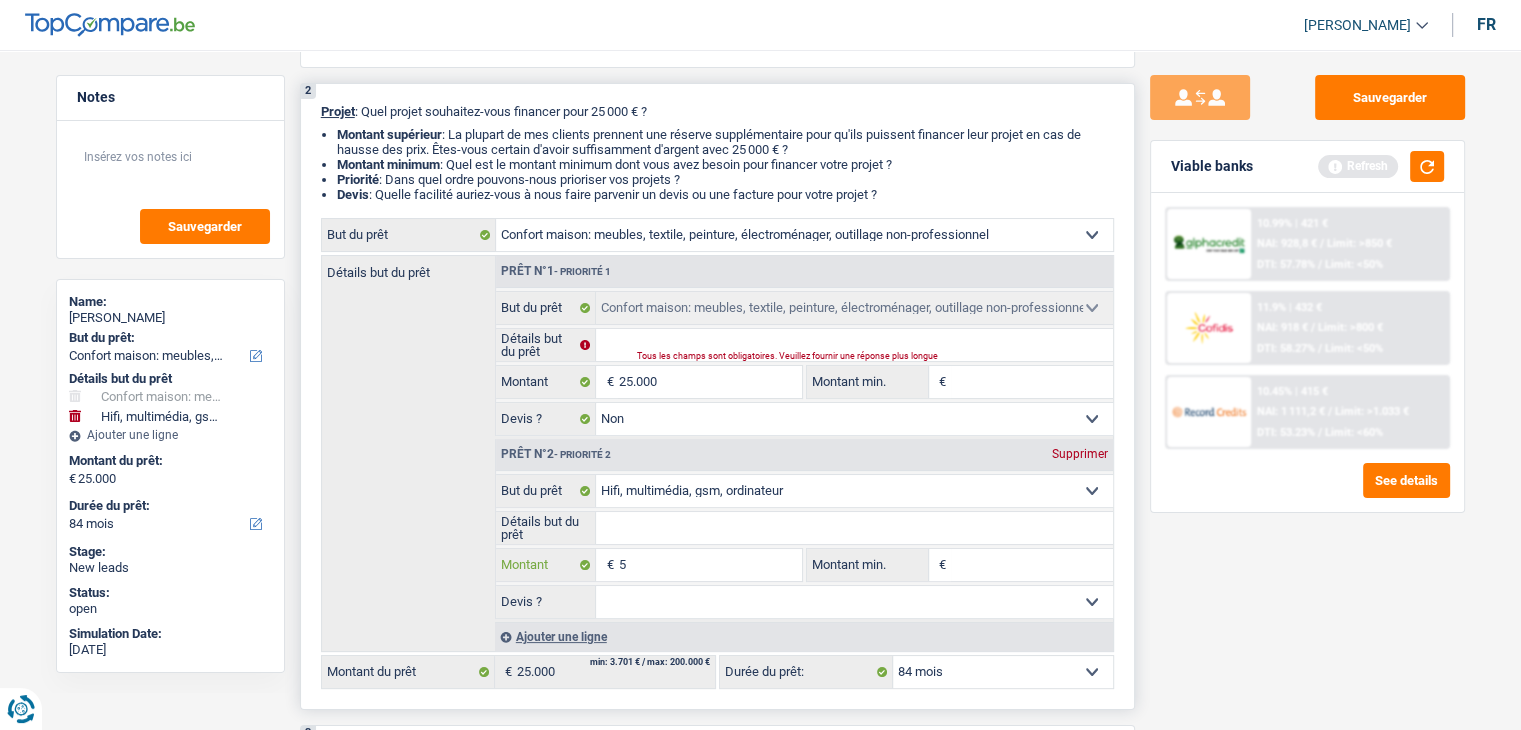 type on "50" 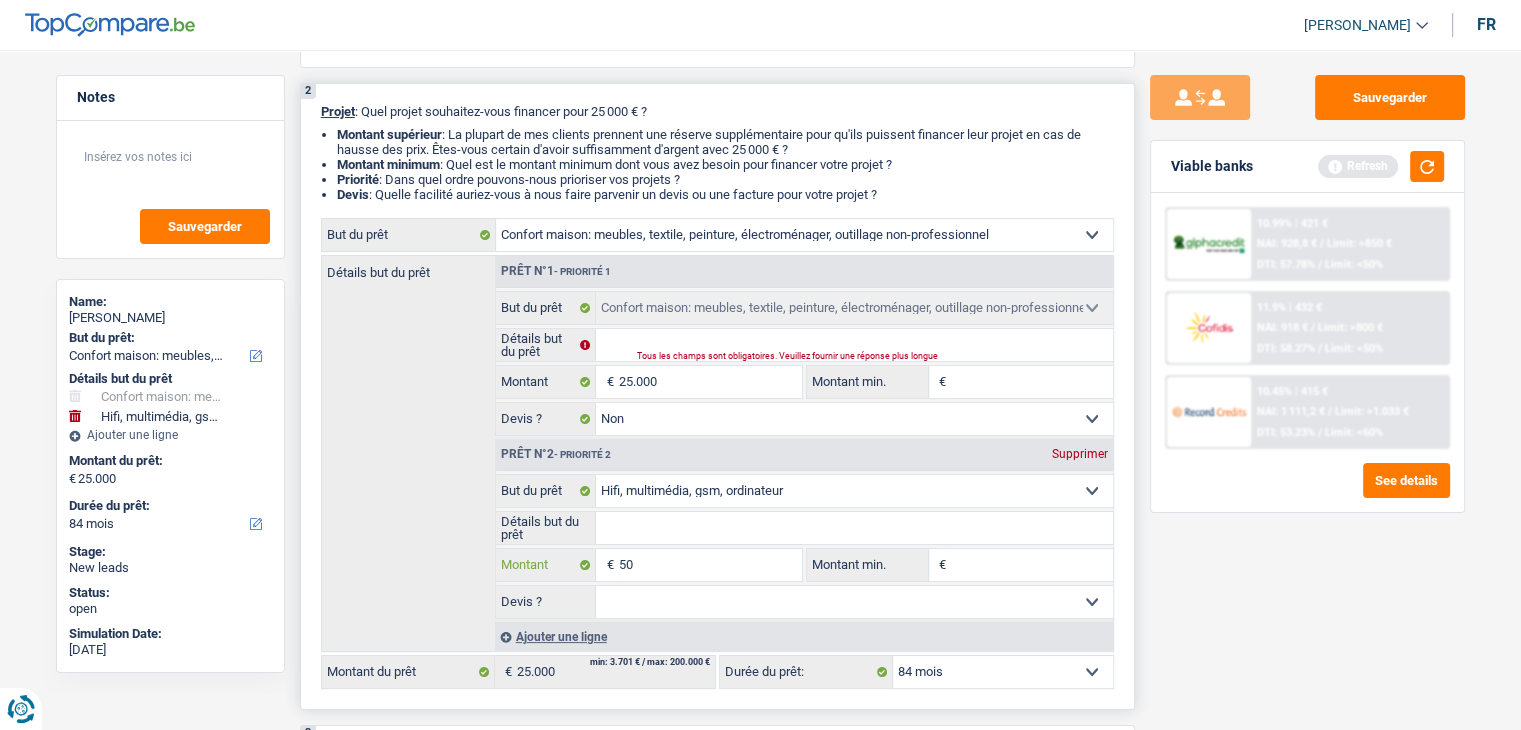 type on "50" 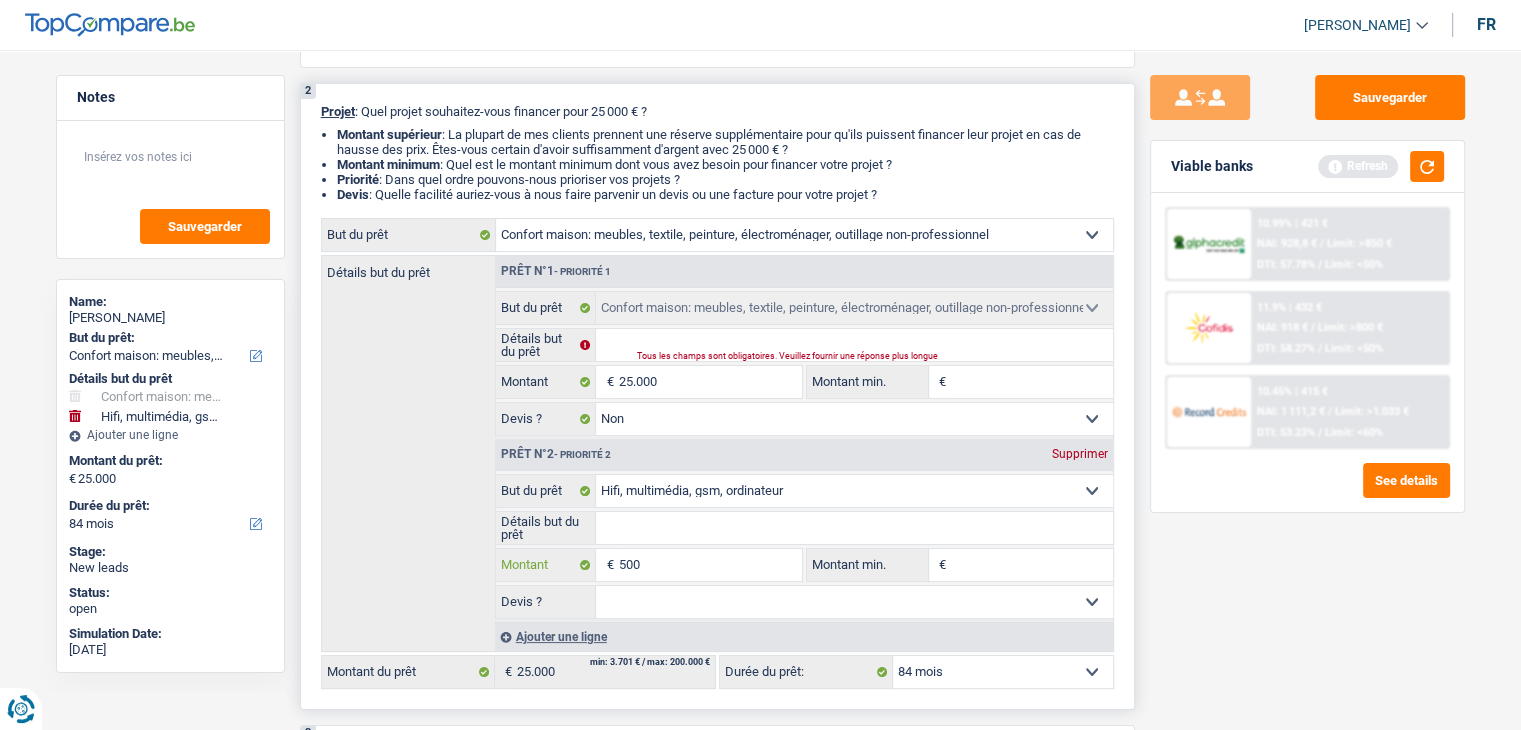 type on "500" 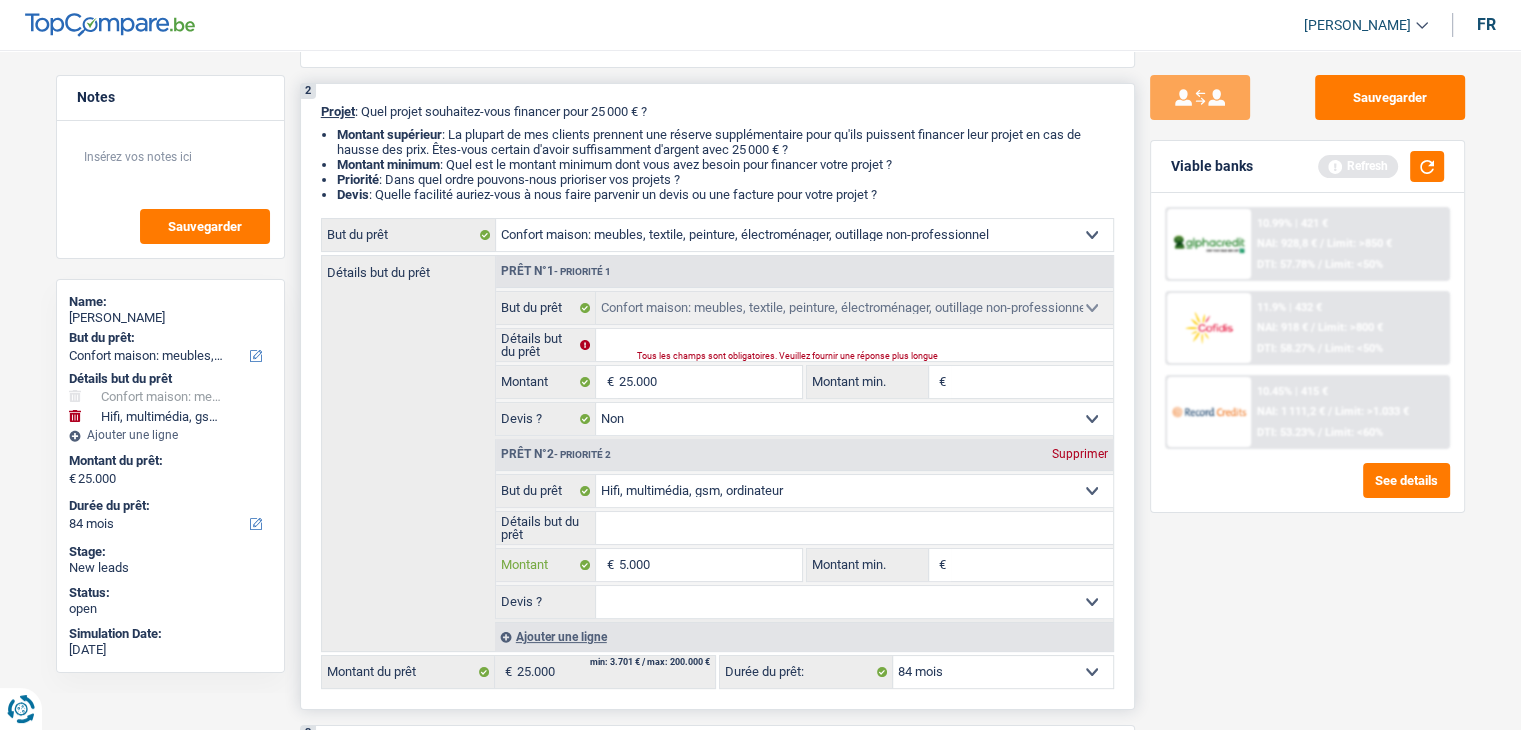 type on "5.000" 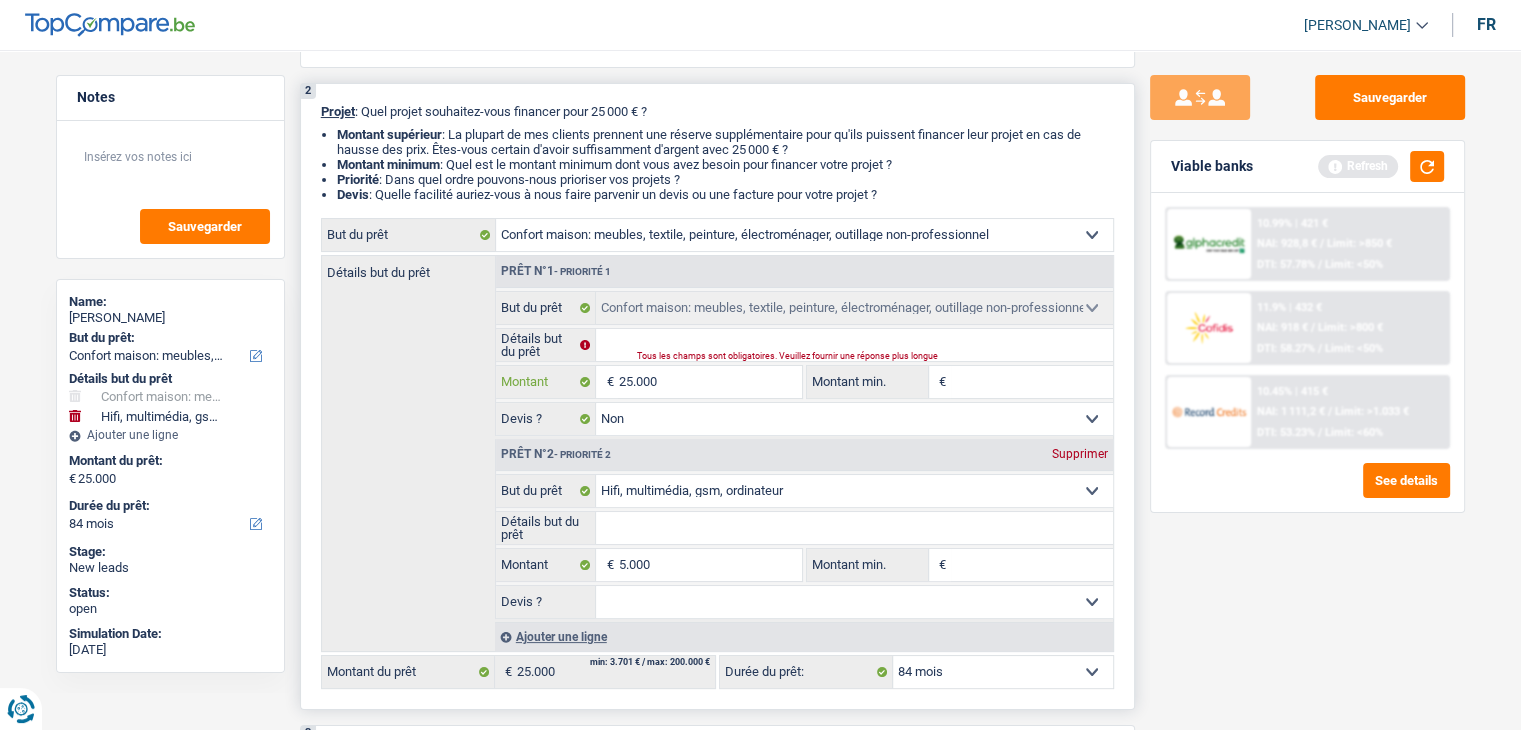 click on "25.000" at bounding box center [709, 382] 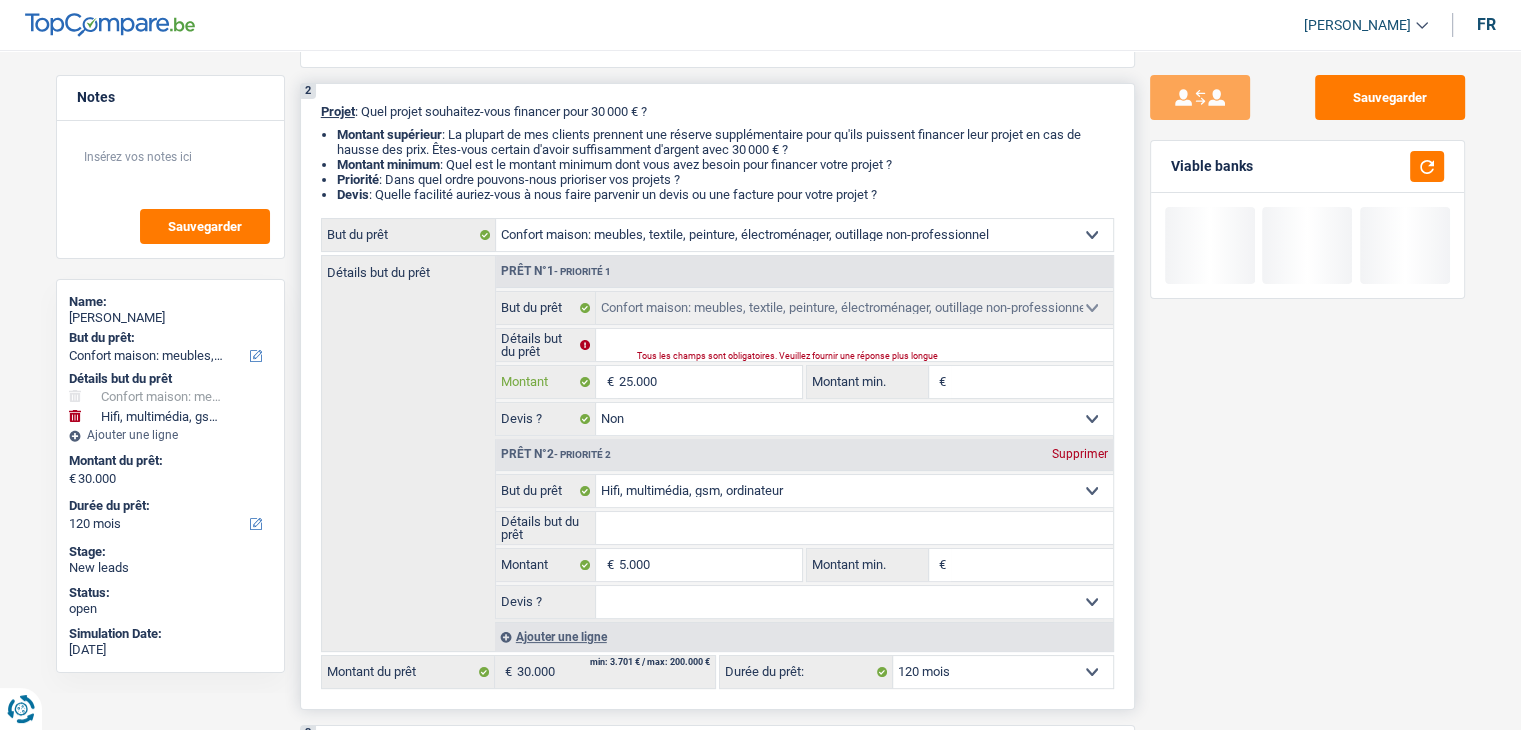 type on "2.000" 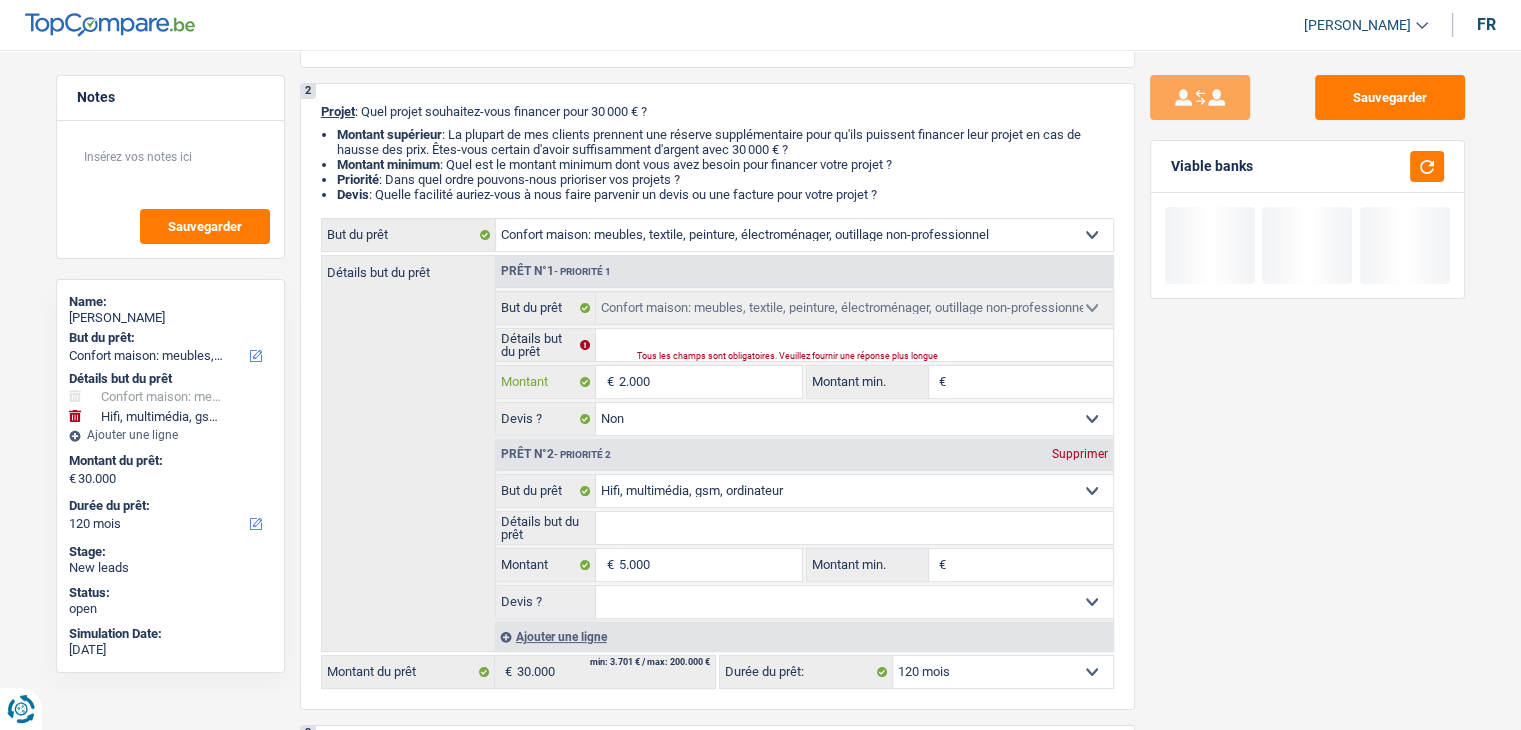 type on "20.000" 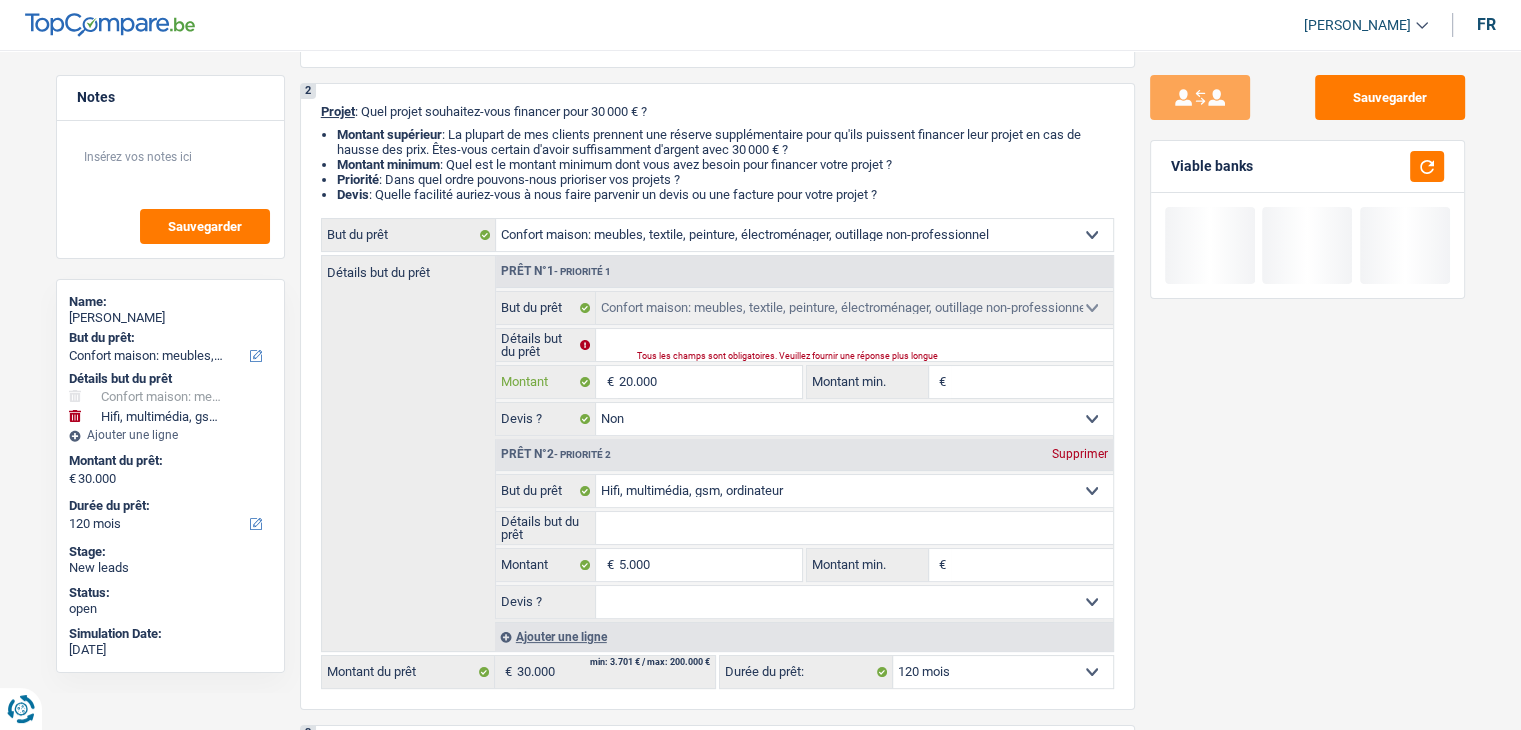type on "20.000" 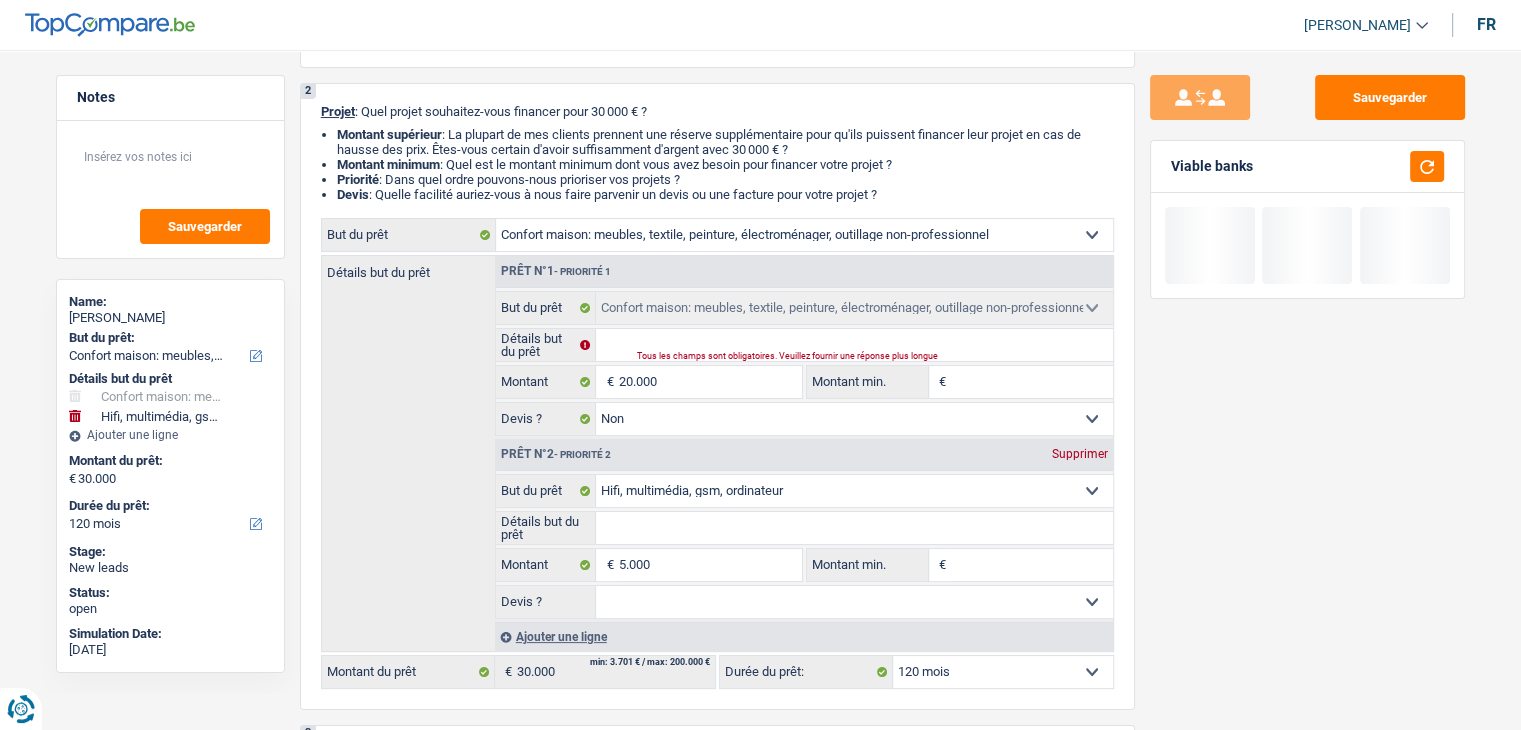 click on "Sauvegarder
Viable banks" at bounding box center [1307, 384] 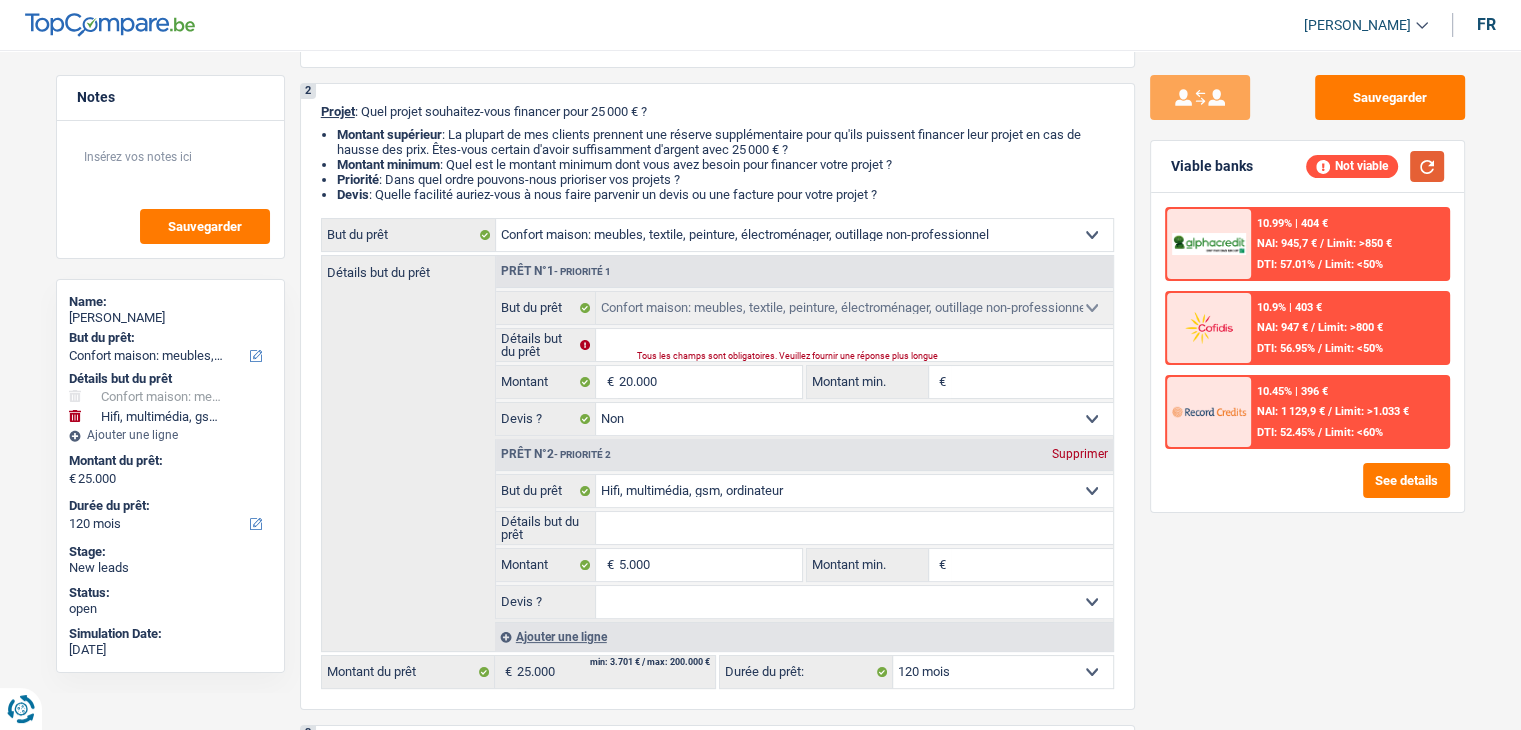 click at bounding box center [1427, 166] 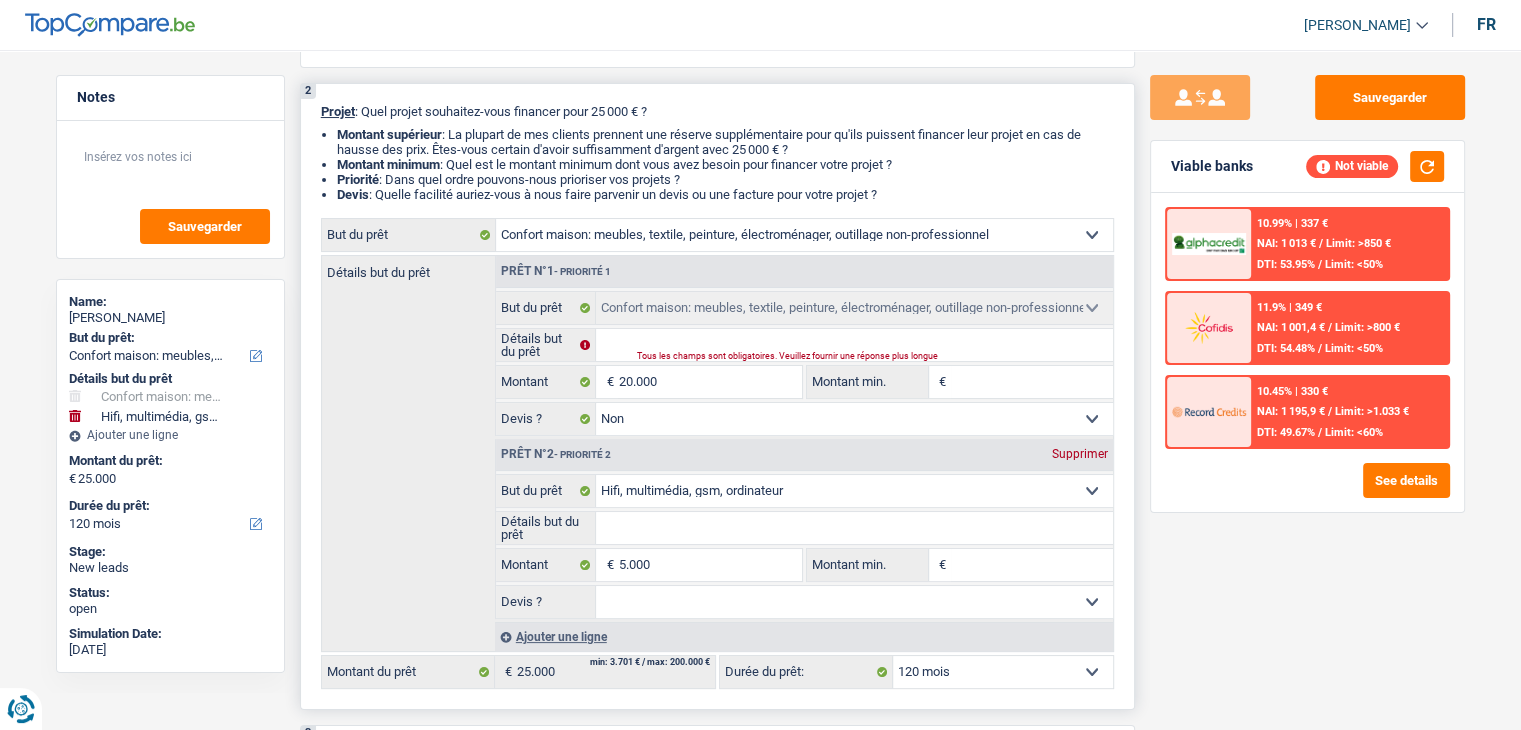 click on "12 mois 18 mois 24 mois 30 mois 36 mois 42 mois 48 mois 60 mois 72 mois 84 mois 96 mois 120 mois
Sélectionner une option" at bounding box center [1003, 672] 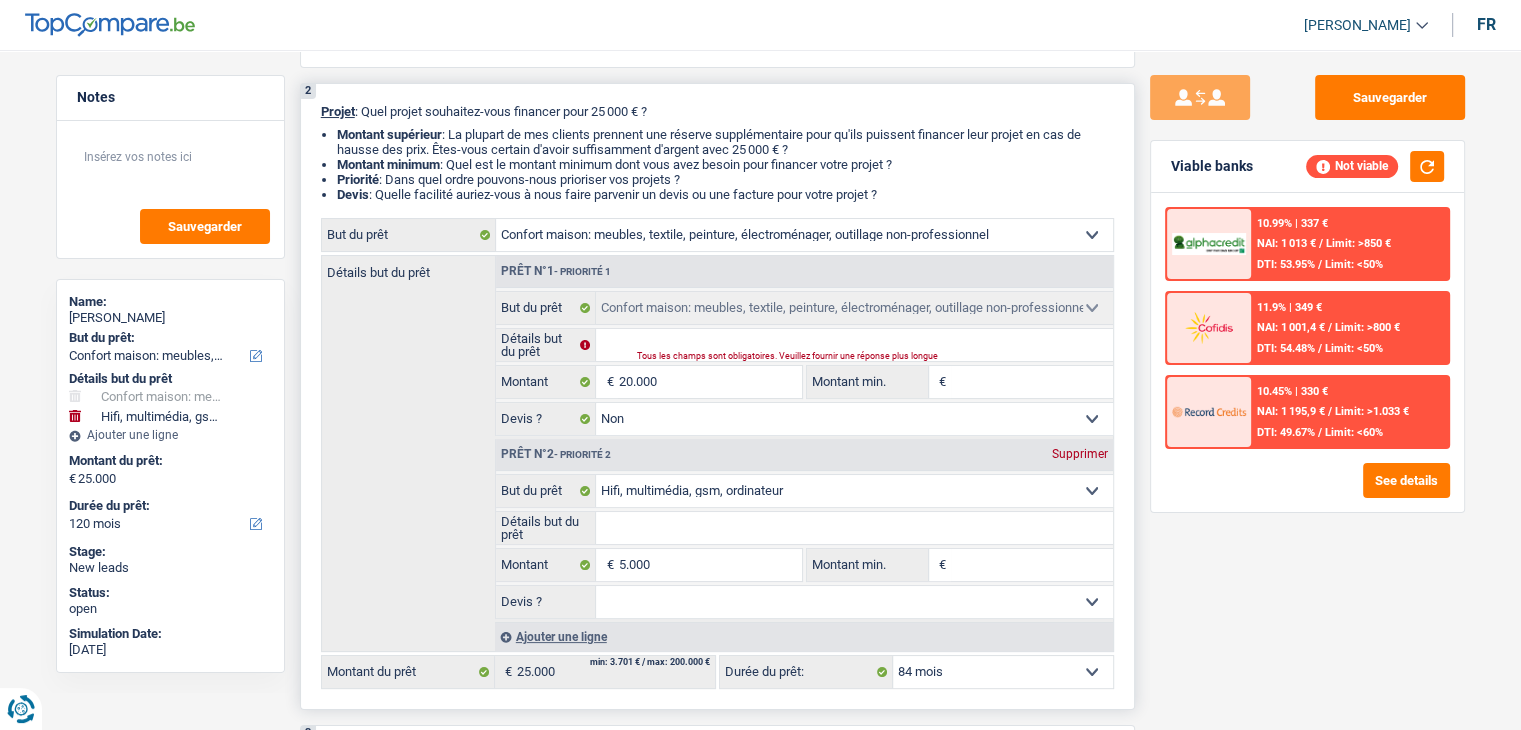 click on "12 mois 18 mois 24 mois 30 mois 36 mois 42 mois 48 mois 60 mois 72 mois 84 mois 96 mois 120 mois
Sélectionner une option" at bounding box center (1003, 672) 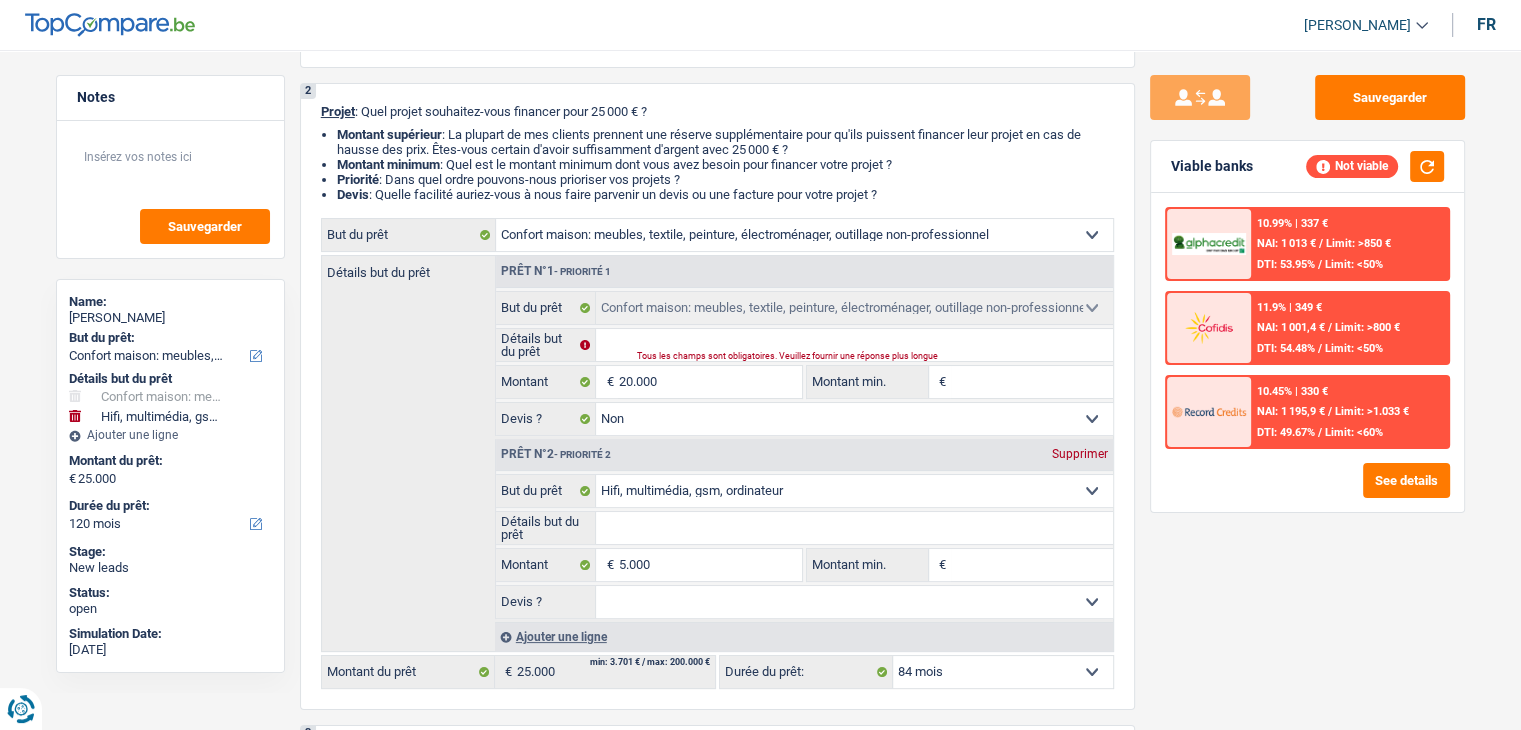 select on "84" 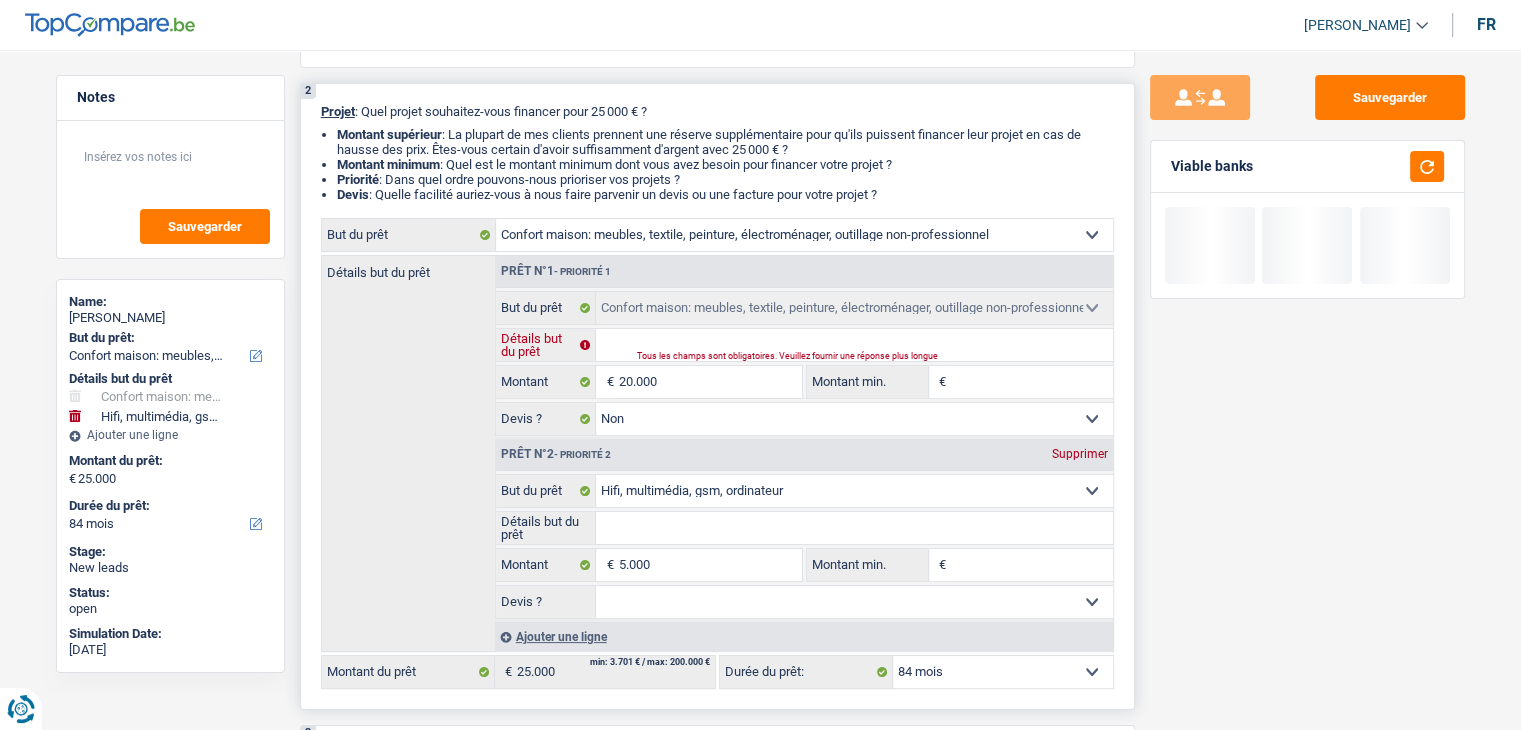 click on "Détails but du prêt" at bounding box center [854, 345] 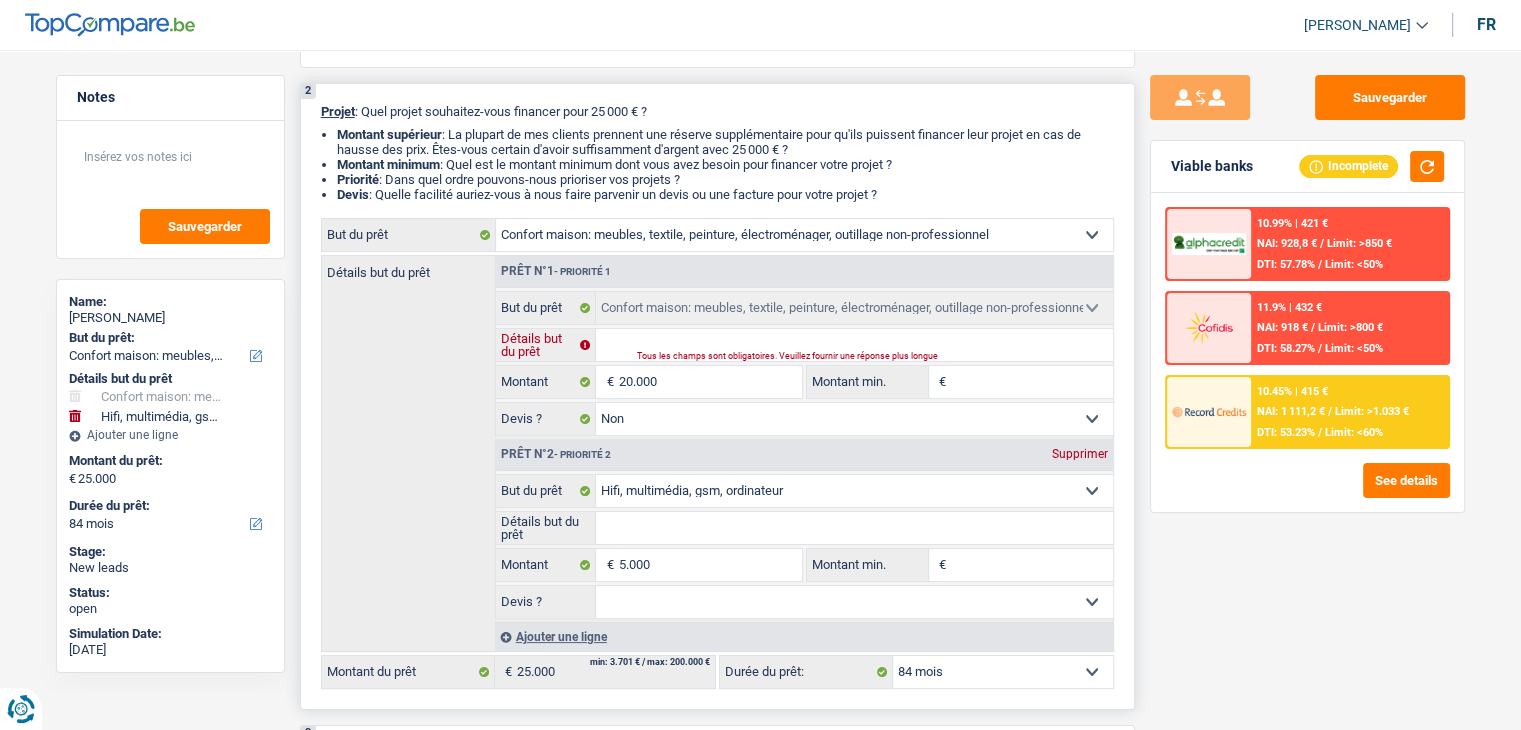 type on "m" 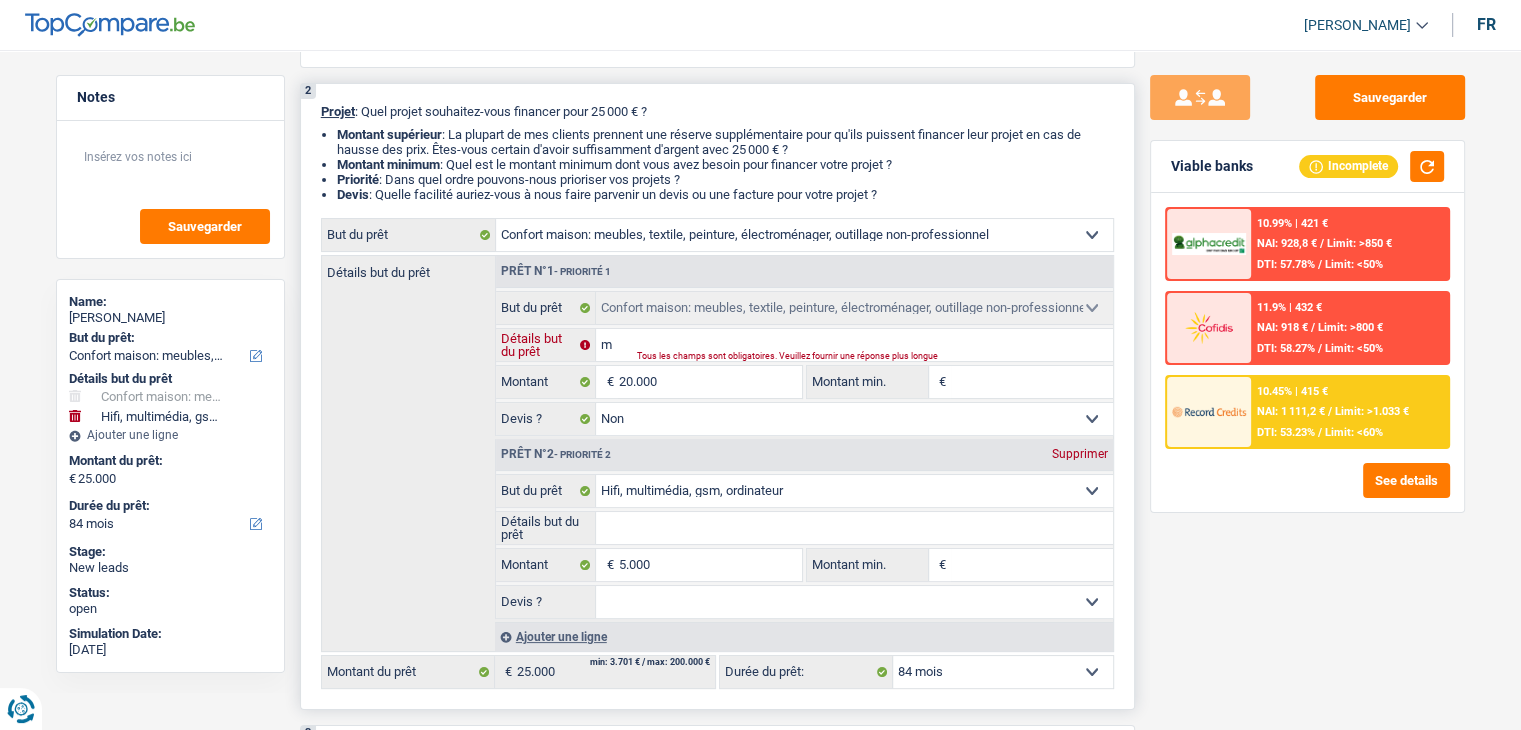 type on "m" 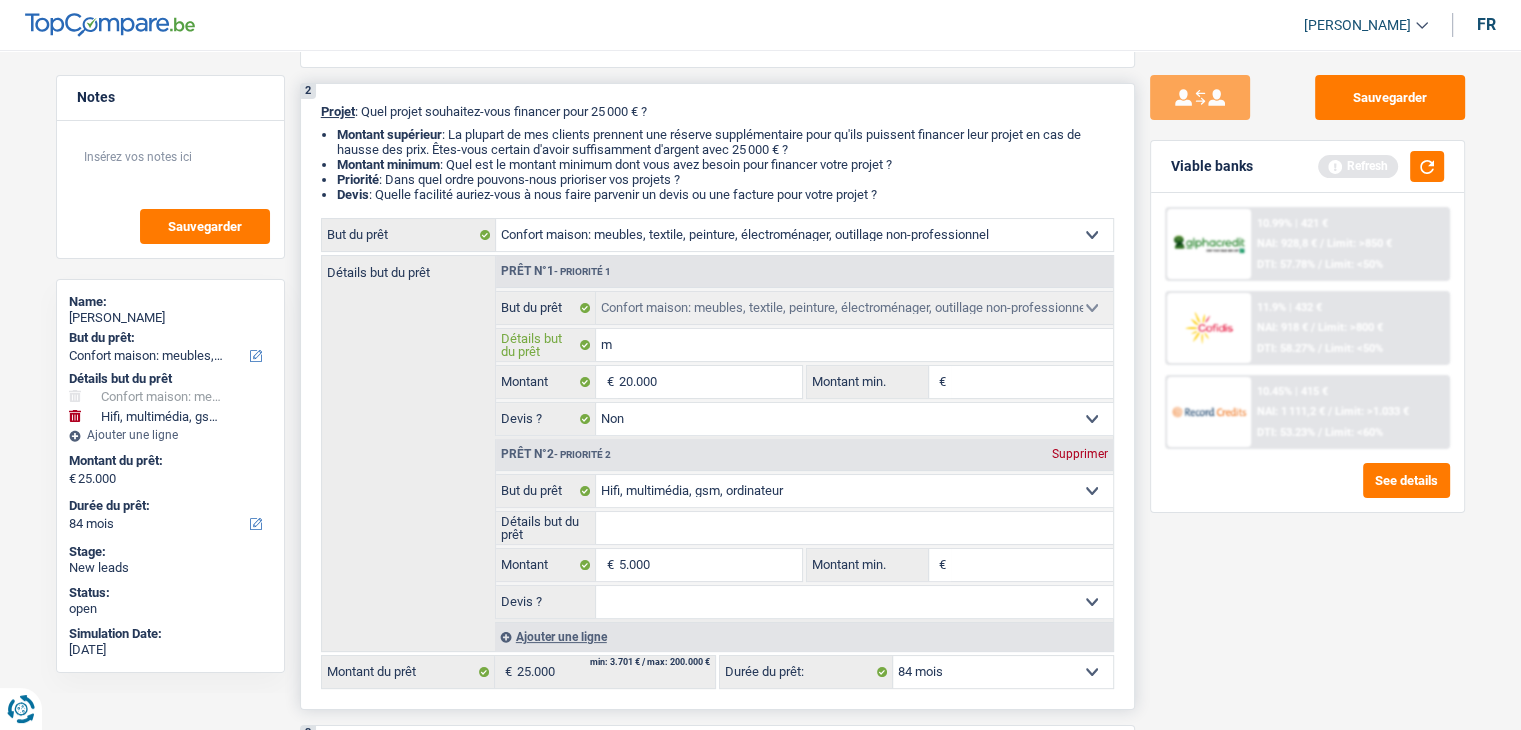 type on "me" 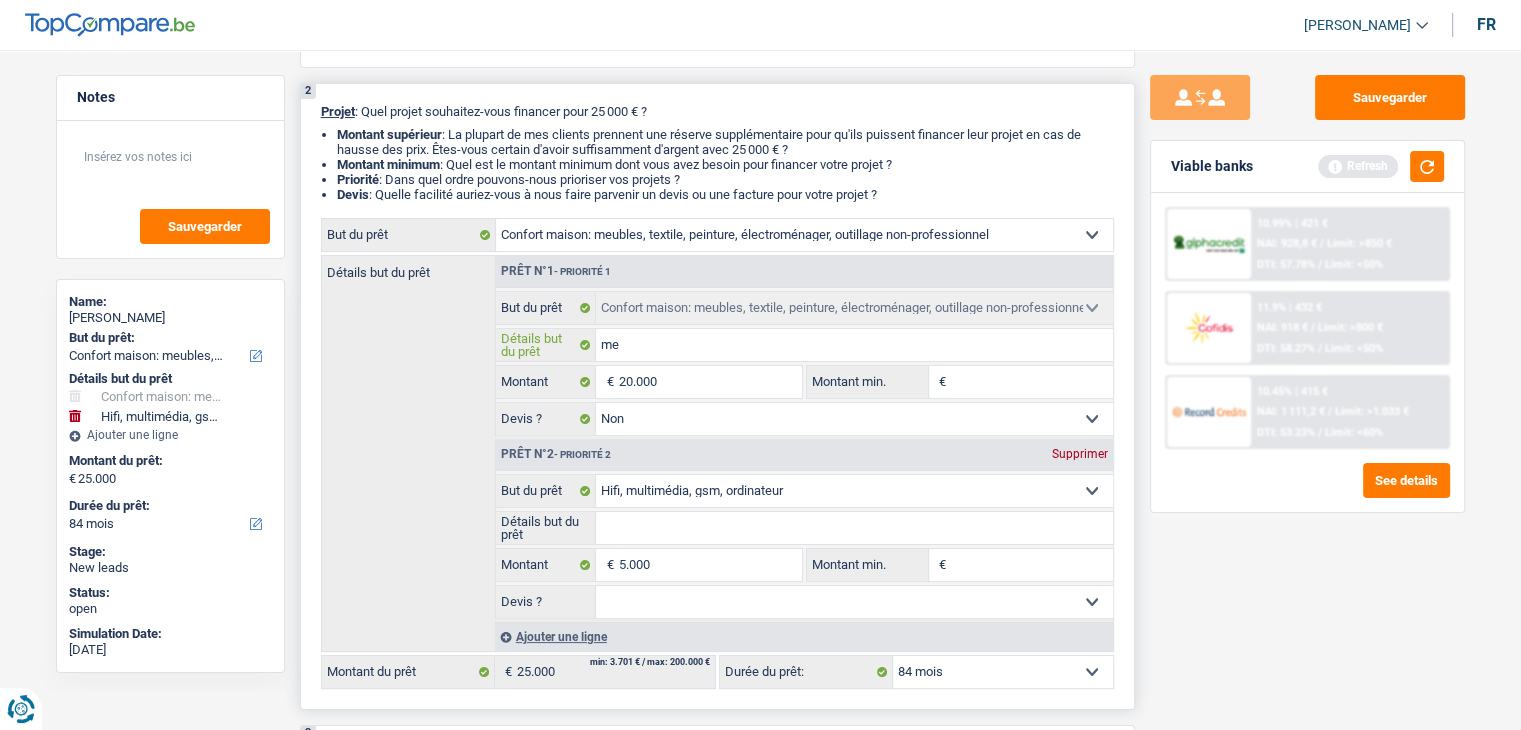type on "me" 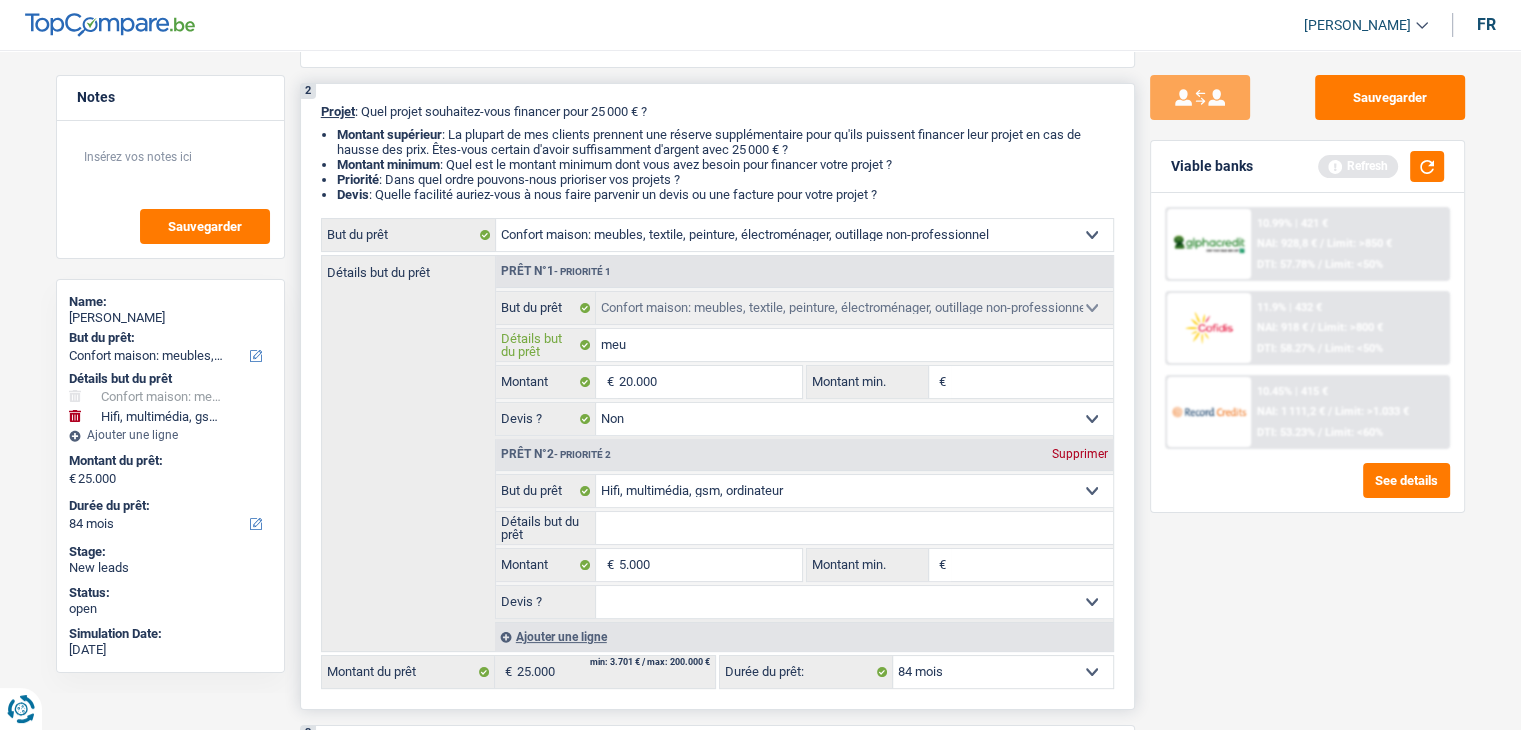 type on "meu" 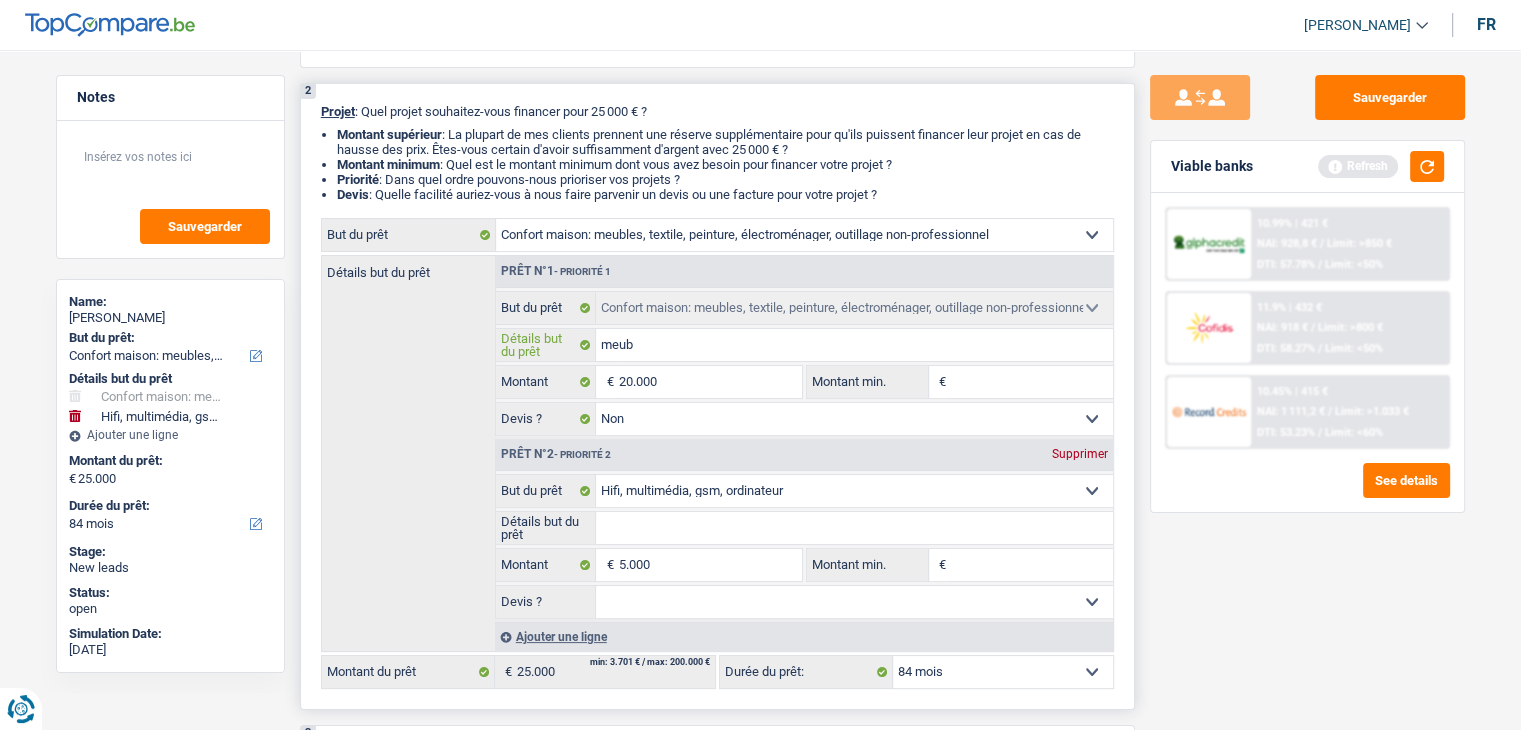 type on "meub" 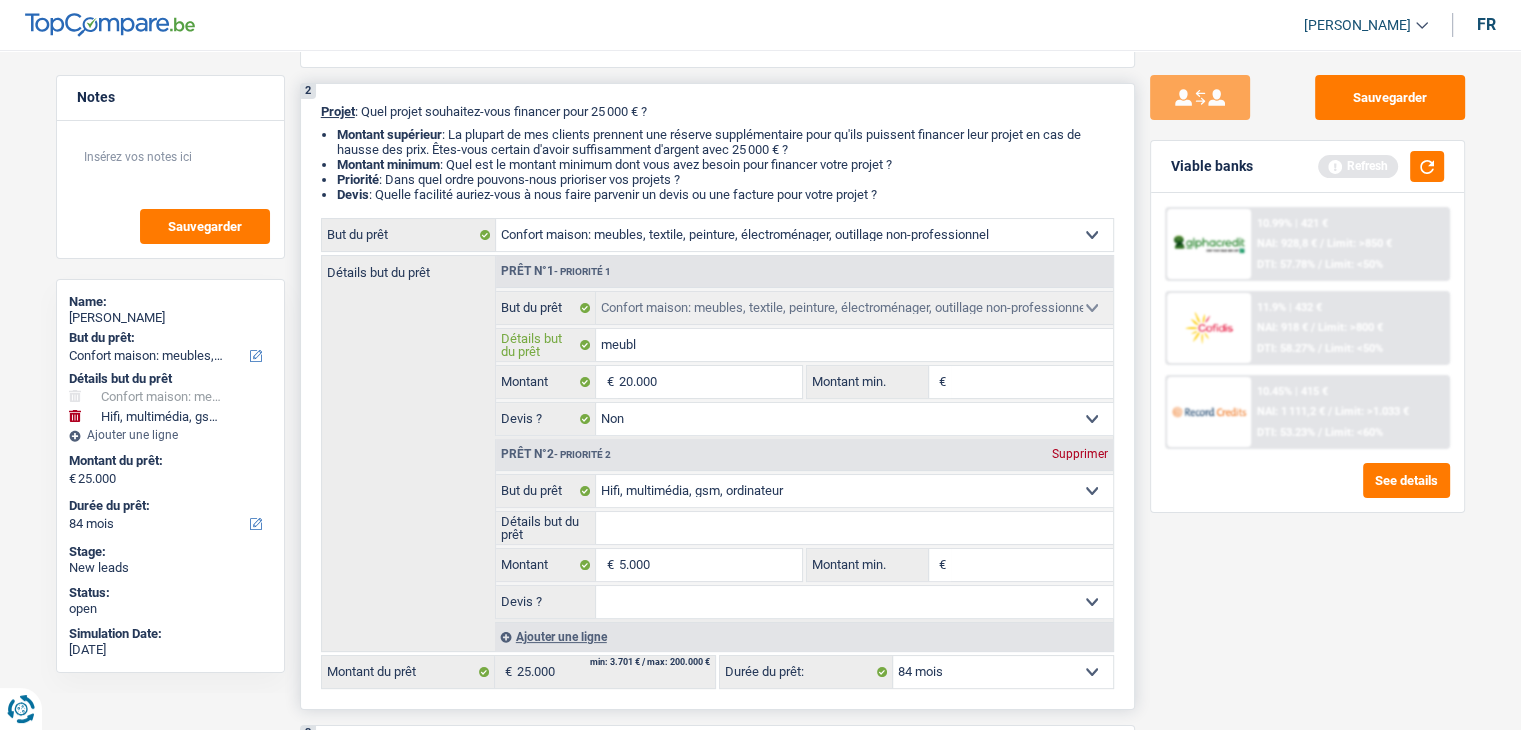 type on "meubl" 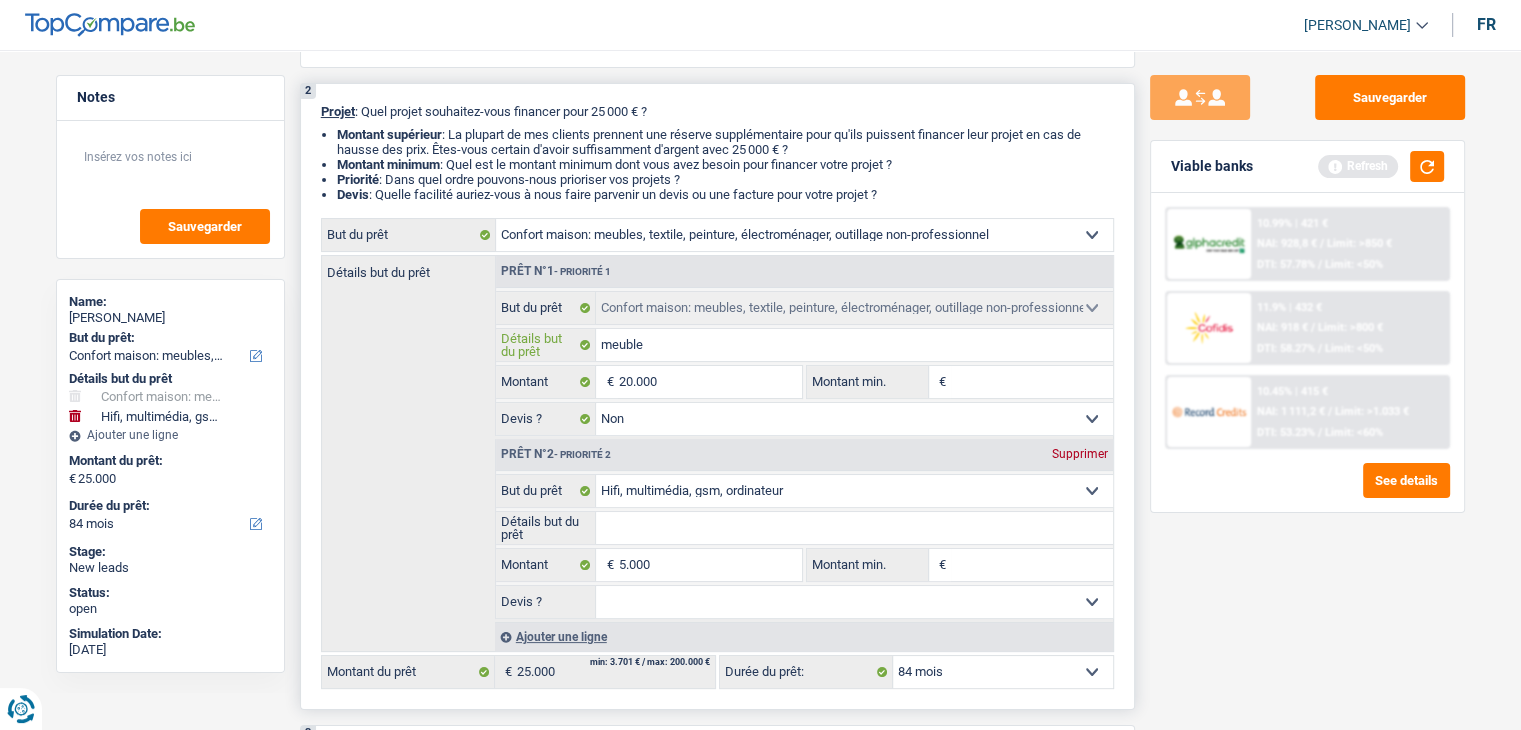 type on "meuble" 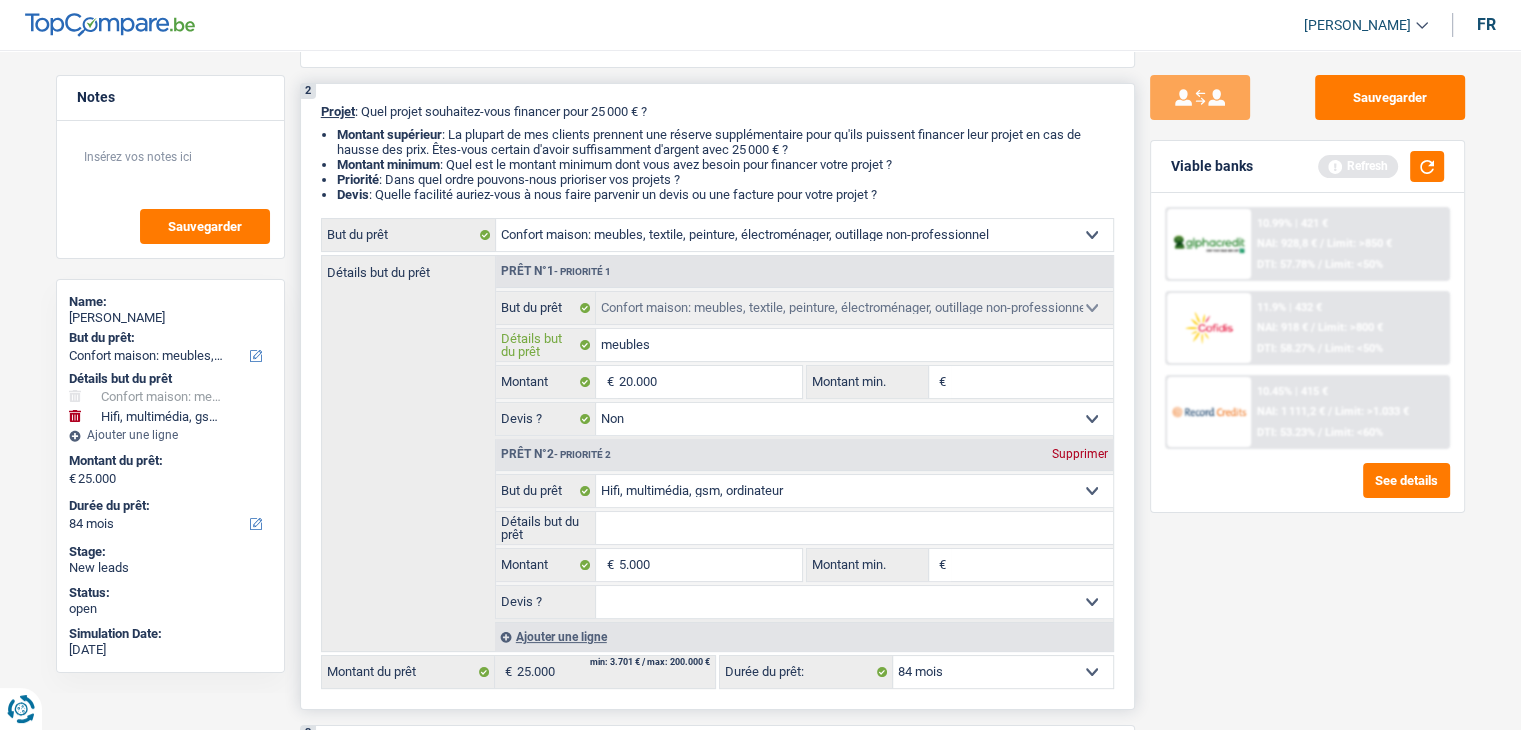 type on "meubles" 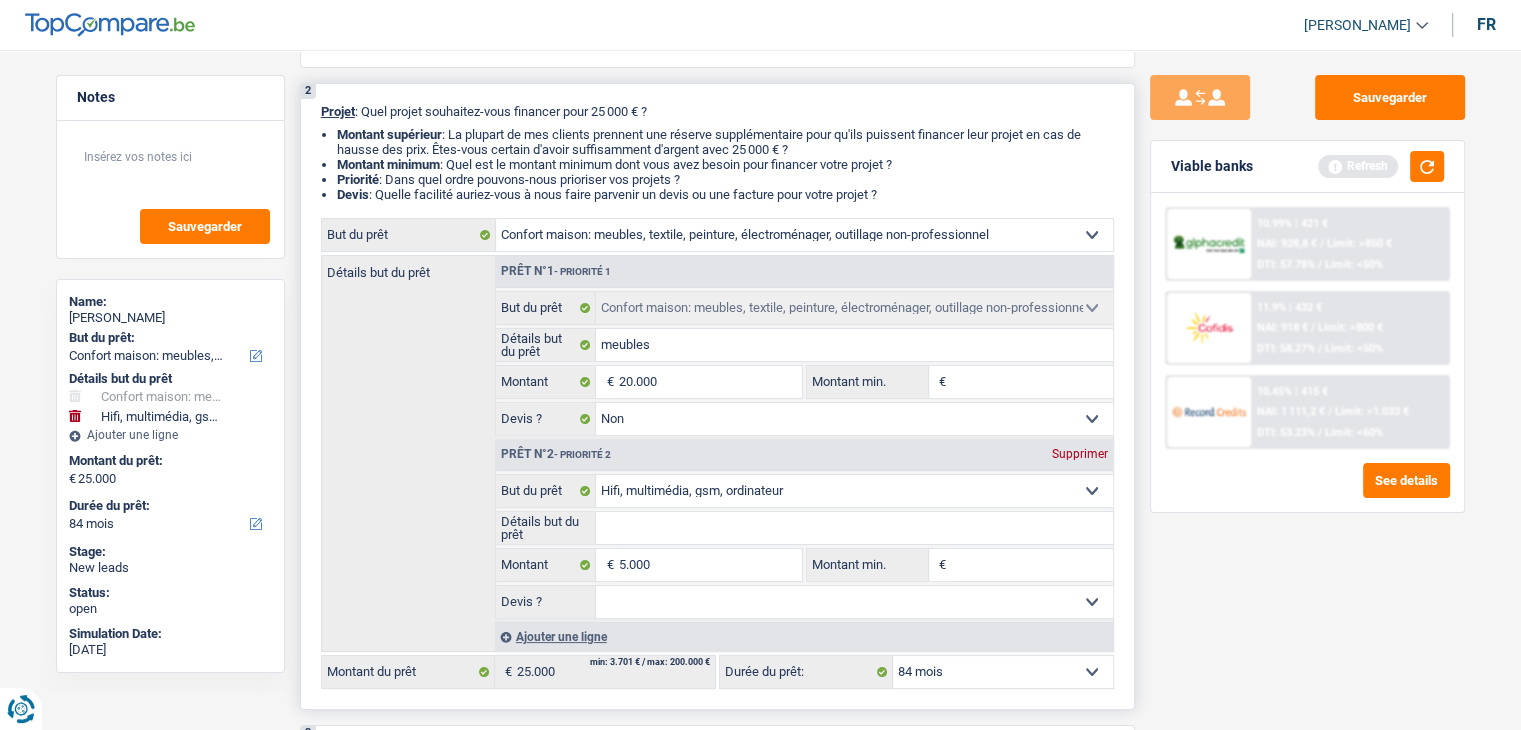 click on "Détails but du prêt" at bounding box center [854, 528] 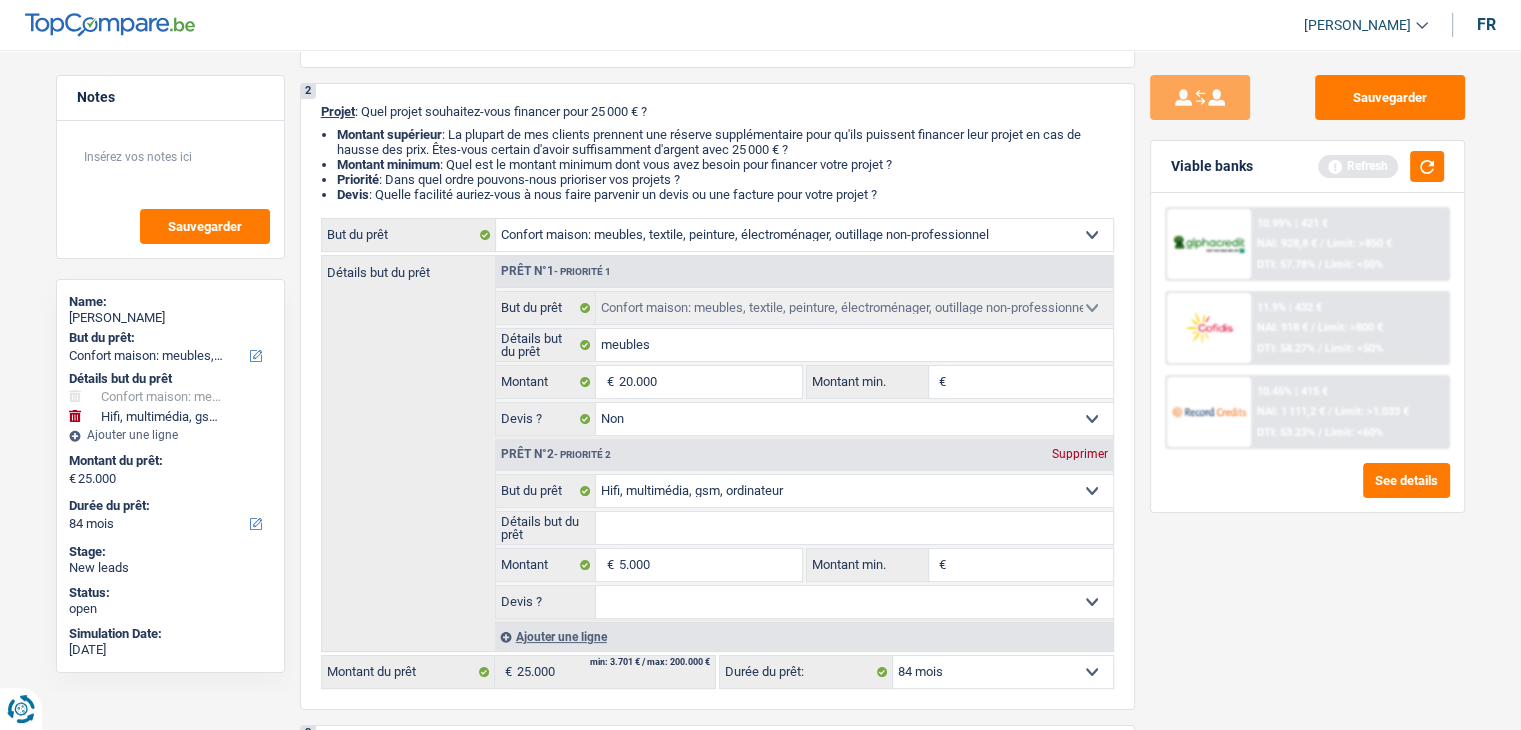 click on "10.45% | 415 €
NAI: 1 111,2 €
/
Limit: >1.033 €
DTI: 53.23%
/
Limit: <60%" at bounding box center (1349, 412) 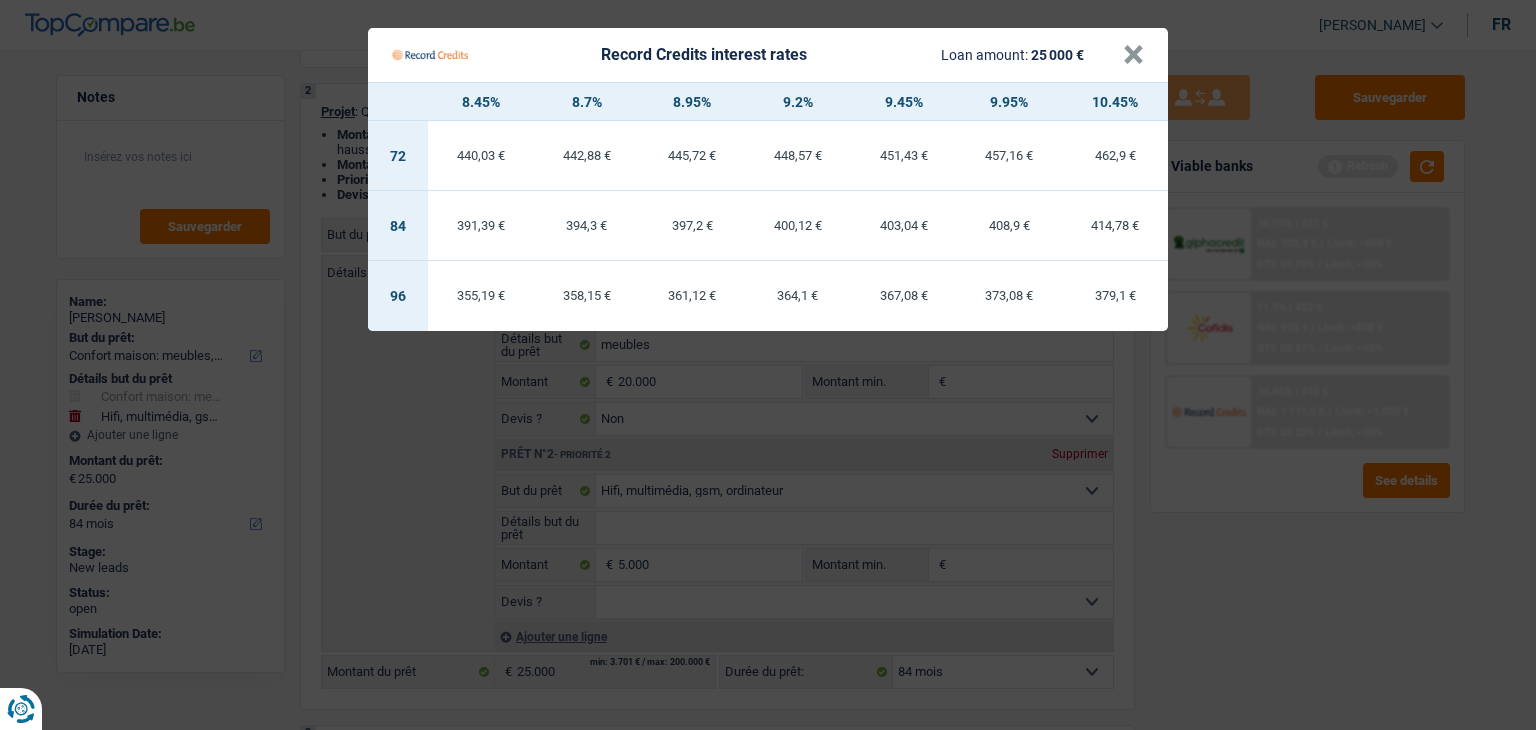 drag, startPoint x: 1274, startPoint y: 541, endPoint x: 1305, endPoint y: 415, distance: 129.75746 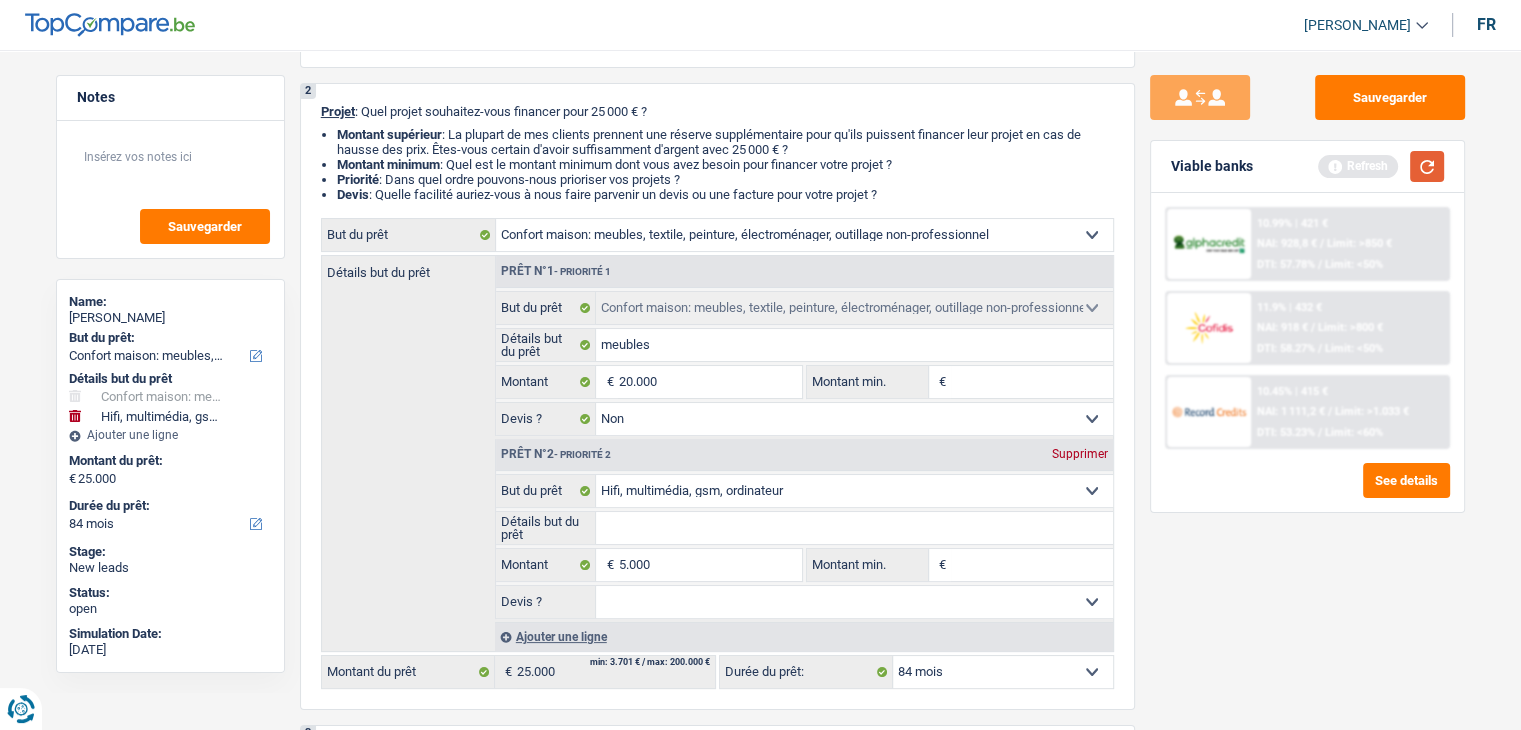 click at bounding box center (1427, 166) 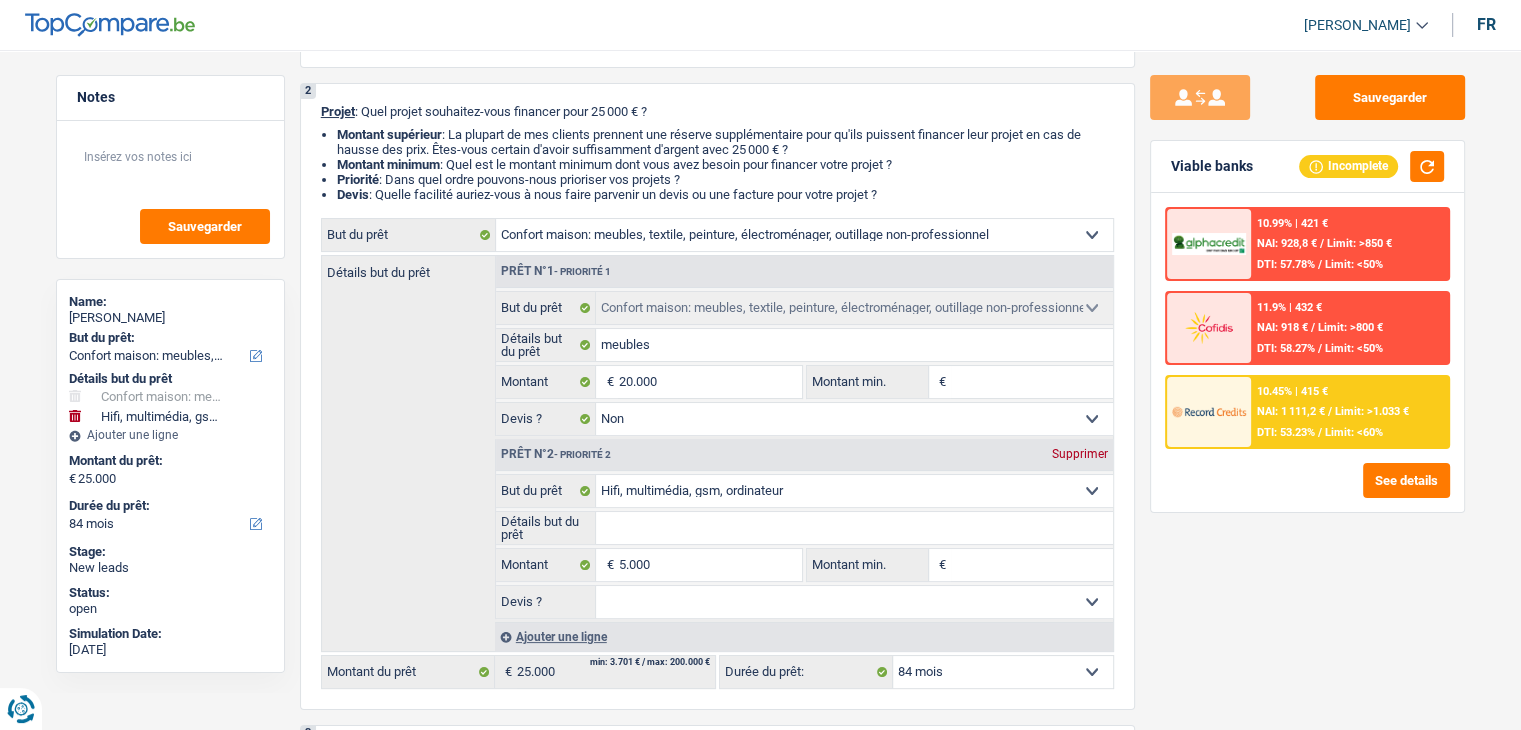 click on "10.45% | 415 €
NAI: 1 111,2 €
/
Limit: >1.033 €
DTI: 53.23%
/
Limit: <60%" at bounding box center (1349, 412) 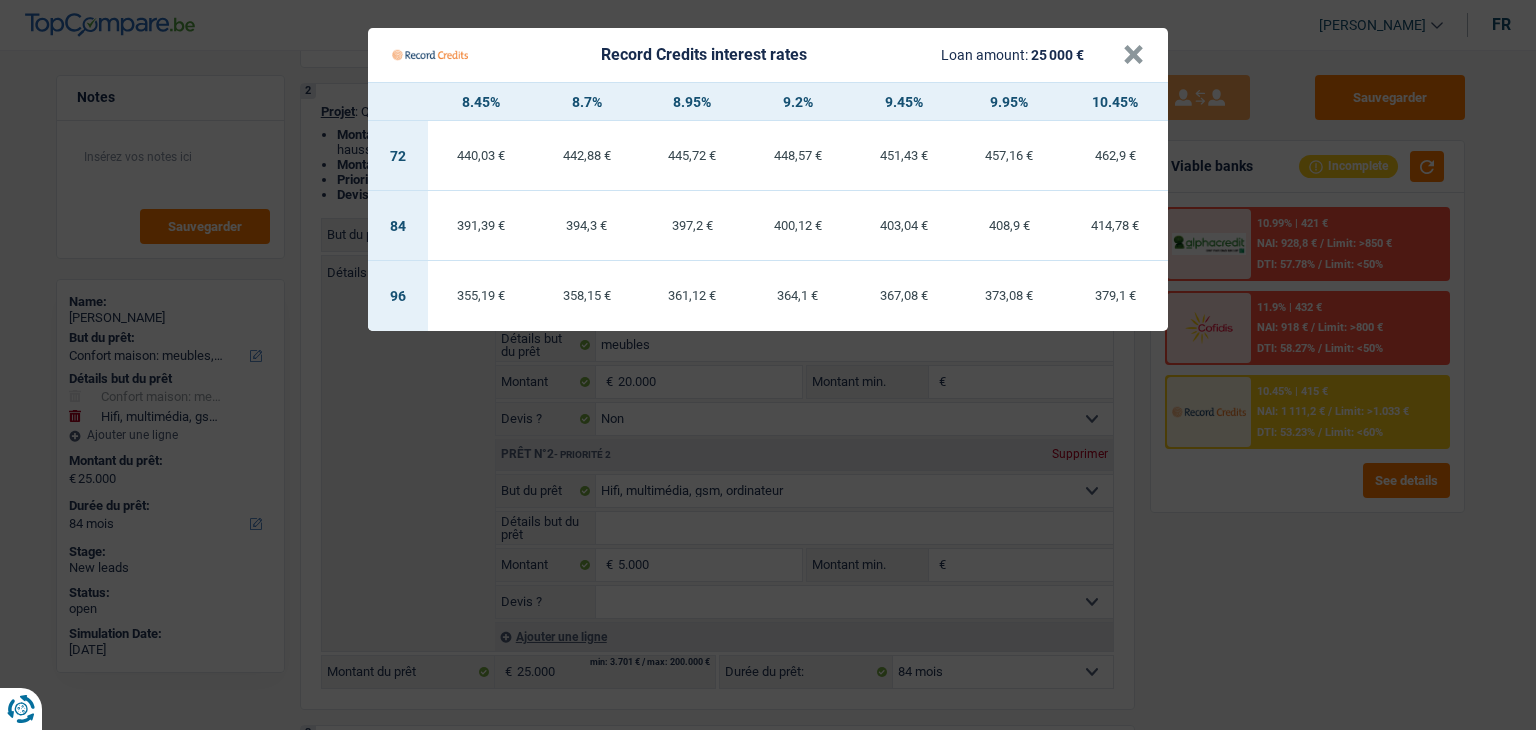 click on "Record Credits interest rates
Loan amount:
25 000 €
×
8.45%
8.7%
8.95%
9.2%
9.45%
9.95%
10.45%
72
440,03 €
442,88 €
445,72 €
448,57 €
451,43 €
457,16 €
462,9 €
84
391,39 €
96" at bounding box center [768, 365] 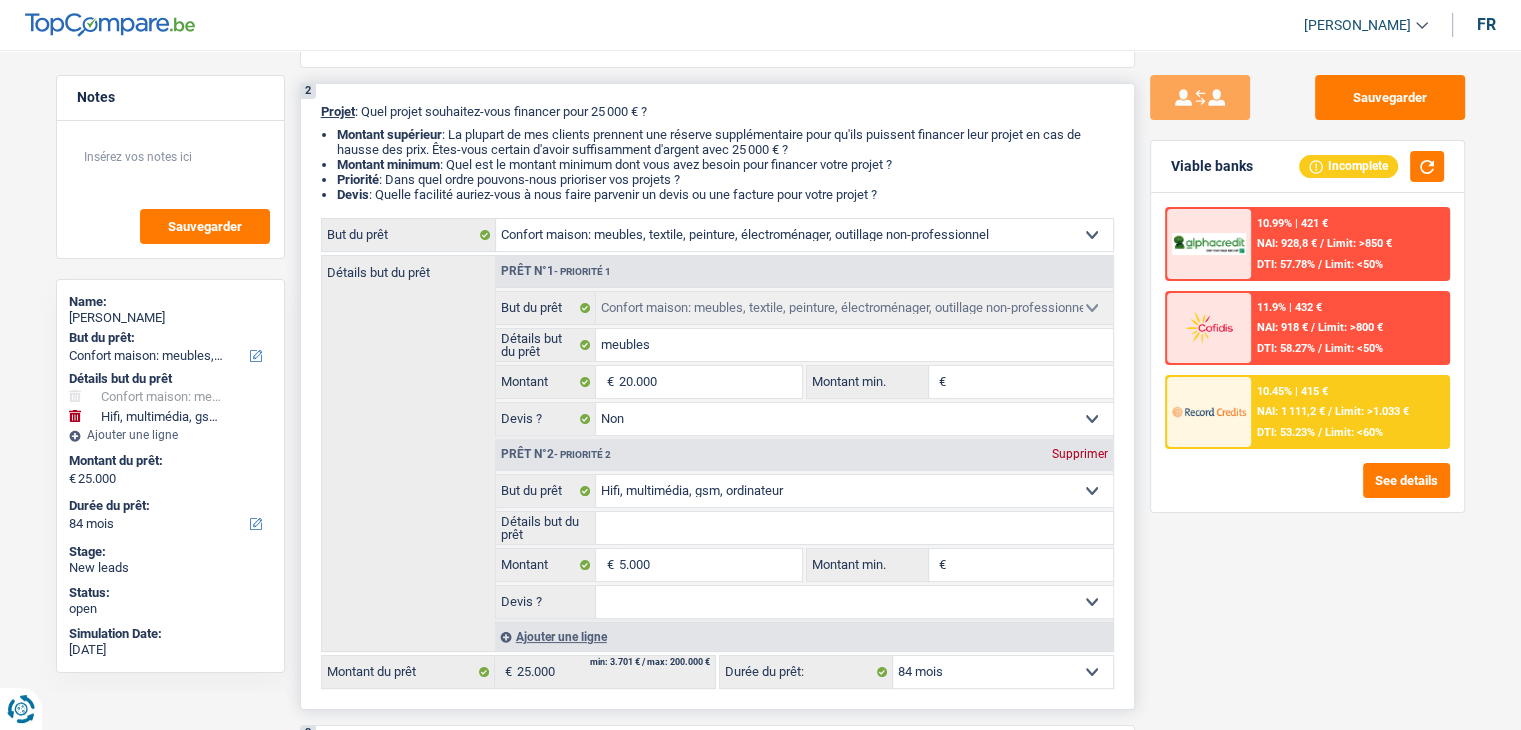 click on "12 mois 18 mois 24 mois 30 mois 36 mois 42 mois 48 mois 60 mois 72 mois 84 mois 96 mois 120 mois
Sélectionner une option" at bounding box center (1003, 672) 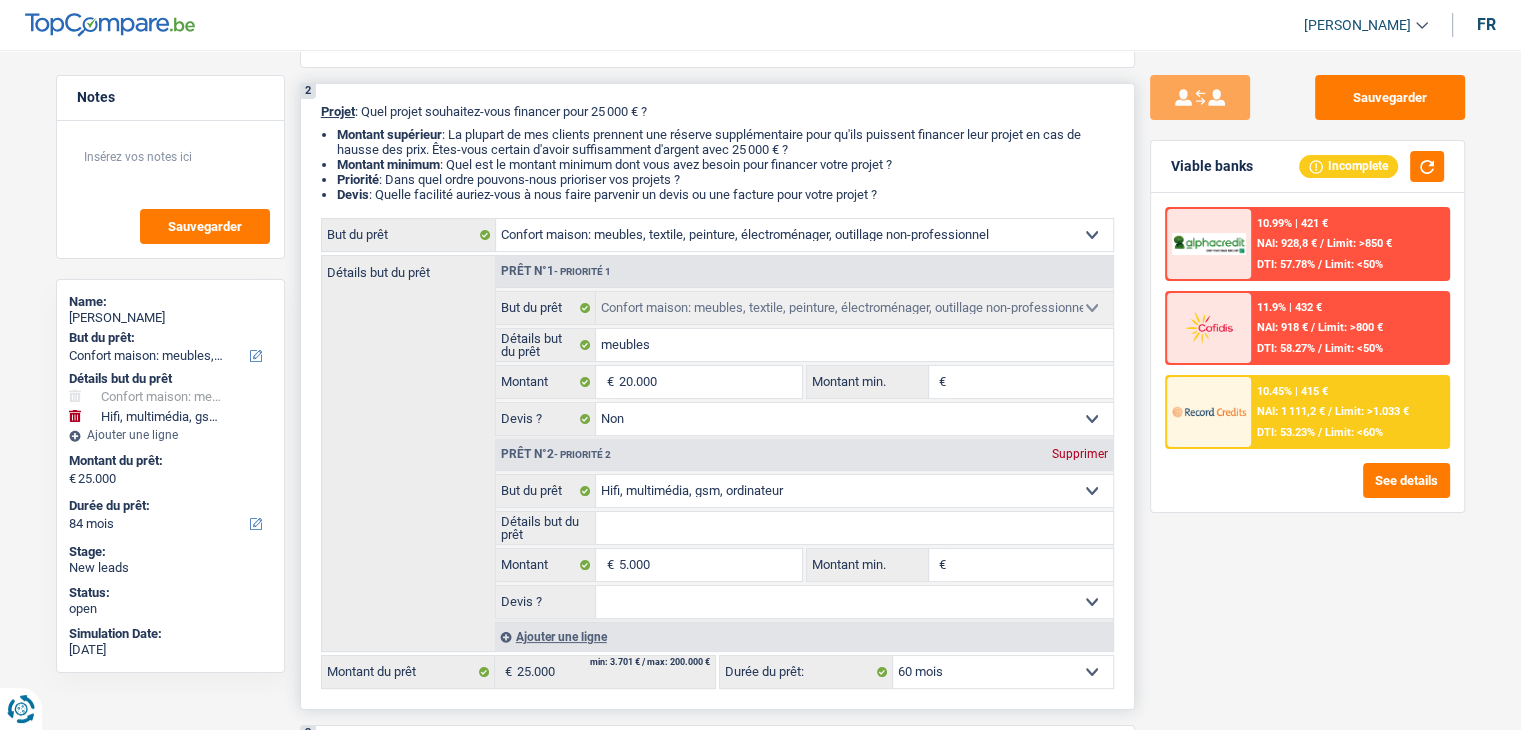 click on "12 mois 18 mois 24 mois 30 mois 36 mois 42 mois 48 mois 60 mois 72 mois 84 mois 96 mois 120 mois
Sélectionner une option" at bounding box center [1003, 672] 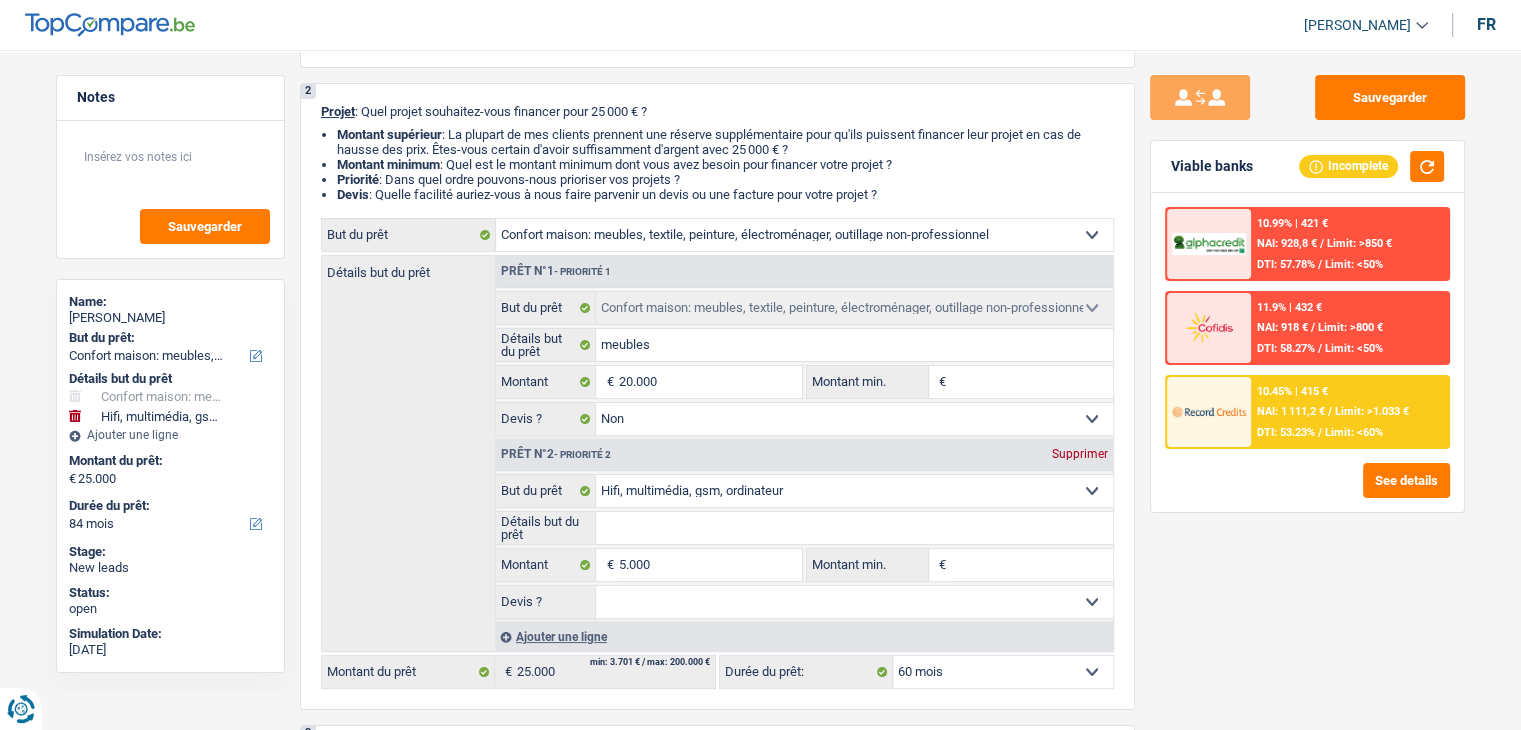 select on "60" 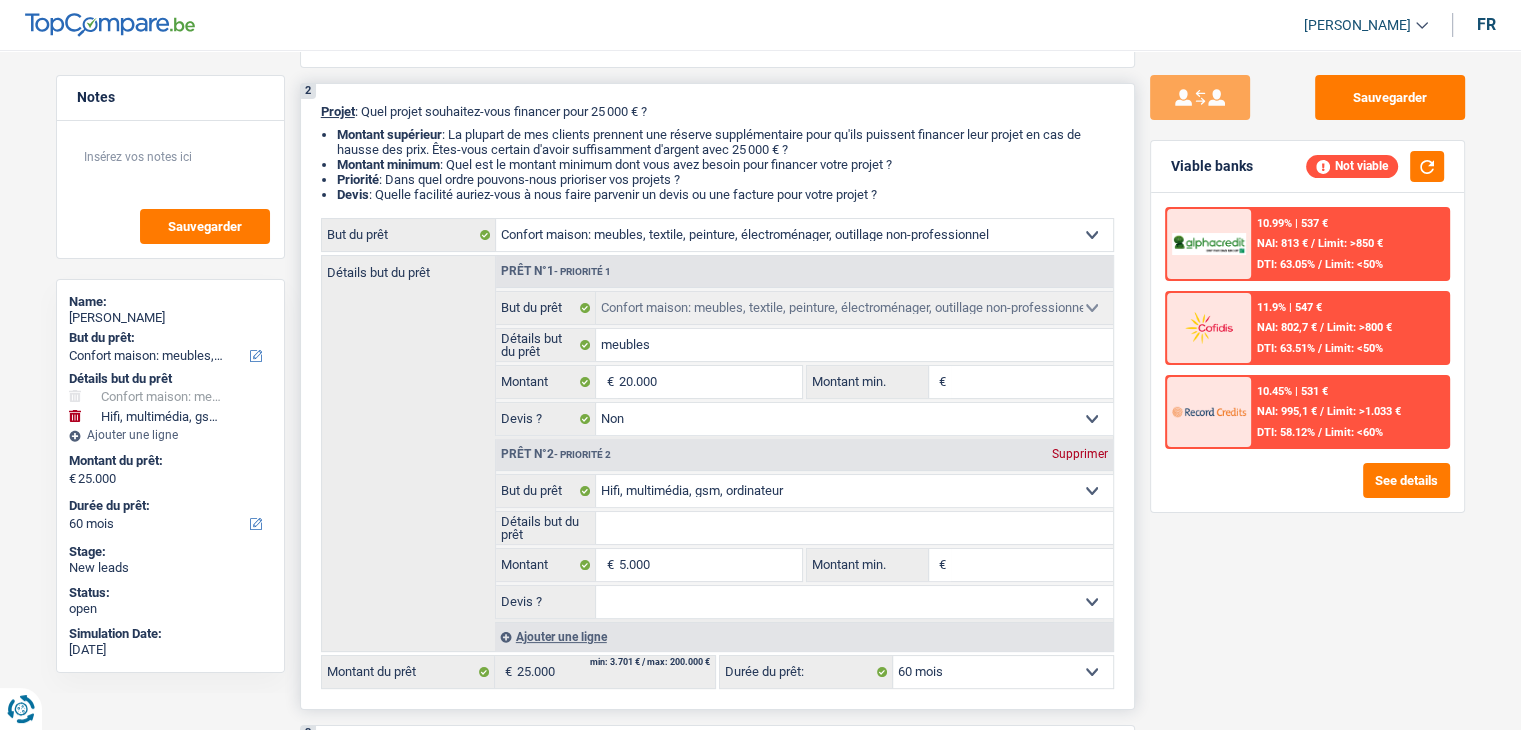click on "12 mois 18 mois 24 mois 30 mois 36 mois 42 mois 48 mois 60 mois 72 mois 84 mois 96 mois 120 mois
Sélectionner une option" at bounding box center [1003, 672] 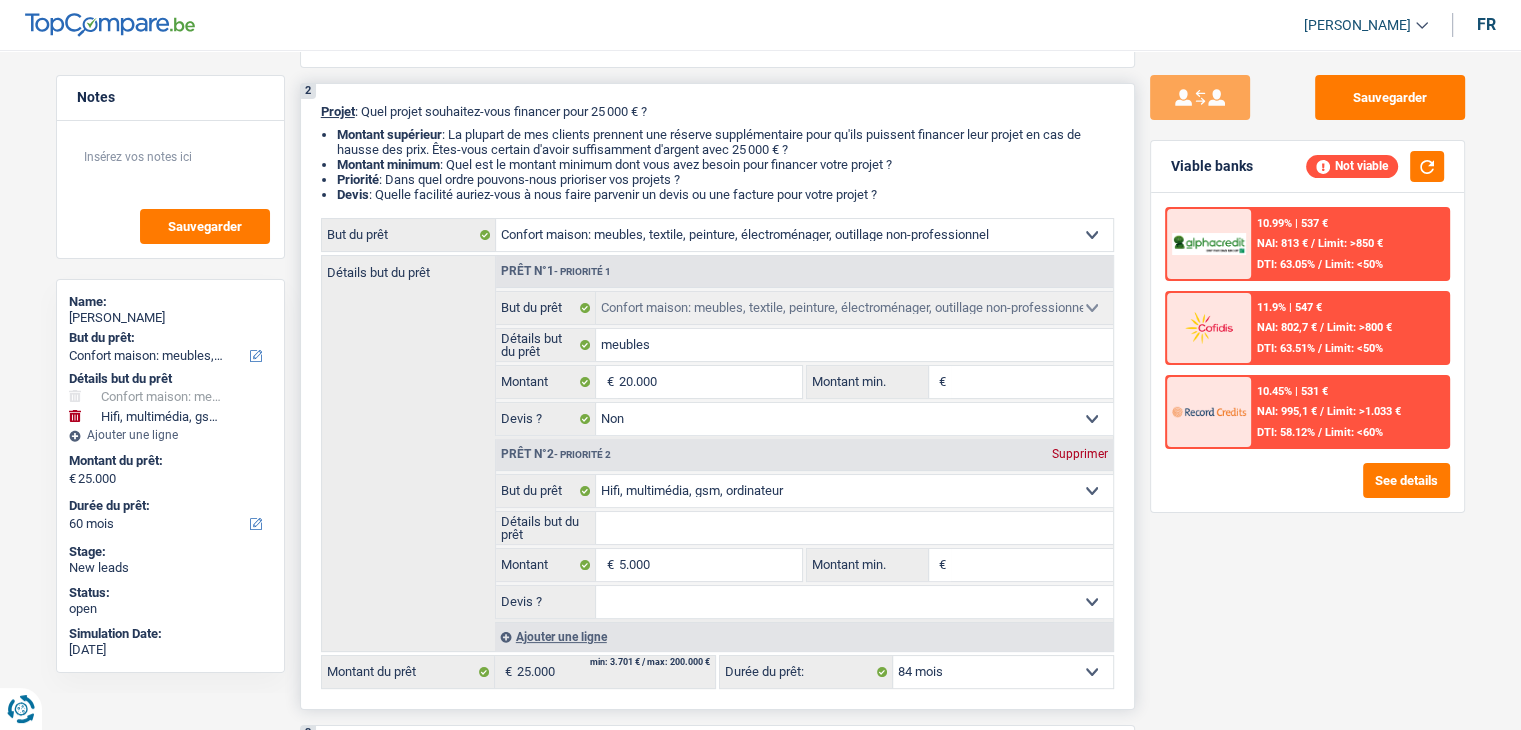 click on "12 mois 18 mois 24 mois 30 mois 36 mois 42 mois 48 mois 60 mois 72 mois 84 mois 96 mois 120 mois
Sélectionner une option" at bounding box center (1003, 672) 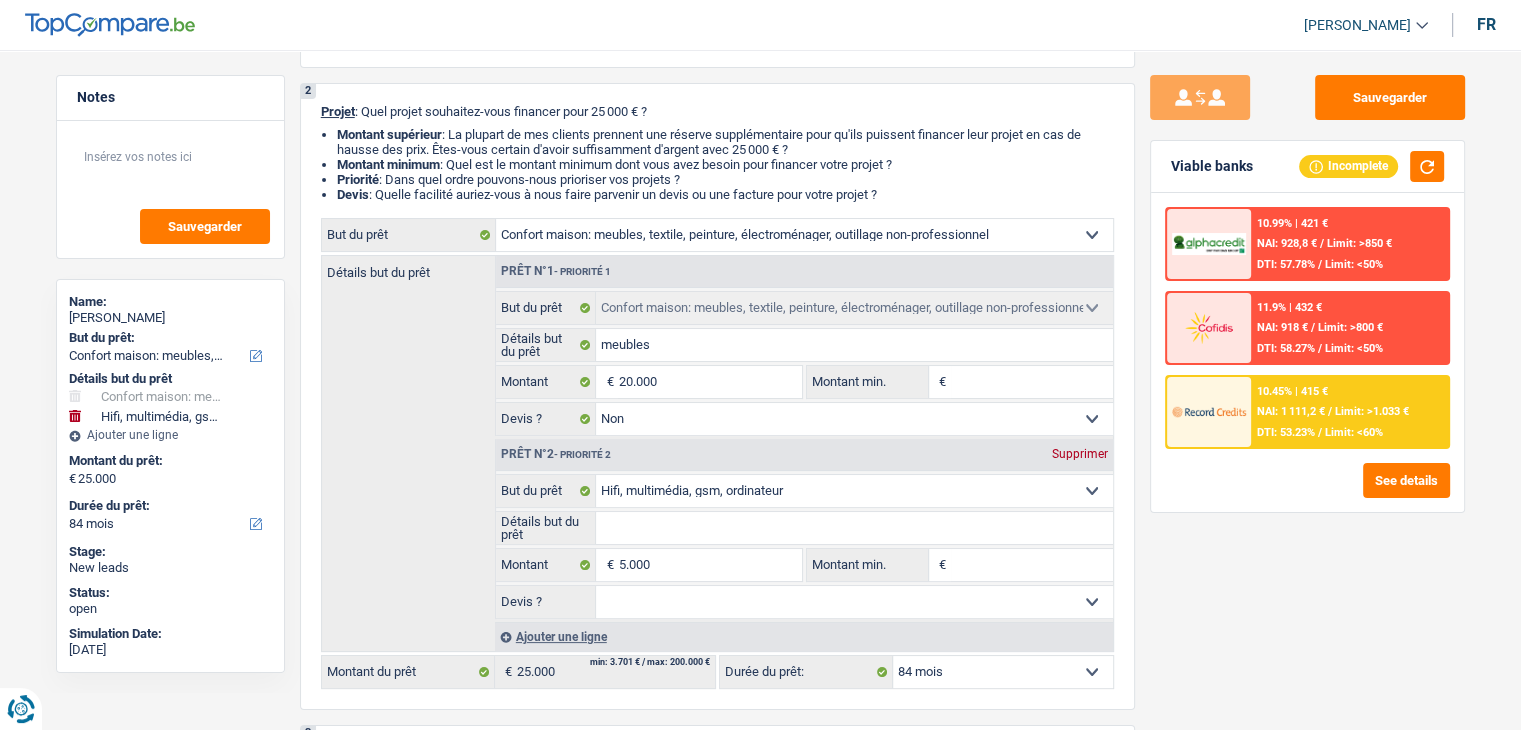 click on "Limit: <60%" at bounding box center [1354, 432] 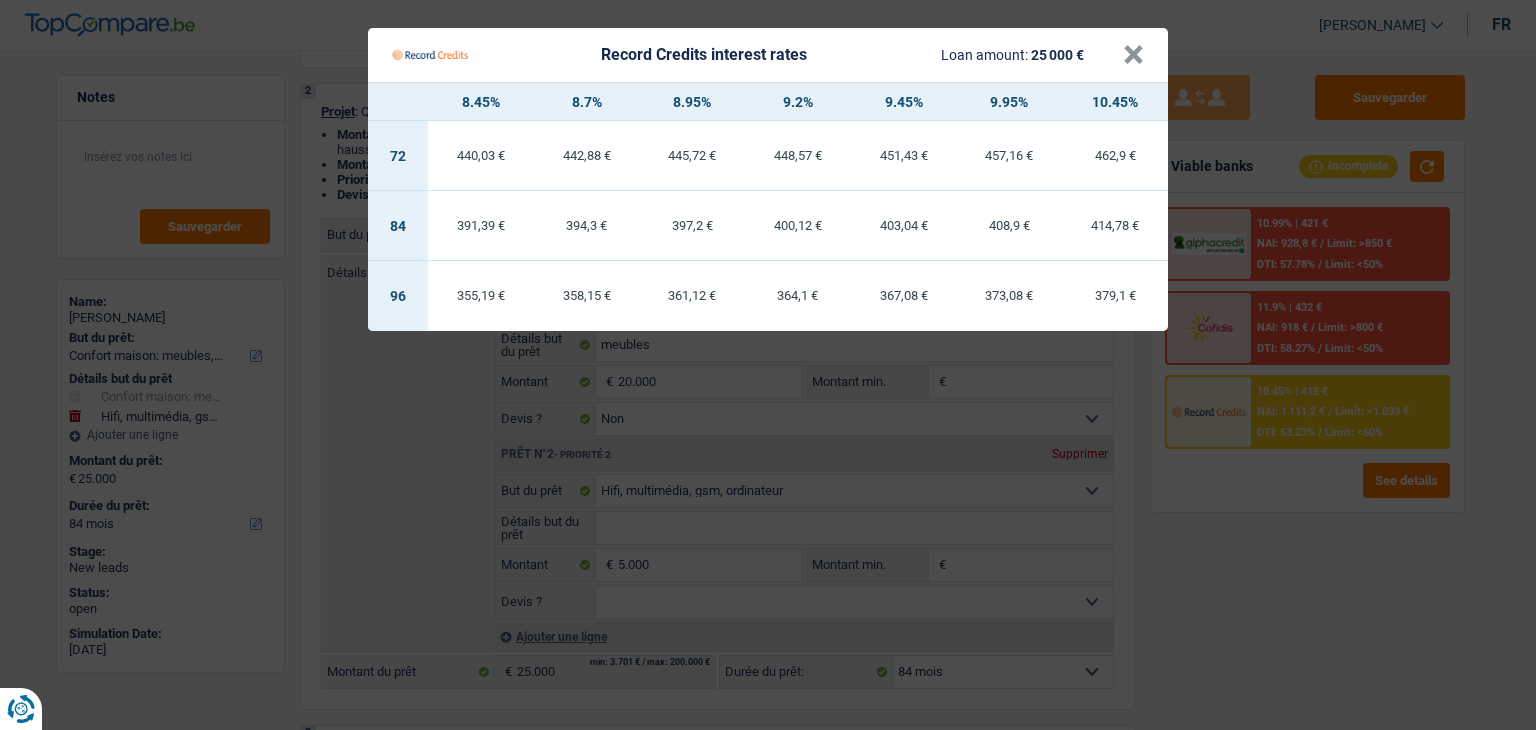 click on "Record Credits interest rates
Loan amount:
25 000 €
×
8.45%
8.7%
8.95%
9.2%
9.45%
9.95%
10.45%
72
440,03 €
442,88 €
445,72 €
448,57 €
451,43 €
457,16 €
462,9 €
84
391,39 €
96" at bounding box center [768, 365] 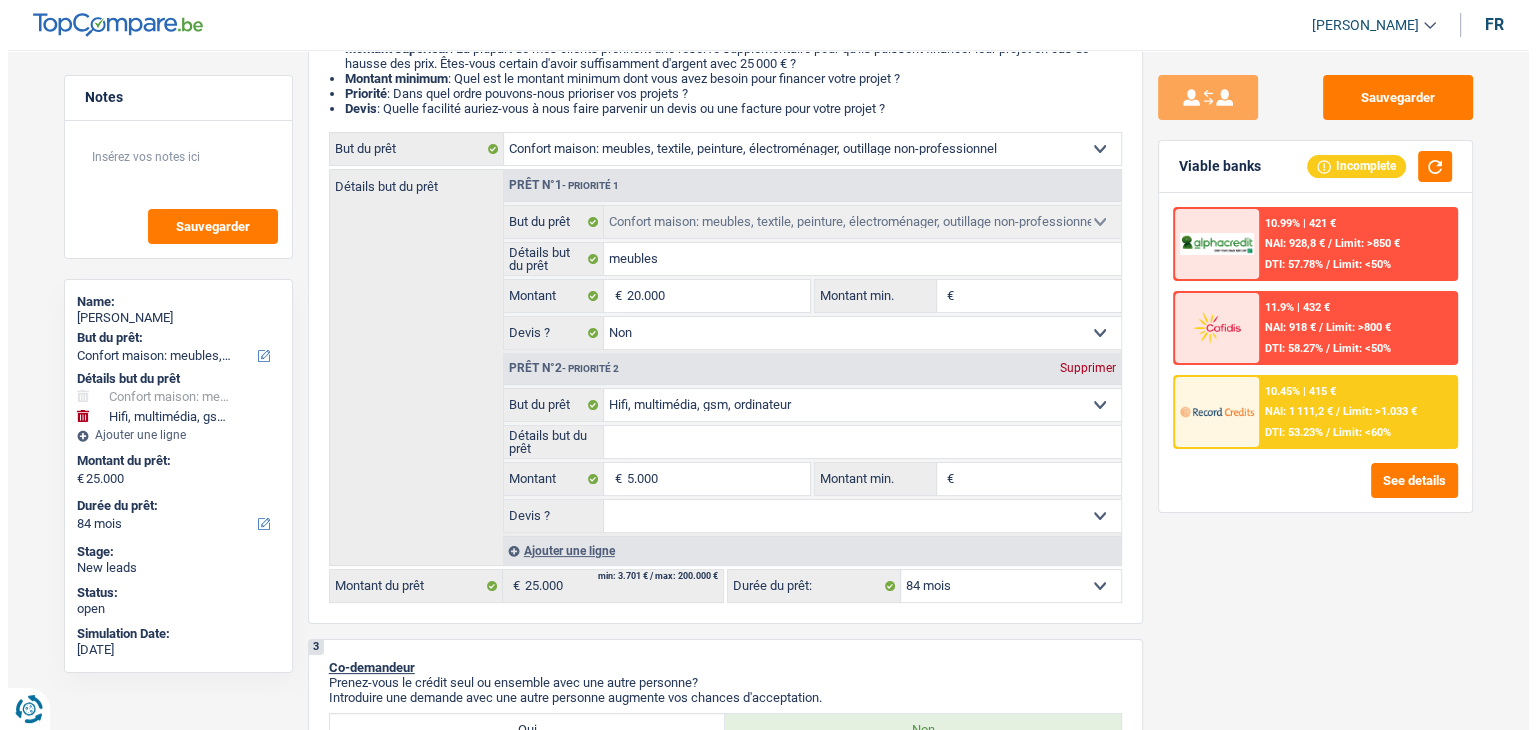 scroll, scrollTop: 0, scrollLeft: 0, axis: both 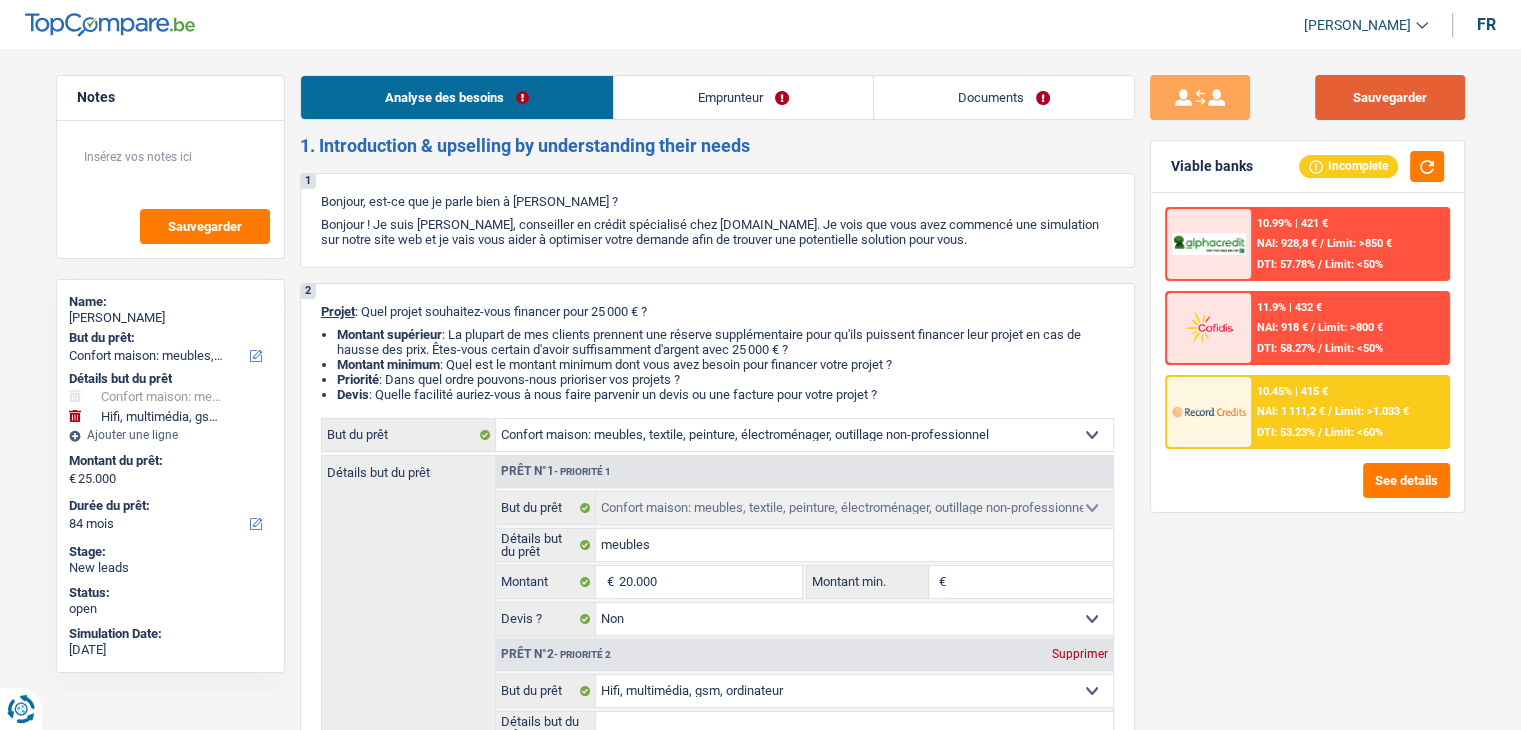 click on "Sauvegarder" at bounding box center (1390, 97) 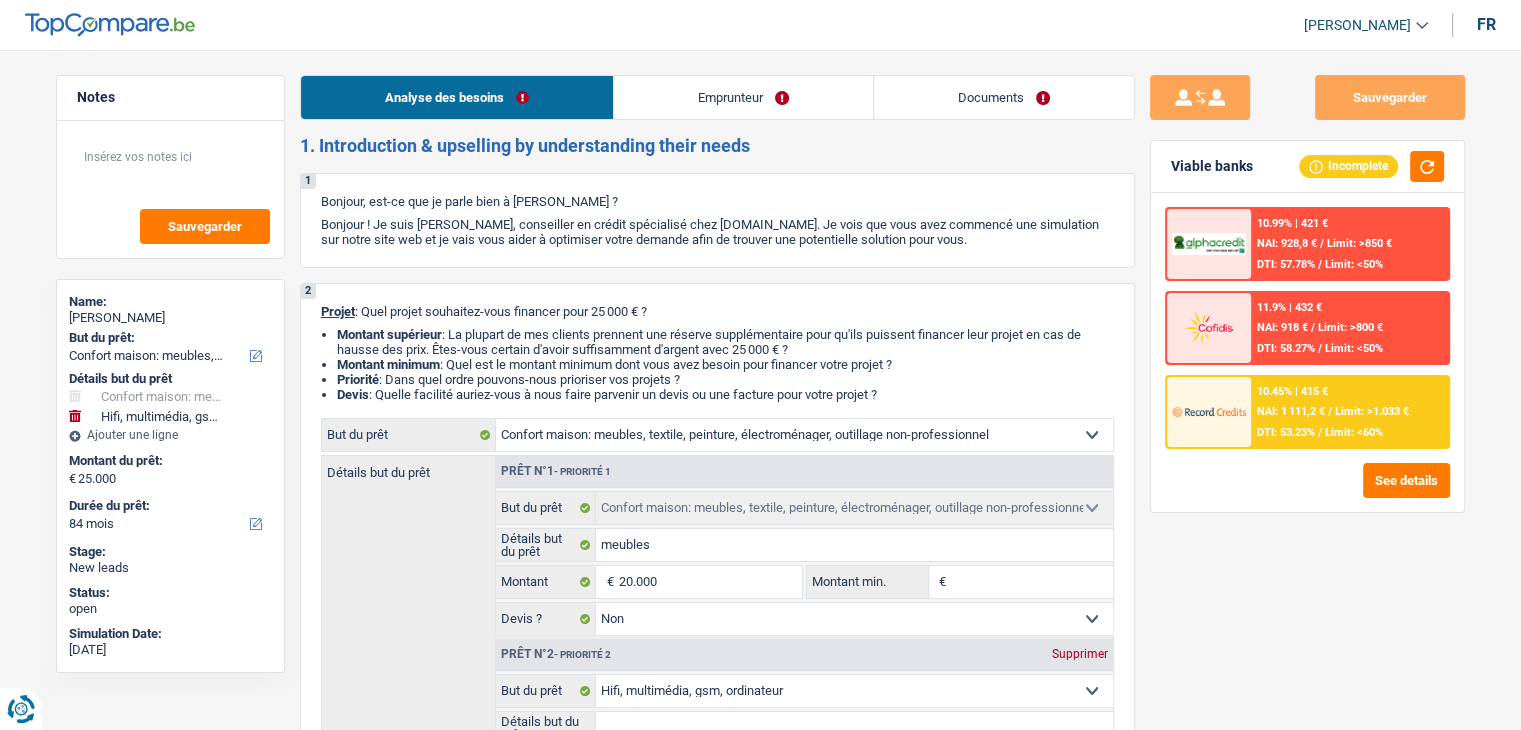 click on "Emprunteur" at bounding box center (743, 97) 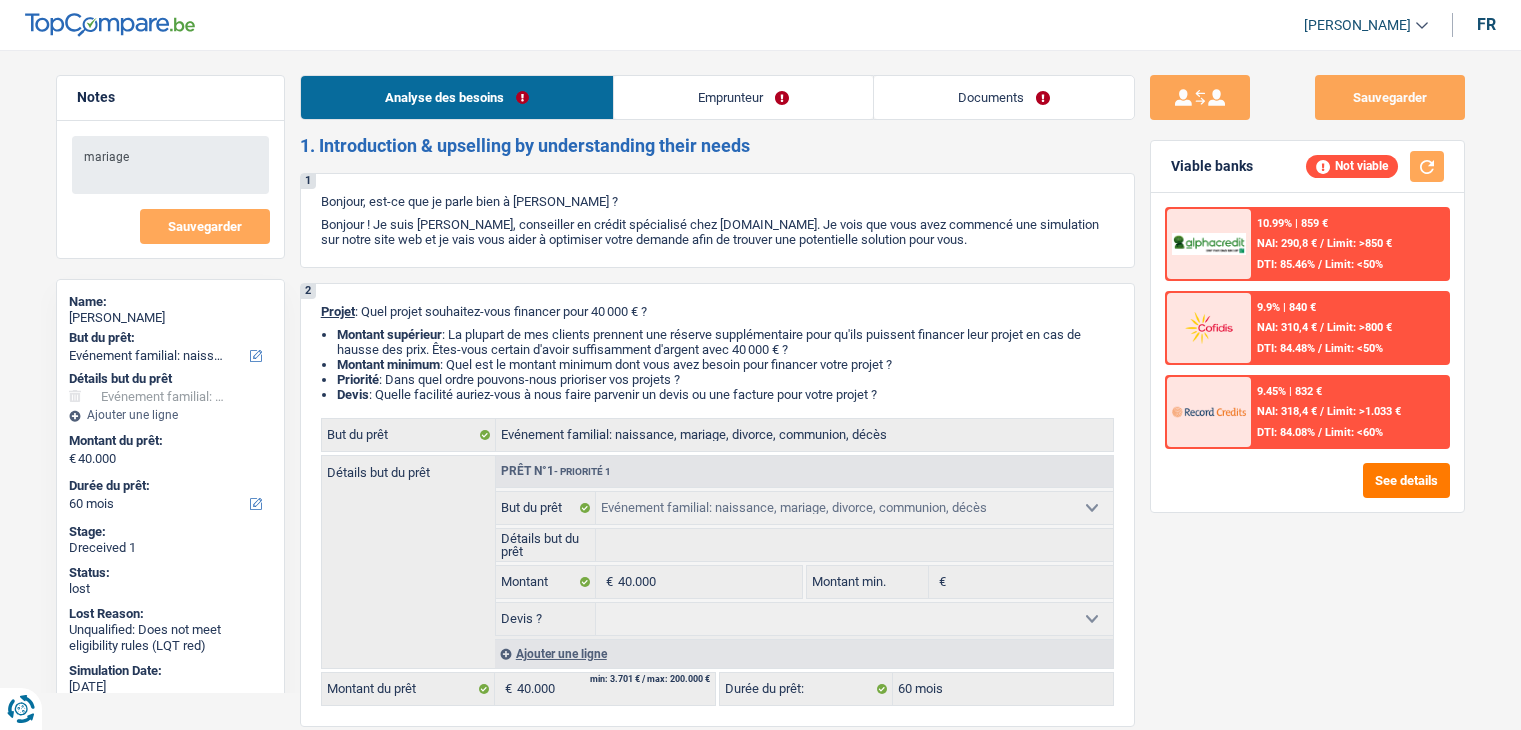 select on "familyEvent" 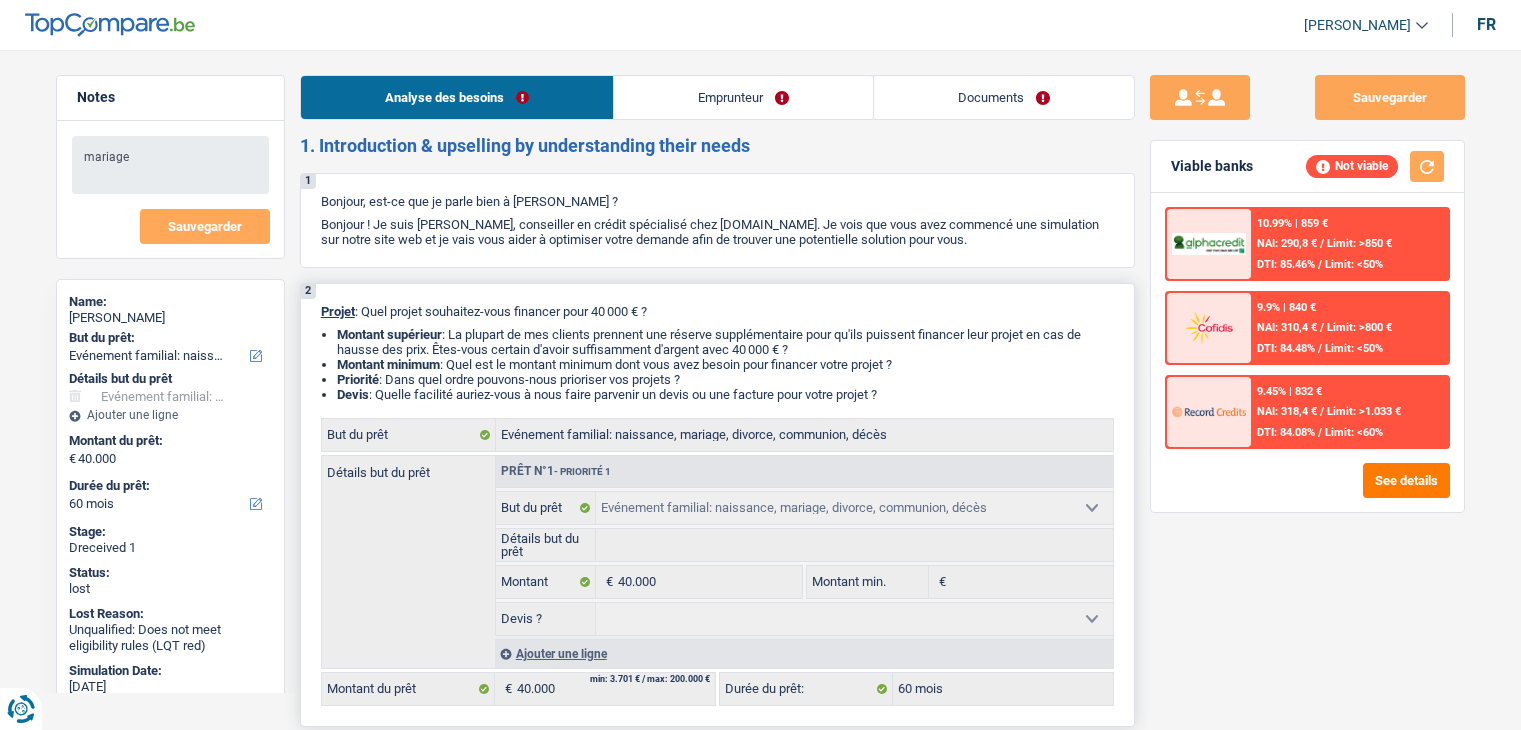 scroll, scrollTop: 0, scrollLeft: 0, axis: both 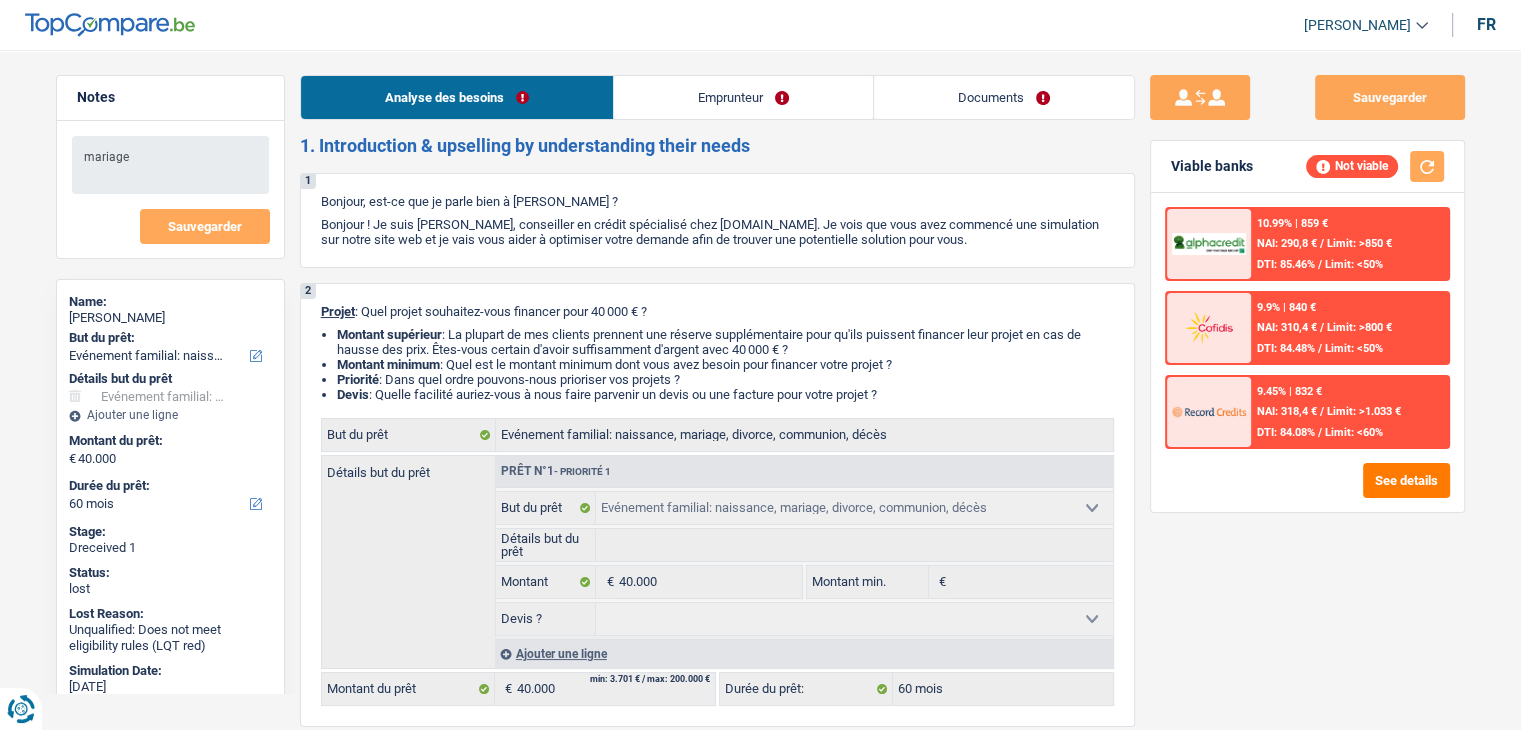 click on "Emprunteur" at bounding box center [743, 97] 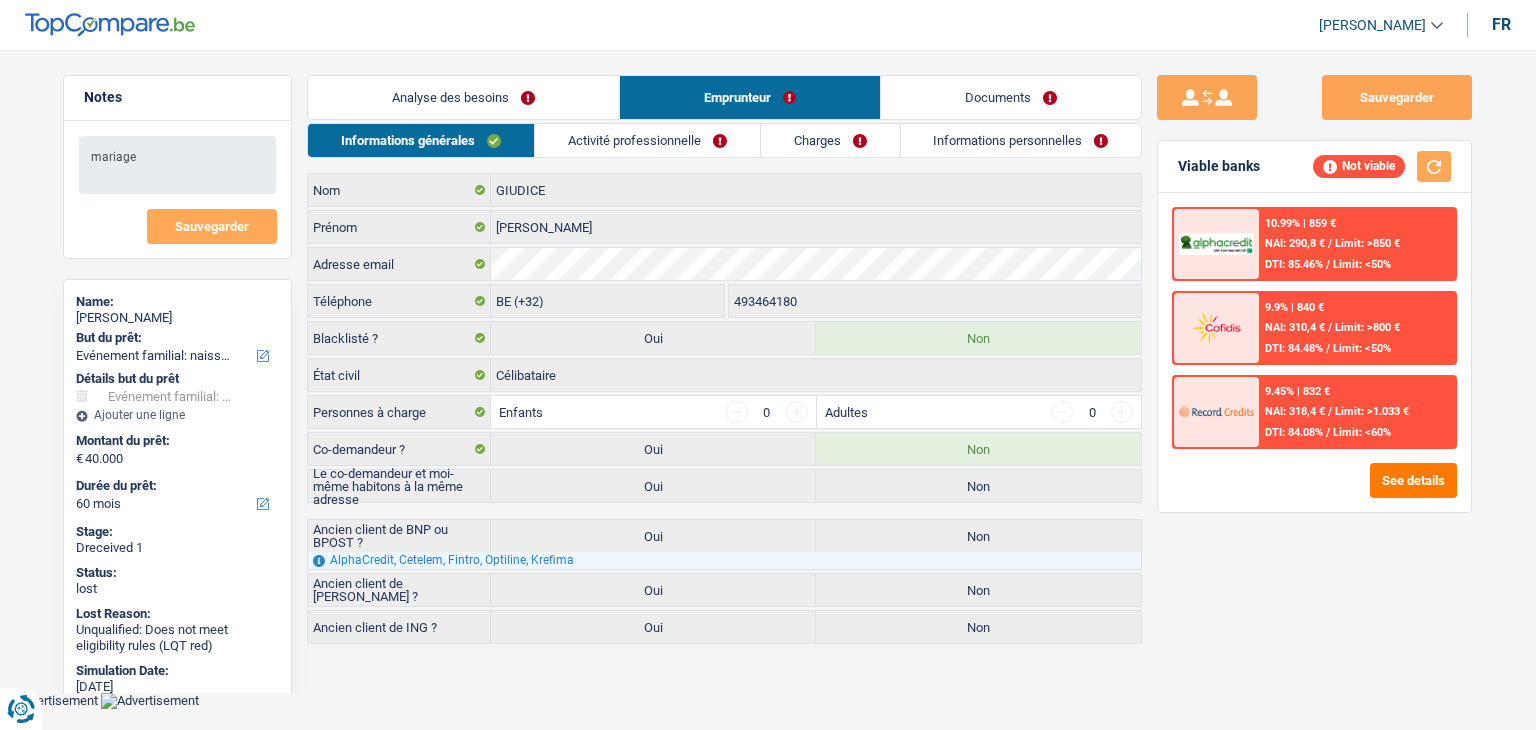 click on "Activité professionnelle" at bounding box center (647, 140) 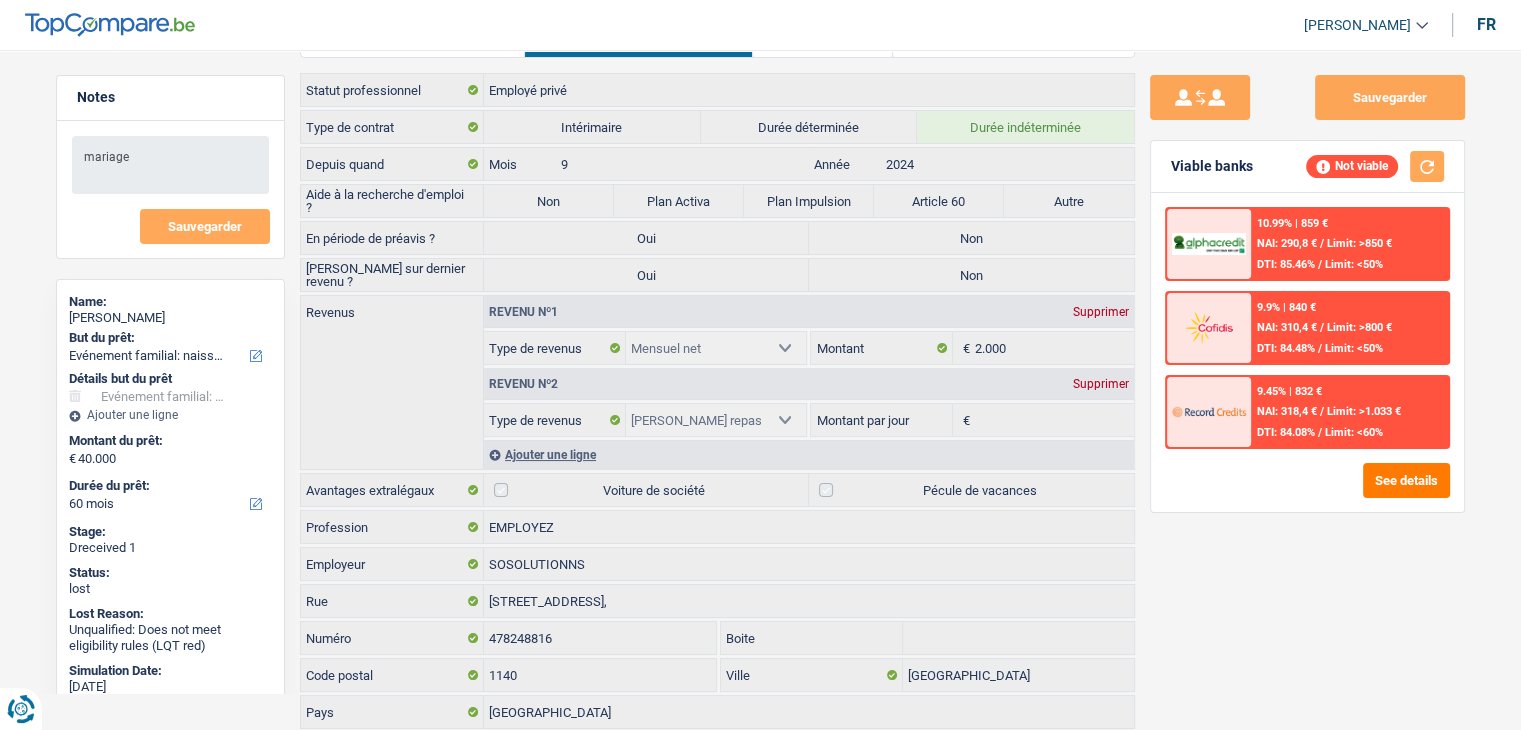 scroll, scrollTop: 0, scrollLeft: 0, axis: both 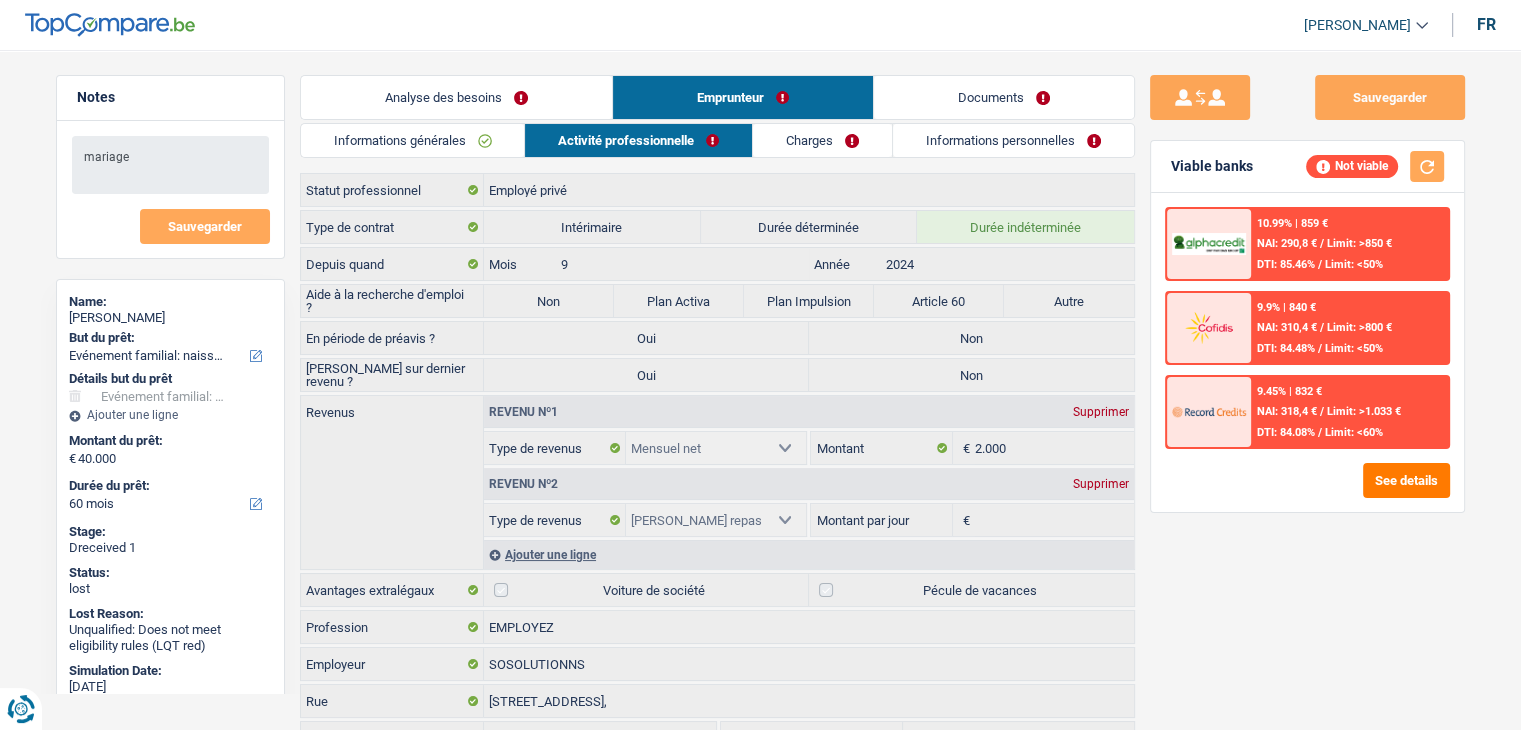 click on "Charges" at bounding box center [822, 140] 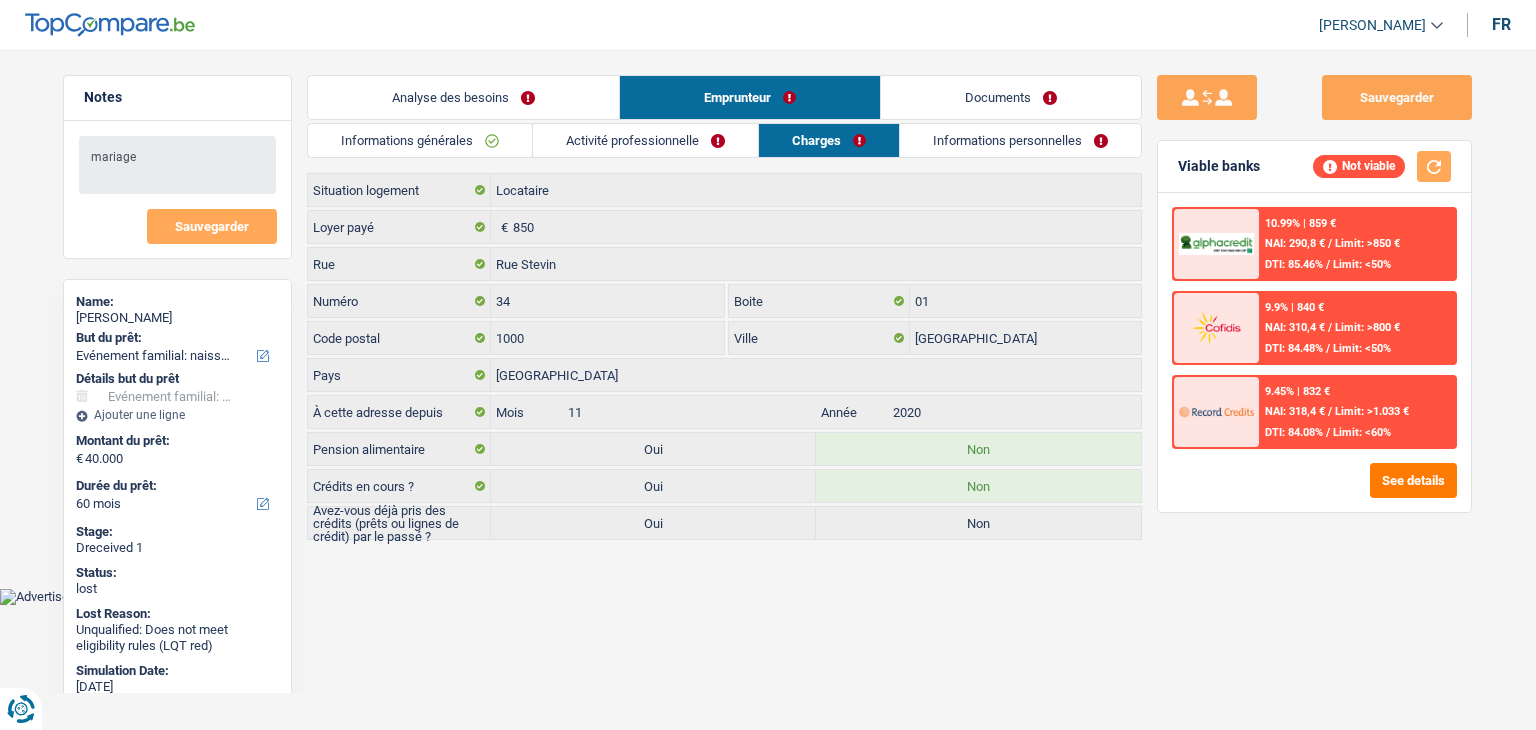 click on "Informations personnelles" at bounding box center (1020, 140) 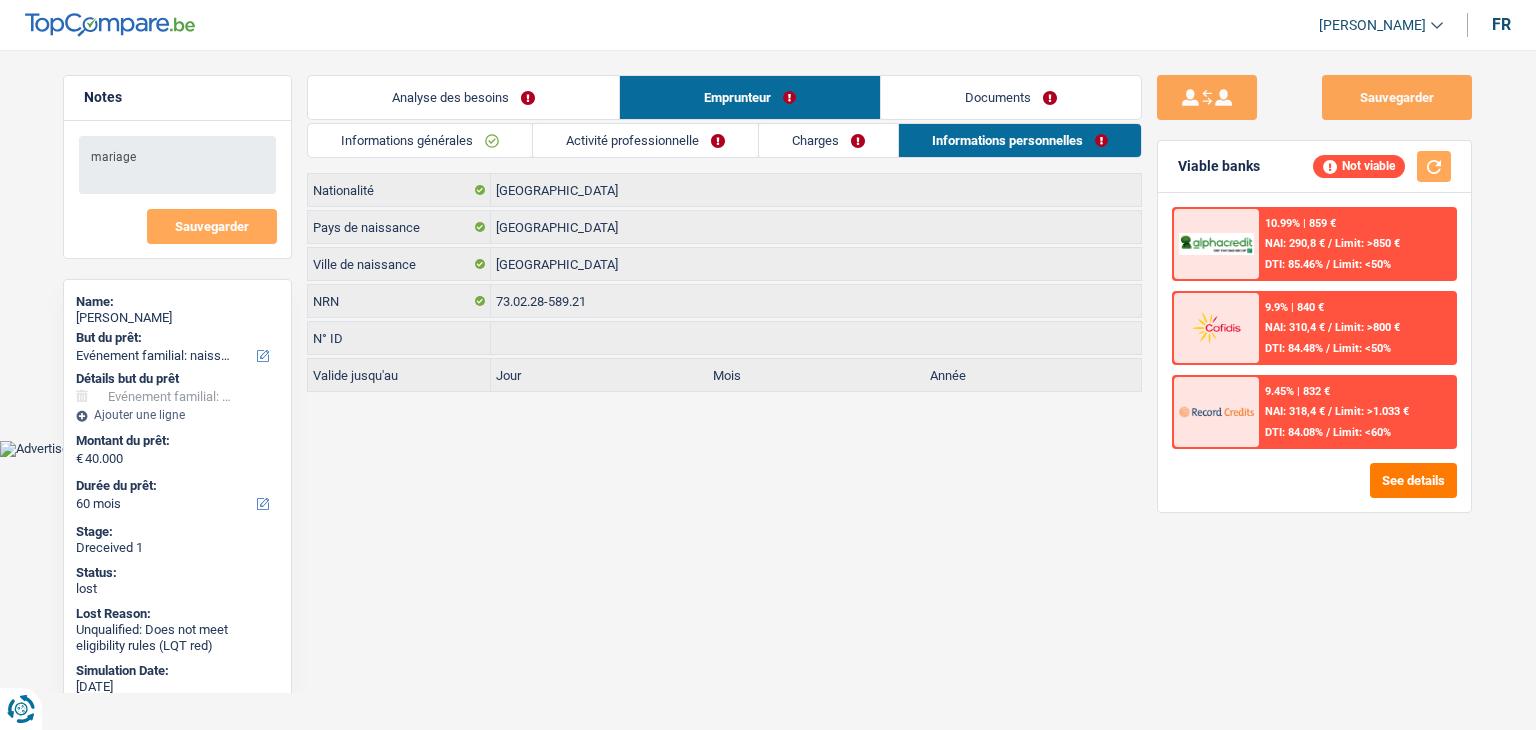 click on "Charges" at bounding box center (828, 140) 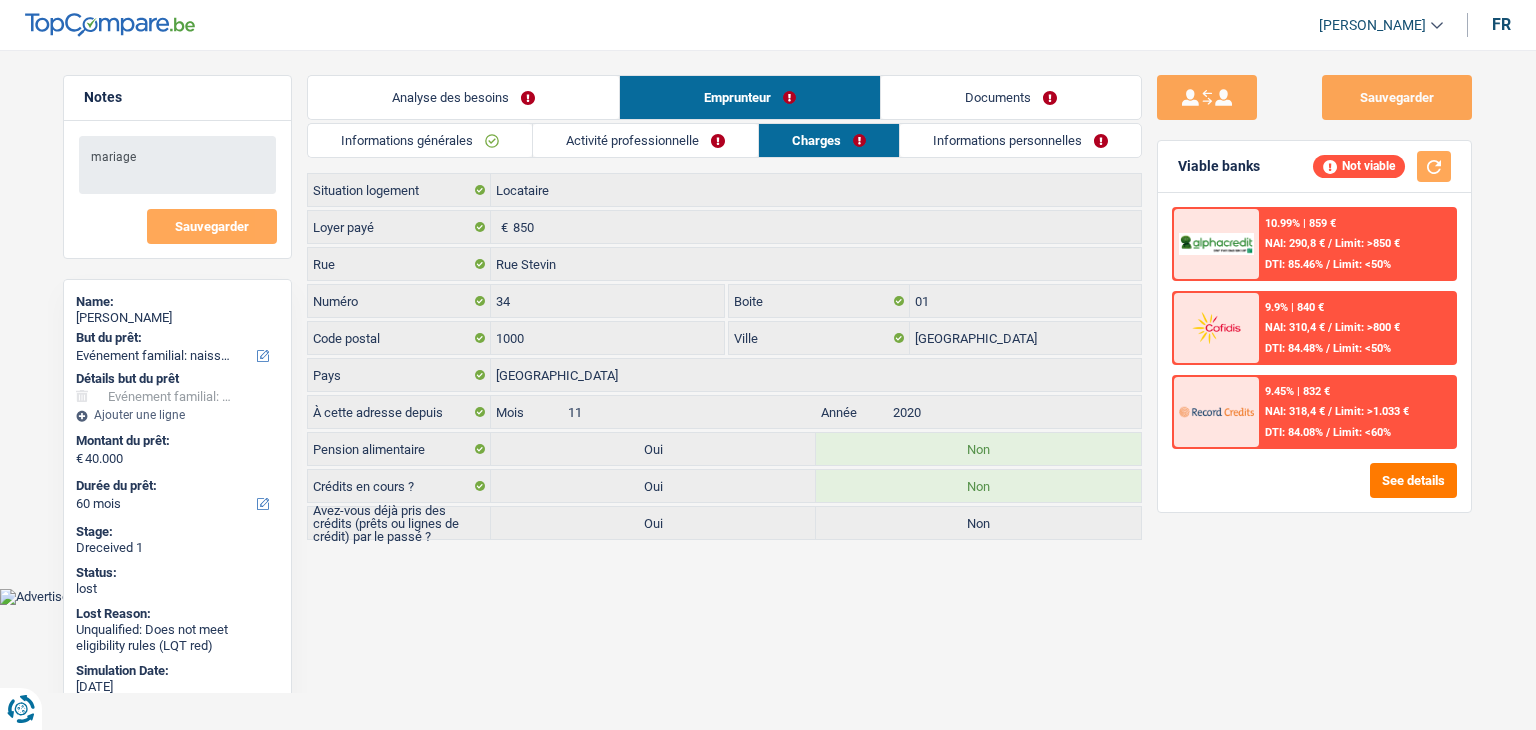 click on "Activité professionnelle" at bounding box center (645, 140) 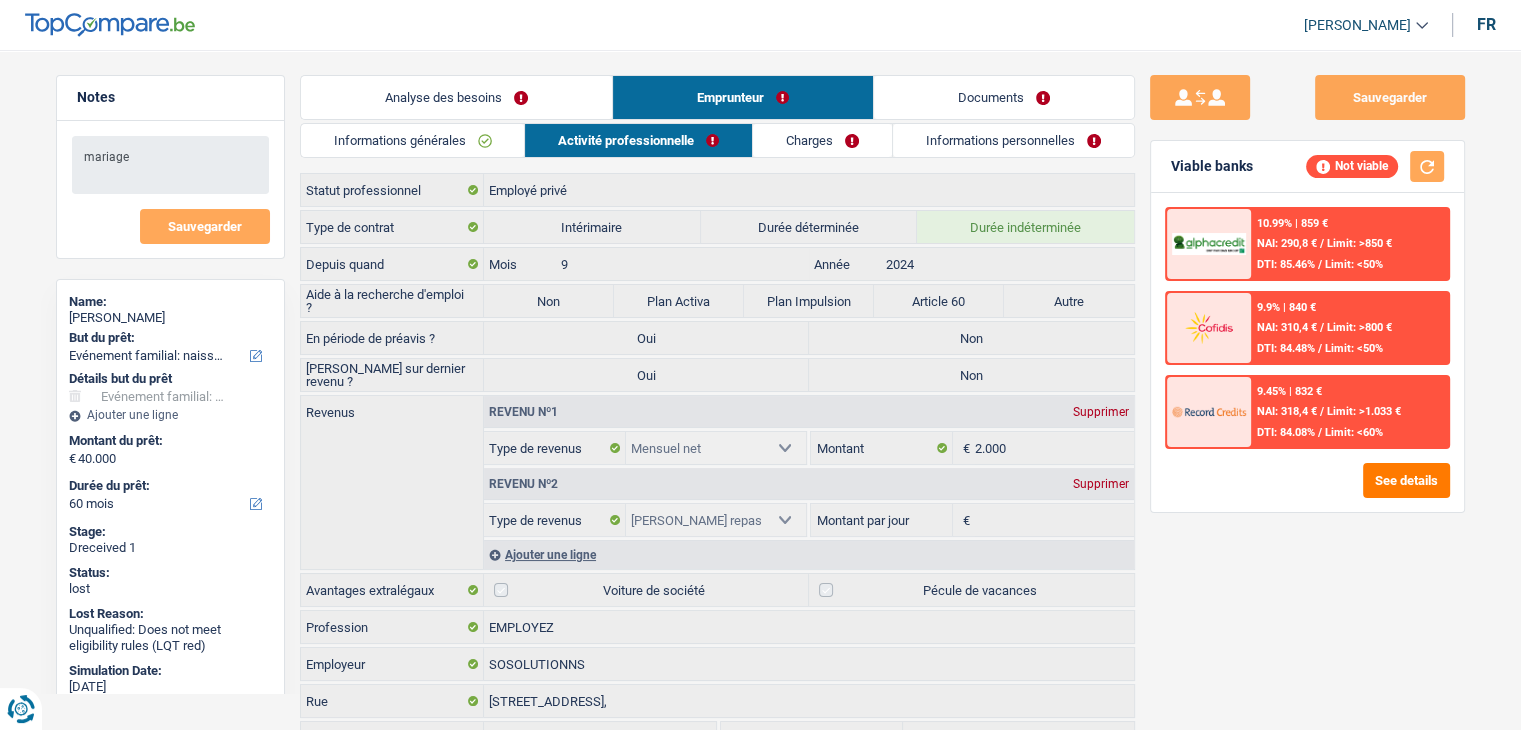 click on "Informations générales" at bounding box center (413, 140) 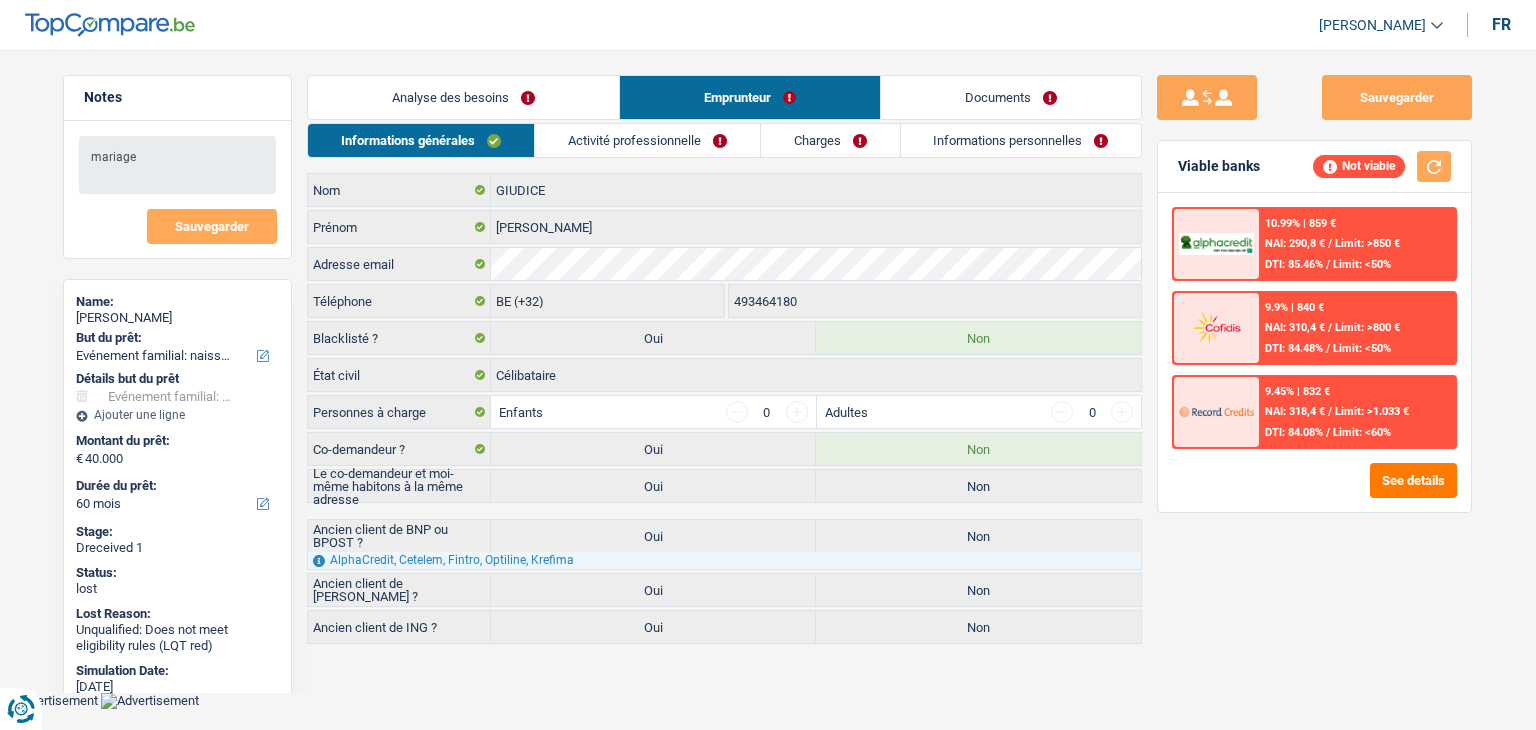 click on "Activité professionnelle" at bounding box center (647, 140) 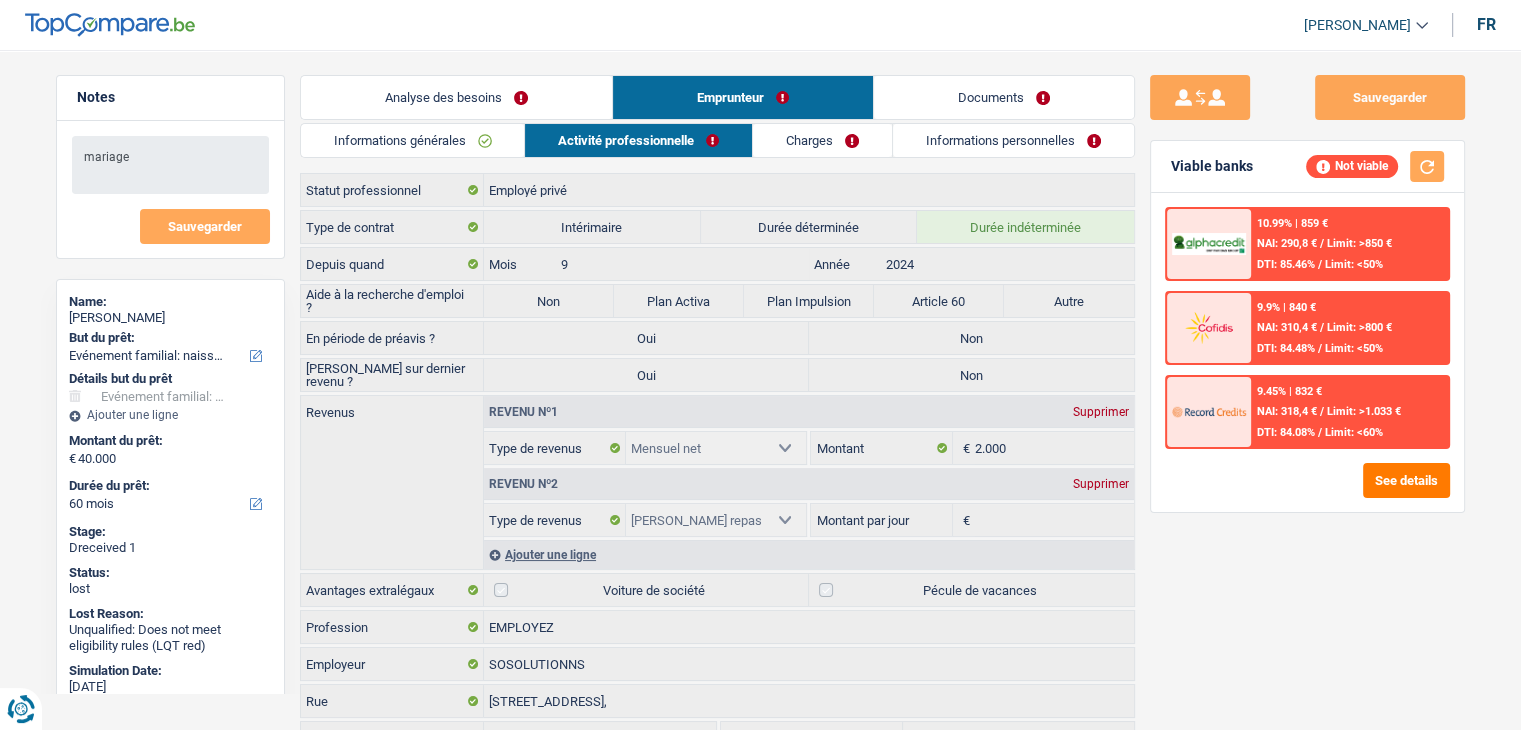 click on "Informations personnelles" at bounding box center [1013, 140] 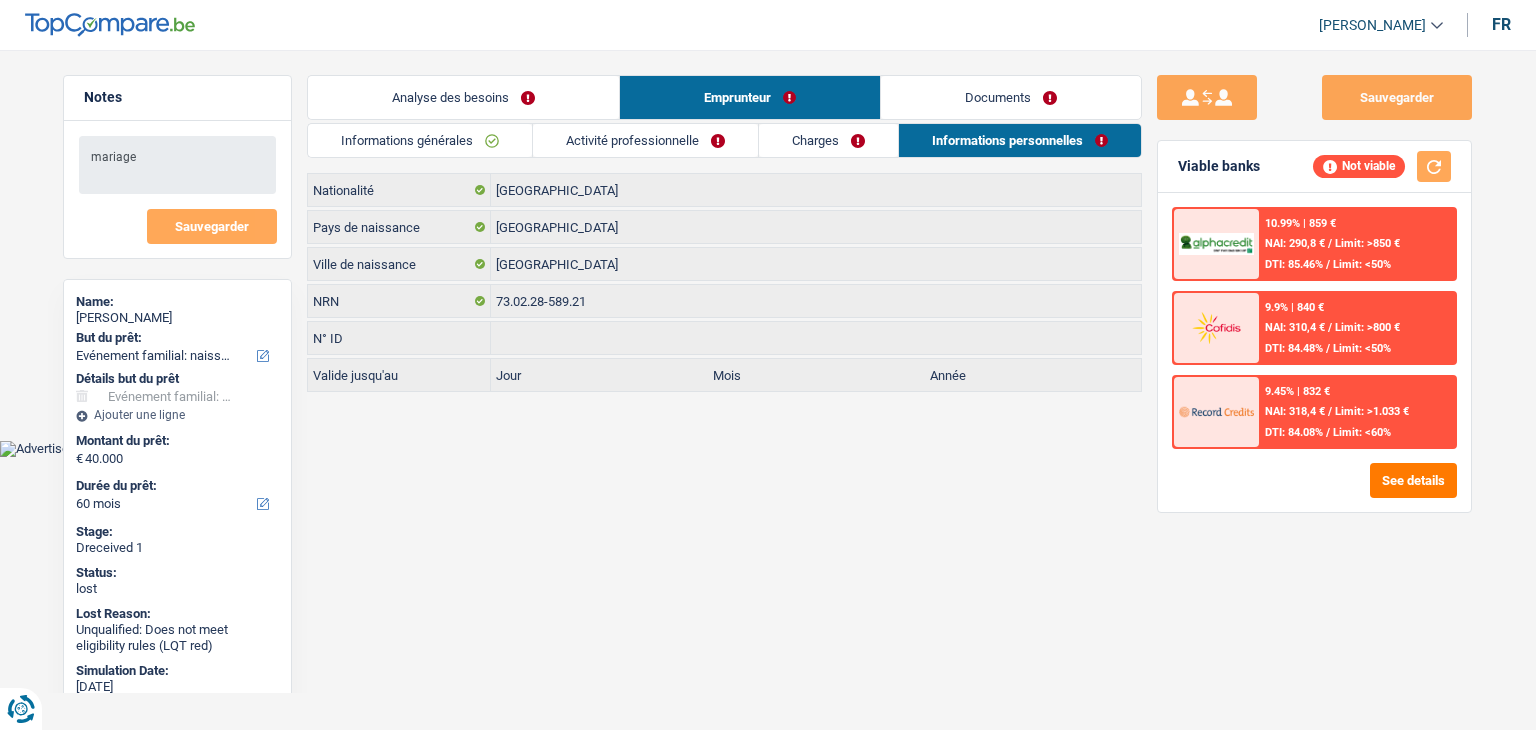 click on "Documents" at bounding box center (1011, 97) 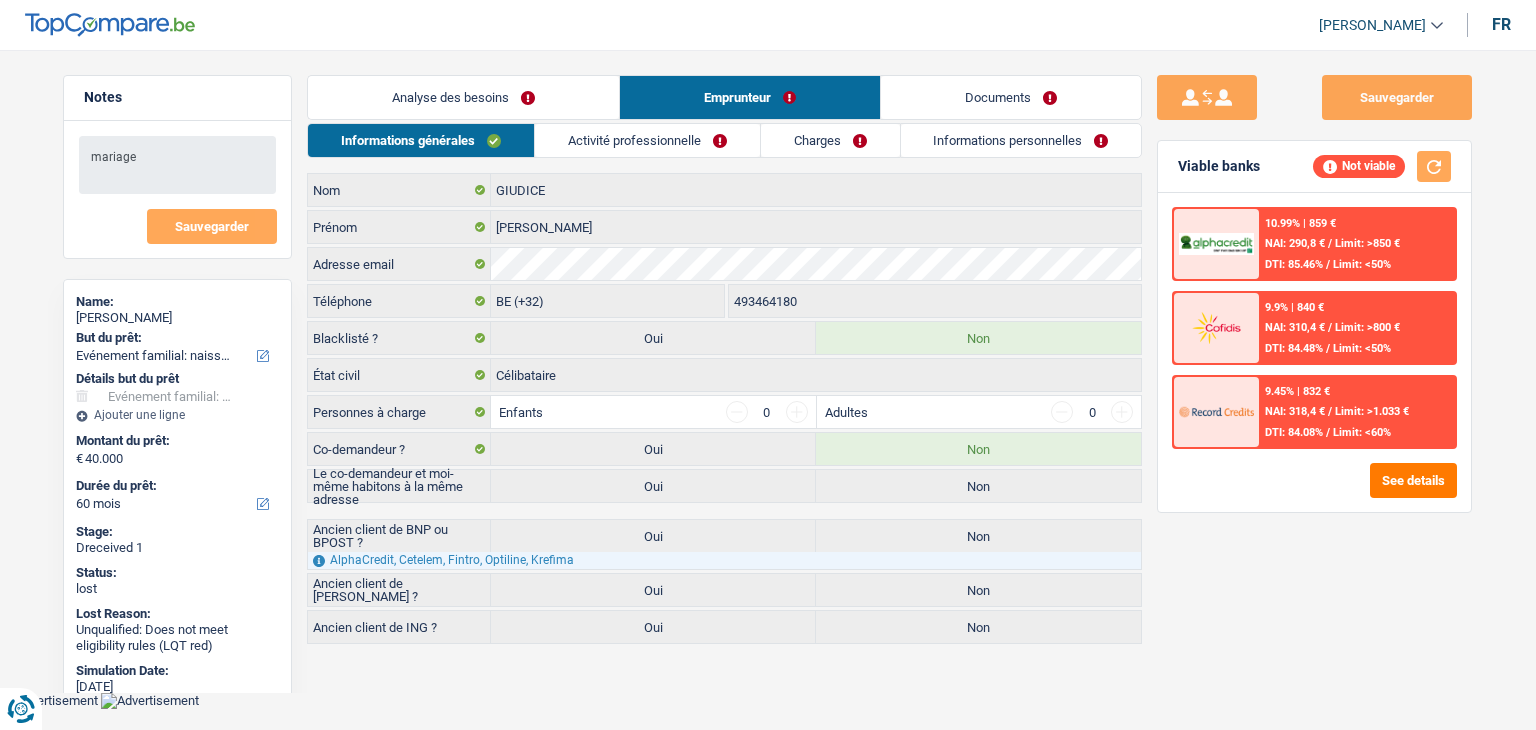 select on "familyEvent" 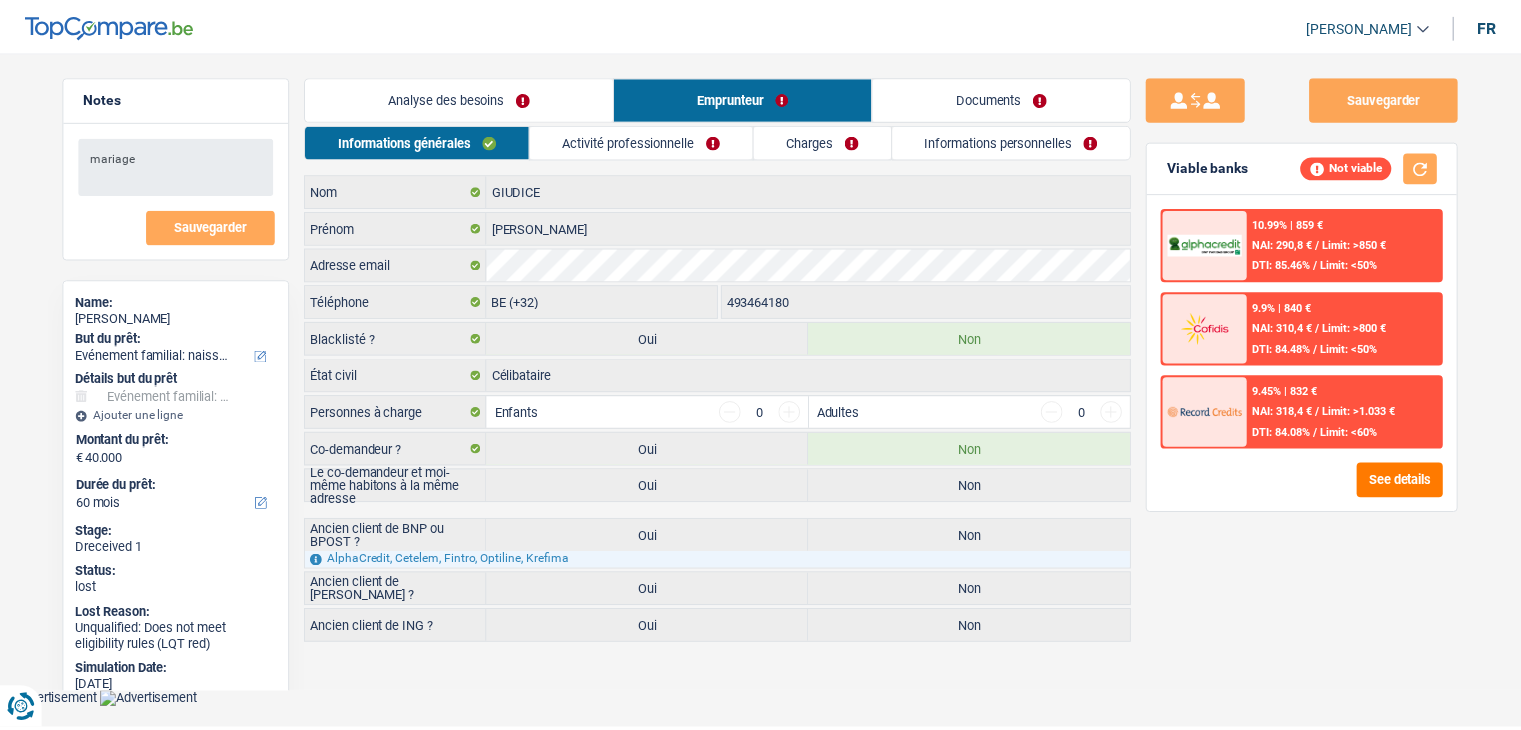 scroll, scrollTop: 0, scrollLeft: 0, axis: both 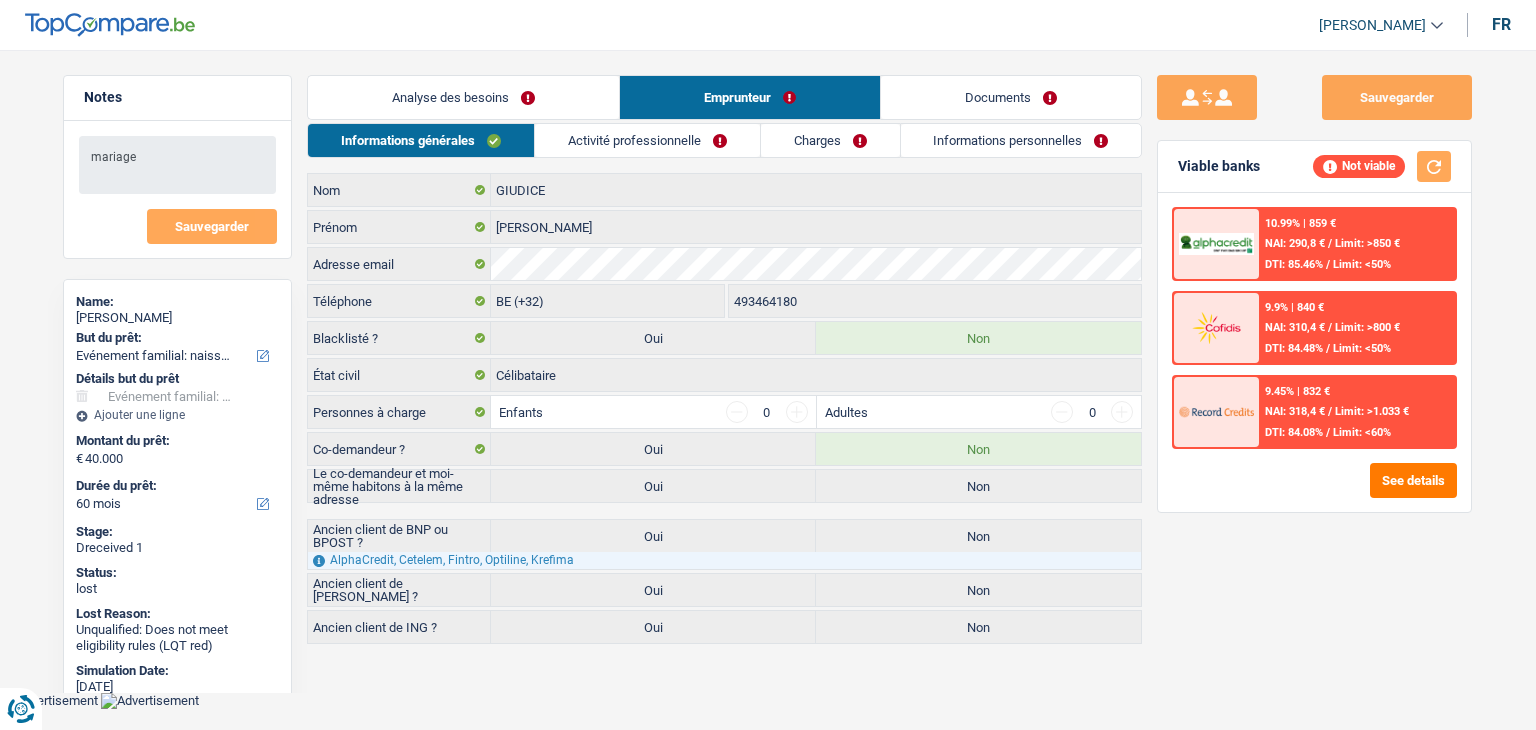 click on "Activité professionnelle" at bounding box center (647, 140) 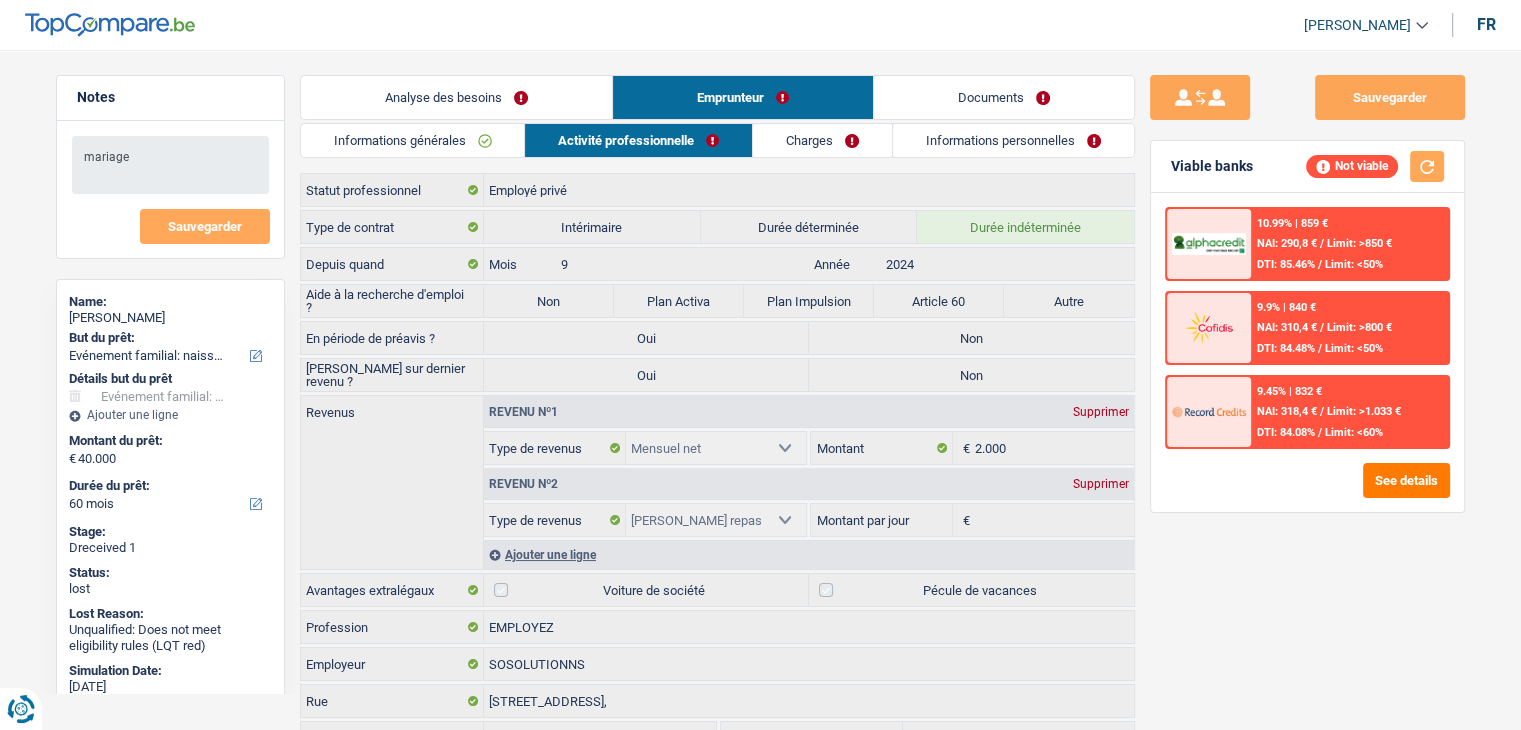 click on "Informations générales" at bounding box center [413, 140] 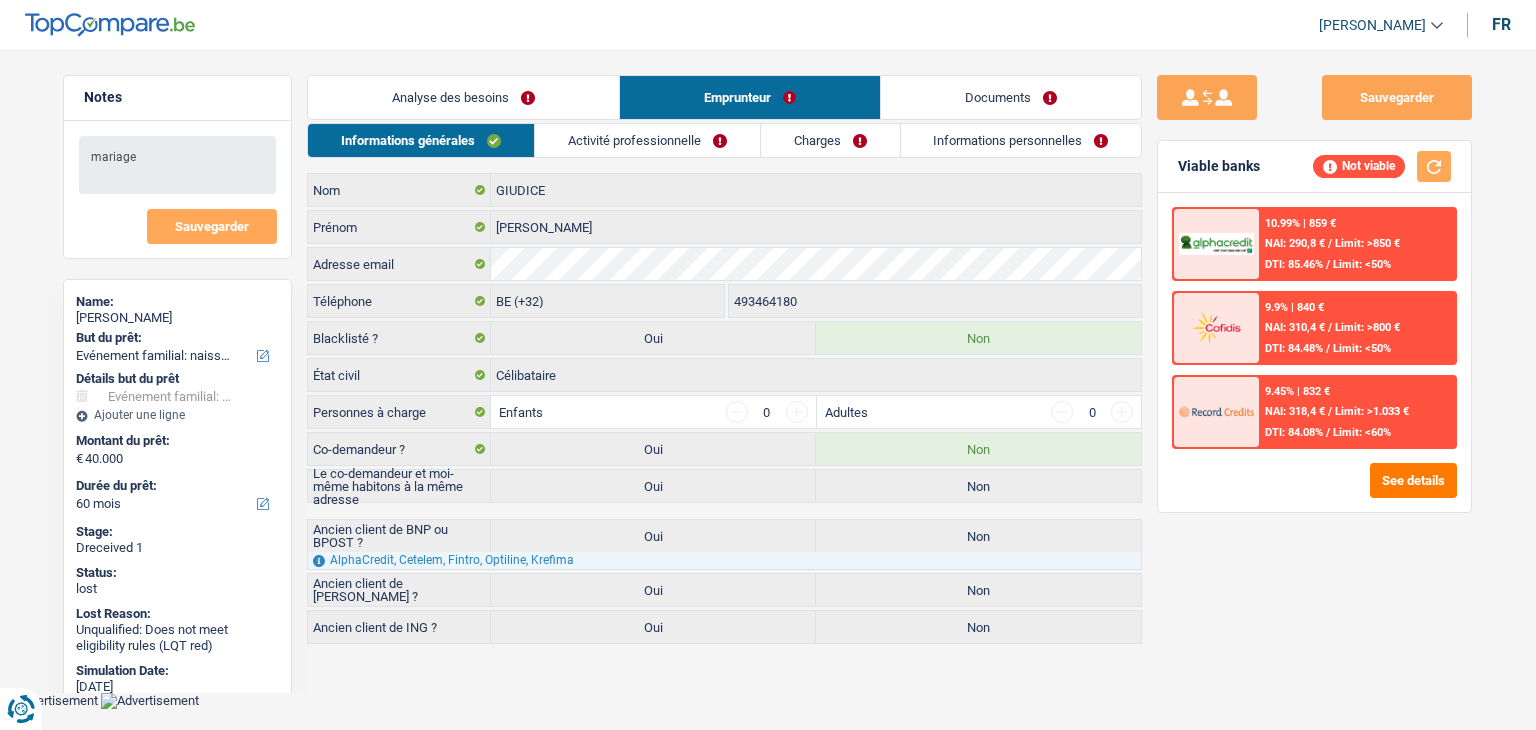 click on "Informations personnelles" at bounding box center [1021, 140] 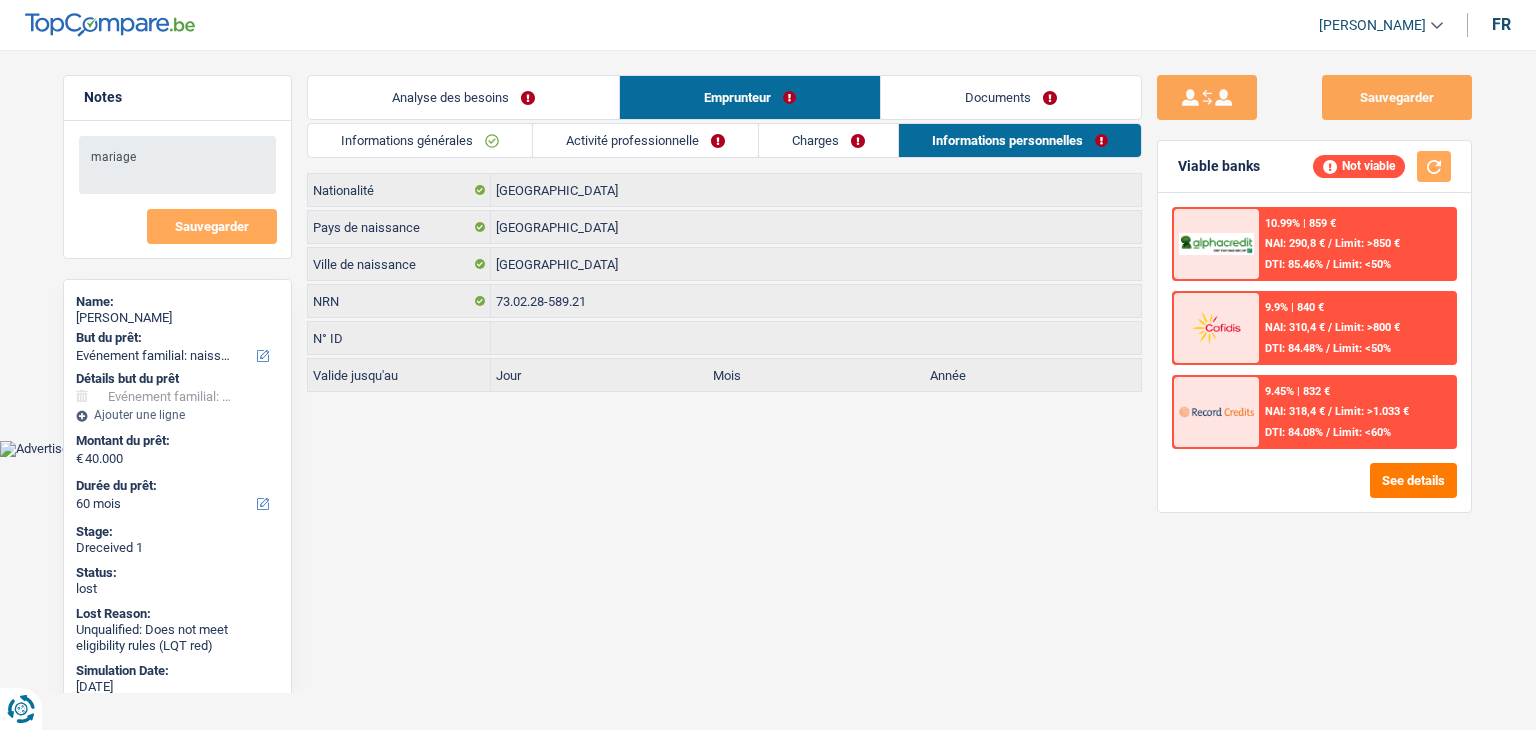 click on "Documents" at bounding box center (1011, 97) 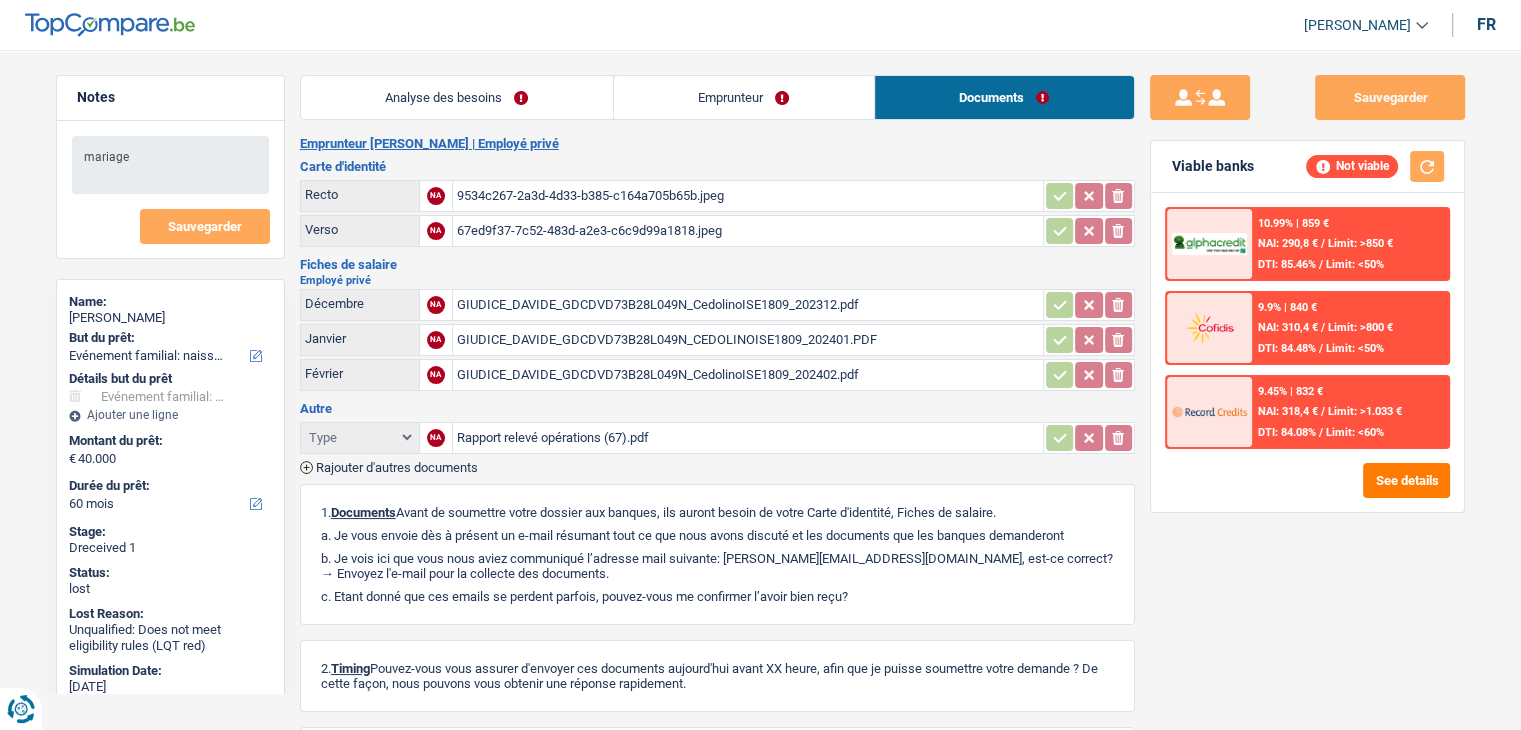 click on "GIUDICE_DAVIDE_GDCDVD73B28L049N_CEDOLINOISE1809_202401.PDF" at bounding box center [748, 340] 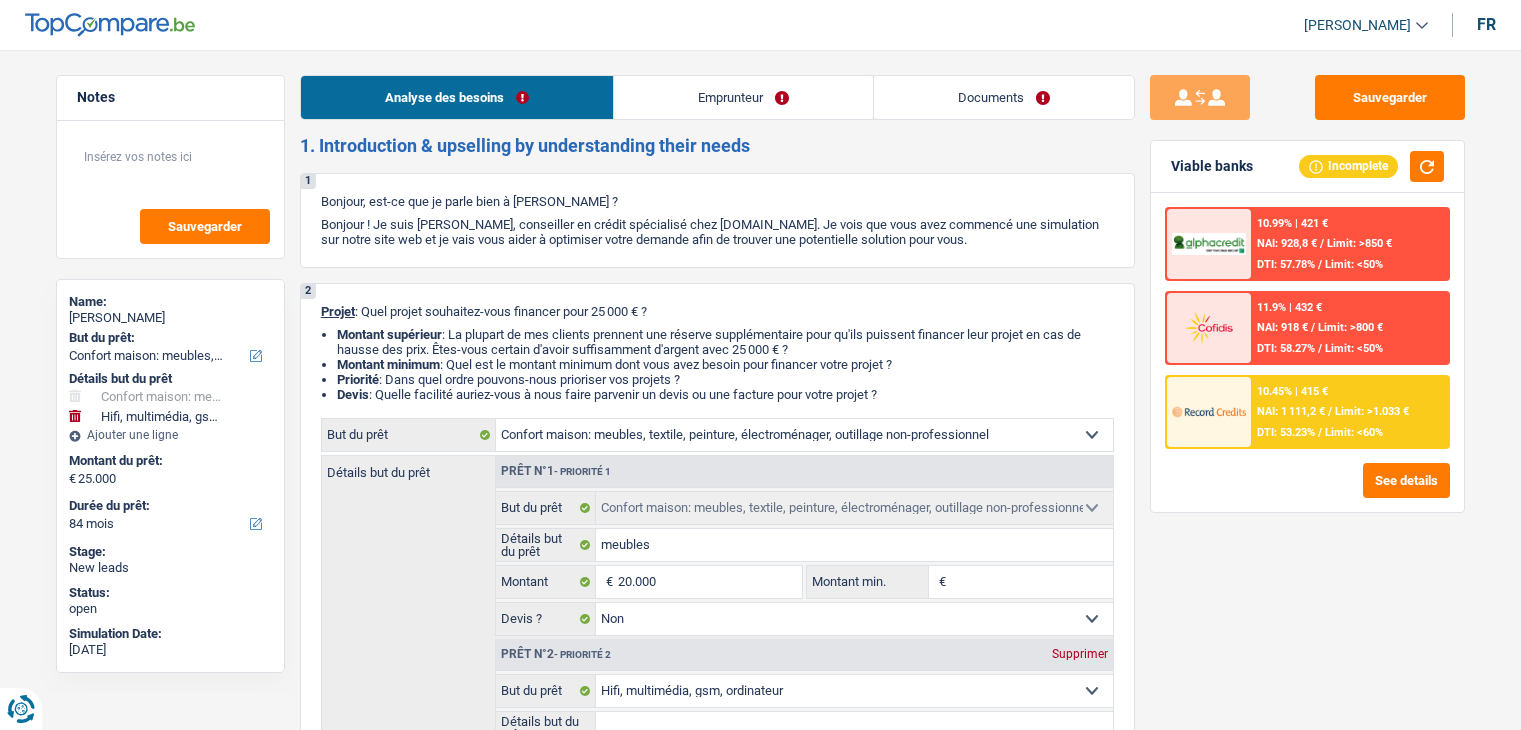 select on "household" 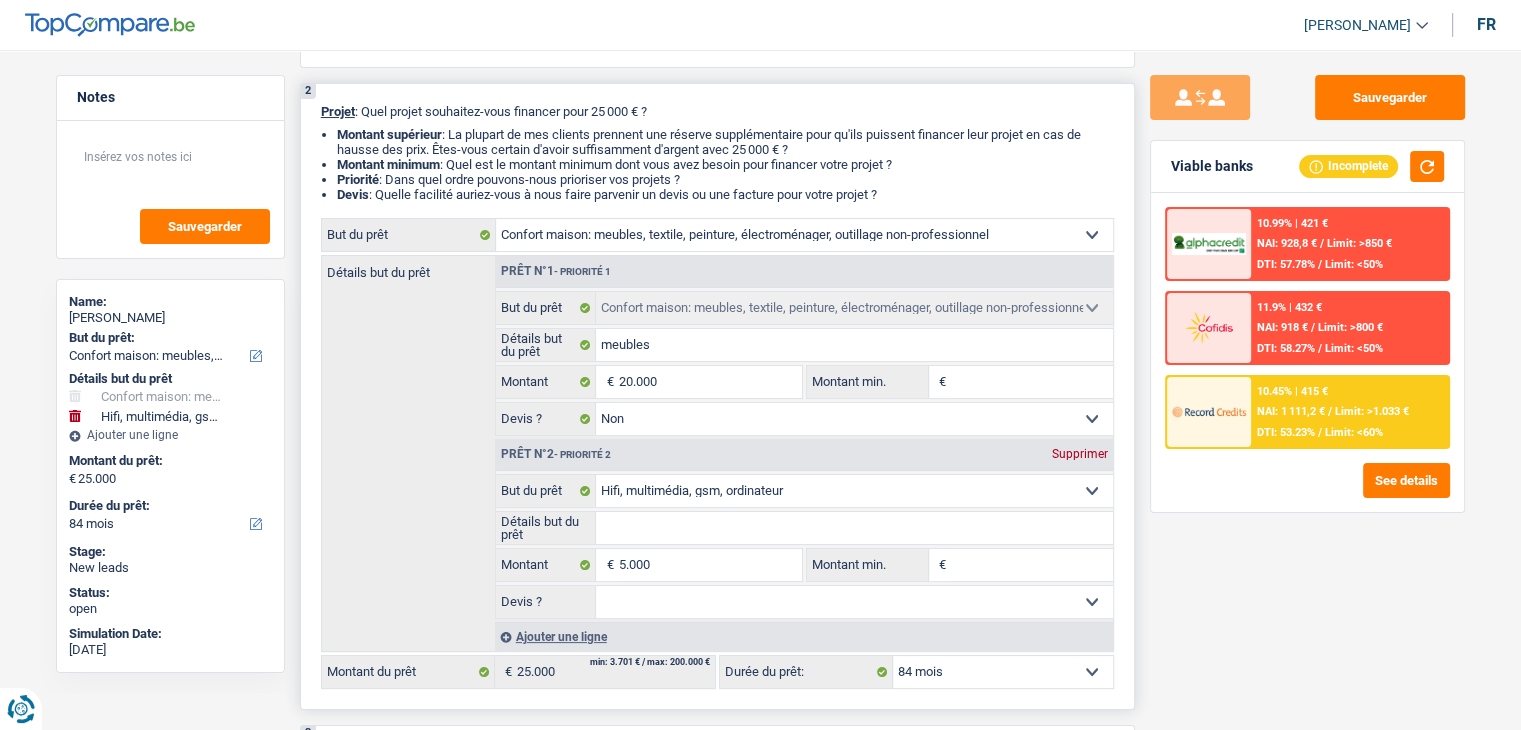 scroll, scrollTop: 200, scrollLeft: 0, axis: vertical 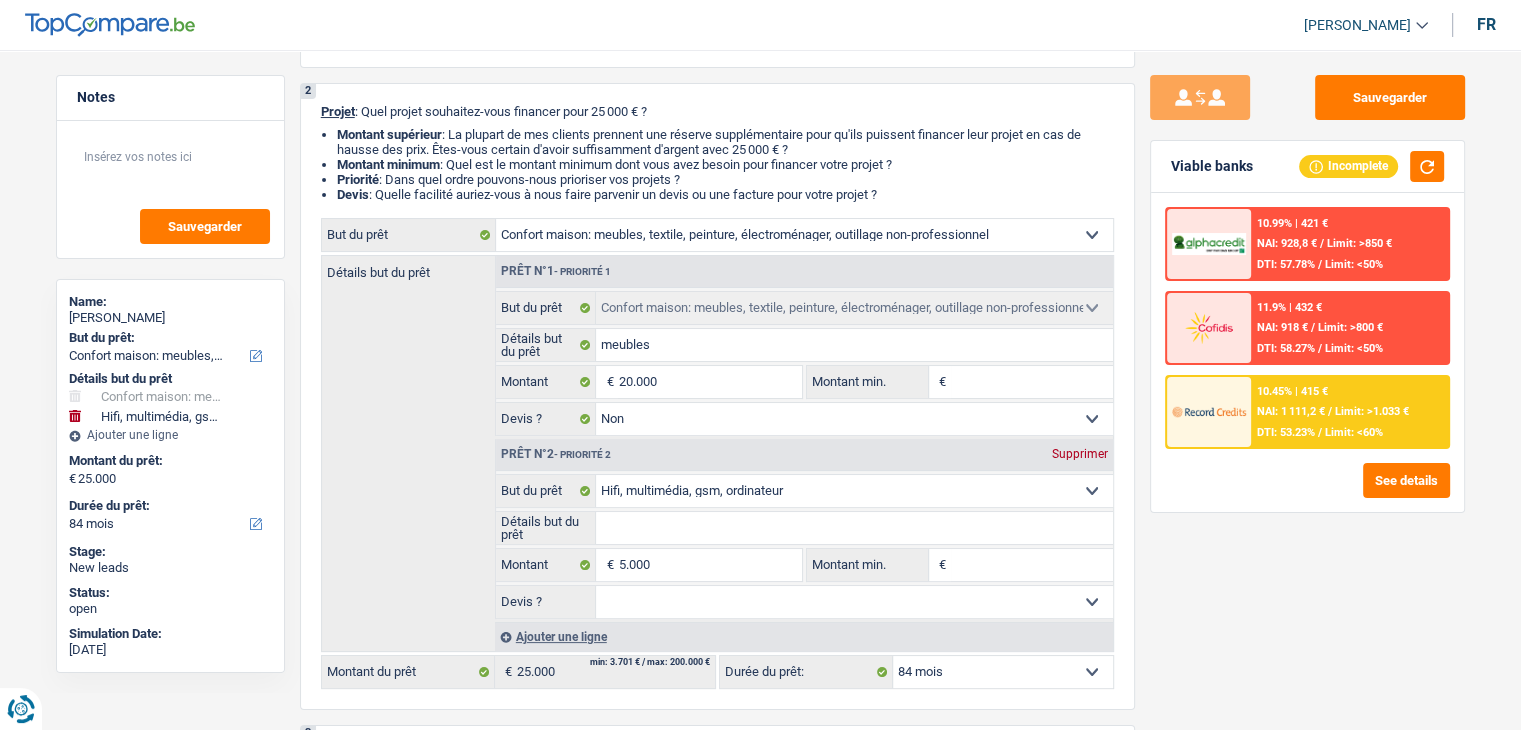 type on "2" 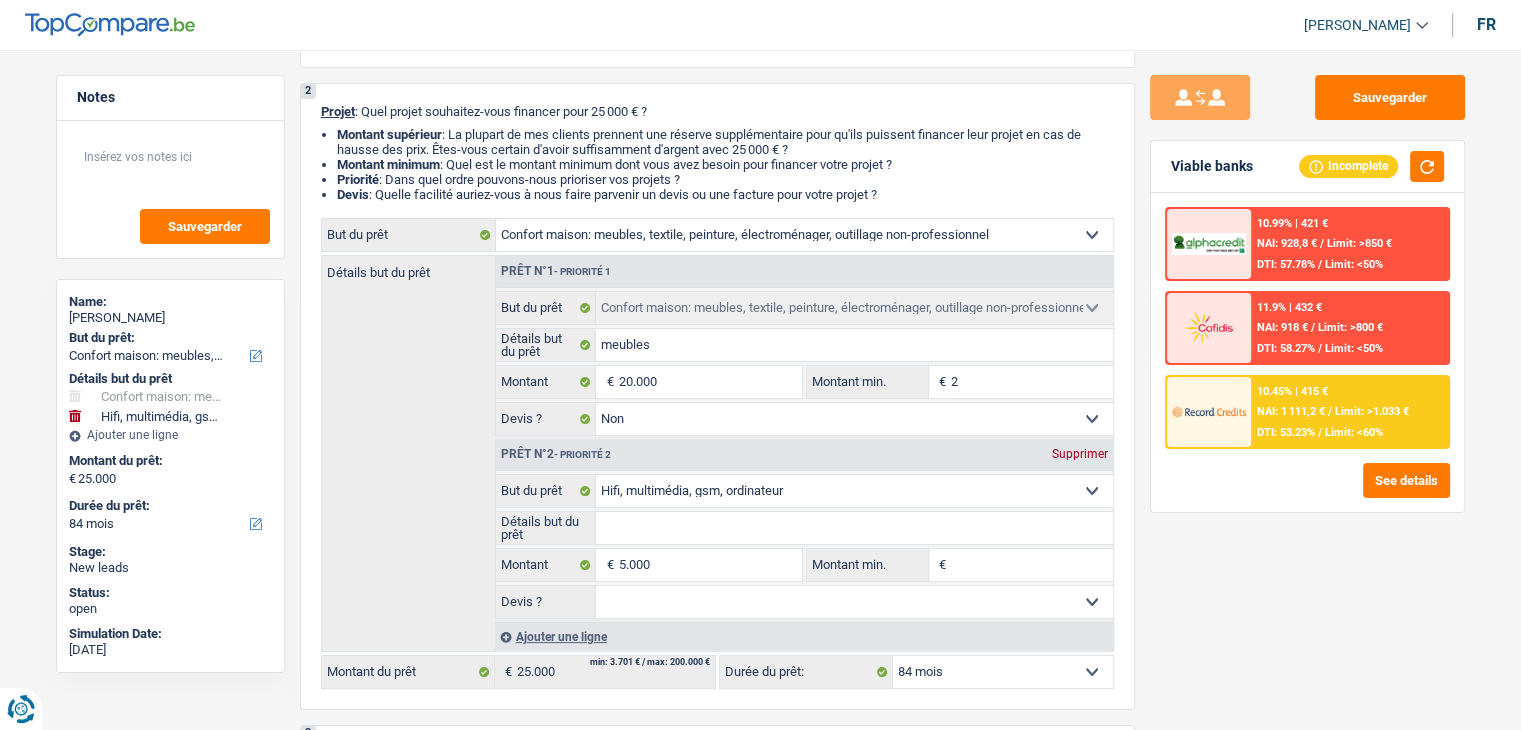 type on "2" 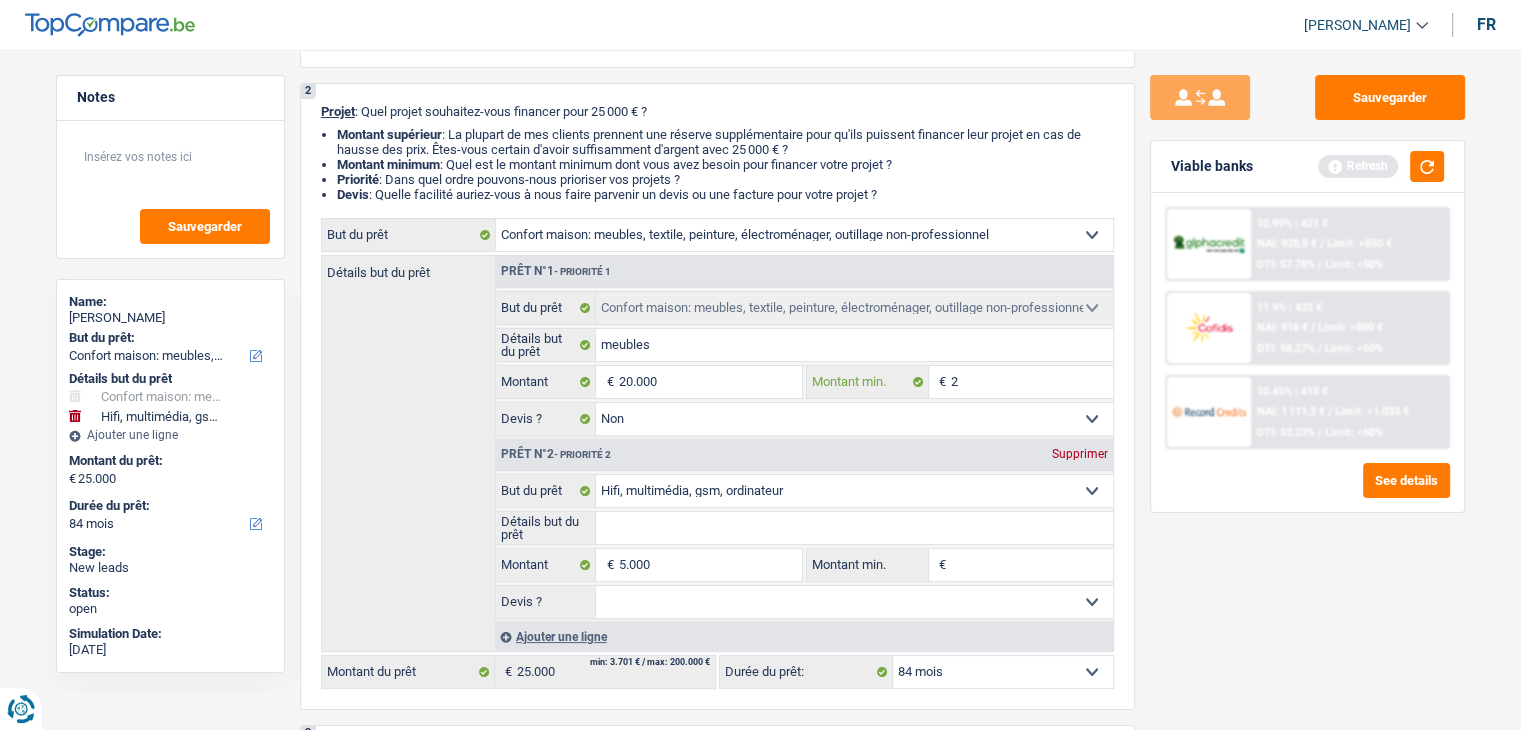 type on "20" 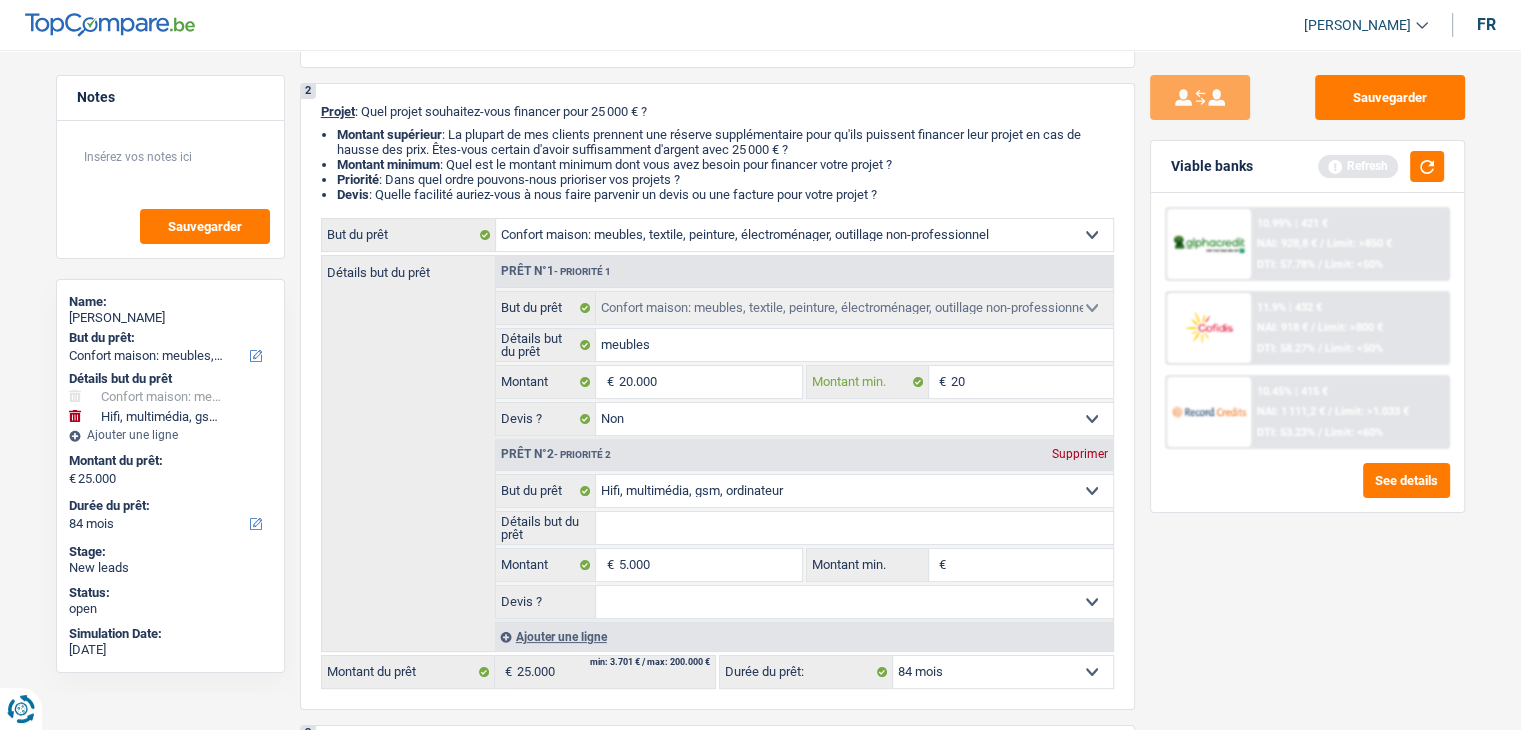 type on "20" 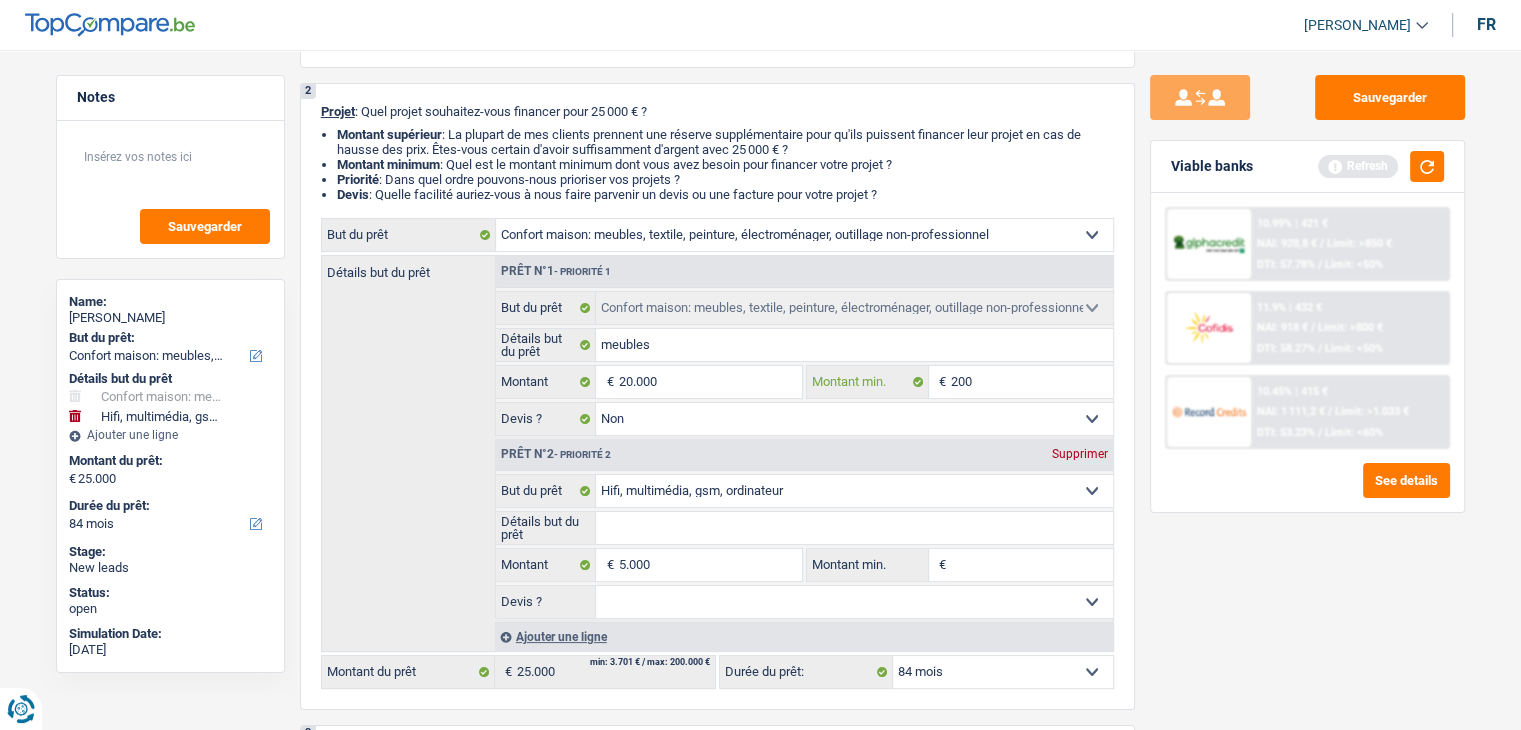 type on "2.000" 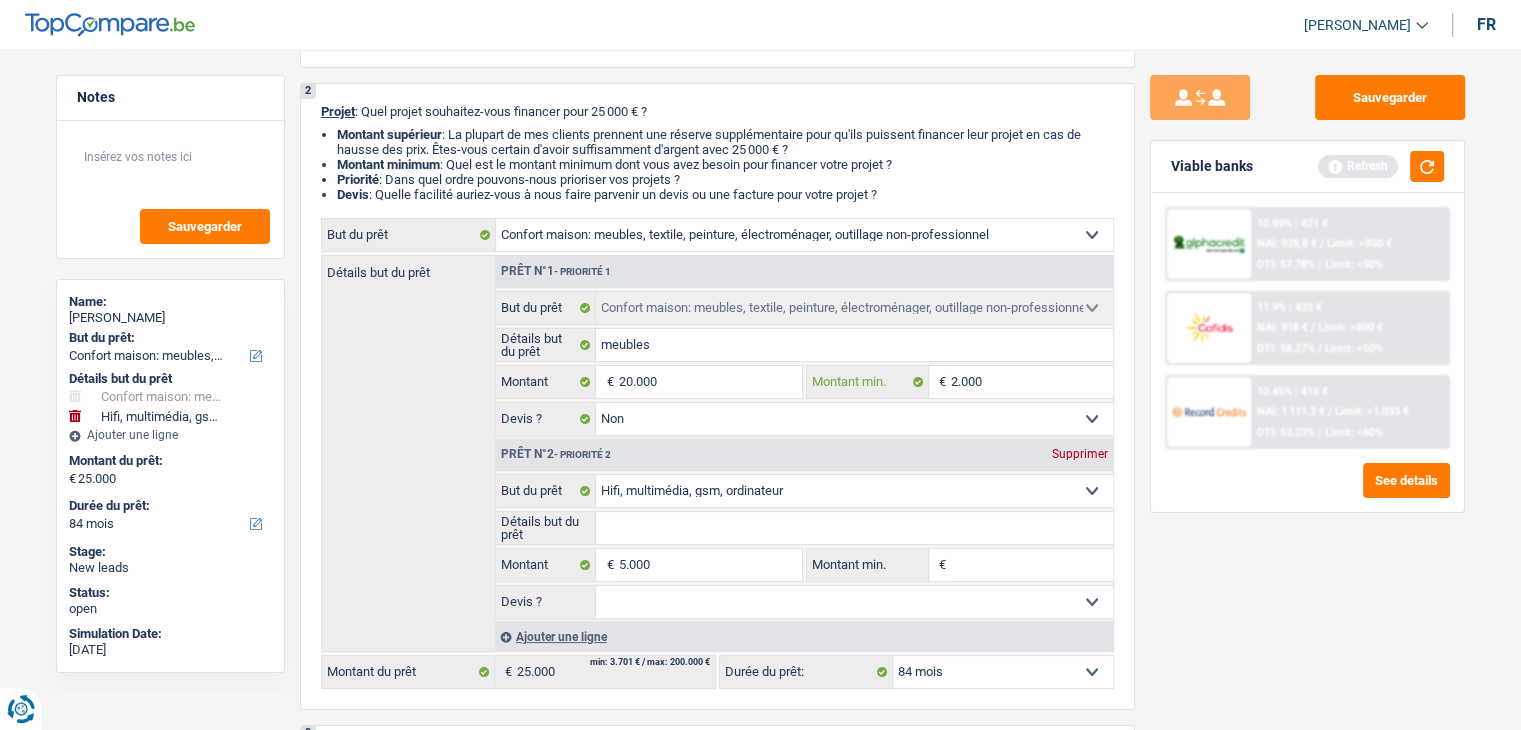 type on "2.000" 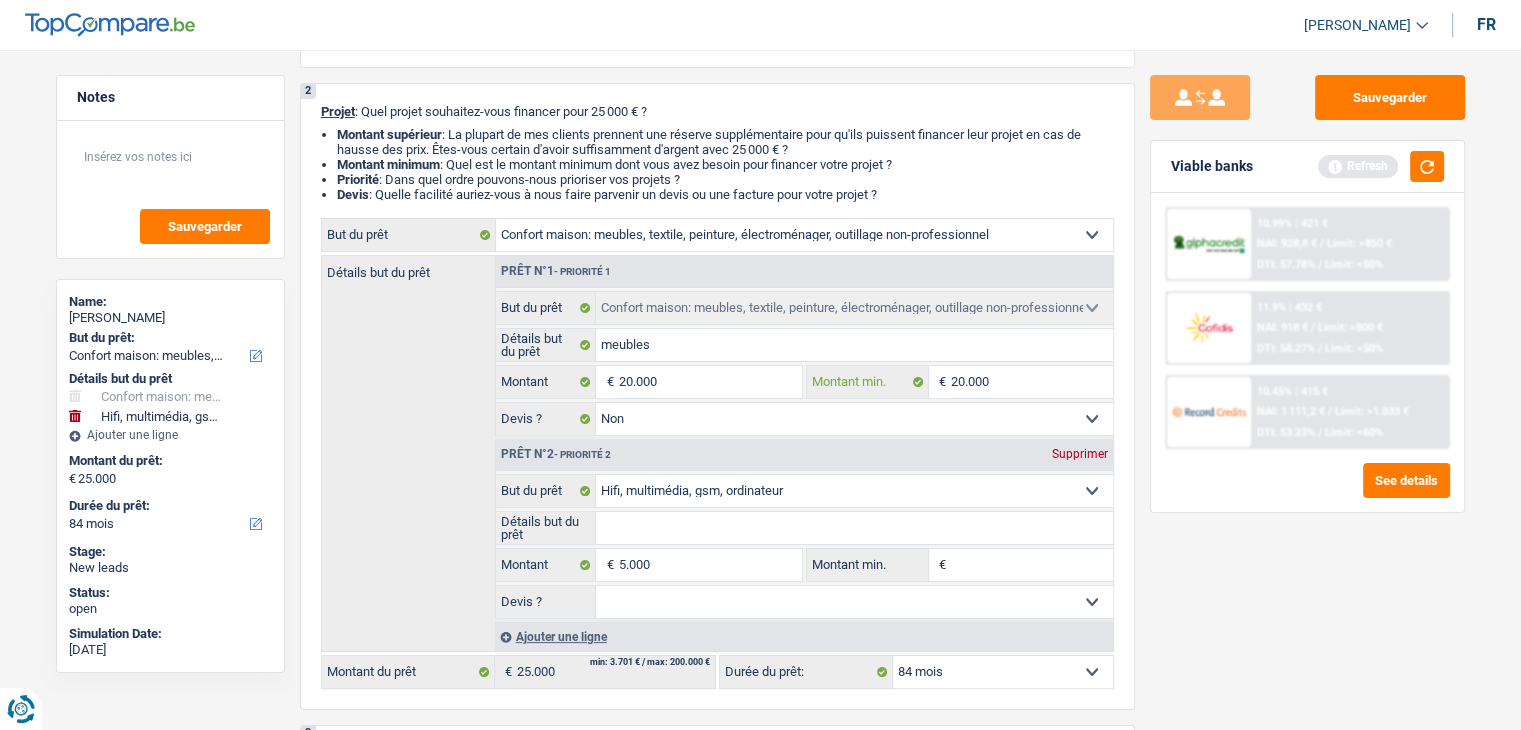 type on "20.000" 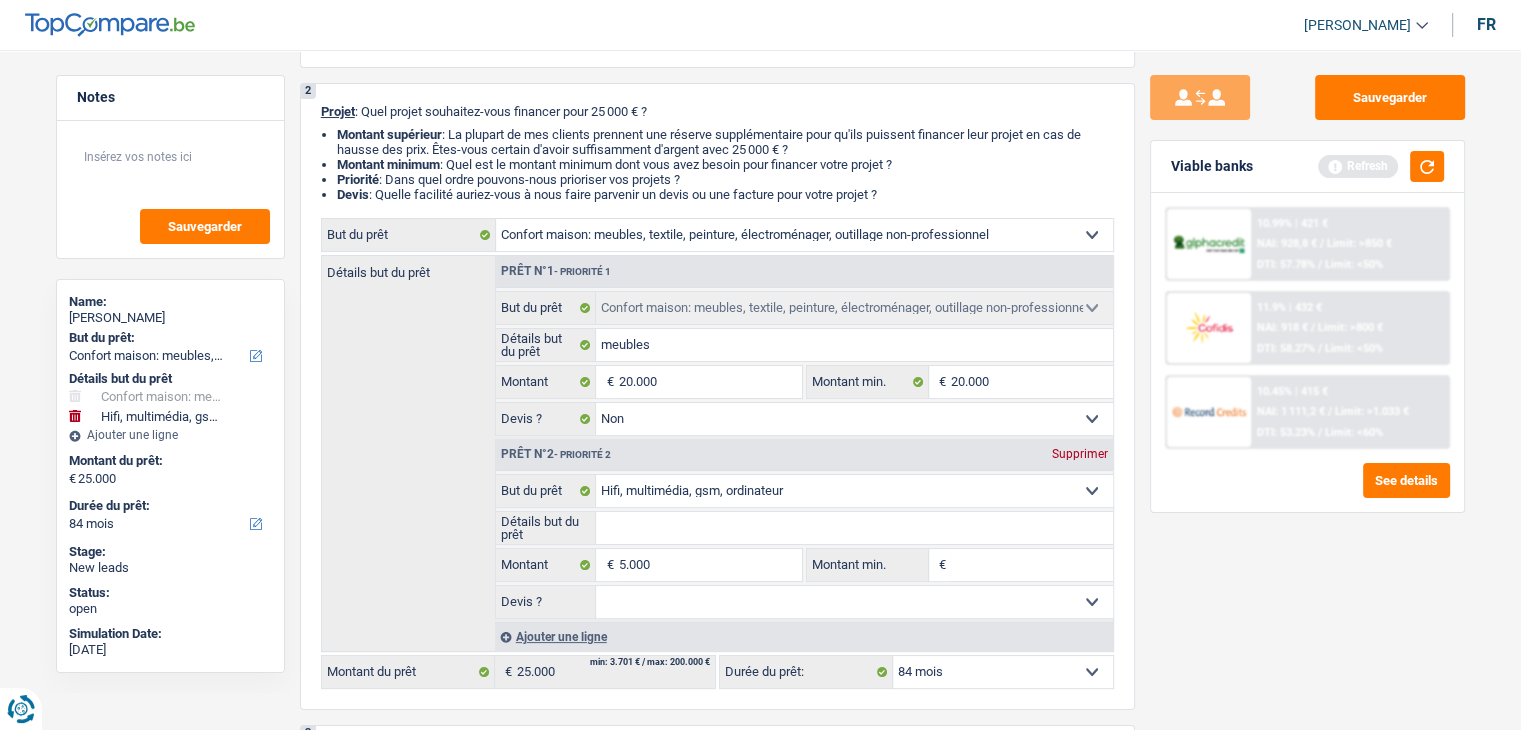 drag, startPoint x: 1353, startPoint y: 592, endPoint x: 1351, endPoint y: 571, distance: 21.095022 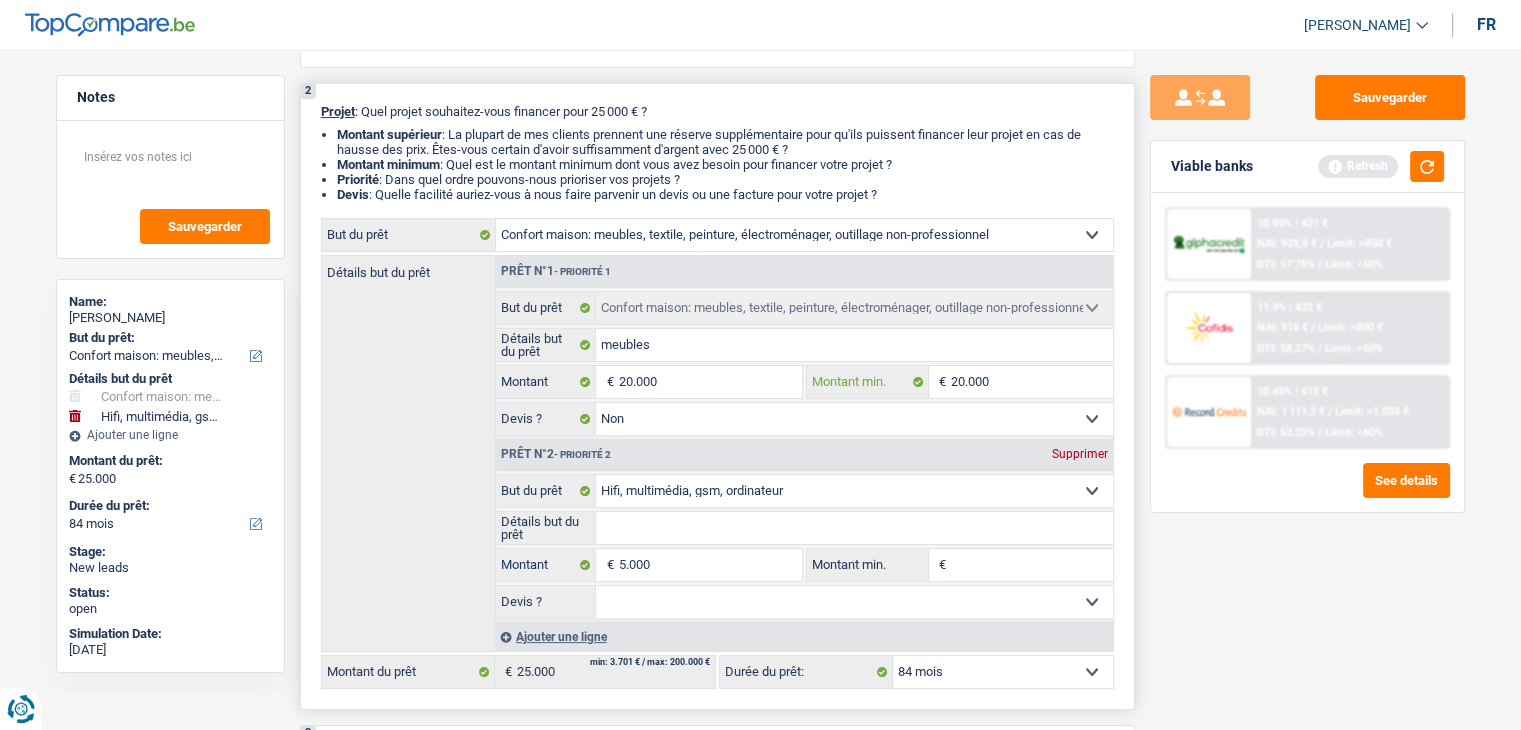 click on "20.000" at bounding box center [1032, 382] 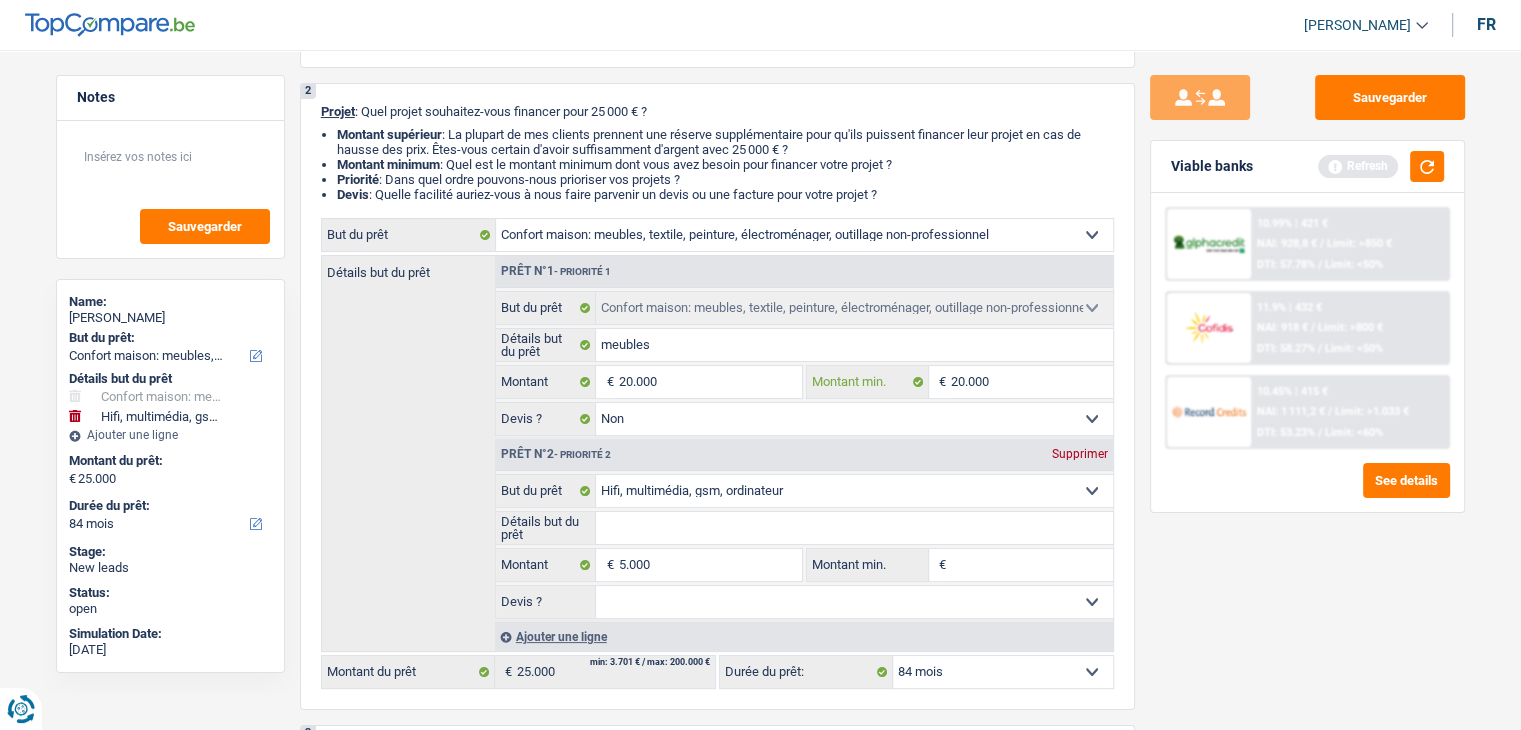 type on "2.000" 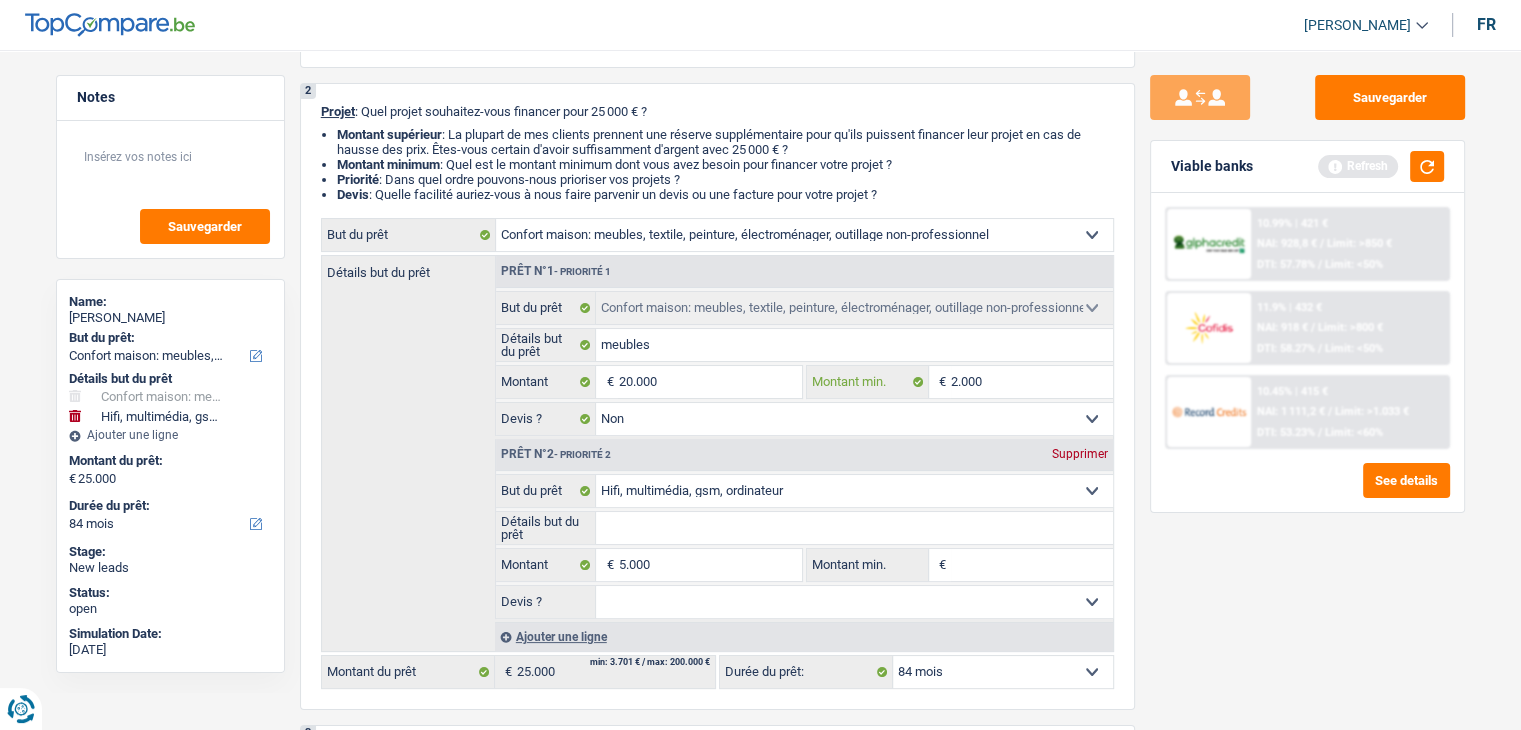 type on "200" 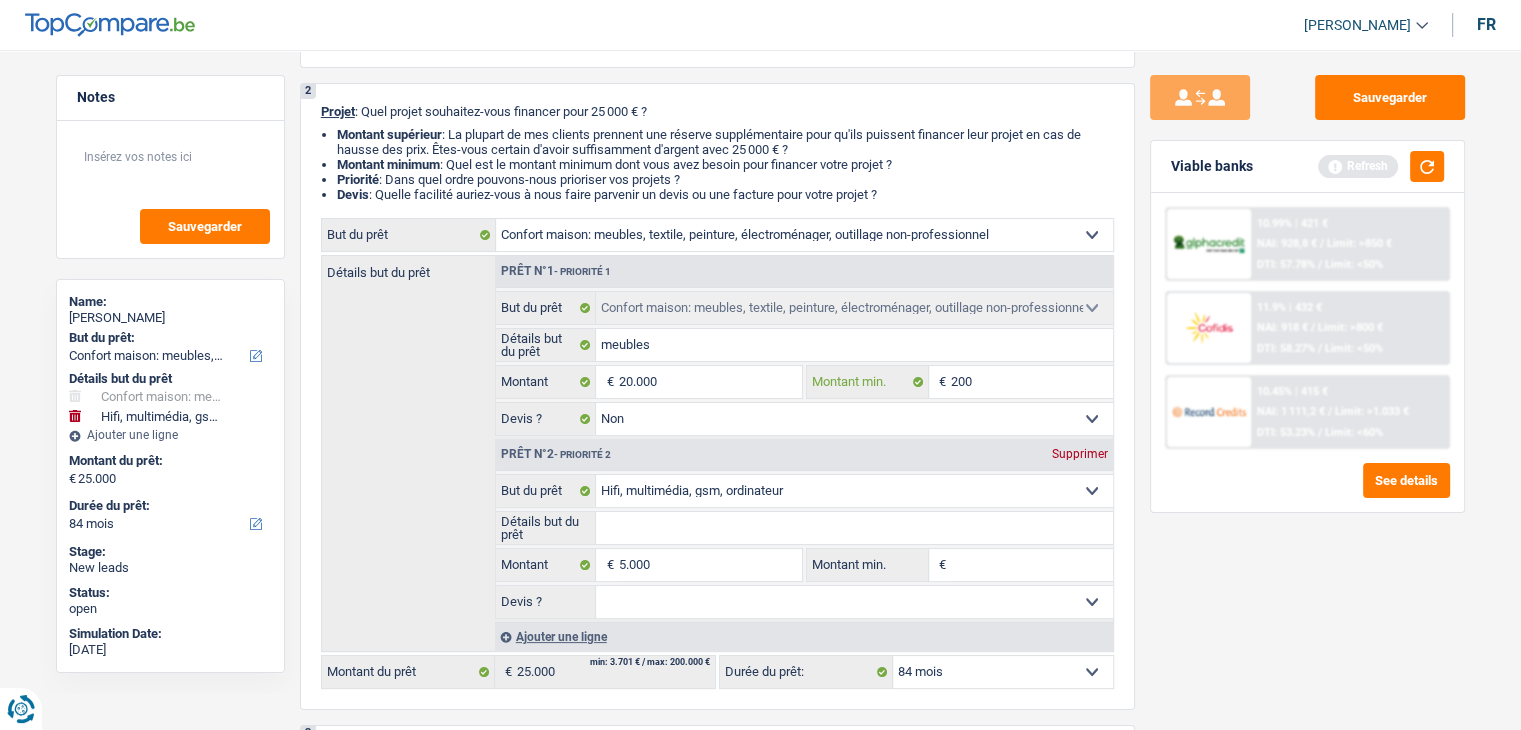 type on "20" 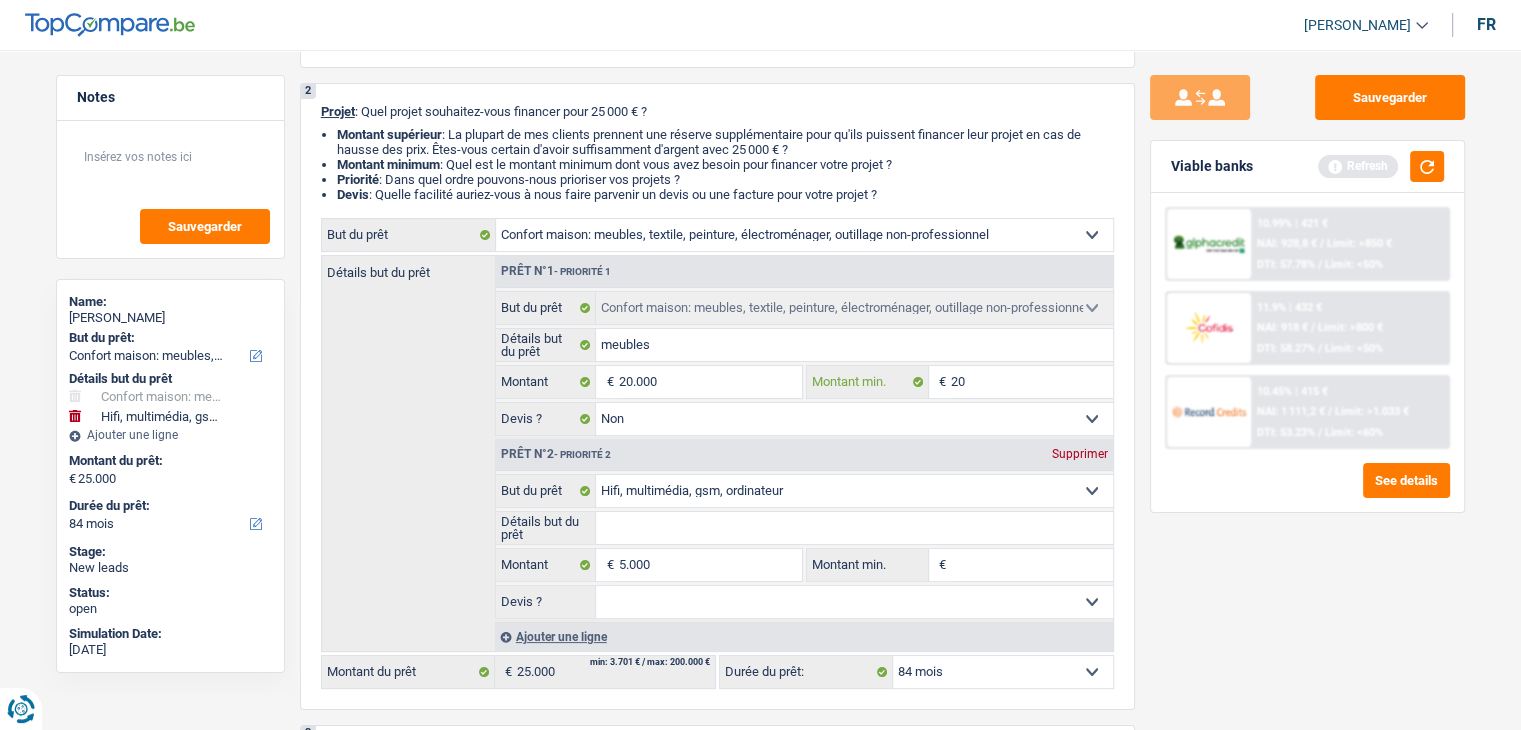 type on "20" 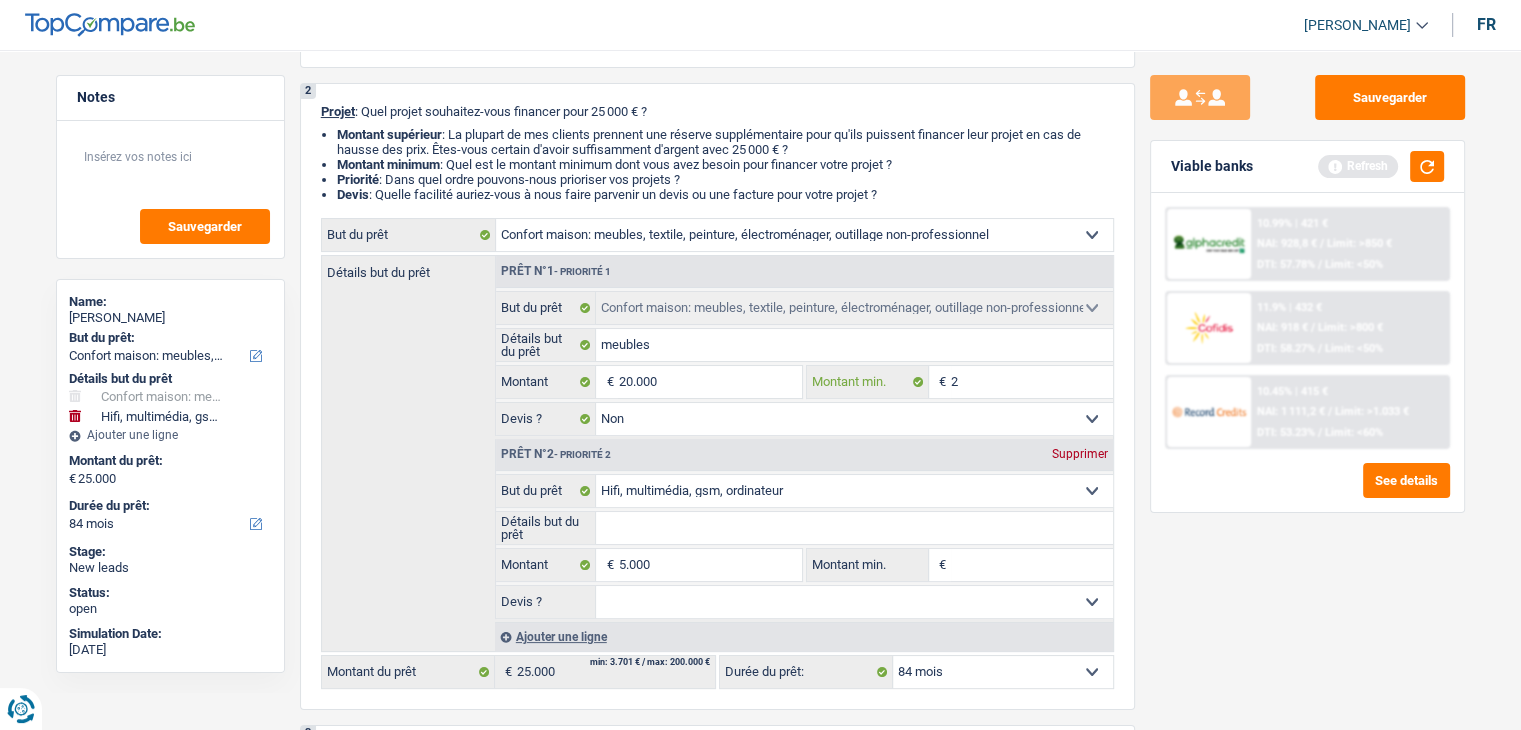 type 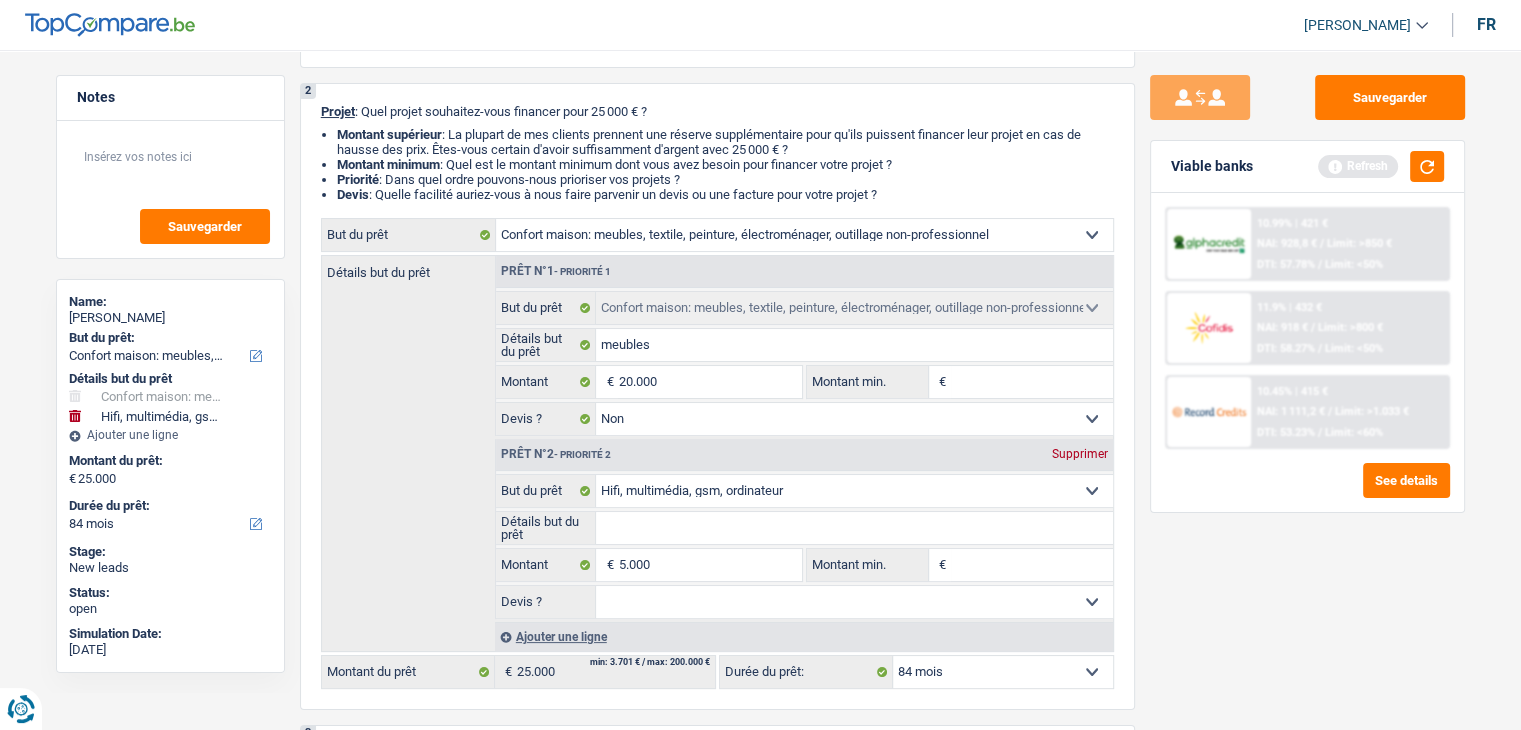 type on "1" 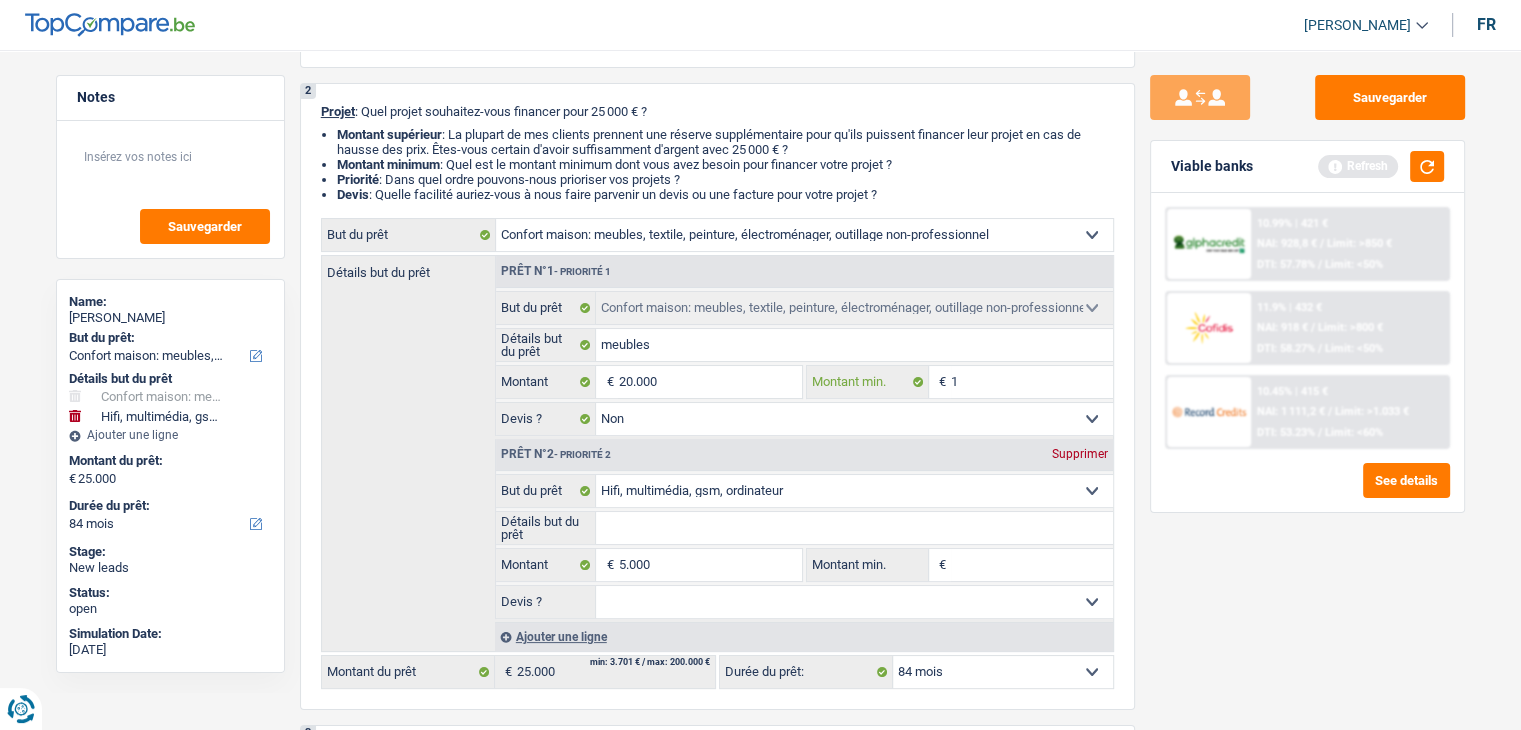 type on "15" 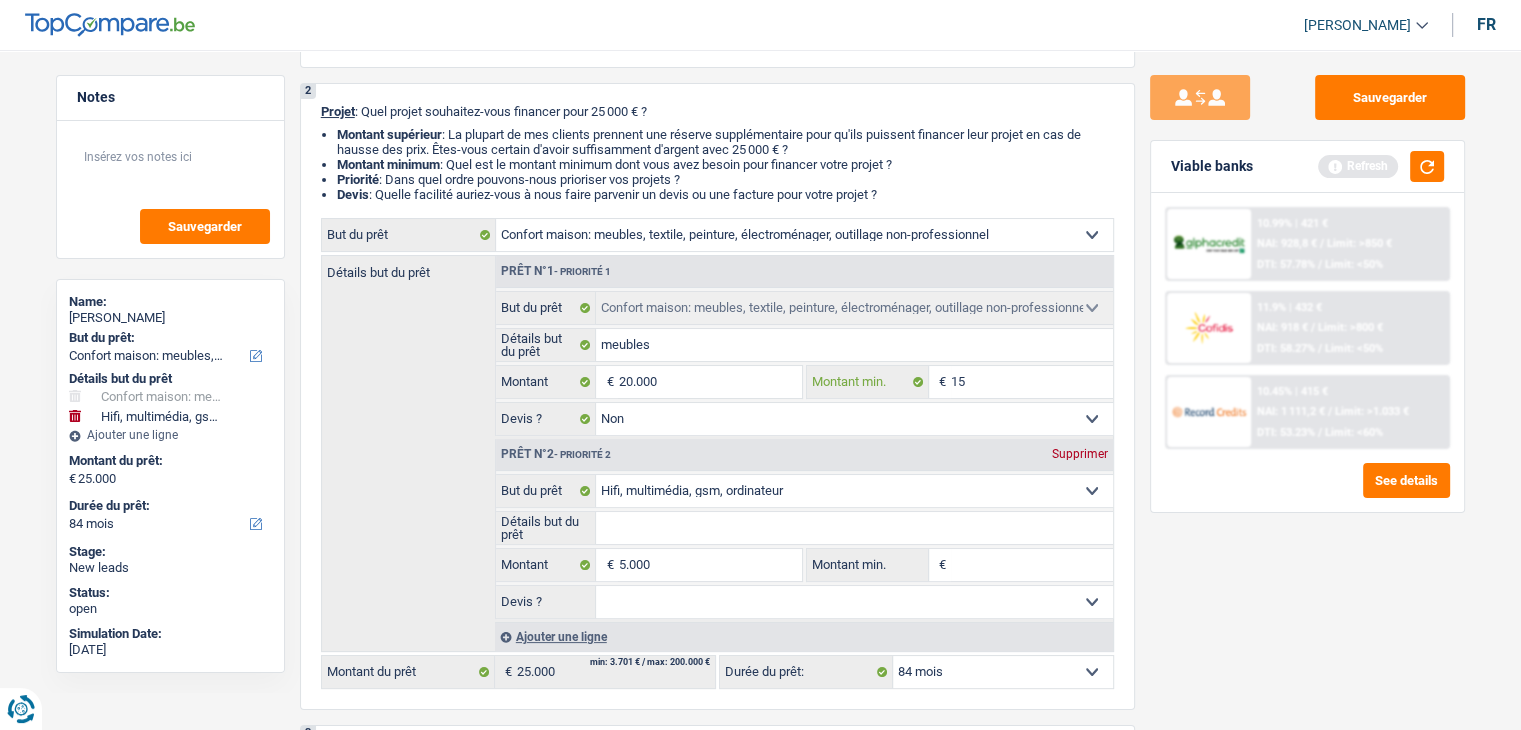 type on "150" 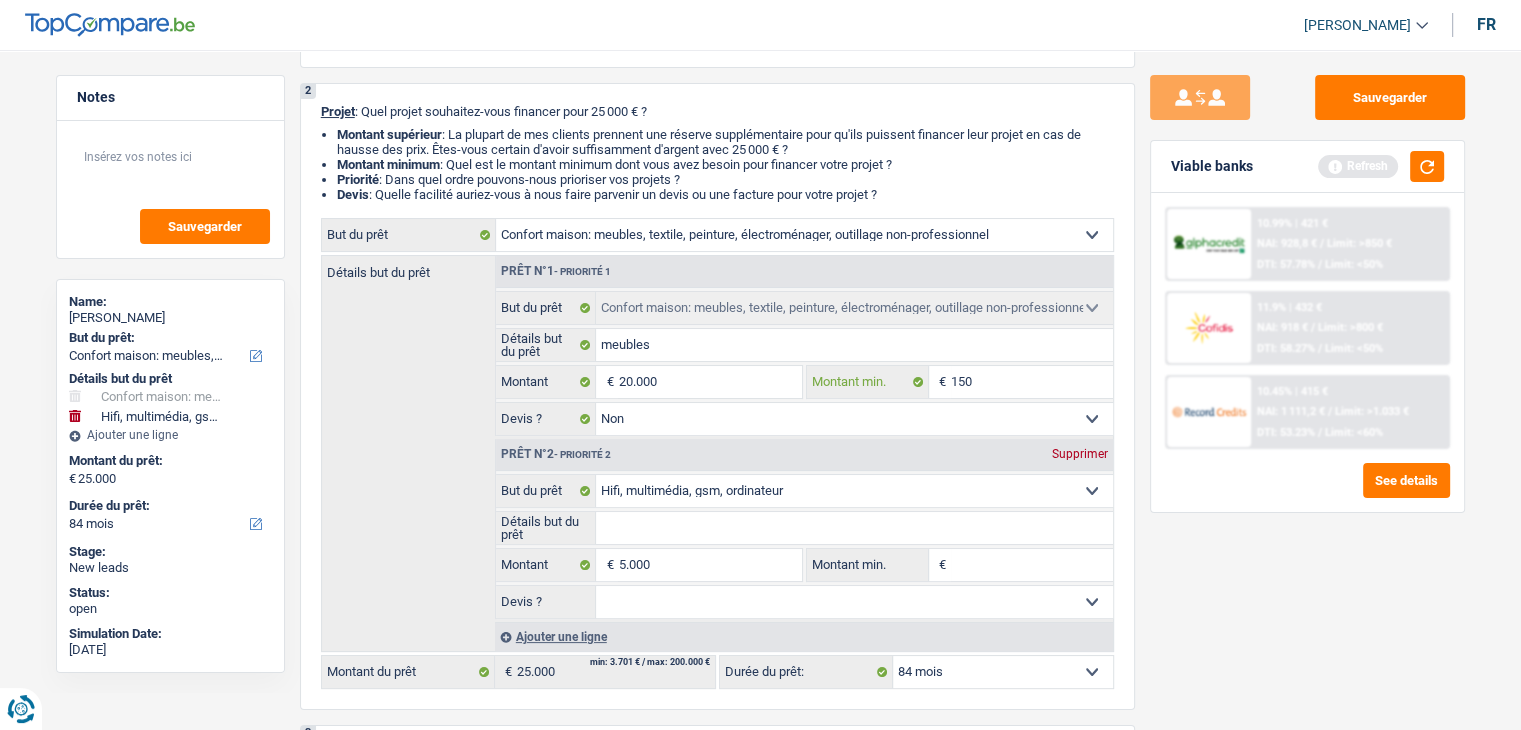 type on "150" 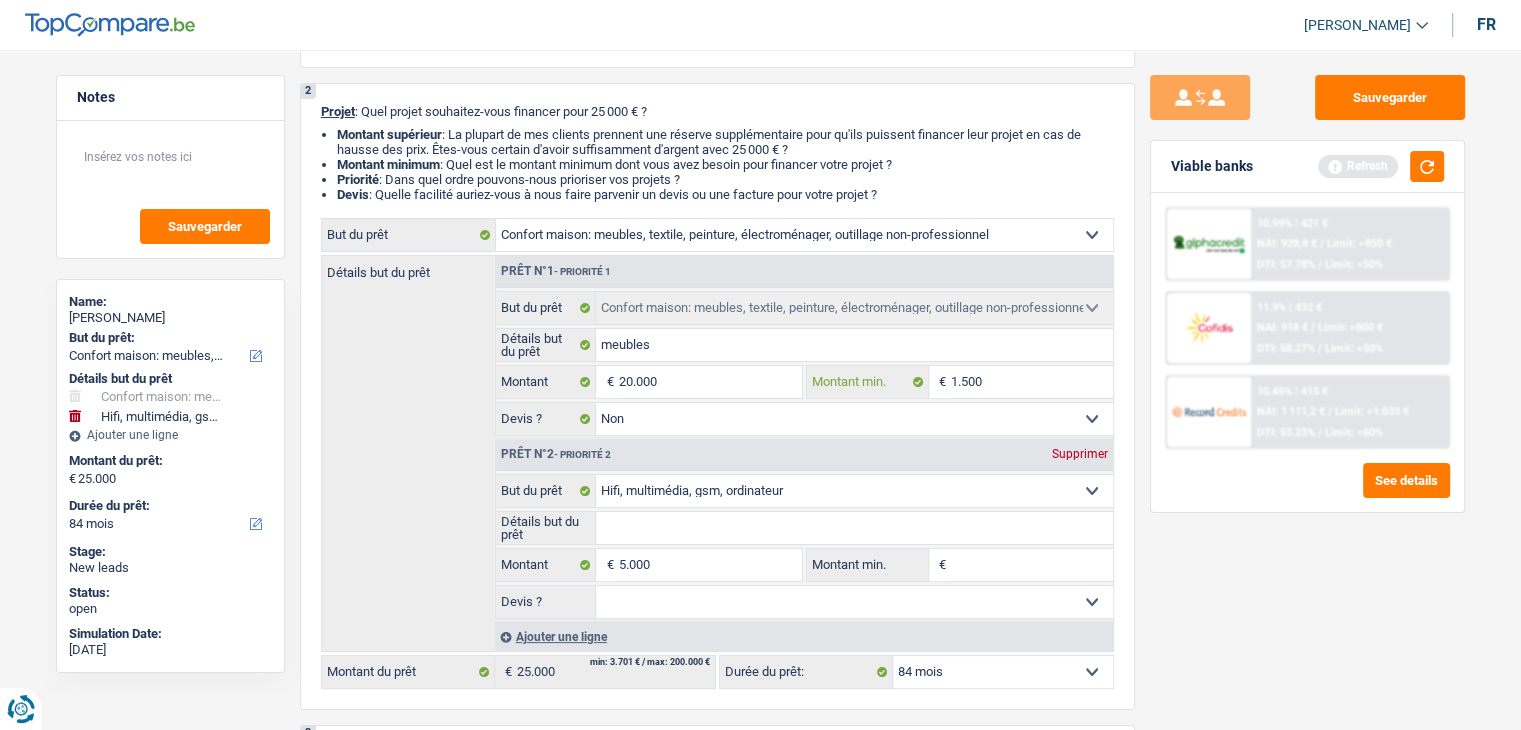 type on "1.500" 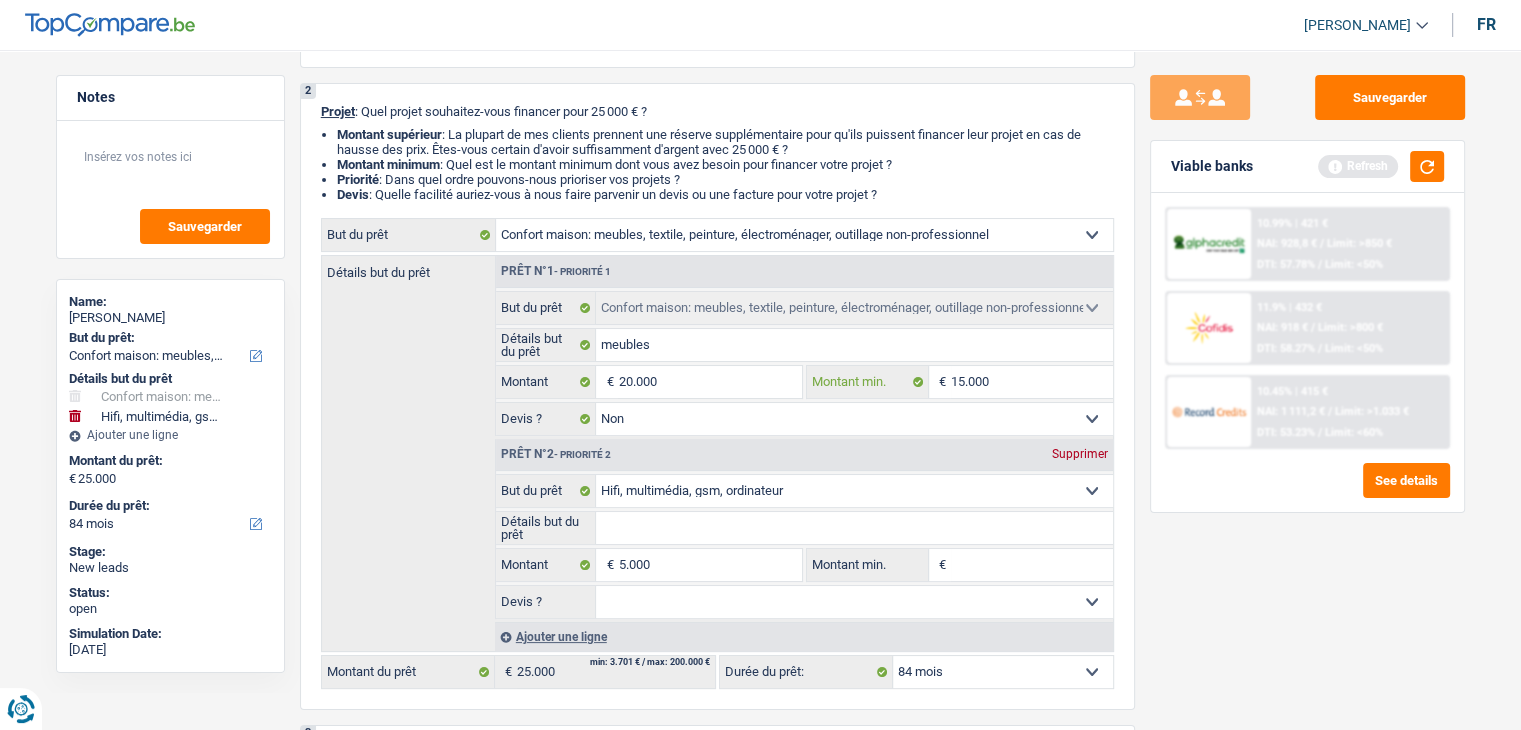 type on "15.000" 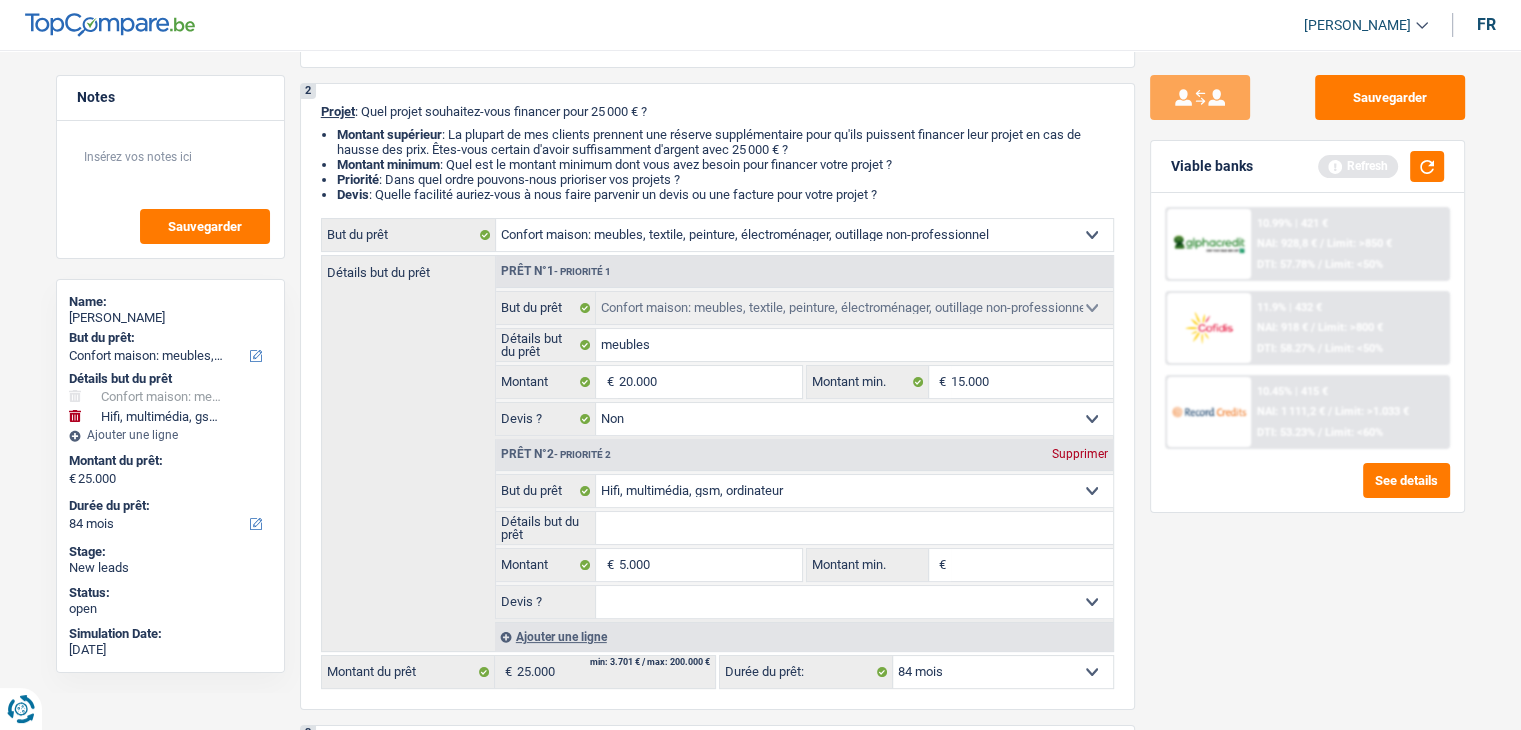 click on "Sauvegarder
Viable banks
Refresh
10.99% | 421 €
NAI: 928,8 €
/
Limit: >850 €
DTI: 57.78%
/
Limit: <50%
11.9% | 432 €
NAI: 918 €
/
Limit: >800 €
DTI: 58.27%
/
Limit: <50%
/       /" at bounding box center [1307, 384] 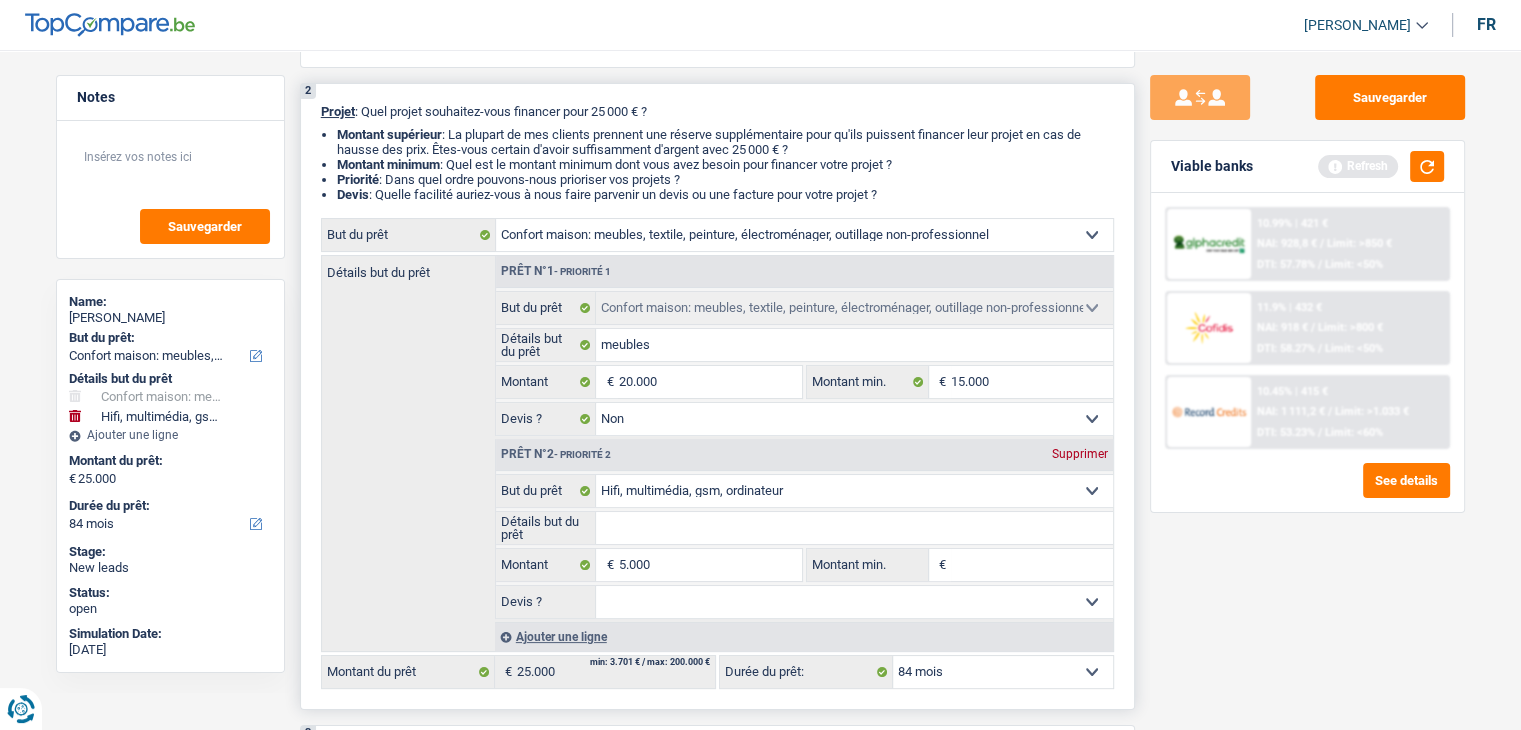 click on "Montant min." at bounding box center [1032, 565] 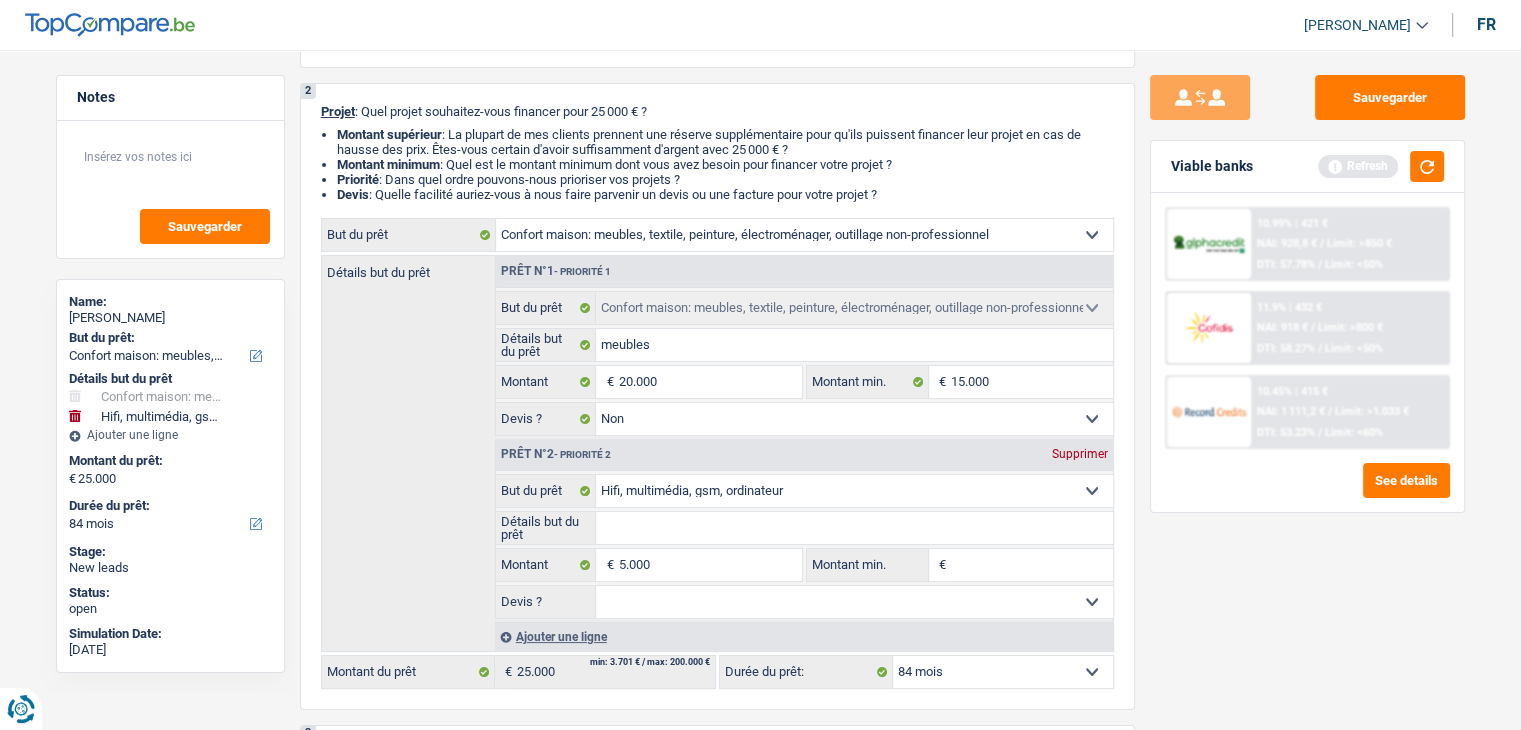 type on "5" 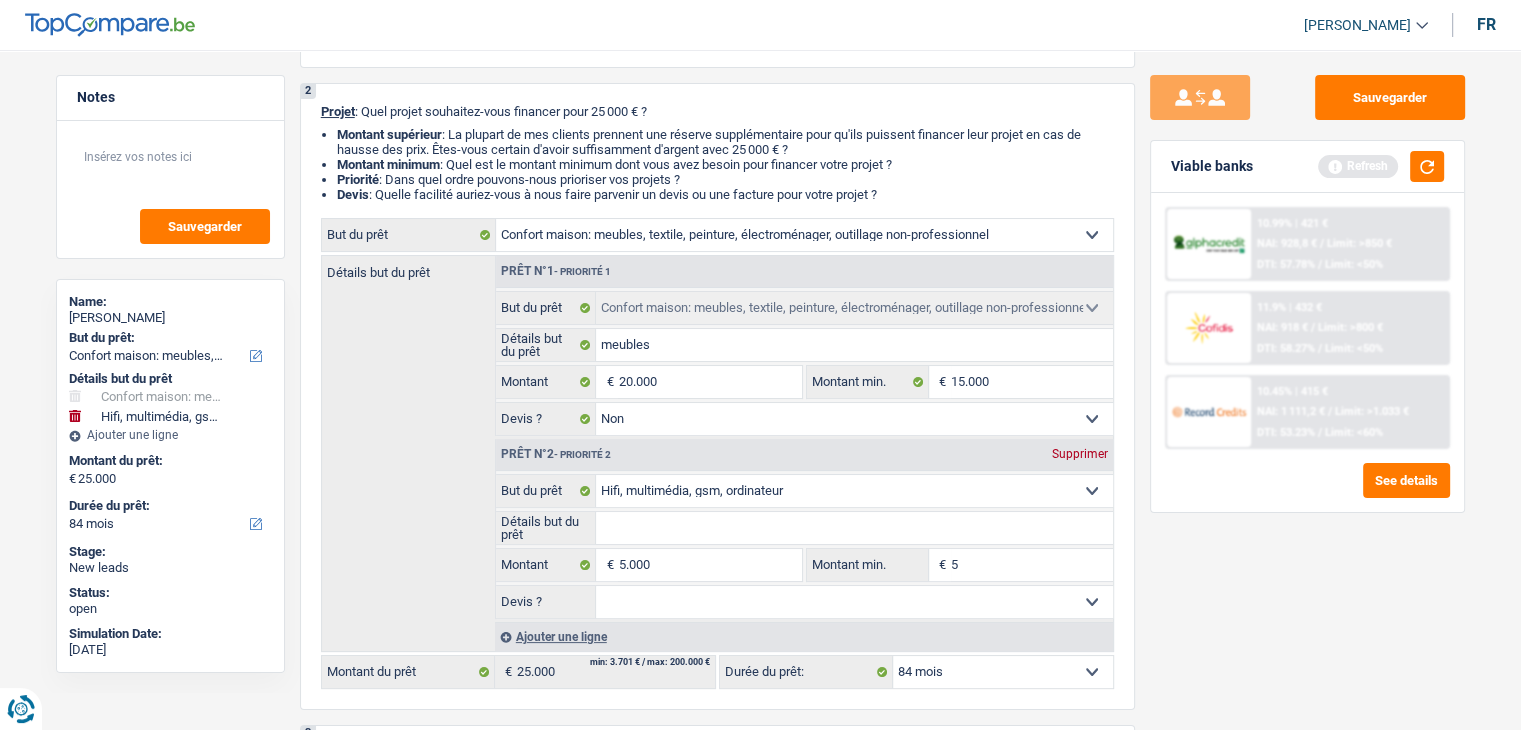 type on "5" 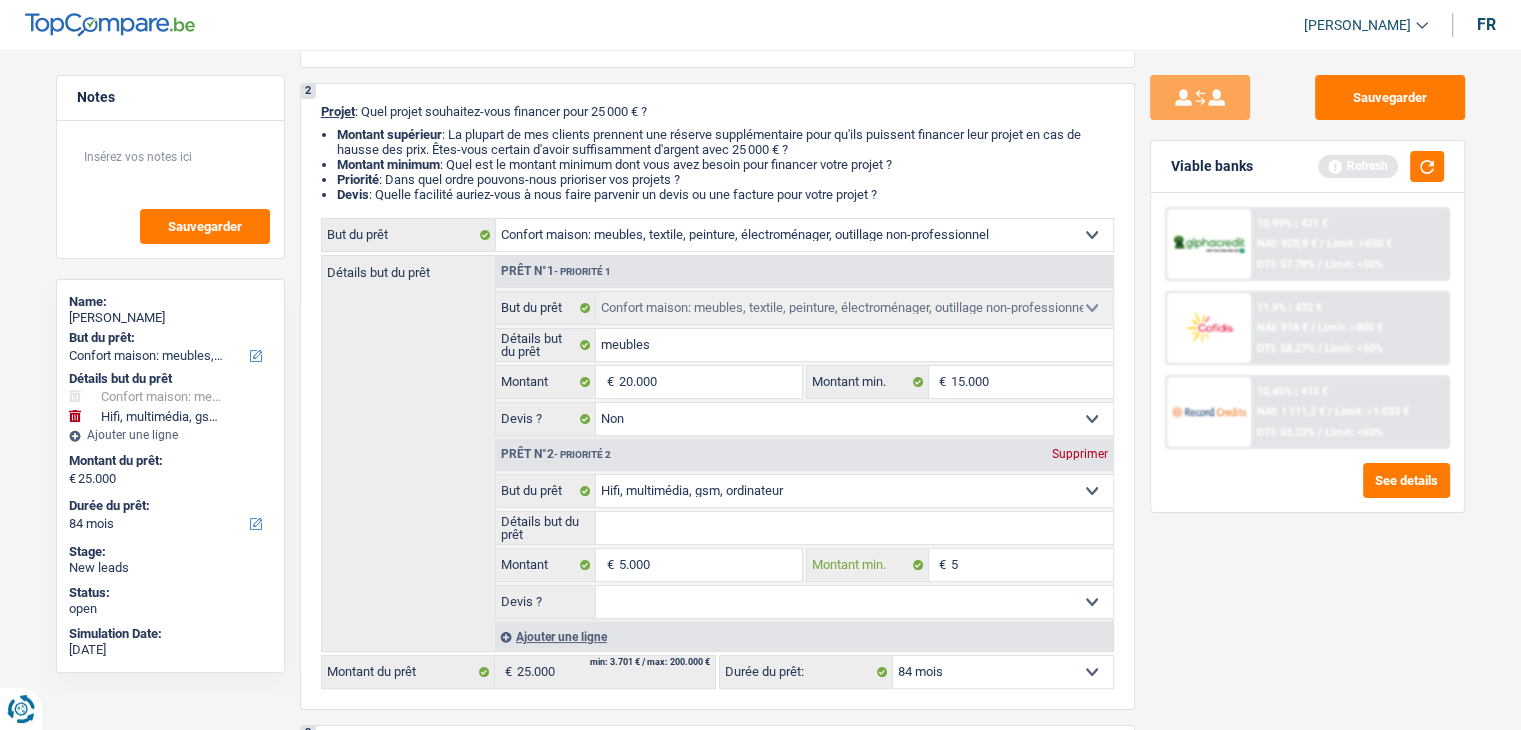 type on "50" 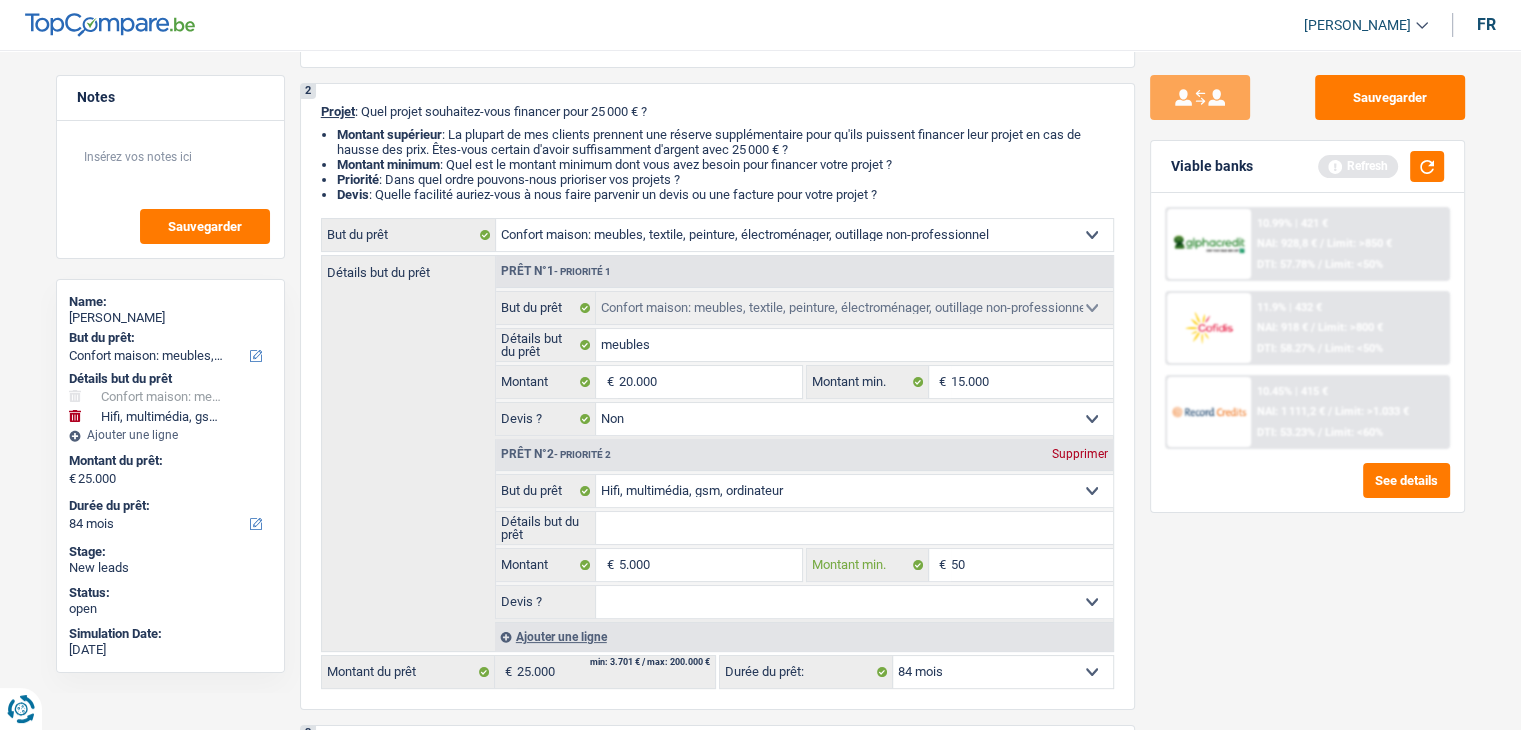 type on "500" 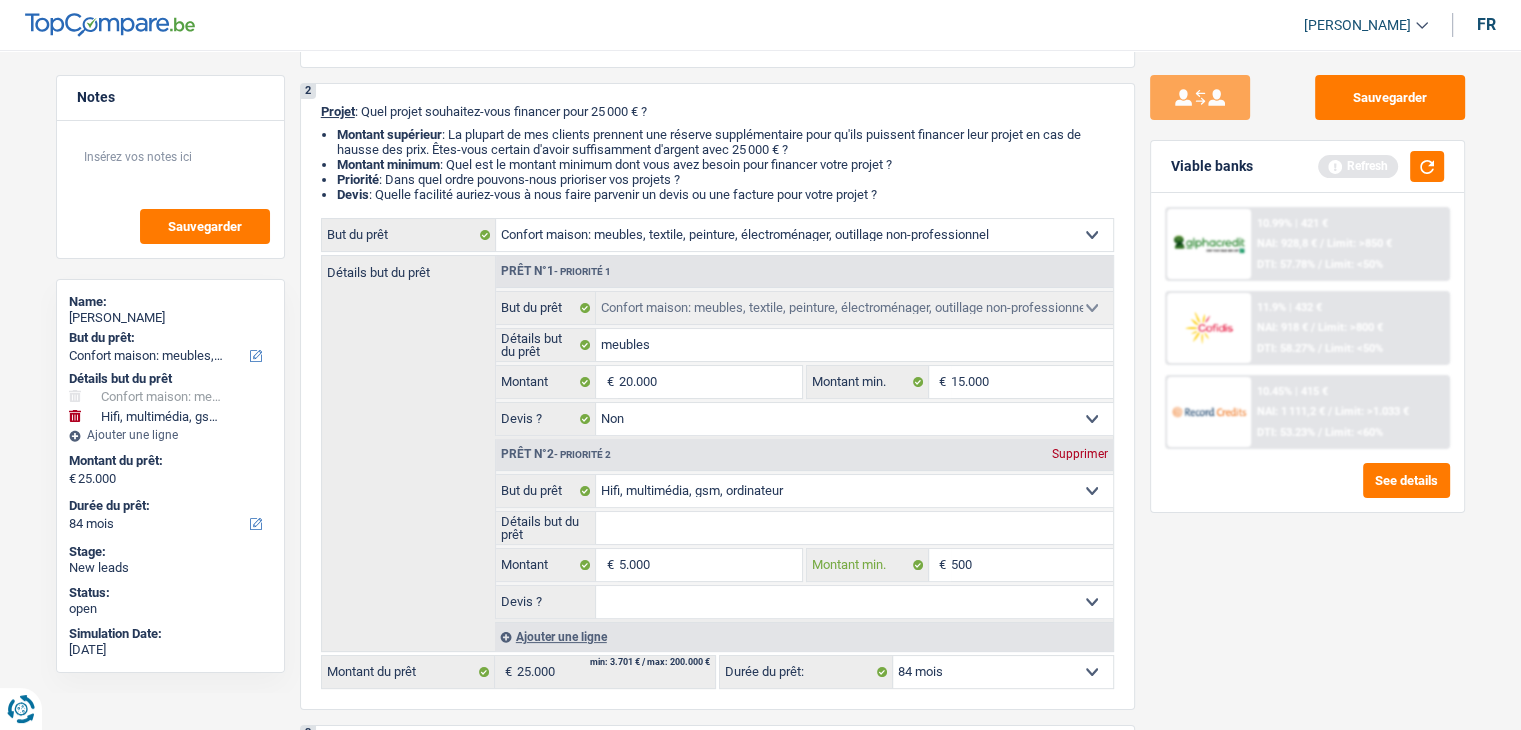 type on "5.000" 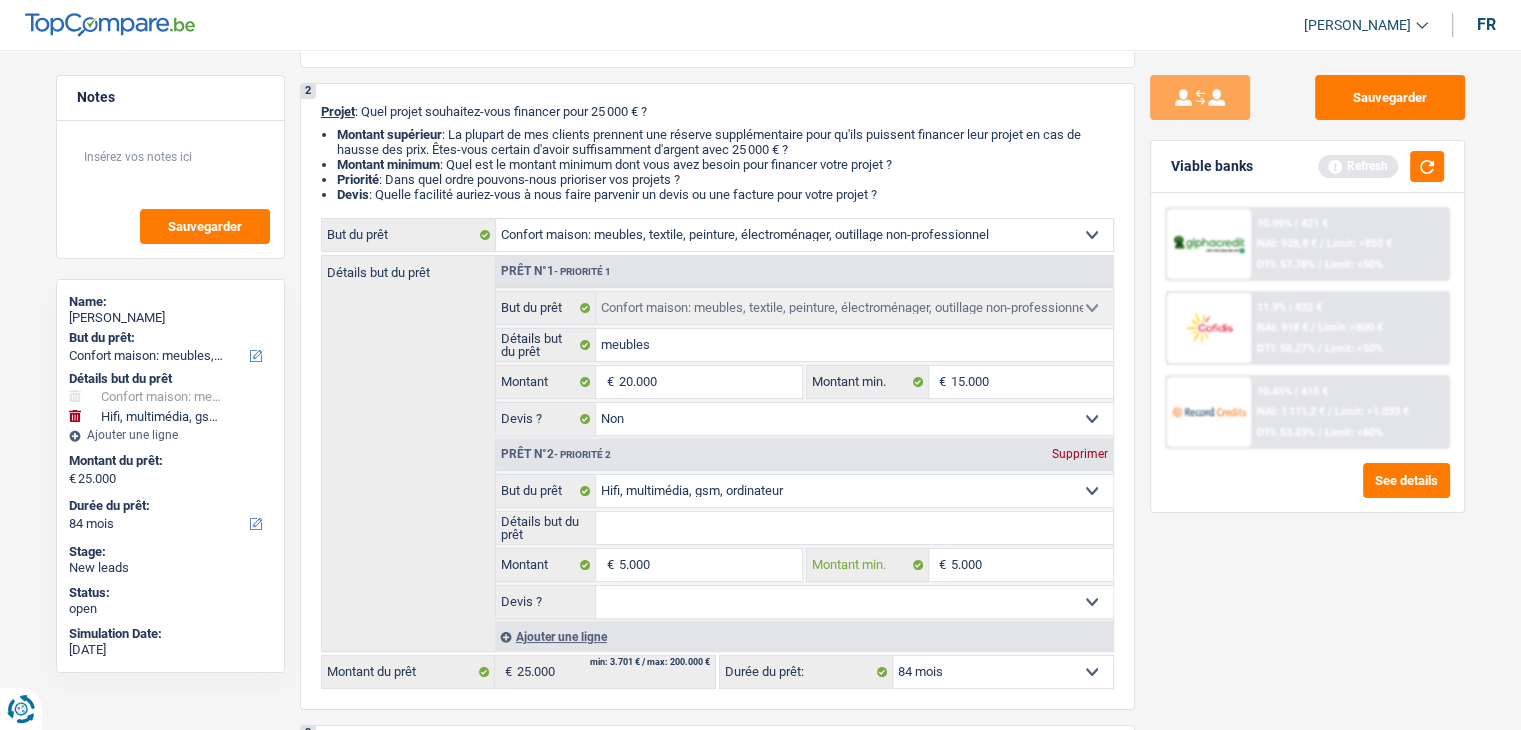 type on "5.000" 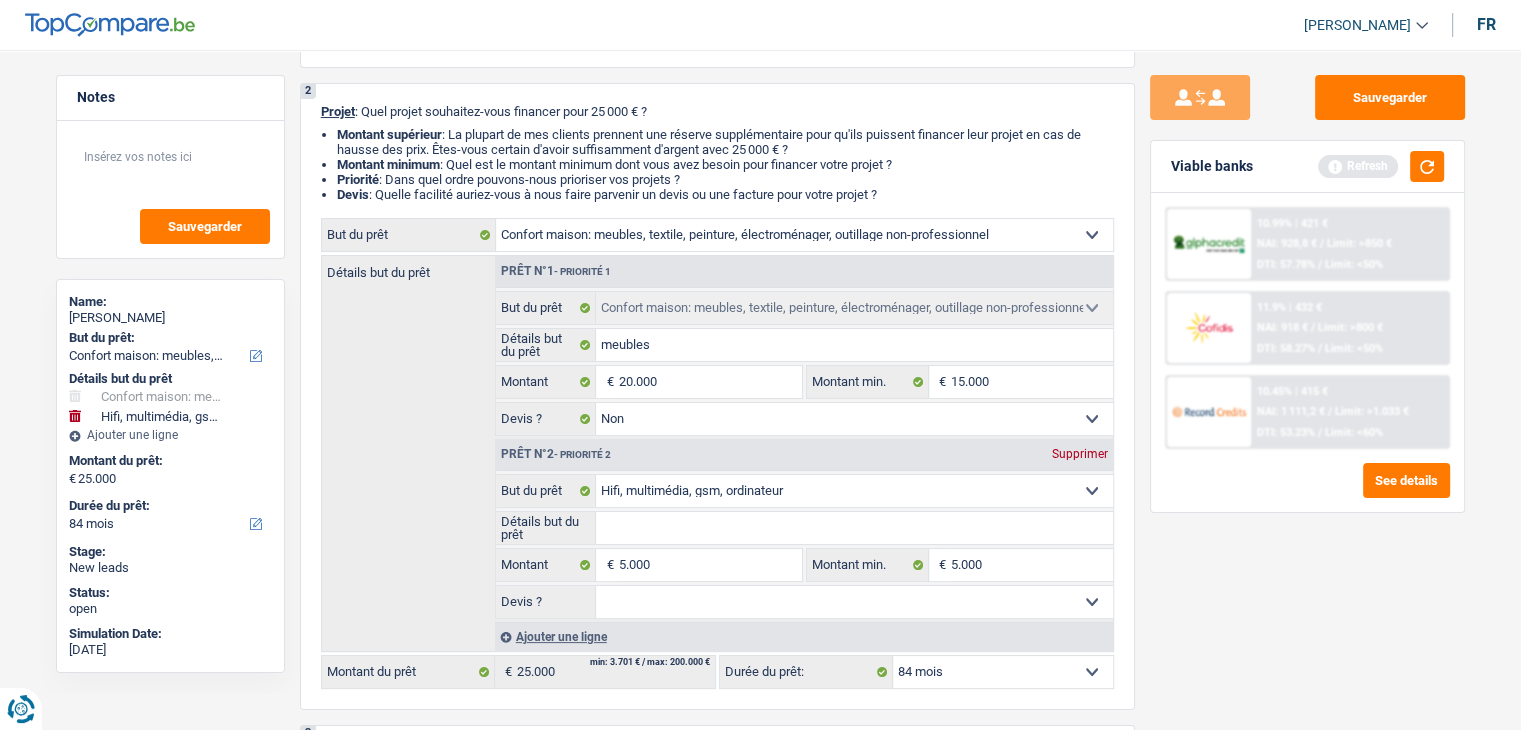click on "Sauvegarder
Viable banks
Refresh
10.99% | 421 €
NAI: 928,8 €
/
Limit: >850 €
DTI: 57.78%
/
Limit: <50%
11.9% | 432 €
NAI: 918 €
/
Limit: >800 €
DTI: 58.27%
/
Limit: <50%
/       /" at bounding box center (1307, 384) 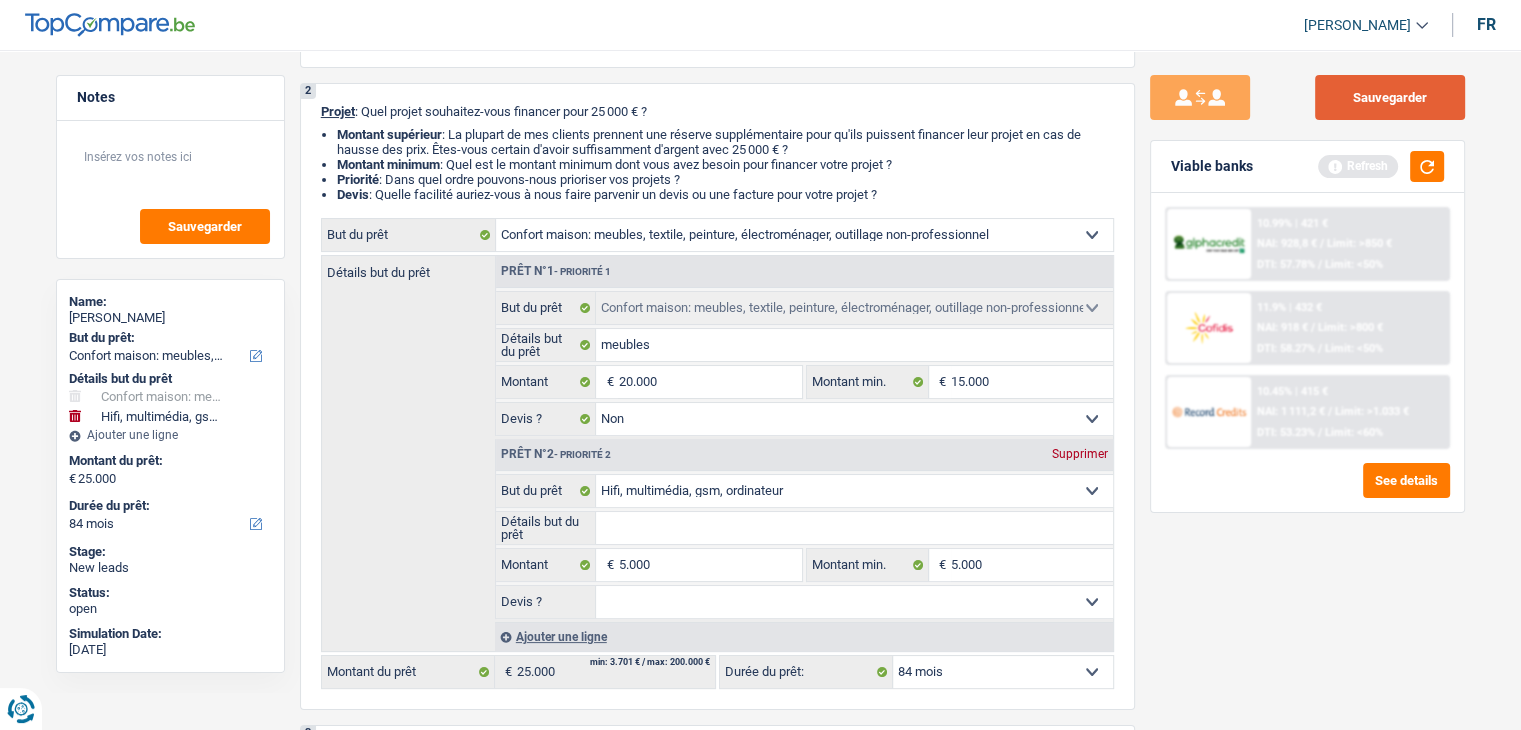 click on "Sauvegarder" at bounding box center [1390, 97] 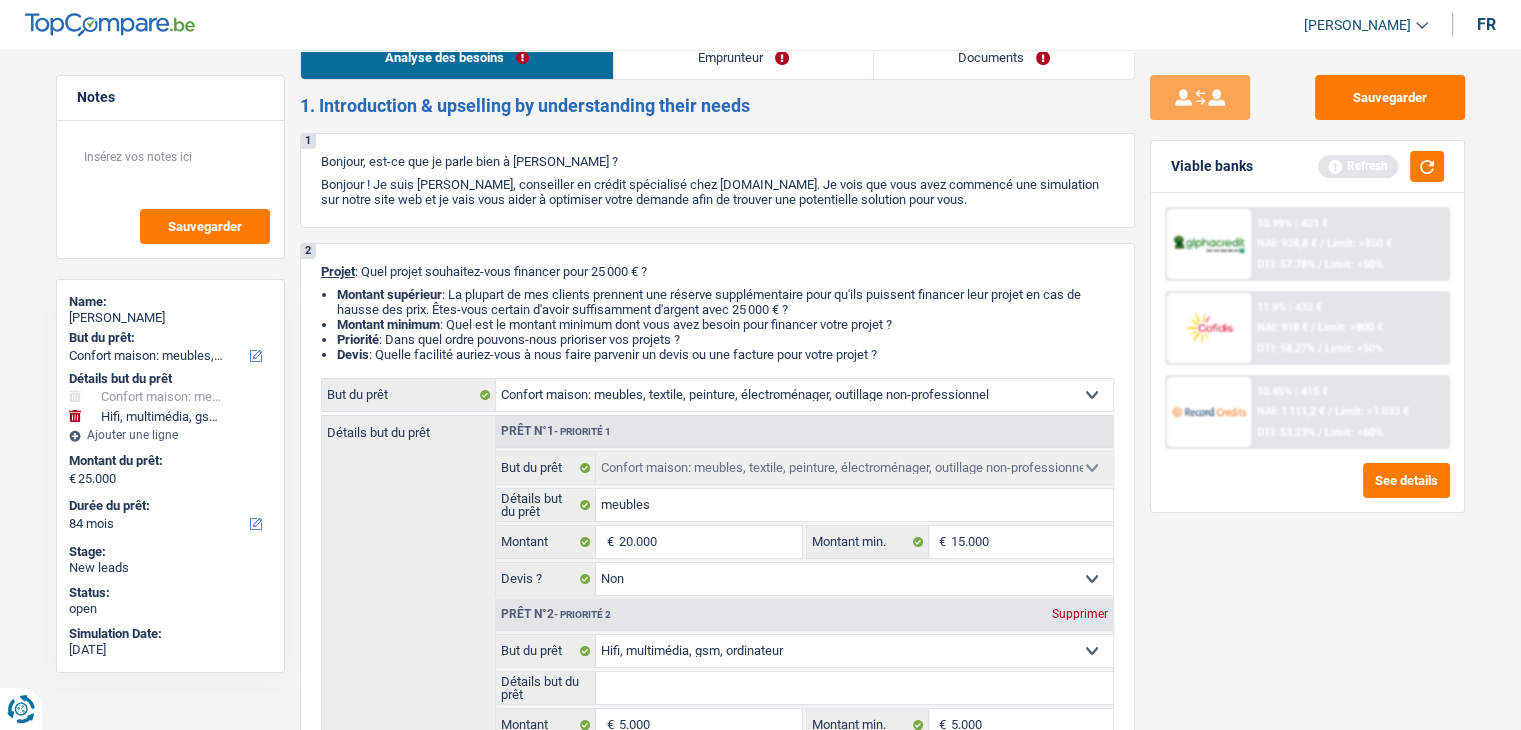 scroll, scrollTop: 0, scrollLeft: 0, axis: both 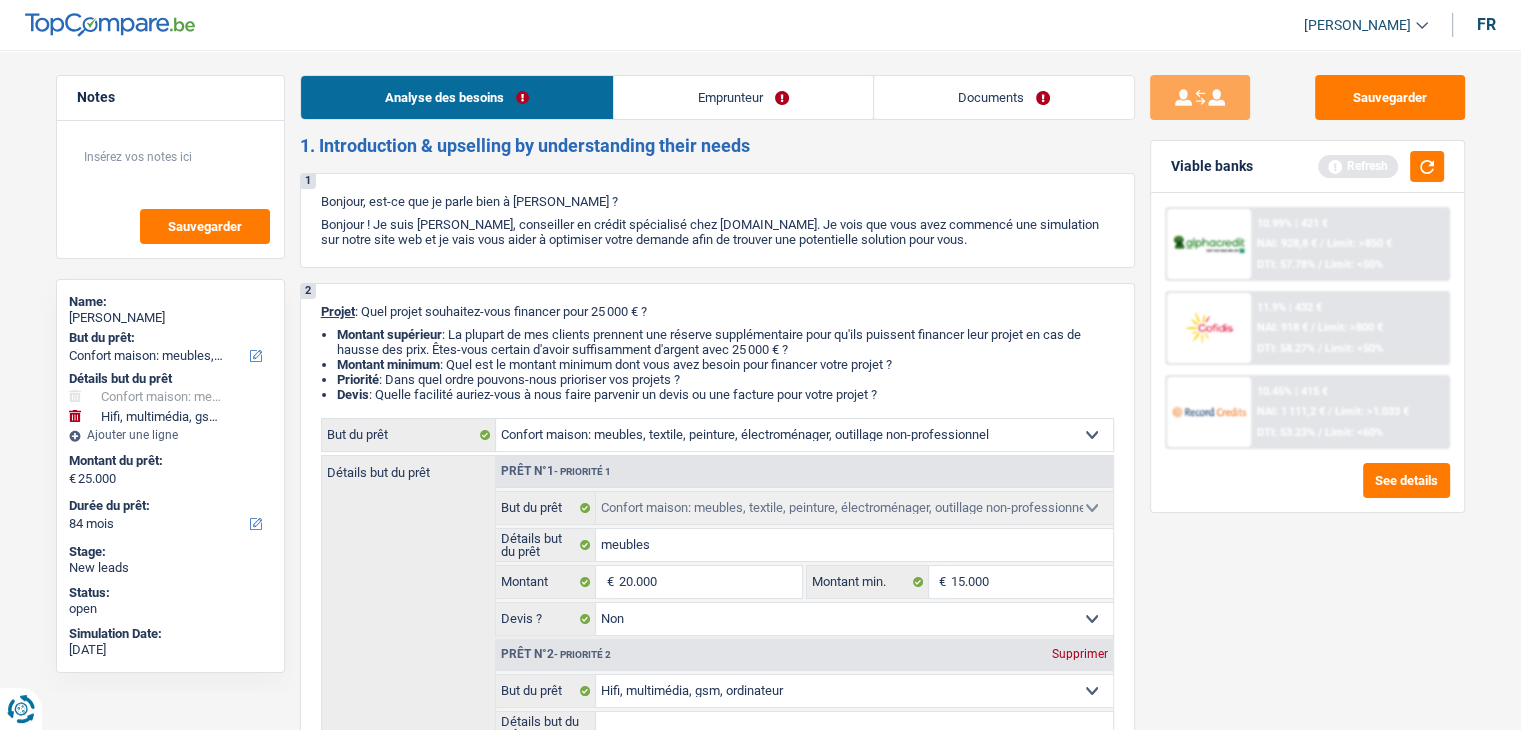 click on "Emprunteur" at bounding box center (743, 97) 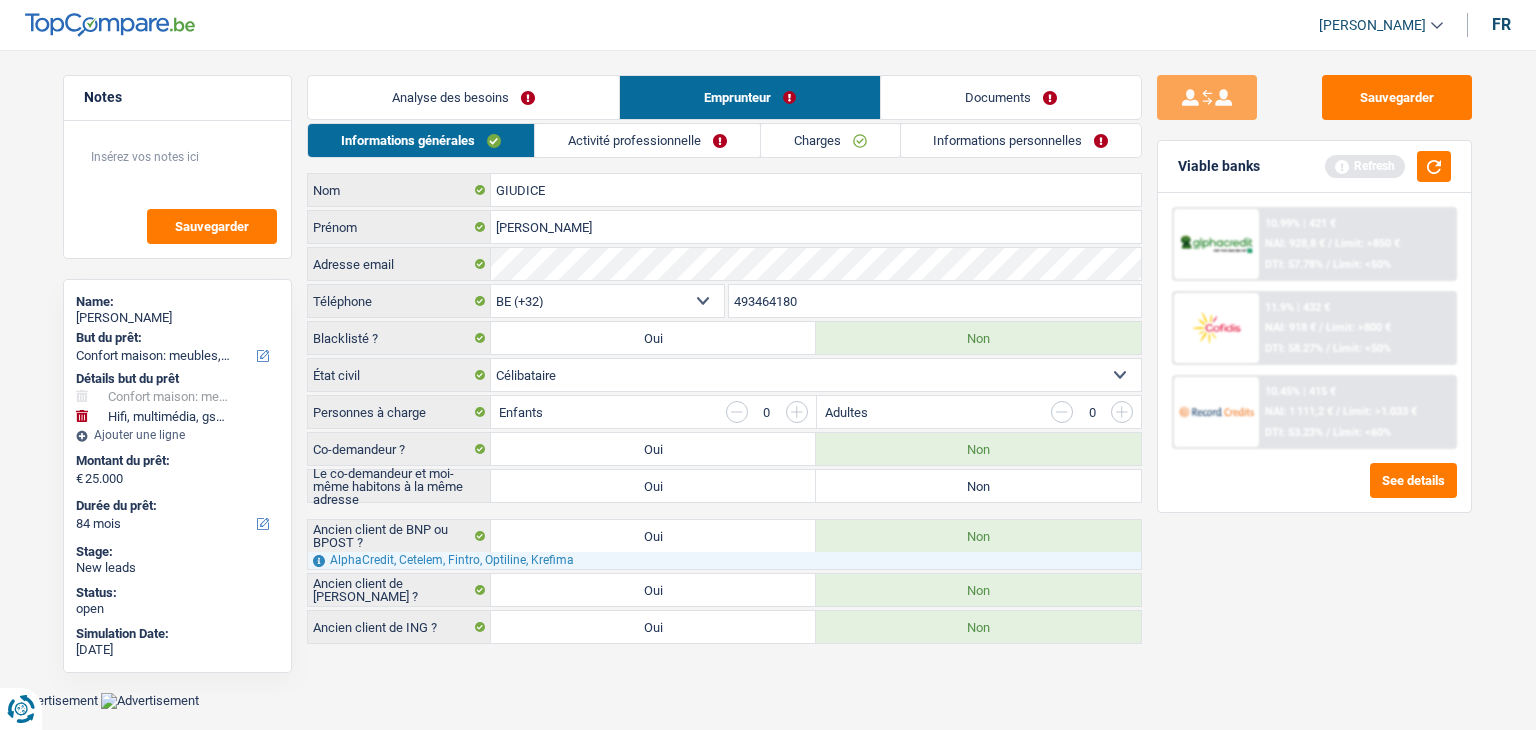 click on "Activité professionnelle" at bounding box center [647, 140] 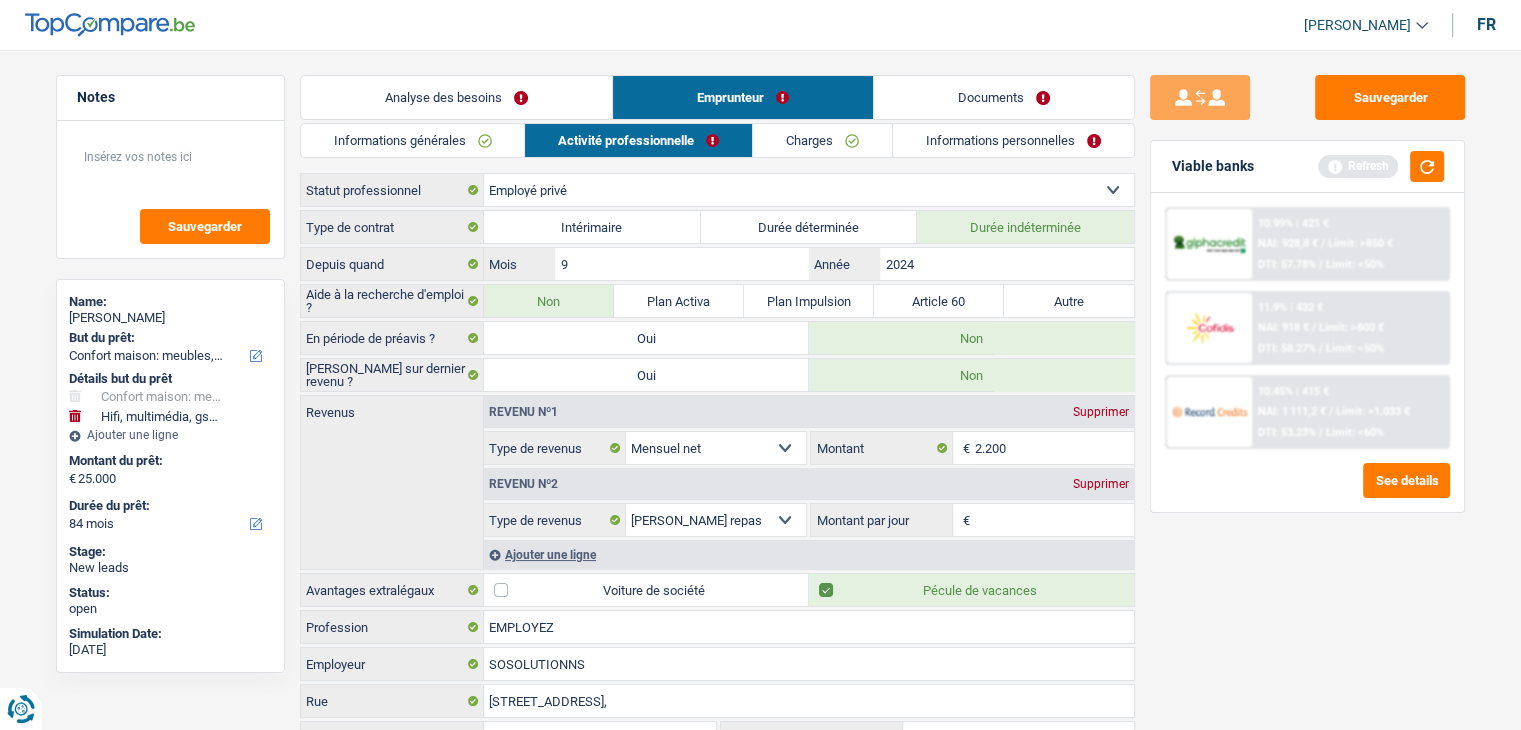 click on "Charges" at bounding box center (822, 140) 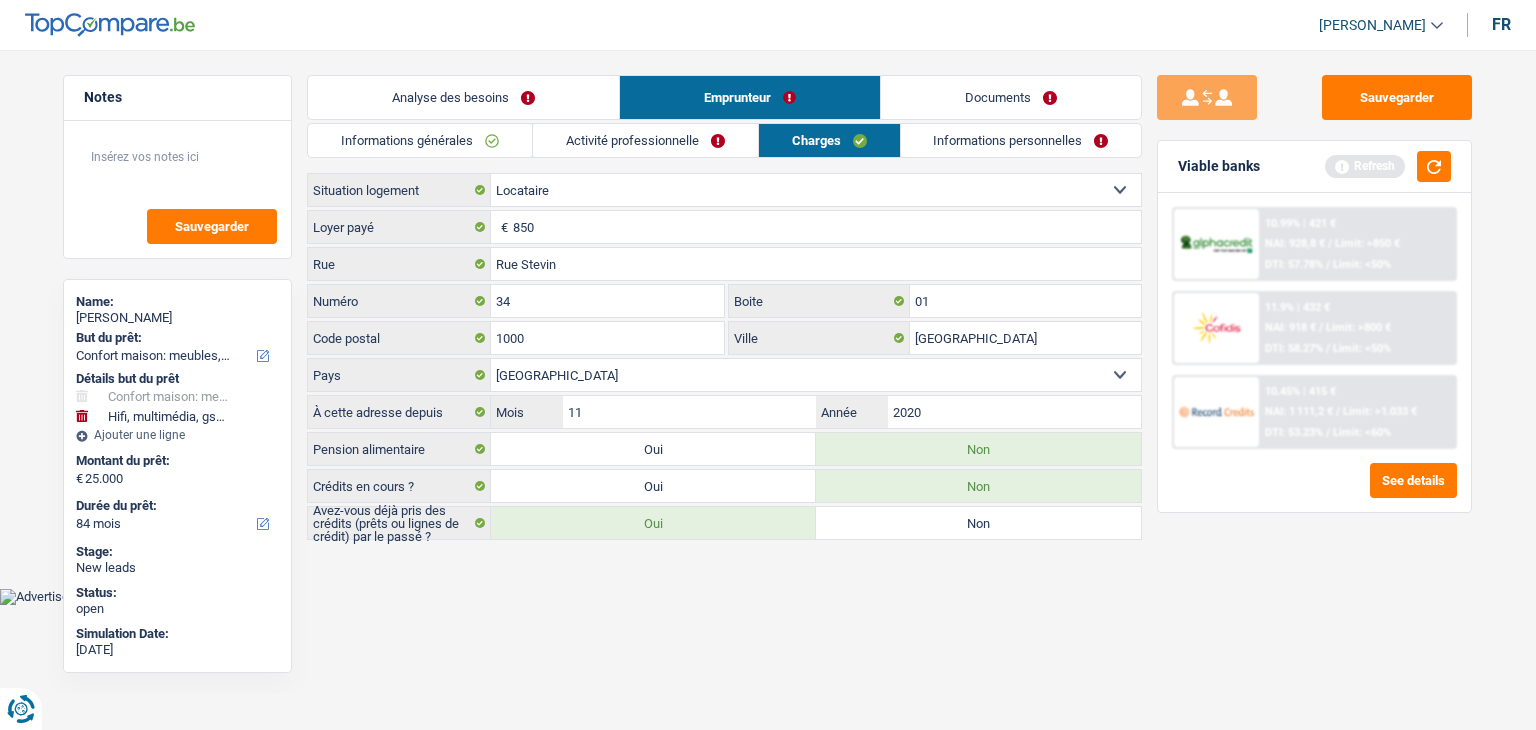 click on "Informations personnelles" at bounding box center (1021, 140) 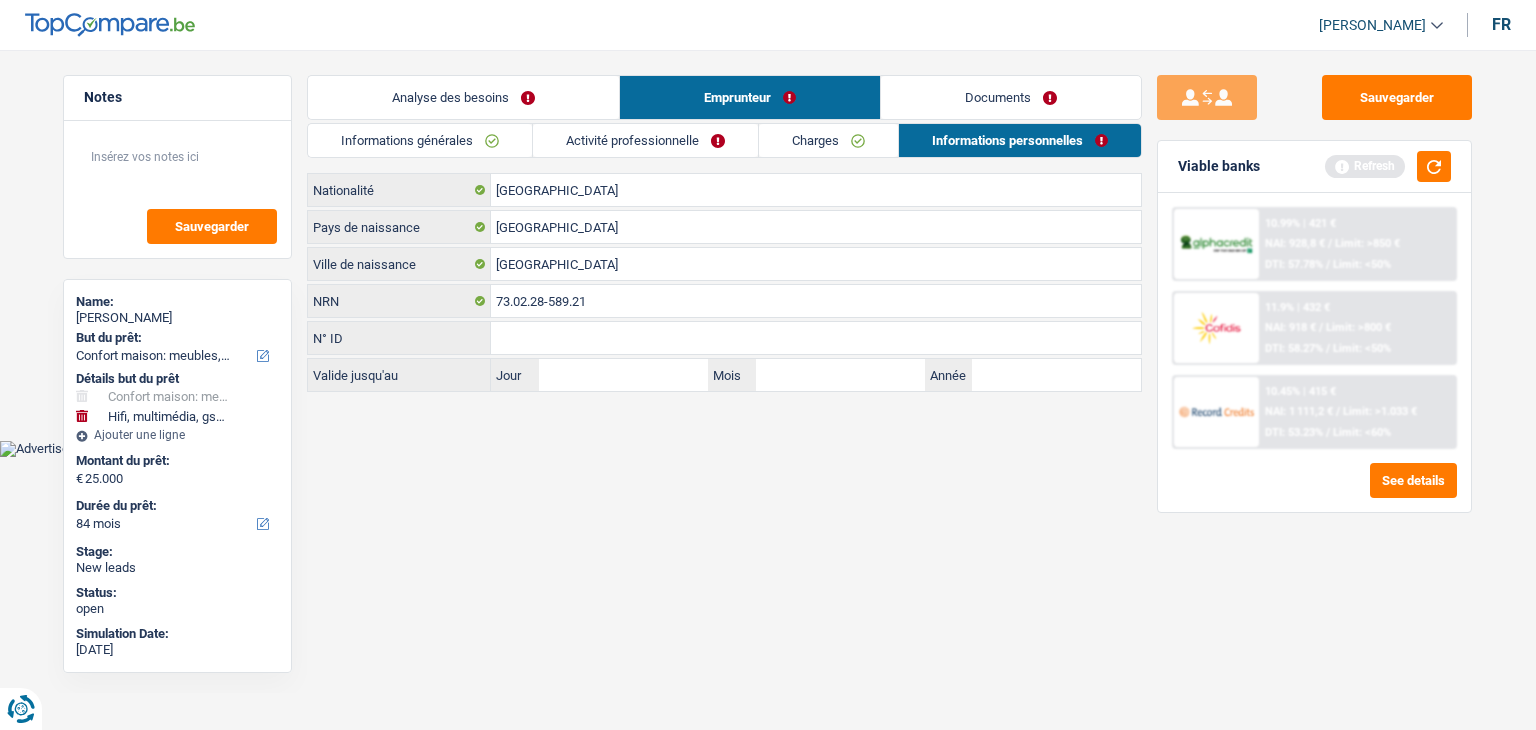 drag, startPoint x: 980, startPoint y: 108, endPoint x: 946, endPoint y: 108, distance: 34 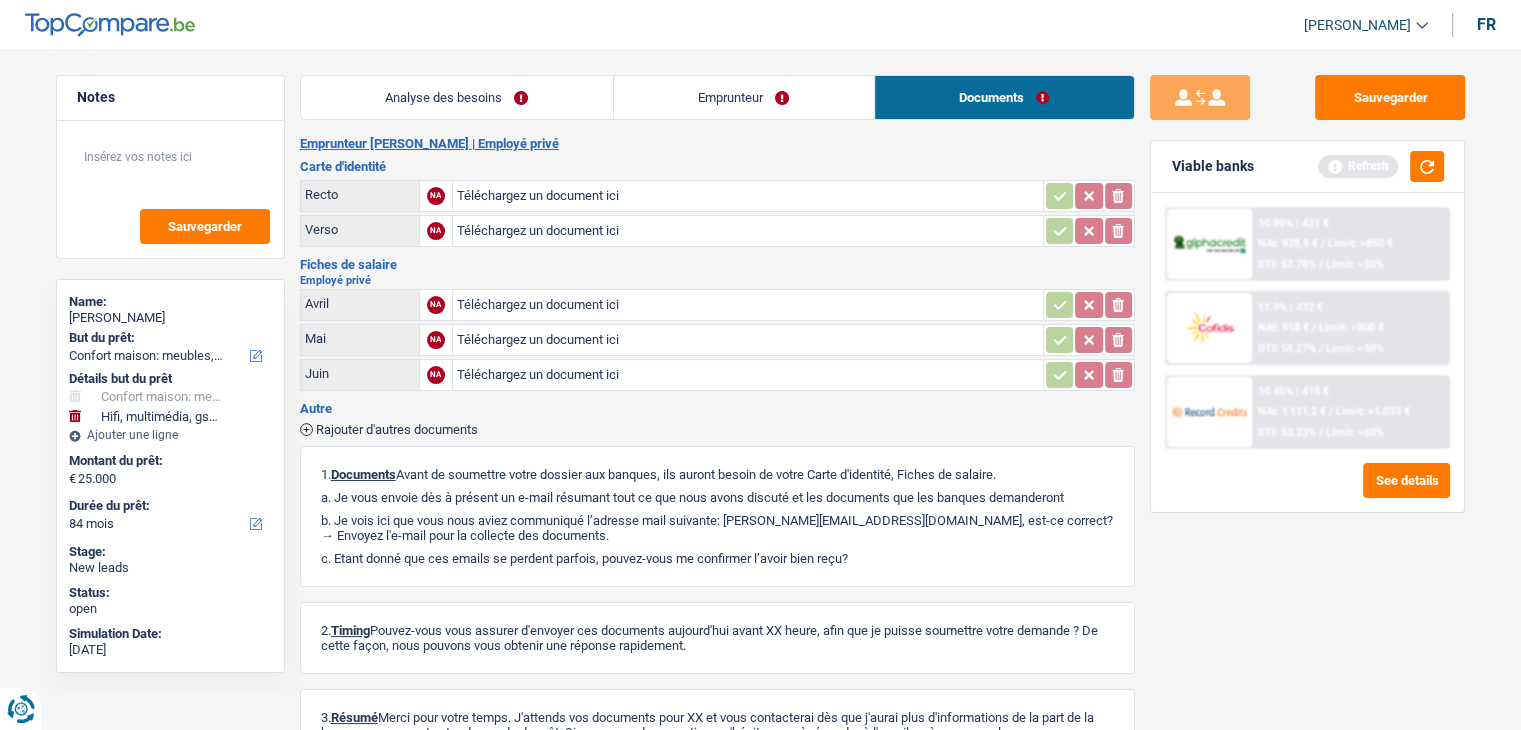 click on "Analyse des besoins" at bounding box center [457, 97] 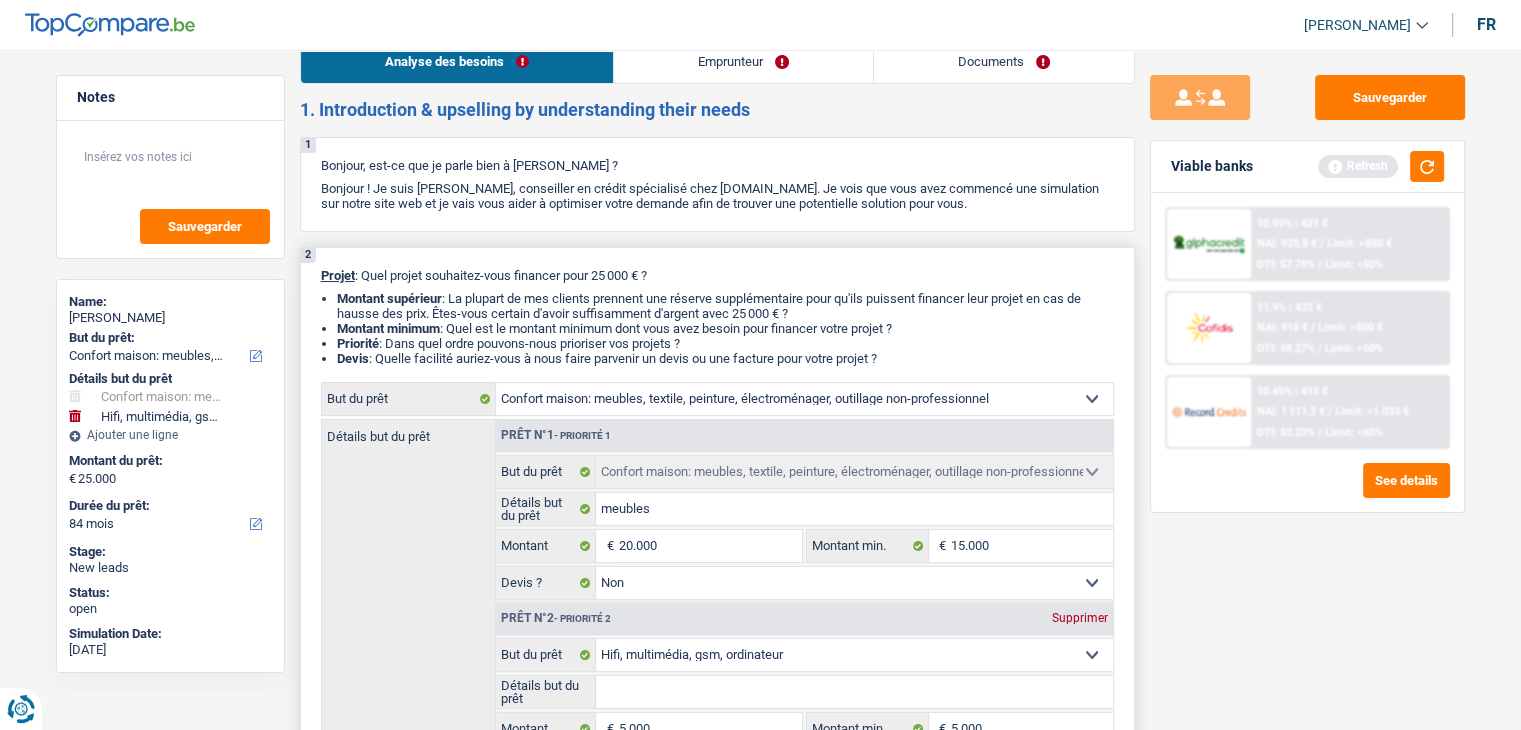 scroll, scrollTop: 0, scrollLeft: 0, axis: both 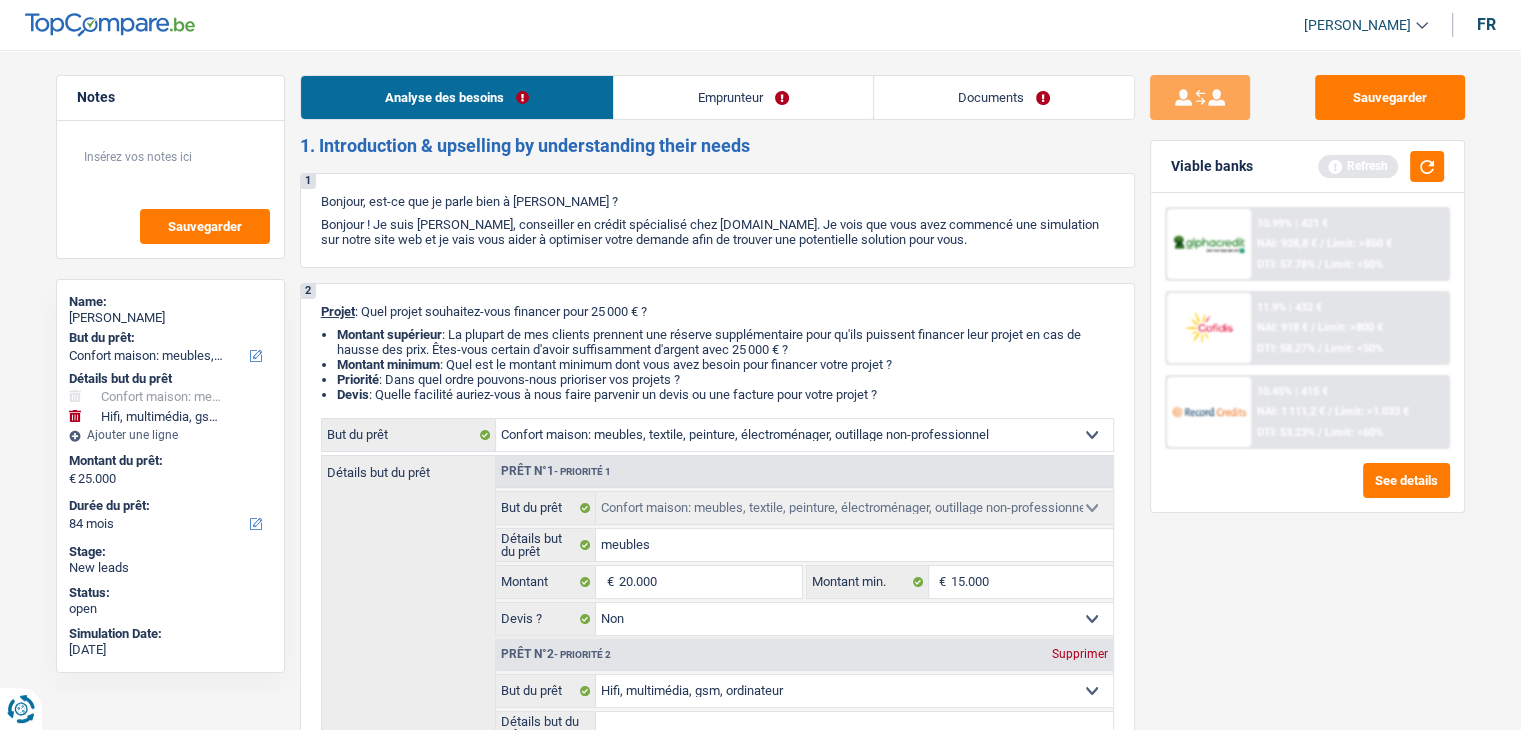 click on "Documents" at bounding box center [1004, 97] 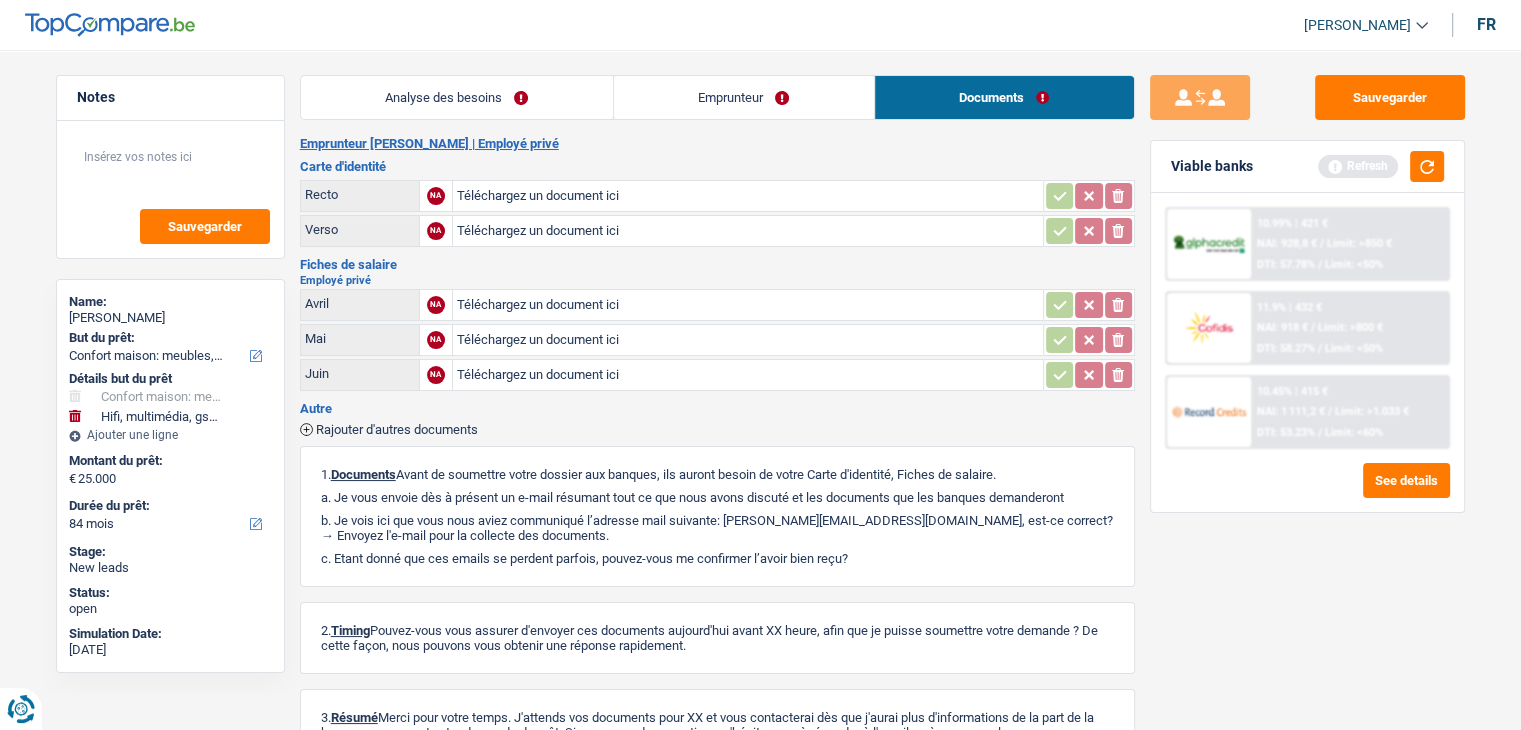 click on "Analyse des besoins Emprunteur Documents
1. Introduction & upselling by understanding their needs
1
Bonjour, est-ce que je parle bien à DAVIDE GIUDICE ?
Bonjour ! Je suis Charles Verhaegen, conseiller en crédit spécialisé chez TopCompare.be. Je vois que vous avez commencé une simulation sur notre site web et je vais vous aider à optimiser votre demande afin de trouver une potentielle solution pour vous.
2   Projet  : Quel projet souhaitez-vous financer pour 25 000 € ?
Montant supérieur : La plupart de mes clients prennent une réserve supplémentaire pour qu'ils puissent financer leur projet en cas de hausse des prix. Êtes-vous certain d'avoir suffisamment d'argent avec 25 000 € ?   Montant minimum : Quel est le montant minimum dont vous avez besoin pour financer votre projet ?   Priorité : Dans quel ordre pouvons-nous prioriser vos projets ?   Devis     Hifi, multimédia, gsm, ordinateur Frais médicaux Autre" at bounding box center [717, 443] 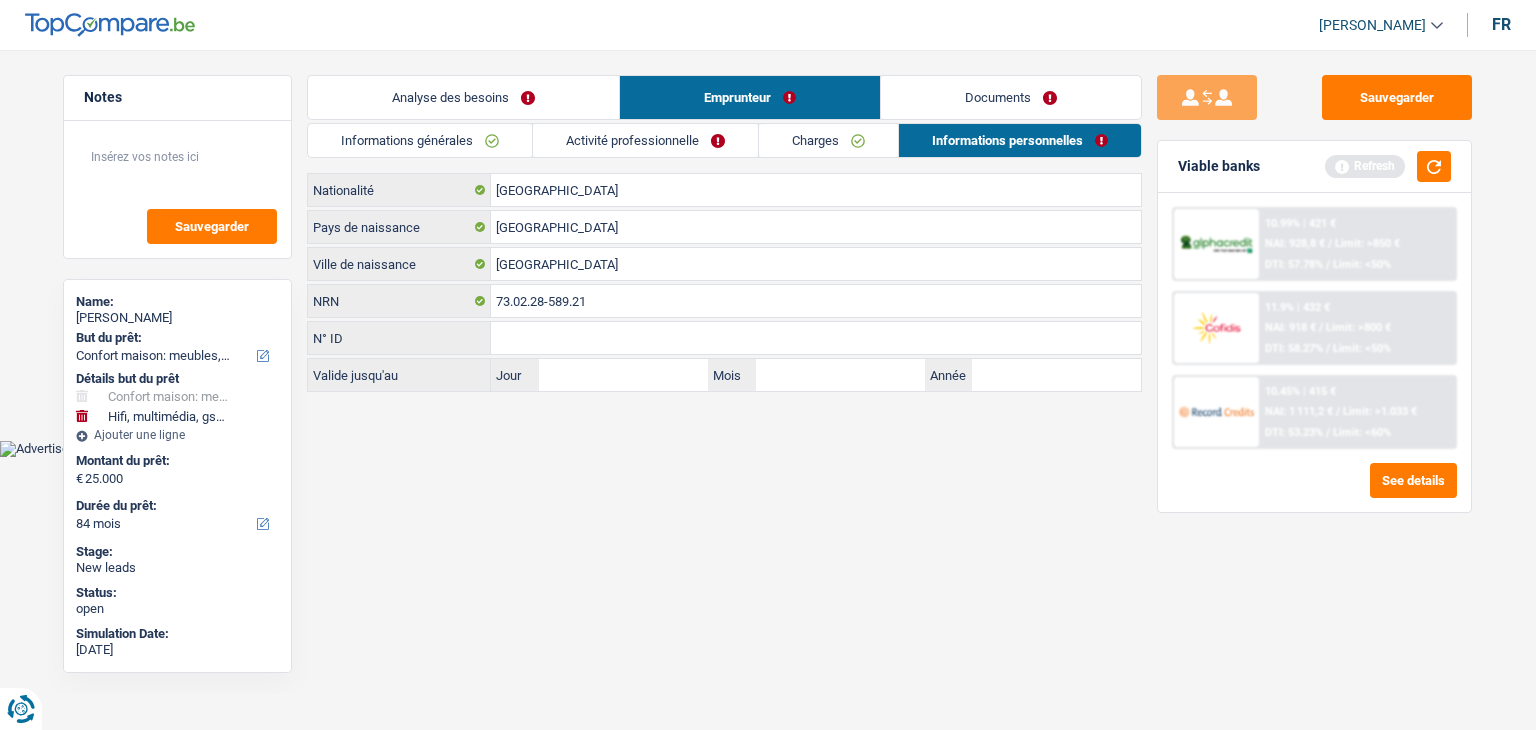 click on "Activité professionnelle" at bounding box center [645, 140] 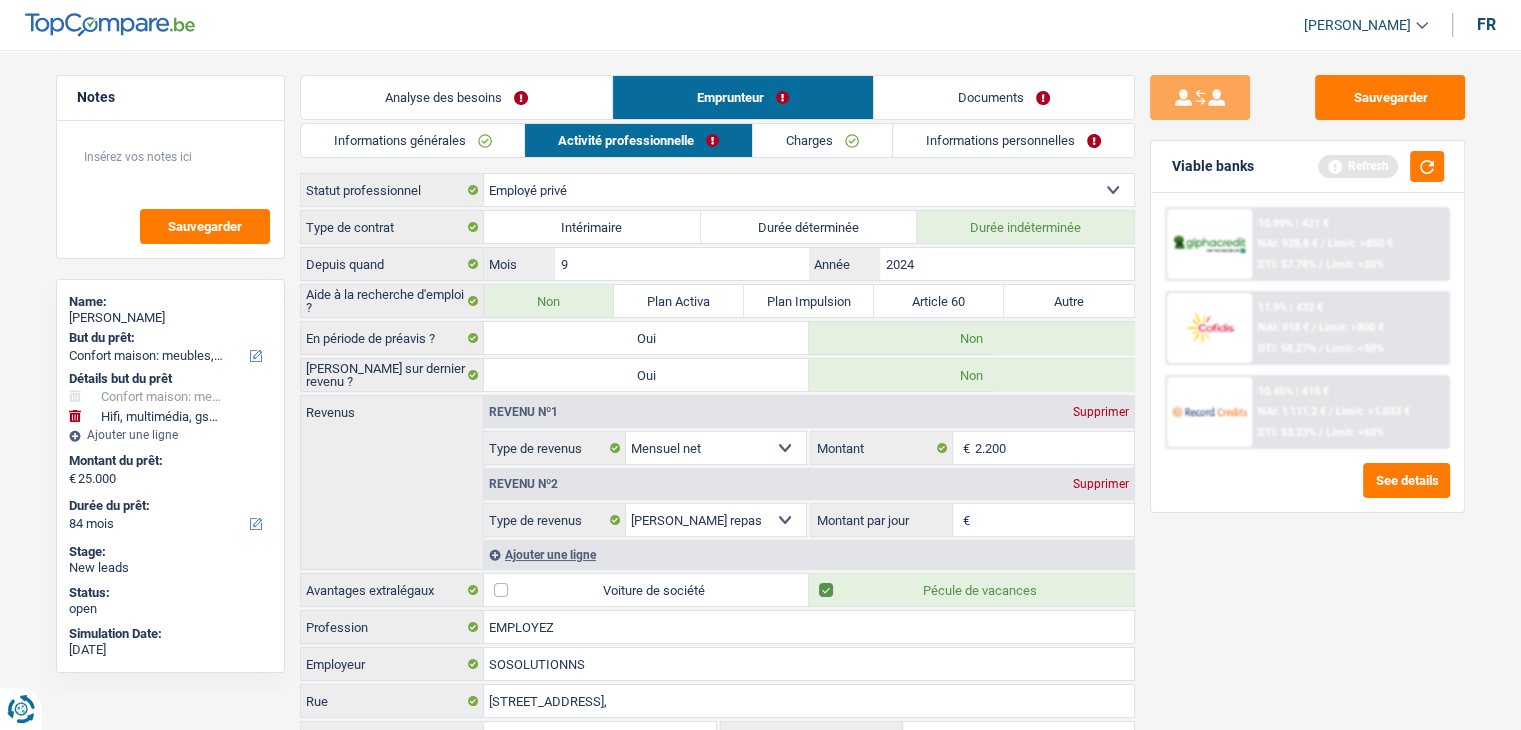 click on "Sauvegarder
Viable banks
Refresh
10.99% | 421 €
NAI: 928,8 €
/
Limit: >850 €
DTI: 57.78%
/
Limit: <50%
11.9% | 432 €
NAI: 918 €
/
Limit: >800 €
DTI: 58.27%
/
Limit: <50%
/       /" at bounding box center [1307, 384] 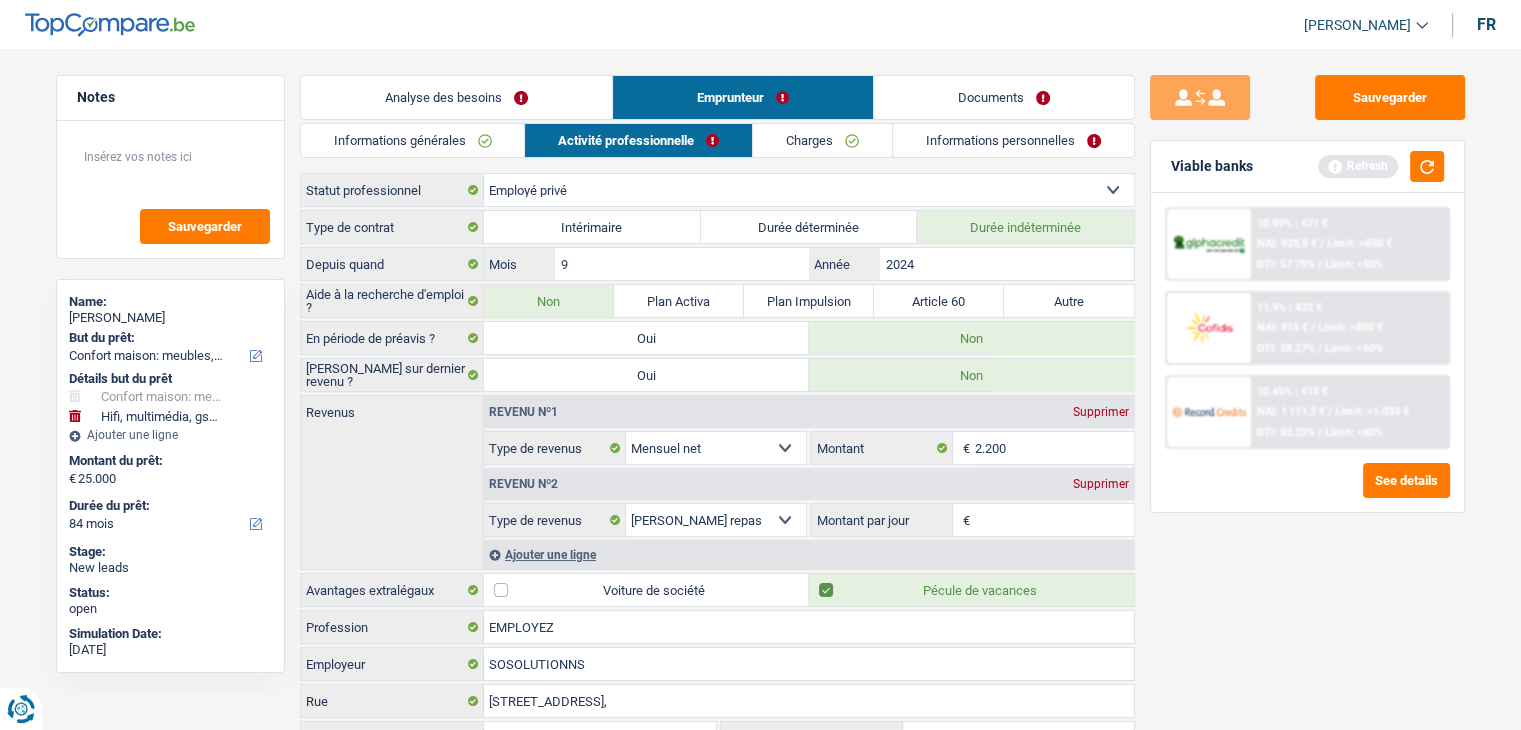 click on "Charges" at bounding box center [822, 140] 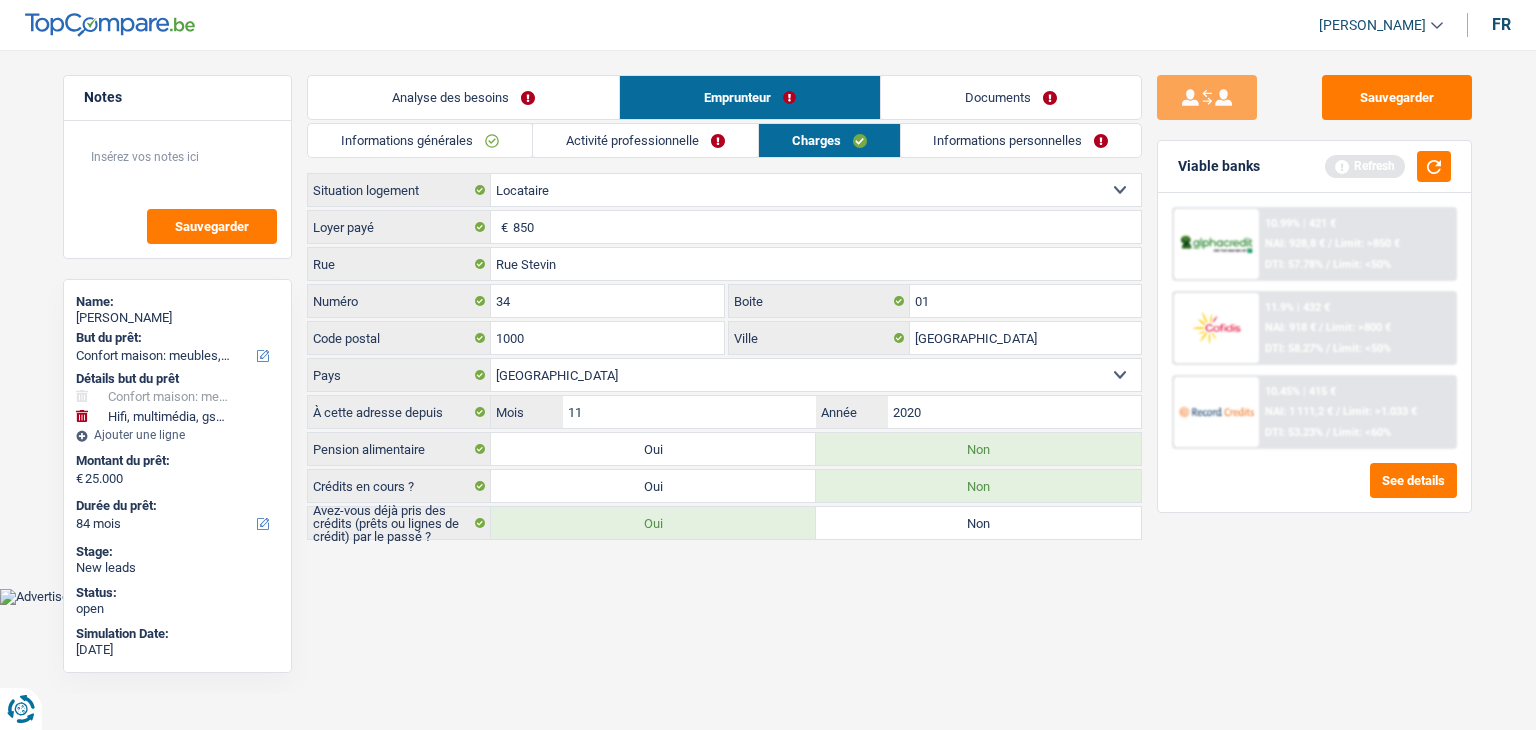 click on "Activité professionnelle" at bounding box center (645, 140) 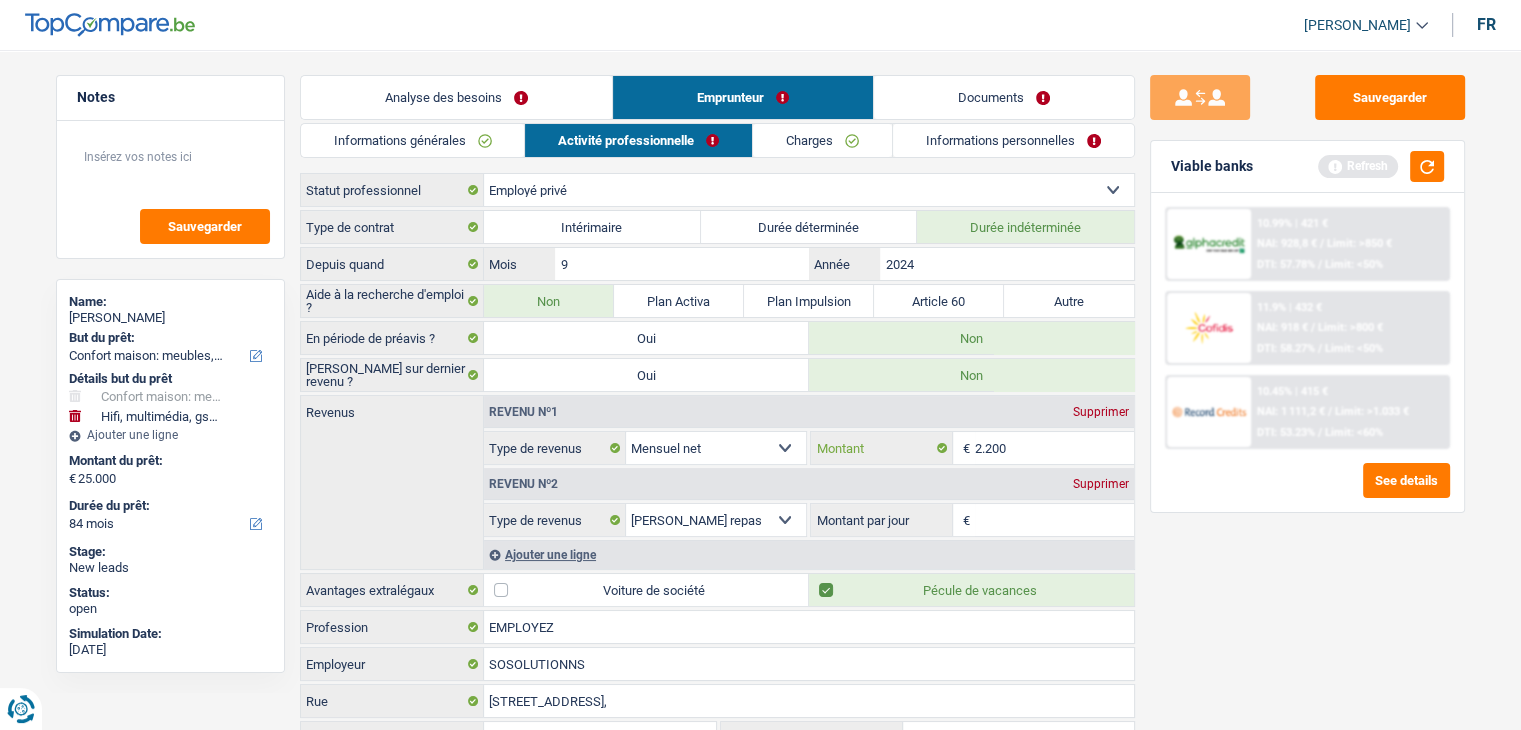 click on "2.200" at bounding box center (1054, 448) 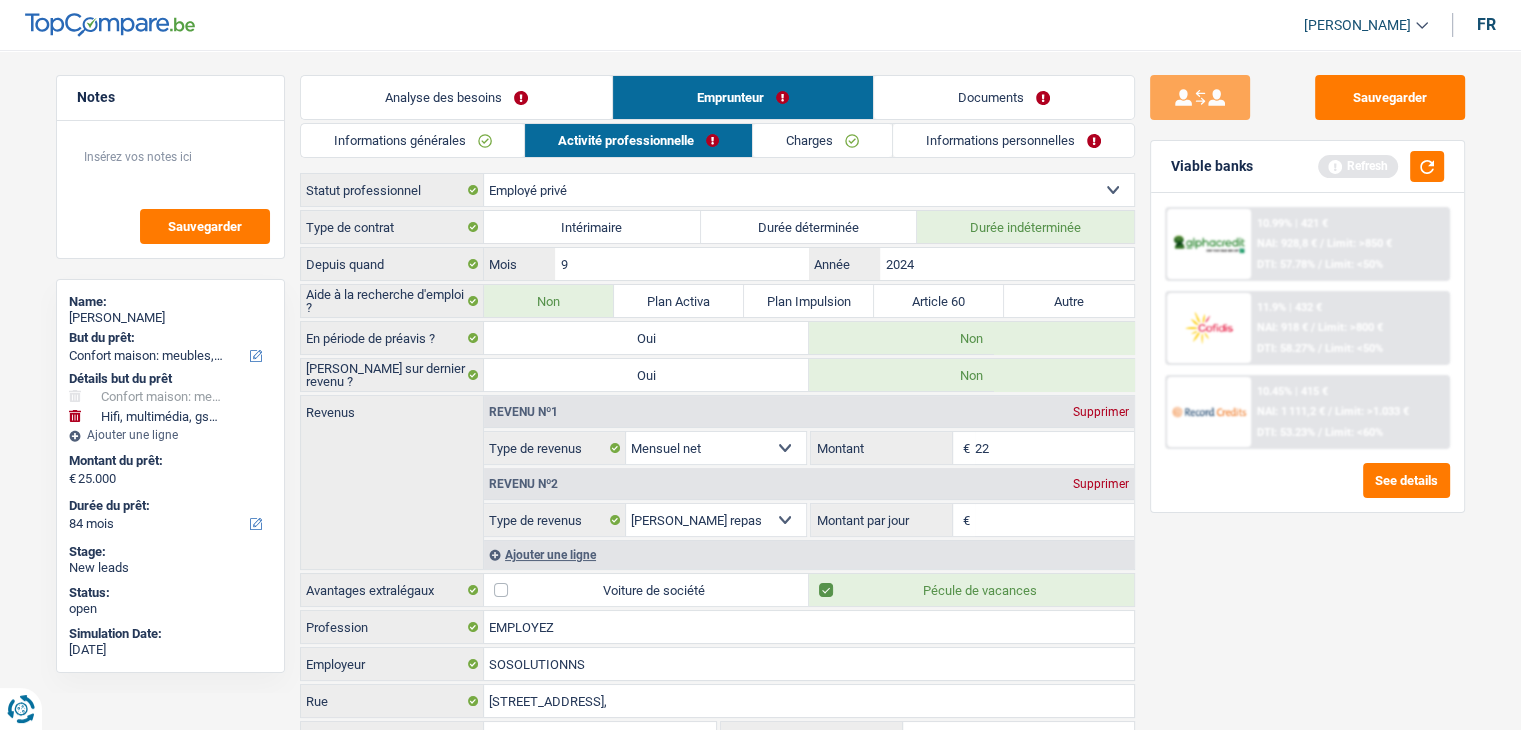 type on "2" 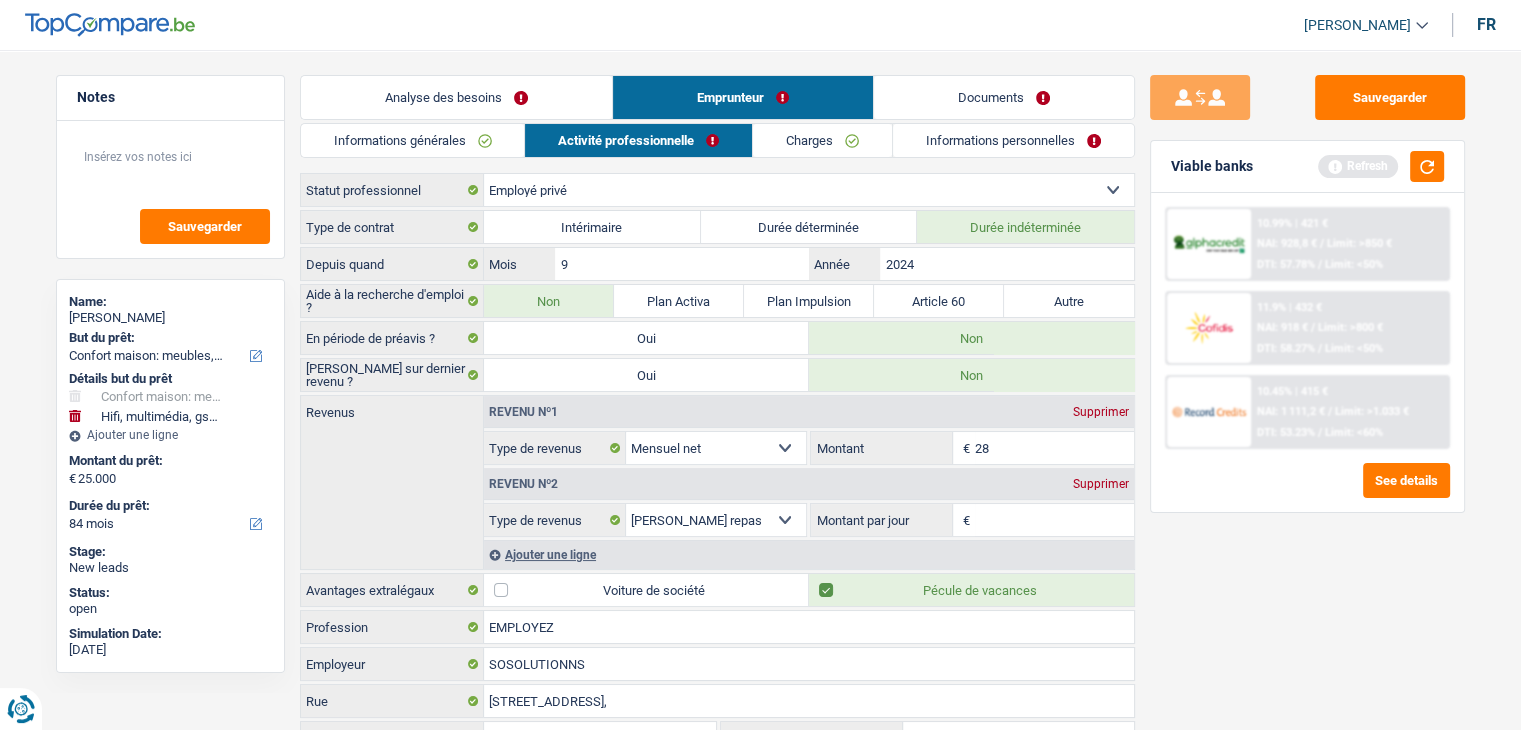 type on "280" 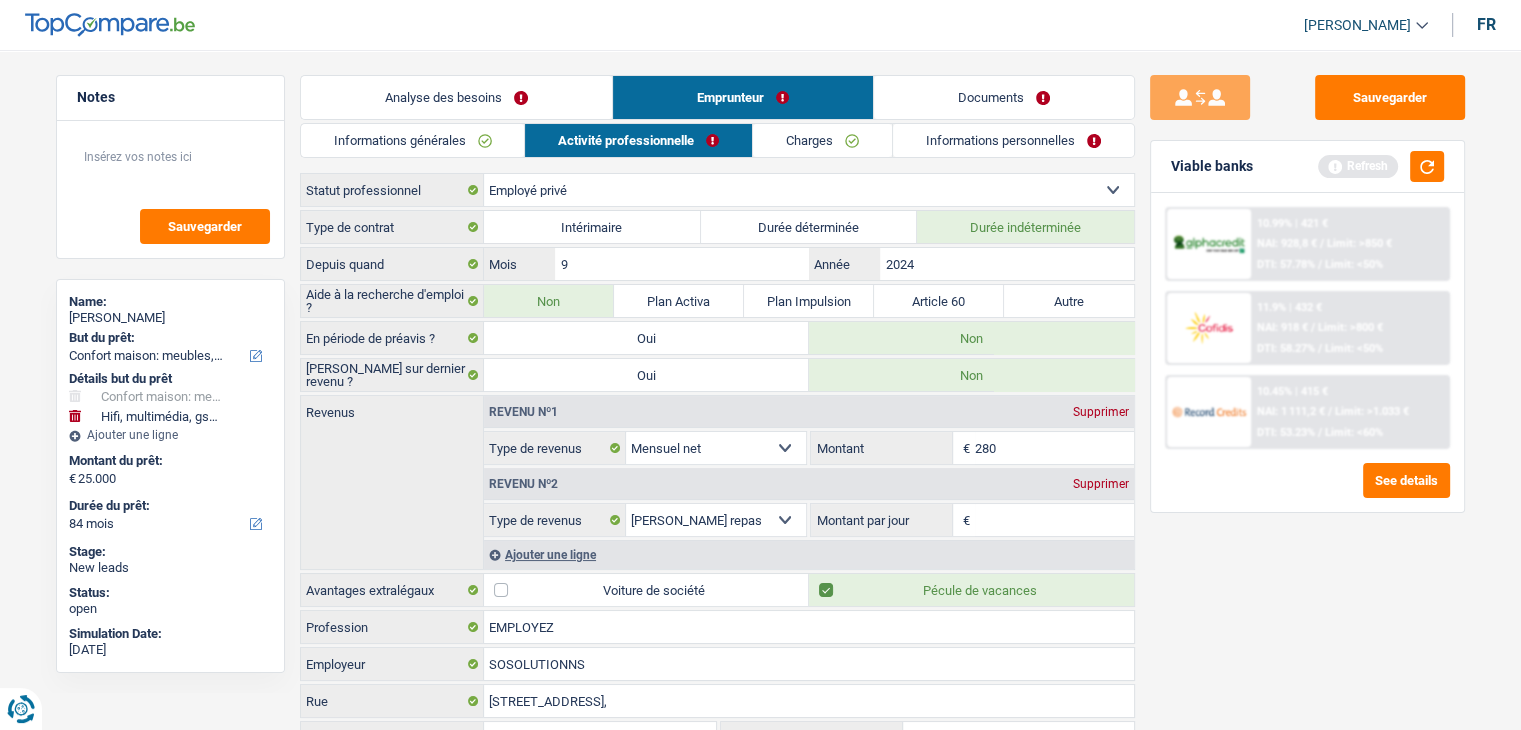 type on "2.800" 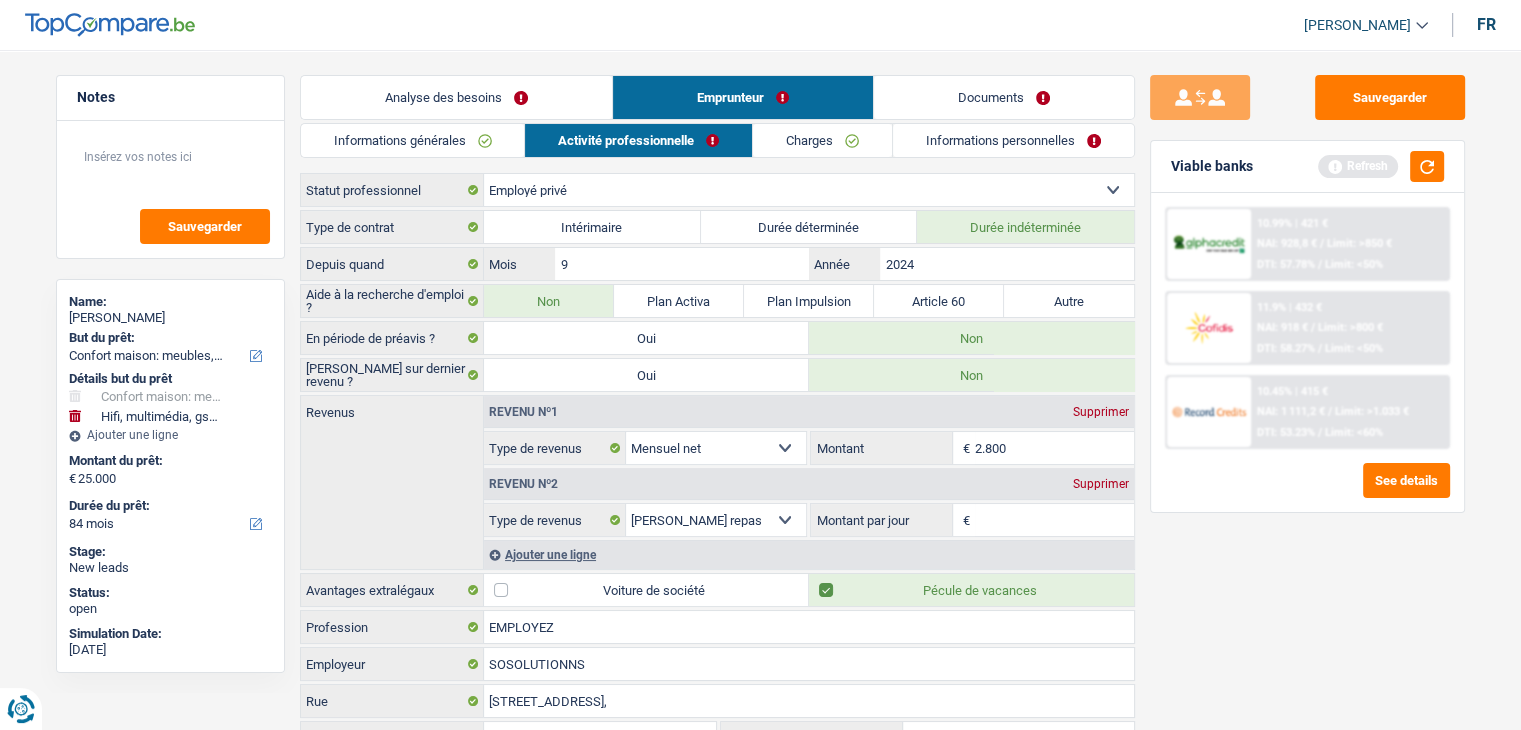 type on "2.800" 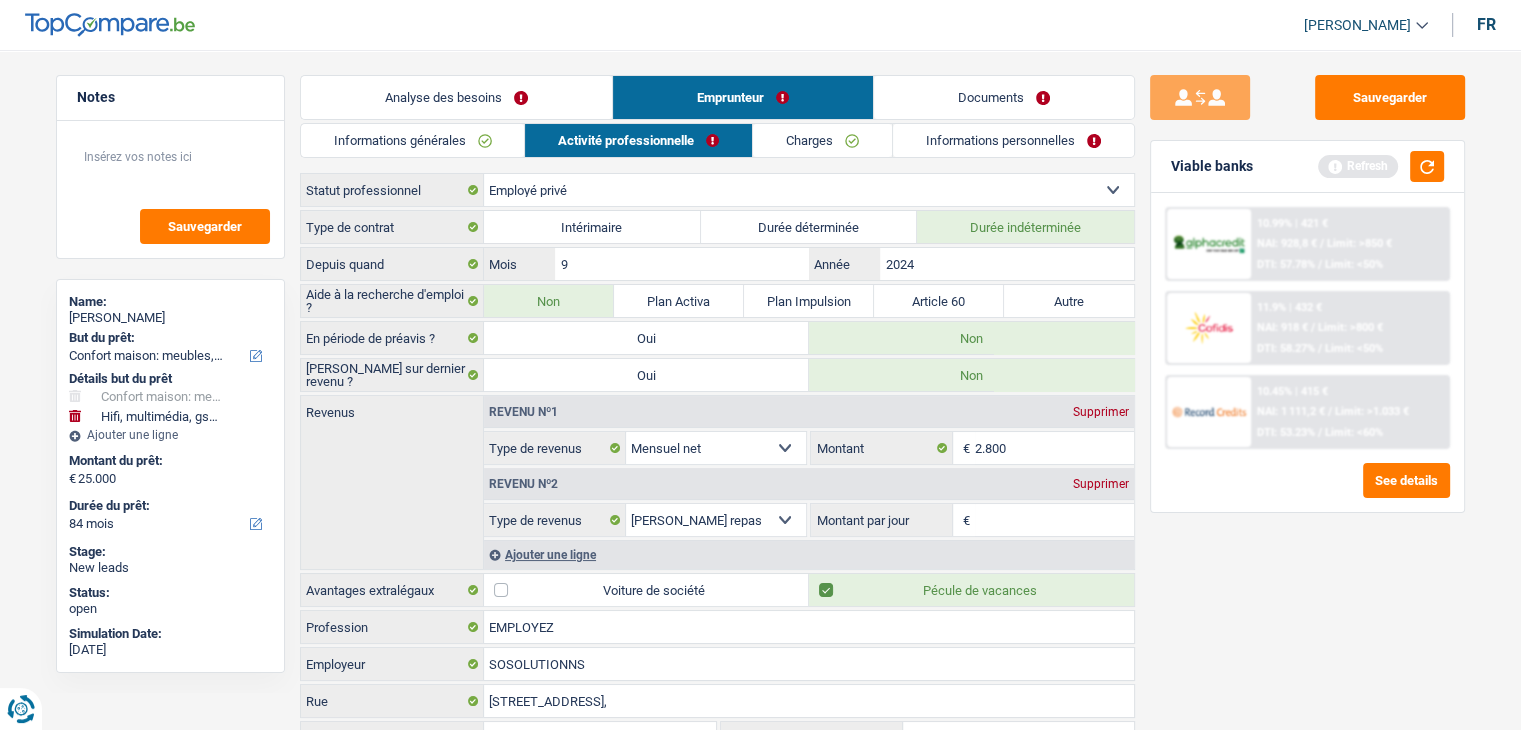click on "Sauvegarder
Viable banks
Refresh
10.99% | 421 €
NAI: 928,8 €
/
Limit: >850 €
DTI: 57.78%
/
Limit: <50%
11.9% | 432 €
NAI: 918 €
/
Limit: >800 €
DTI: 58.27%
/
Limit: <50%
/       /" at bounding box center [1307, 384] 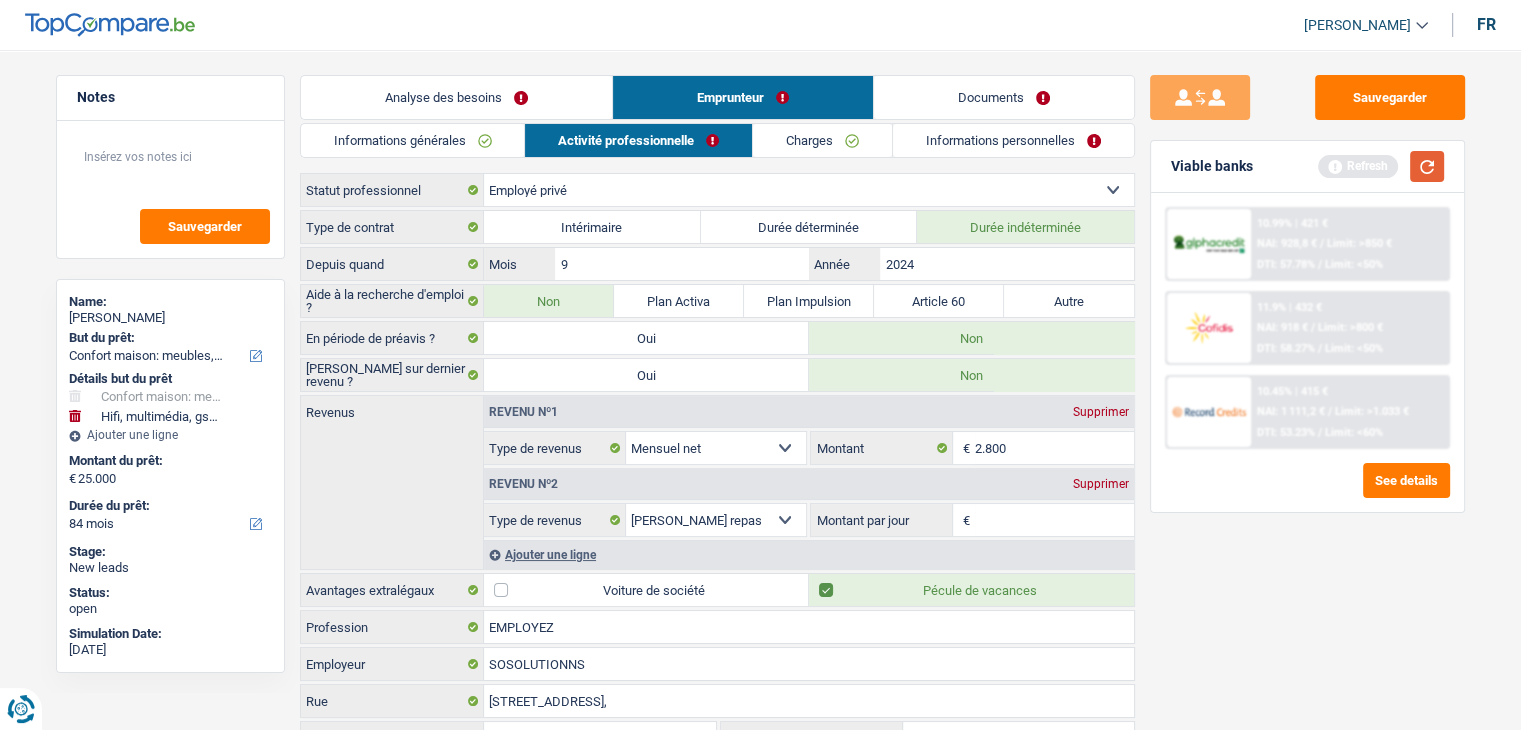 click at bounding box center (1427, 166) 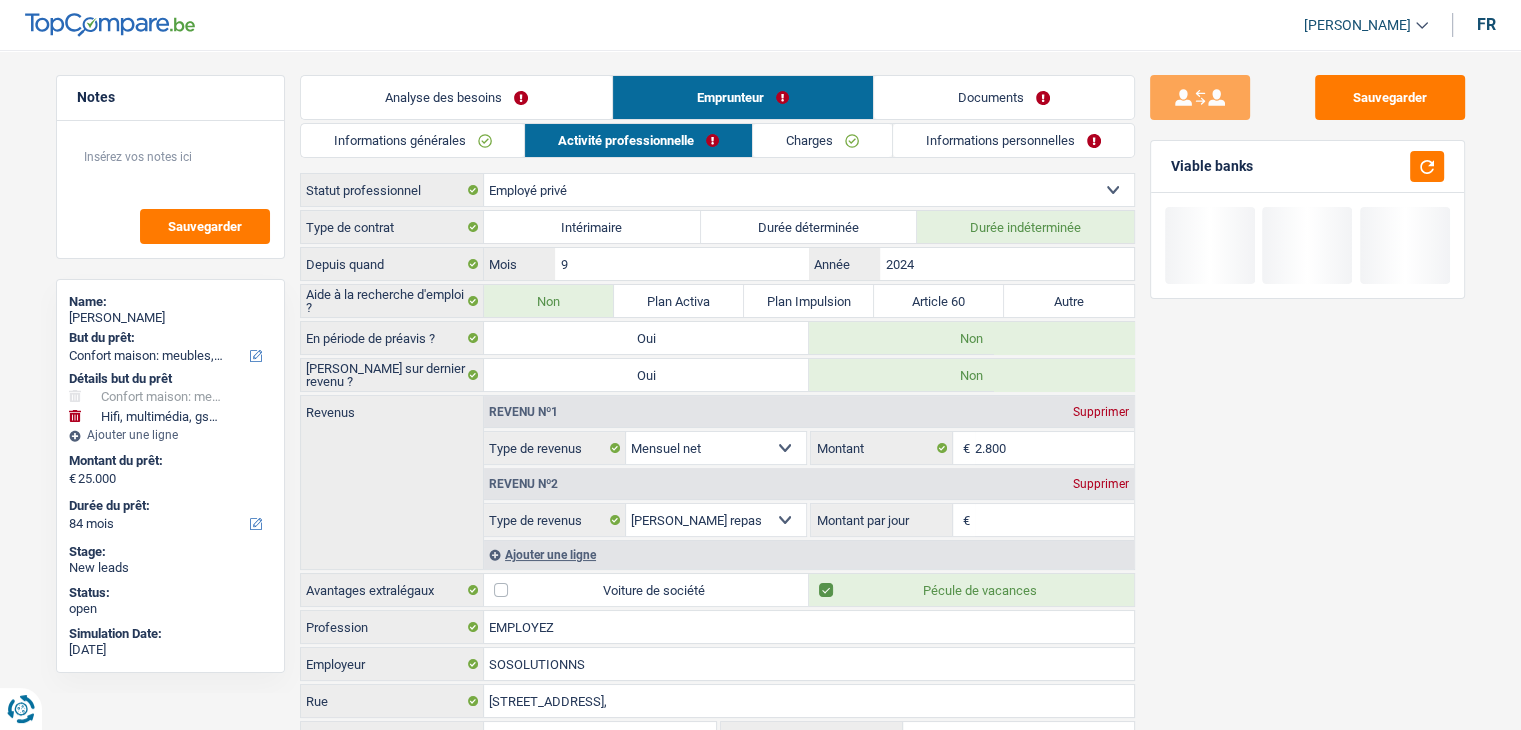 click on "Notes
Sauvegarder
Name:   DAVIDE GIUDICE   But du prêt: Confort maison: meubles, textile, peinture, électroménager, outillage non-professionnel Hifi, multimédia, gsm, ordinateur Aménagement: frais d'installation, déménagement Evénement familial: naissance, mariage, divorce, communion, décès Frais médicaux Frais d'études Frais permis de conduire Loisirs: voyage, sport, musique Rafraîchissement: petits travaux maison et jardin Frais judiciaires Réparation voiture Prêt rénovation (non disponible pour les non-propriétaires) Prêt énergie (non disponible pour les non-propriétaires) Prêt voiture Taxes, impôts non professionnels Rénovation bien à l'étranger Dettes familiales Assurance Autre
Sélectionner une option
Détails but du prêt
Confort maison: meubles, textile, peinture, électroménager, outillage non-professionnel Hifi, multimédia, gsm, ordinateur" at bounding box center [760, 472] 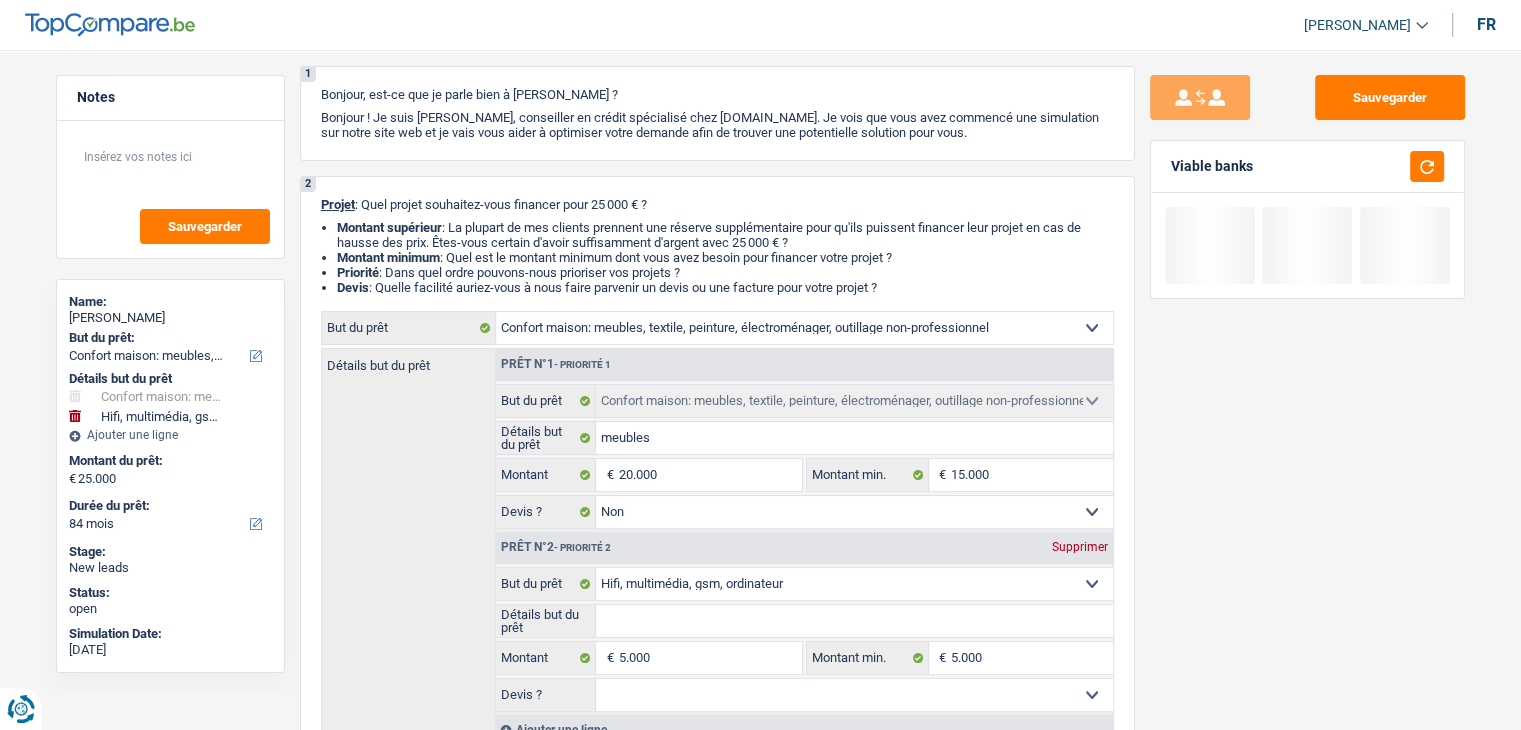 scroll, scrollTop: 200, scrollLeft: 0, axis: vertical 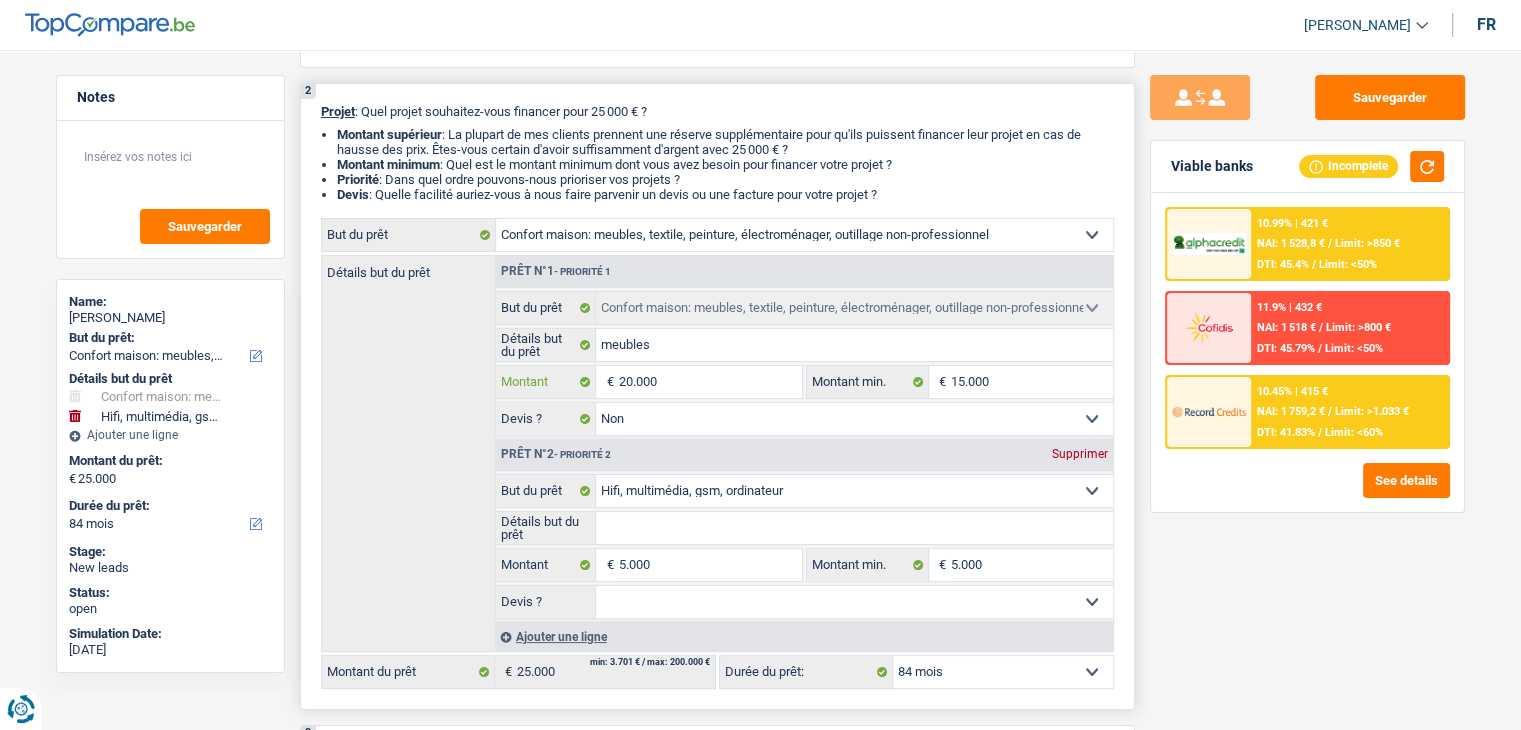 click on "20.000" at bounding box center (709, 382) 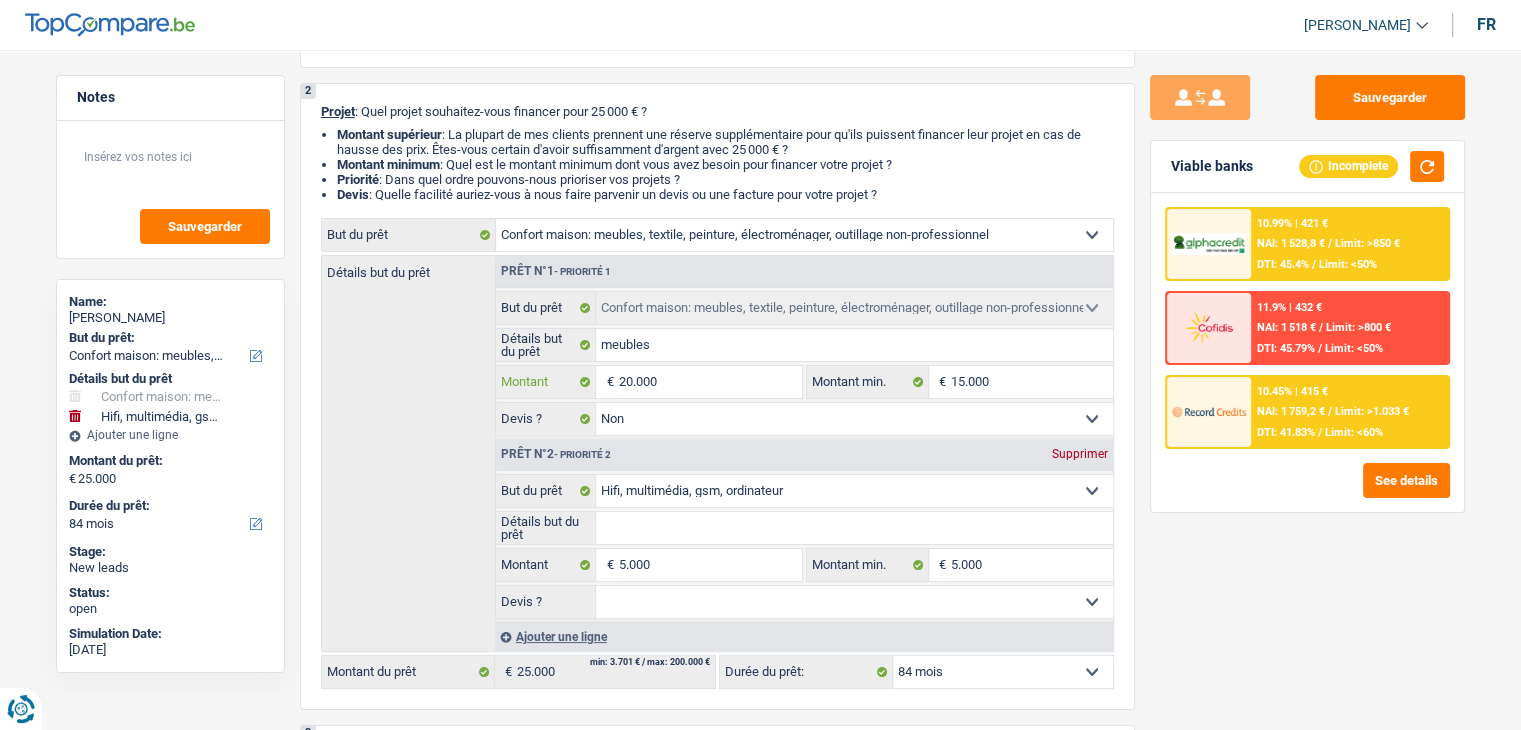 type on "2.000" 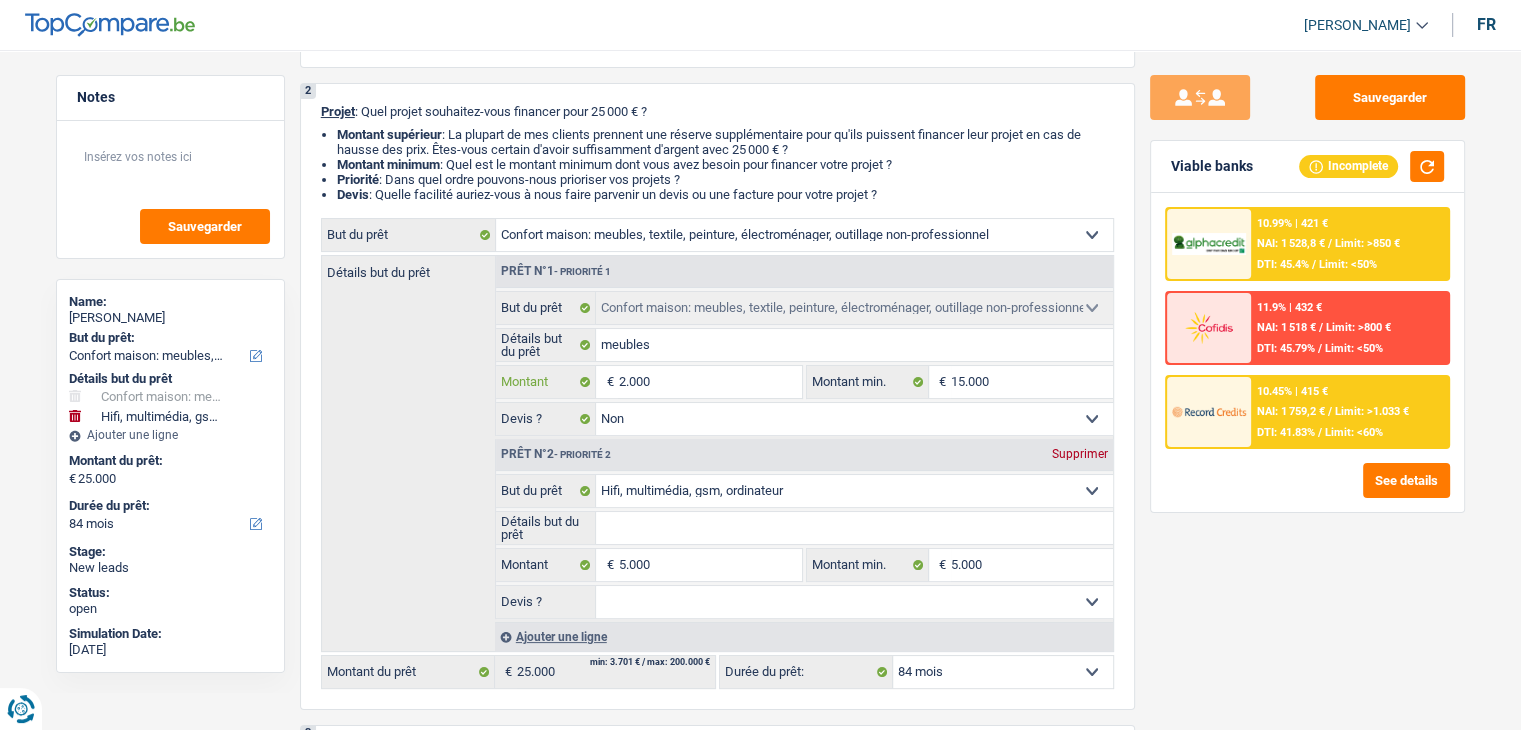 type on "2.000" 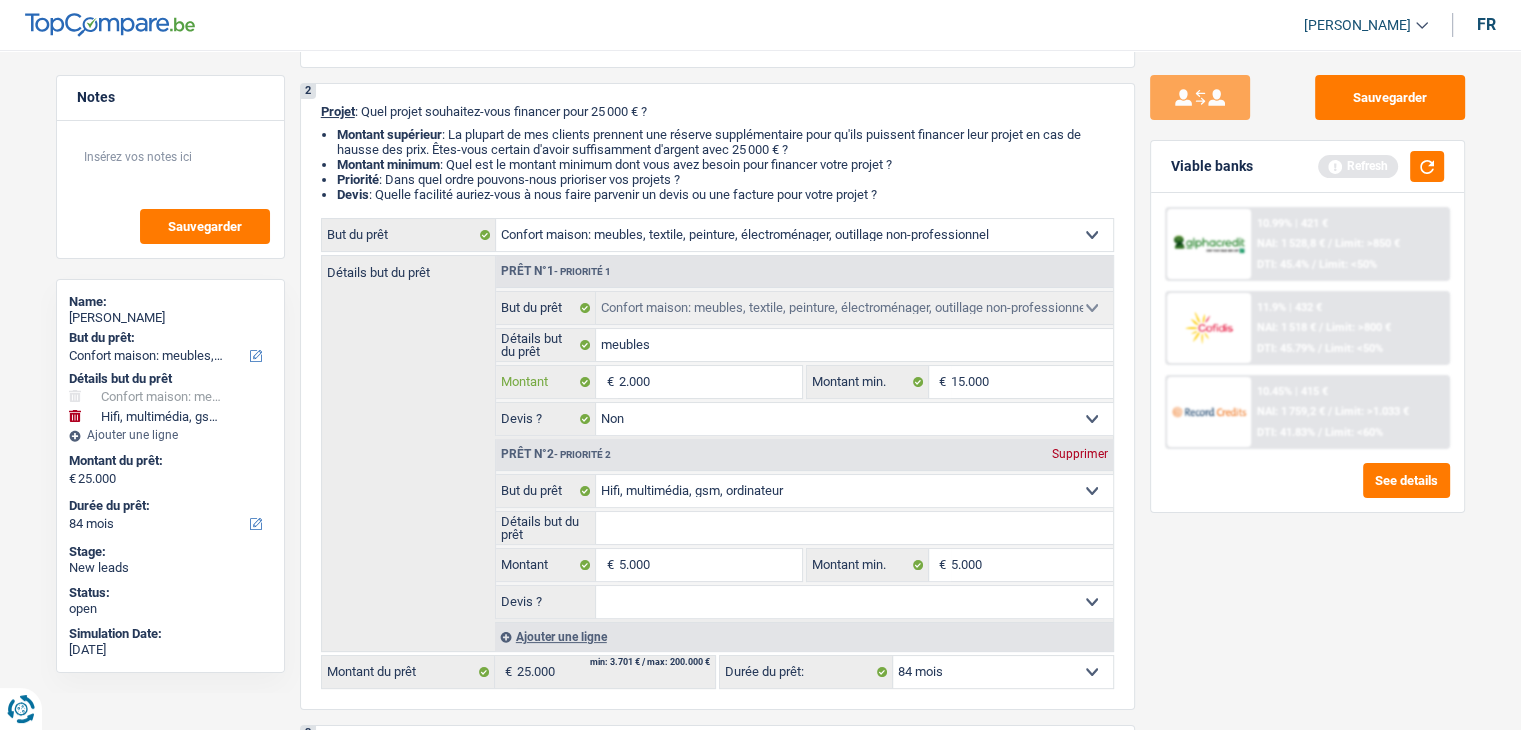 type on "200" 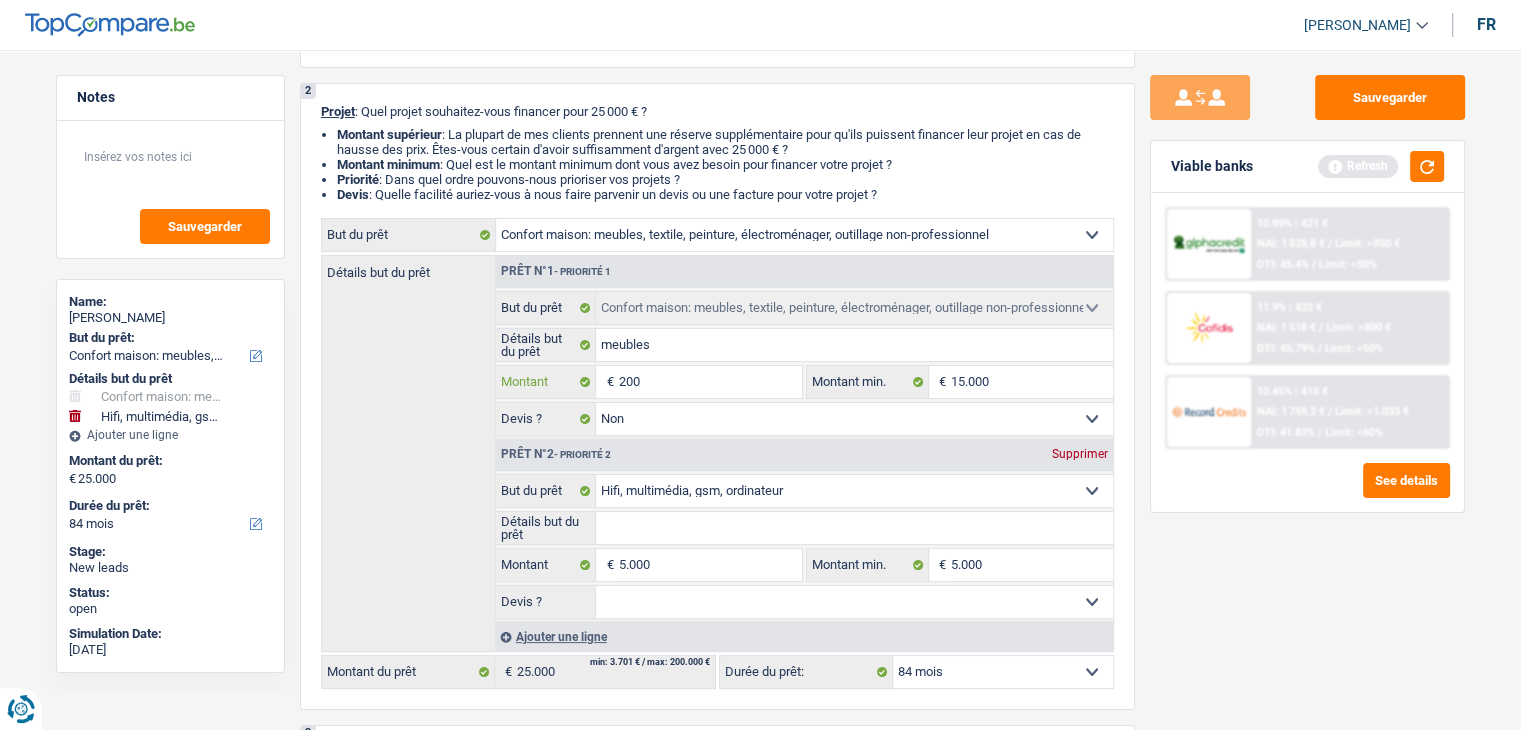 type on "200" 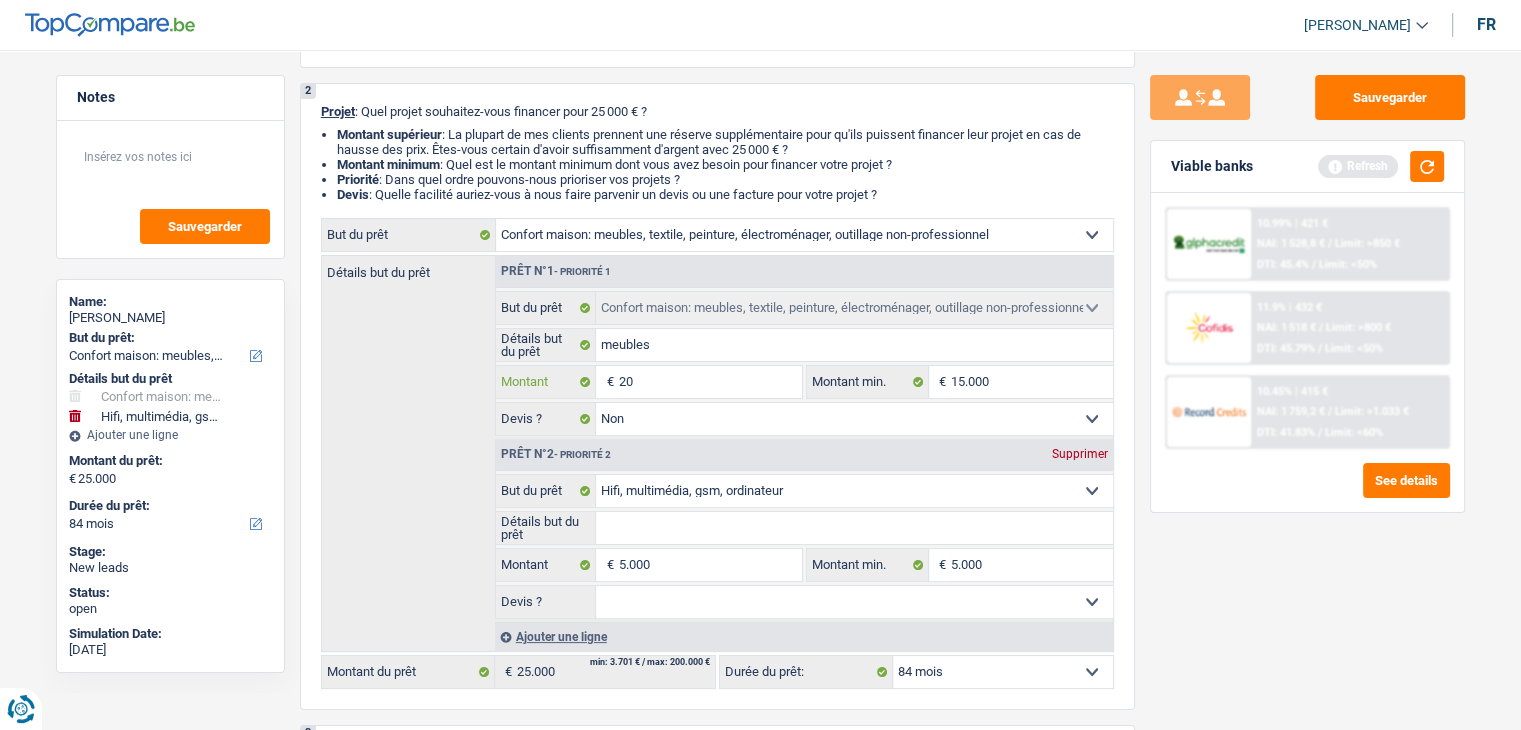 type on "2" 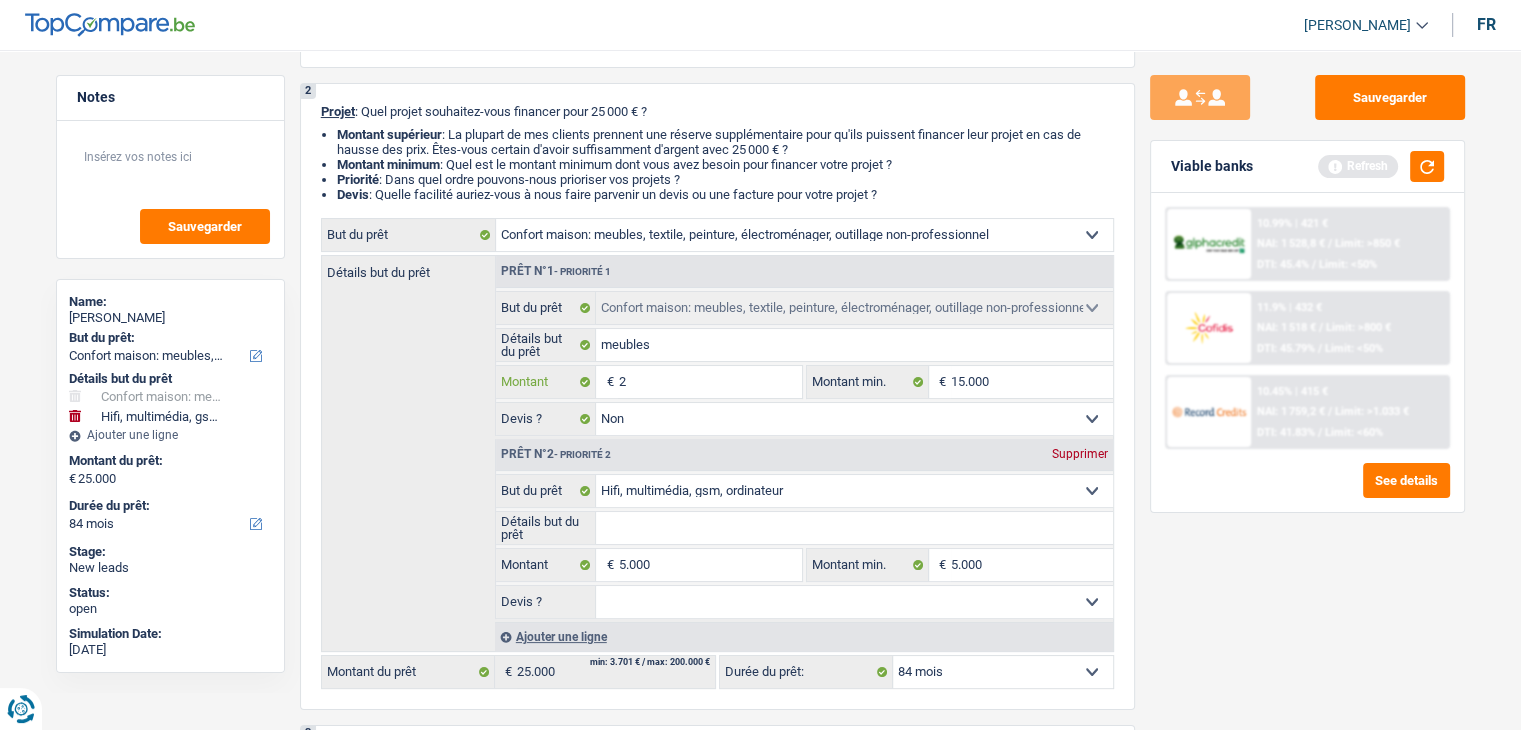 type on "2" 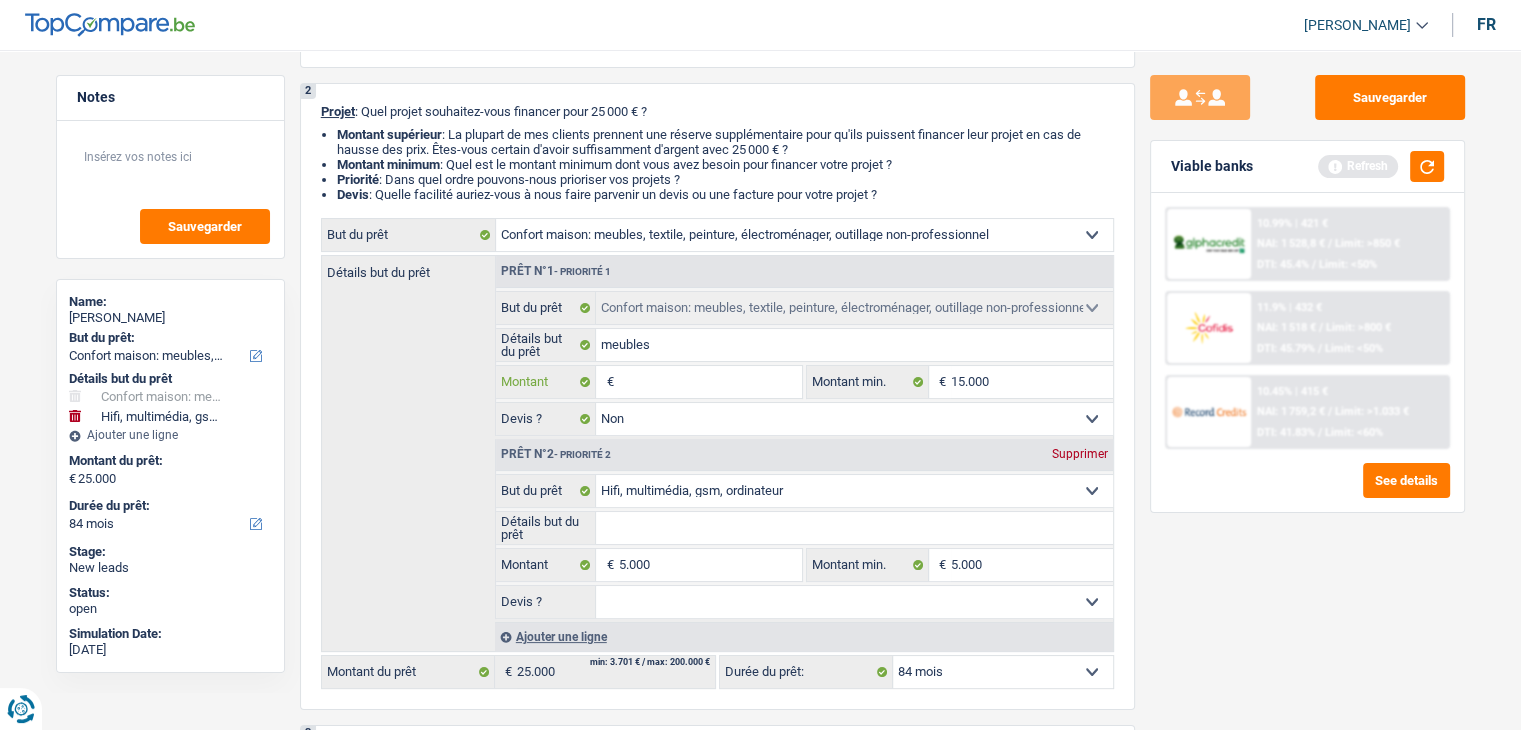 type 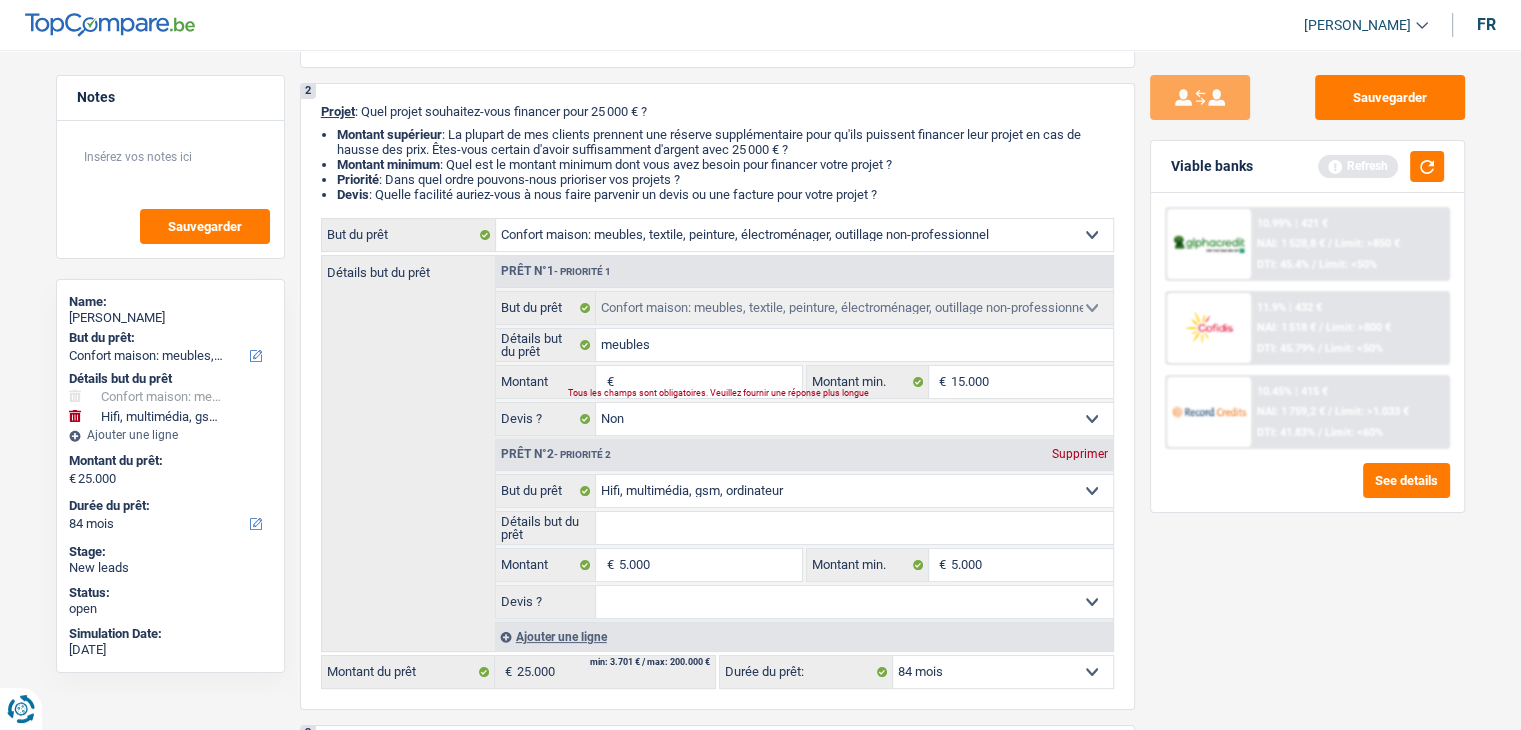 type on "4" 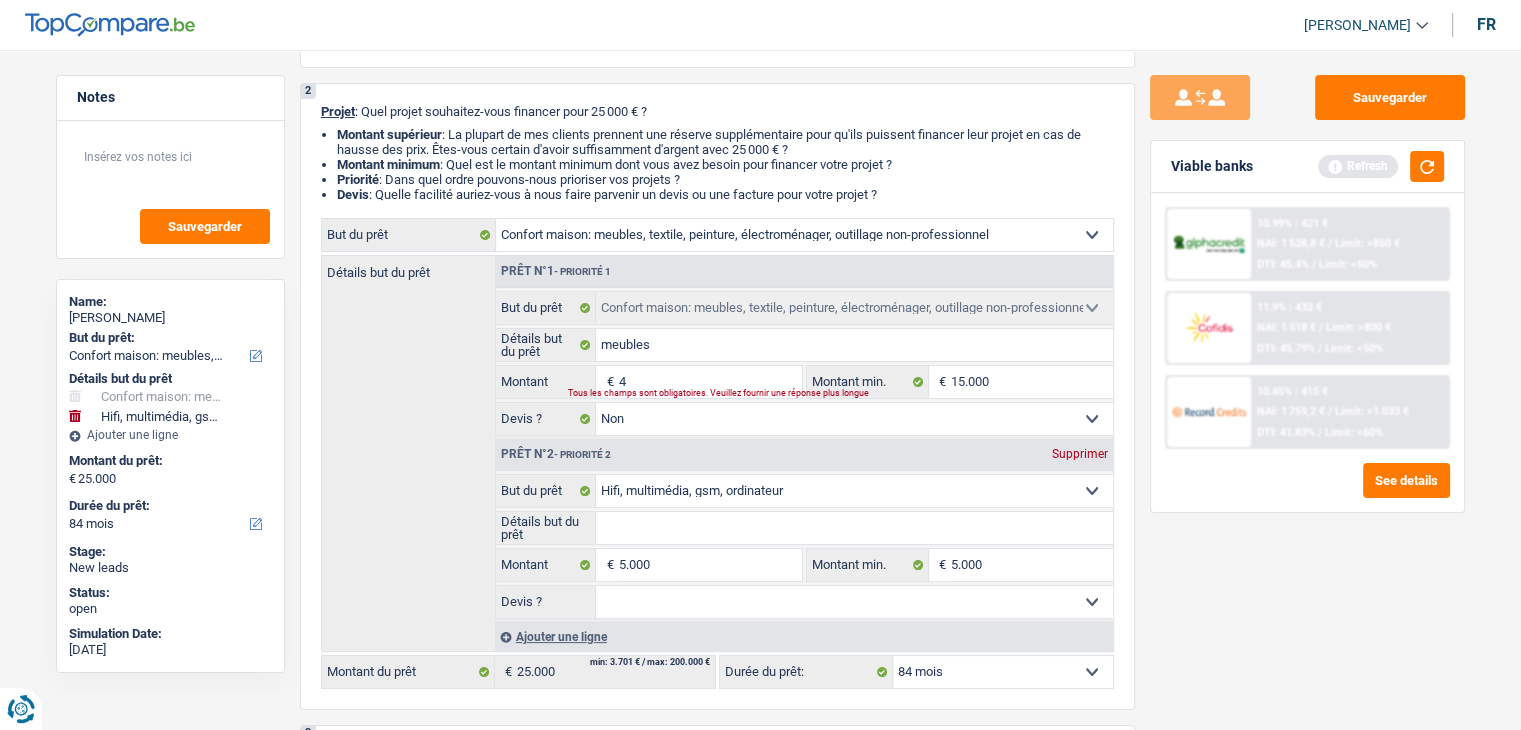 type on "4" 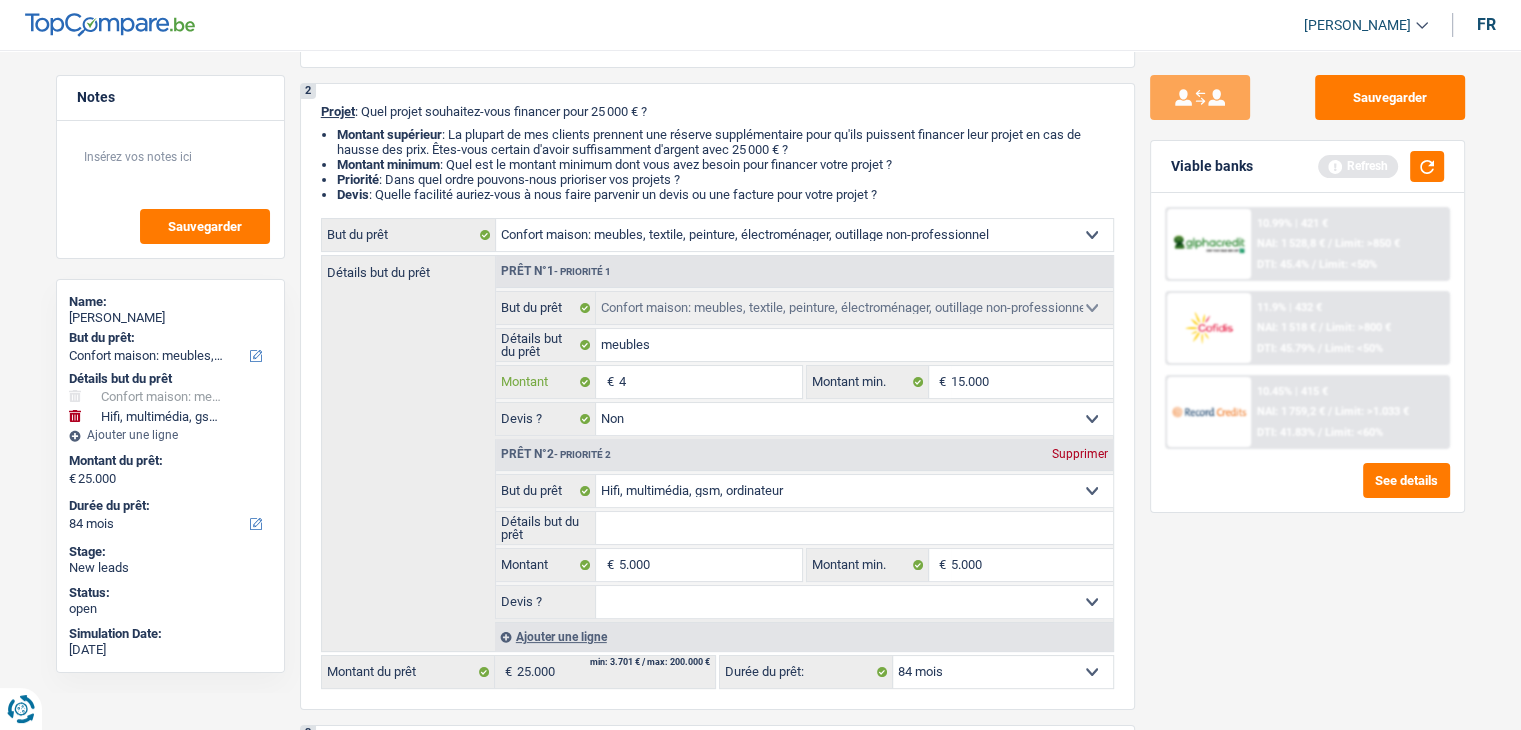 type on "40" 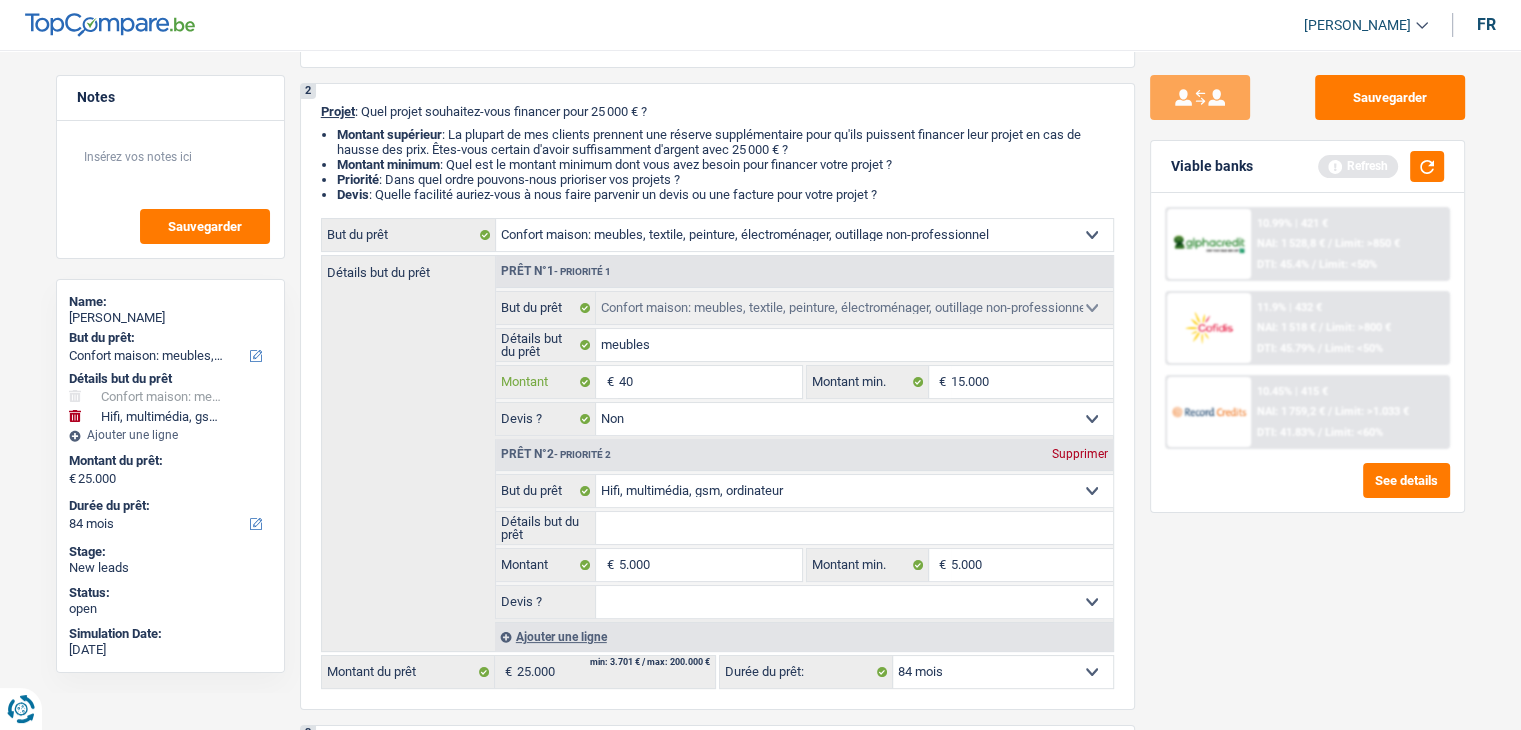 type on "40" 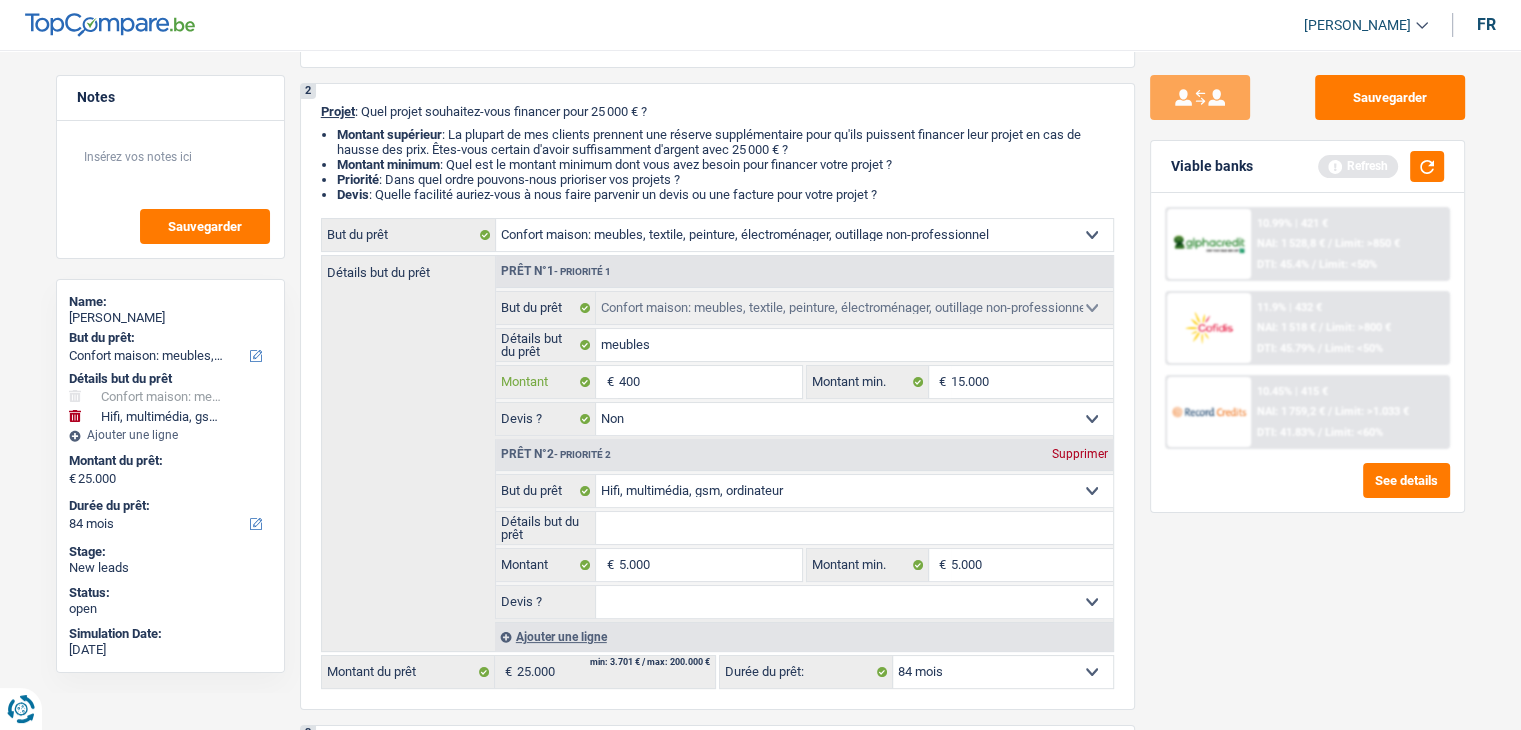 type on "400" 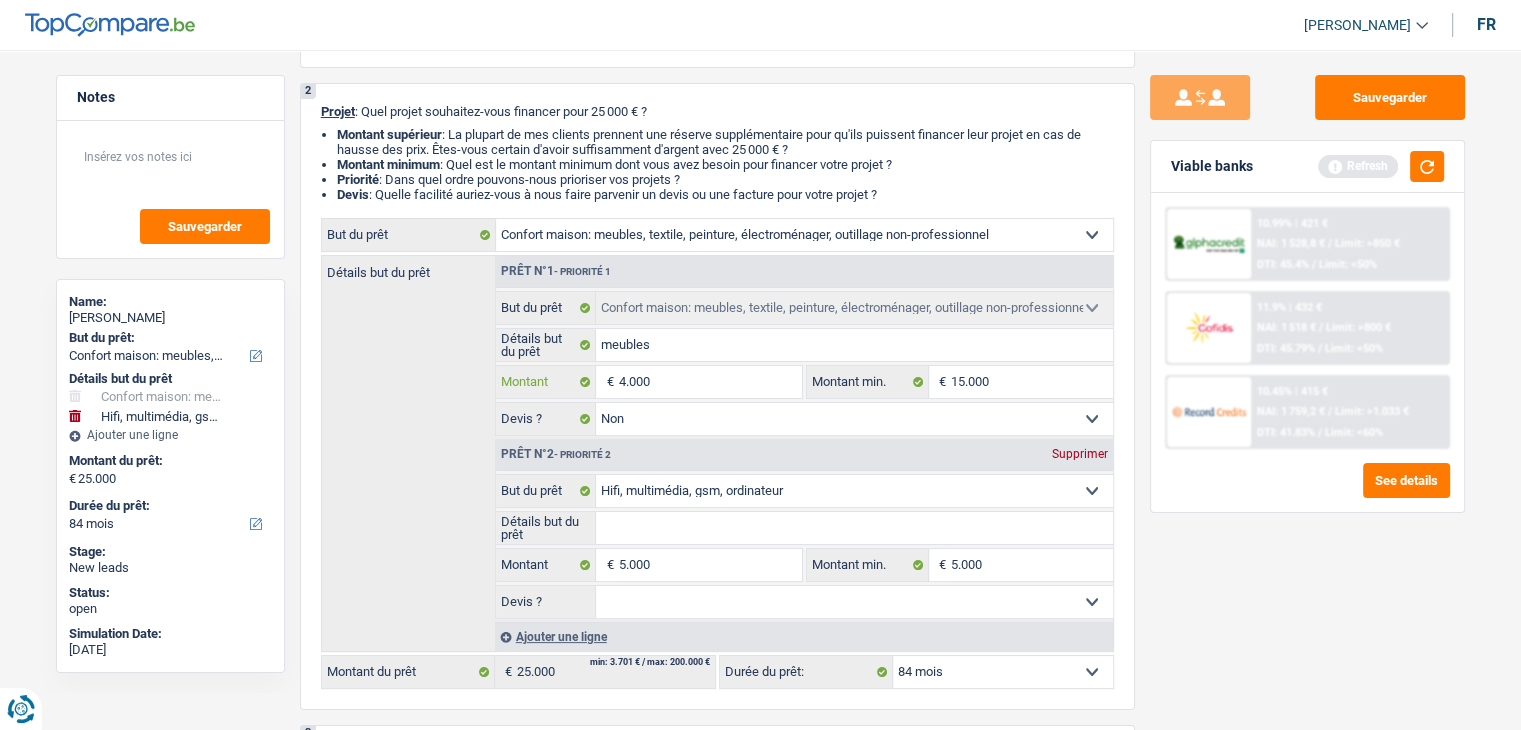 type on "4.000" 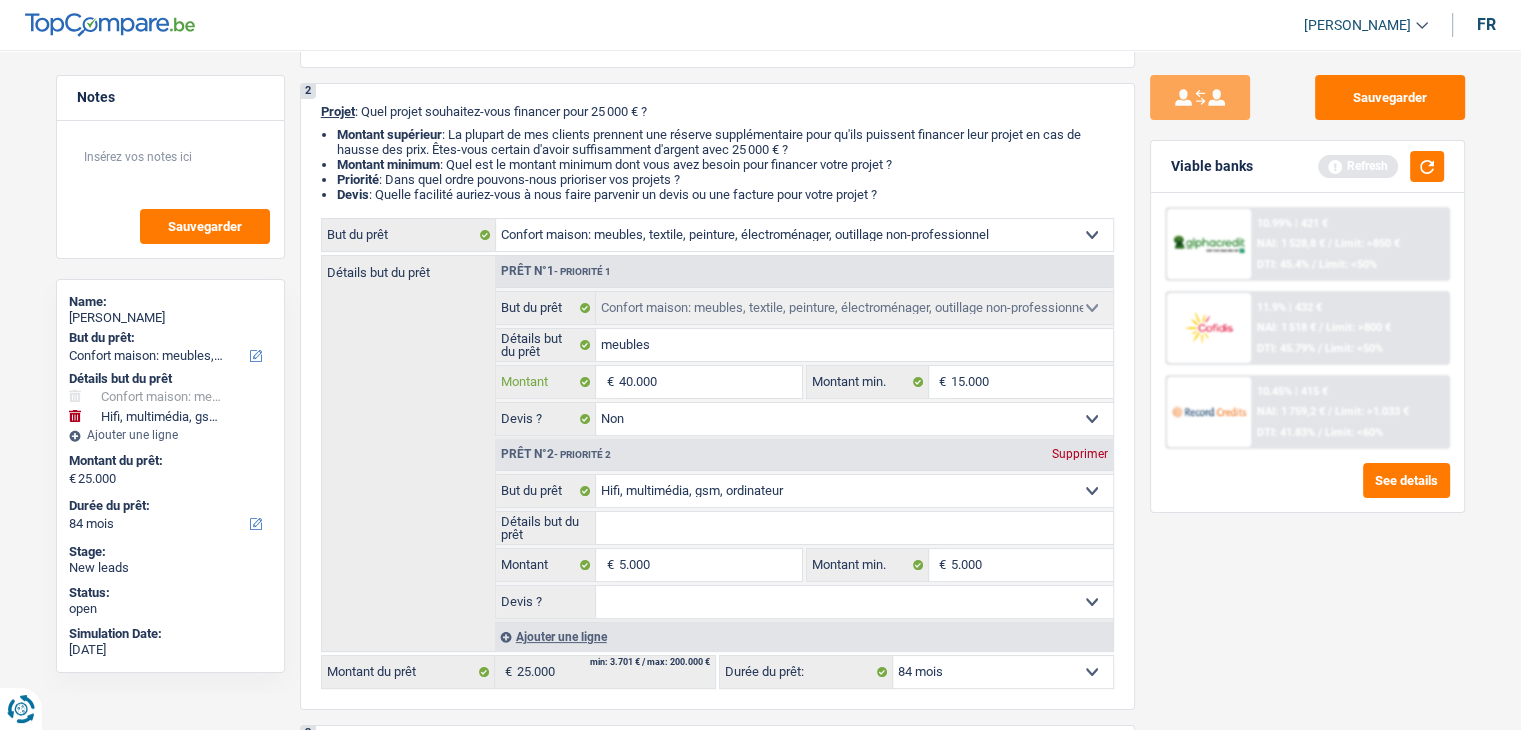 type on "40.000" 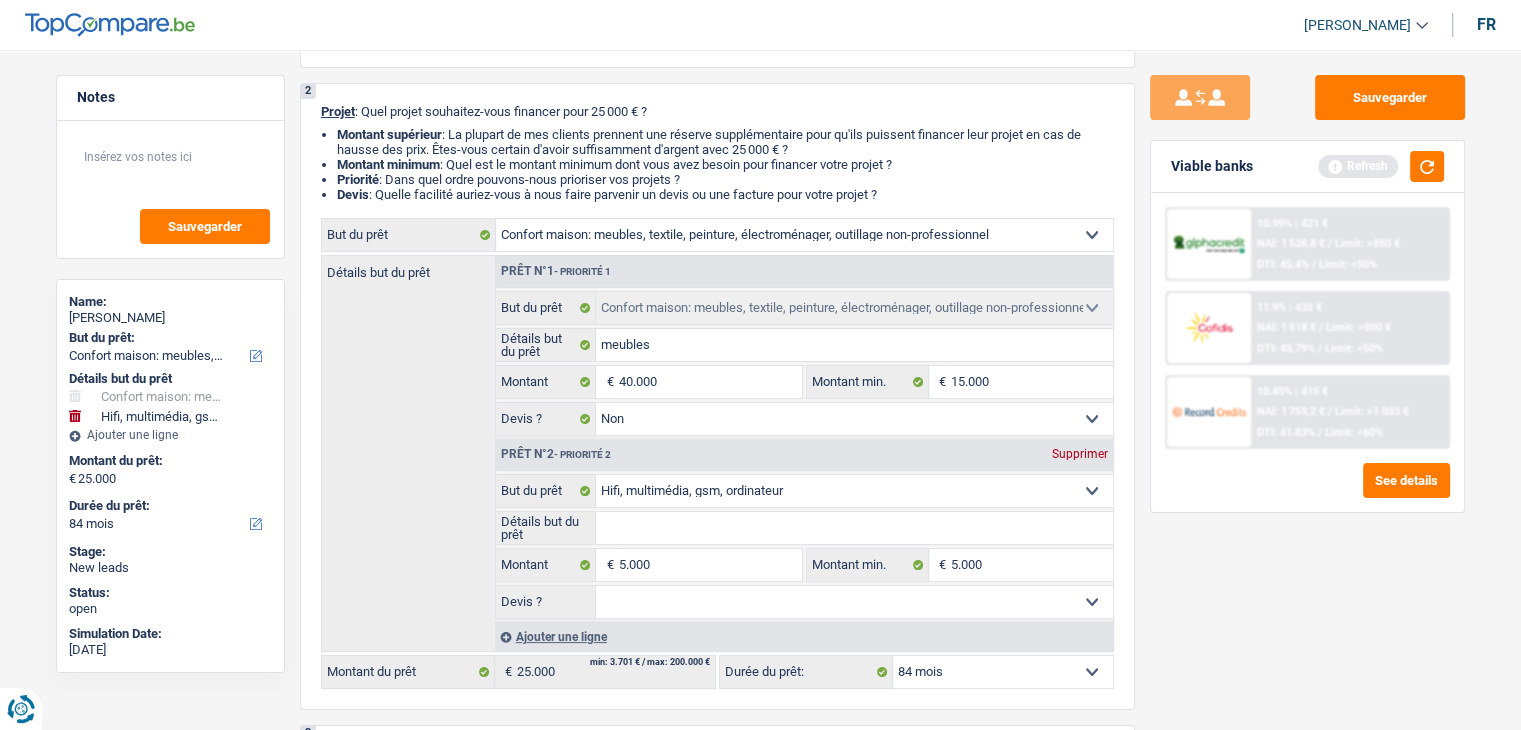 click on "Sauvegarder
Viable banks
Refresh
10.99% | 421 €
NAI: 1 528,8 €
/
Limit: >850 €
DTI: 45.4%
/
Limit: <50%
11.9% | 432 €
NAI: 1 518 €
/
Limit: >800 €
DTI: 45.79%
/
Limit: <50%
/       /" at bounding box center (1307, 384) 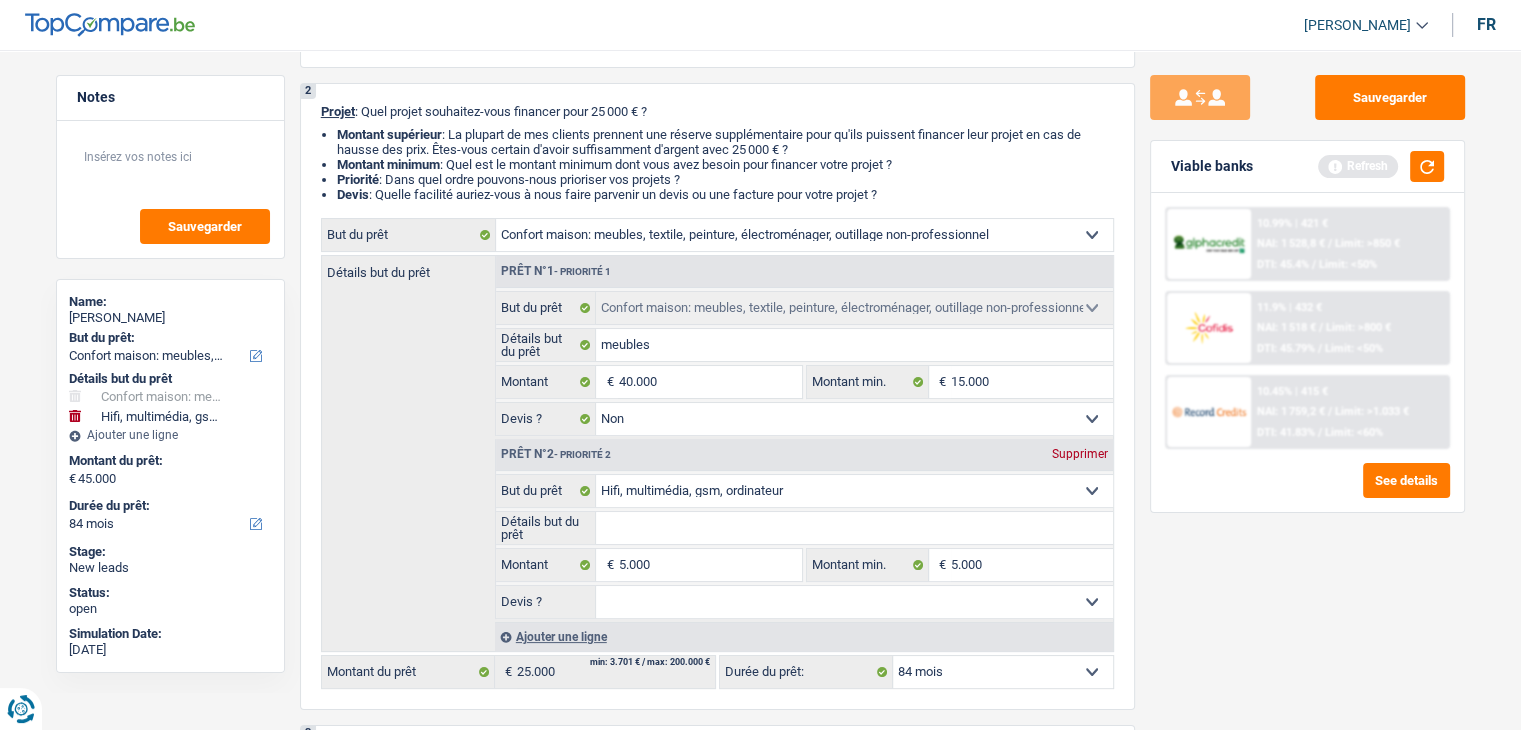 type on "45.000" 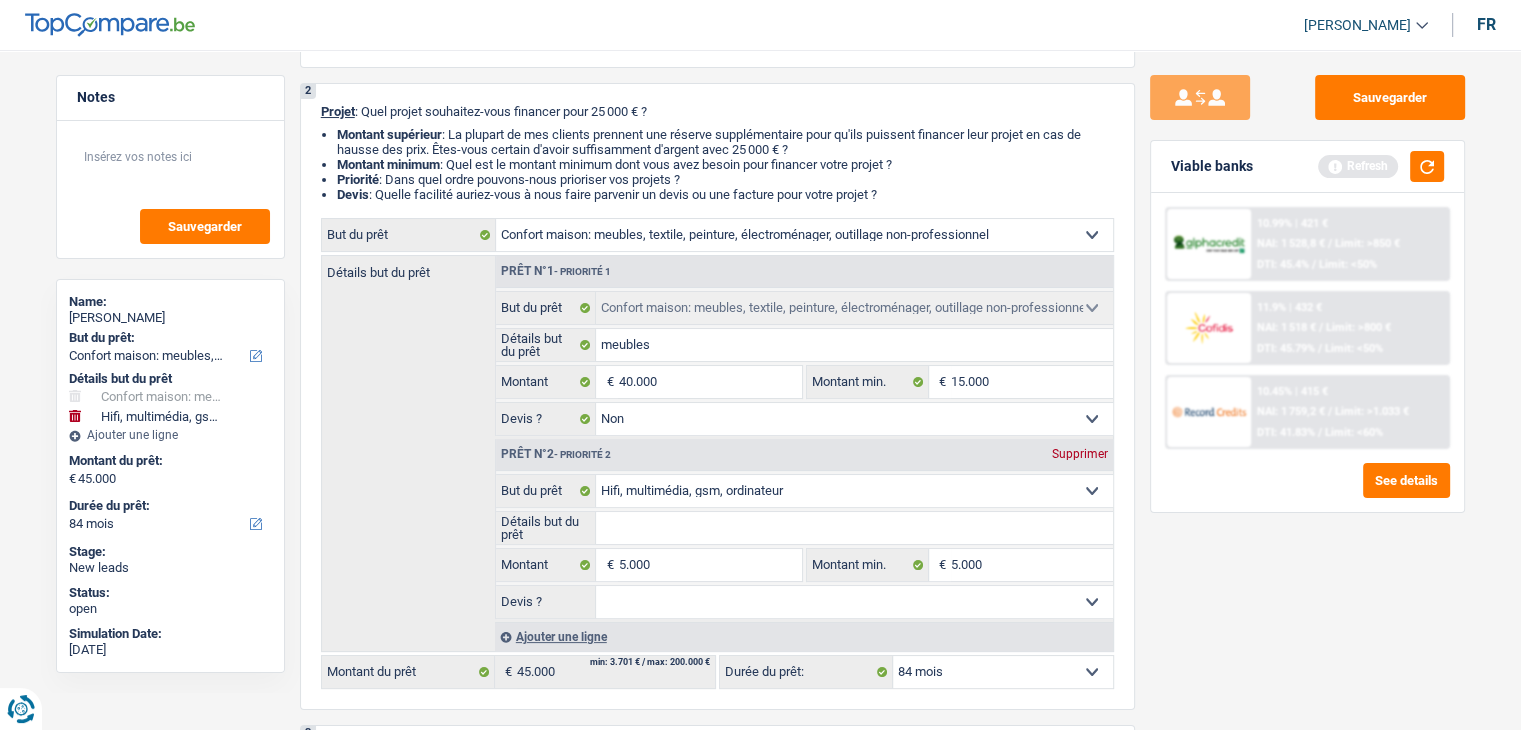 select on "120" 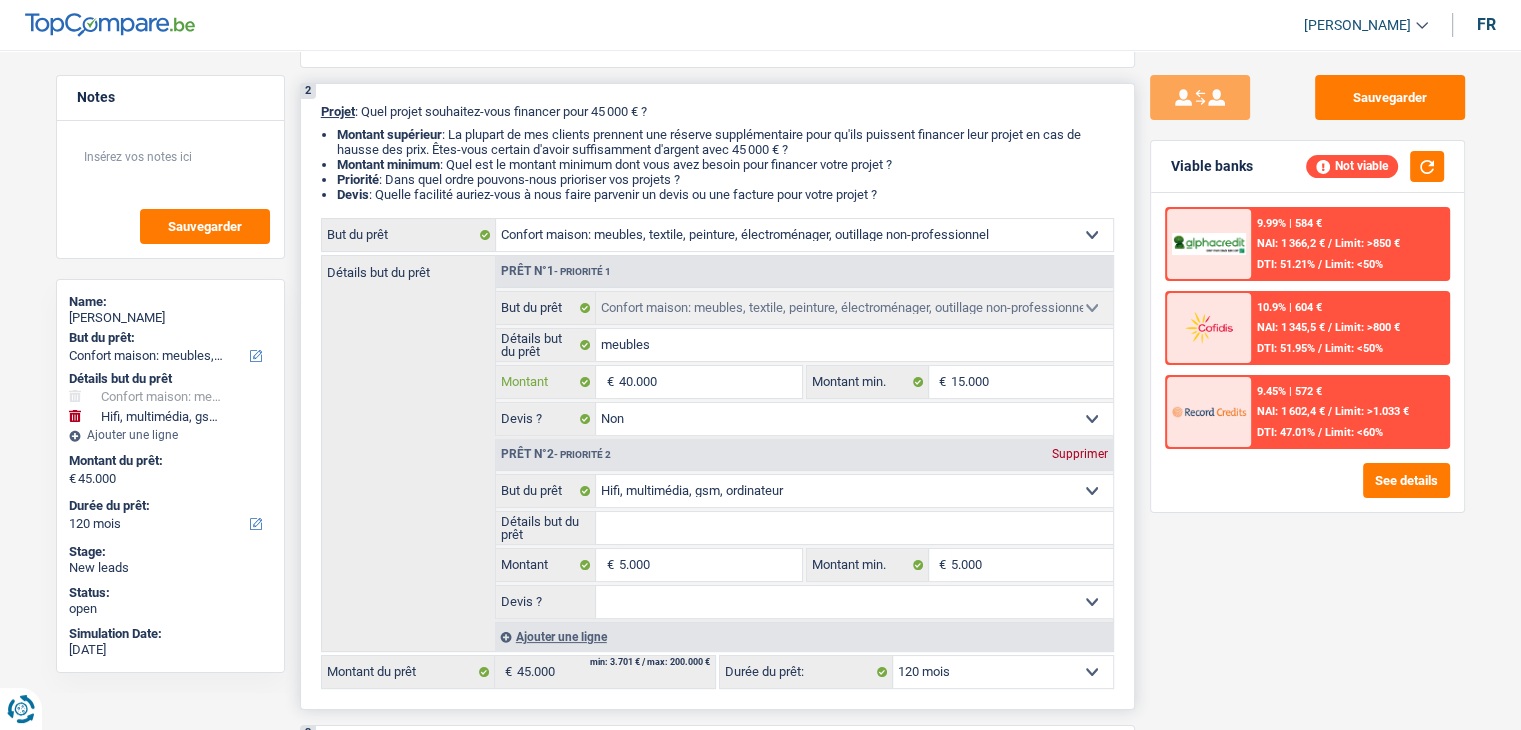 click on "40.000" at bounding box center (709, 382) 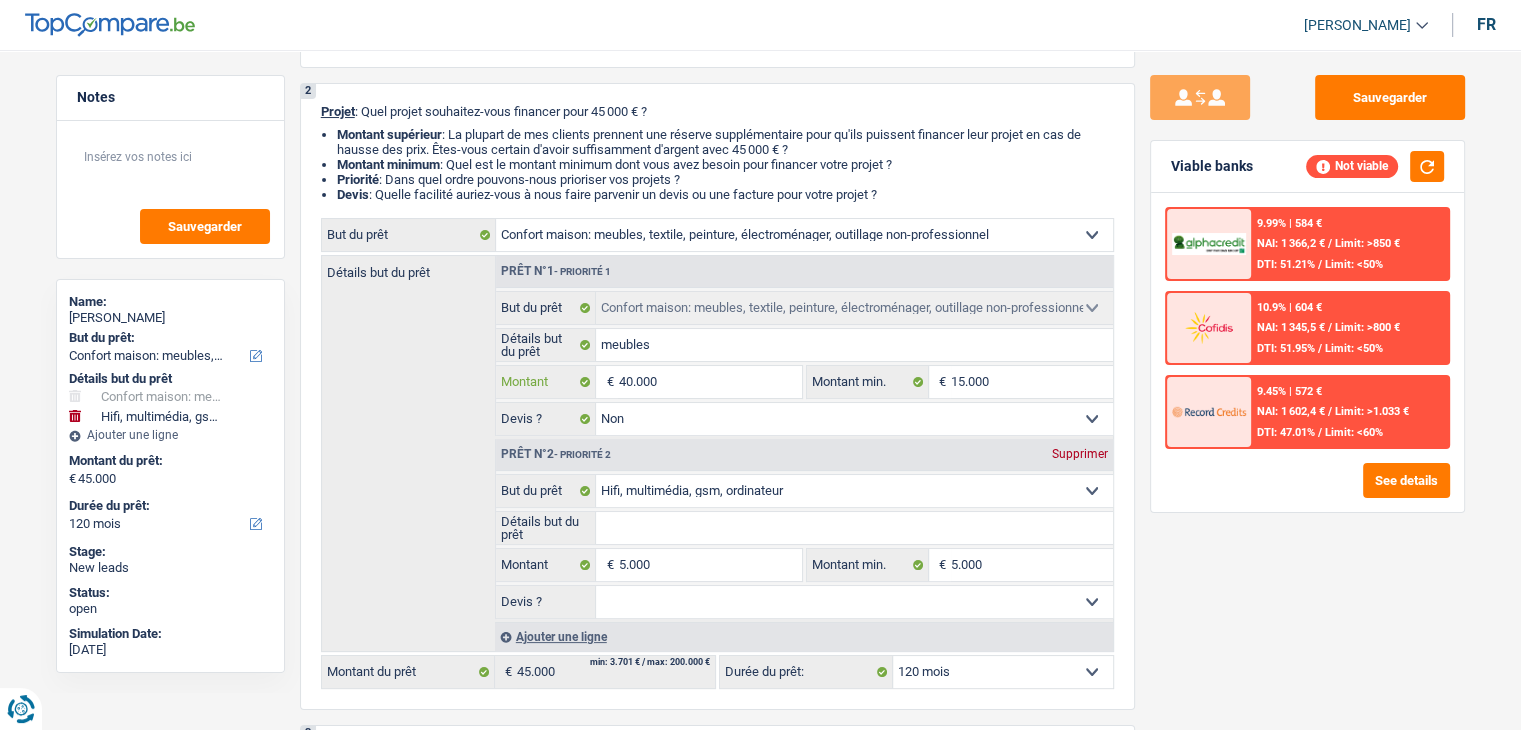 type on "4.000" 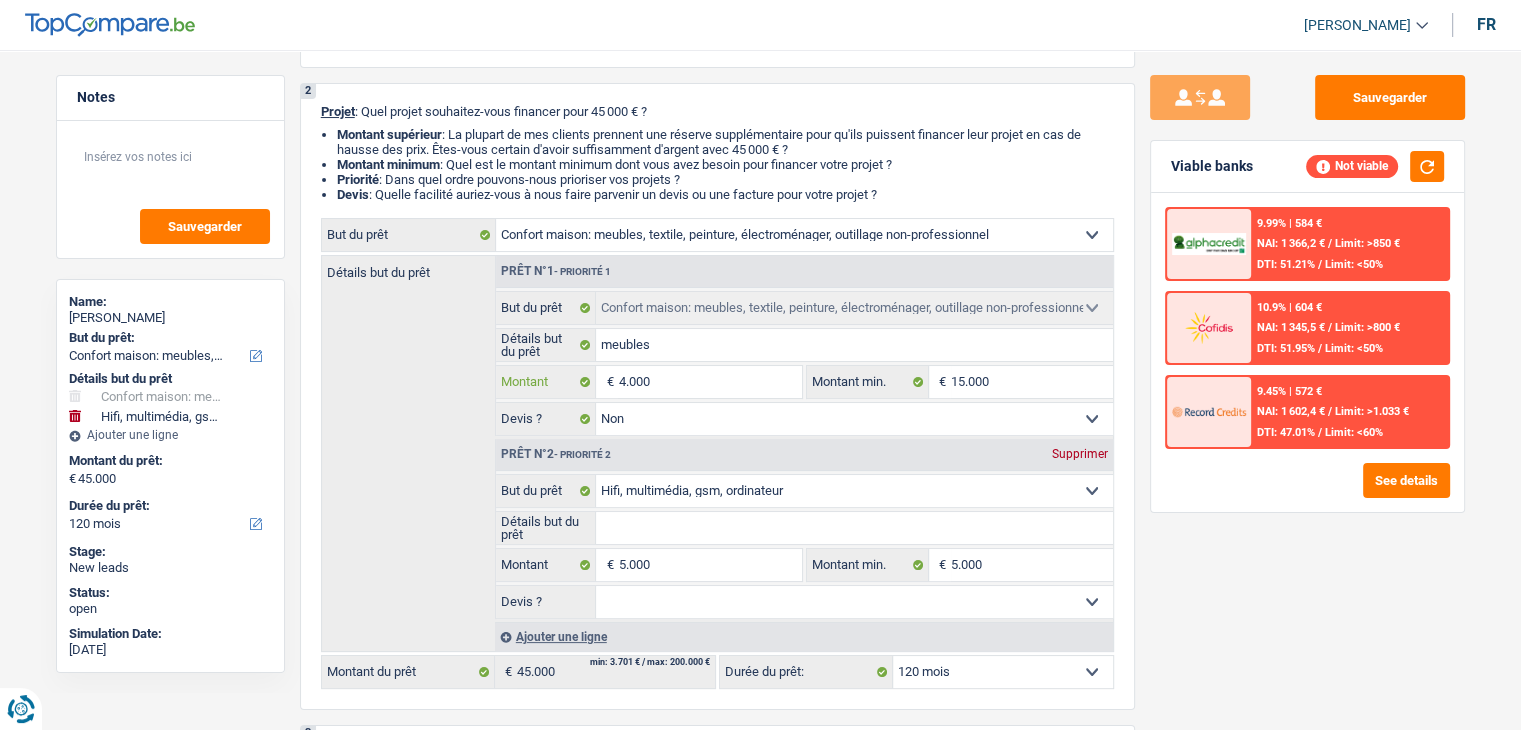 type on "4.000" 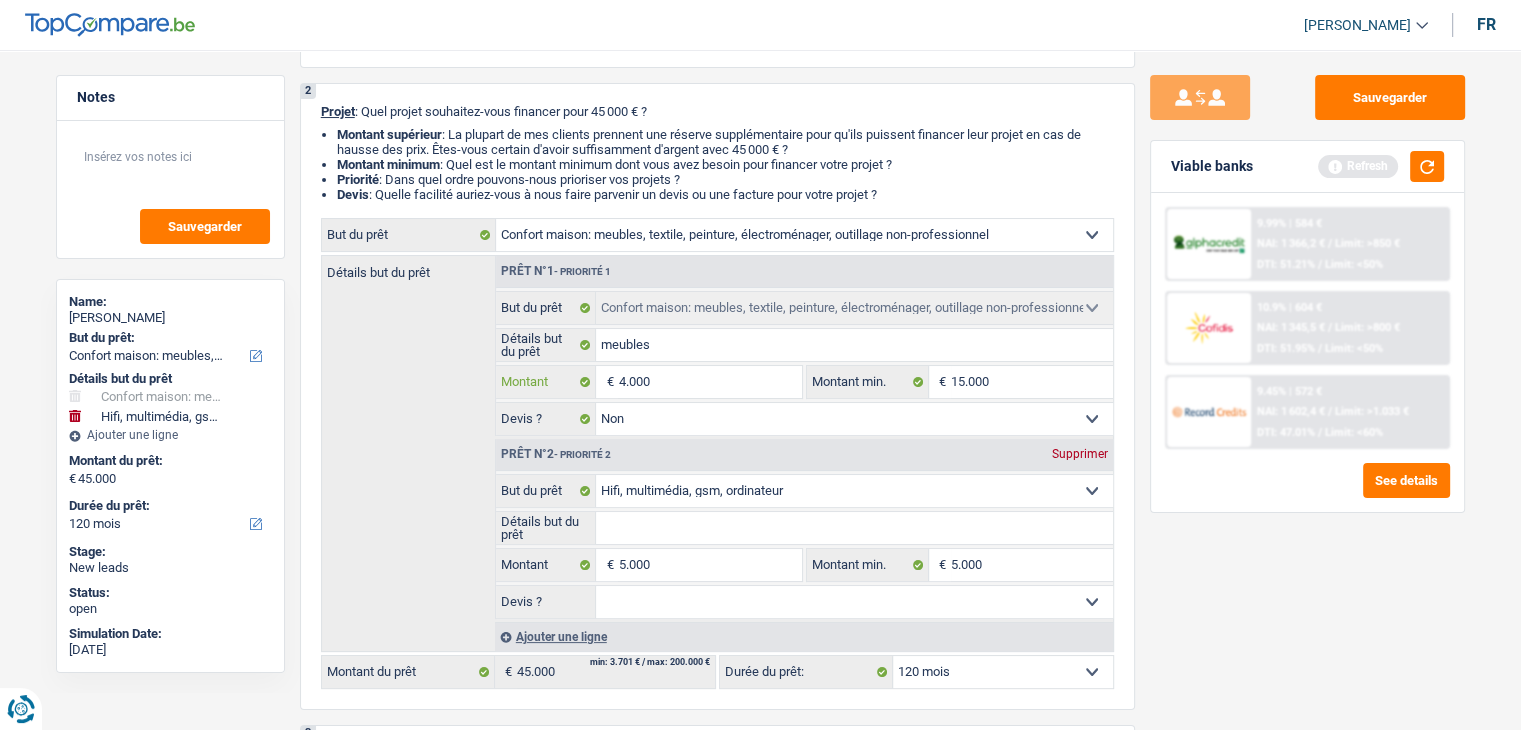 type on "400" 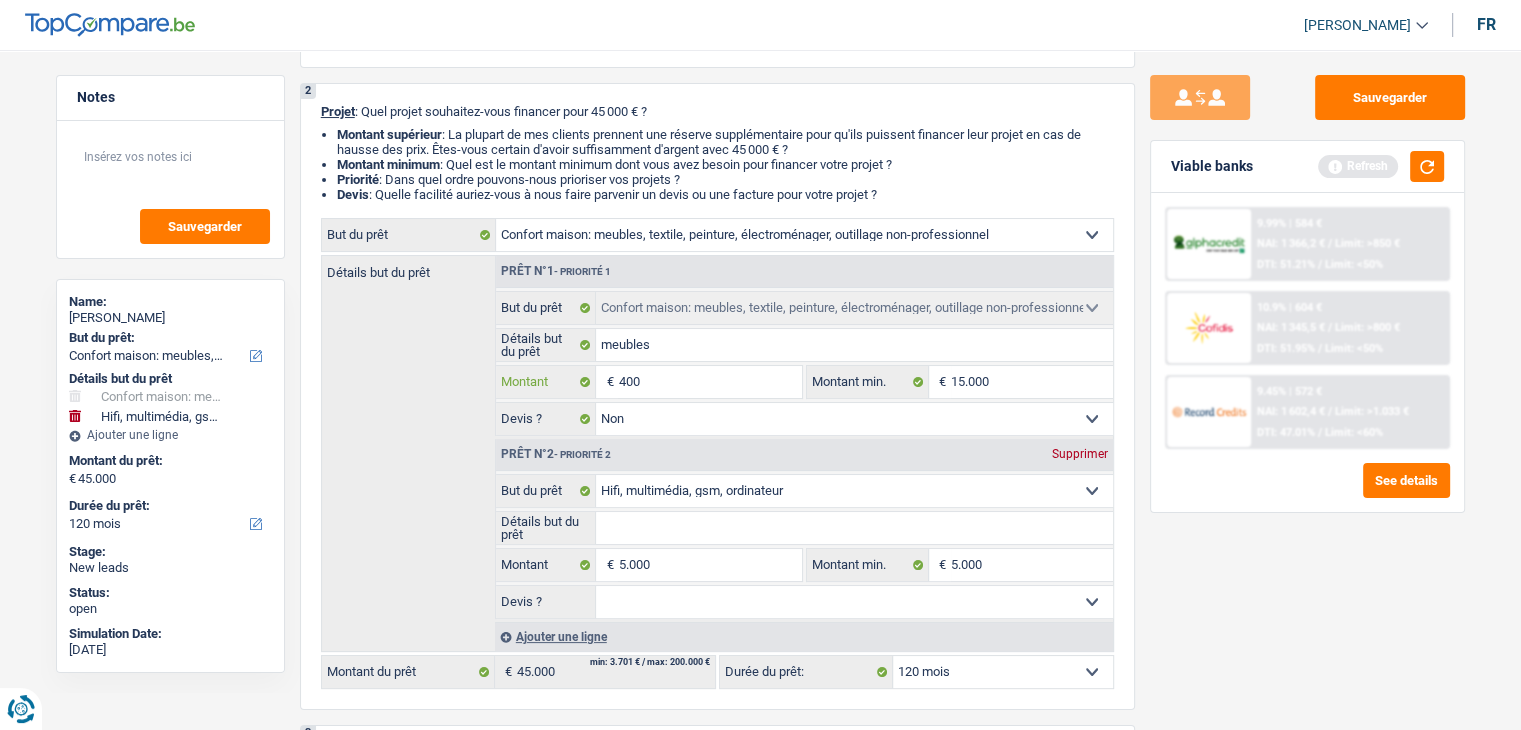 type on "400" 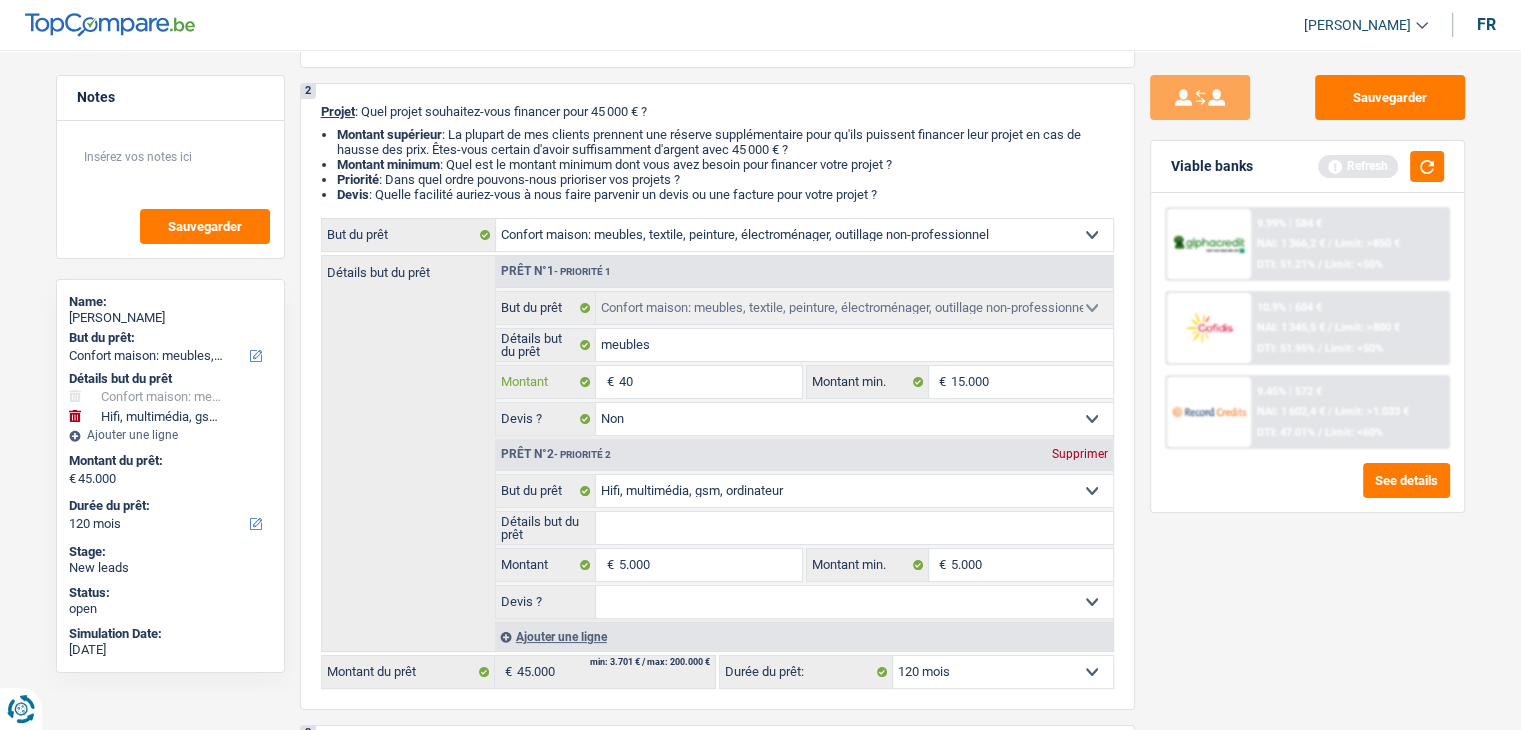type on "40" 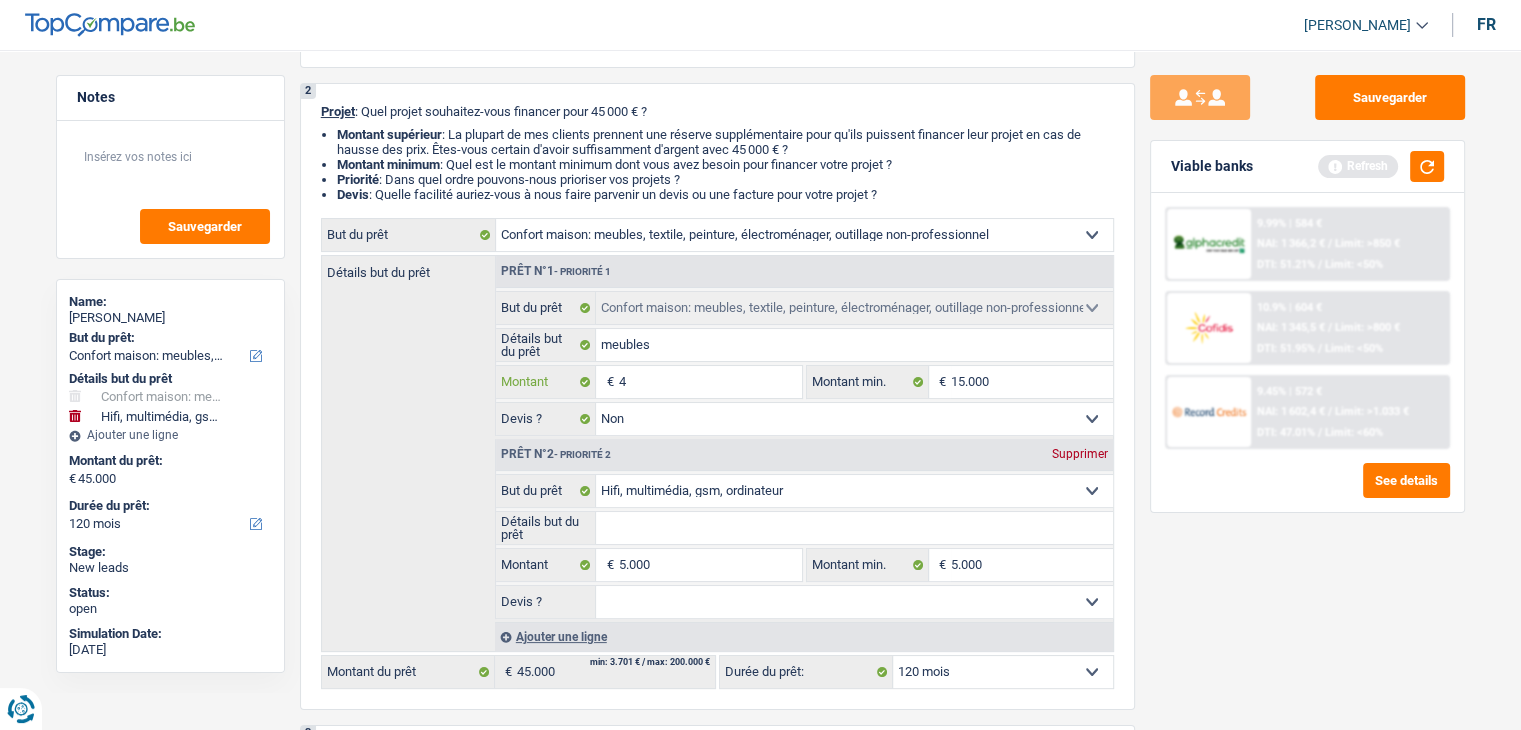 type on "4" 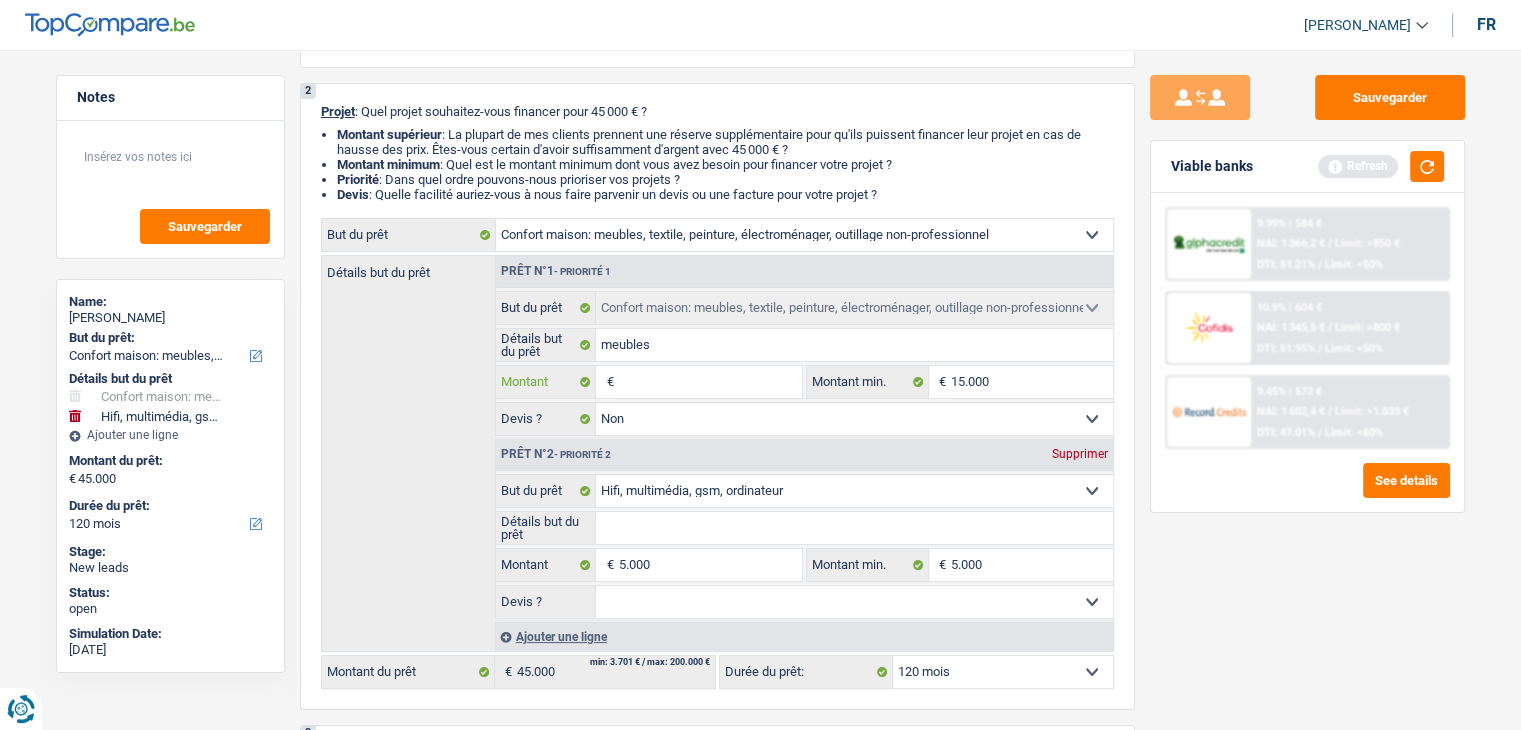 type 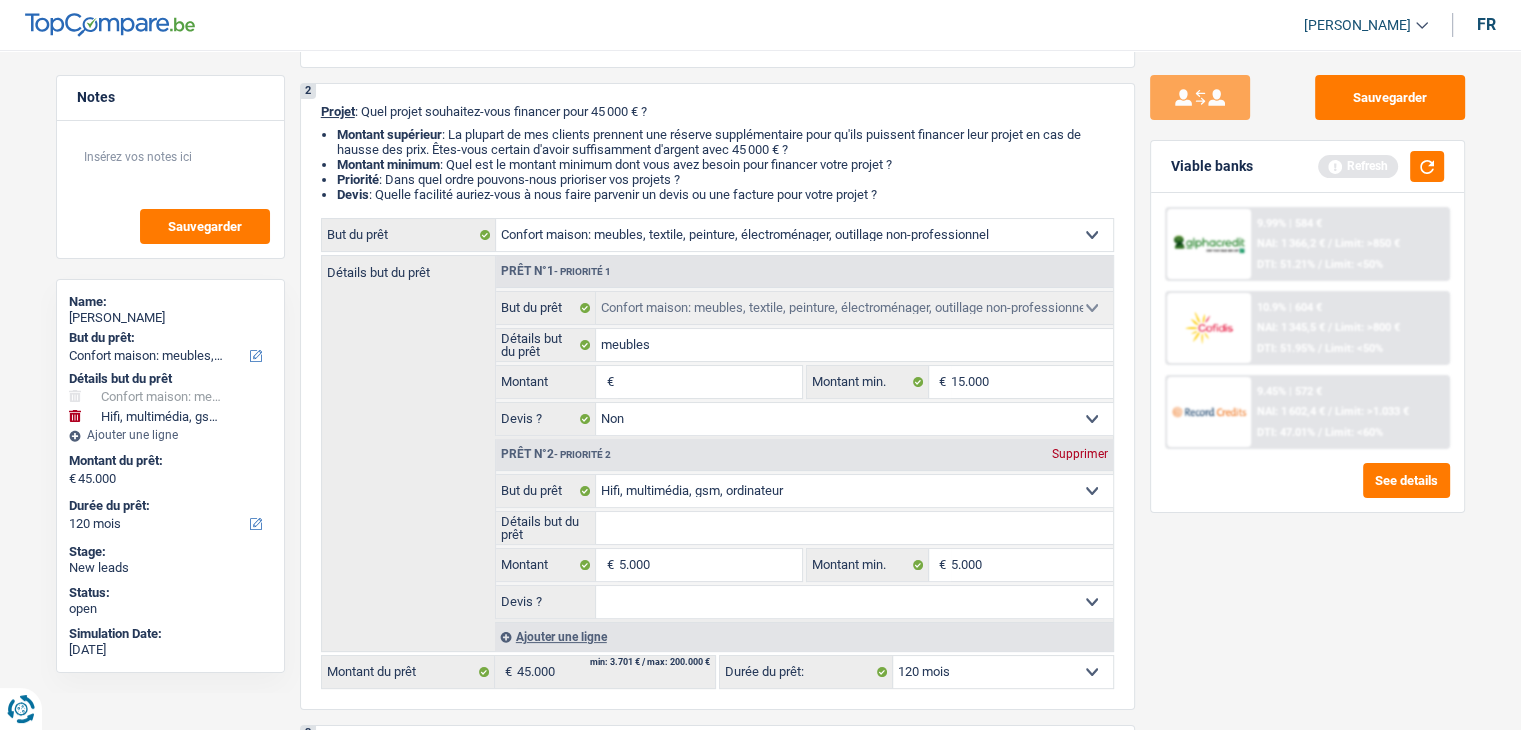 type on "3" 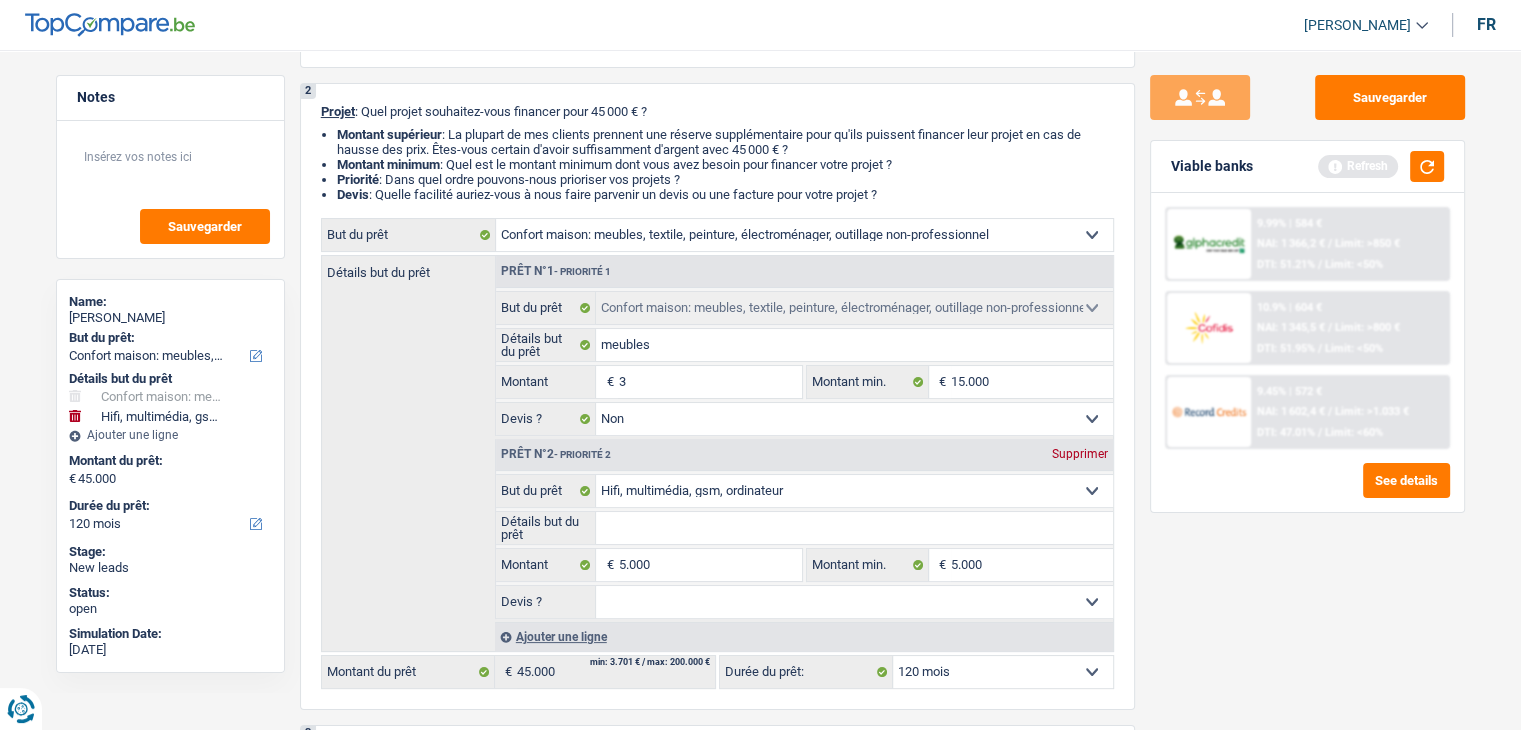 type on "3" 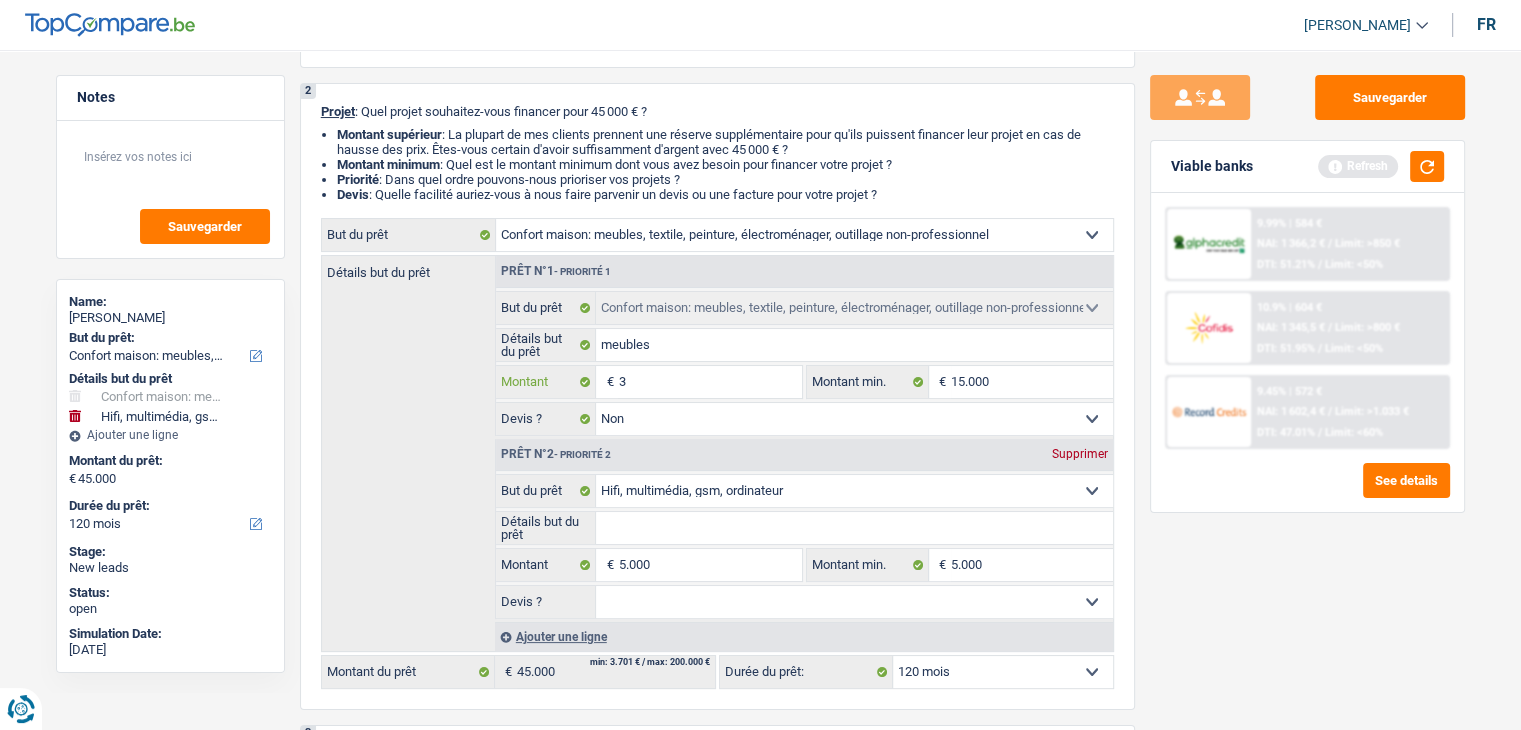 type on "39" 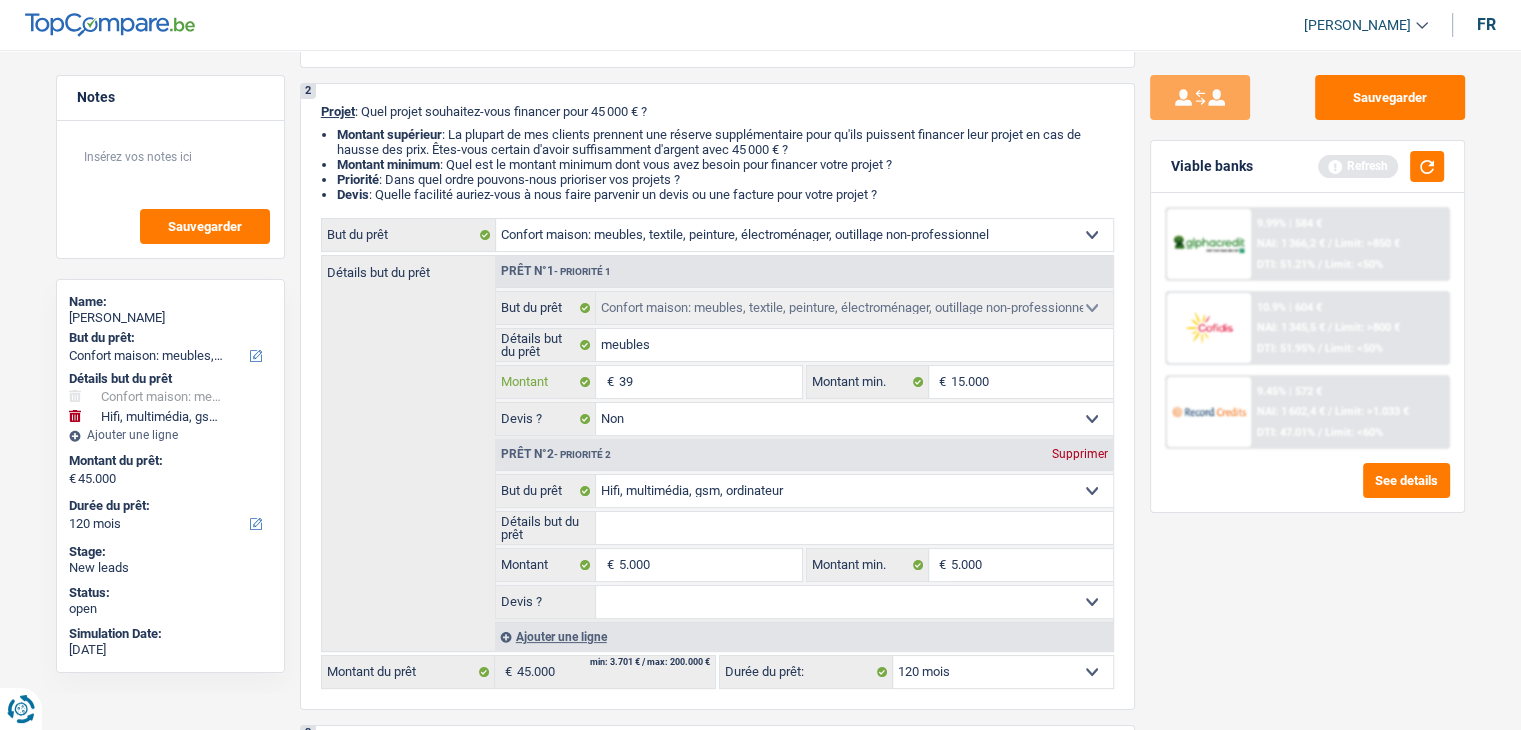 type on "399" 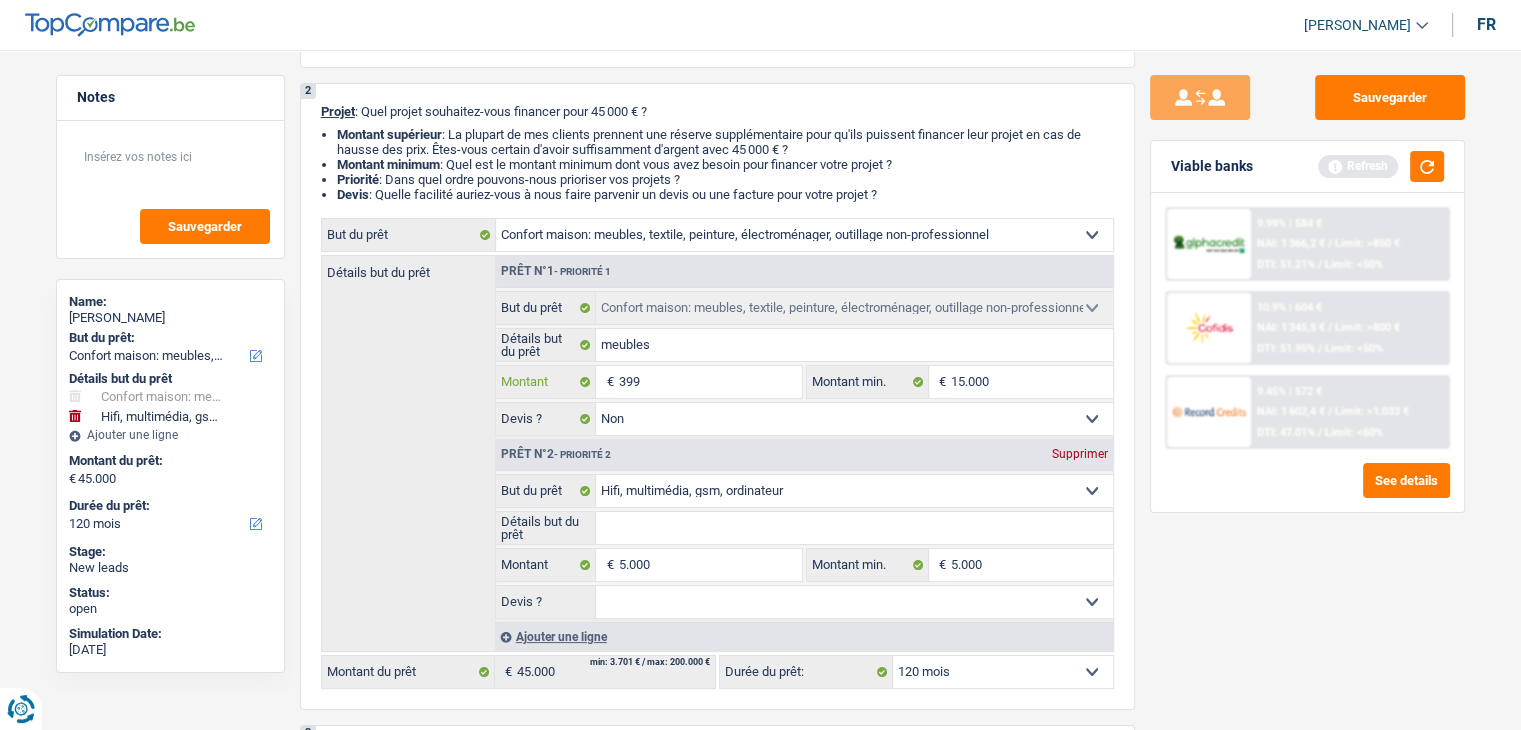 type on "399" 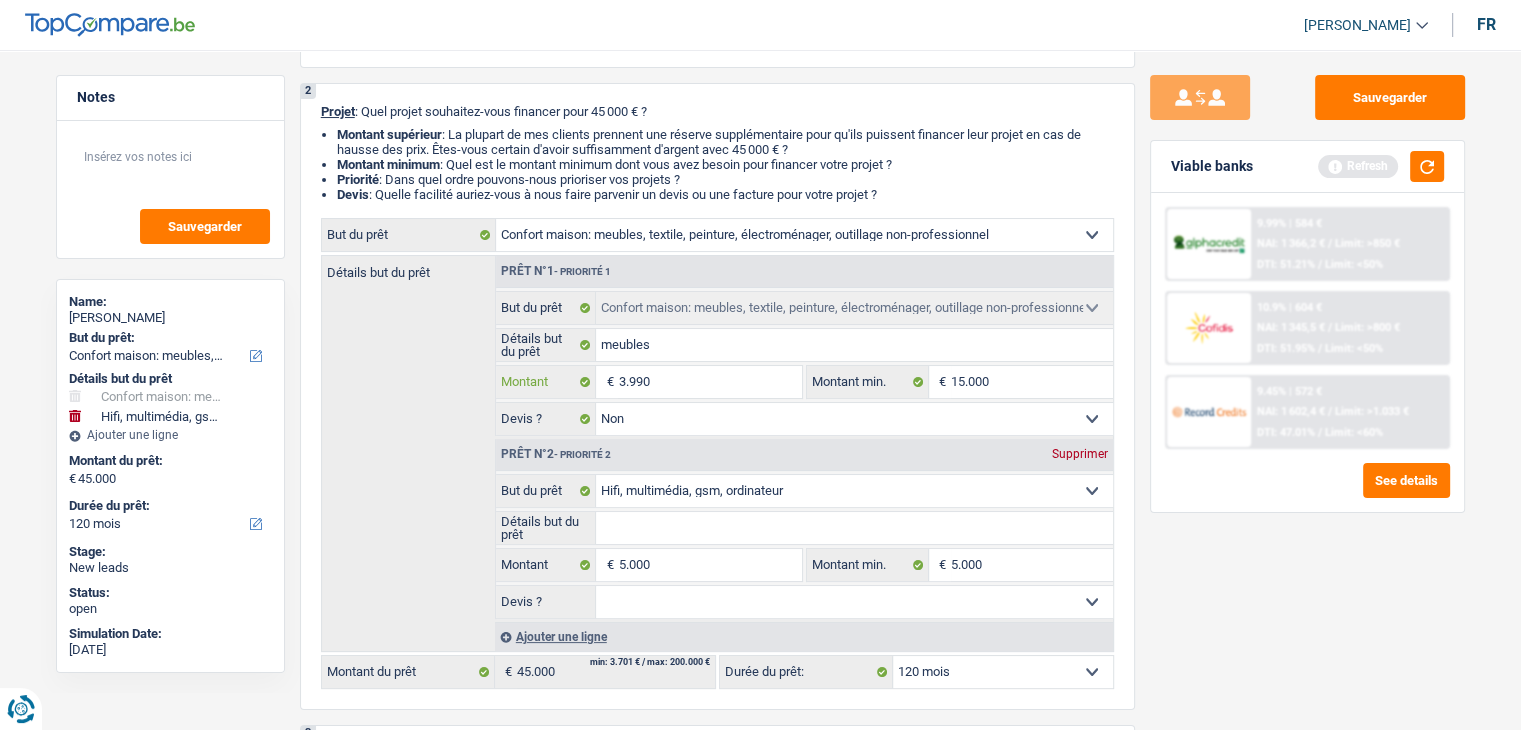 type on "39.900" 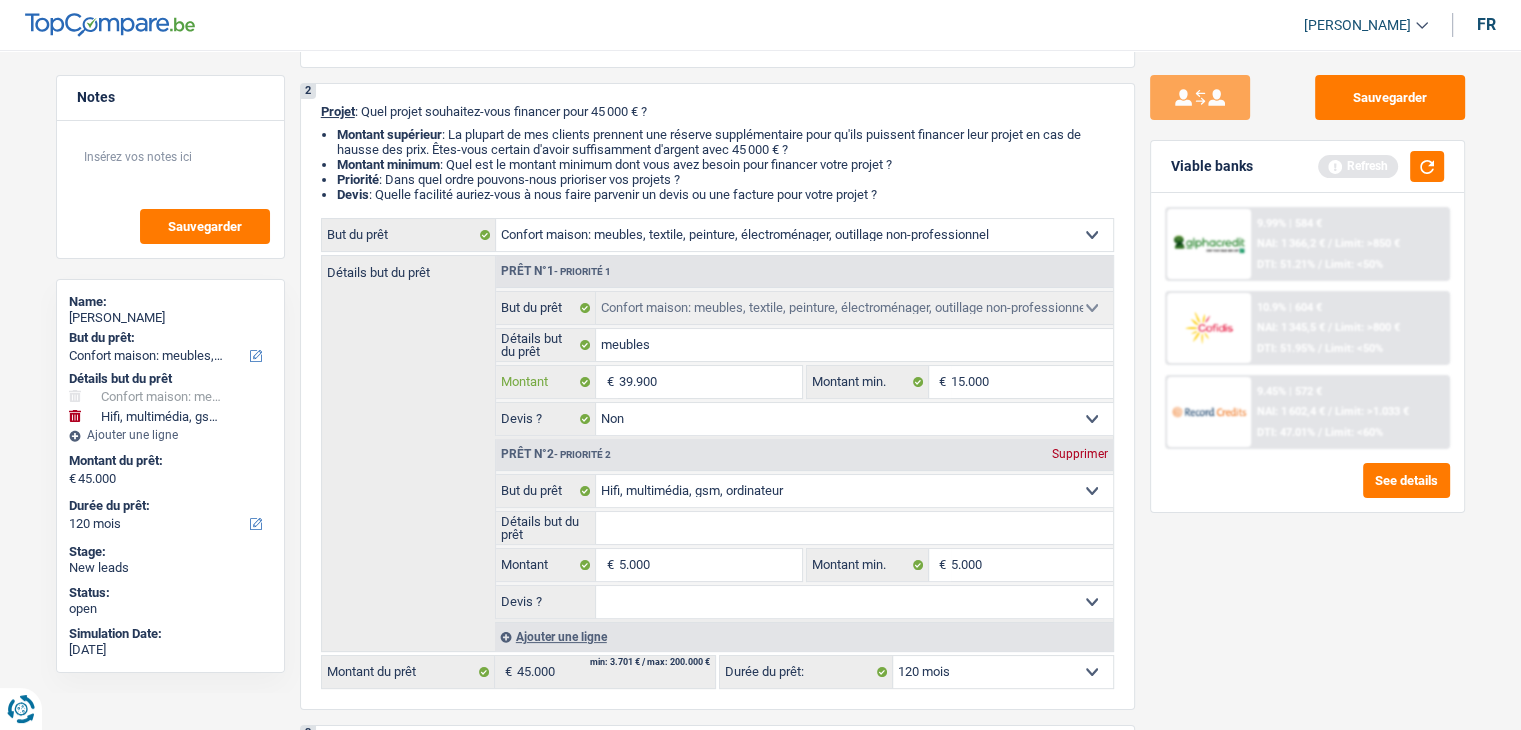 type on "39.900" 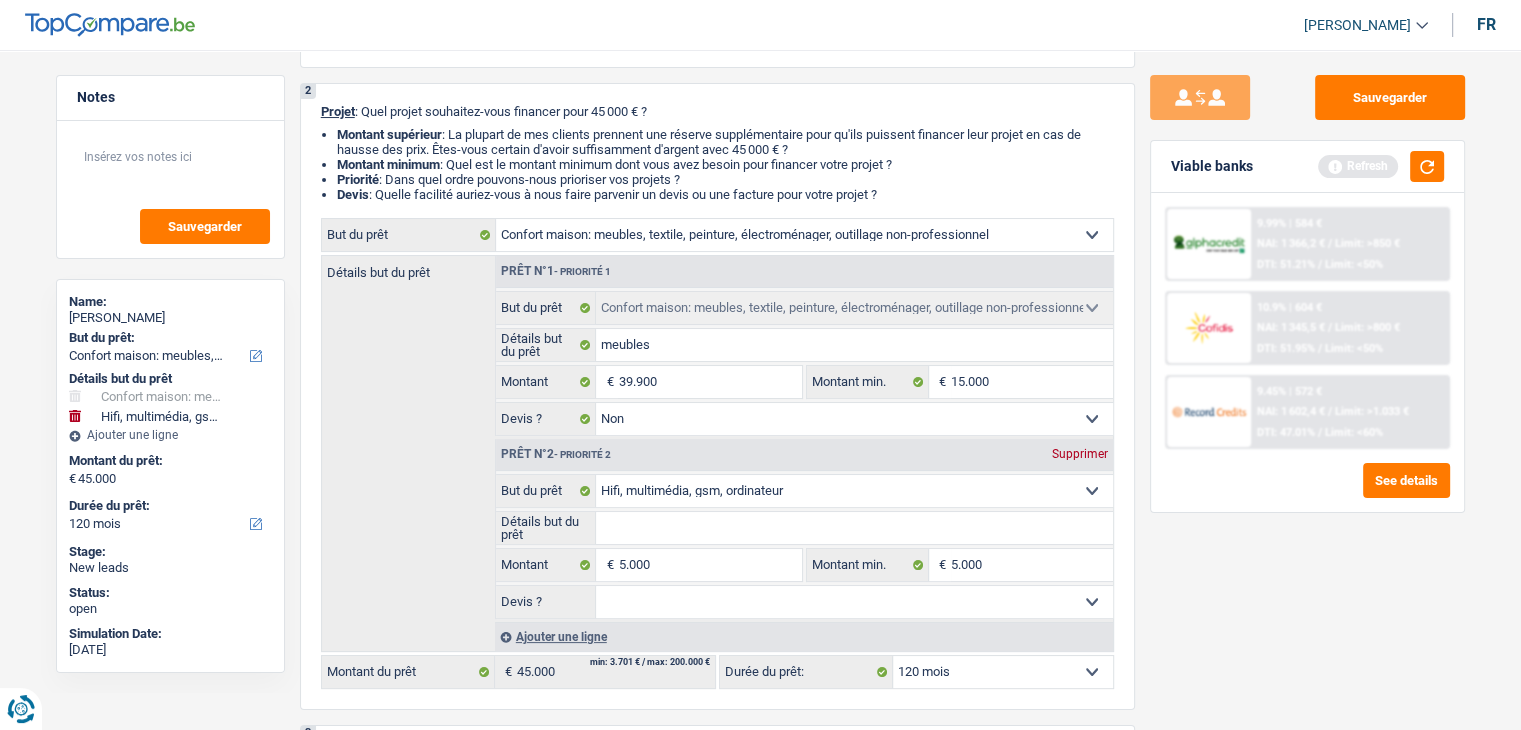 click on "Sauvegarder
Viable banks
Refresh
9.99% | 584 €
NAI: 1 366,2 €
/
Limit: >850 €
DTI: 51.21%
/
Limit: <50%
10.9% | 604 €
NAI: 1 345,5 €
/
Limit: >800 €
DTI: 51.95%
/
Limit: <50%
/       /" at bounding box center [1307, 384] 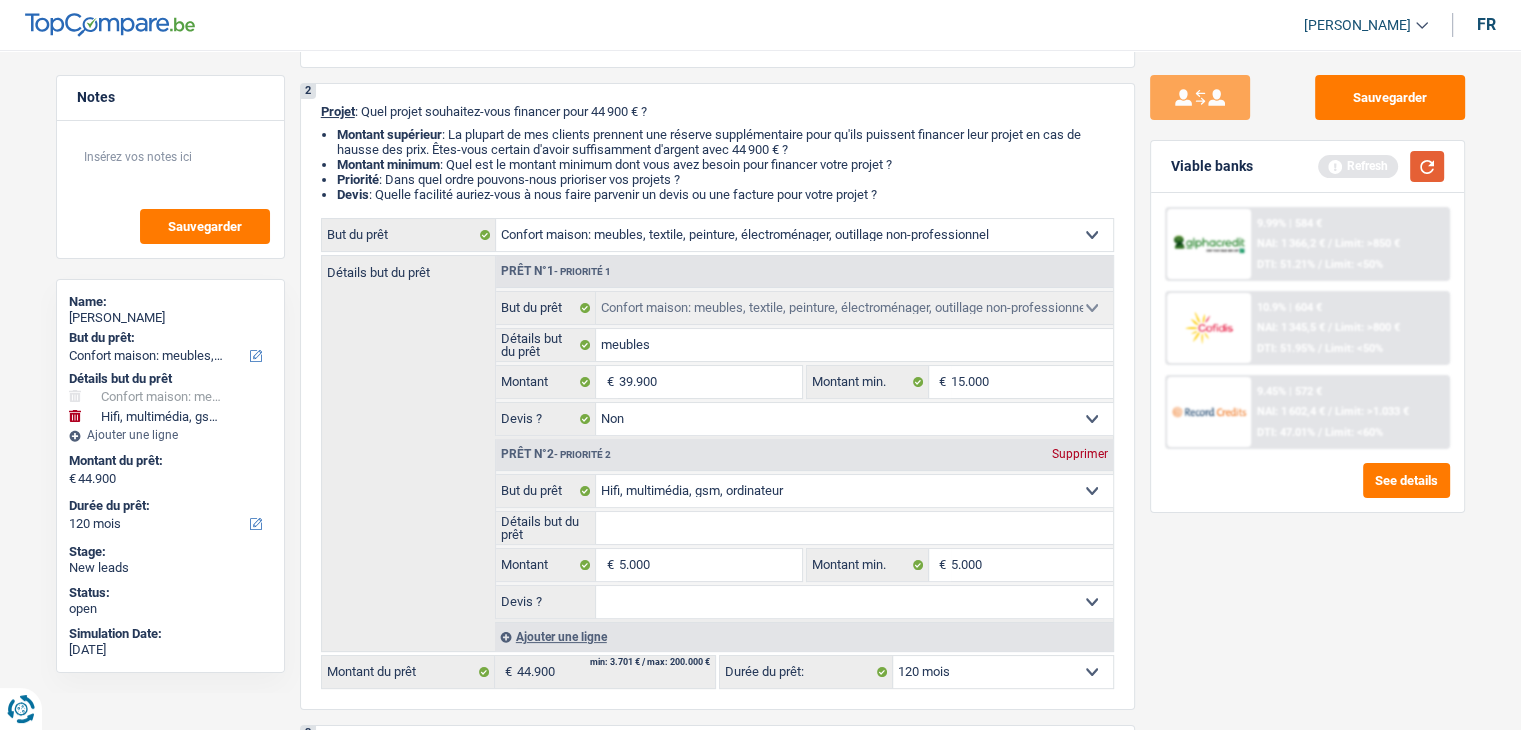 click at bounding box center [1427, 166] 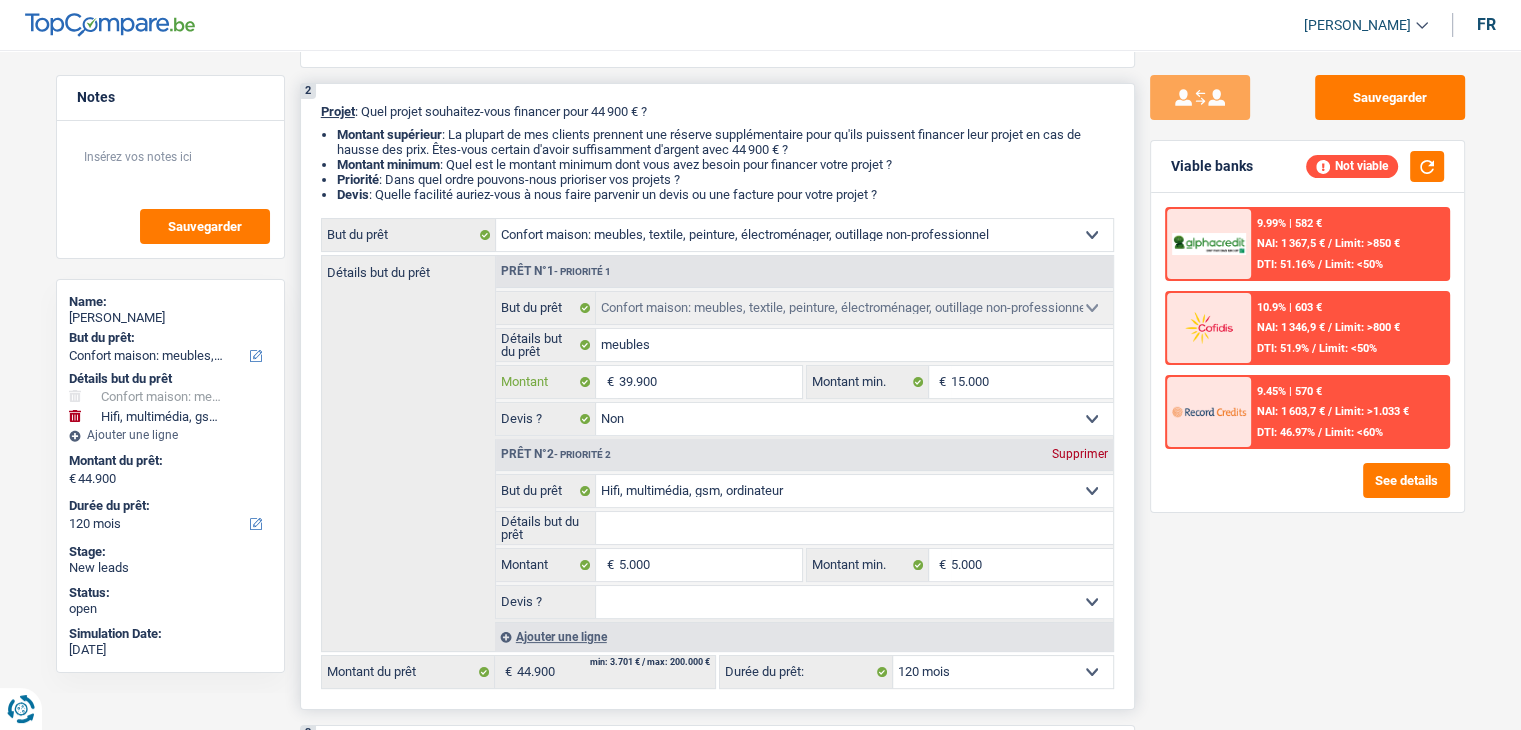 click on "39.900" at bounding box center [709, 382] 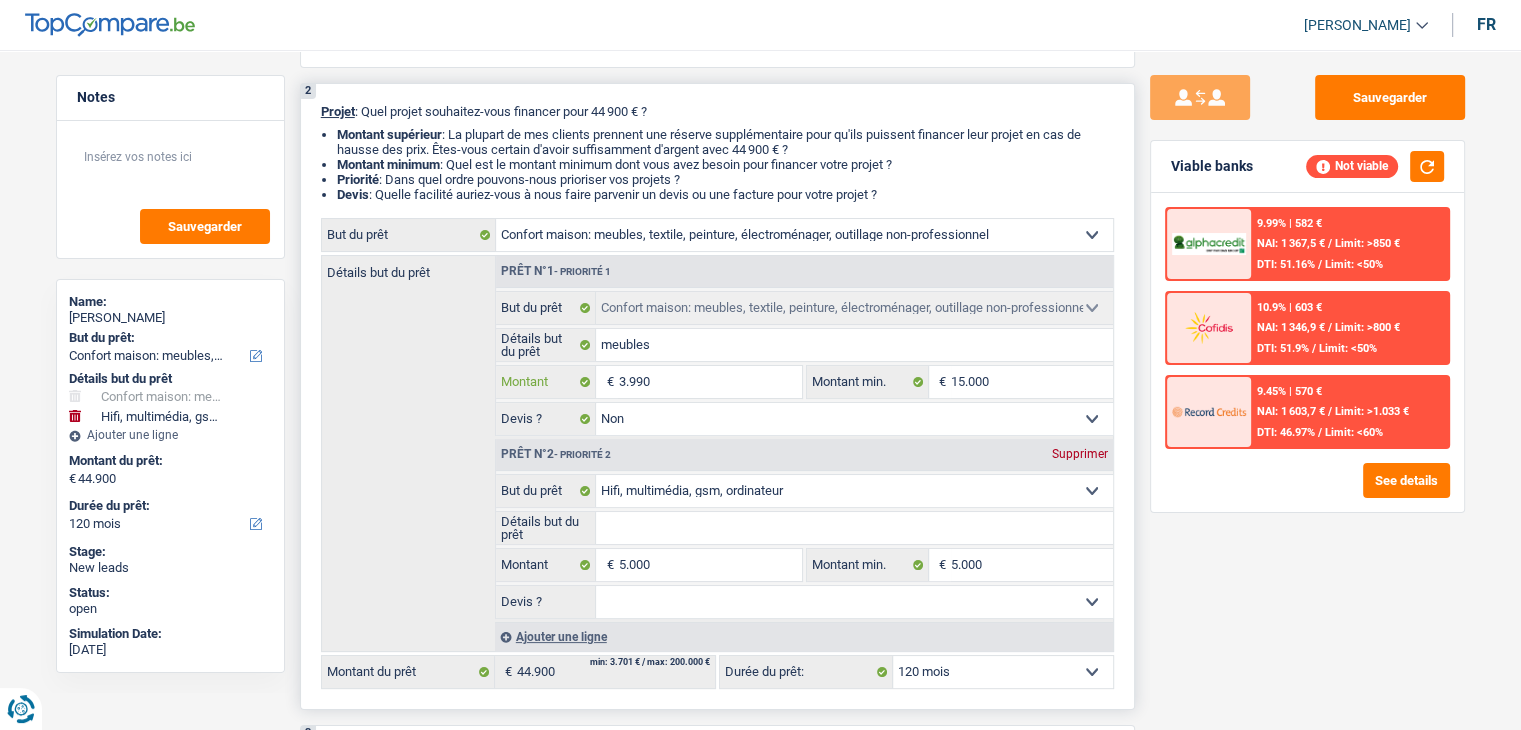 type on "3.990" 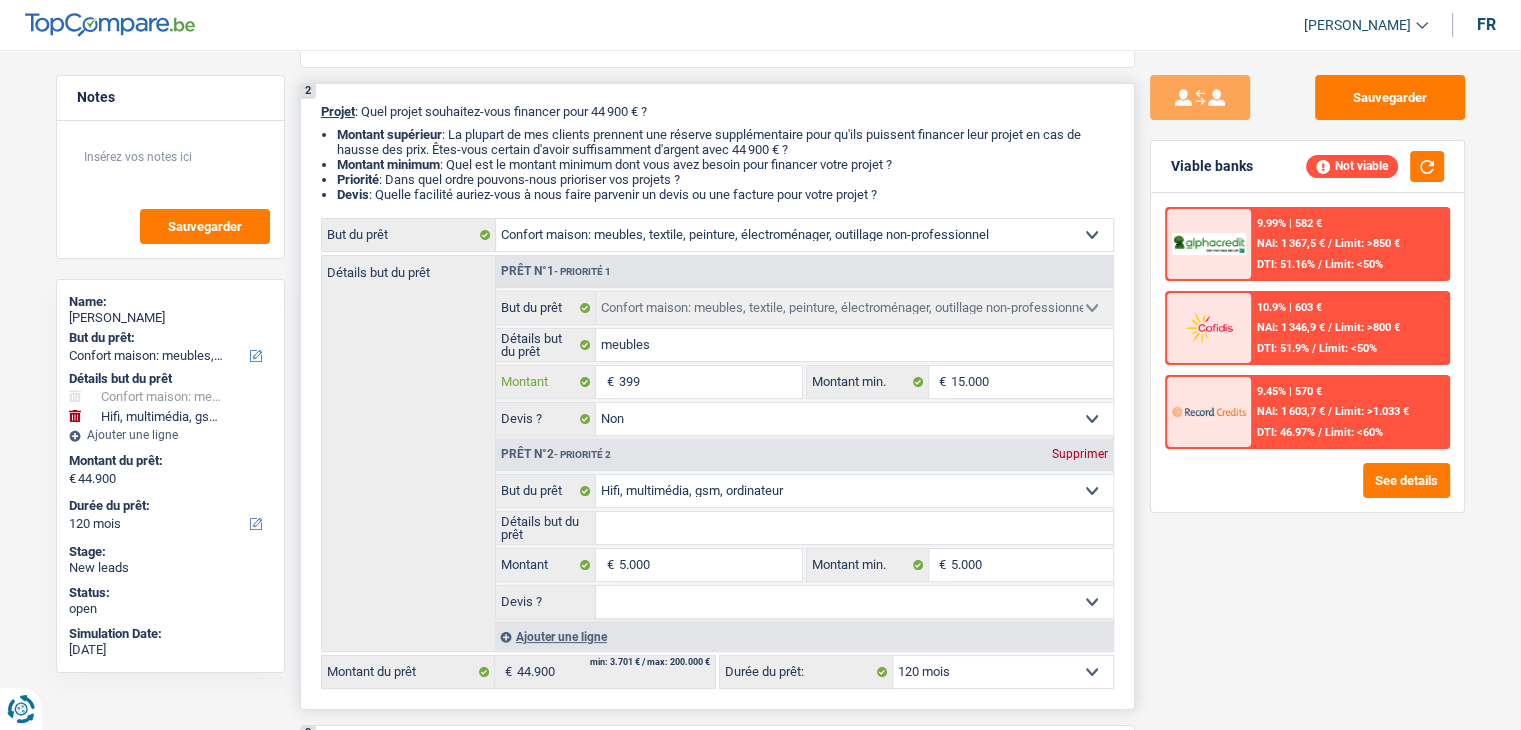 type on "399" 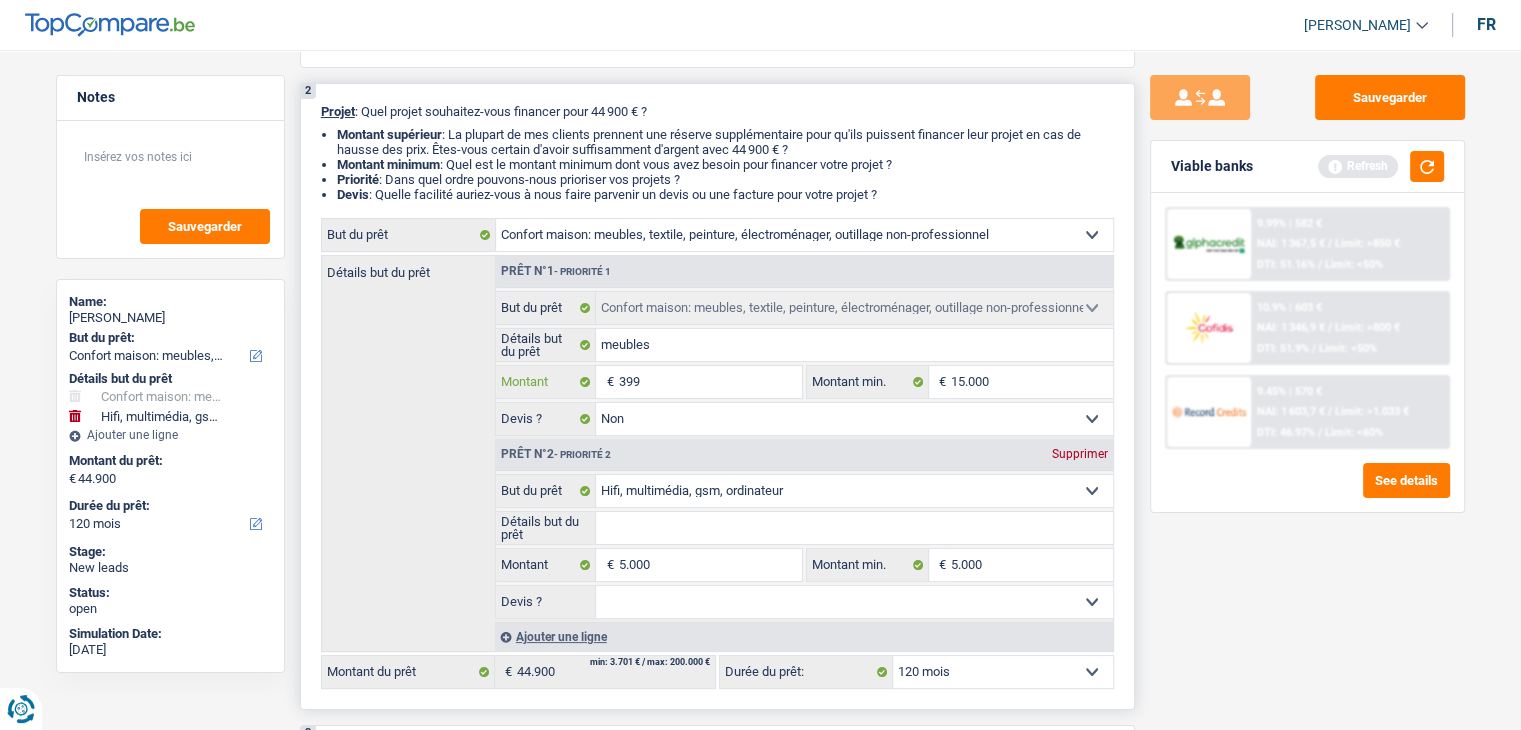 type on "39" 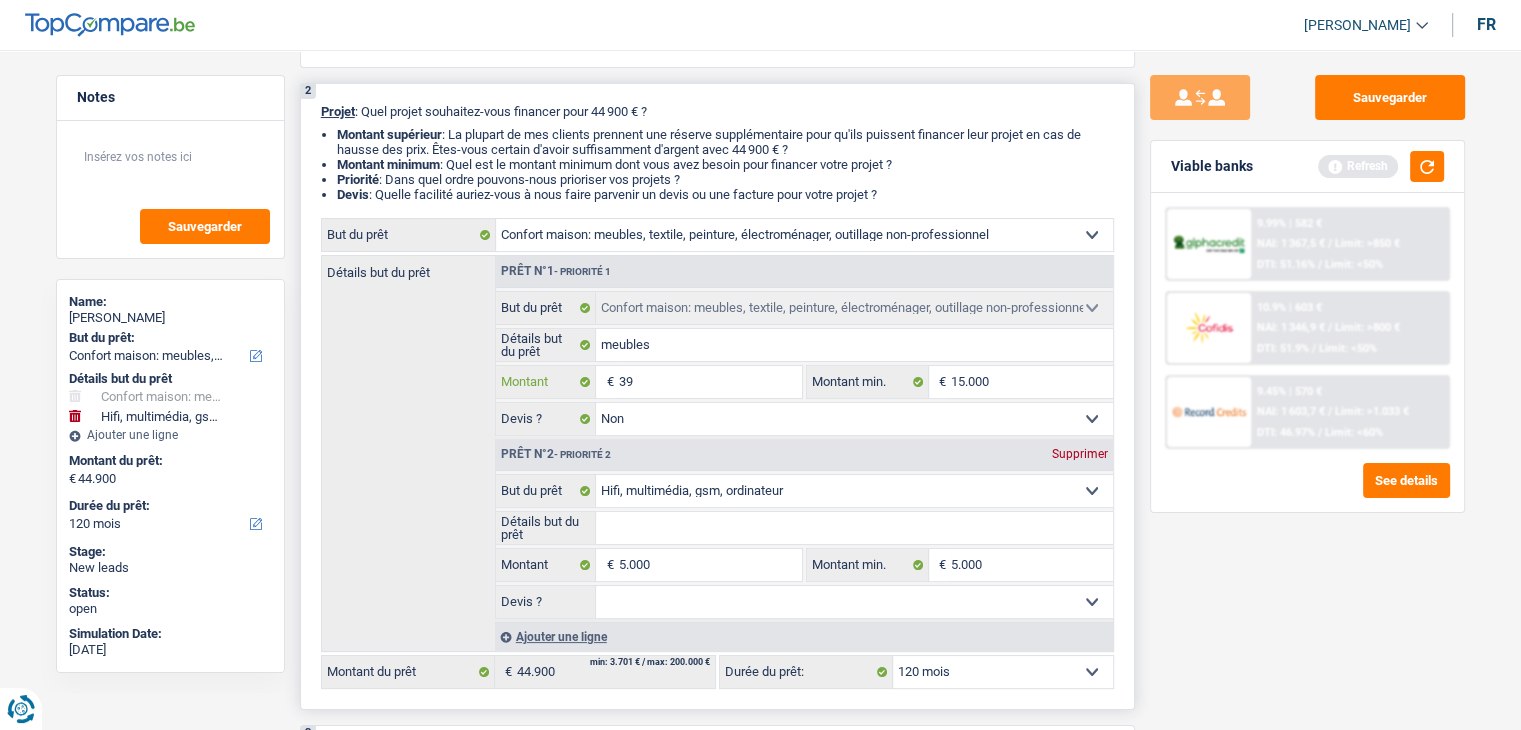 type on "39" 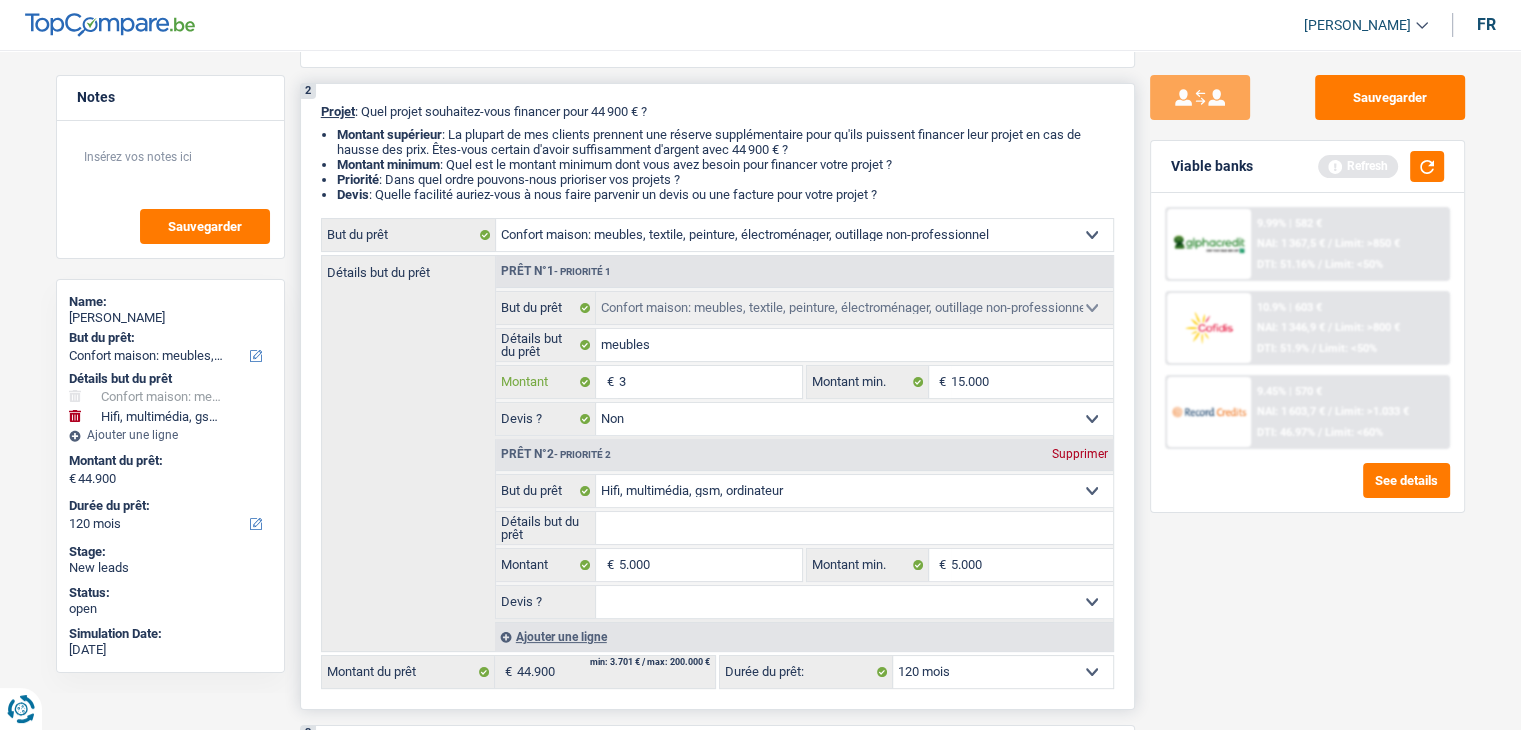 type on "3" 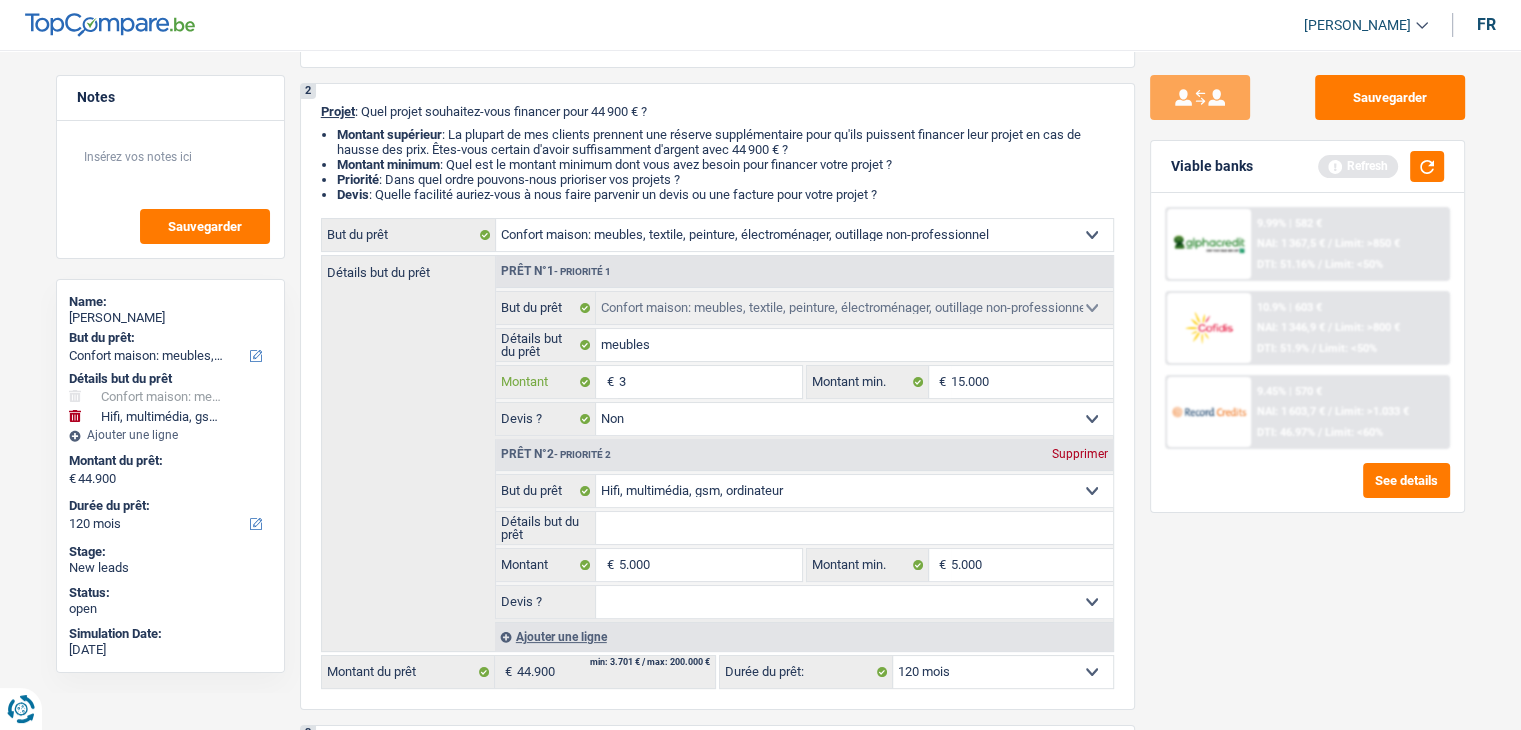 type on "35" 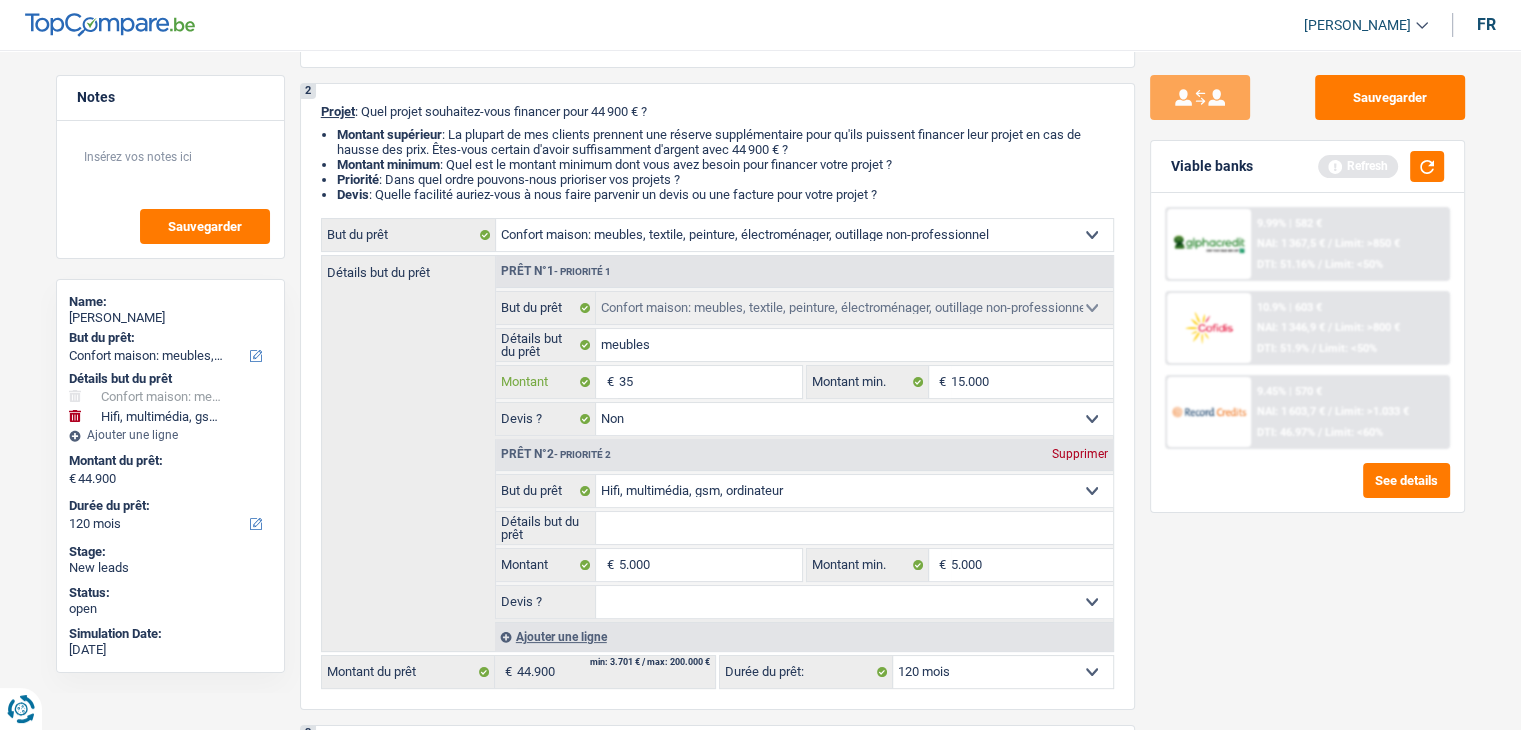 type on "35" 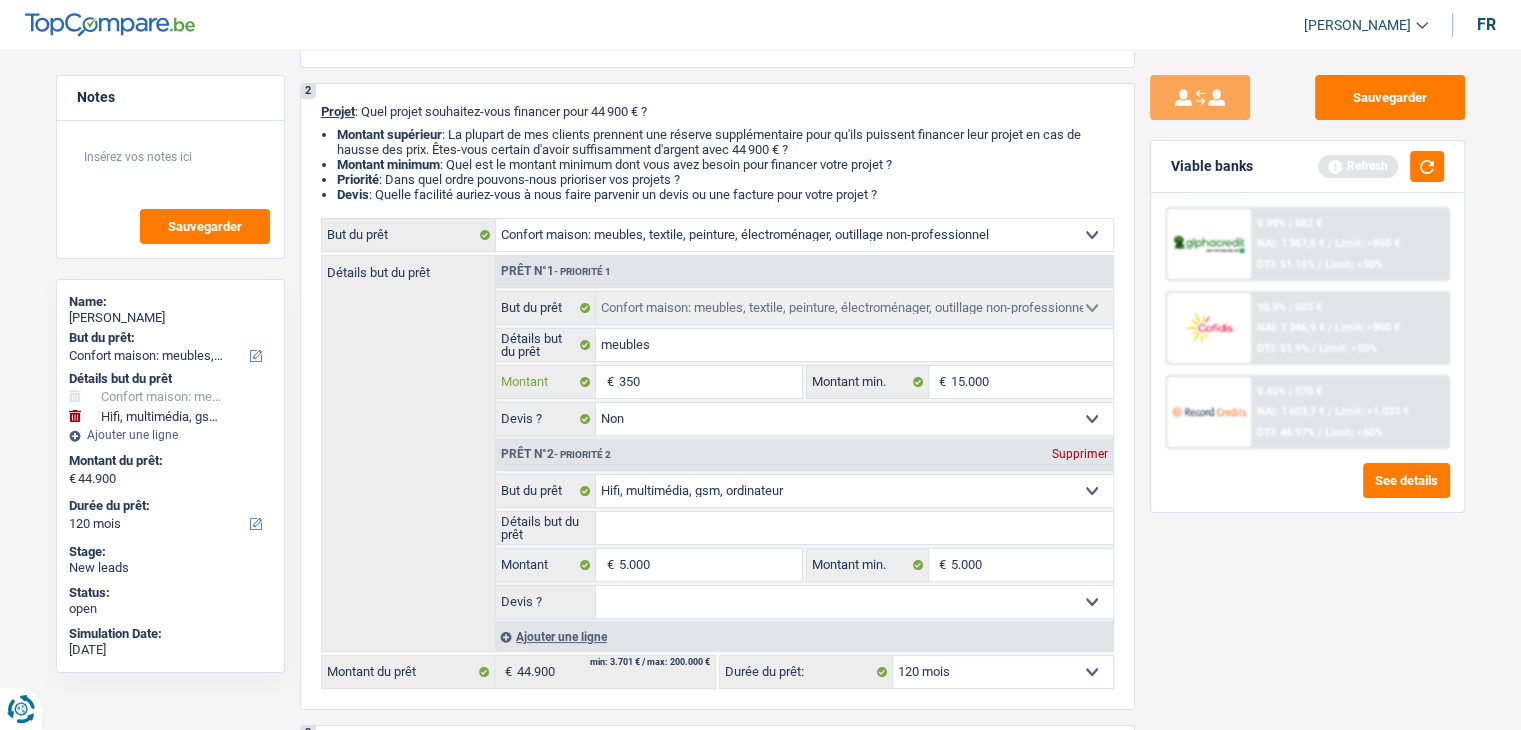 type on "3.500" 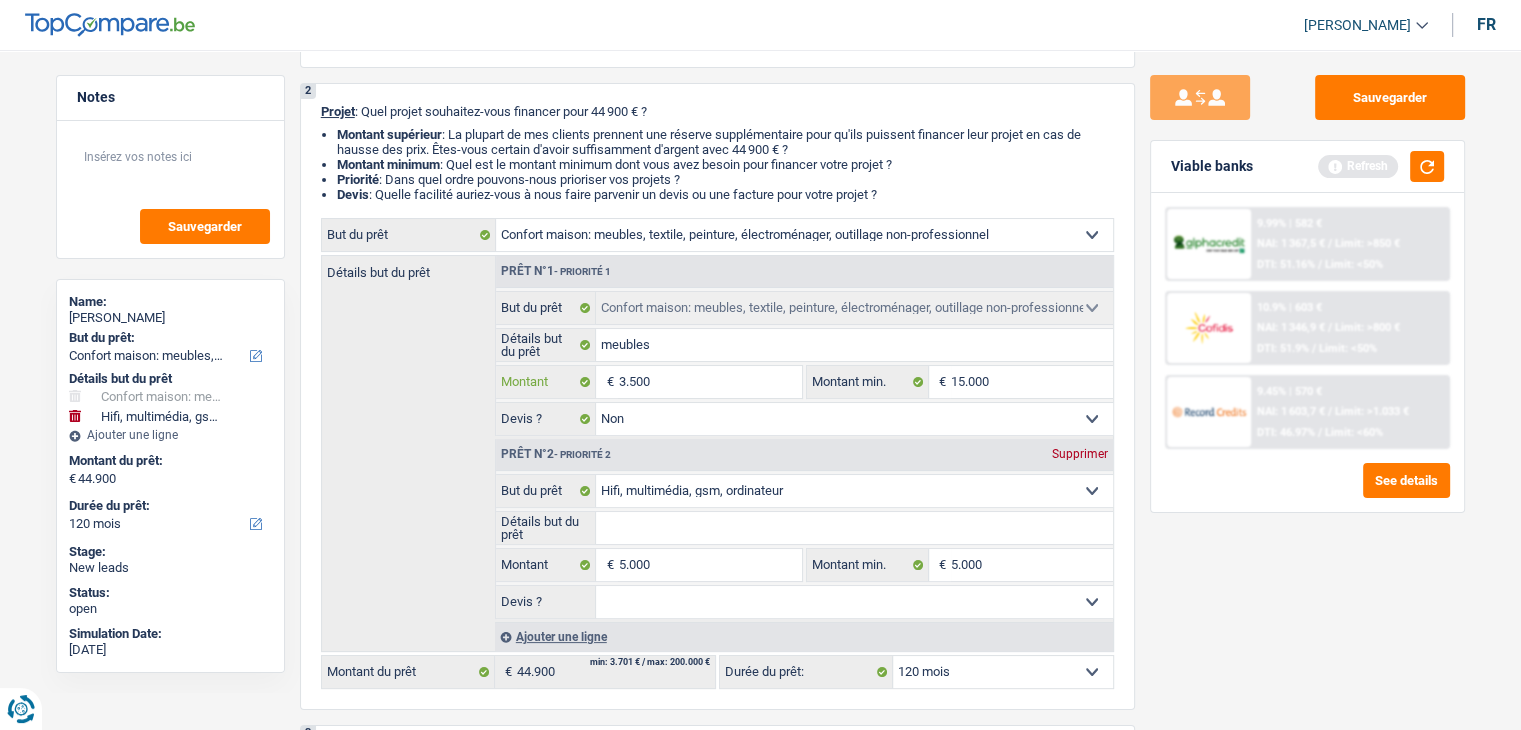 type on "3.500" 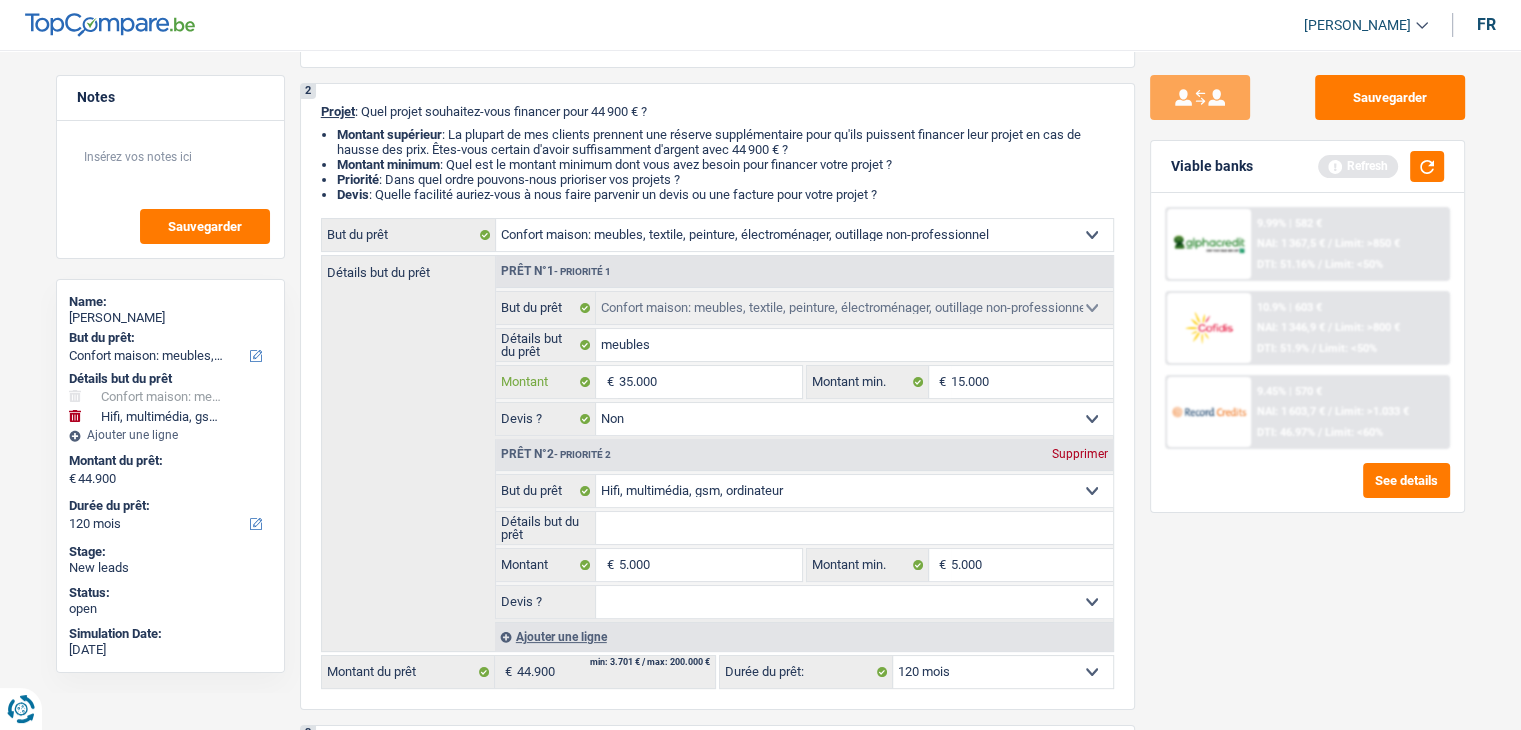 type on "35.000" 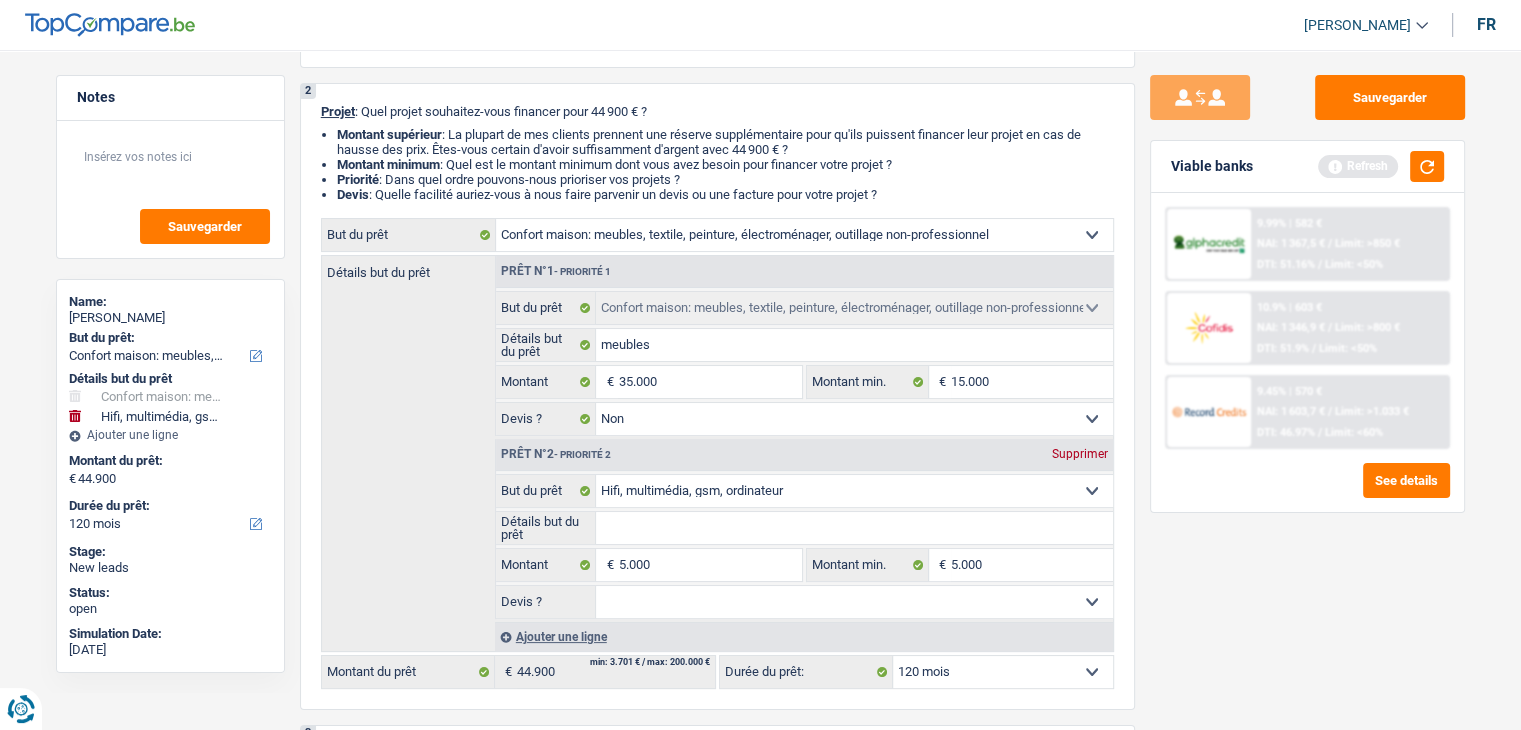 click on "Sauvegarder
Viable banks
Refresh
9.99% | 582 €
NAI: 1 367,5 €
/
Limit: >850 €
DTI: 51.16%
/
Limit: <50%
10.9% | 603 €
NAI: 1 346,9 €
/
Limit: >800 €
DTI: 51.9%
/
Limit: <50%
/       /" at bounding box center (1307, 384) 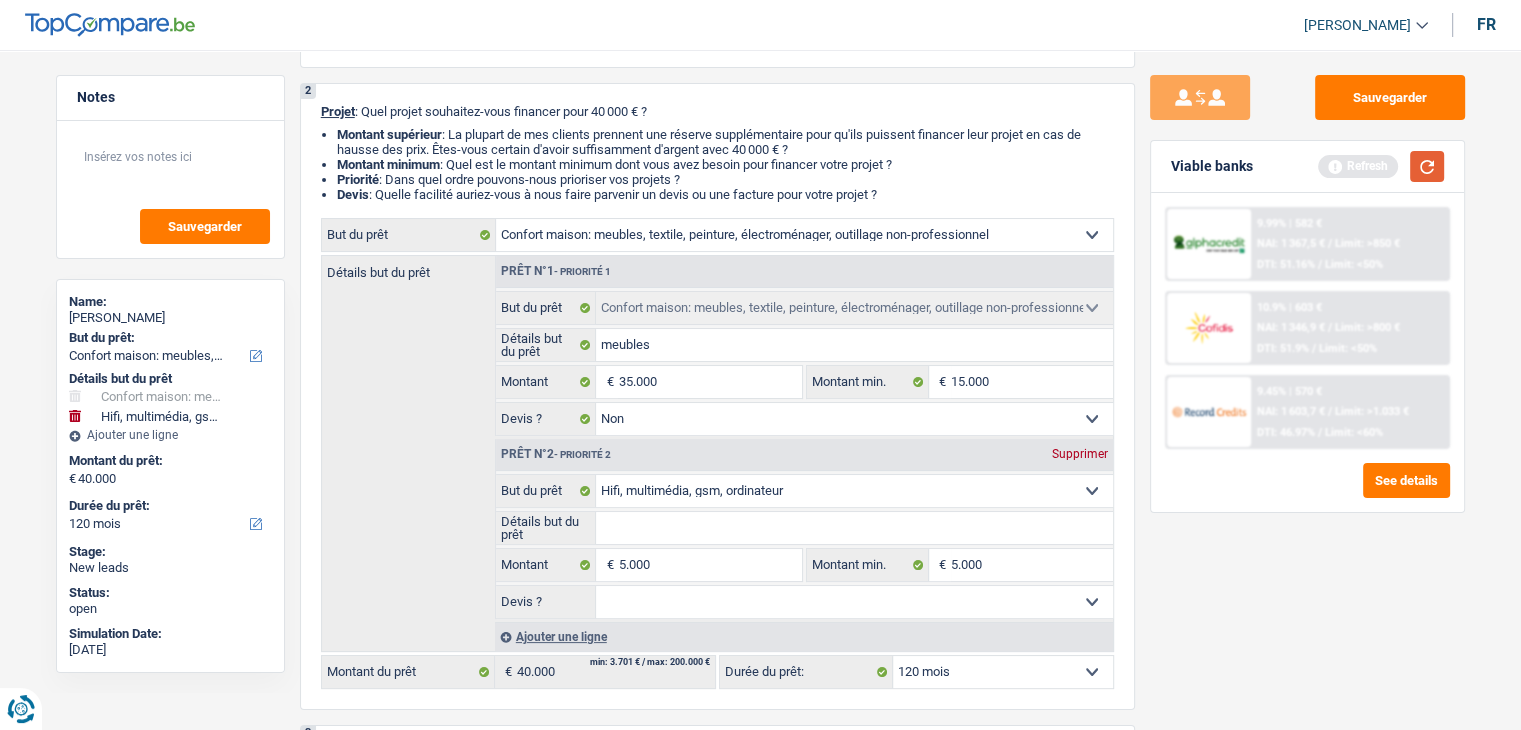 click at bounding box center [1427, 166] 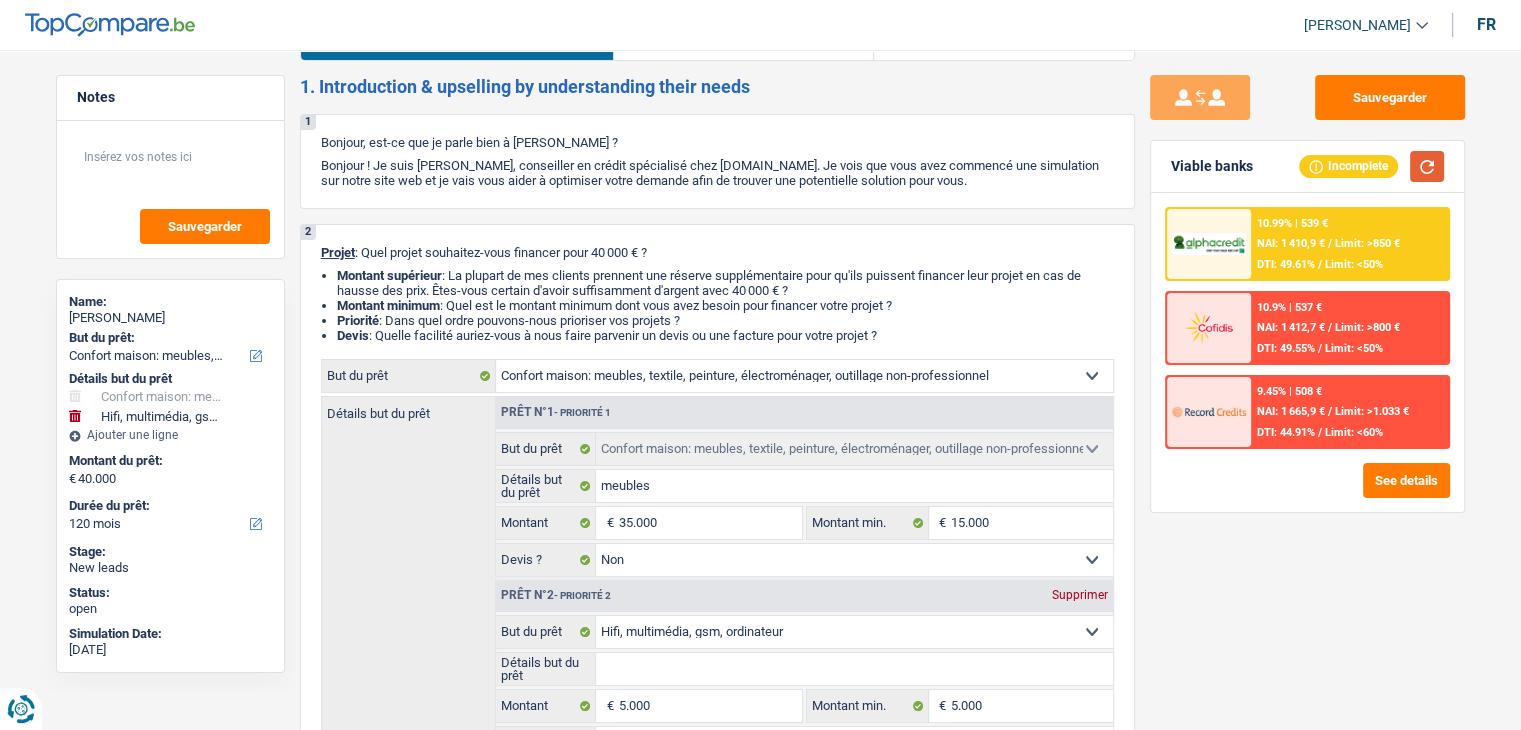 scroll, scrollTop: 0, scrollLeft: 0, axis: both 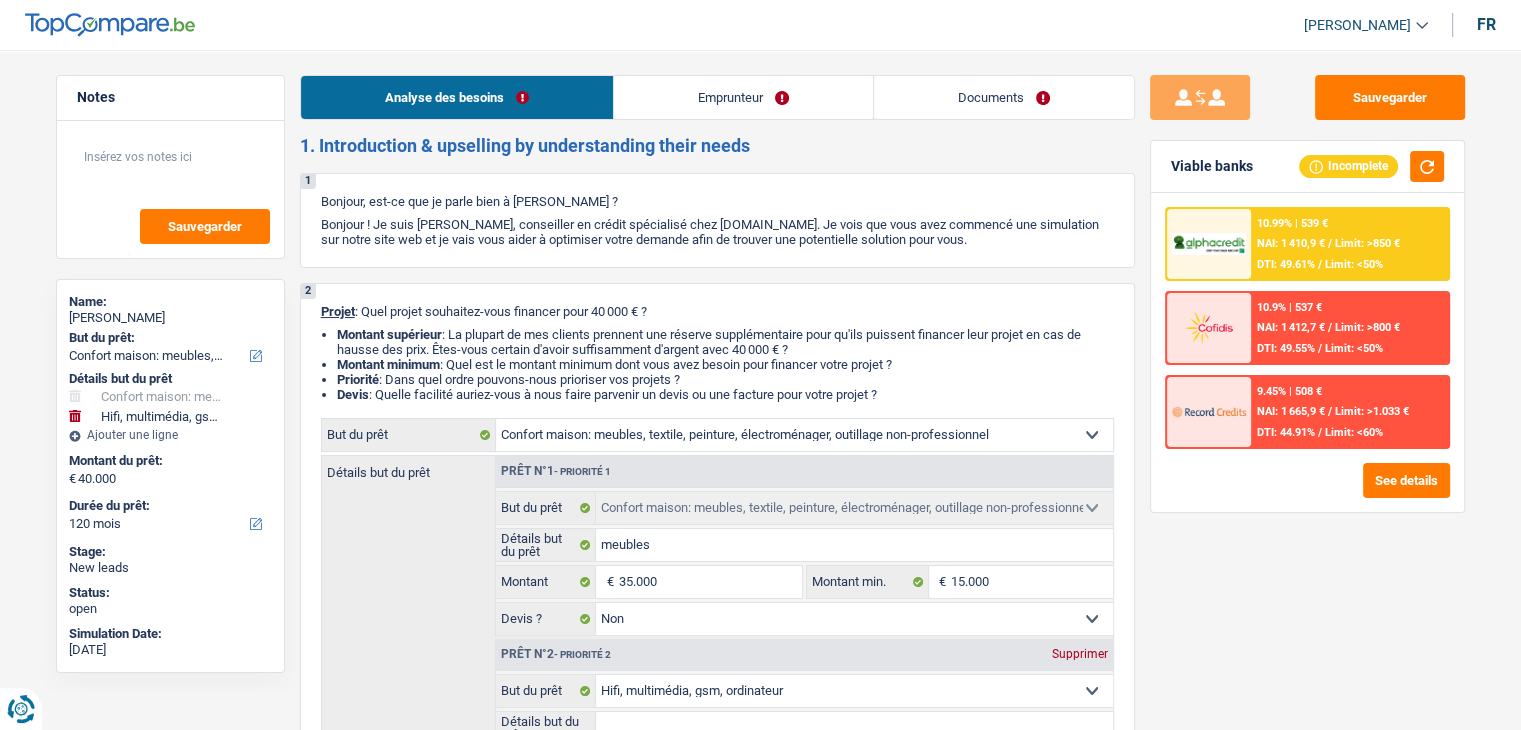 click on "Emprunteur" at bounding box center [743, 97] 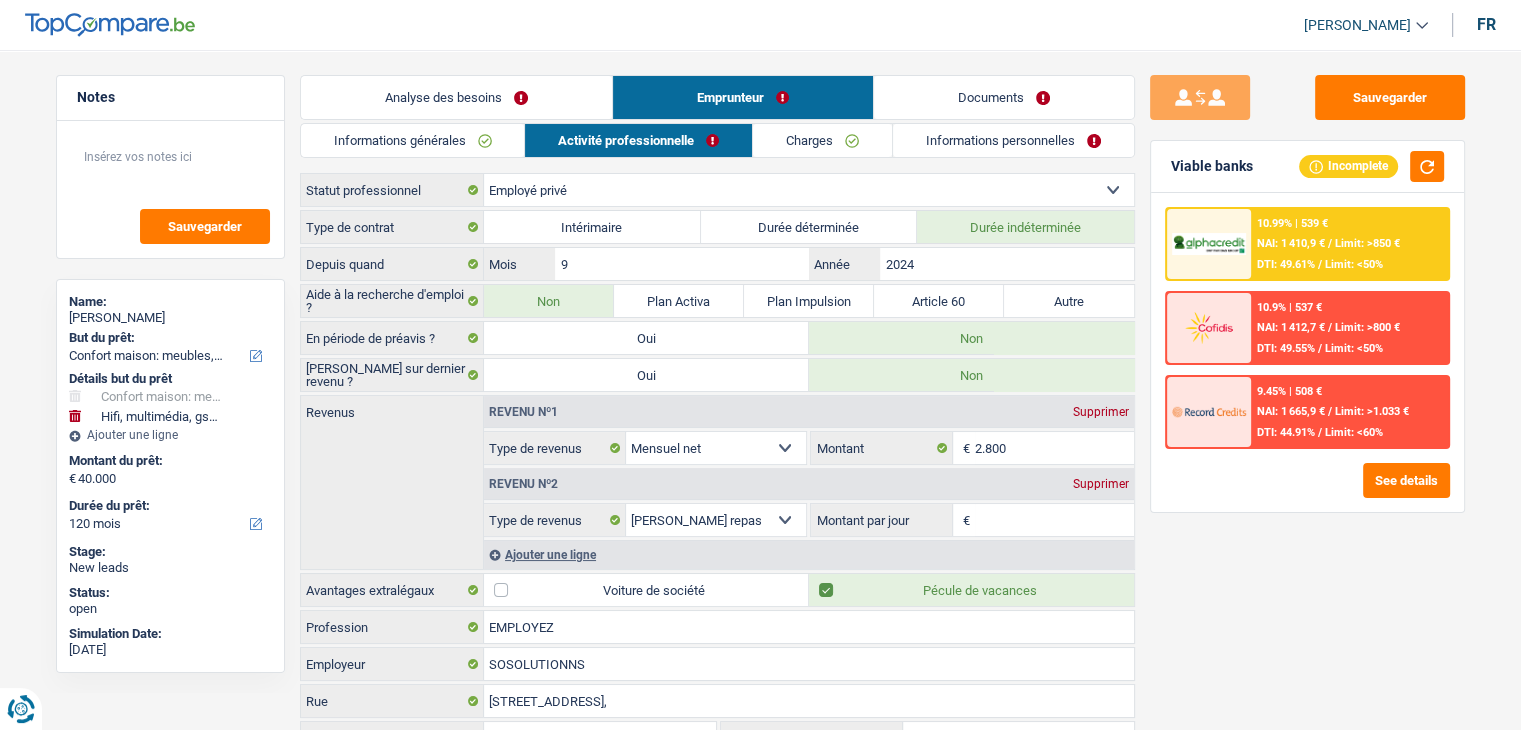 click on "Analyse des besoins" at bounding box center [456, 97] 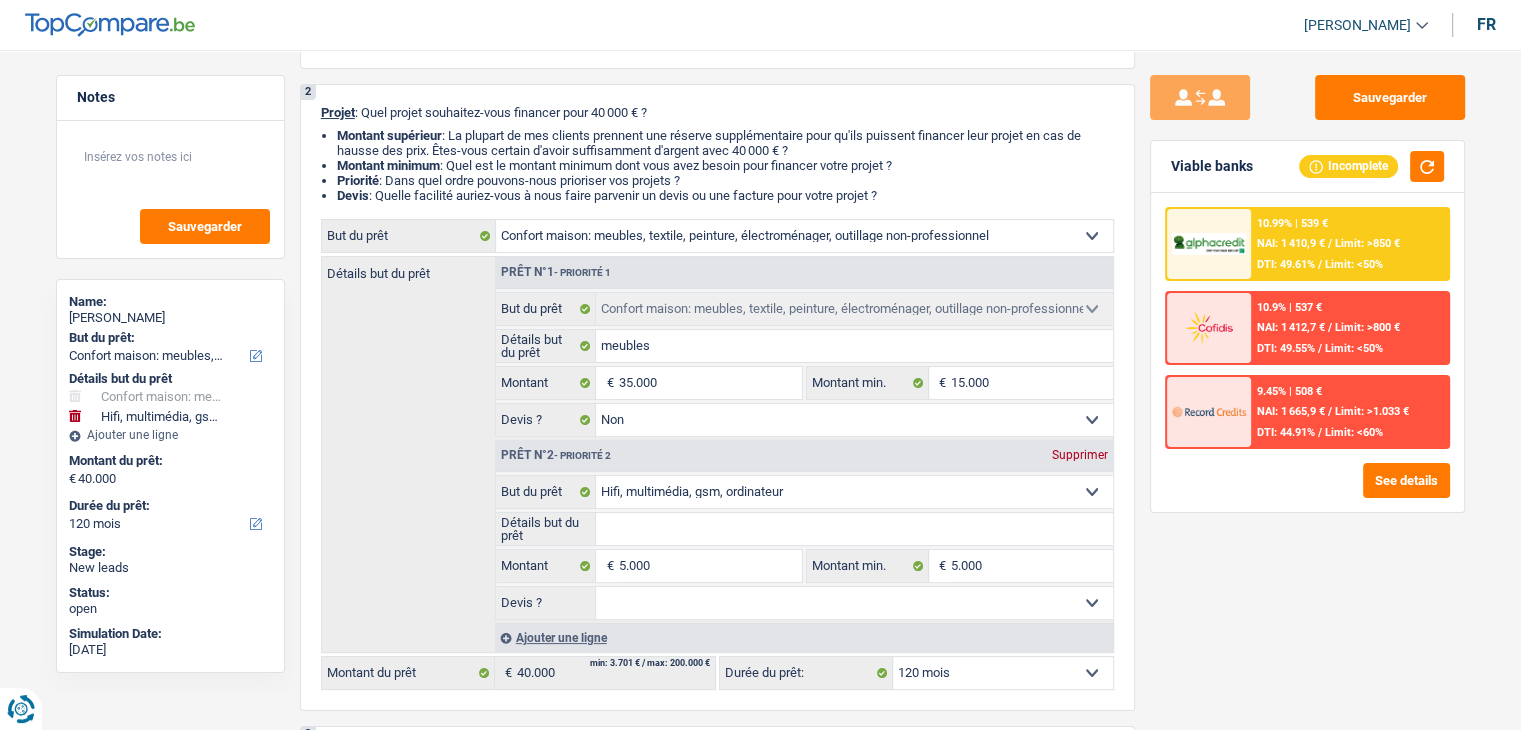 scroll, scrollTop: 200, scrollLeft: 0, axis: vertical 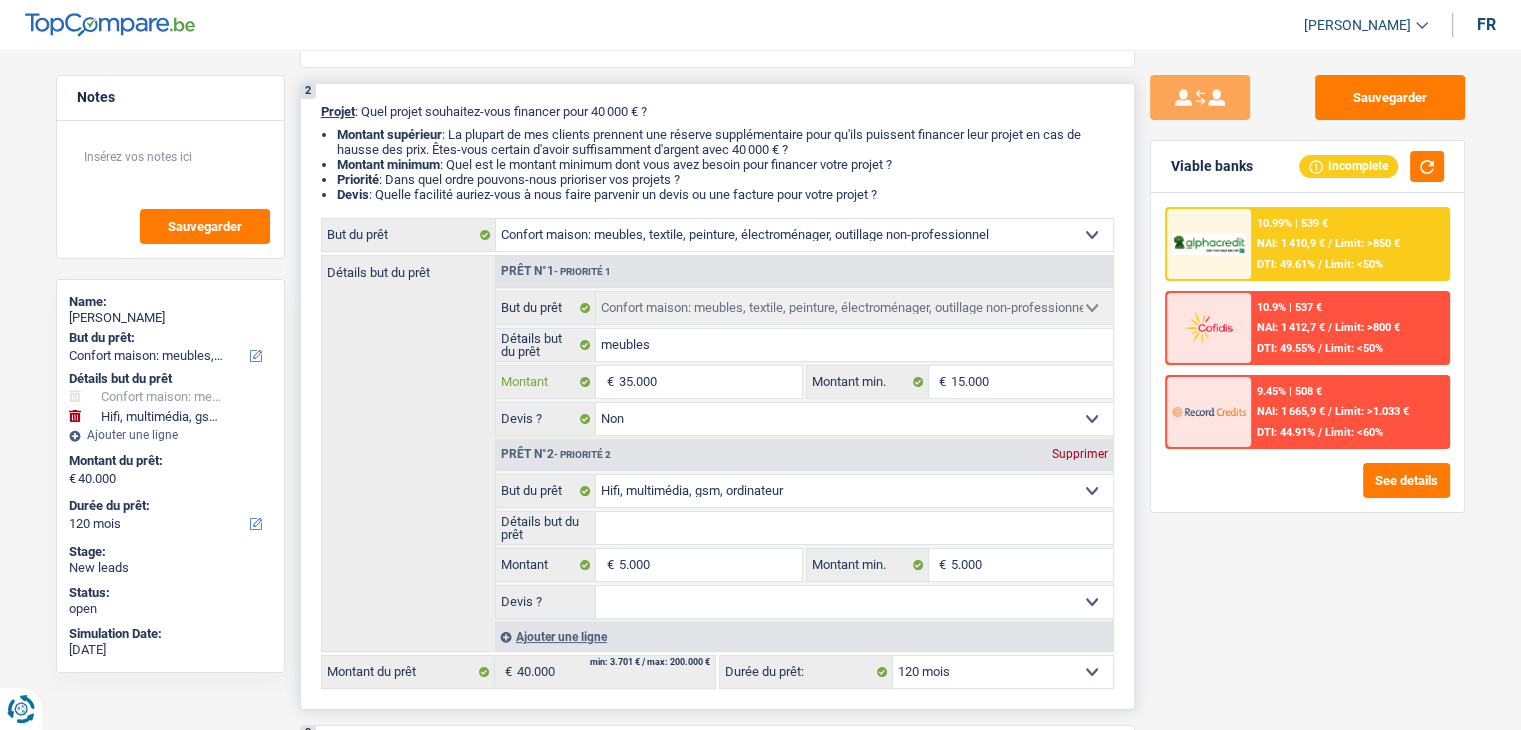click on "35.000" at bounding box center [709, 382] 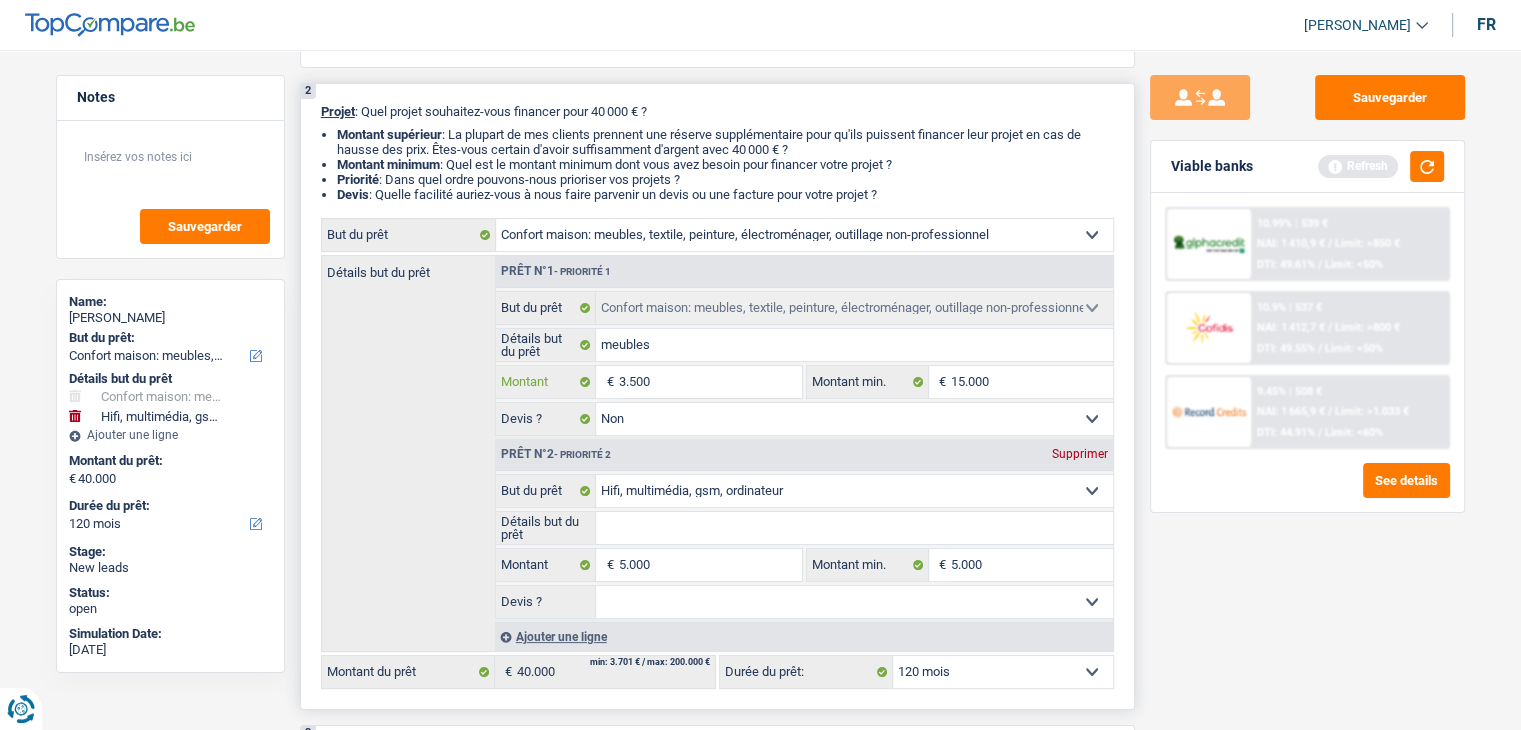 type on "350" 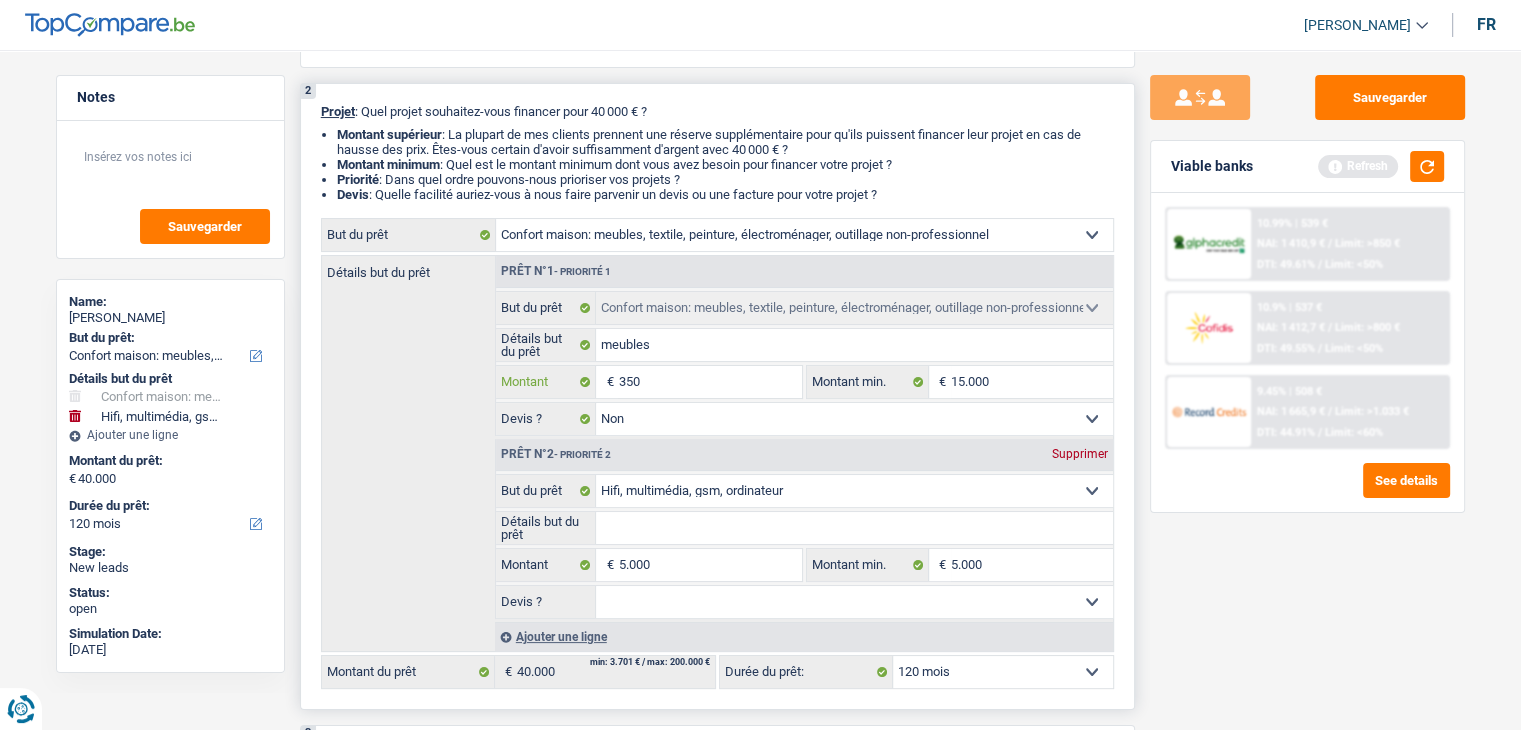 type on "350" 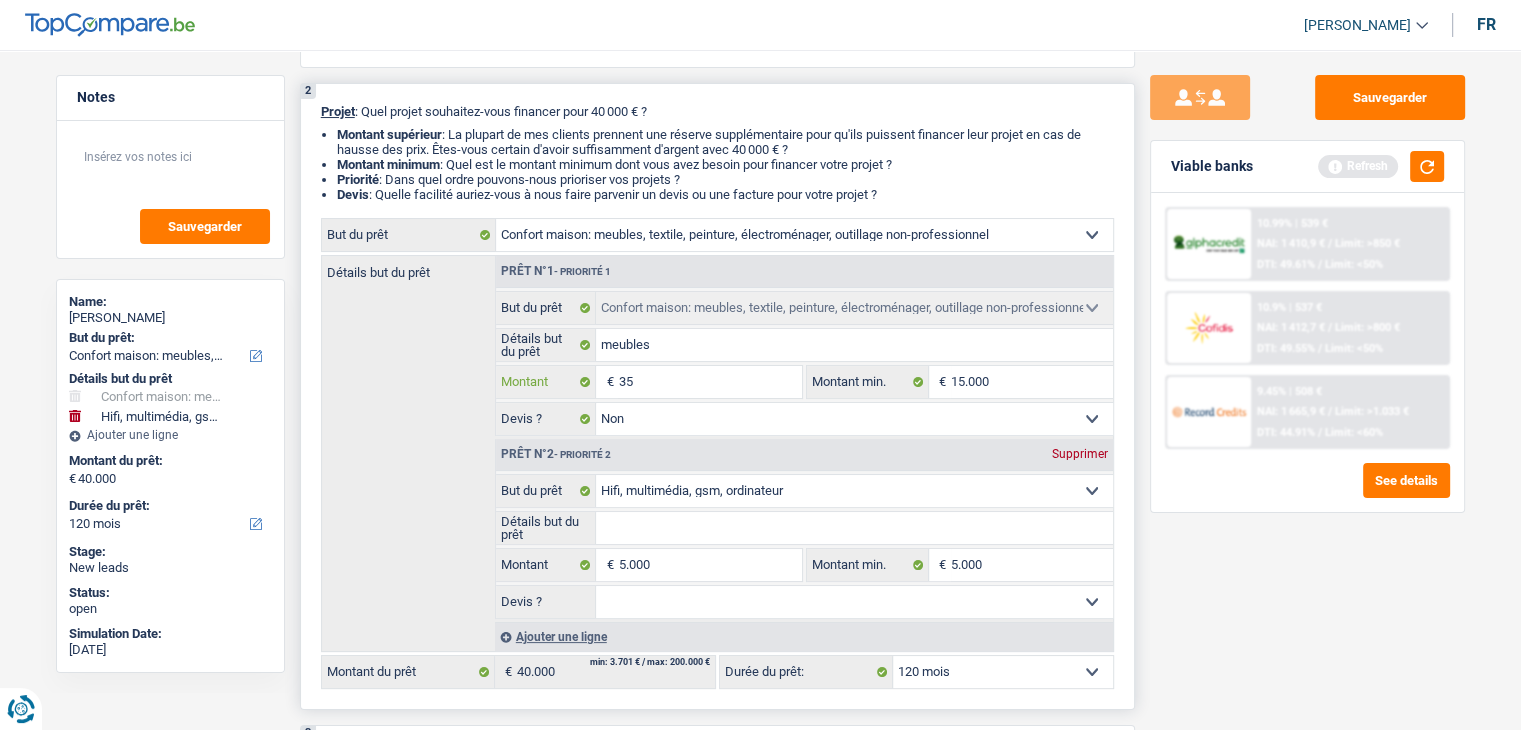 type on "35" 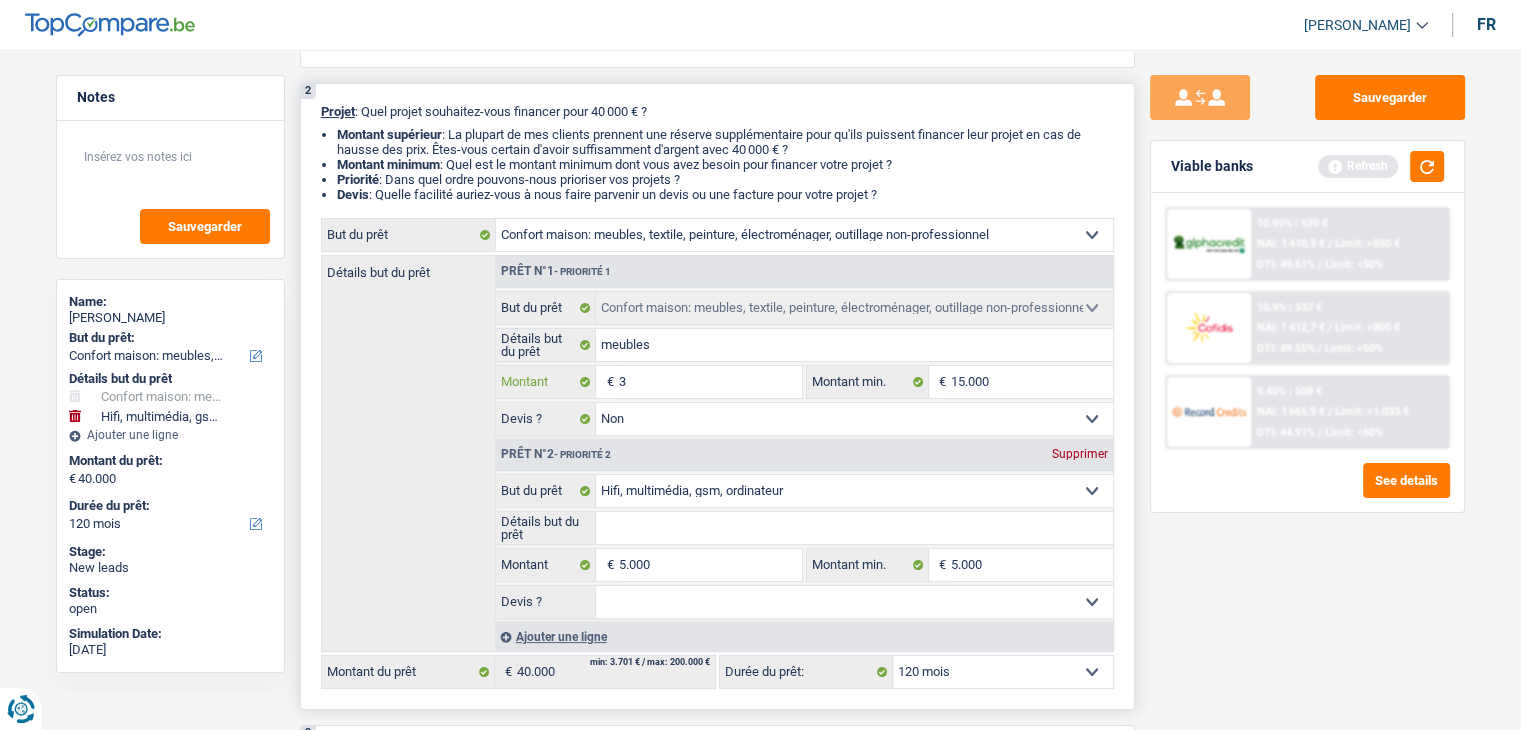 type on "3" 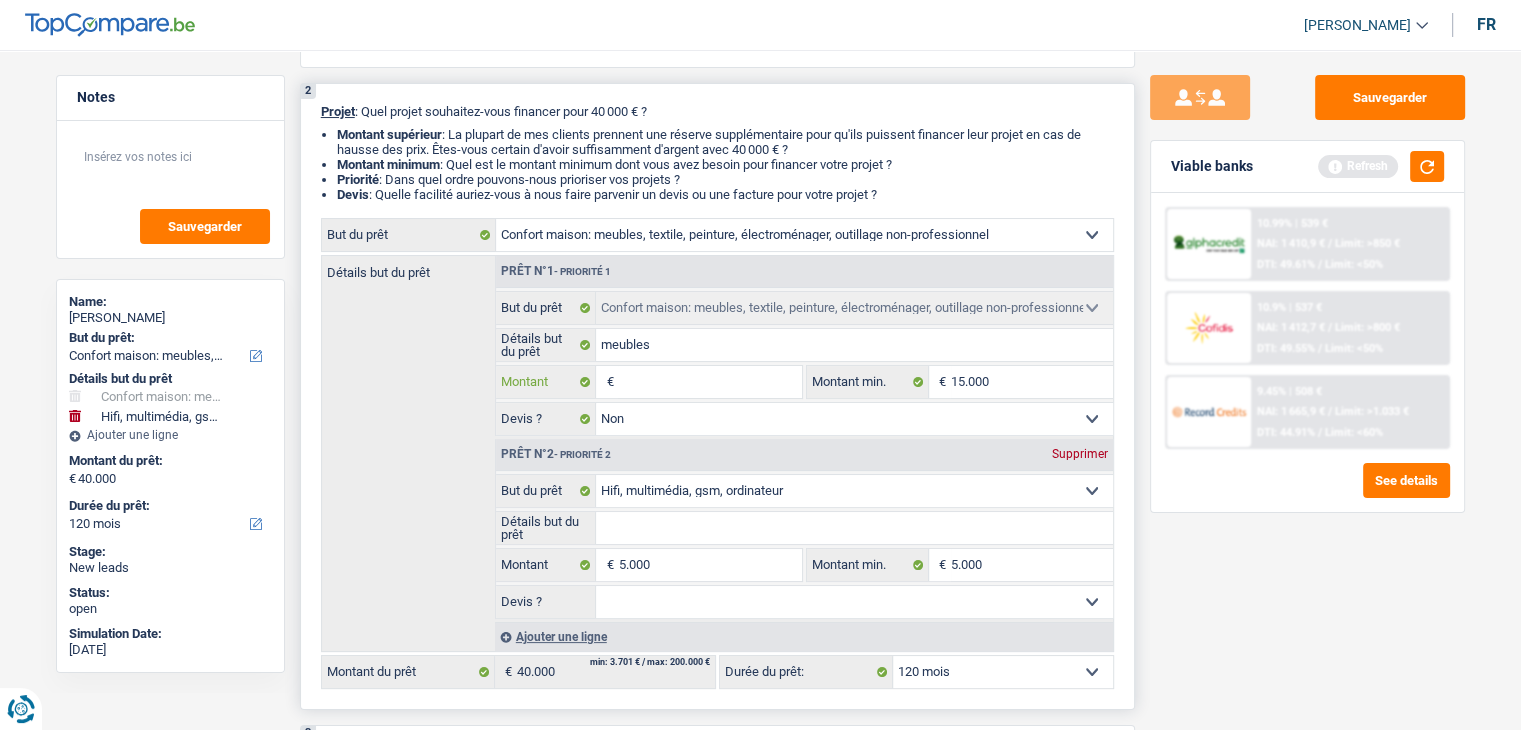 type 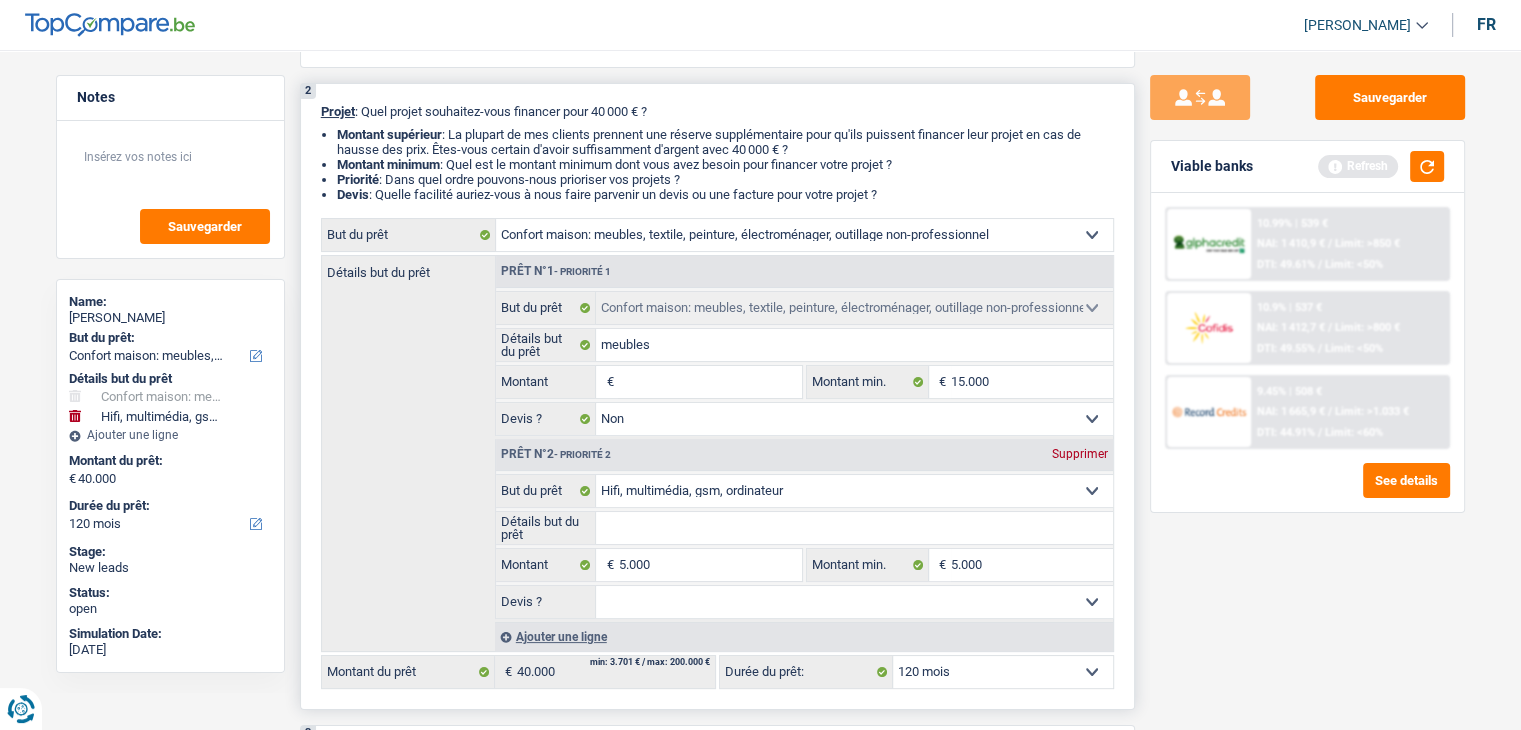 type on "2" 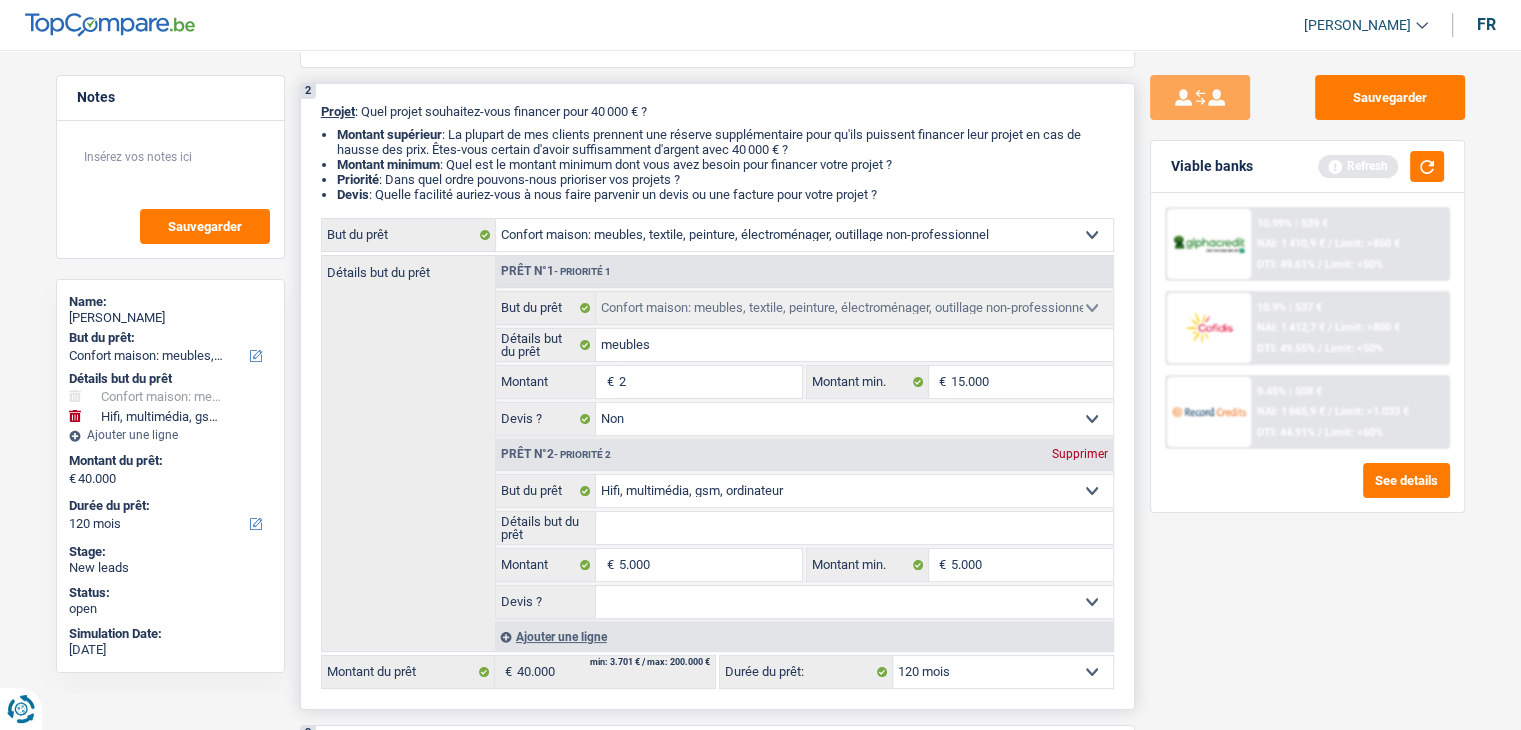 type on "2" 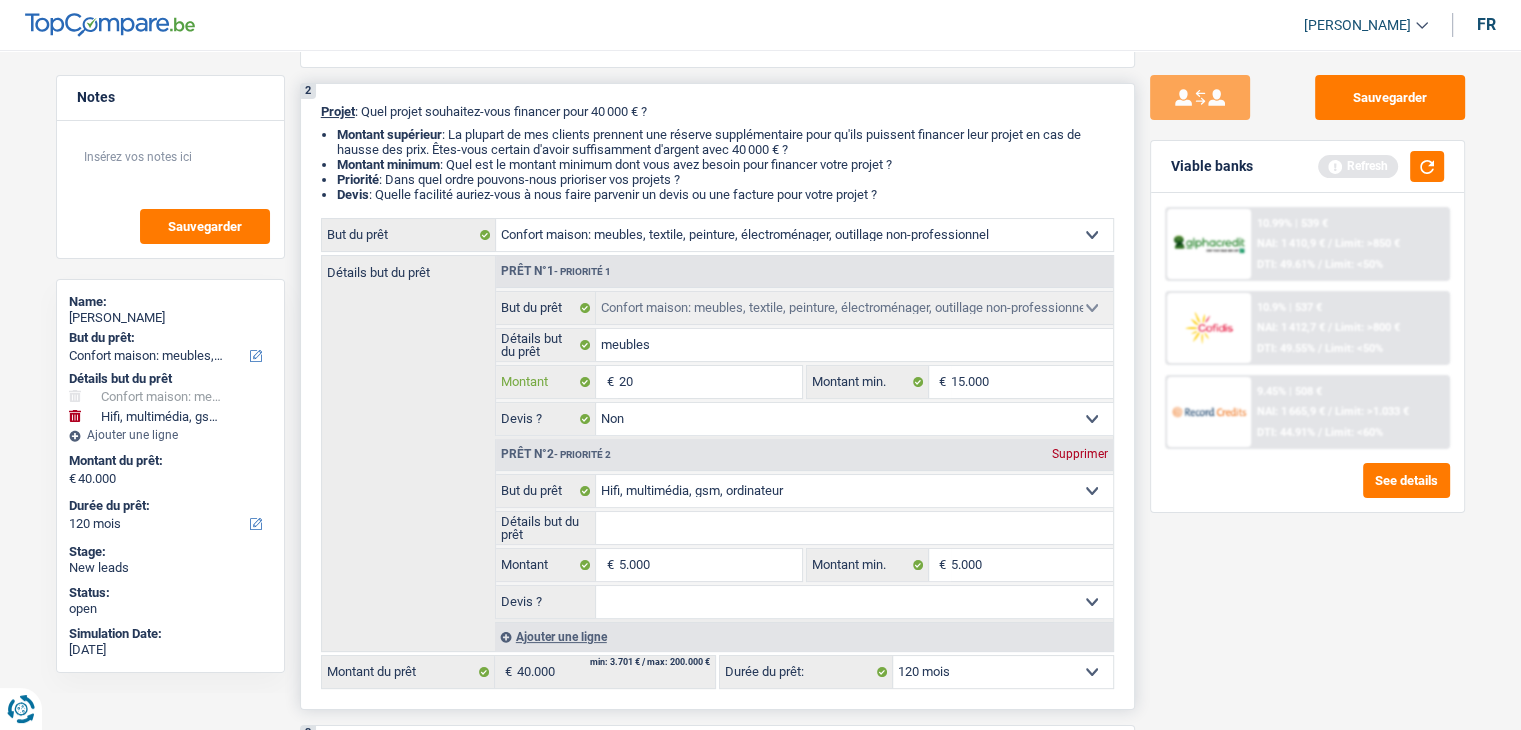 type on "200" 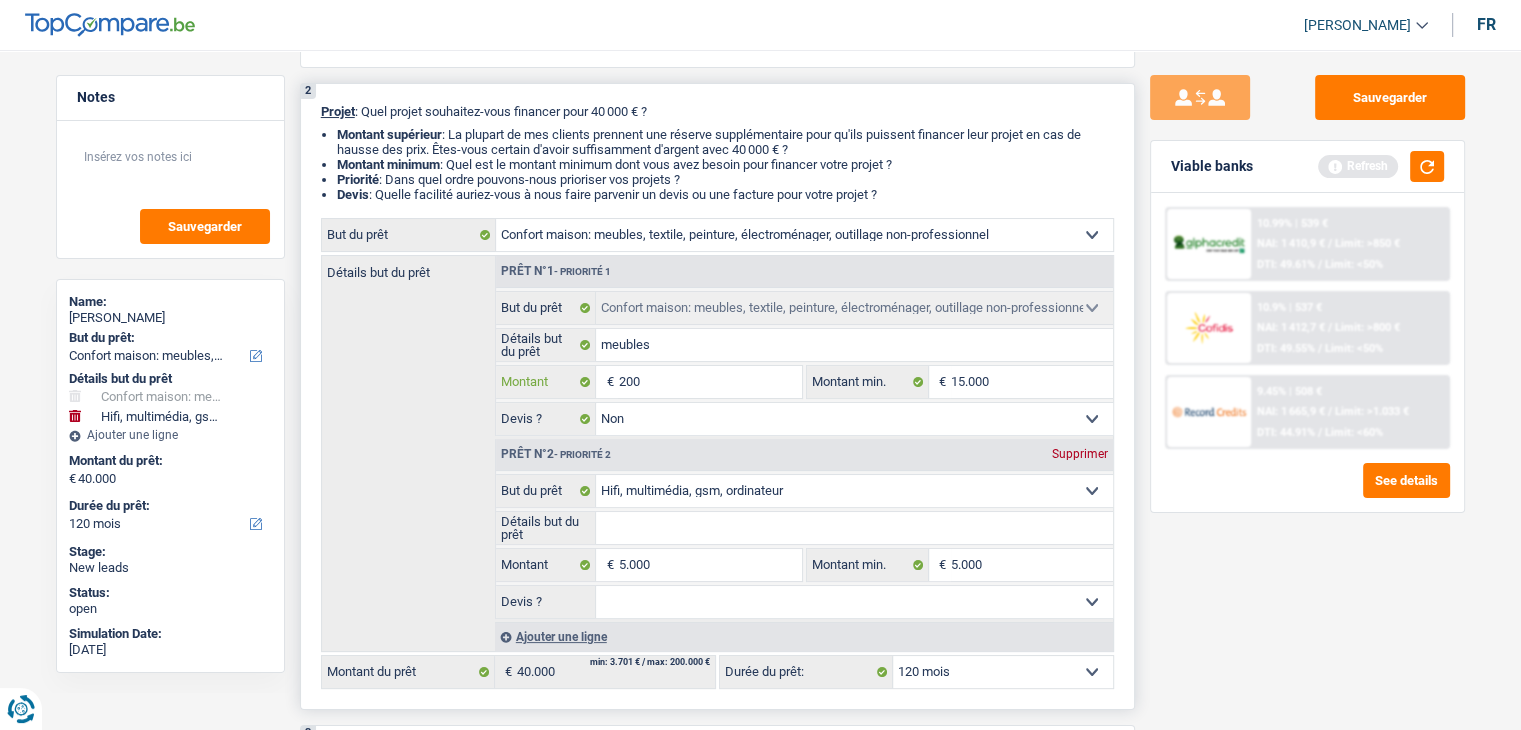 type on "200" 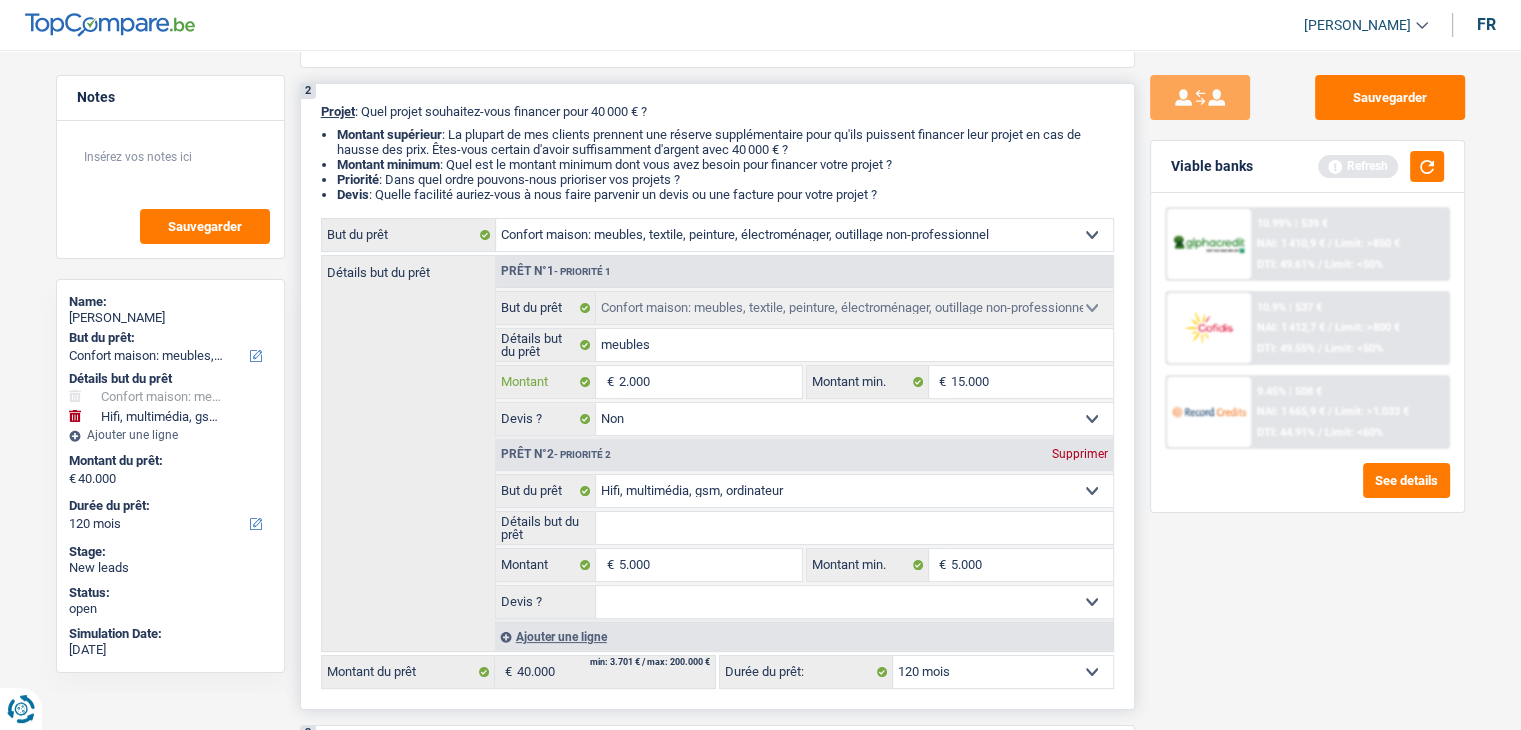 type on "2.000" 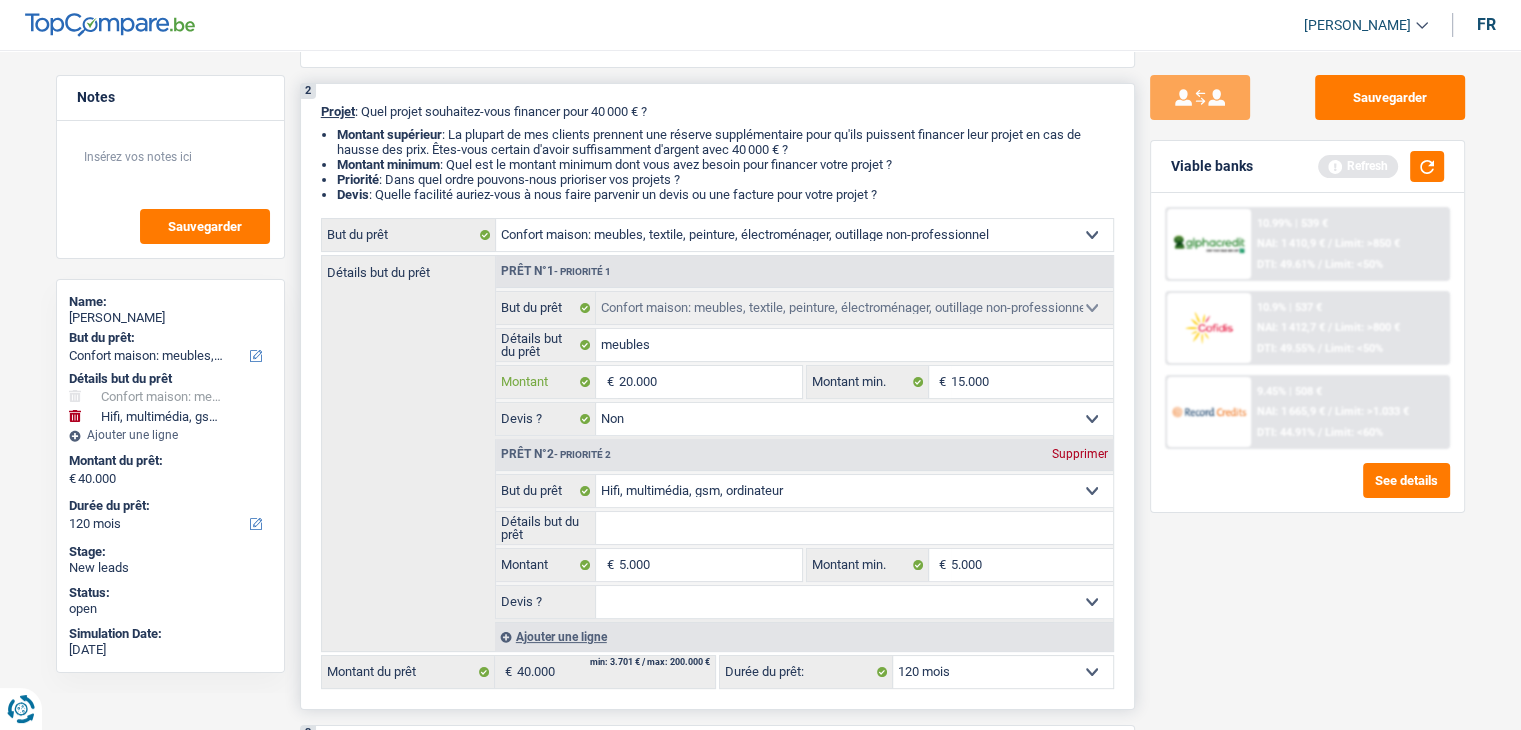 type on "20.000" 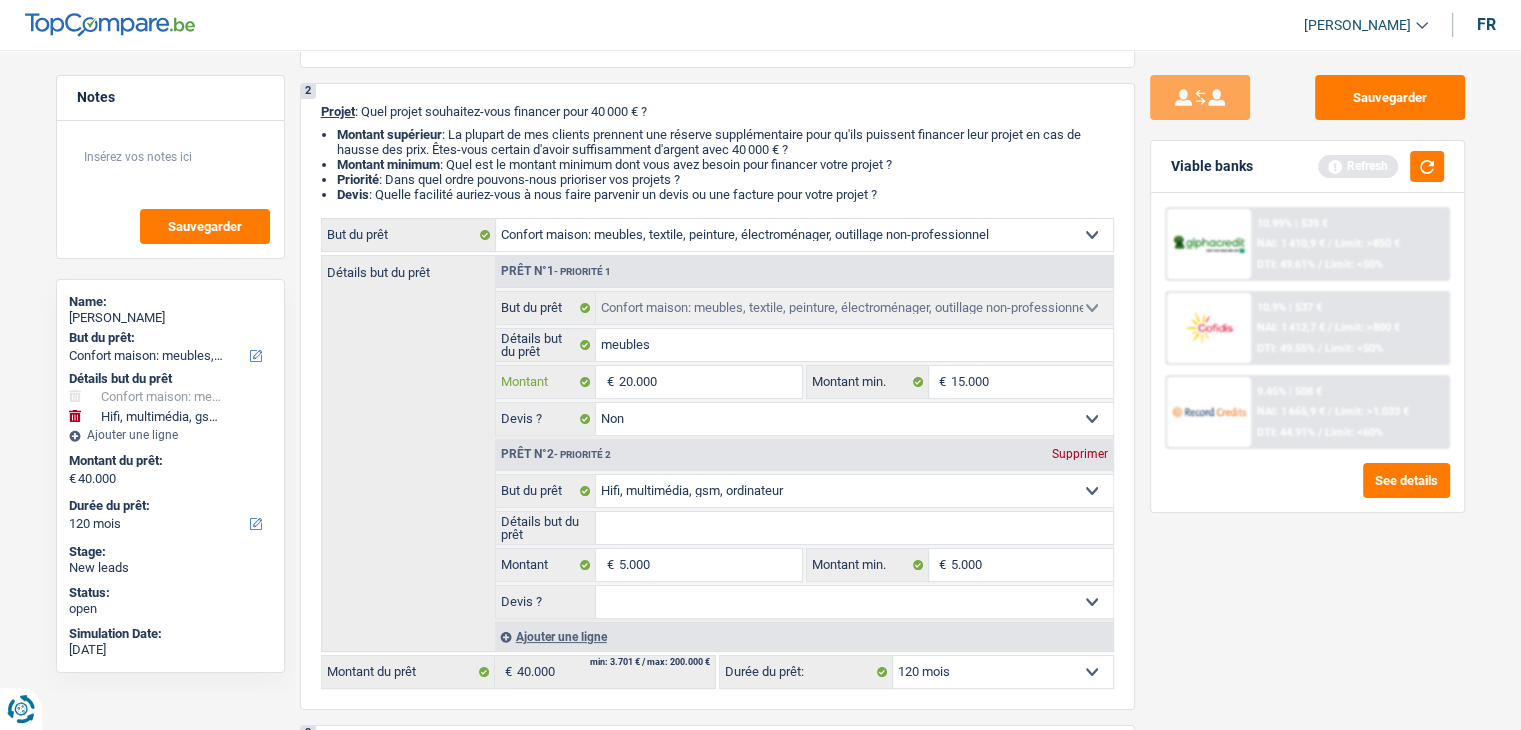 type on "20.000" 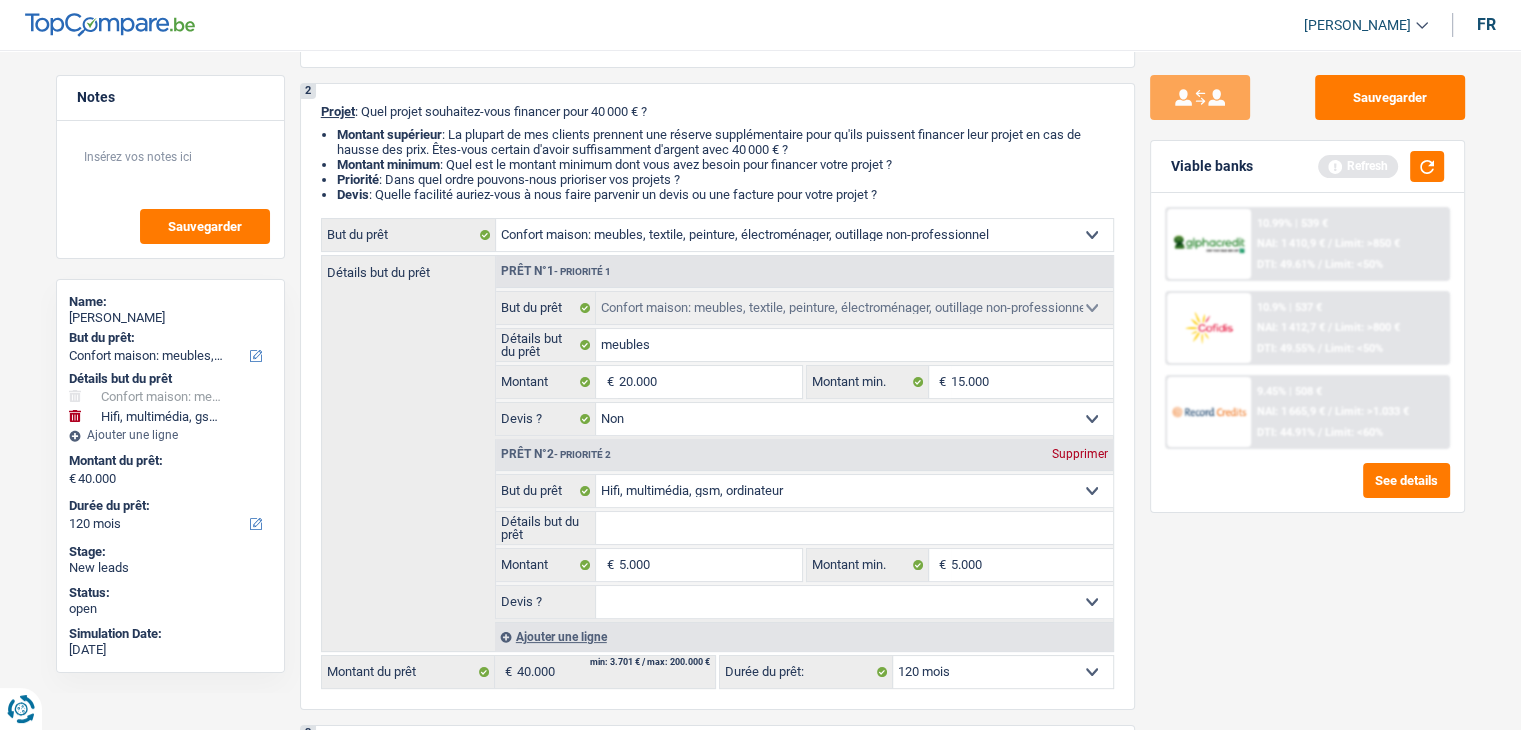 click on "Sauvegarder
Viable banks
Refresh
10.99% | 539 €
NAI: 1 410,9 €
/
Limit: >850 €
DTI: 49.61%
/
Limit: <50%
10.9% | 537 €
NAI: 1 412,7 €
/
Limit: >800 €
DTI: 49.55%
/
Limit: <50%
/       /" at bounding box center (1307, 384) 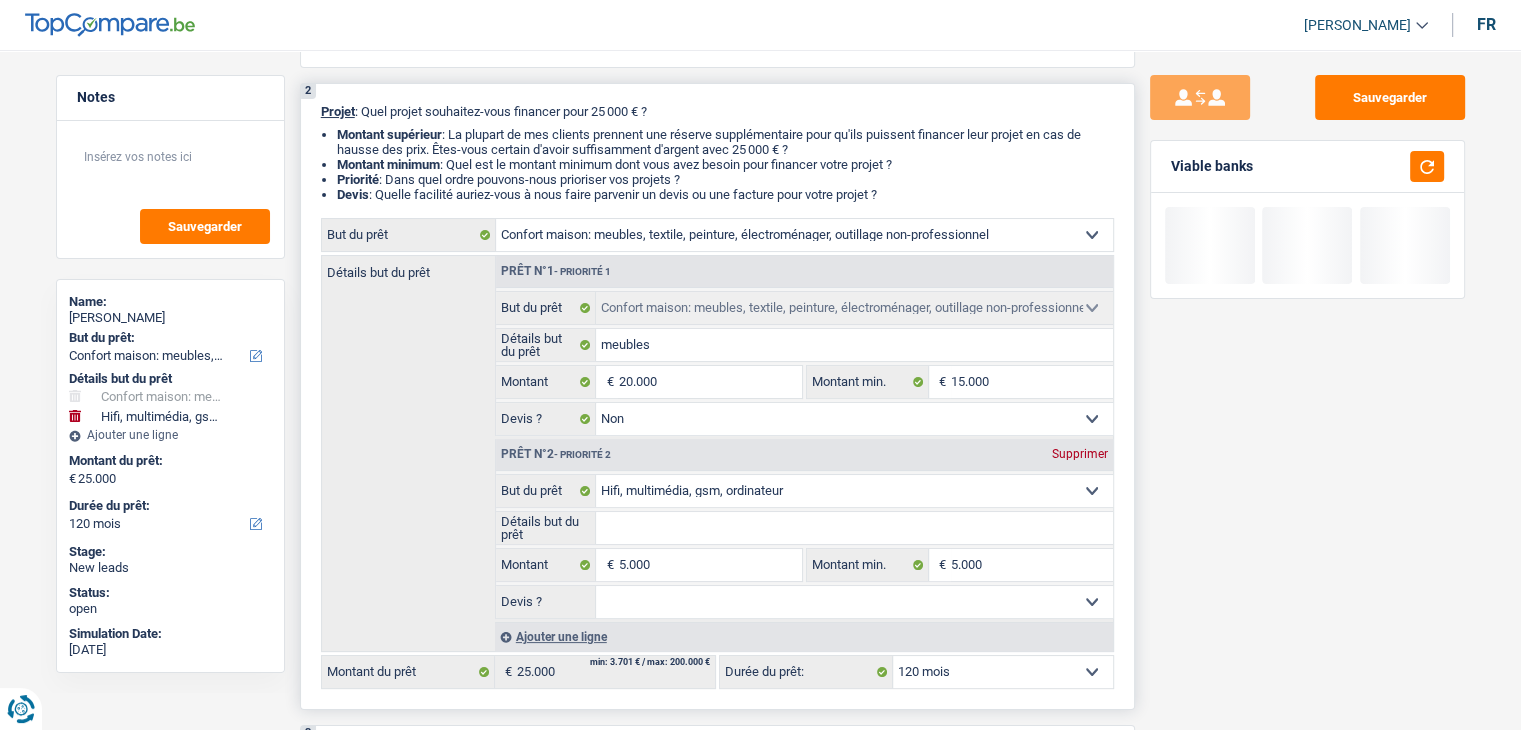 click on "12 mois 18 mois 24 mois 30 mois 36 mois 42 mois 48 mois 60 mois 72 mois 84 mois 96 mois 120 mois
Sélectionner une option" at bounding box center [1003, 672] 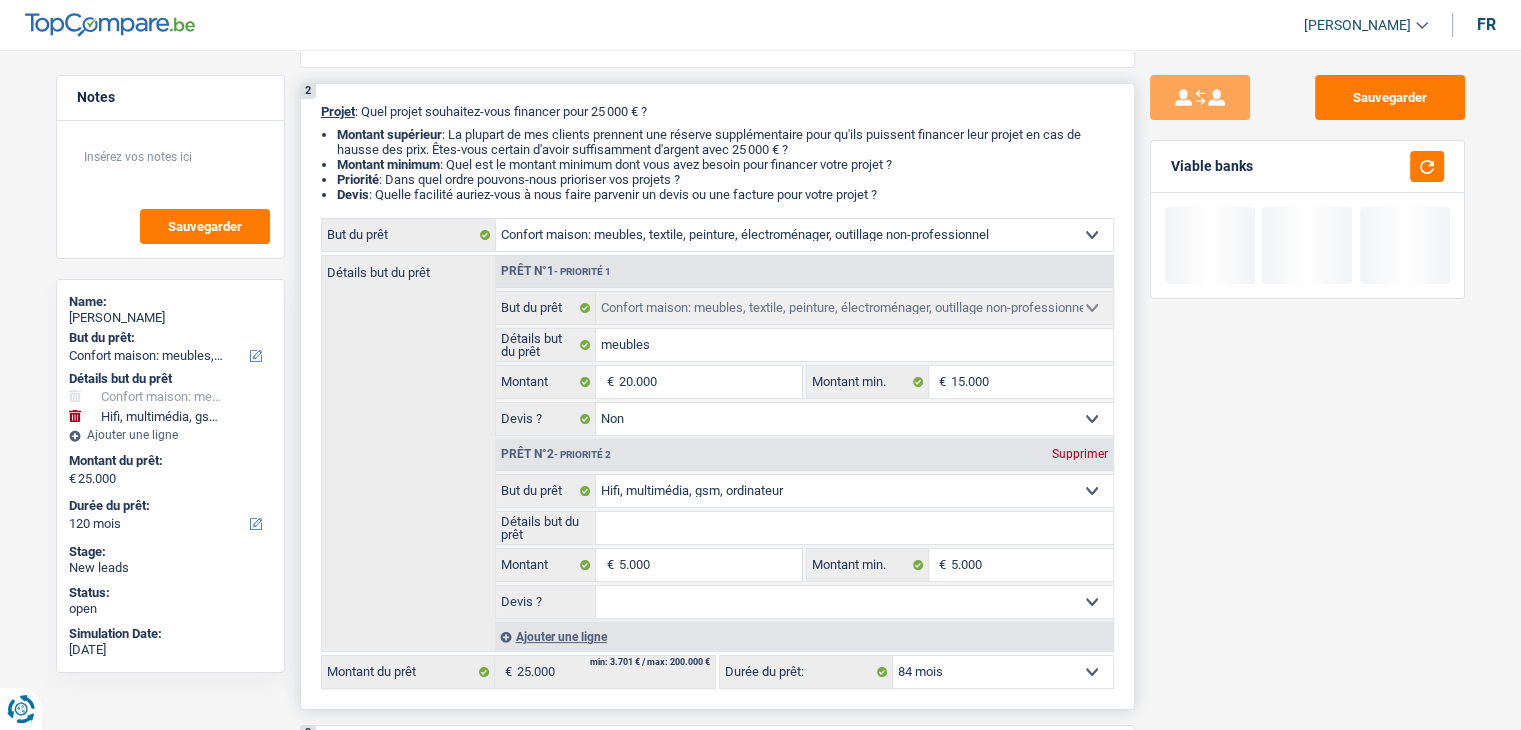click on "12 mois 18 mois 24 mois 30 mois 36 mois 42 mois 48 mois 60 mois 72 mois 84 mois 96 mois 120 mois
Sélectionner une option" at bounding box center (1003, 672) 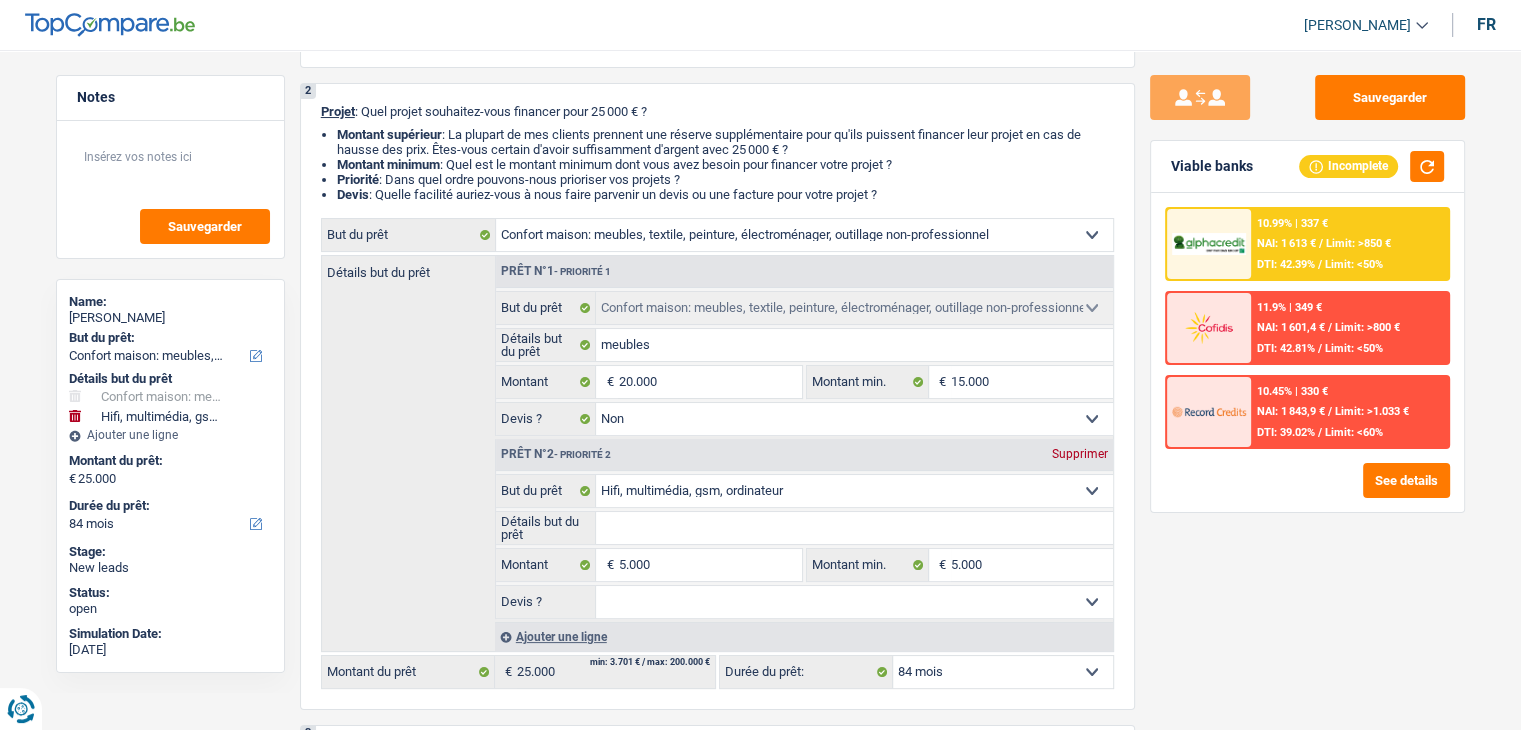 drag, startPoint x: 1245, startPoint y: 560, endPoint x: 1228, endPoint y: 541, distance: 25.495098 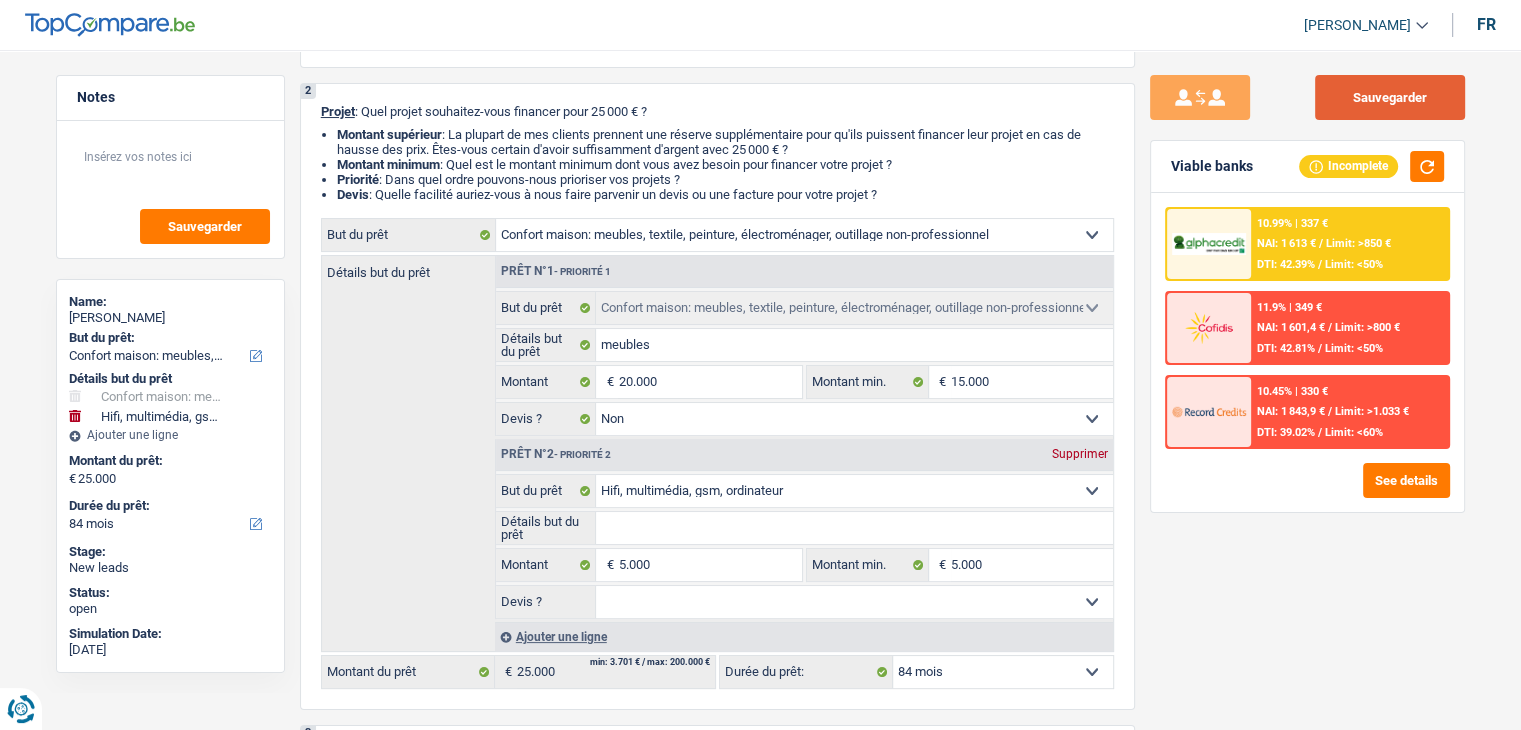 click on "Sauvegarder" at bounding box center (1390, 97) 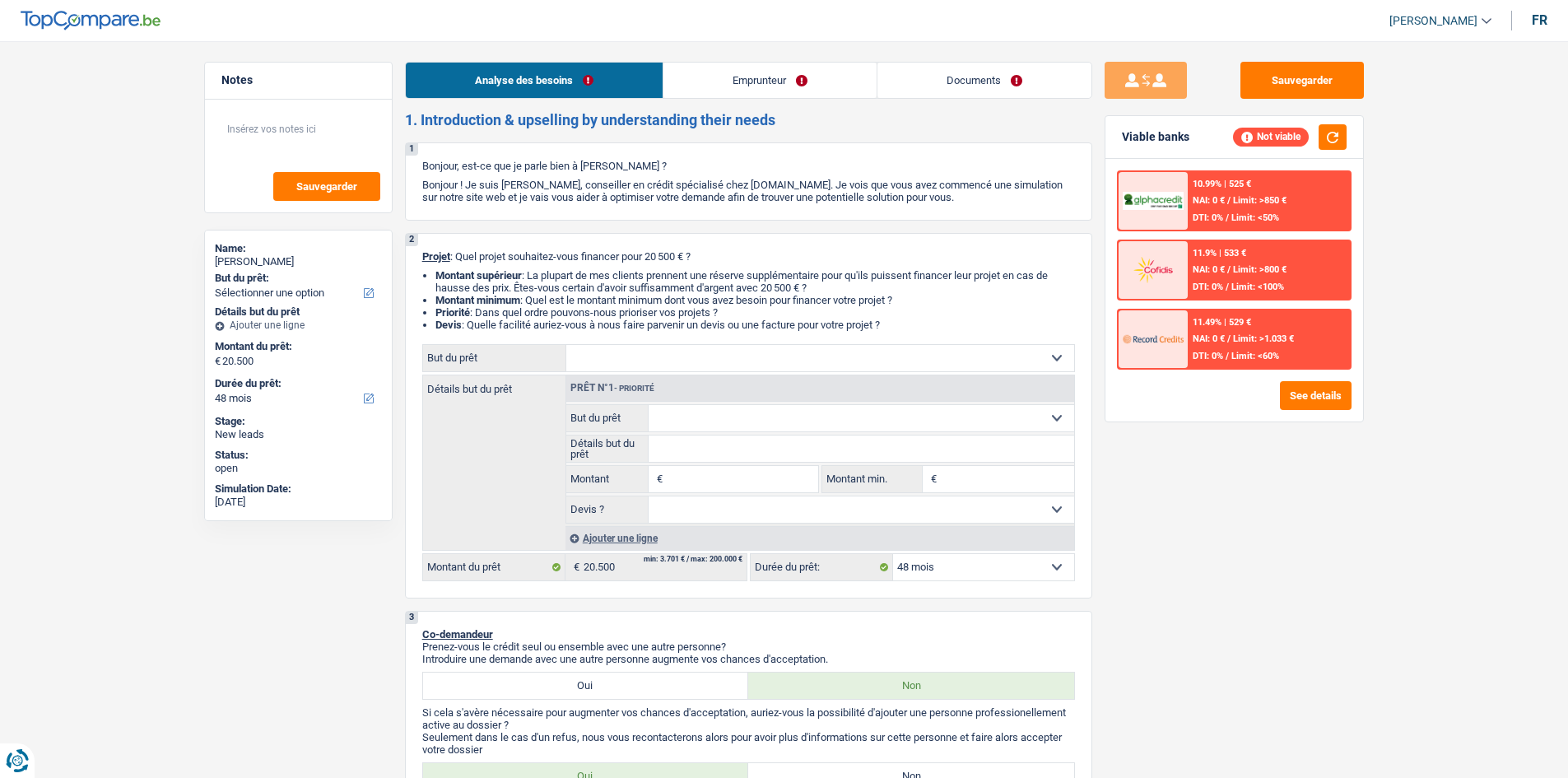 select on "48" 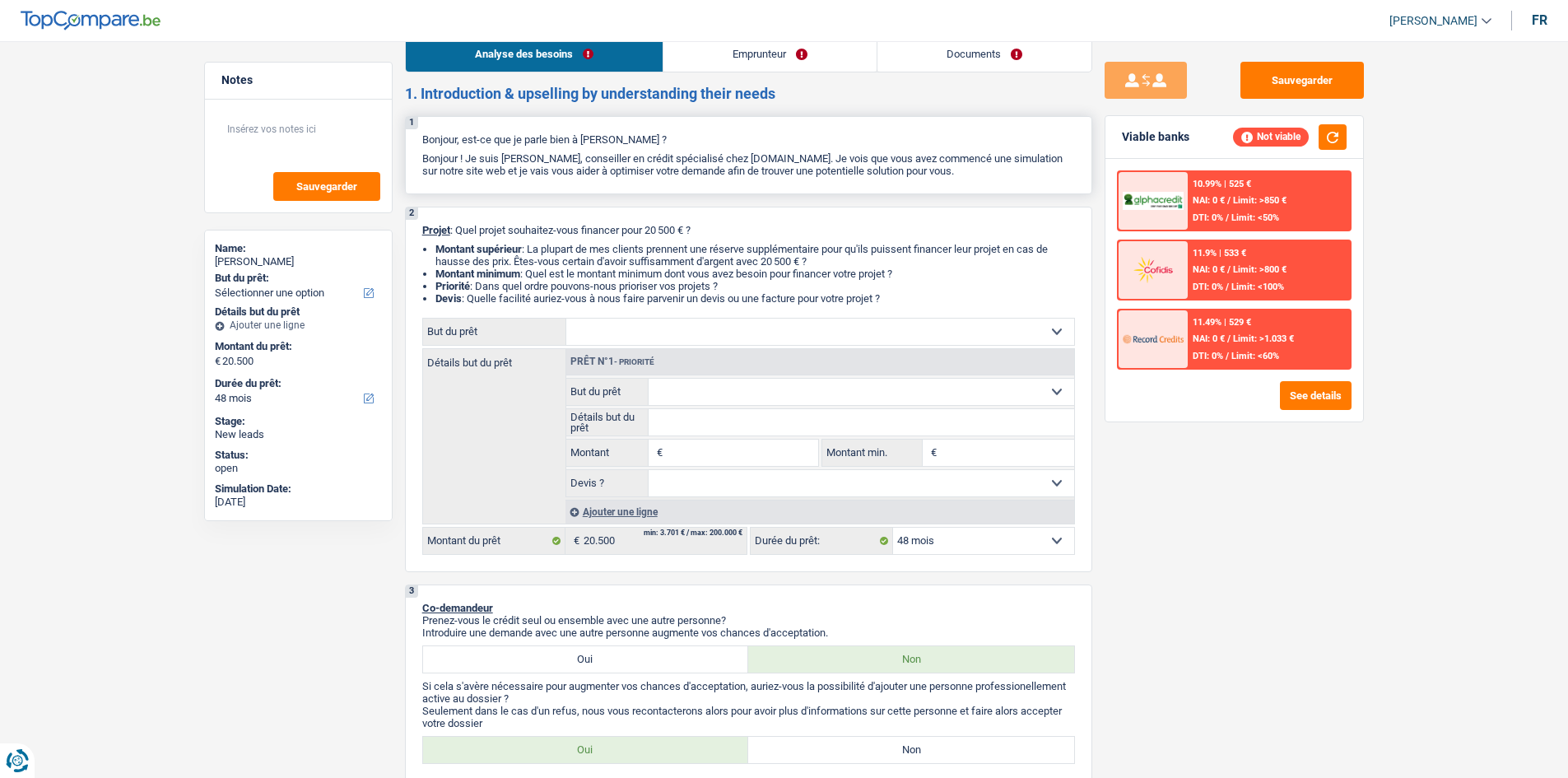 scroll, scrollTop: 0, scrollLeft: 0, axis: both 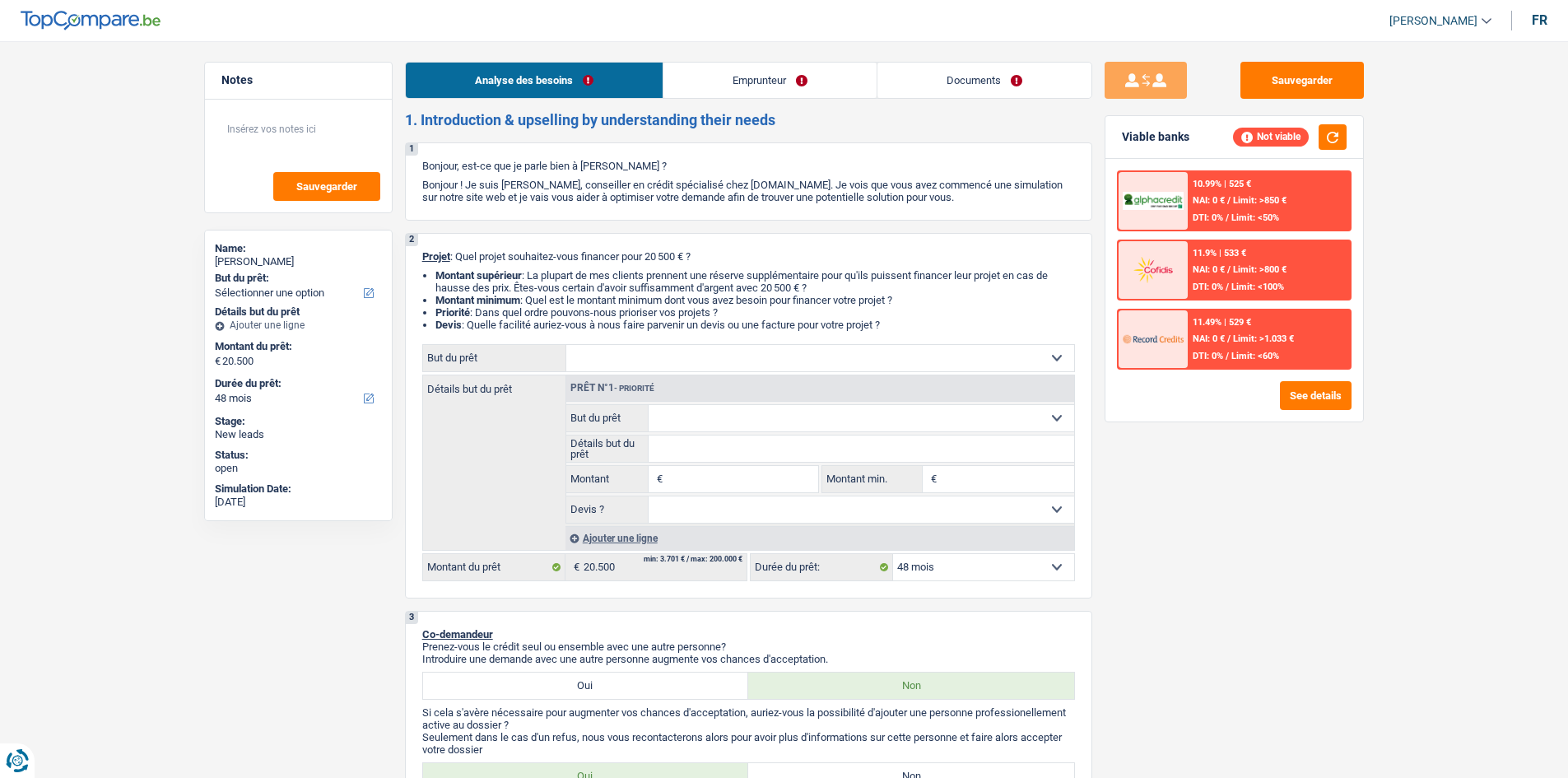 click on "Emprunteur" at bounding box center (770, 80) 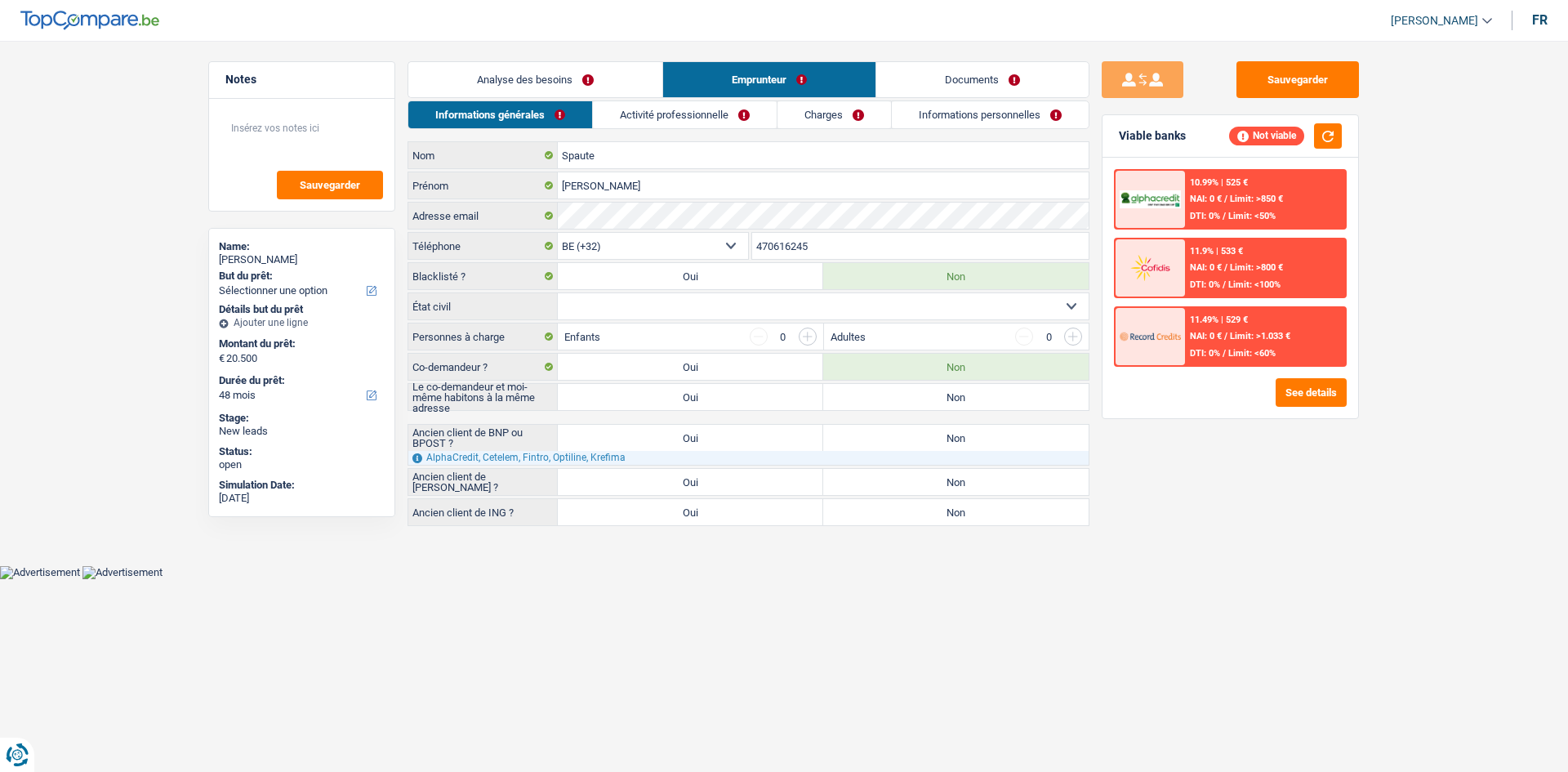 click on "Activité professionnelle" at bounding box center (684, 114) 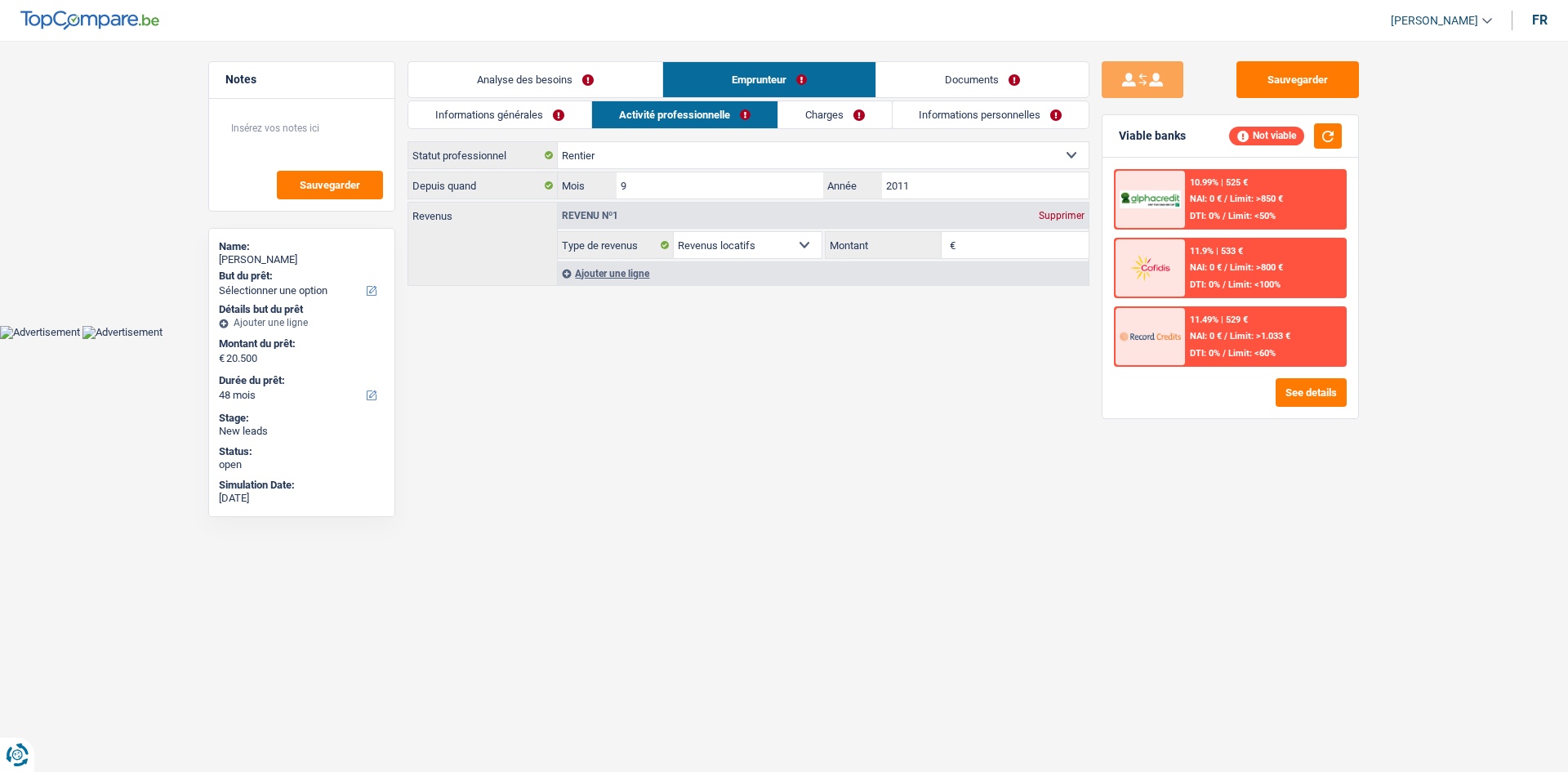 click on "Charges" at bounding box center [835, 114] 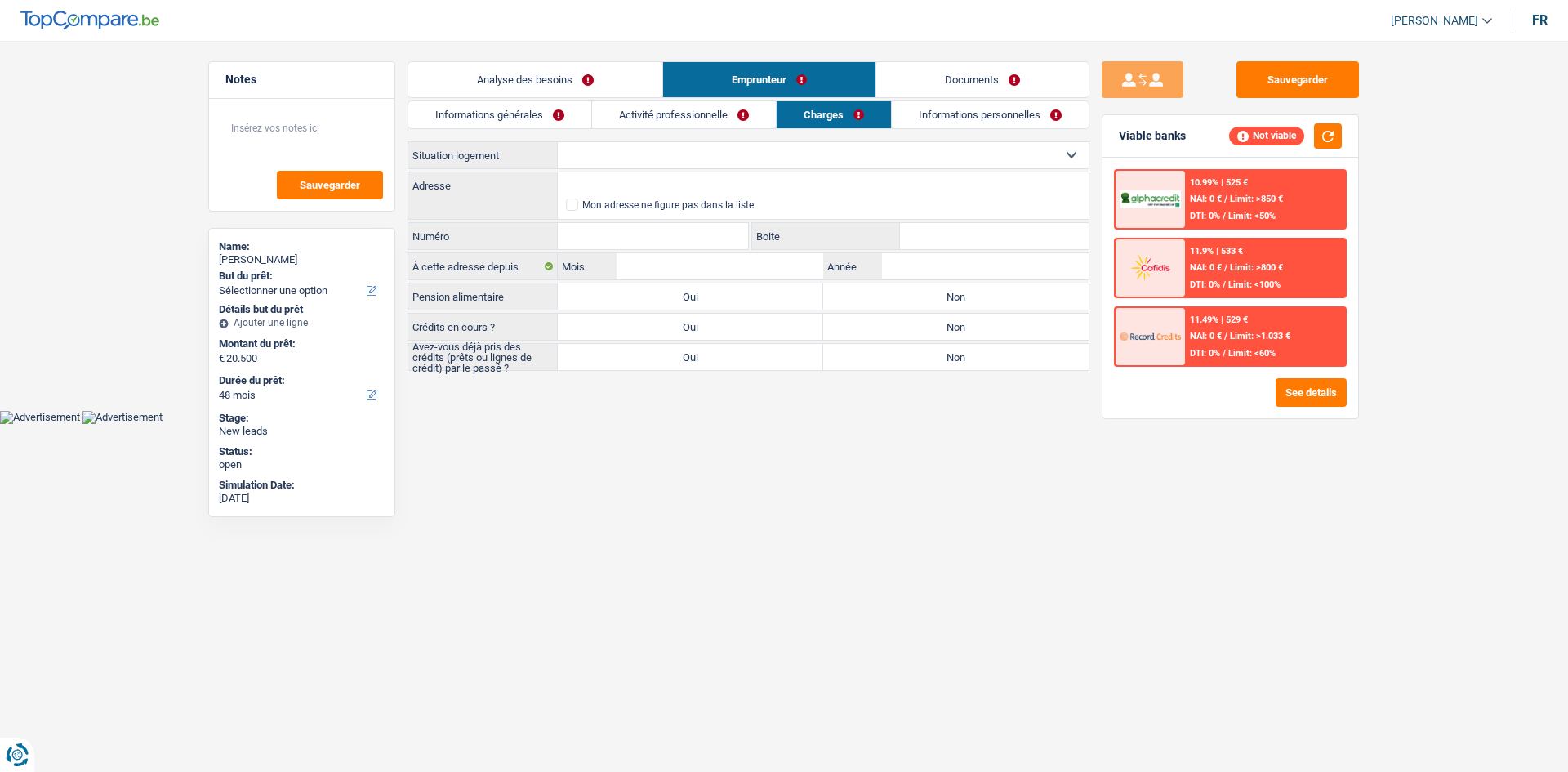 click on "Analyse des besoins" at bounding box center (535, 79) 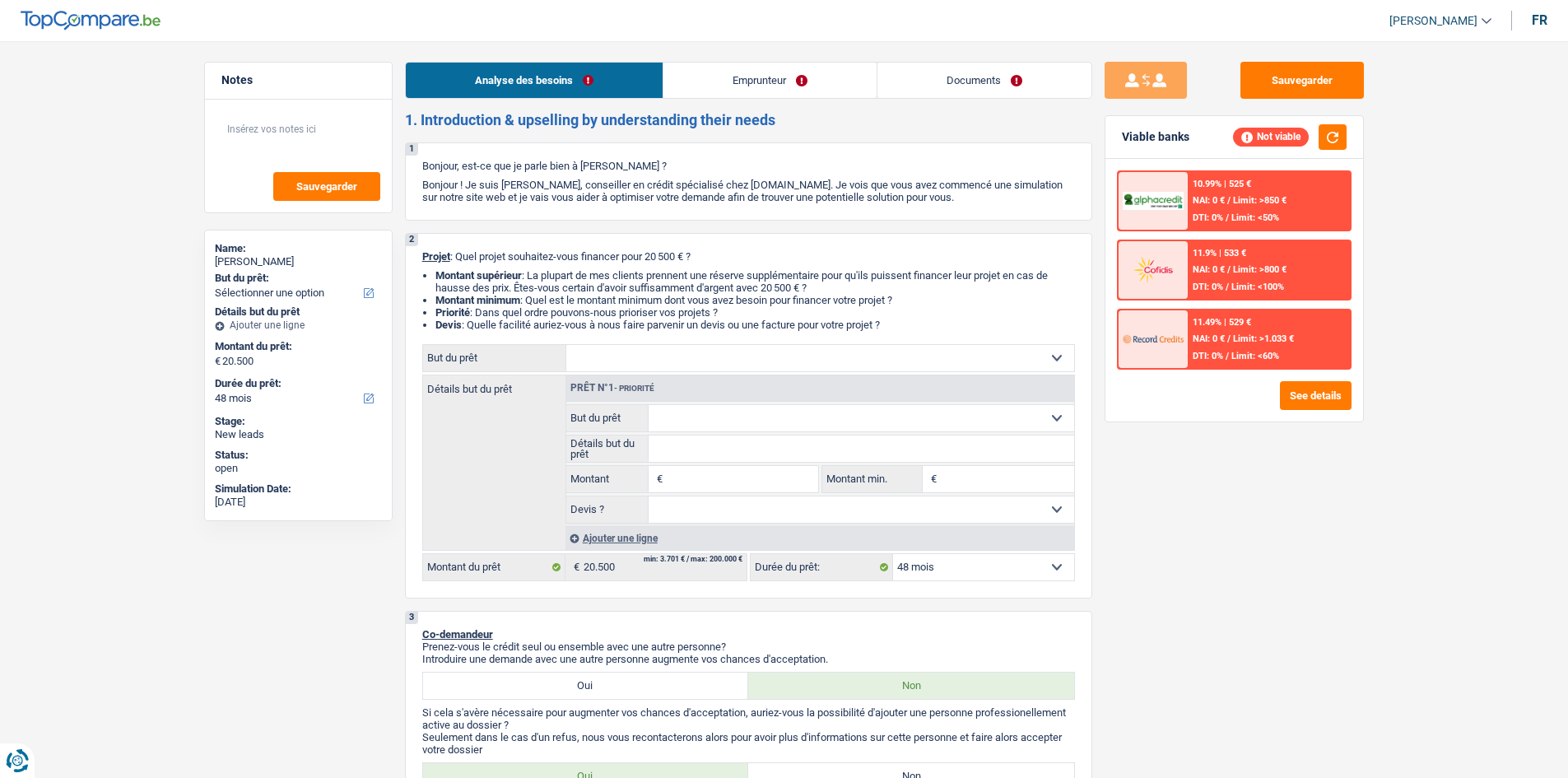 click on "Emprunteur" at bounding box center (770, 80) 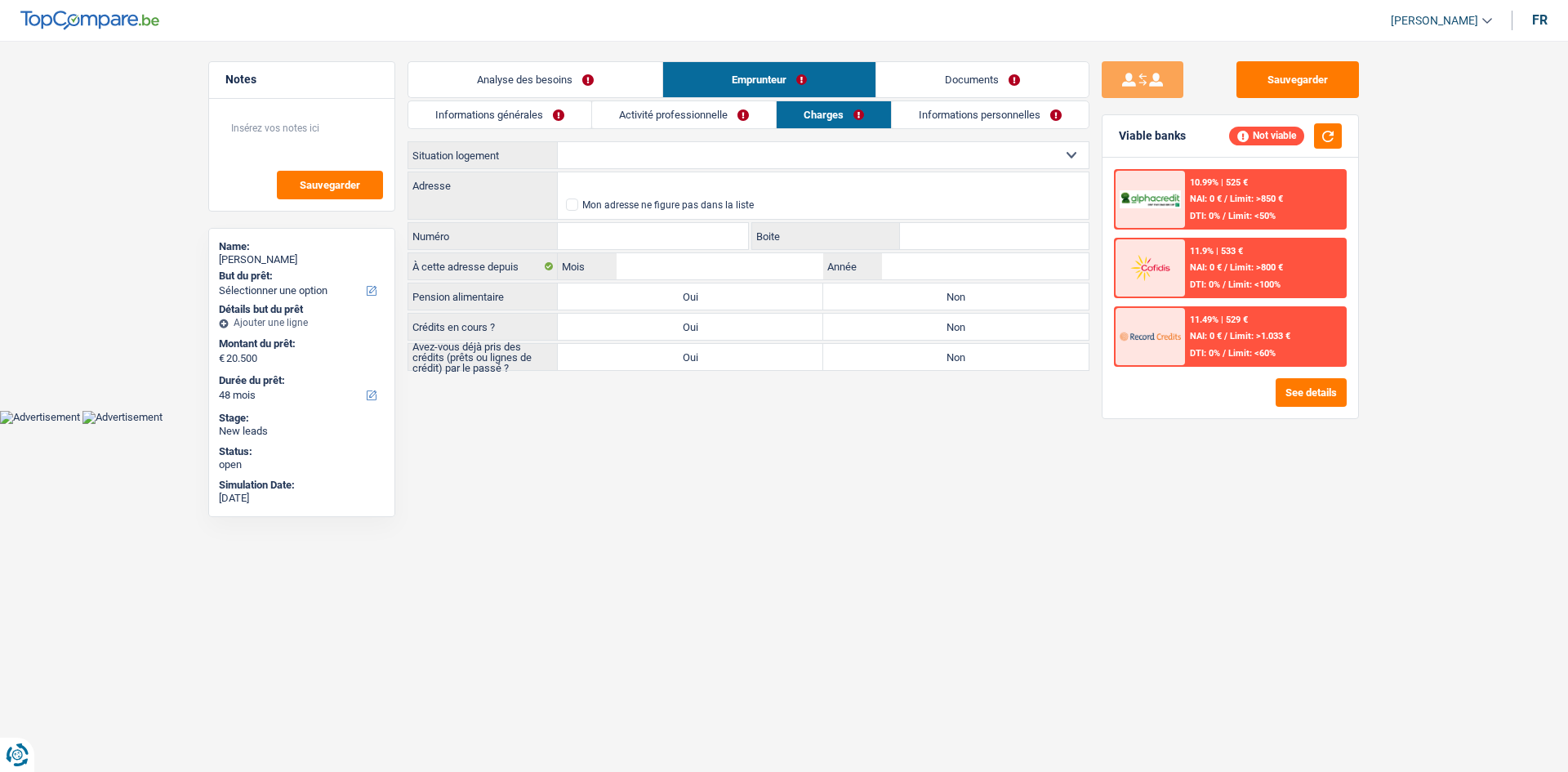 drag, startPoint x: 720, startPoint y: 111, endPoint x: 734, endPoint y: 125, distance: 19.79899 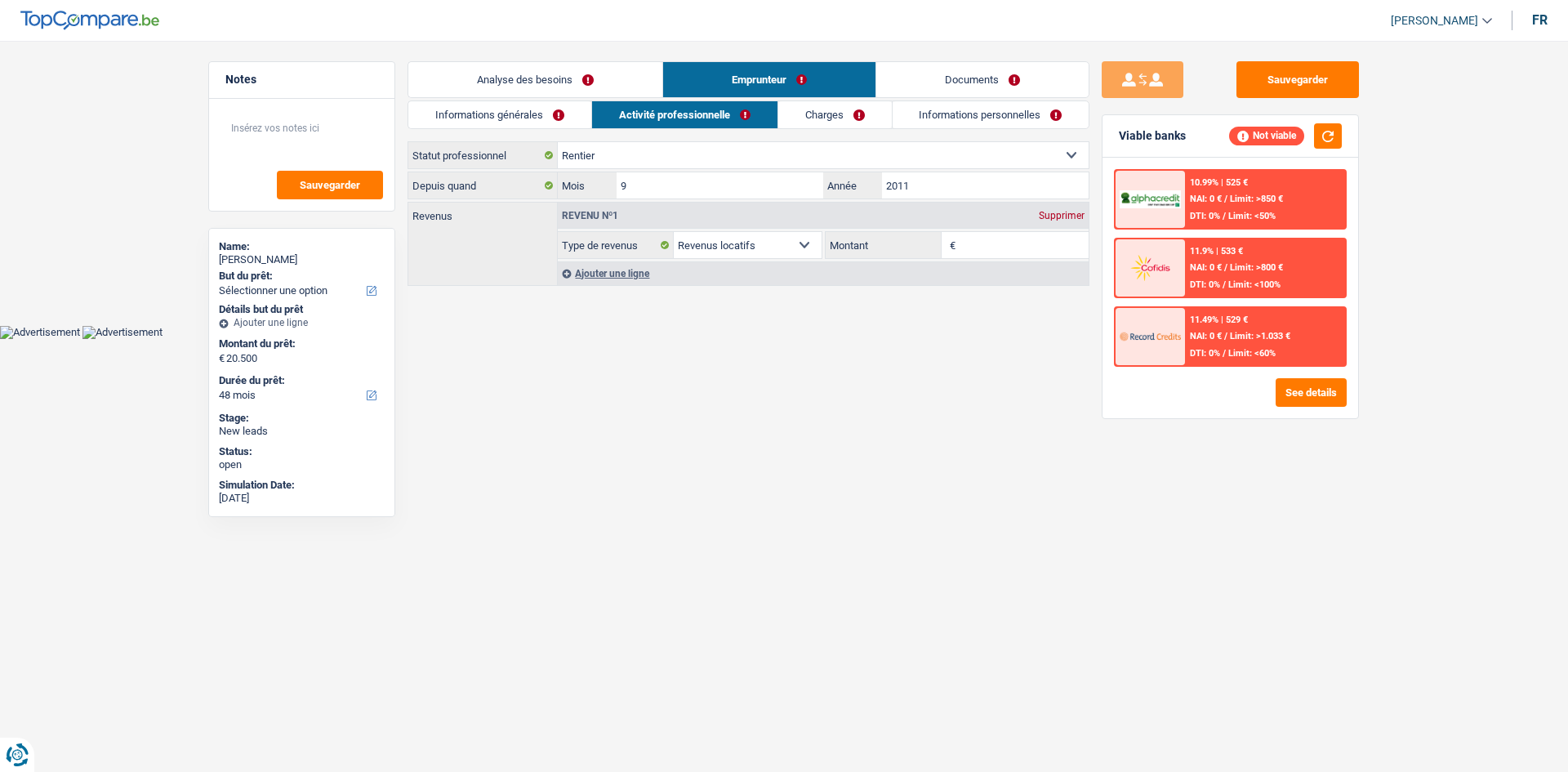 click on "Analyse des besoins" at bounding box center [535, 79] 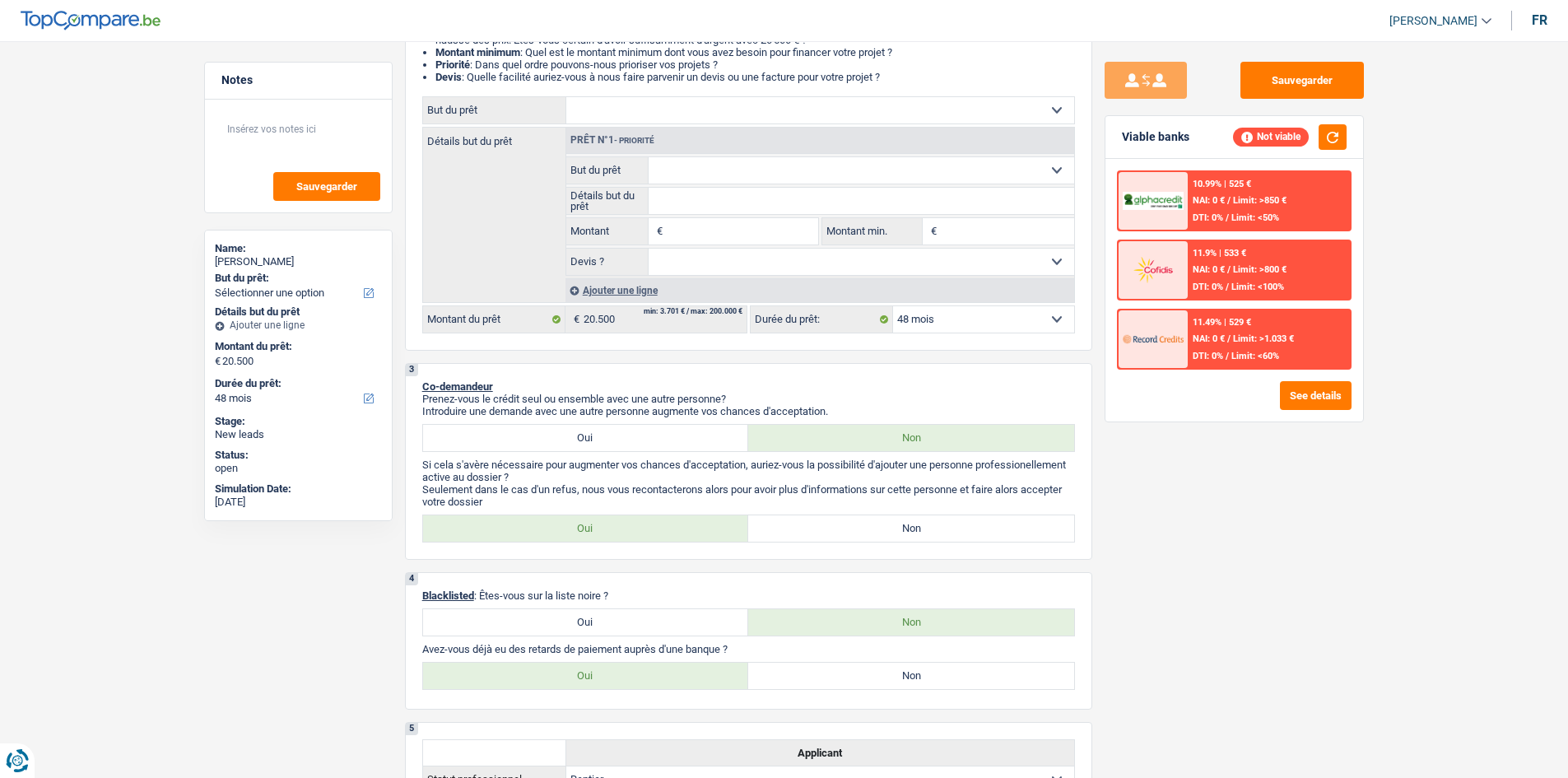 scroll, scrollTop: 247, scrollLeft: 0, axis: vertical 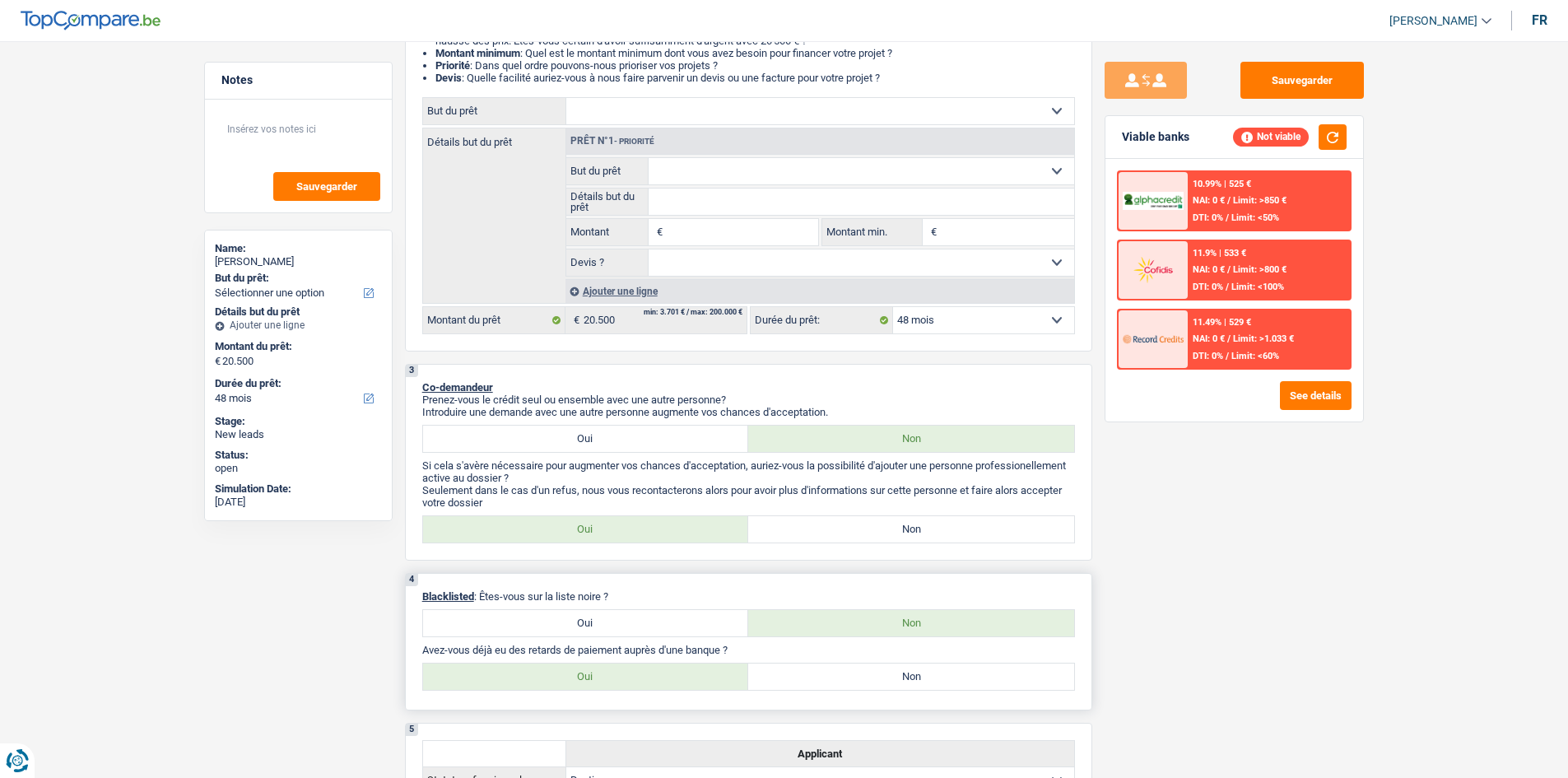 click on "Non" at bounding box center [911, 677] 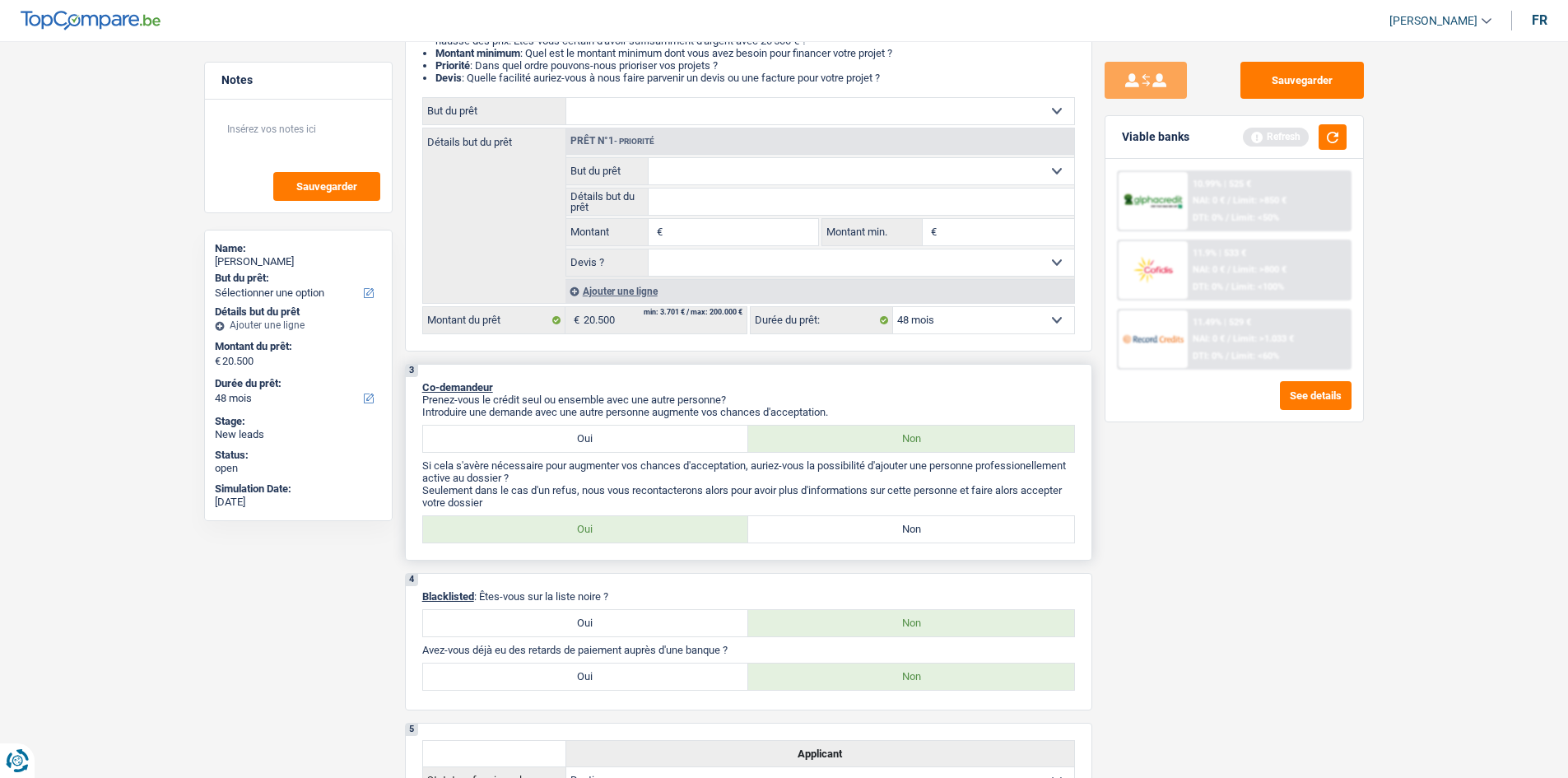 click on "Non" at bounding box center [911, 529] 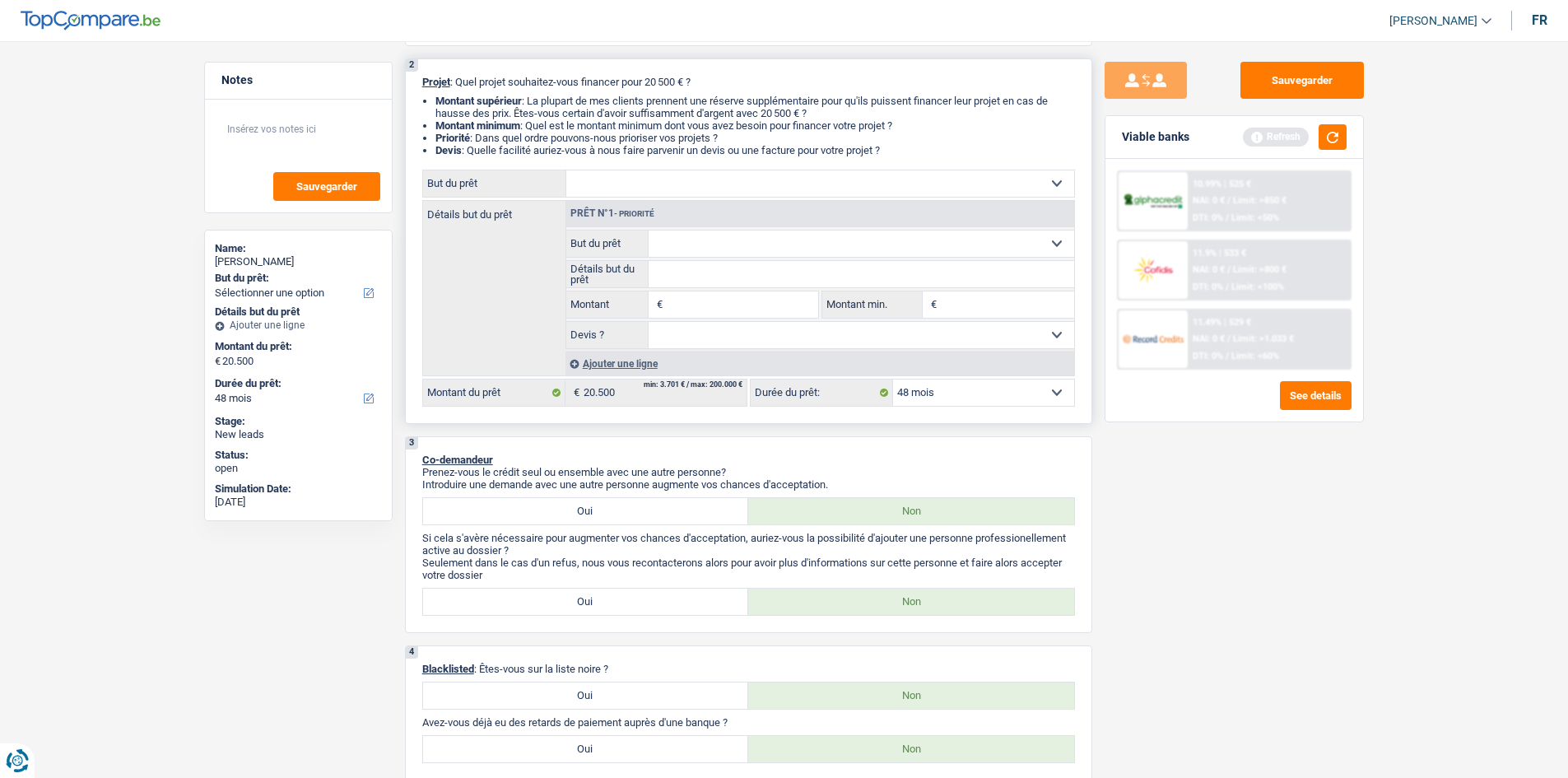 scroll, scrollTop: 0, scrollLeft: 0, axis: both 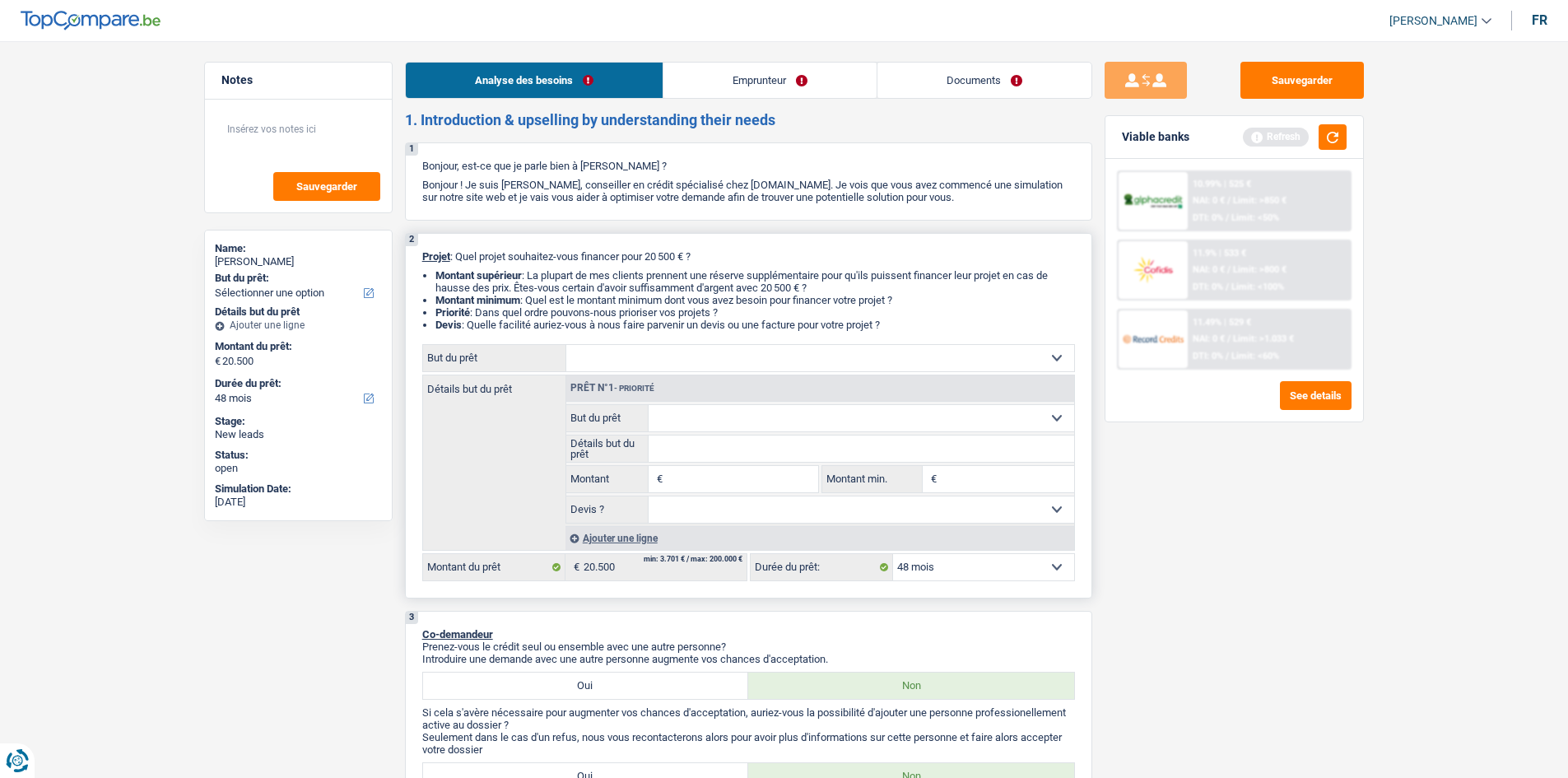 click on "Confort maison: meubles, textile, peinture, électroménager, outillage non-professionnel Hifi, multimédia, gsm, ordinateur Aménagement: frais d'installation, déménagement Evénement familial: naissance, mariage, divorce, communion, décès Frais médicaux Frais d'études Frais permis de conduire Loisirs: voyage, sport, musique Rafraîchissement: petits travaux maison et jardin Frais judiciaires Réparation voiture Prêt rénovation (non disponible pour les non-propriétaires) Prêt énergie (non disponible pour les non-propriétaires) Prêt voiture Taxes, impôts non professionnels Rénovation bien à l'étranger Dettes familiales Assurance Autre
Sélectionner une option" at bounding box center [820, 358] 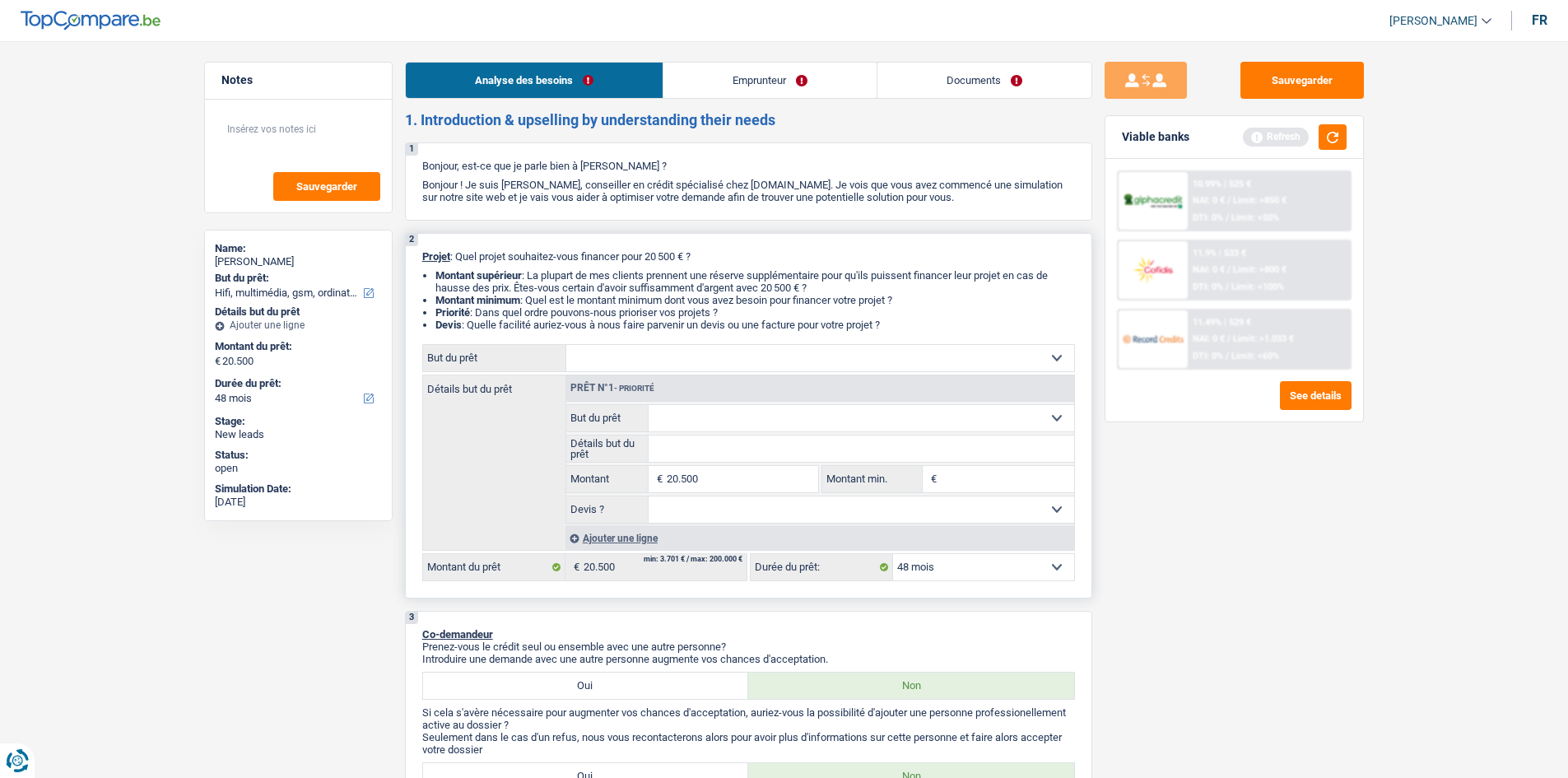 select on "tech" 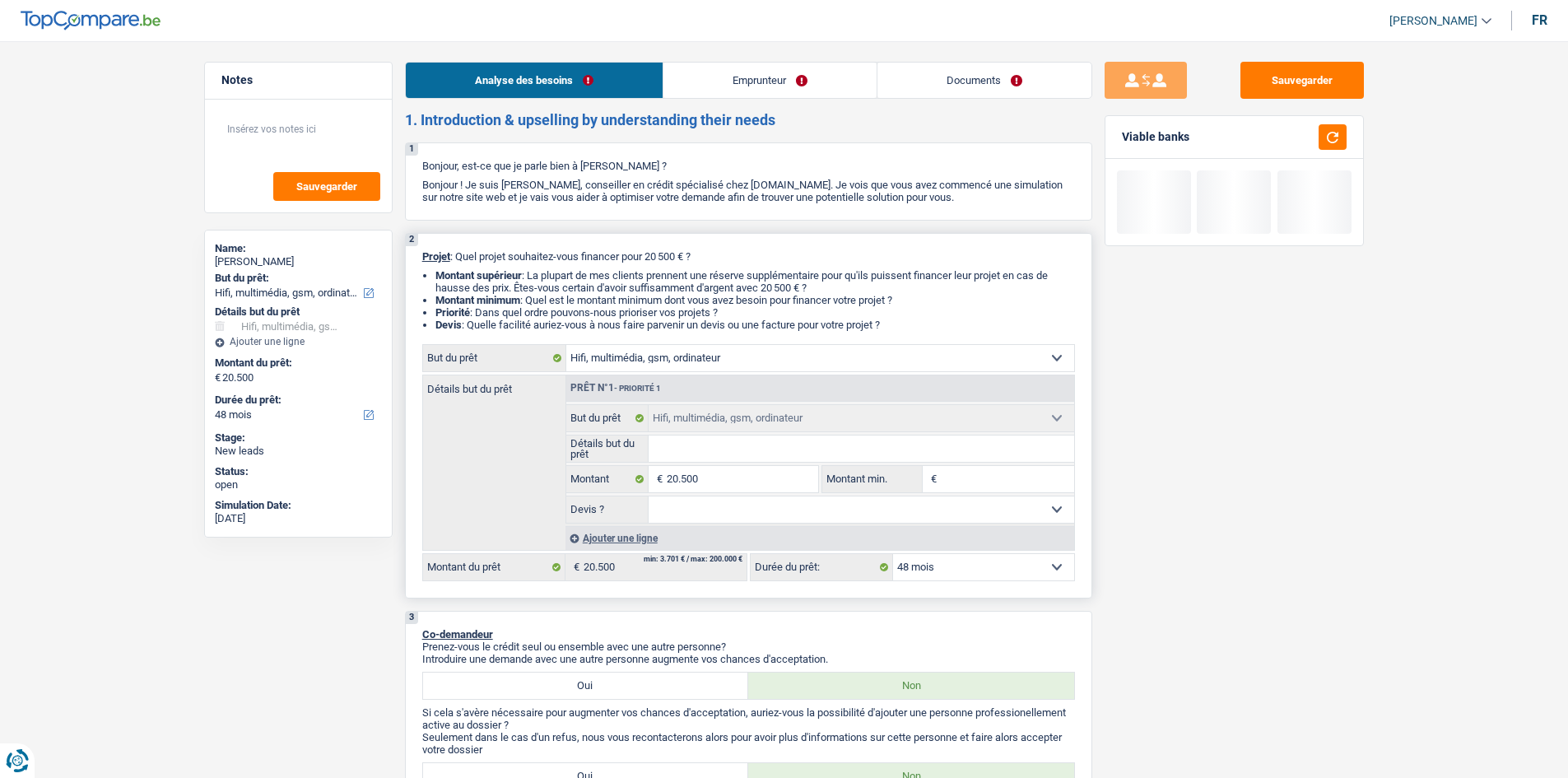 click on "Confort maison: meubles, textile, peinture, électroménager, outillage non-professionnel Hifi, multimédia, gsm, ordinateur Aménagement: frais d'installation, déménagement Evénement familial: naissance, mariage, divorce, communion, décès Frais médicaux Frais d'études Frais permis de conduire Loisirs: voyage, sport, musique Rafraîchissement: petits travaux maison et jardin Frais judiciaires Réparation voiture Prêt rénovation (non disponible pour les non-propriétaires) Prêt énergie (non disponible pour les non-propriétaires) Prêt voiture Taxes, impôts non professionnels Rénovation bien à l'étranger Dettes familiales Assurance Autre
Sélectionner une option" at bounding box center (820, 358) 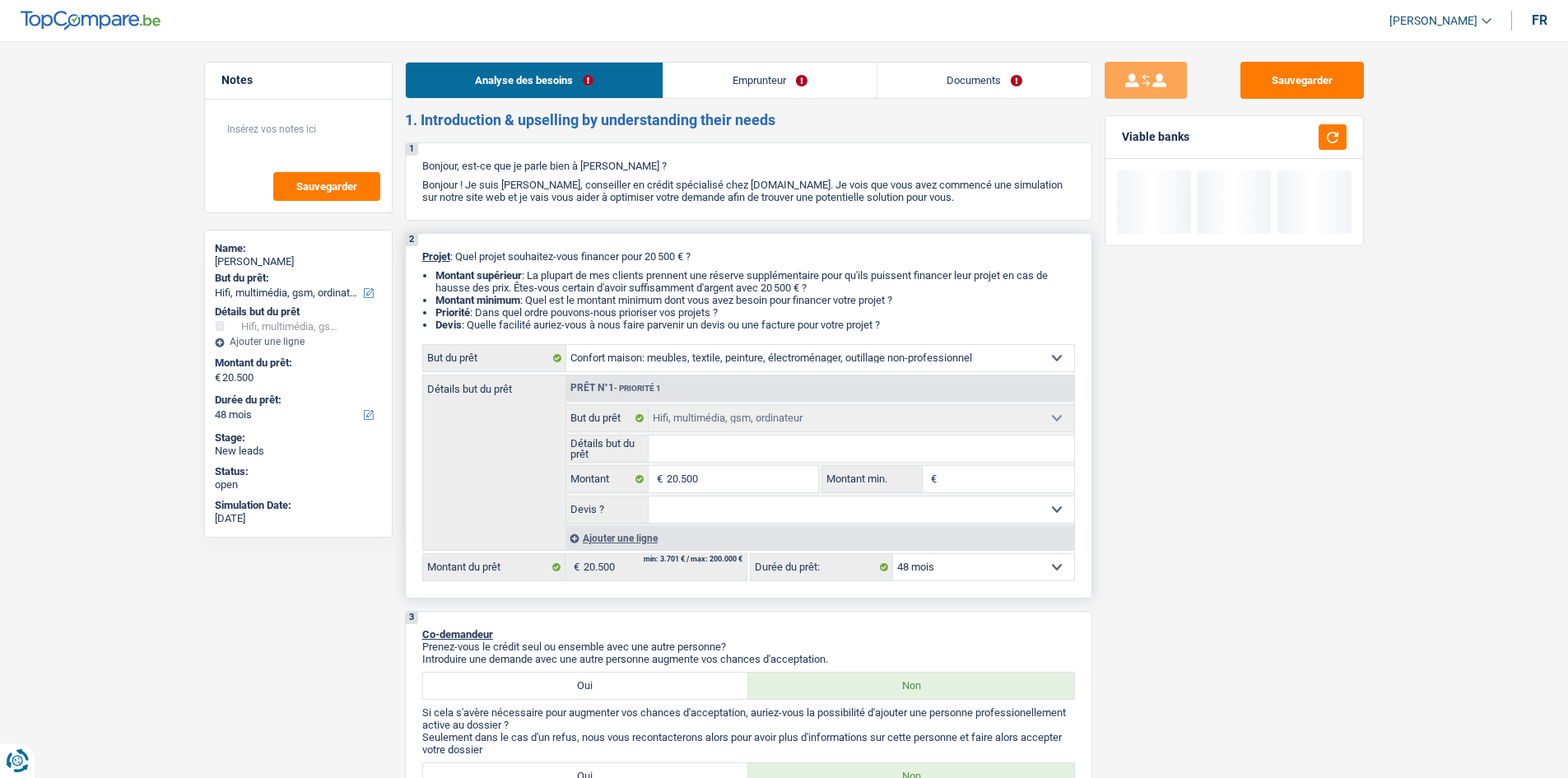 click on "Confort maison: meubles, textile, peinture, électroménager, outillage non-professionnel Hifi, multimédia, gsm, ordinateur Aménagement: frais d'installation, déménagement Evénement familial: naissance, mariage, divorce, communion, décès Frais médicaux Frais d'études Frais permis de conduire Loisirs: voyage, sport, musique Rafraîchissement: petits travaux maison et jardin Frais judiciaires Réparation voiture Prêt rénovation (non disponible pour les non-propriétaires) Prêt énergie (non disponible pour les non-propriétaires) Prêt voiture Taxes, impôts non professionnels Rénovation bien à l'étranger Dettes familiales Assurance Autre
Sélectionner une option" at bounding box center (820, 358) 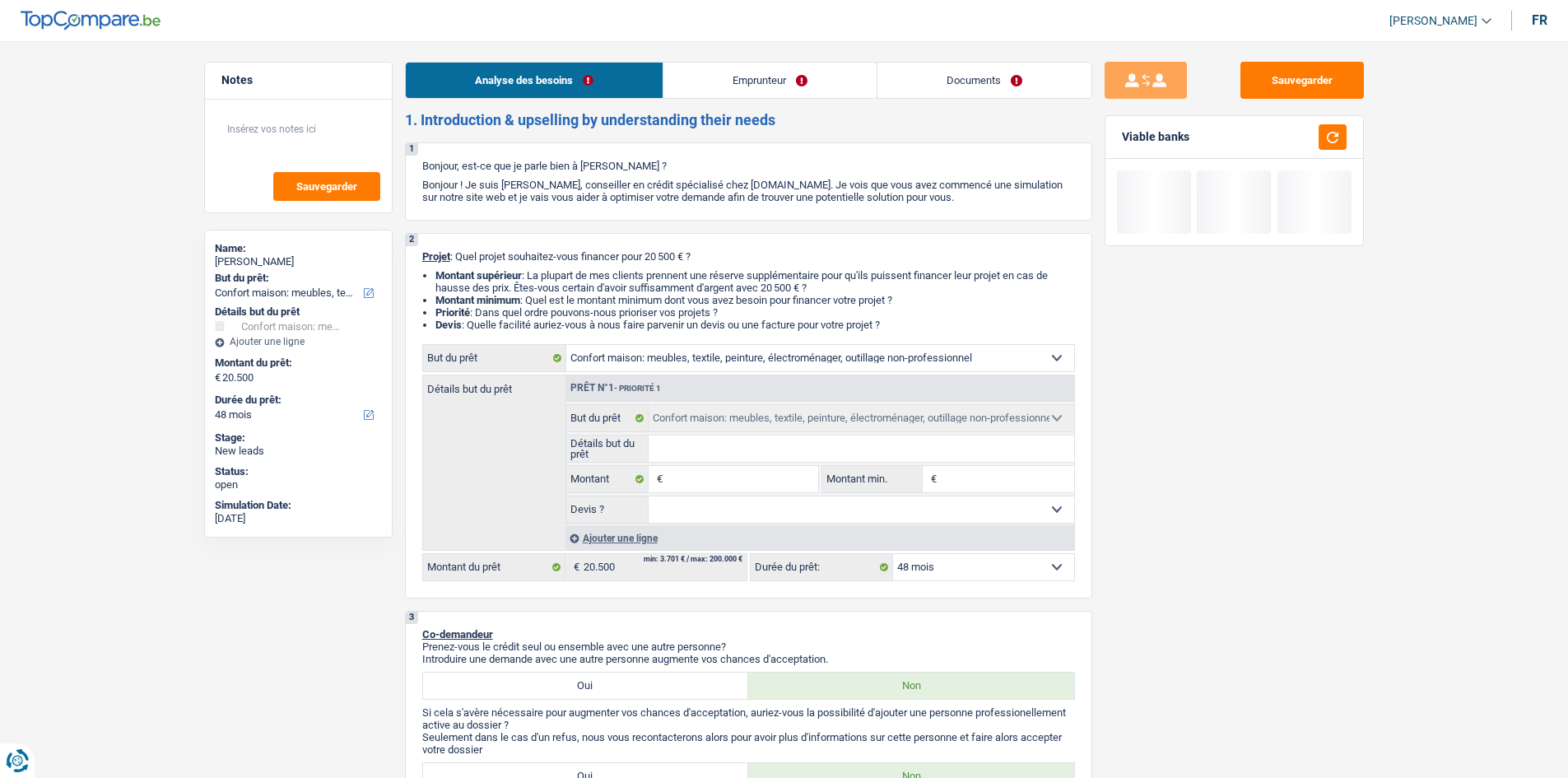 select on "tech" 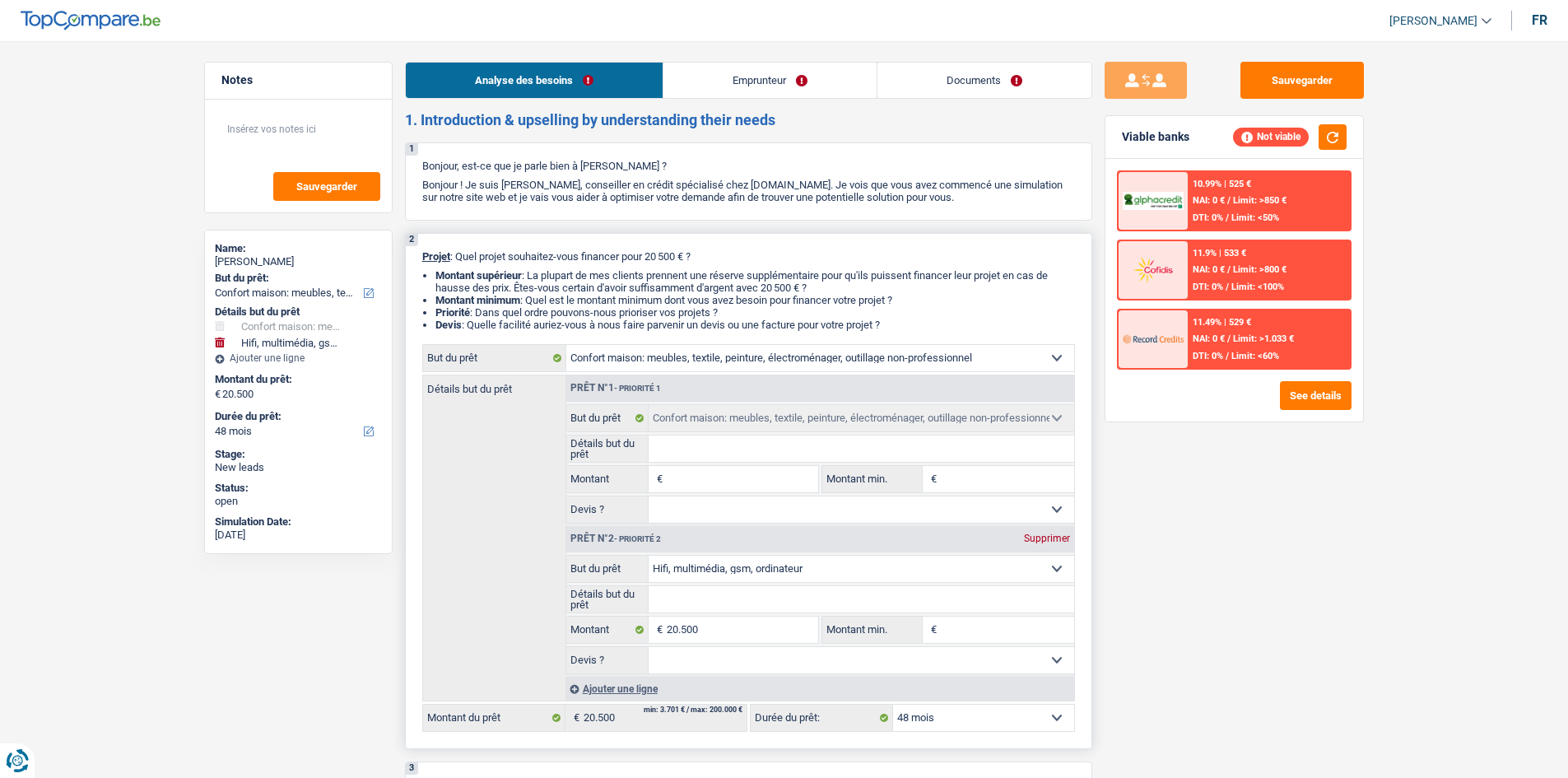 click on "Supprimer" at bounding box center [1047, 538] 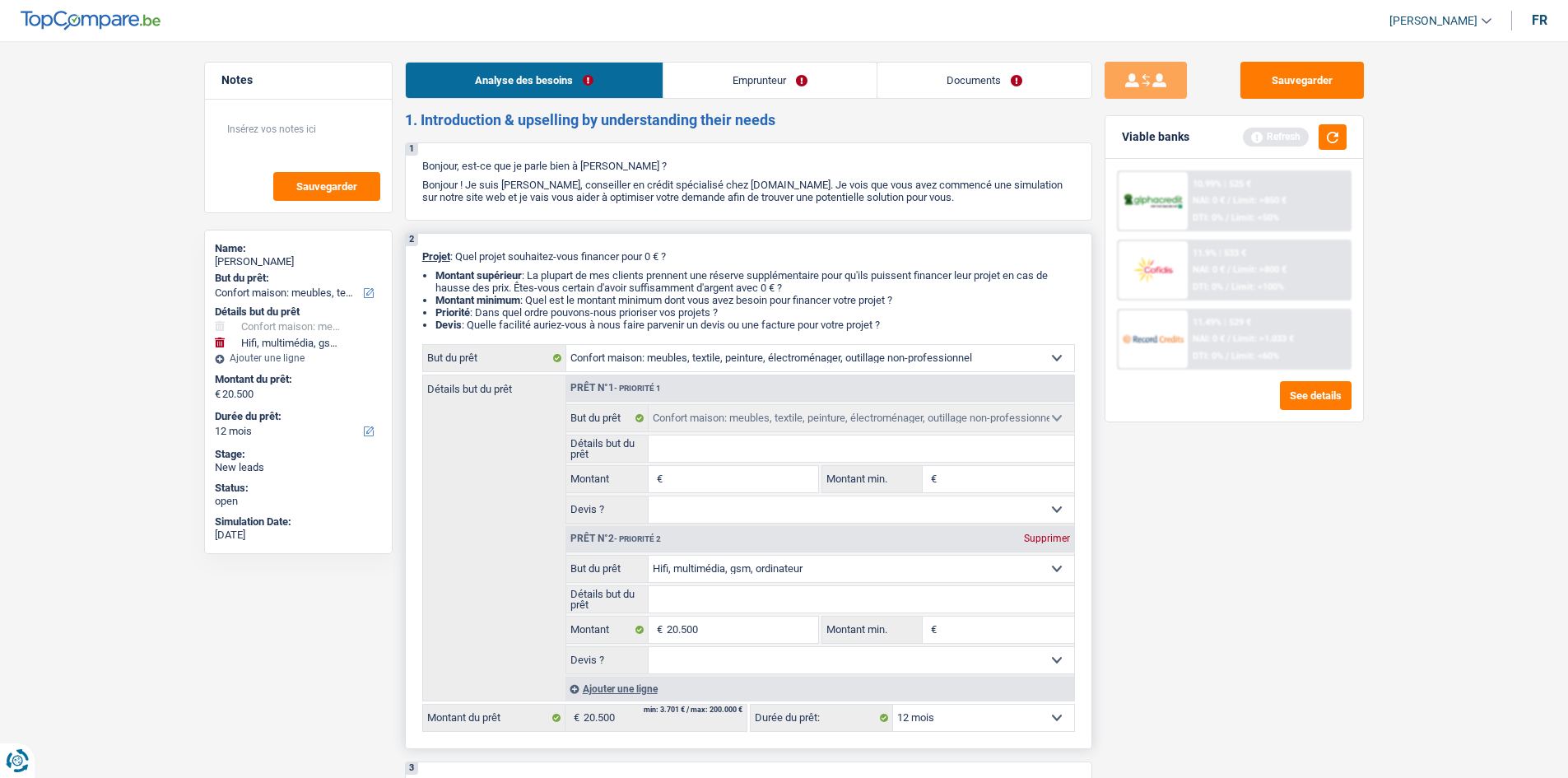 type on "0" 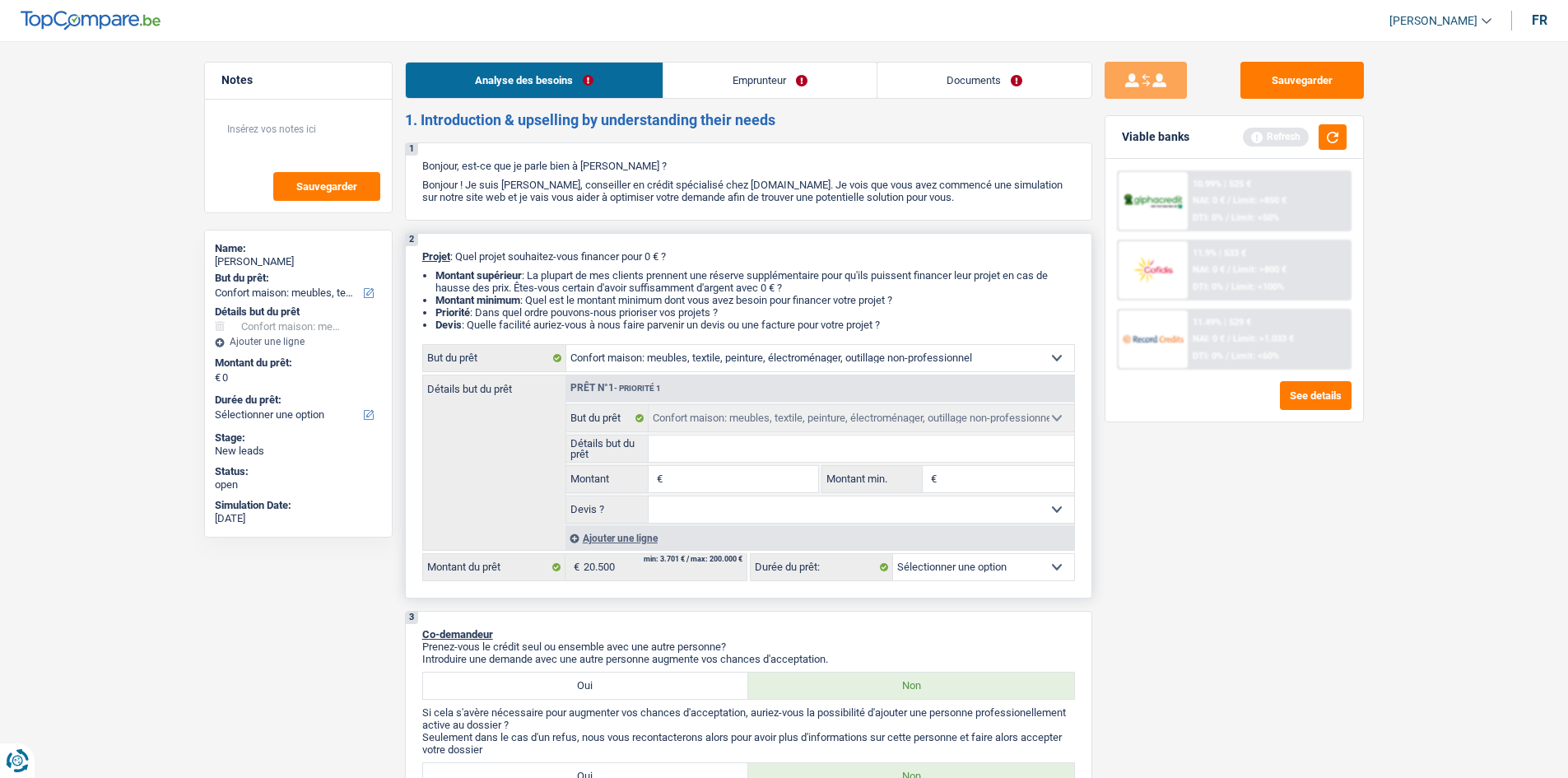 click on "Emprunteur" at bounding box center [770, 80] 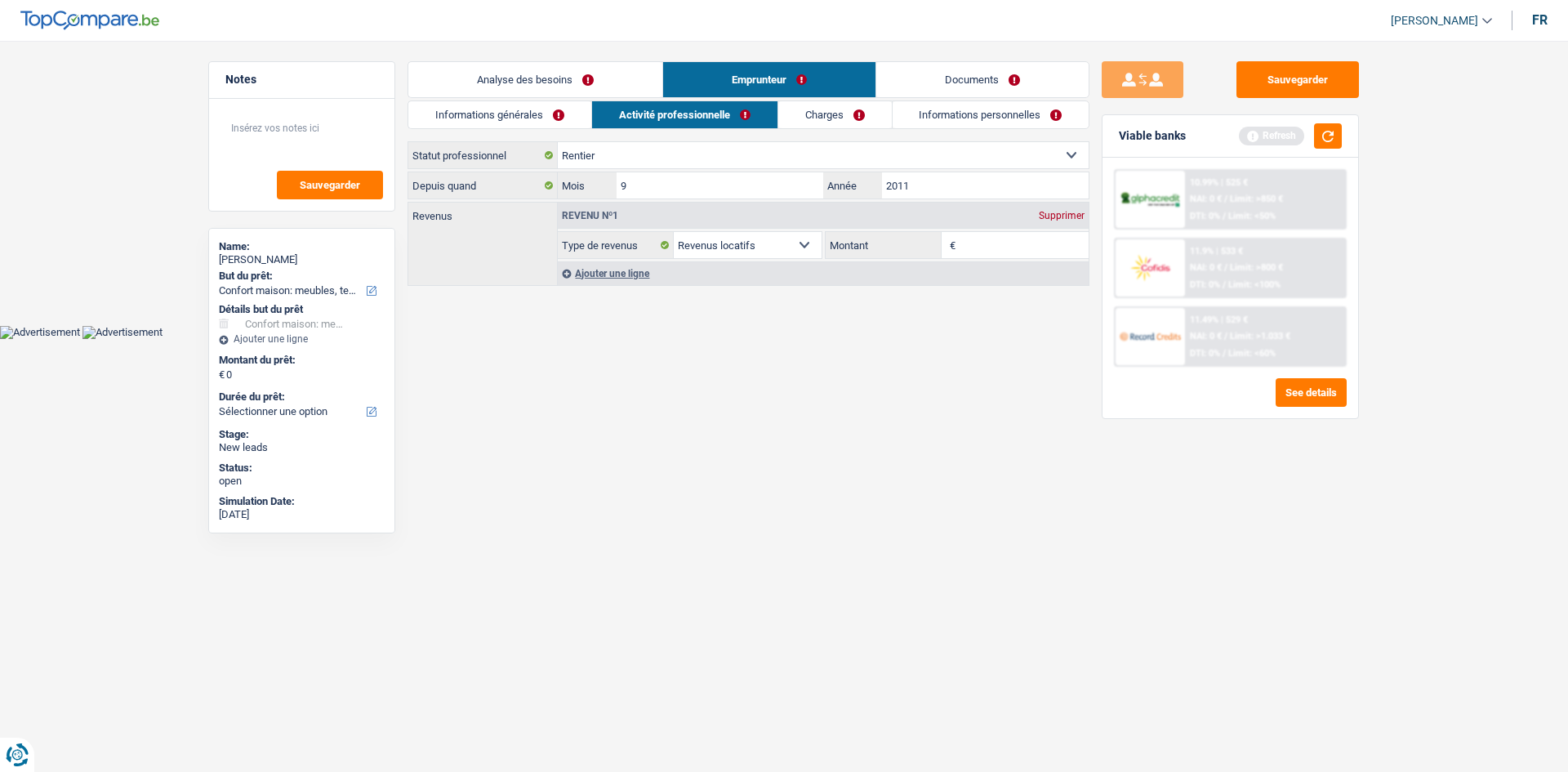 click on "Charges" at bounding box center (835, 114) 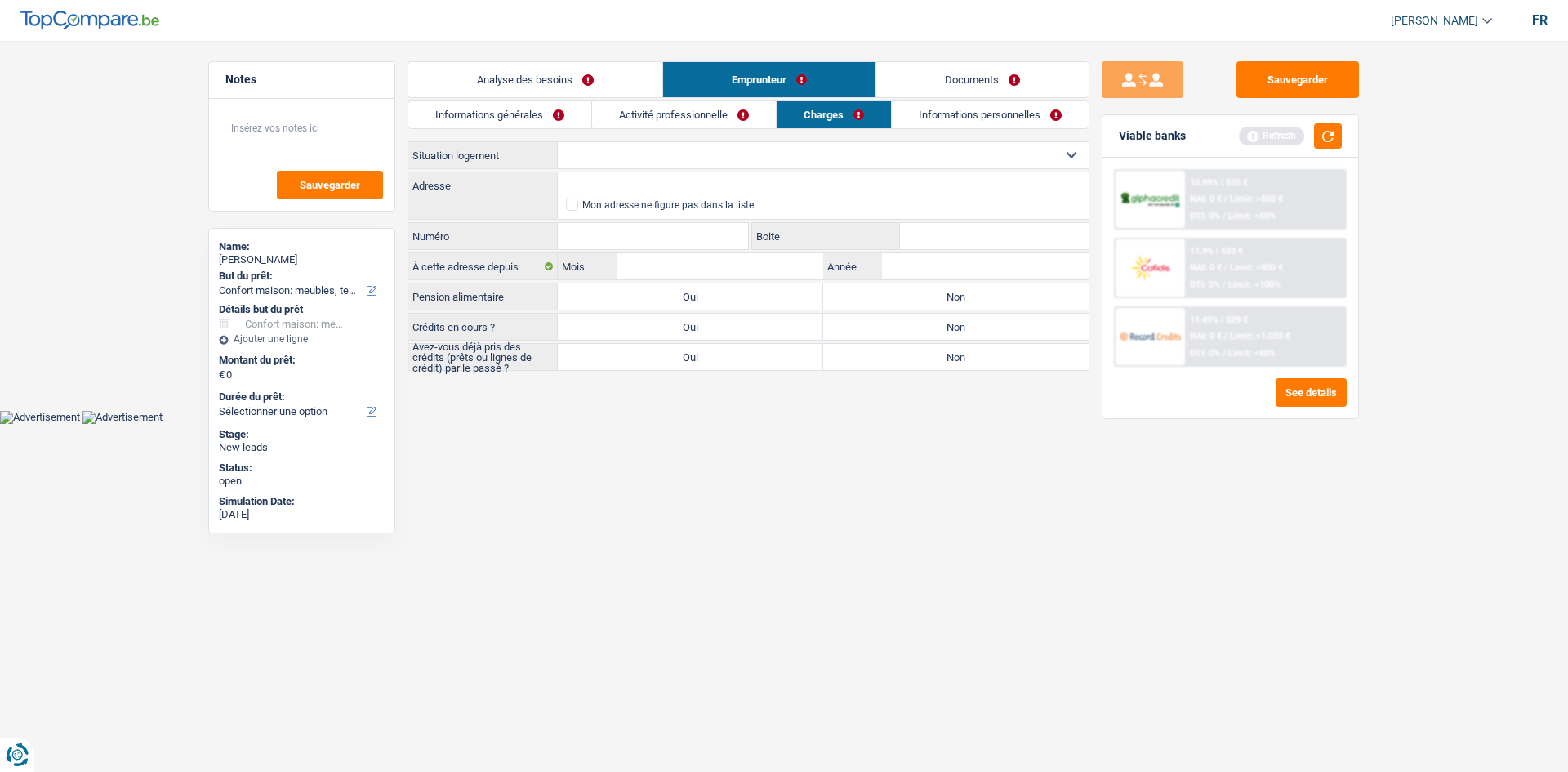 click on "Locataire Propriétaire avec prêt hypothécaire Propriétaire sans prêt hypothécaire Logé(e) par la famille Concierge
Sélectionner une option" at bounding box center (823, 155) 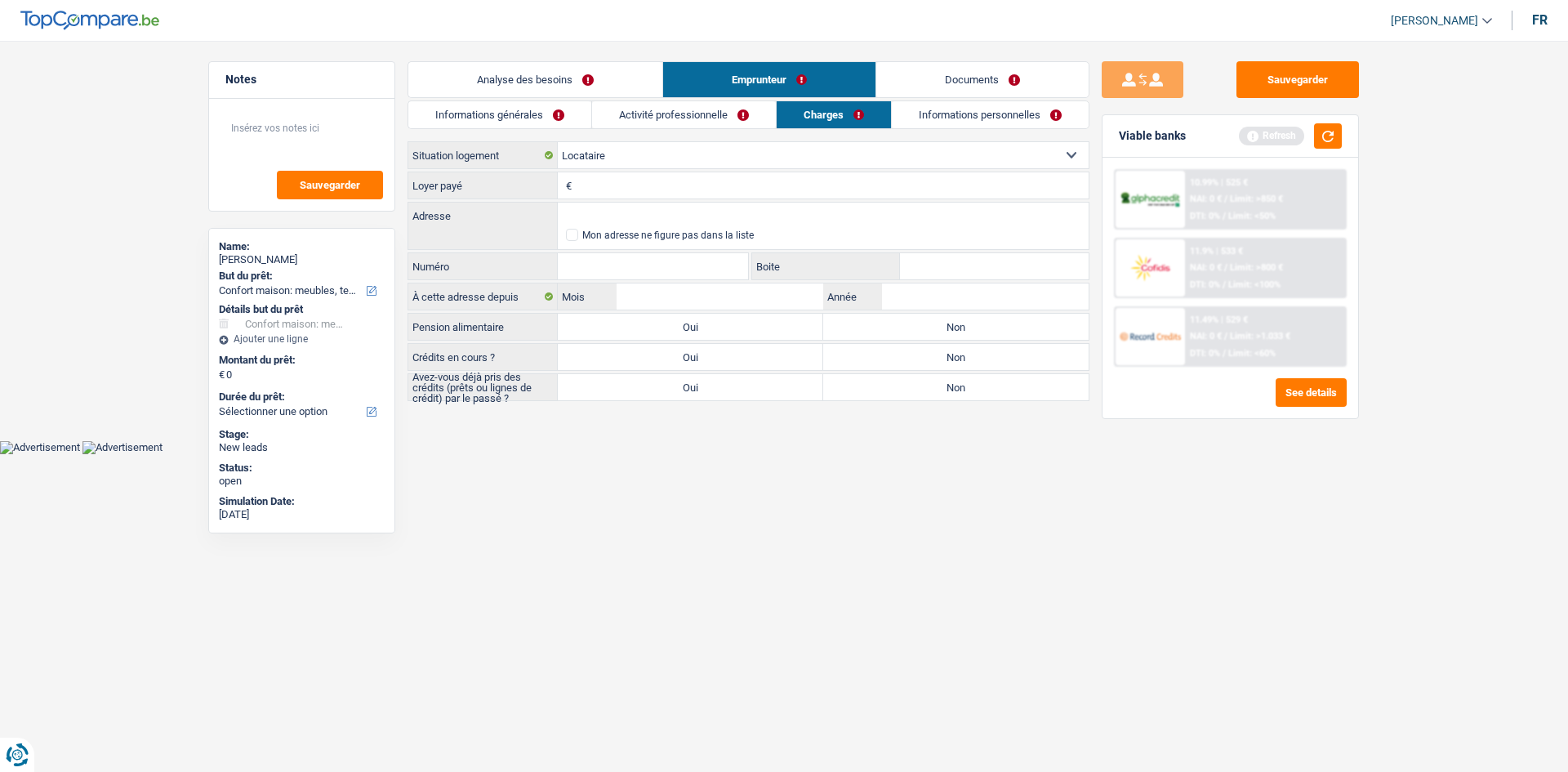 click on "Loyer payé" at bounding box center (832, 185) 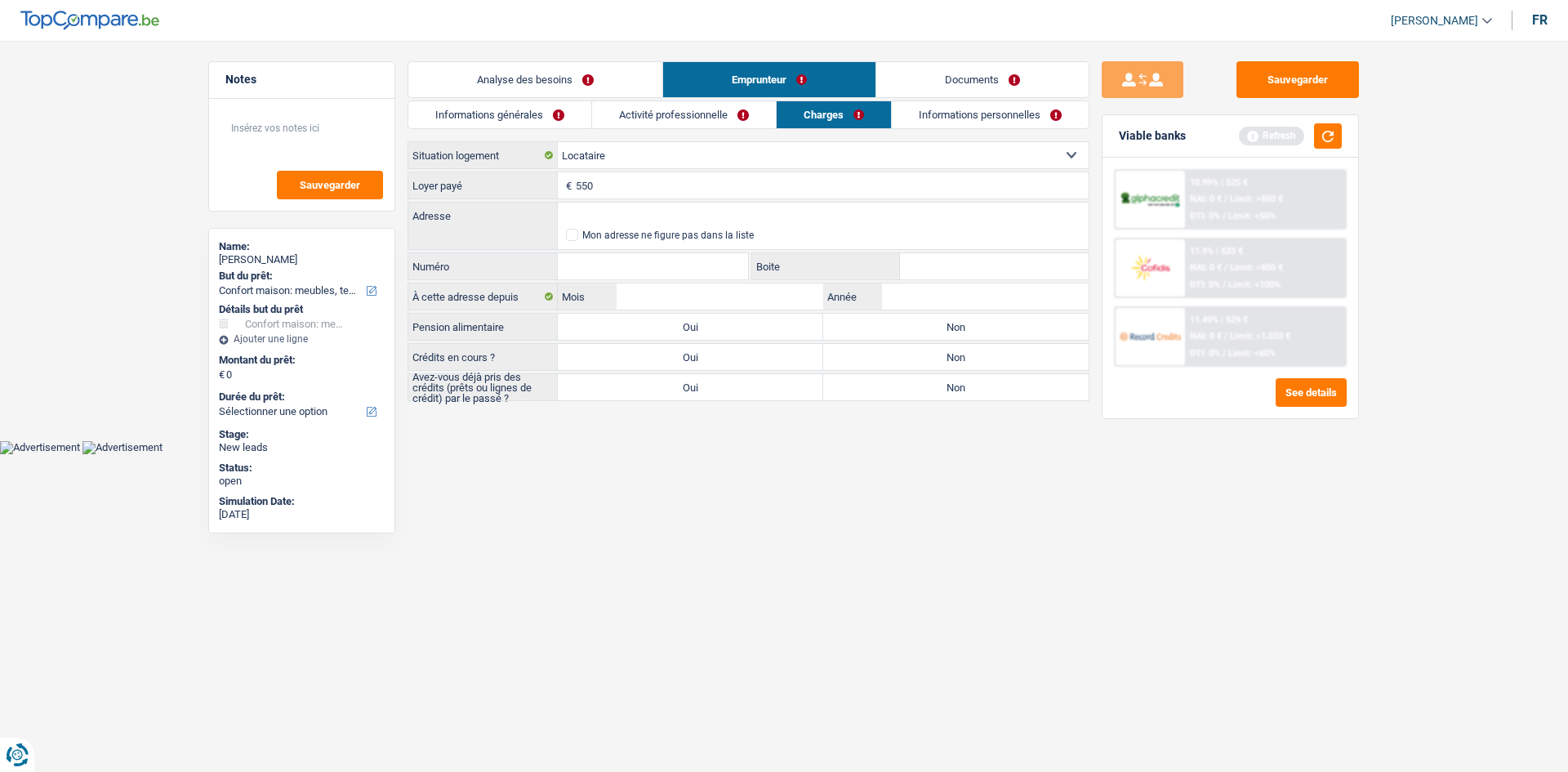 type on "550" 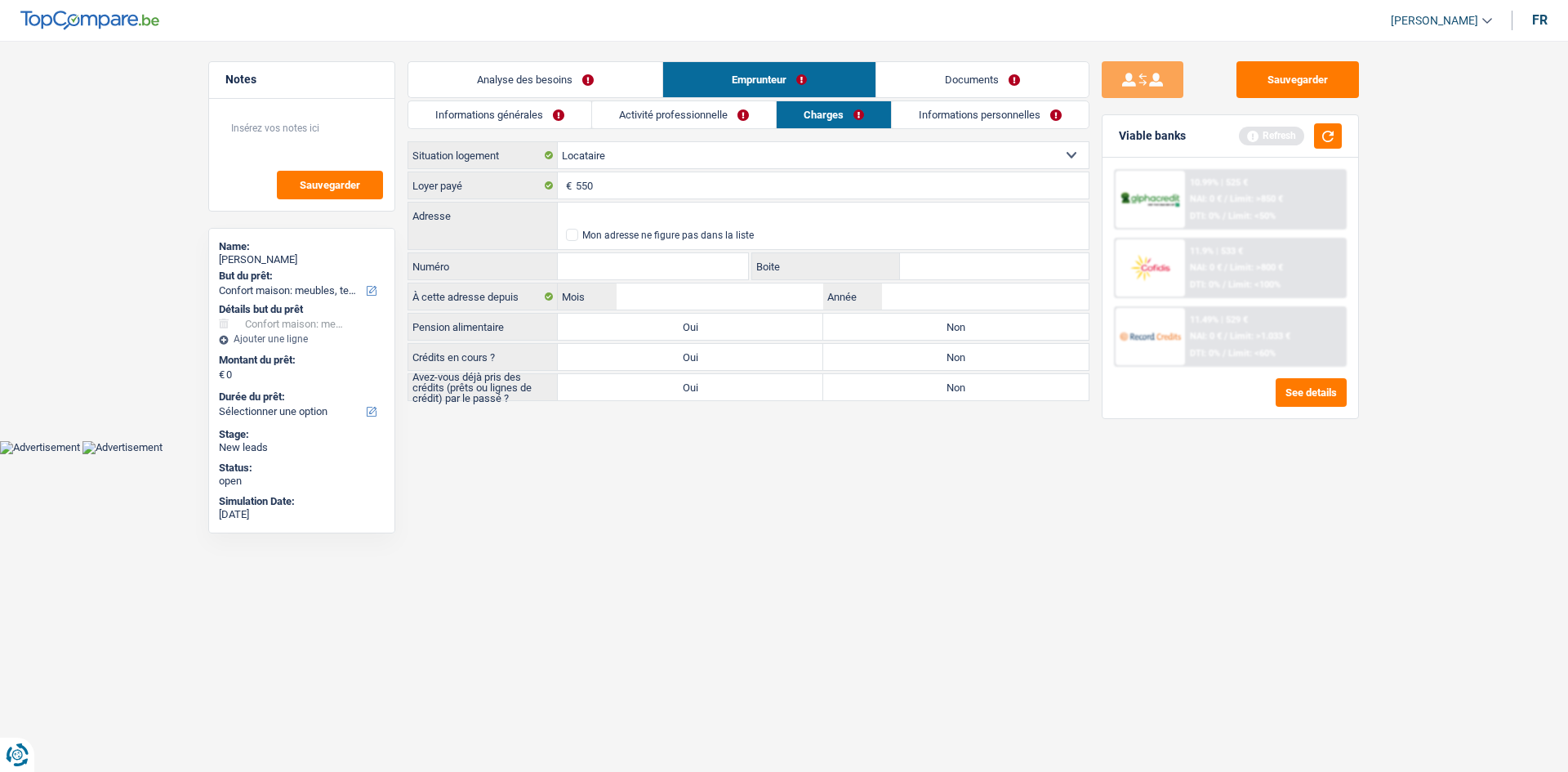 click on "Activité professionnelle" at bounding box center (684, 114) 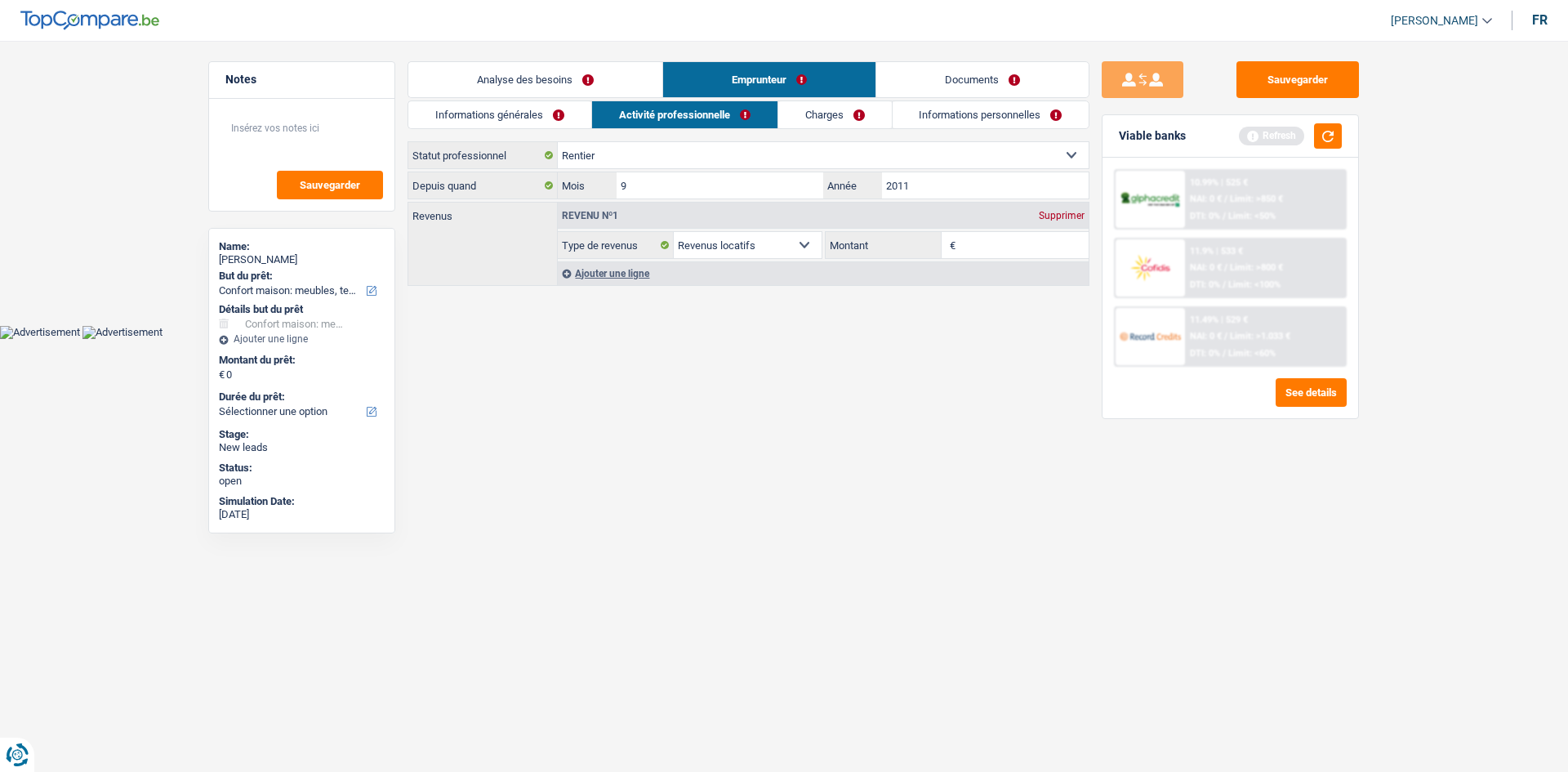 click on "Ouvrier Employé privé Employé public Invalide Indépendant Pensionné Chômeur Mutuelle Femme au foyer Sans profession Allocataire sécurité/Intégration social (SPF Sécurité Sociale, CPAS) Etudiant Profession libérale Commerçant Rentier Pré-pensionné
Sélectionner une option" at bounding box center (823, 155) 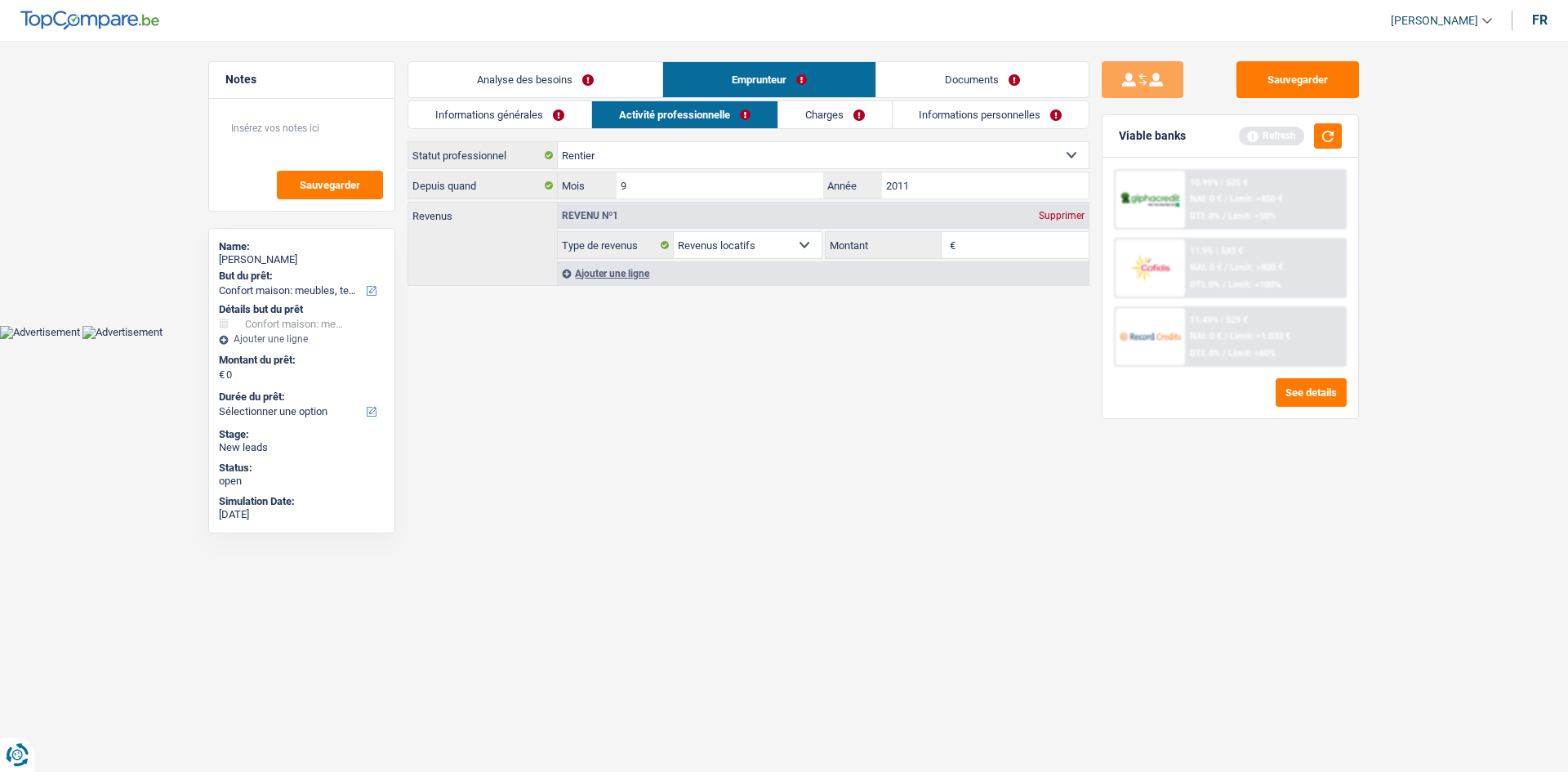 select on "retired" 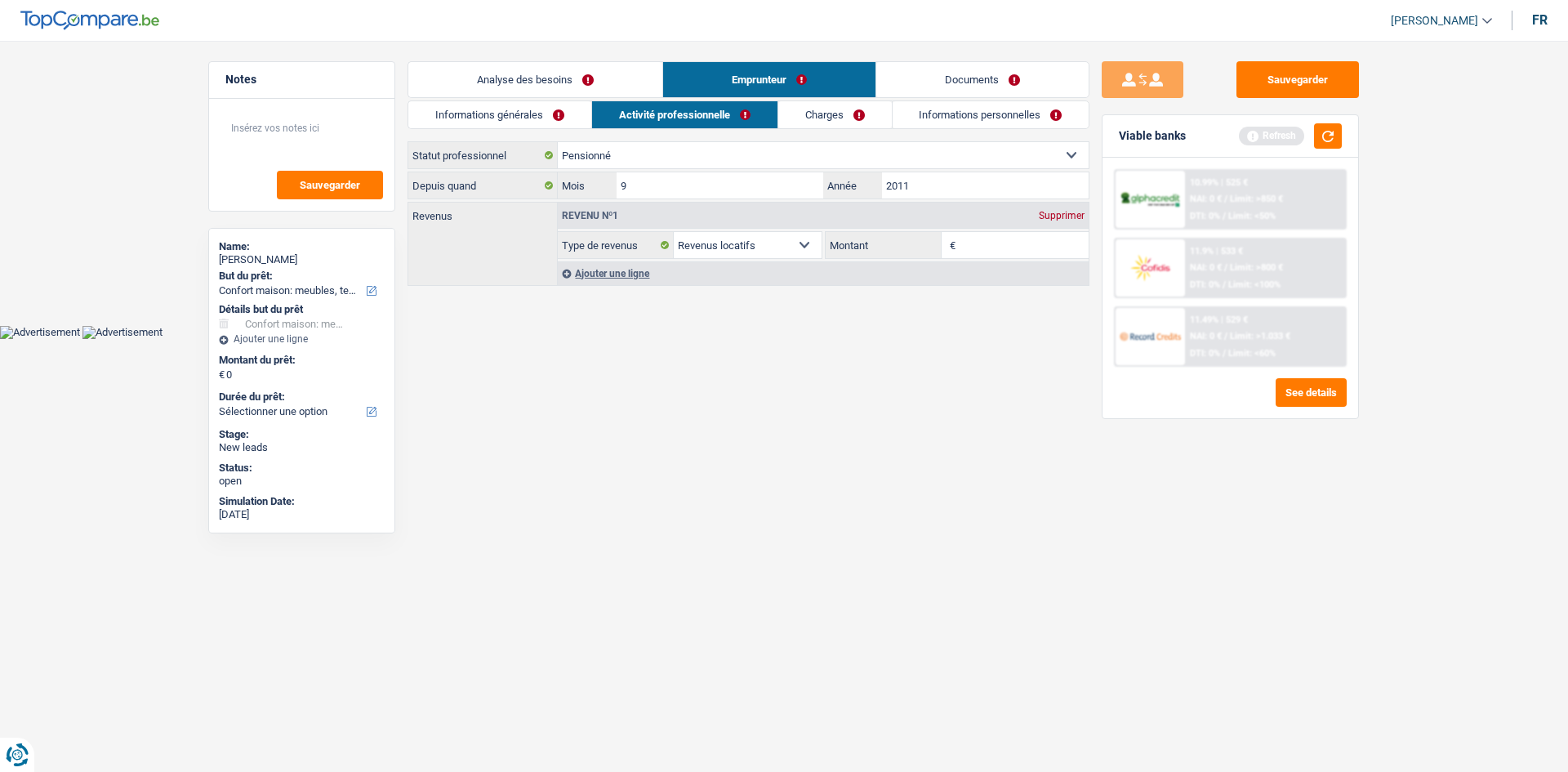 click on "Ouvrier Employé privé Employé public Invalide Indépendant Pensionné Chômeur Mutuelle Femme au foyer Sans profession Allocataire sécurité/Intégration social (SPF Sécurité Sociale, CPAS) Etudiant Profession libérale Commerçant Rentier Pré-pensionné
Sélectionner une option" at bounding box center (823, 155) 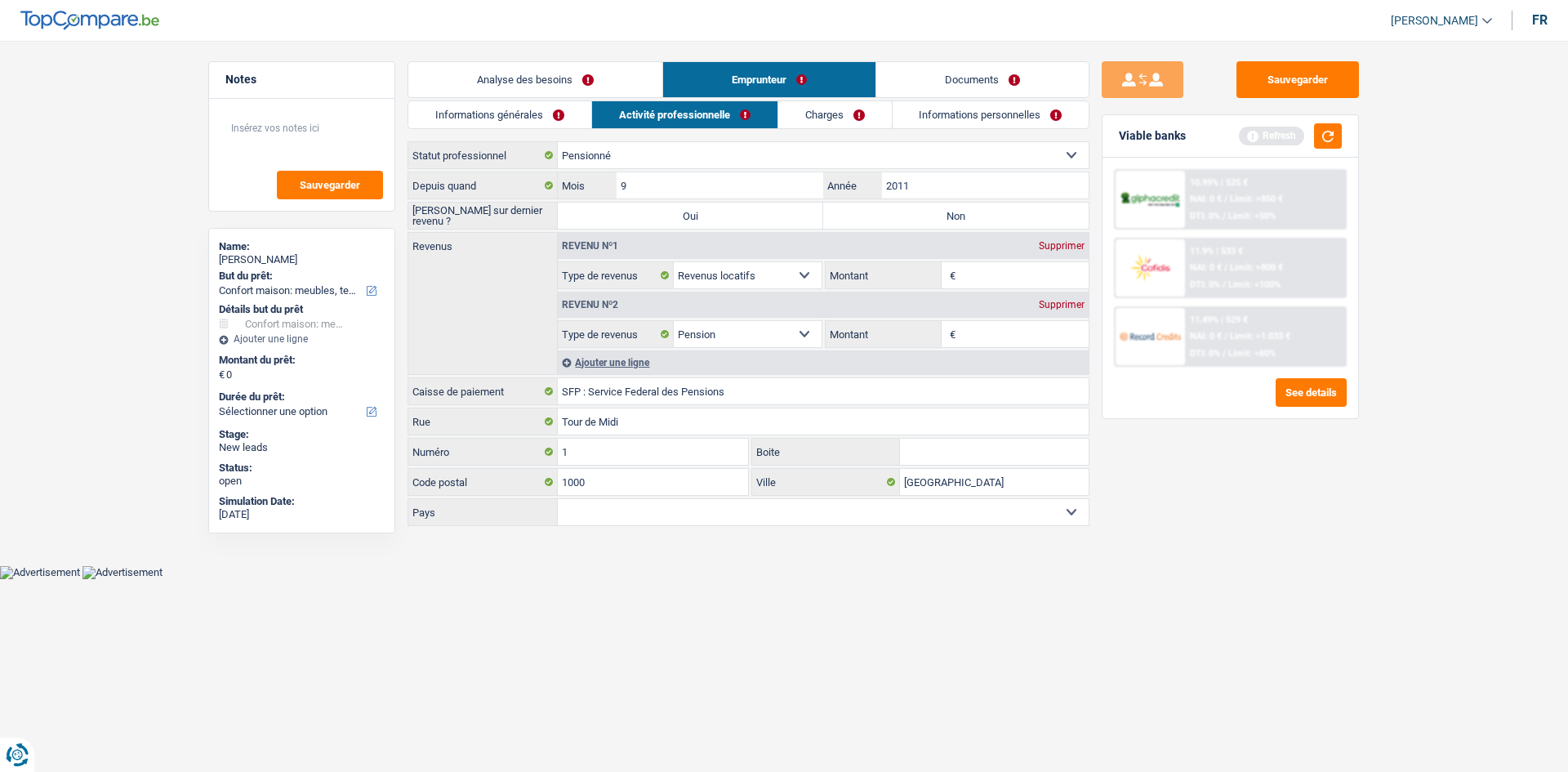 click on "Non" at bounding box center (956, 216) 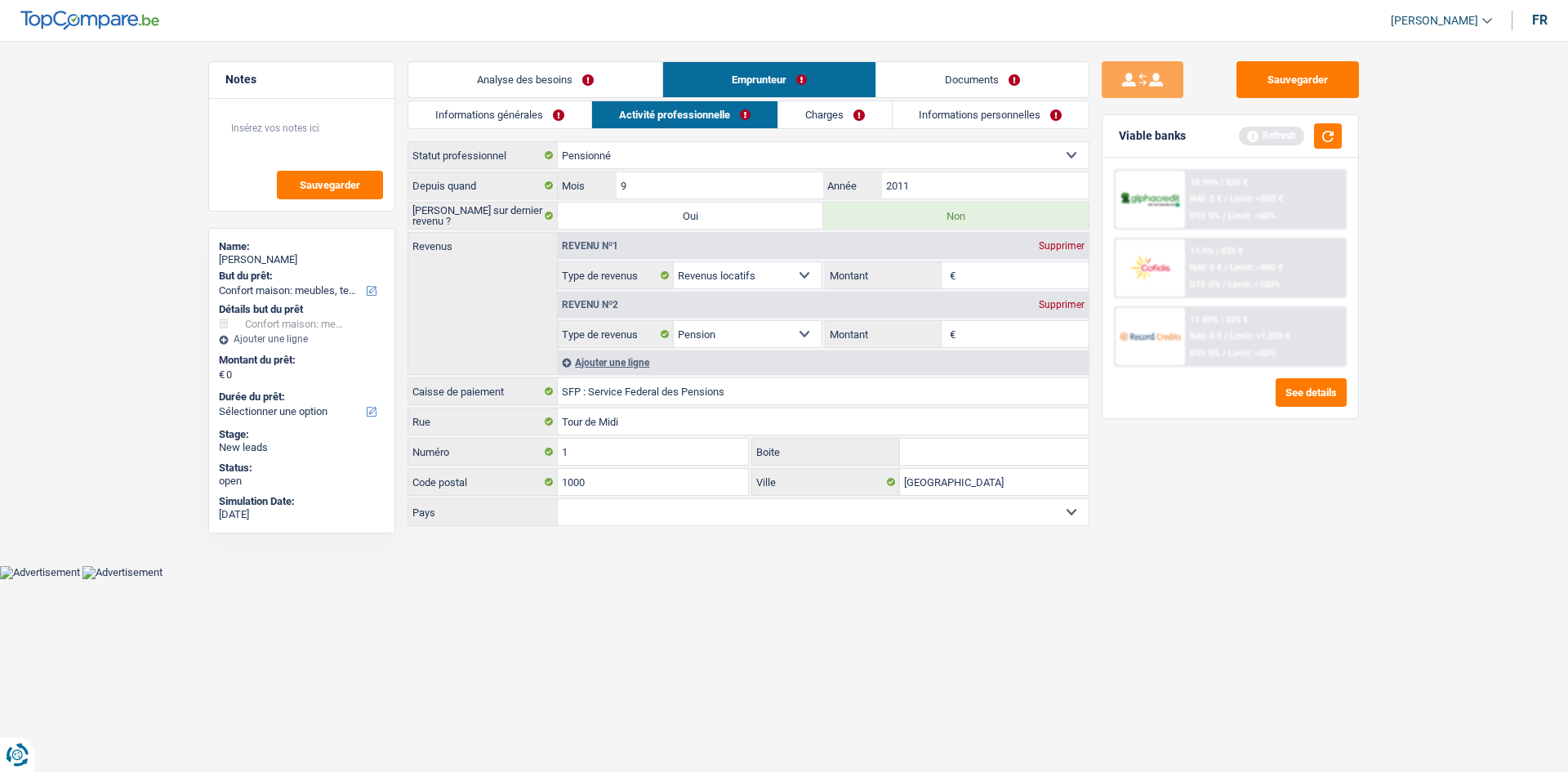click on "Supprimer" at bounding box center [1062, 246] 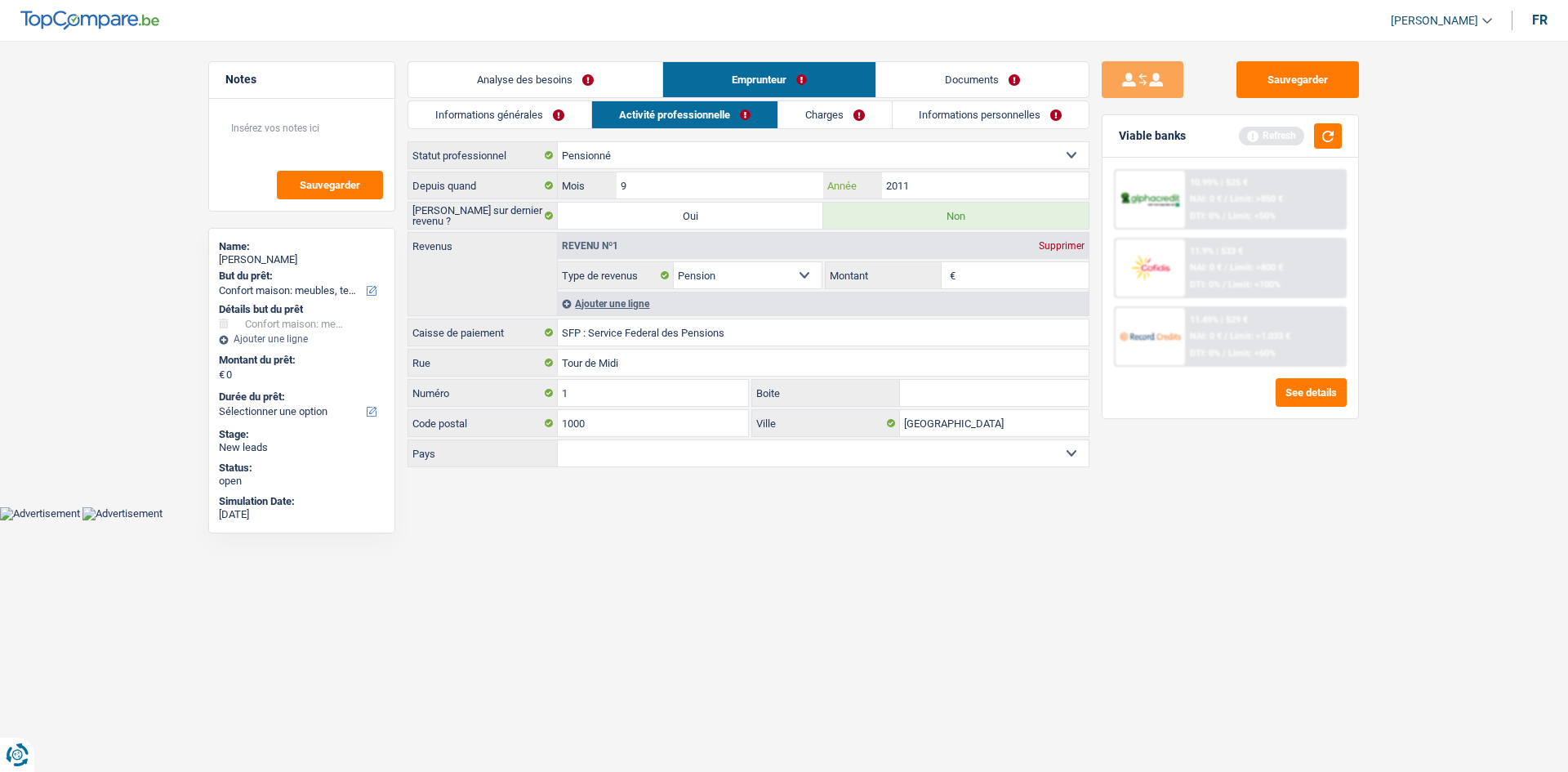 click on "2011" at bounding box center (985, 185) 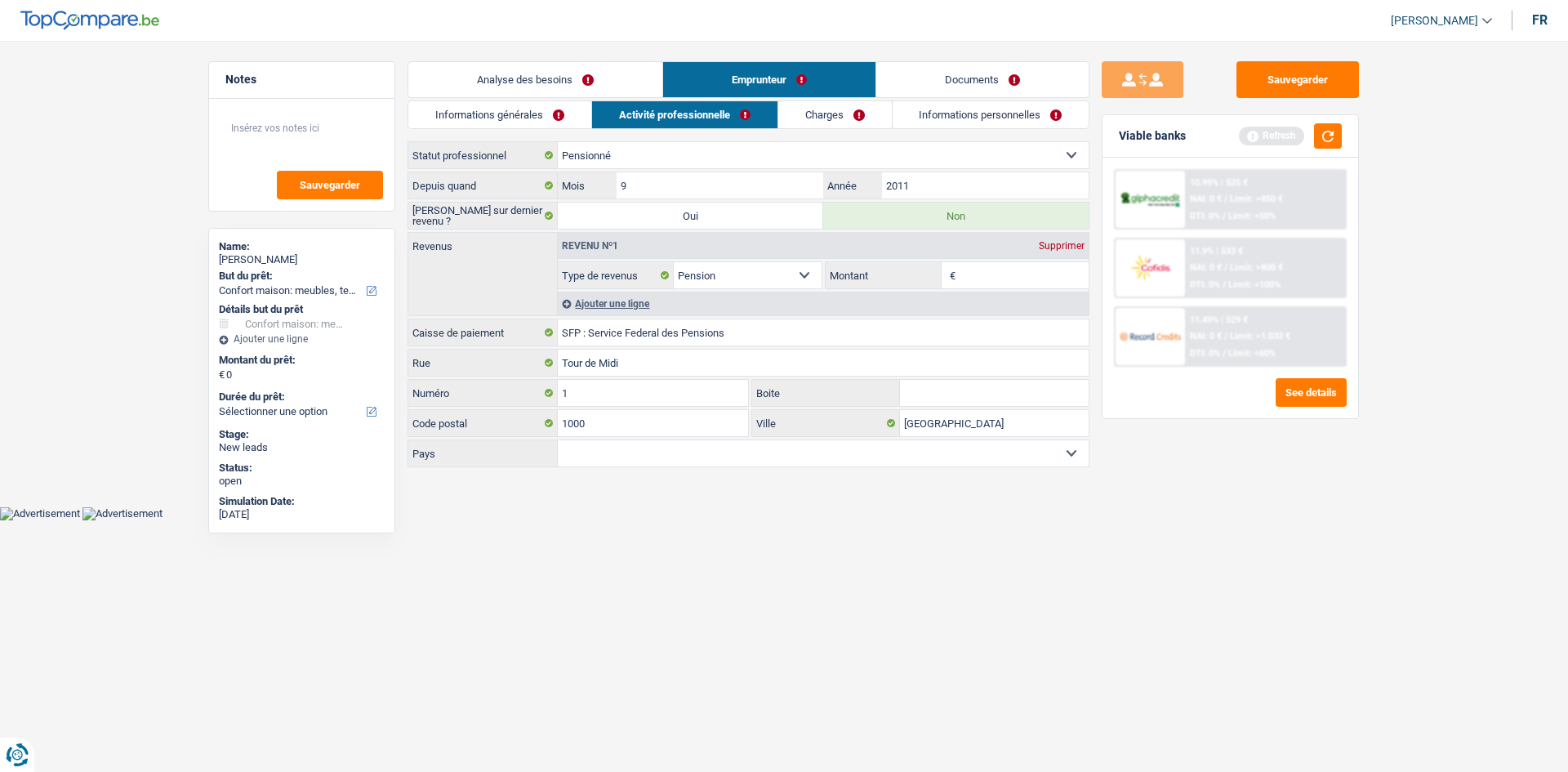 drag, startPoint x: 973, startPoint y: 266, endPoint x: 1254, endPoint y: 231, distance: 283.17133 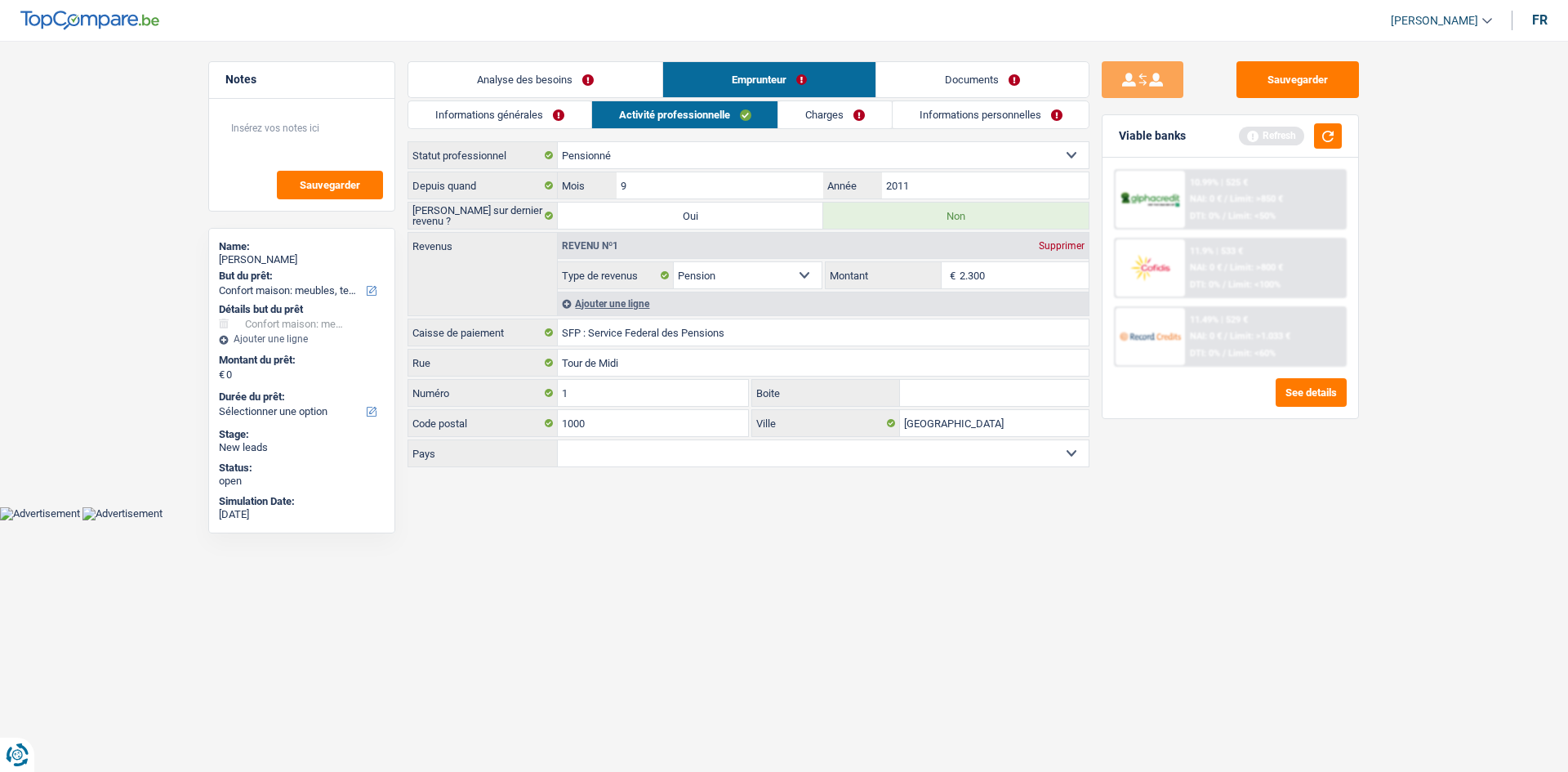 type on "2.300" 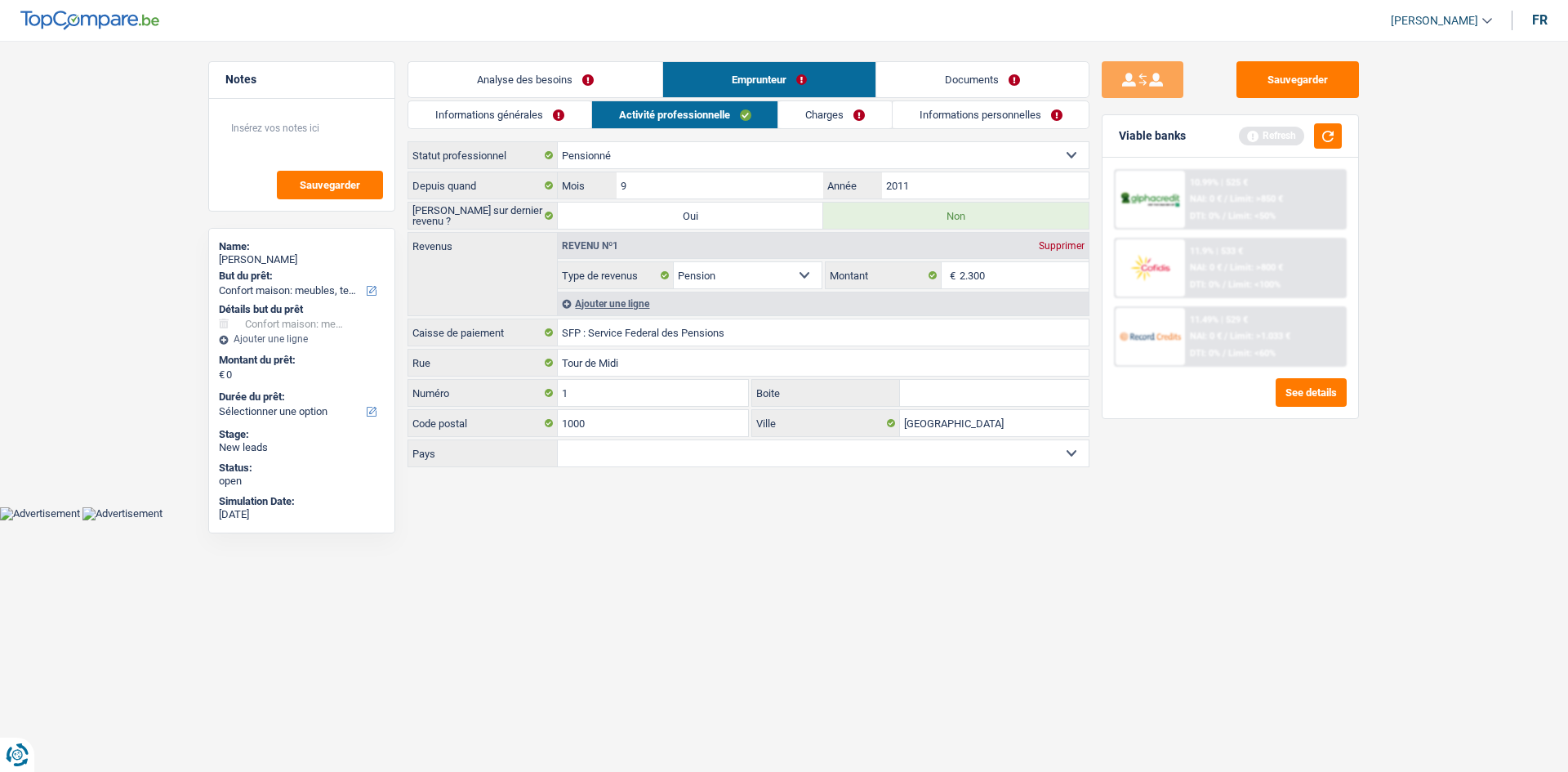 drag, startPoint x: 975, startPoint y: 507, endPoint x: 962, endPoint y: 503, distance: 13.601471 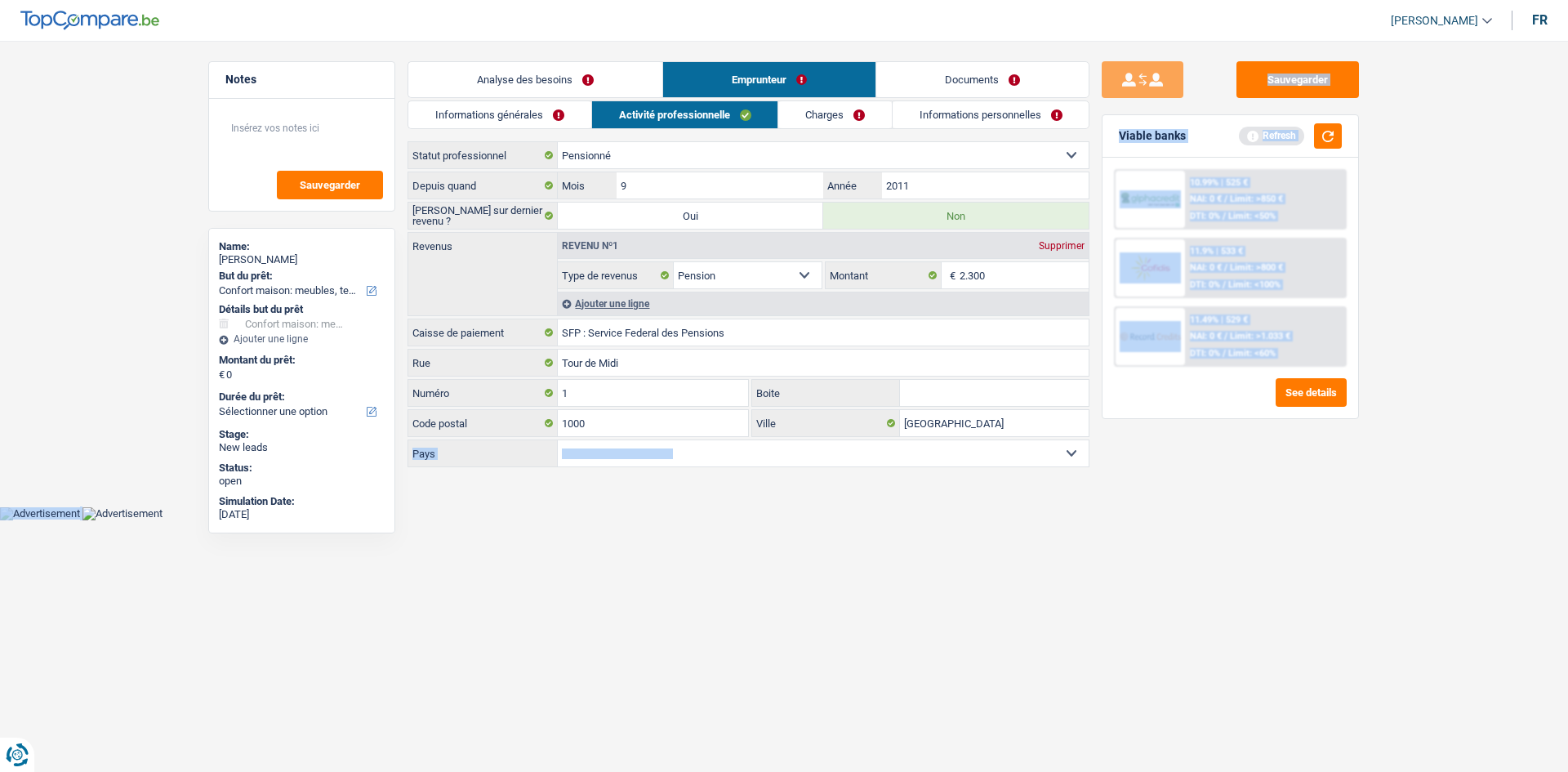click on "Vous avez le contrôle de vos données
Nous utilisons des cookies, tout comme nos partenaires commerciaux, afin de collecter des informations sur vous à des fins diverses, notamment :
En cliquant sur « Accepter », vous donnez votre consentement à toutes les fins énoncées. Vous pouvez également choisir de spécifier les finalités auxquelles vous souhaitez donner votre consentement. Pour ce faire, il vous suffit de cocher la case située à côté de la finalité et d’appuyer sur « Enregistrer les paramètres ».
Vous pouvez à tout moment révoquer votre consentement en cliquant sur la petite icône située dans le coin inférieur gauche du site Internet. En savoir plus sur les cookies
Politique de confidentialité de Google
un an c" at bounding box center (784, 260) 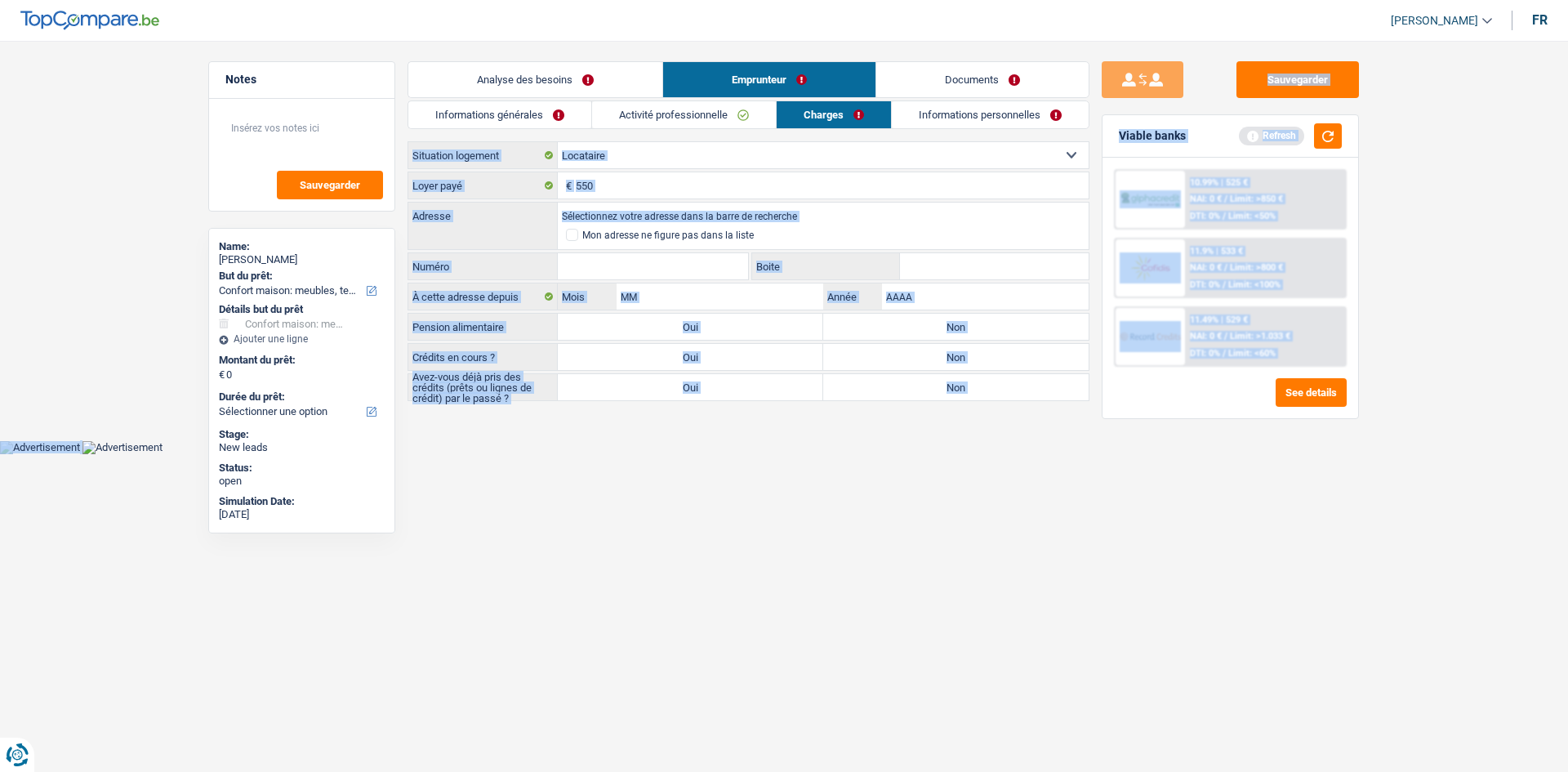 click on "Sauvegarder
Viable banks
Refresh
10.99% | 525 €
NAI: 0 €
/
Limit: >850 €
DTI: 0%
/
Limit: <50%
11.9% | 533 €
NAI: 0 €
/
Limit: >800 €
DTI: 0%
/
Limit: <100%
/       /" at bounding box center [1230, 401] 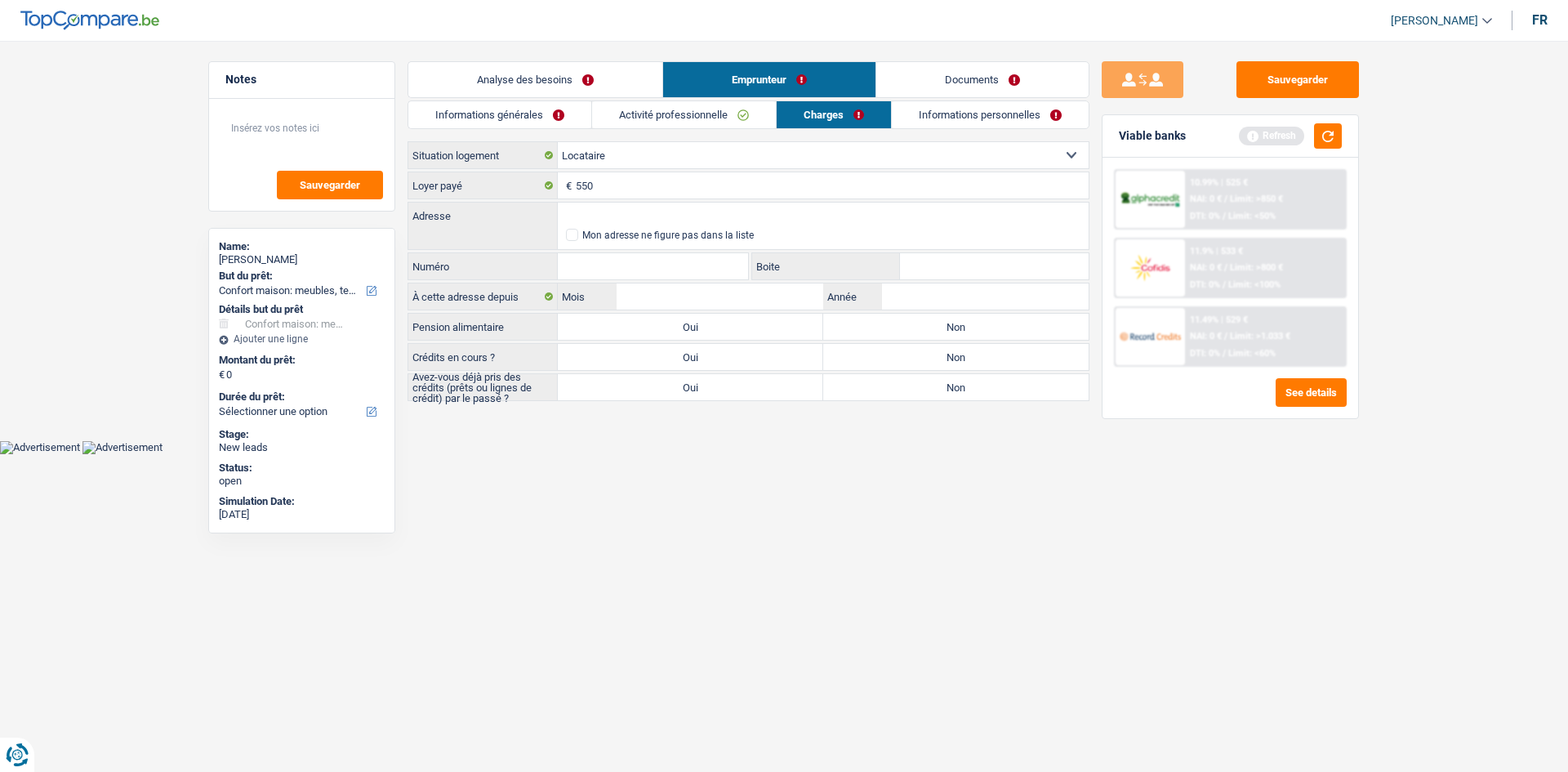 click on "Informations personnelles" at bounding box center [990, 114] 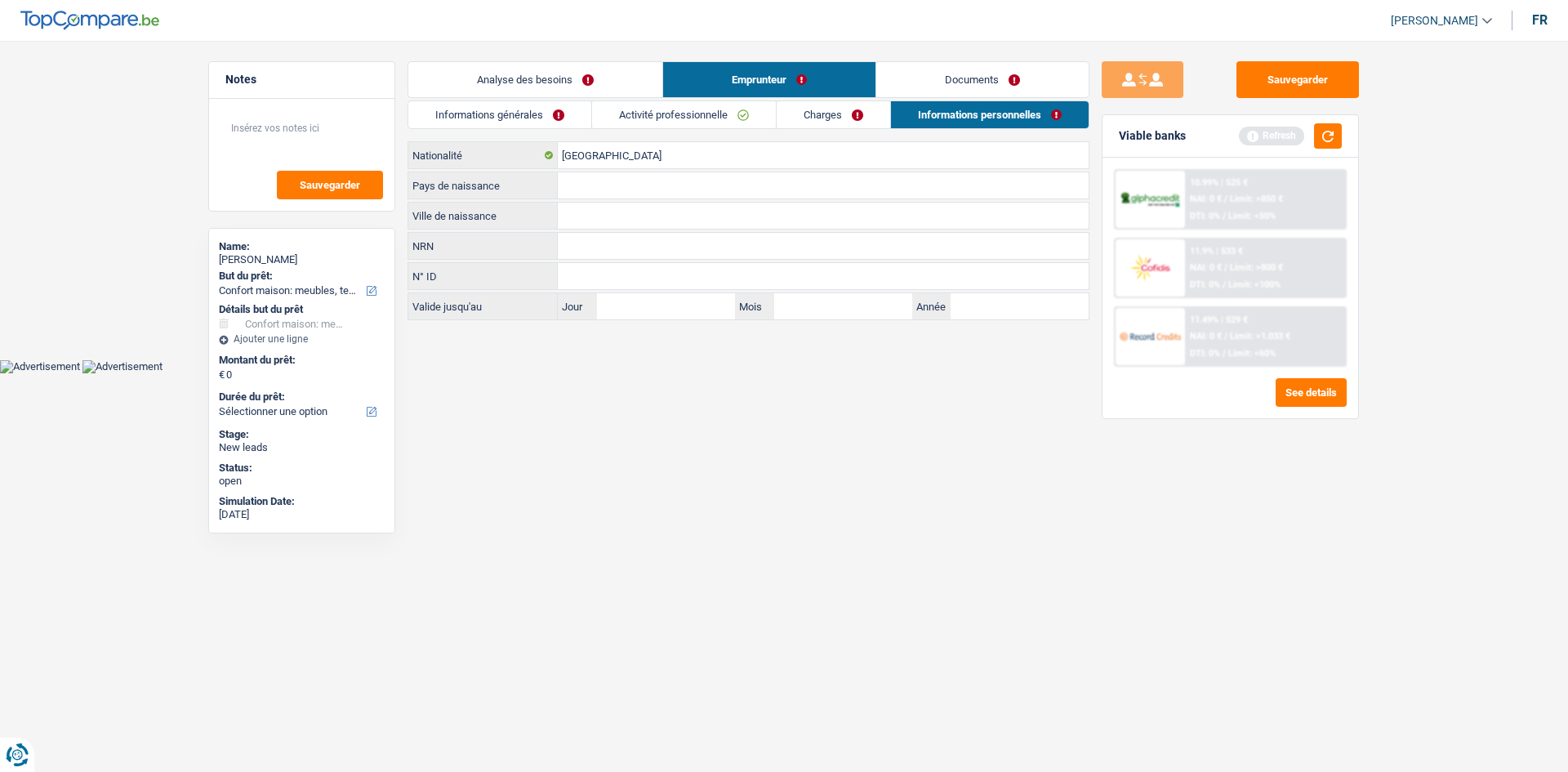 click on "Analyse des besoins Emprunteur Documents
1. Introduction & upselling by understanding their needs
1
Bonjour, est-ce que je parle bien à Anne Spaute ?
Bonjour ! Je suis Charles Verhaegen, conseiller en crédit spécialisé chez TopCompare.be. Je vois que vous avez commencé une simulation sur notre site web et je vais vous aider à optimiser votre demande afin de trouver une potentielle solution pour vous.
2   Projet  : Quel projet souhaitez-vous financer pour 0 € ?
Montant supérieur : La plupart de mes clients prennent une réserve supplémentaire pour qu'ils puissent financer leur projet en cas de hausse des prix. Êtes-vous certain d'avoir suffisamment d'argent avec 0 € ?   Montant minimum : Quel est le montant minimum dont vous avez besoin pour financer votre projet ?   Priorité : Dans quel ordre pouvons-nous prioriser vos projets ?   Devis     Hifi, multimédia, gsm, ordinateur Frais médicaux Frais d'études Assurance" at bounding box center (748, 190) 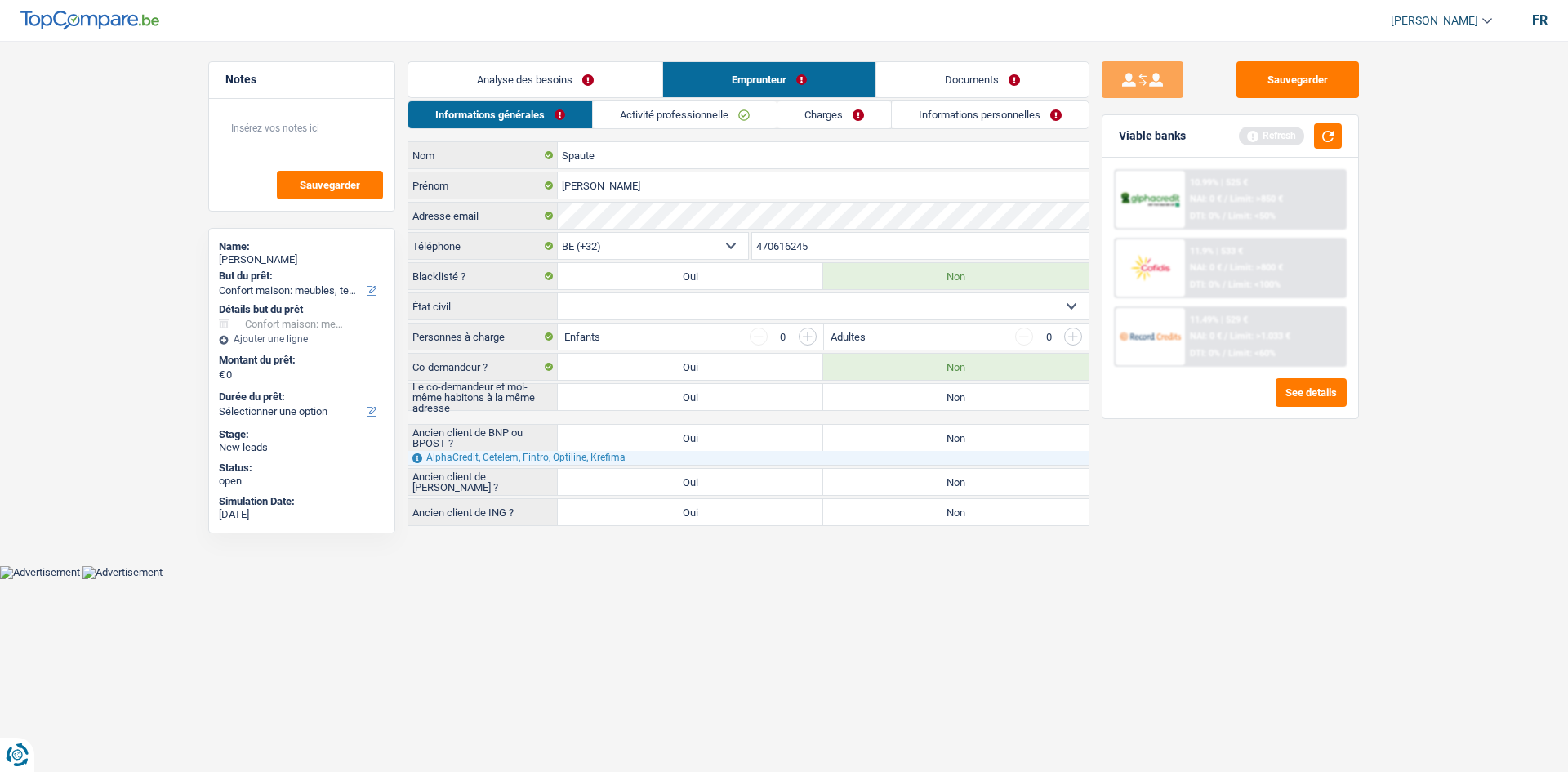 click on "Notes
Sauvegarder
Name:   Anne Spaute   But du prêt: Confort maison: meubles, textile, peinture, électroménager, outillage non-professionnel Hifi, multimédia, gsm, ordinateur Aménagement: frais d'installation, déménagement Evénement familial: naissance, mariage, divorce, communion, décès Frais médicaux Frais d'études Frais permis de conduire Loisirs: voyage, sport, musique Rafraîchissement: petits travaux maison et jardin Frais judiciaires Réparation voiture Prêt rénovation (non disponible pour les non-propriétaires) Prêt énergie (non disponible pour les non-propriétaires) Prêt voiture Taxes, impôts non professionnels Rénovation bien à l'étranger Dettes familiales Assurance Autre
Sélectionner une option
Détails but du prêt
Confort maison: meubles, textile, peinture, électroménager, outillage non-professionnel Hifi, multimédia, gsm, ordinateur Autre" at bounding box center (784, 295) 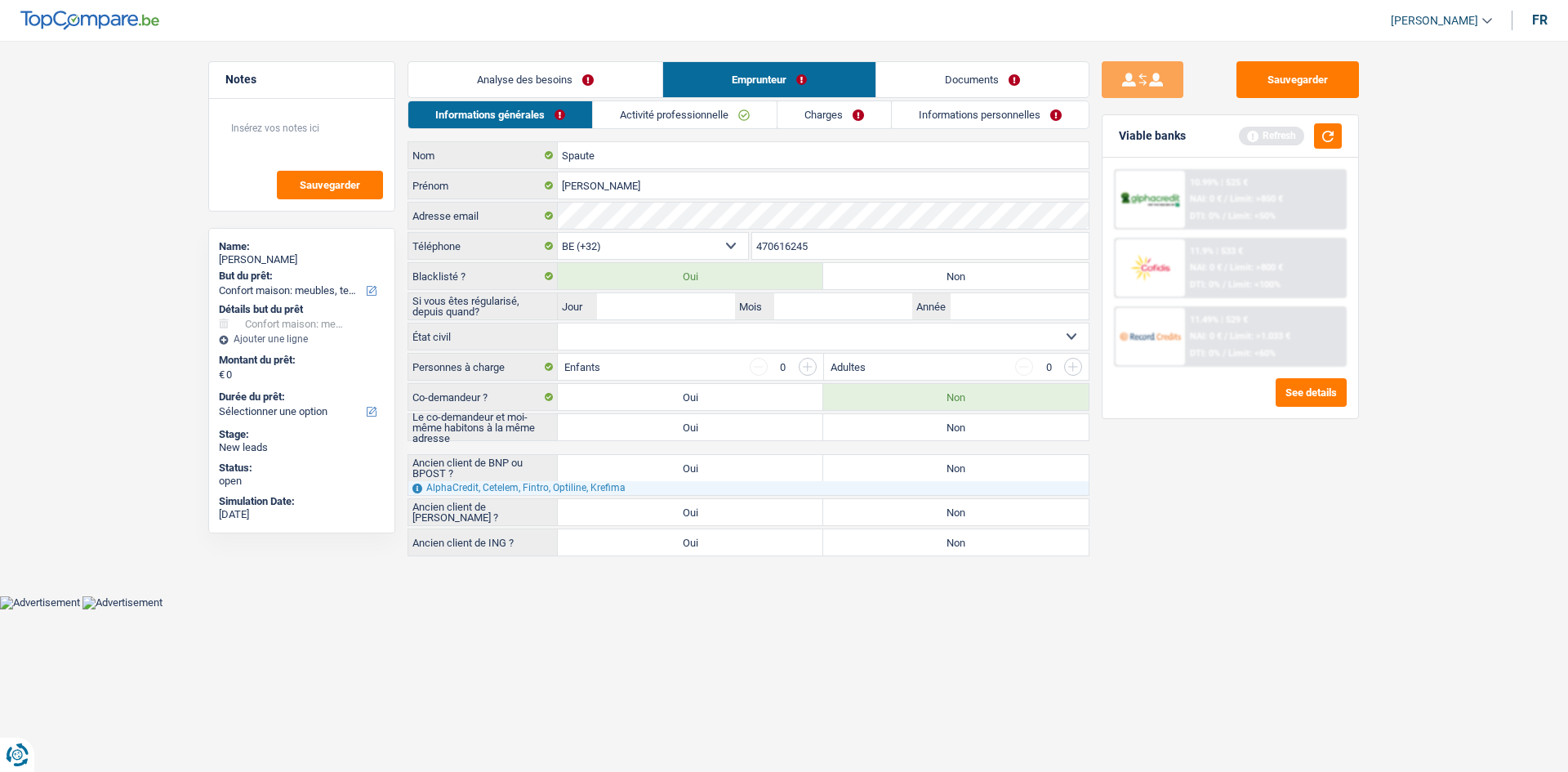 click on "Non" at bounding box center (956, 276) 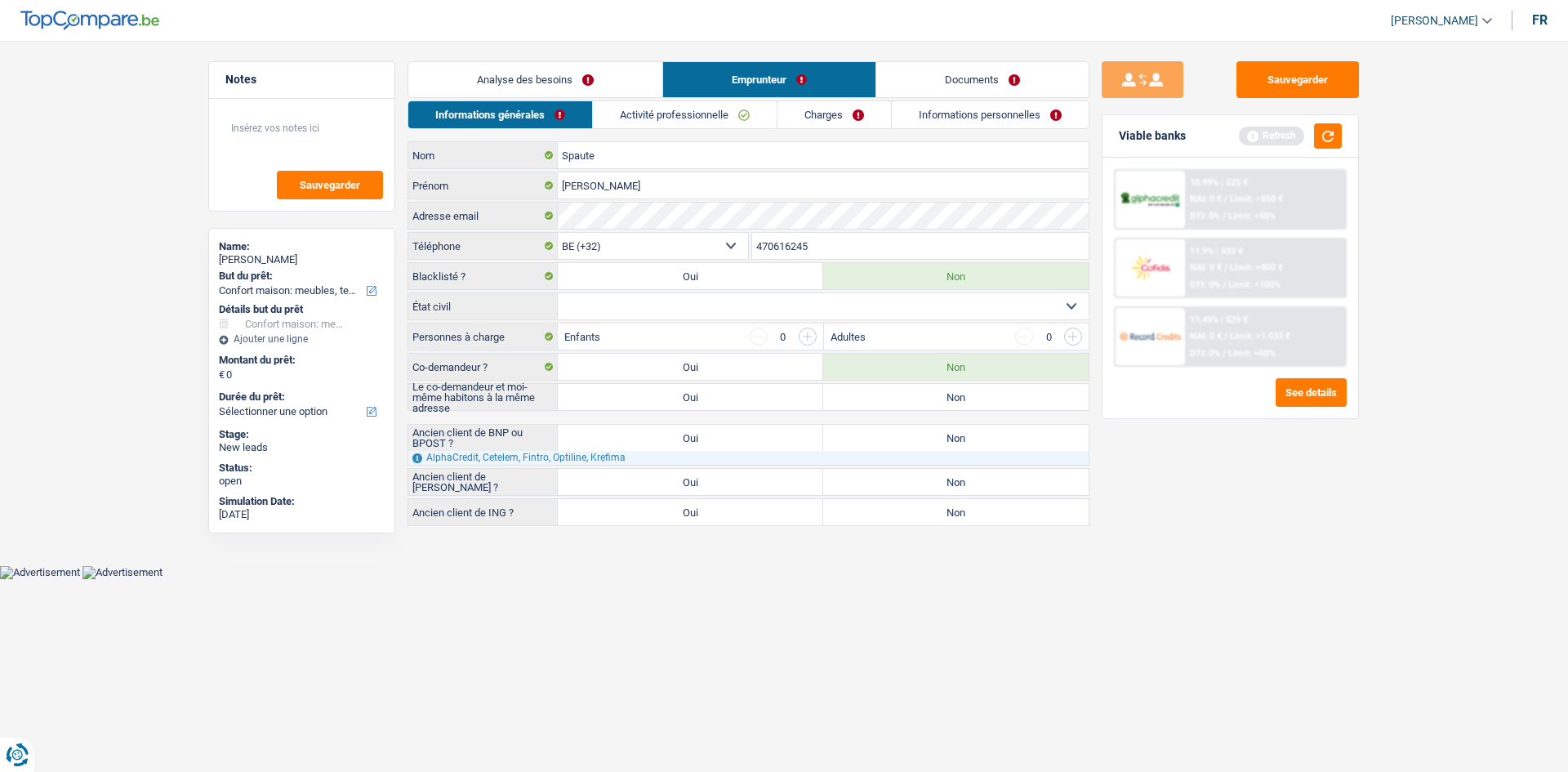 click on "Célibataire Marié(e) Cohabitant(e) légal(e) Divorcé(e) Veuf(ve) Séparé (de fait)
Sélectionner une option" at bounding box center [823, 306] 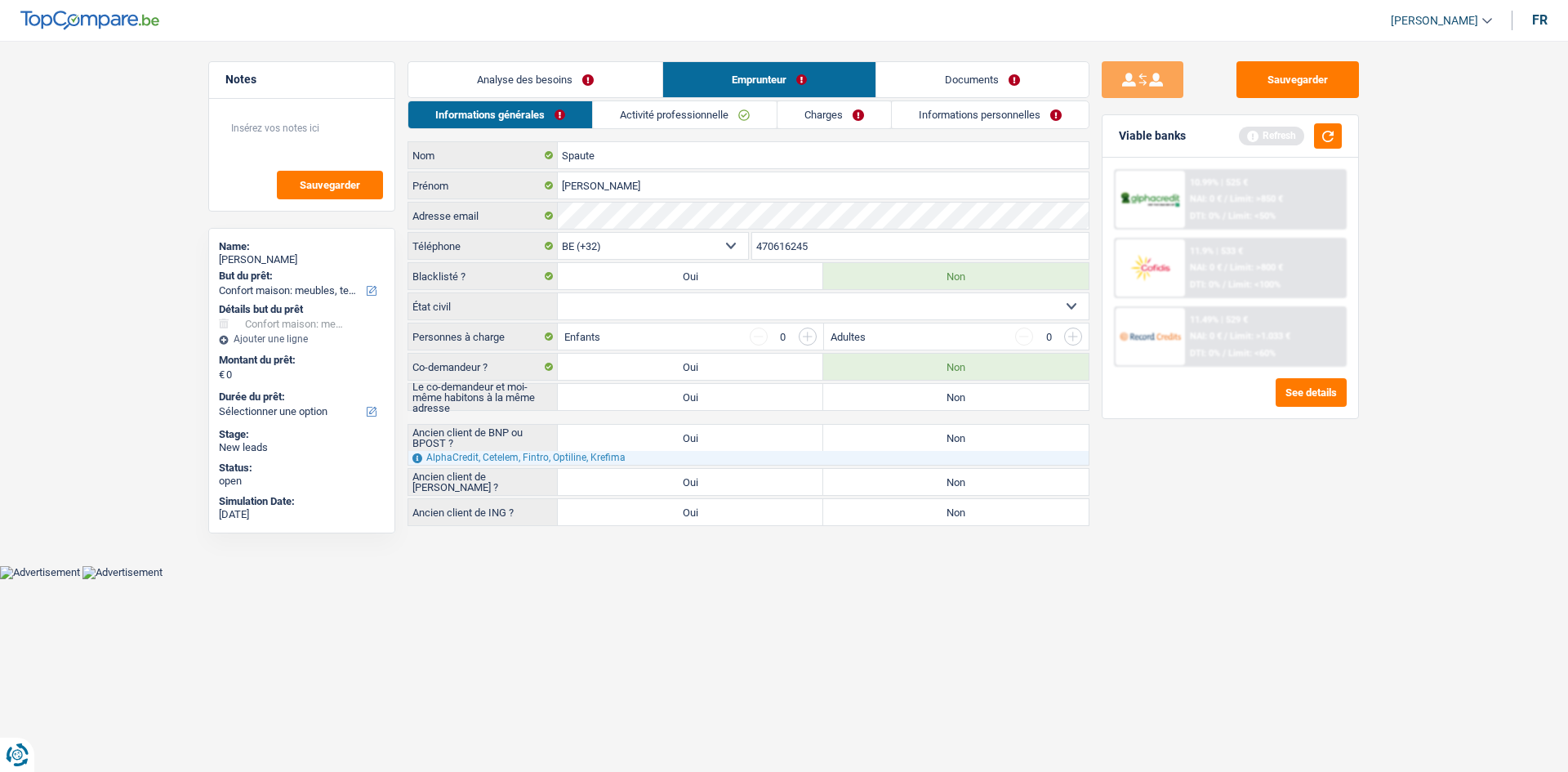 select on "divorced" 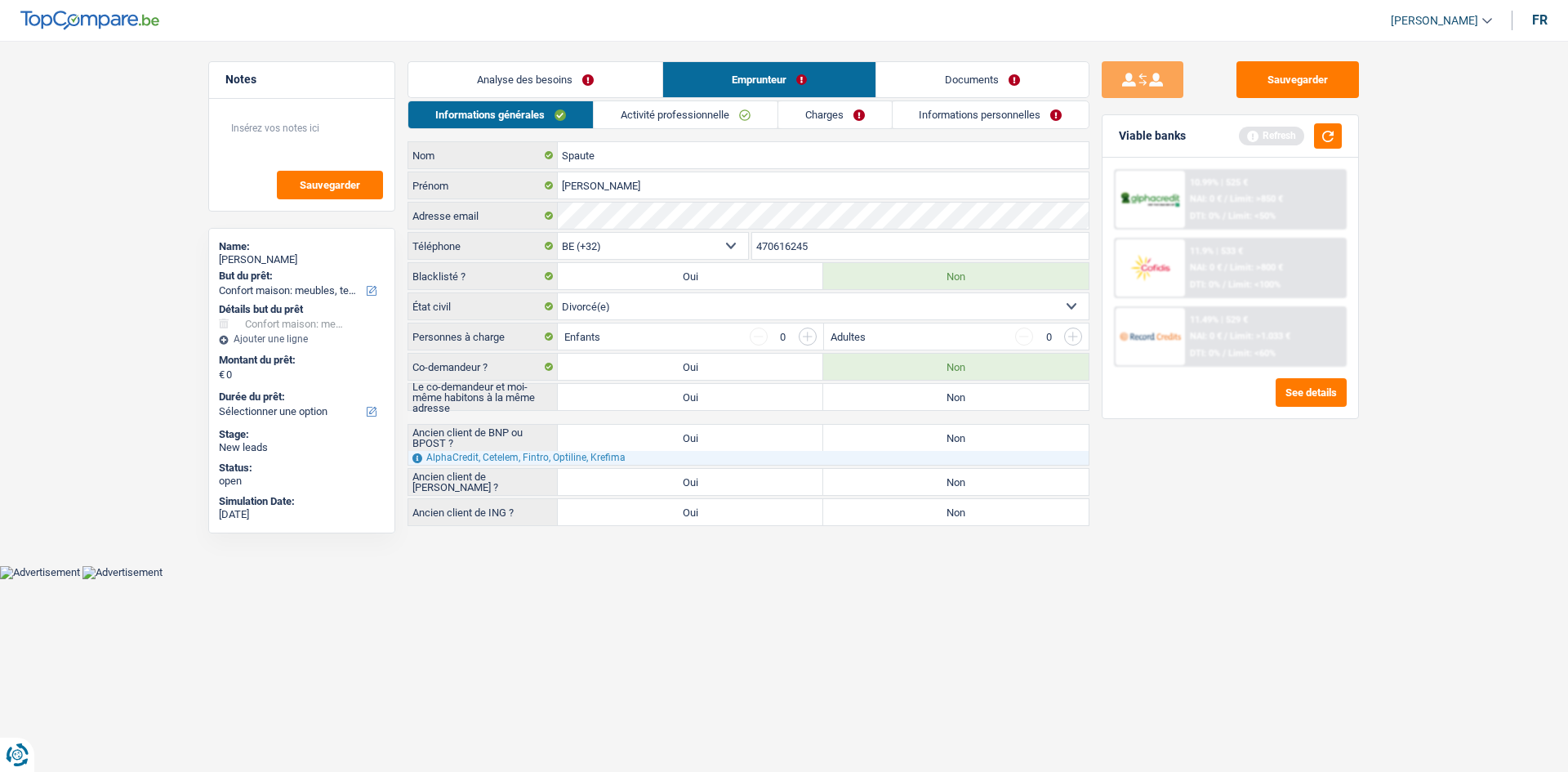 click on "Non" at bounding box center [956, 397] 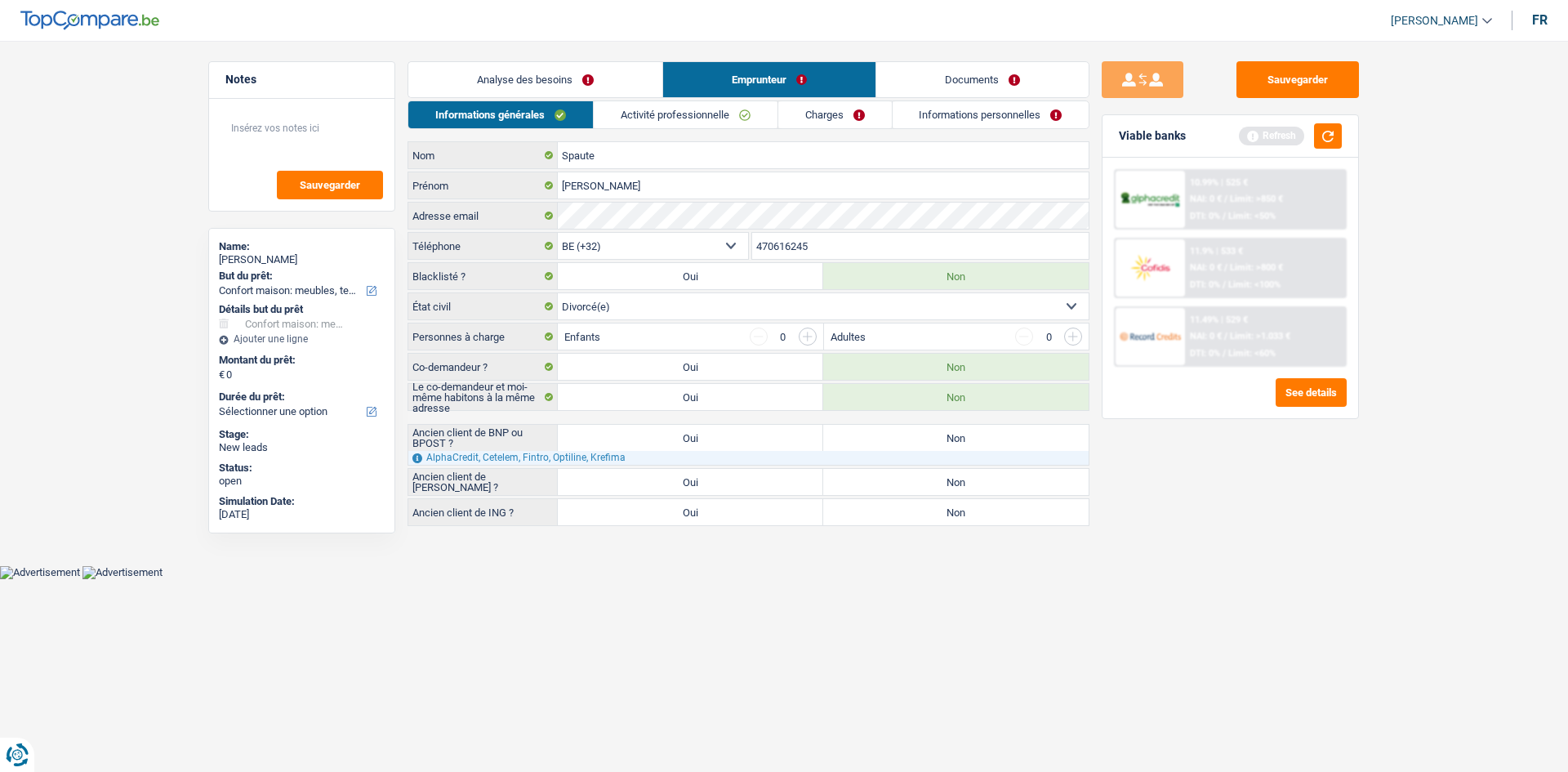 click on "Analyse des besoins" at bounding box center (535, 79) 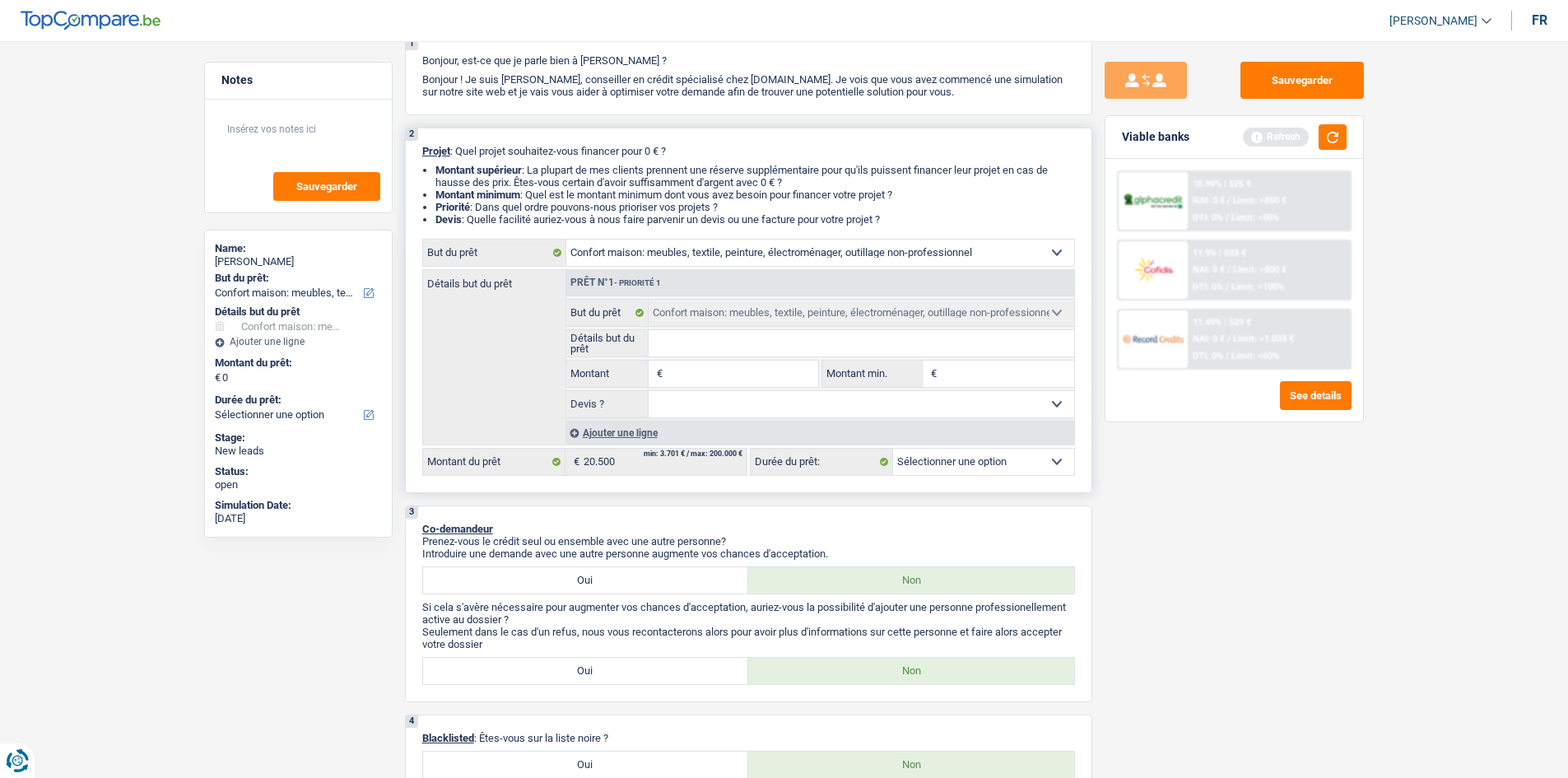scroll, scrollTop: 82, scrollLeft: 0, axis: vertical 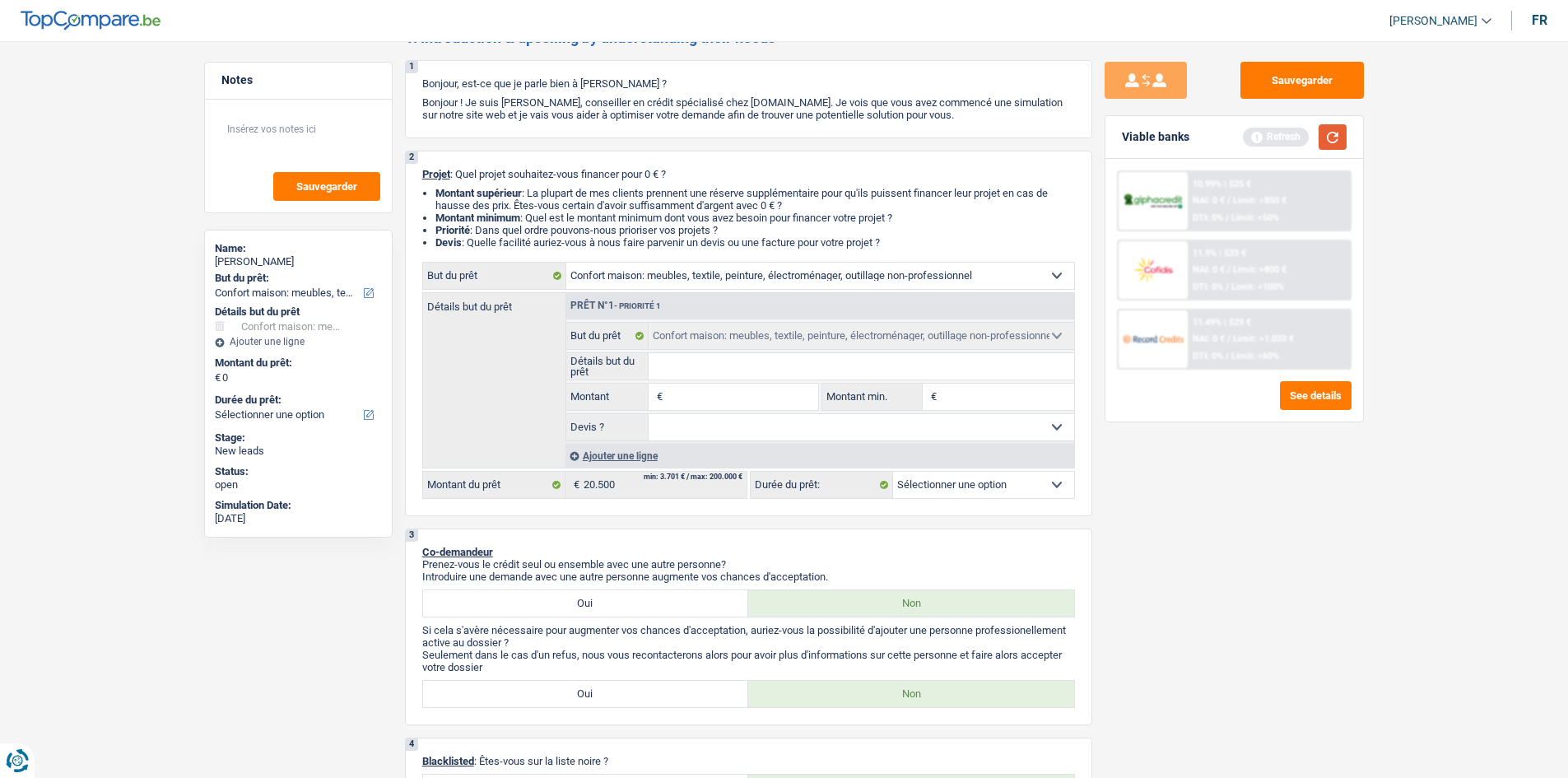 click at bounding box center [1333, 137] 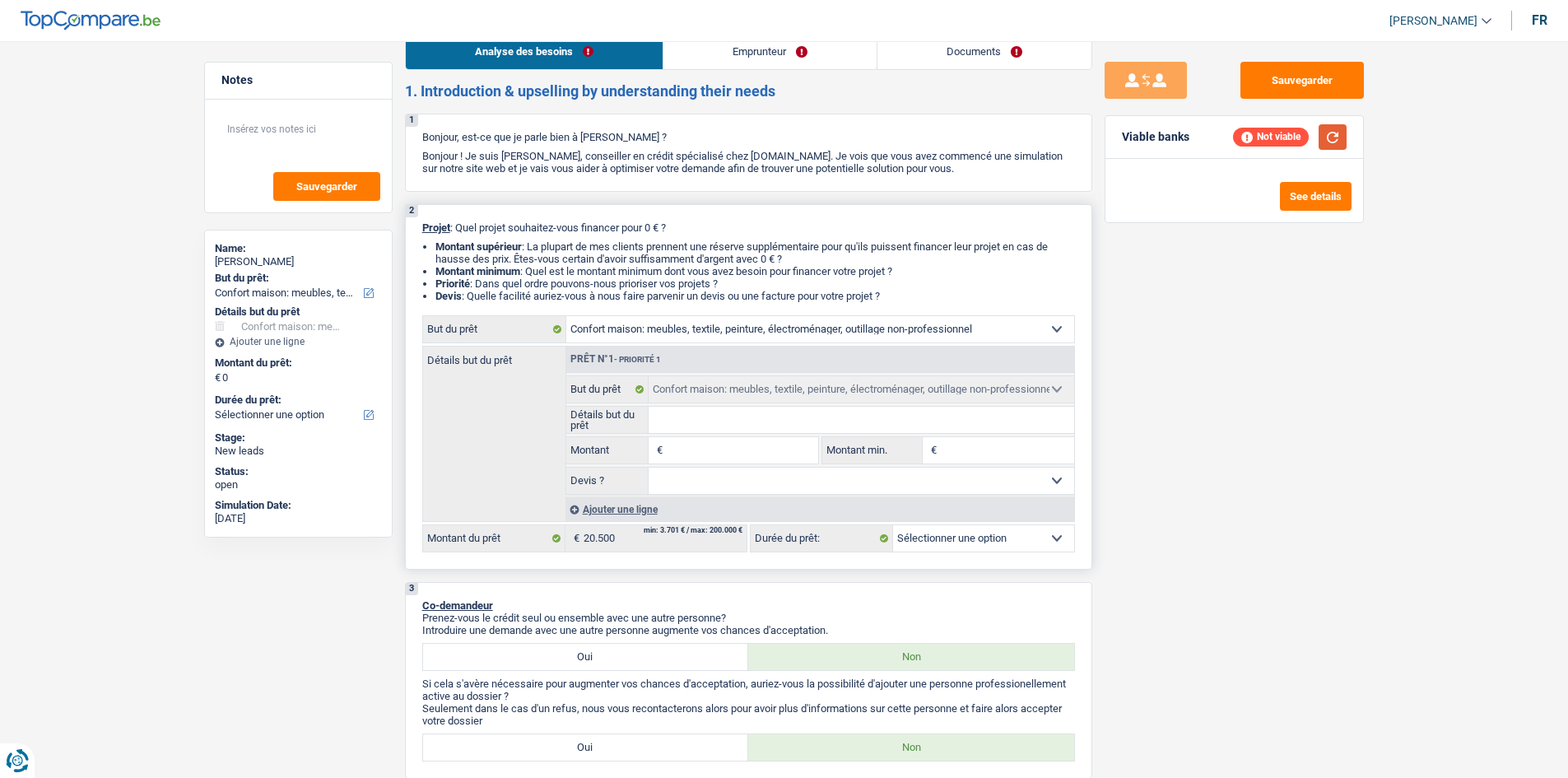 scroll, scrollTop: 0, scrollLeft: 0, axis: both 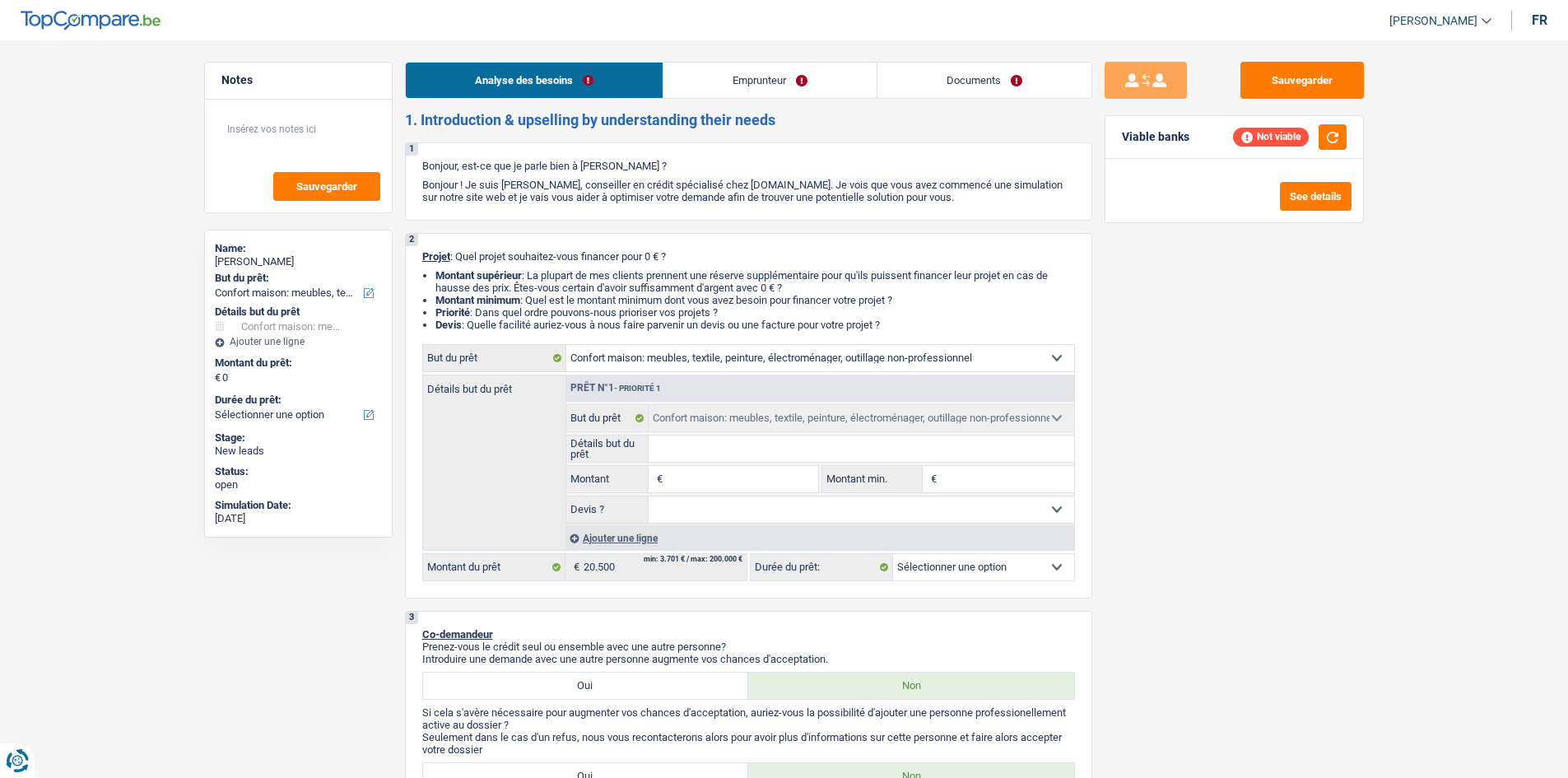 click on "Emprunteur" at bounding box center (770, 80) 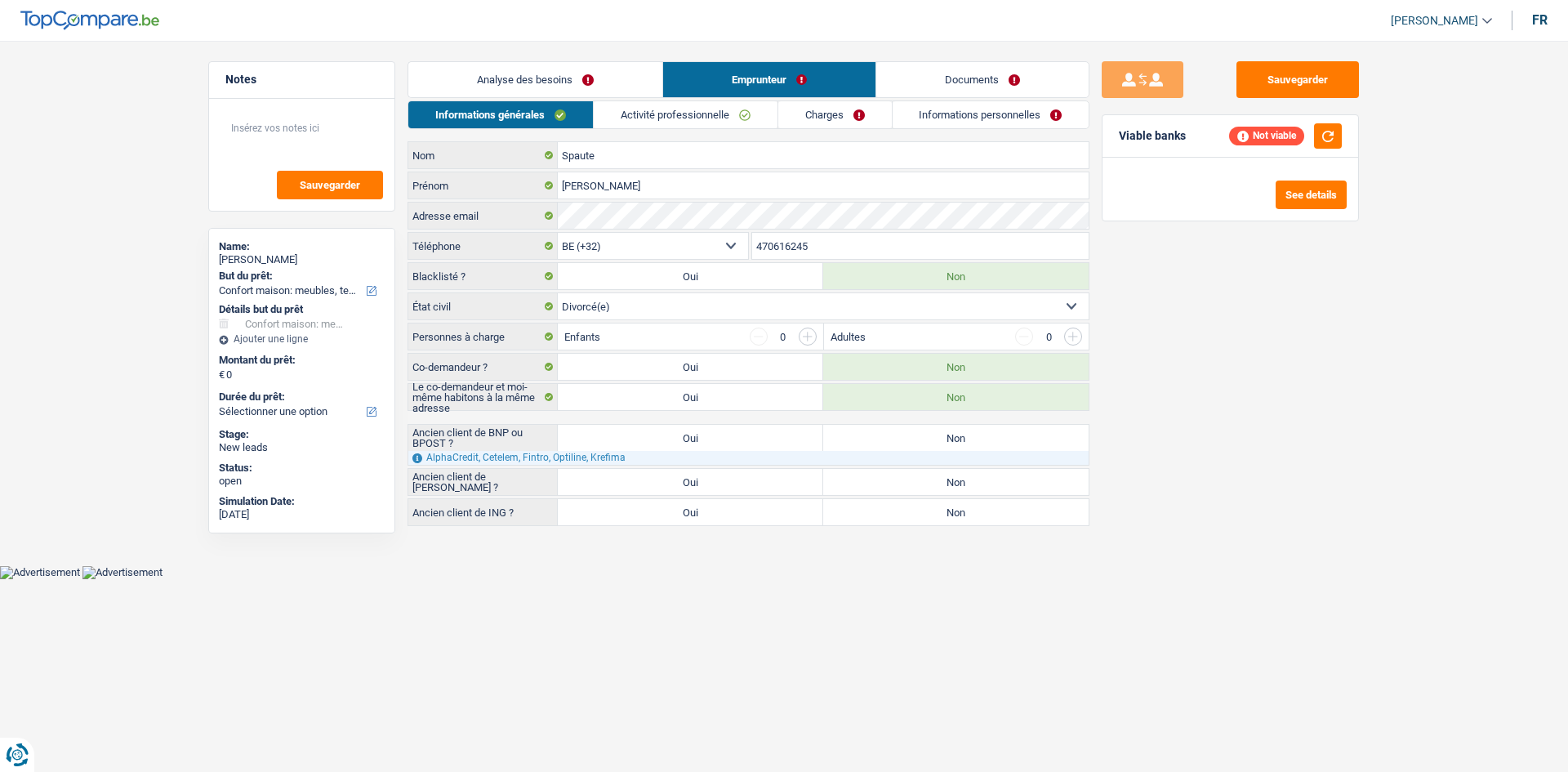 click on "Charges" at bounding box center (835, 114) 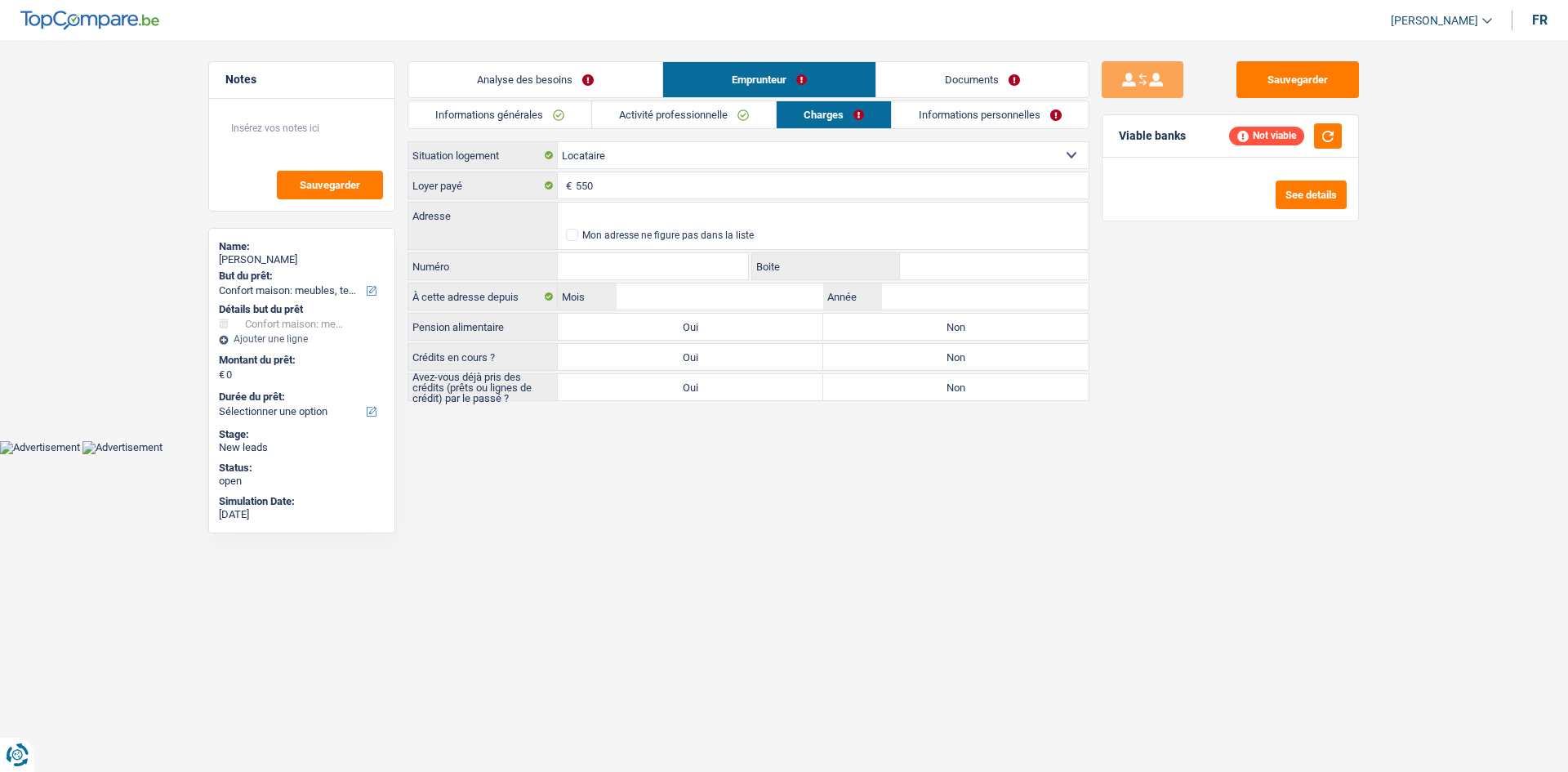 click on "Activité professionnelle" at bounding box center [684, 114] 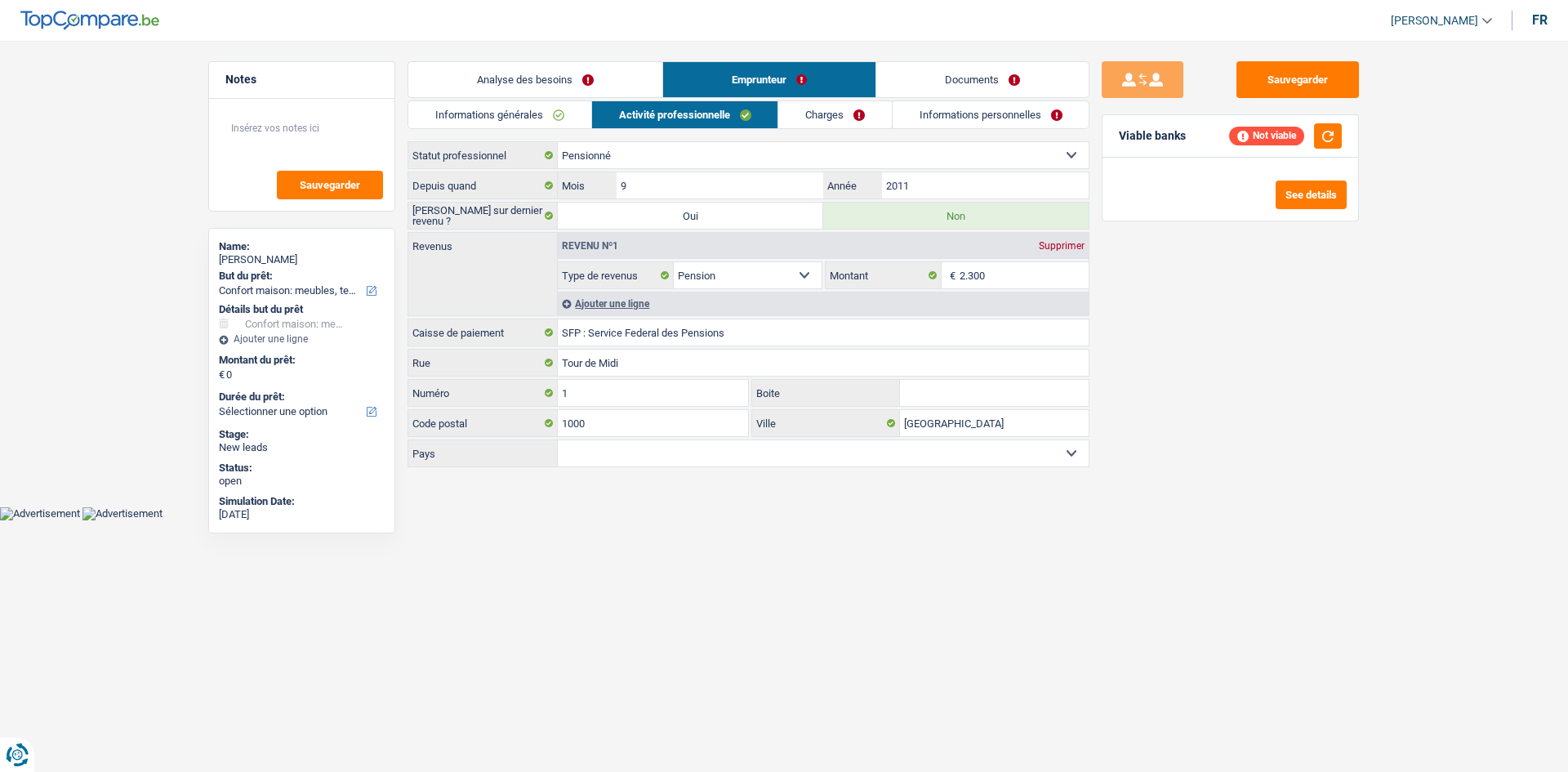 click on "Informations générales" at bounding box center (500, 114) 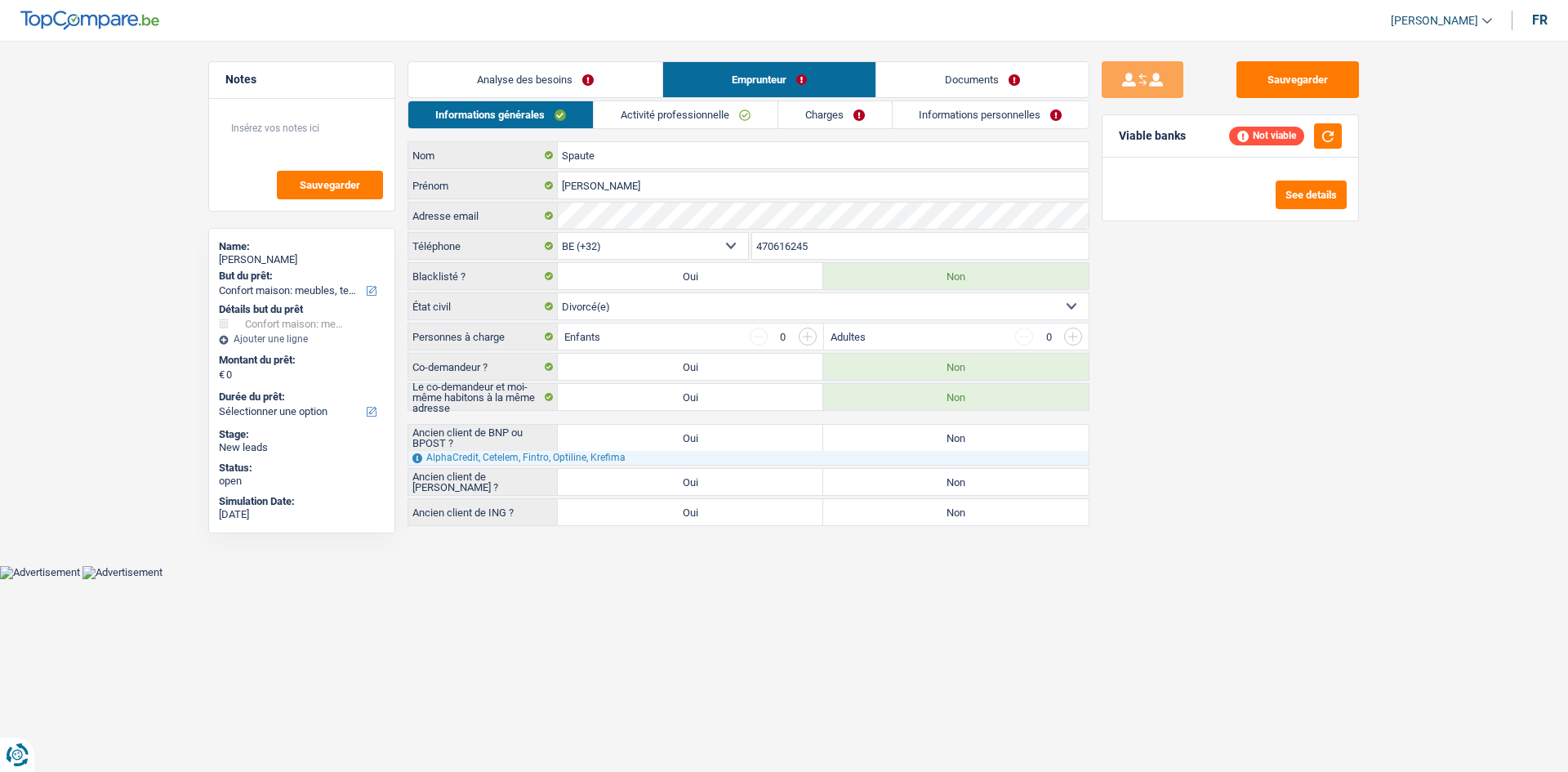 click on "Charges" at bounding box center [835, 114] 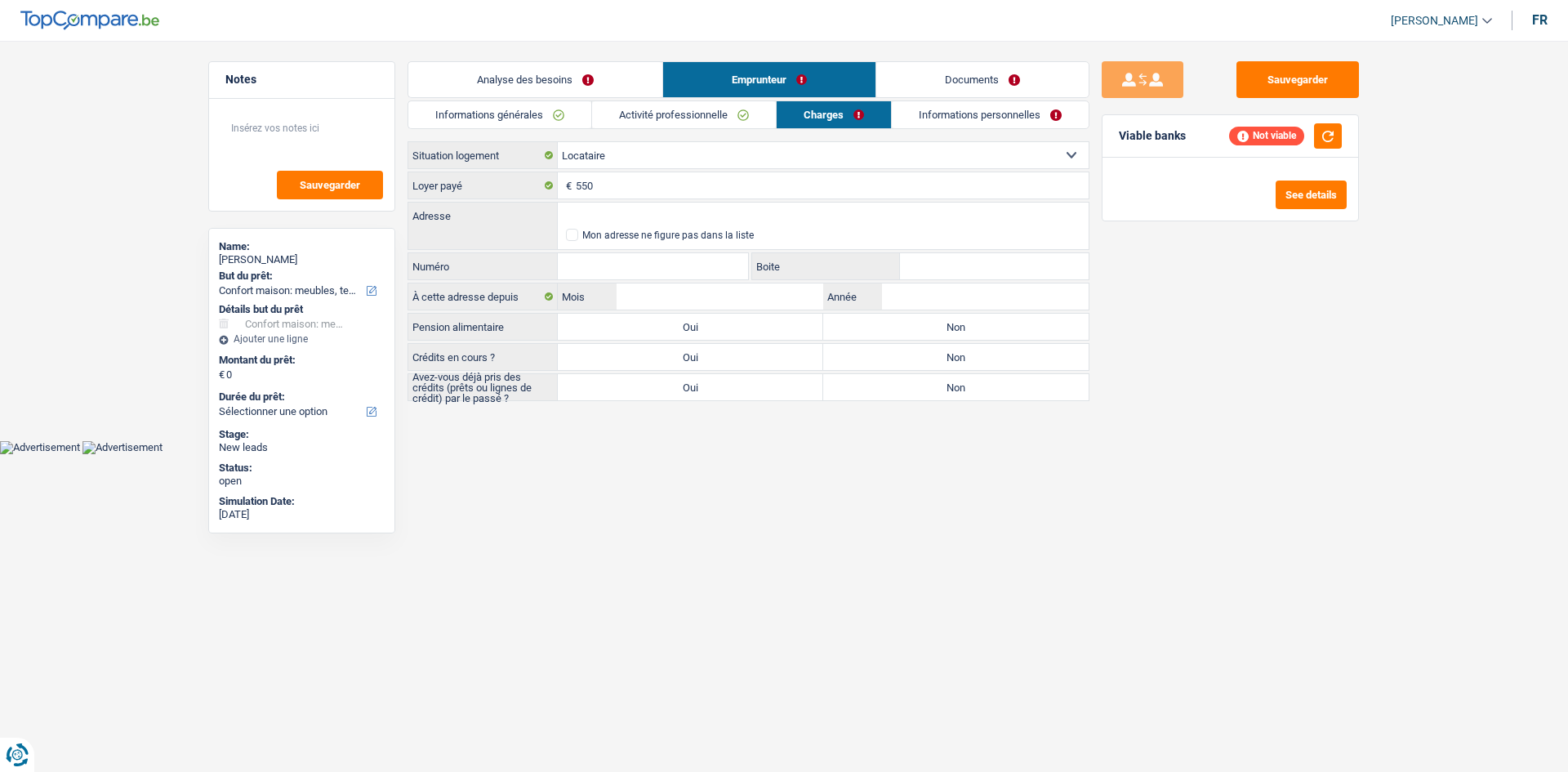 click on "Documents" at bounding box center [982, 79] 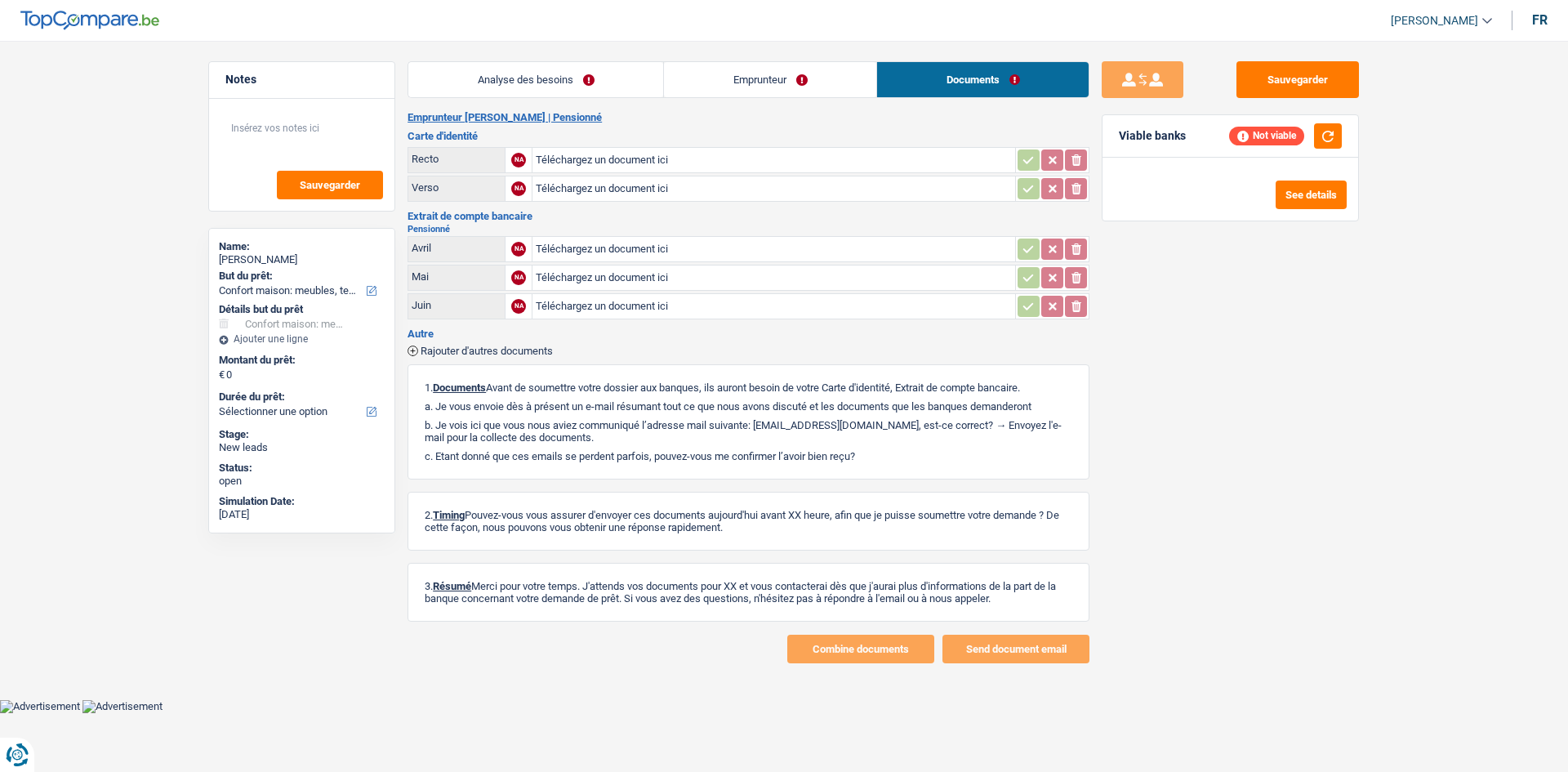 click on "Analyse des besoins" at bounding box center [536, 79] 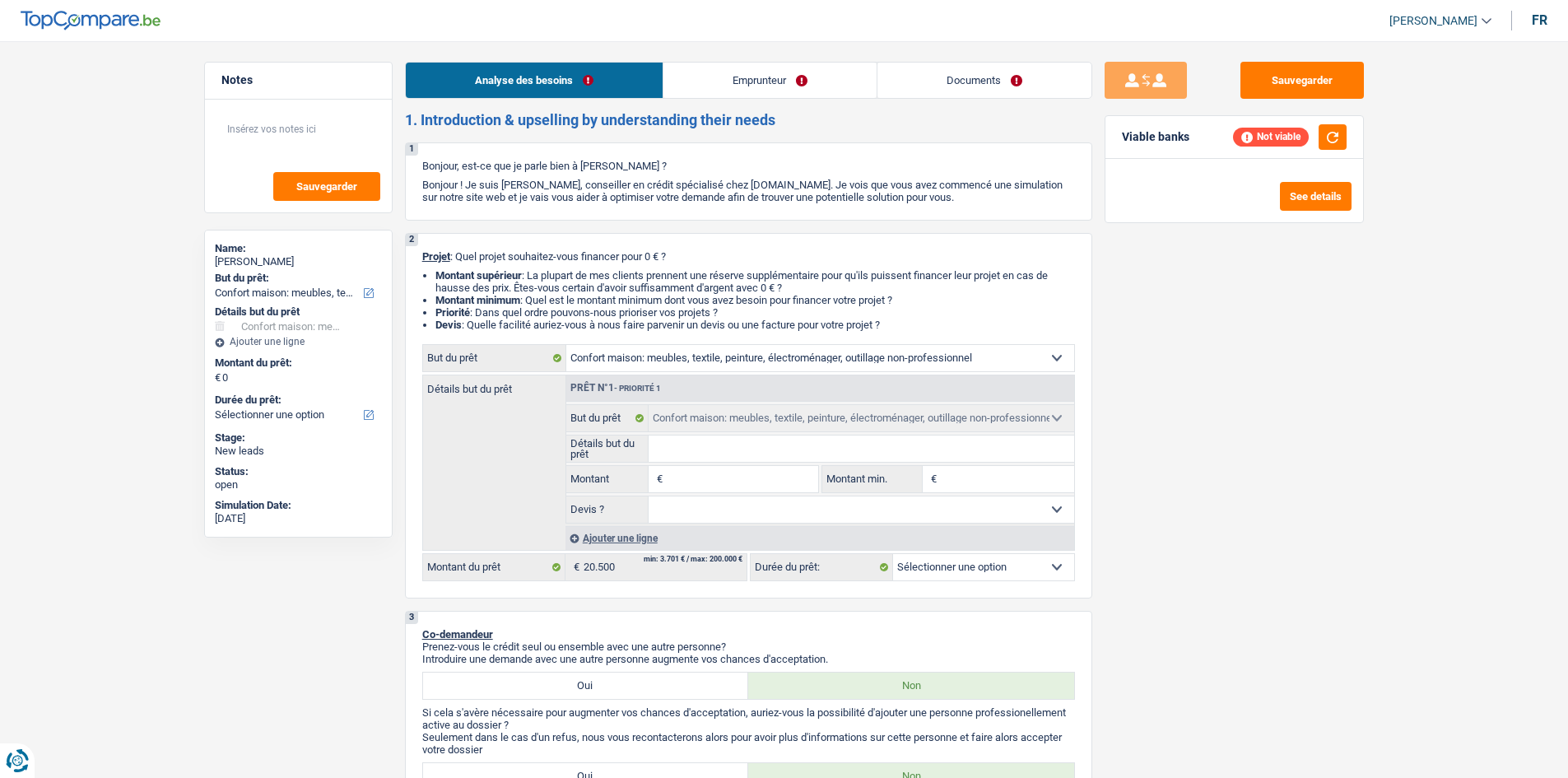 scroll, scrollTop: 412, scrollLeft: 0, axis: vertical 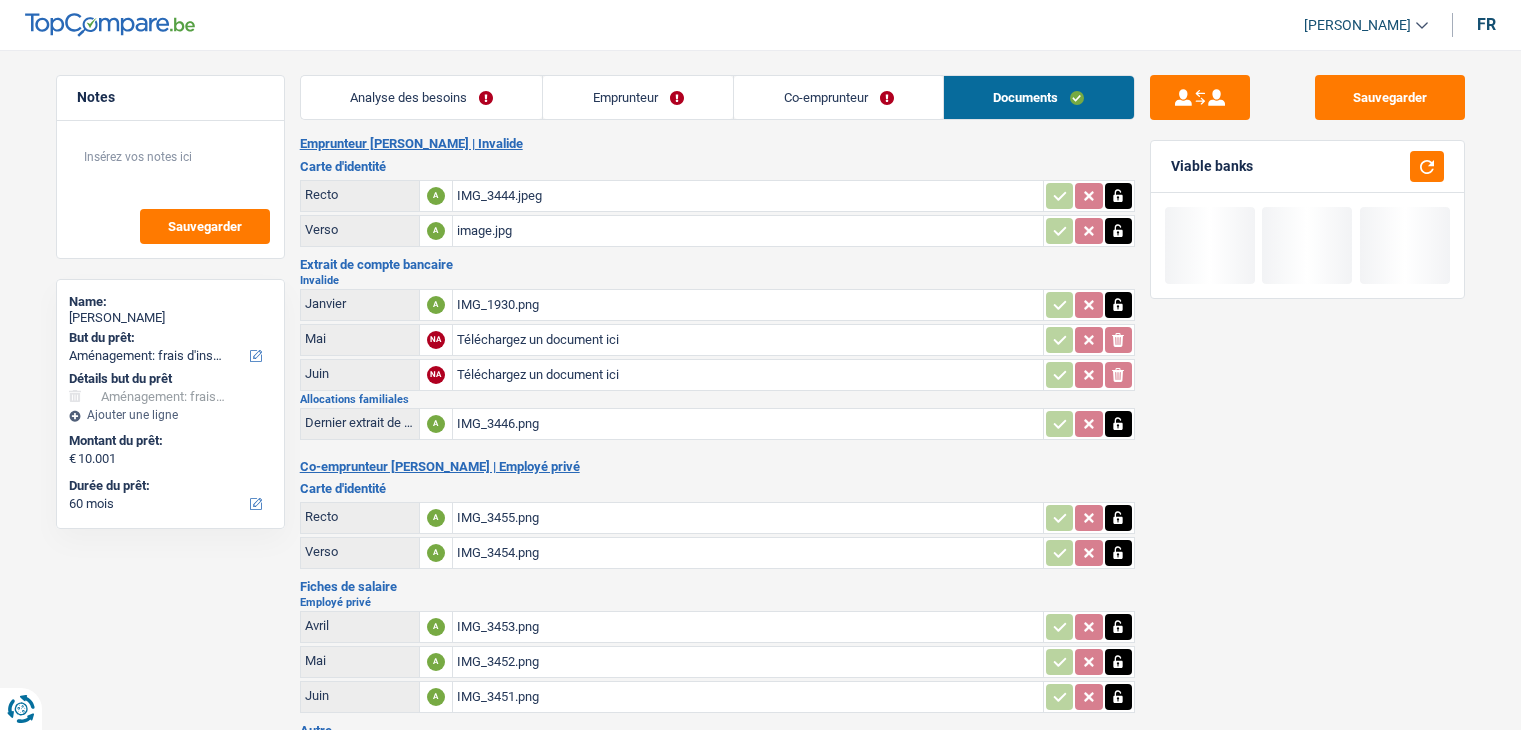 select on "movingOrInstallation" 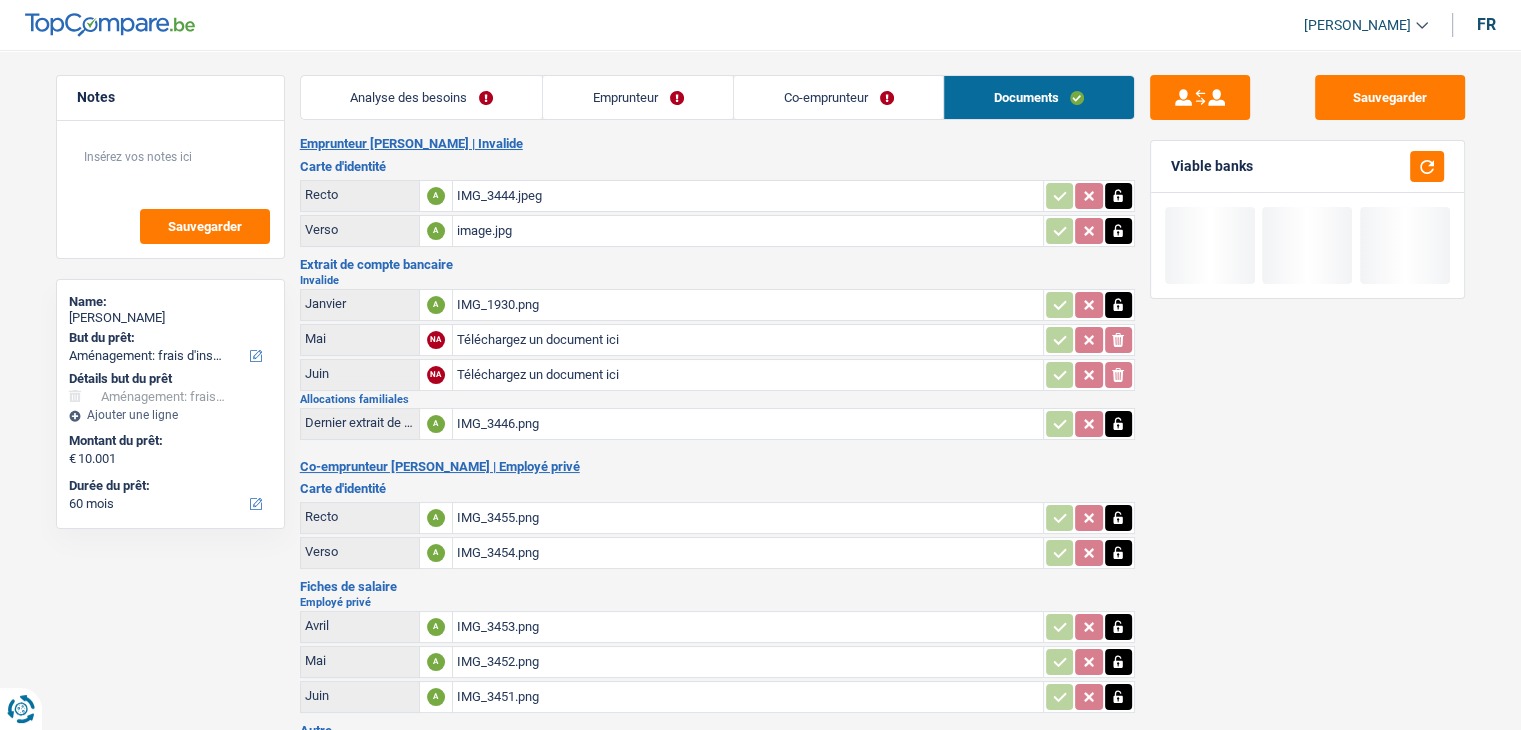 scroll, scrollTop: 0, scrollLeft: 0, axis: both 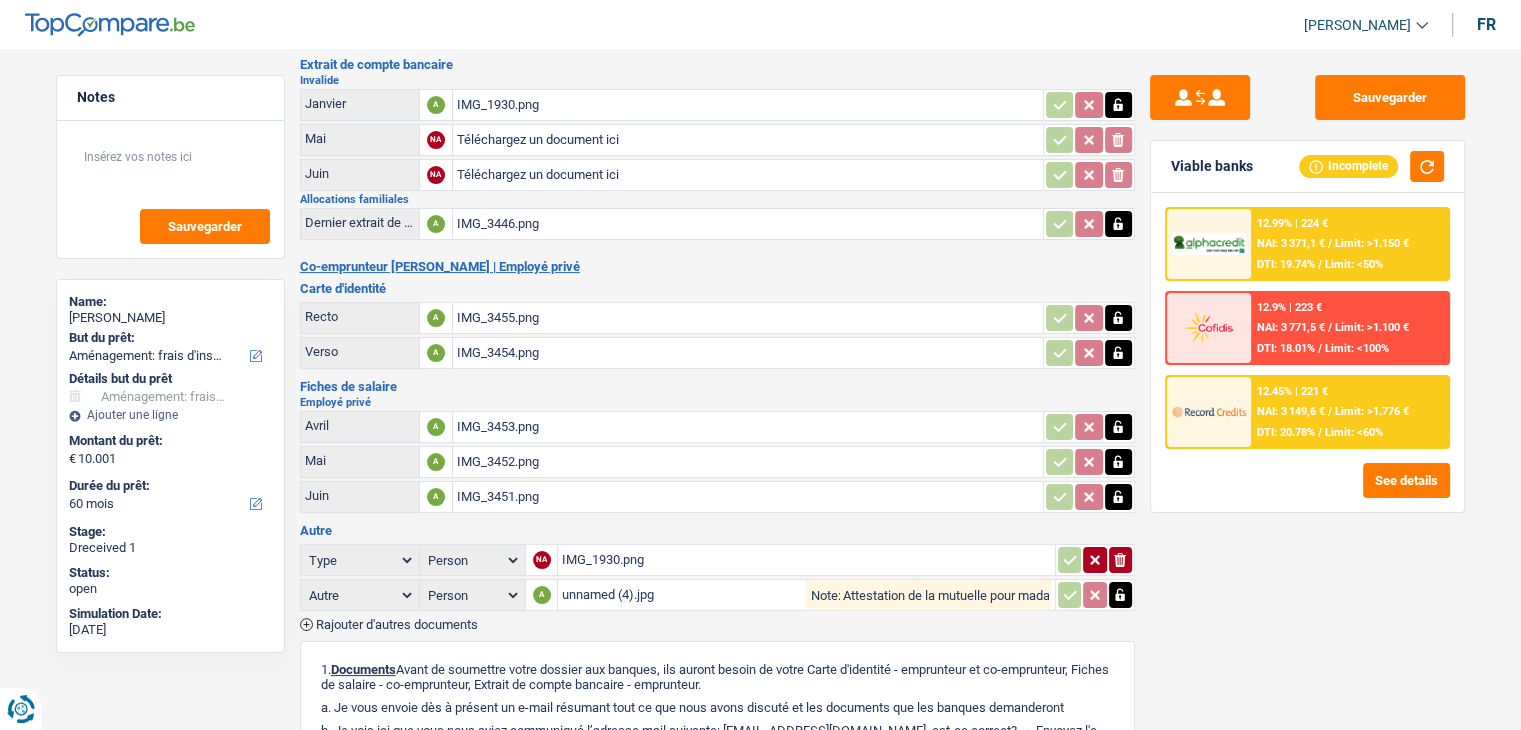 click on "IMG_3453.png" at bounding box center (748, 427) 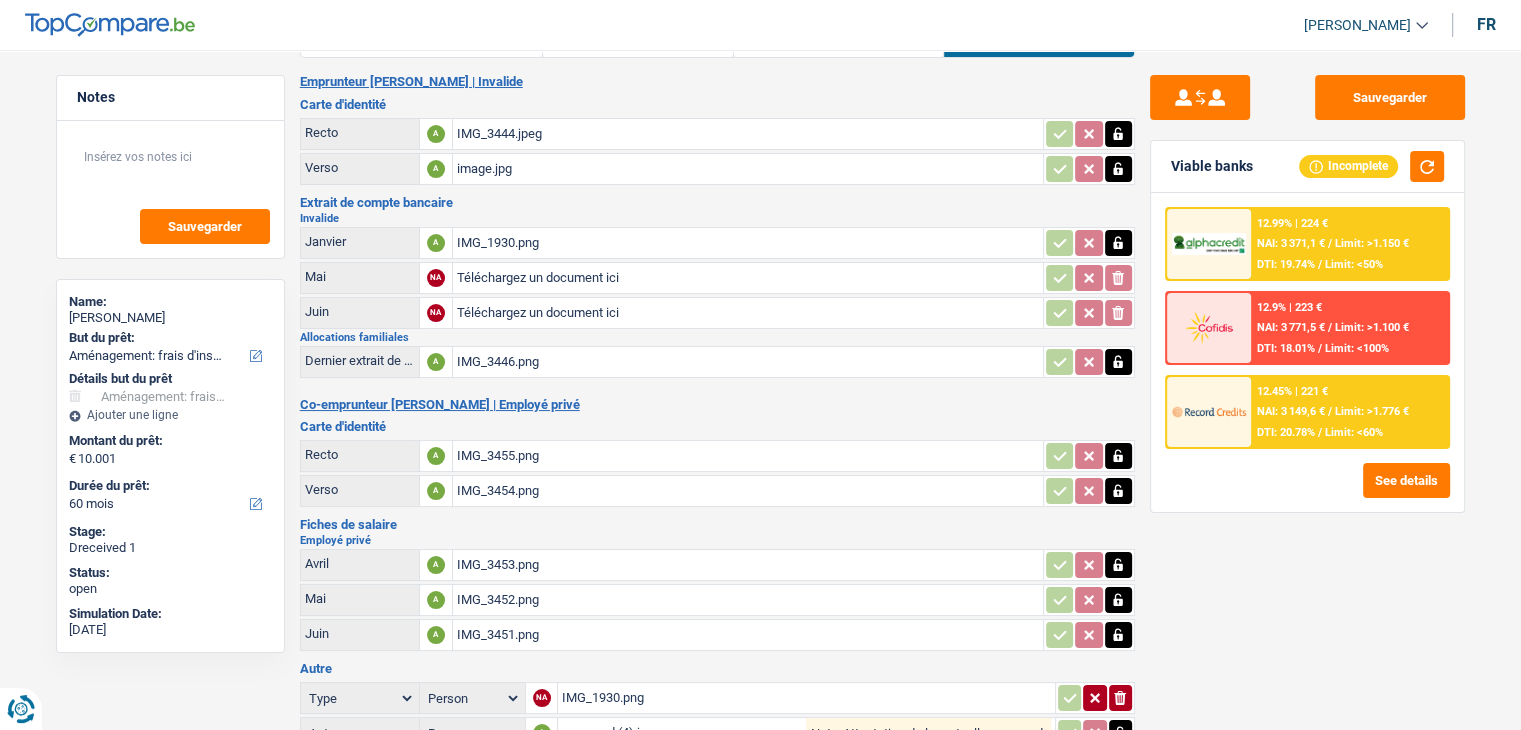 scroll, scrollTop: 0, scrollLeft: 0, axis: both 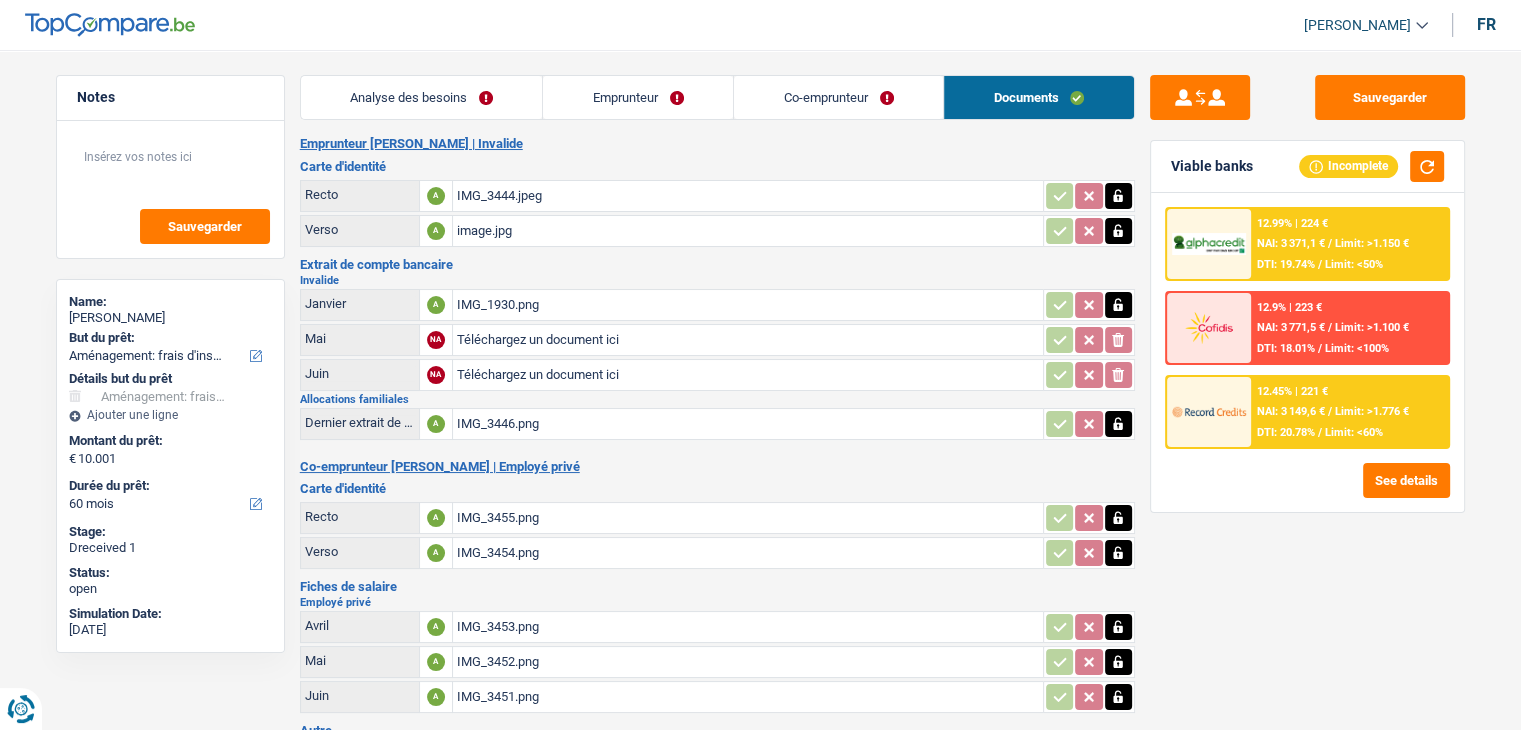 drag, startPoint x: 678, startPoint y: 105, endPoint x: 664, endPoint y: 132, distance: 30.413813 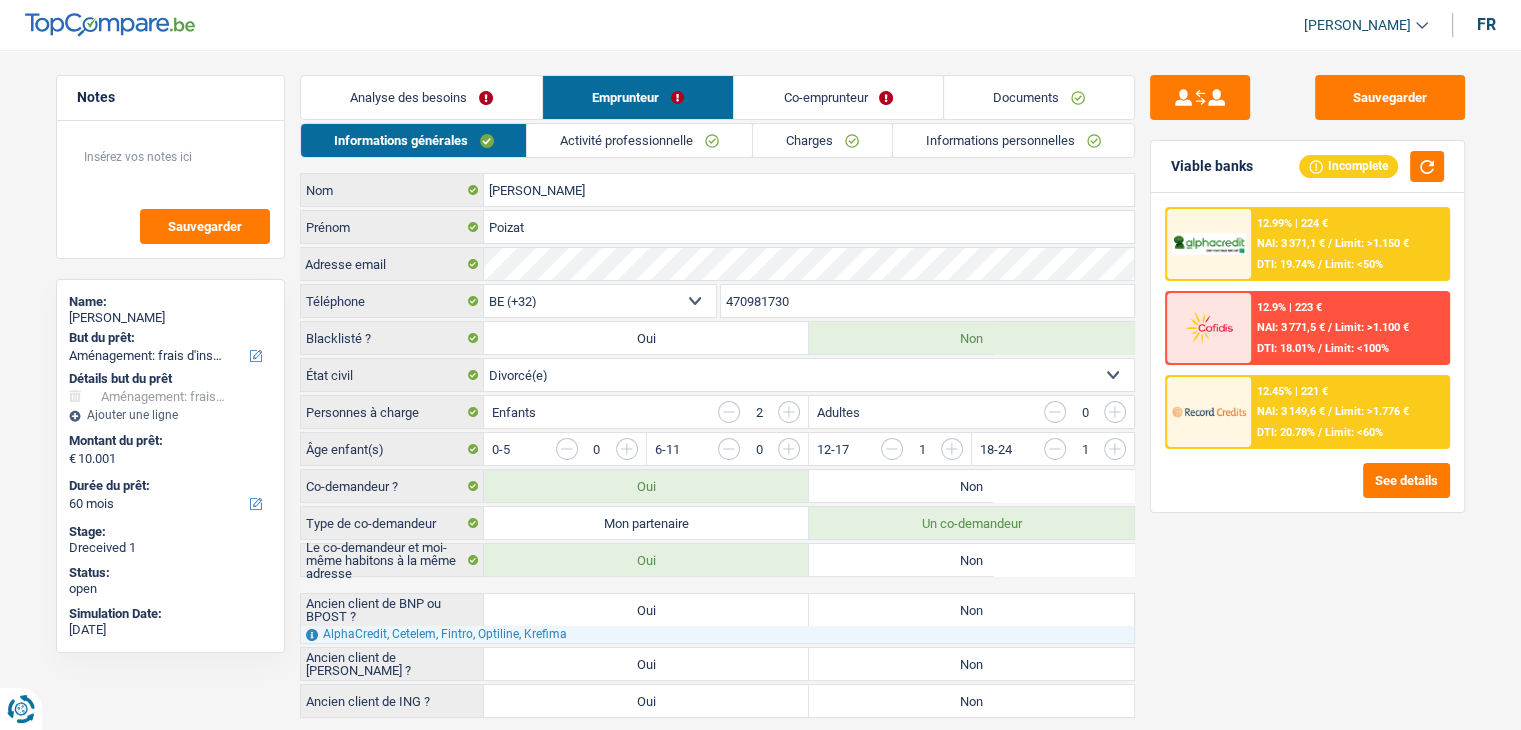 click on "Activité professionnelle" at bounding box center [639, 140] 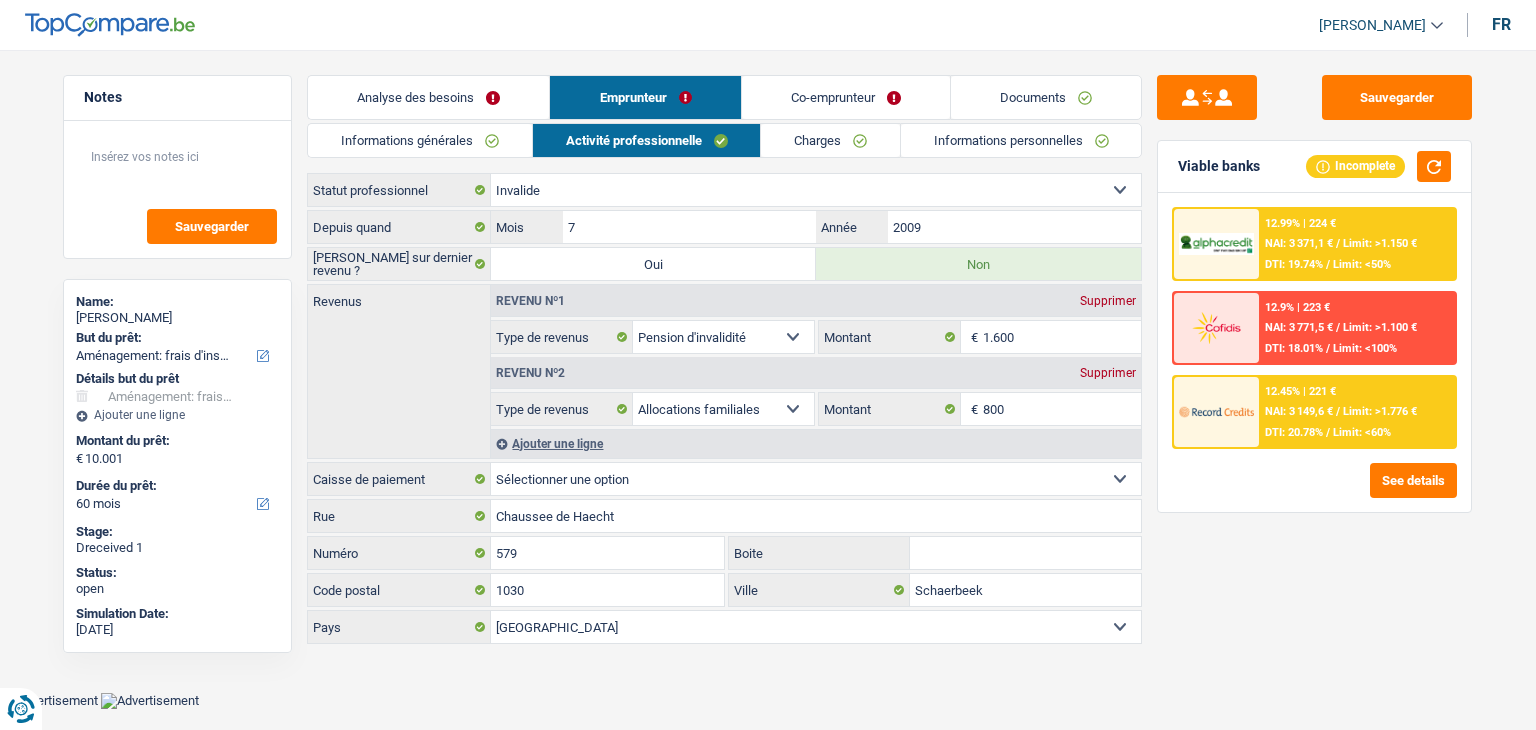 click on "Documents" at bounding box center [1046, 97] 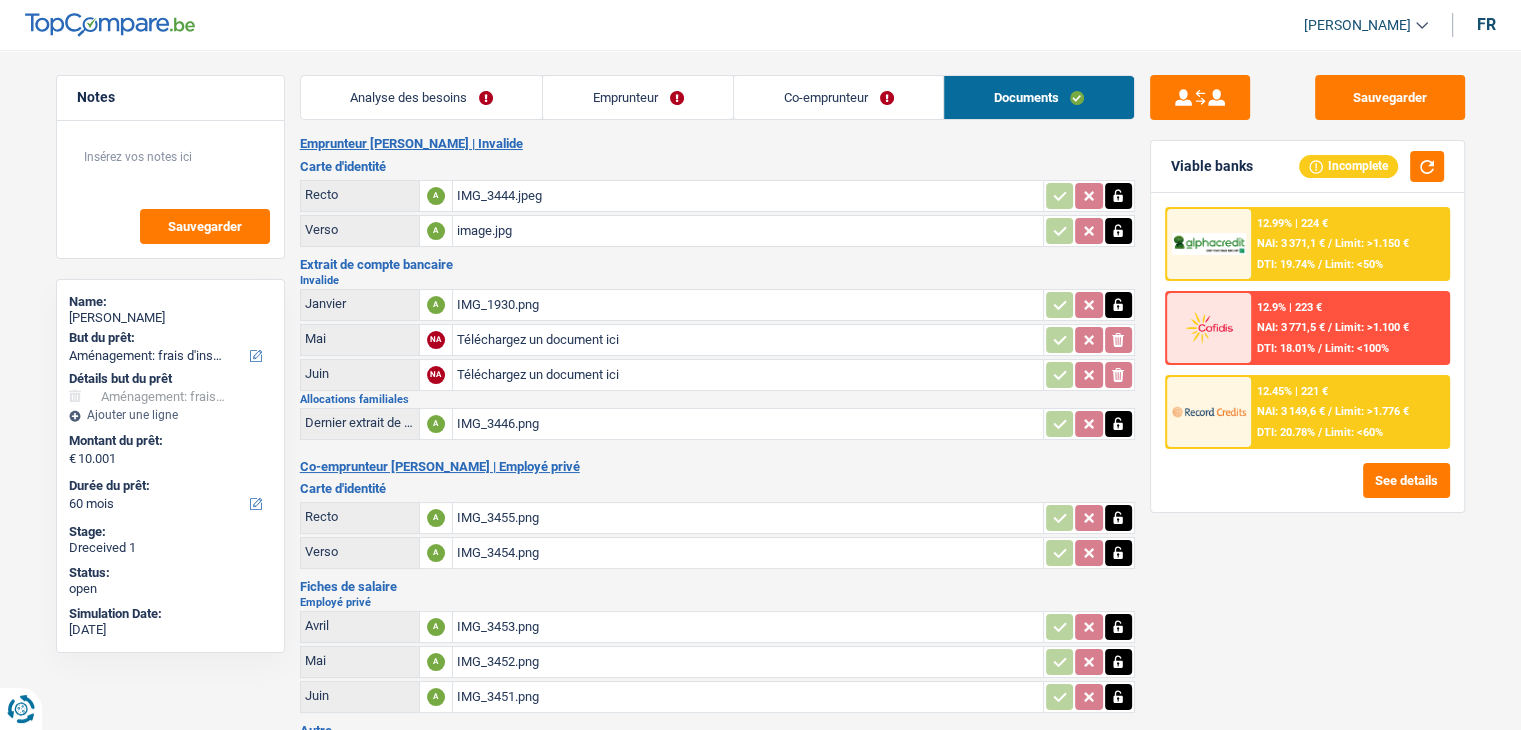 click on "IMG_3446.png" at bounding box center [748, 424] 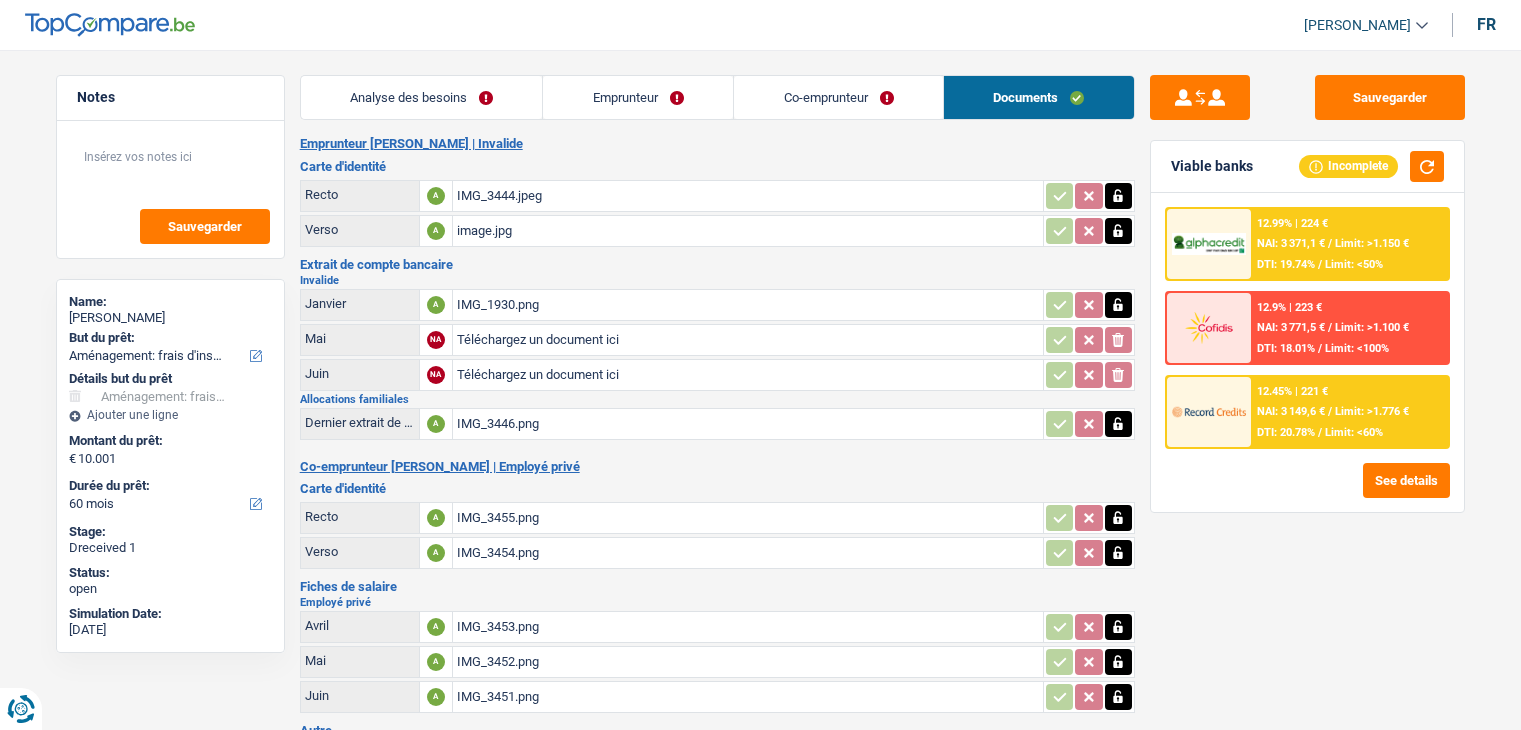 select on "movingOrInstallation" 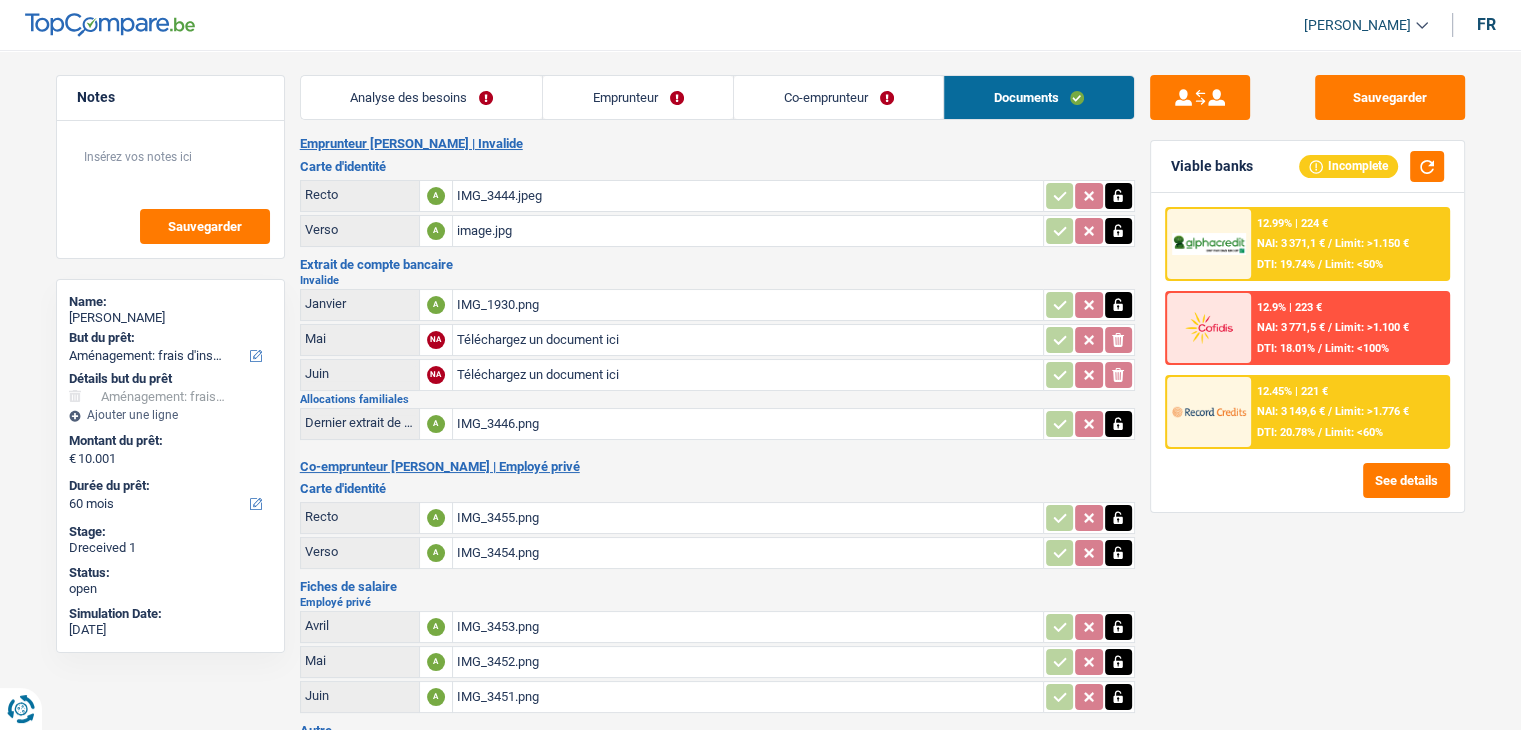 scroll, scrollTop: 0, scrollLeft: 0, axis: both 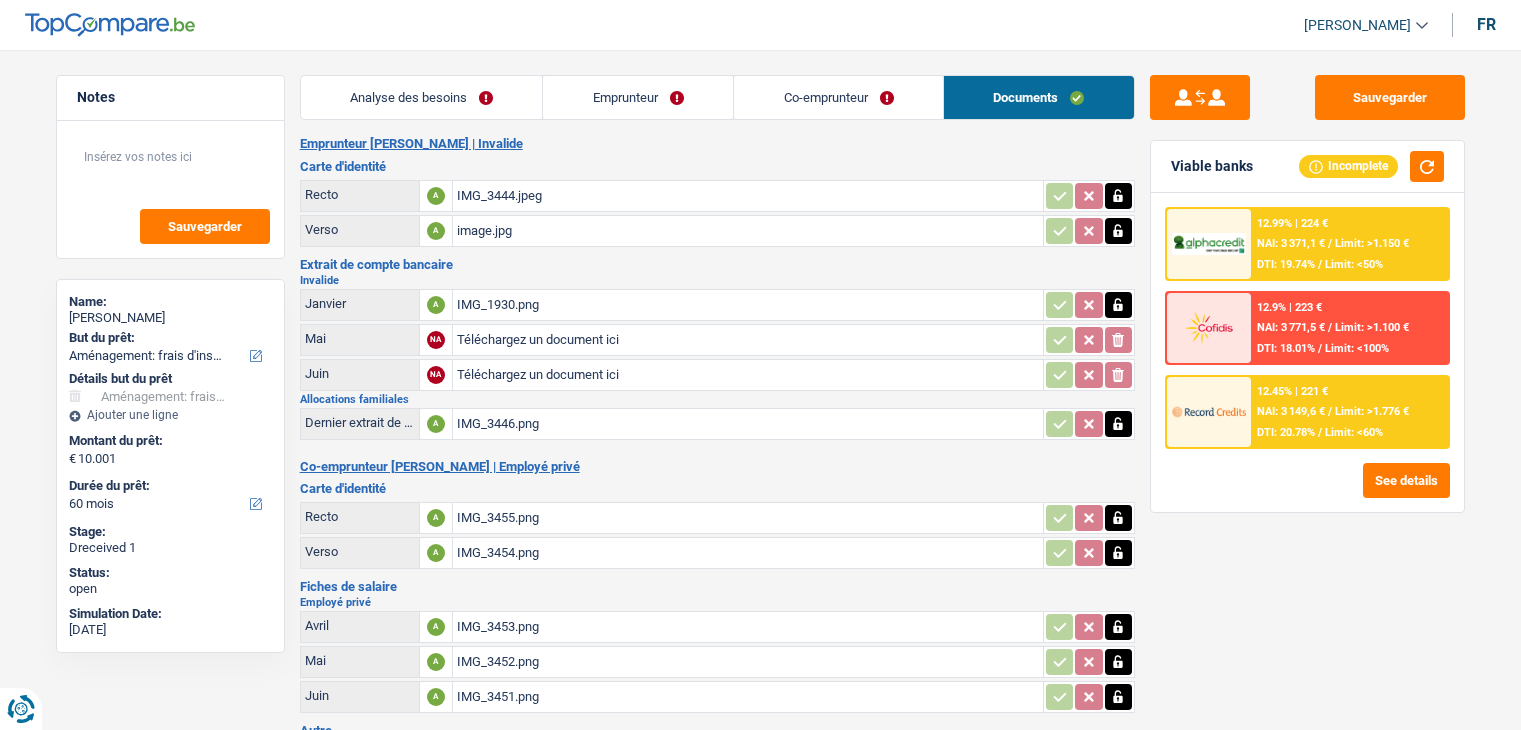 select on "movingOrInstallation" 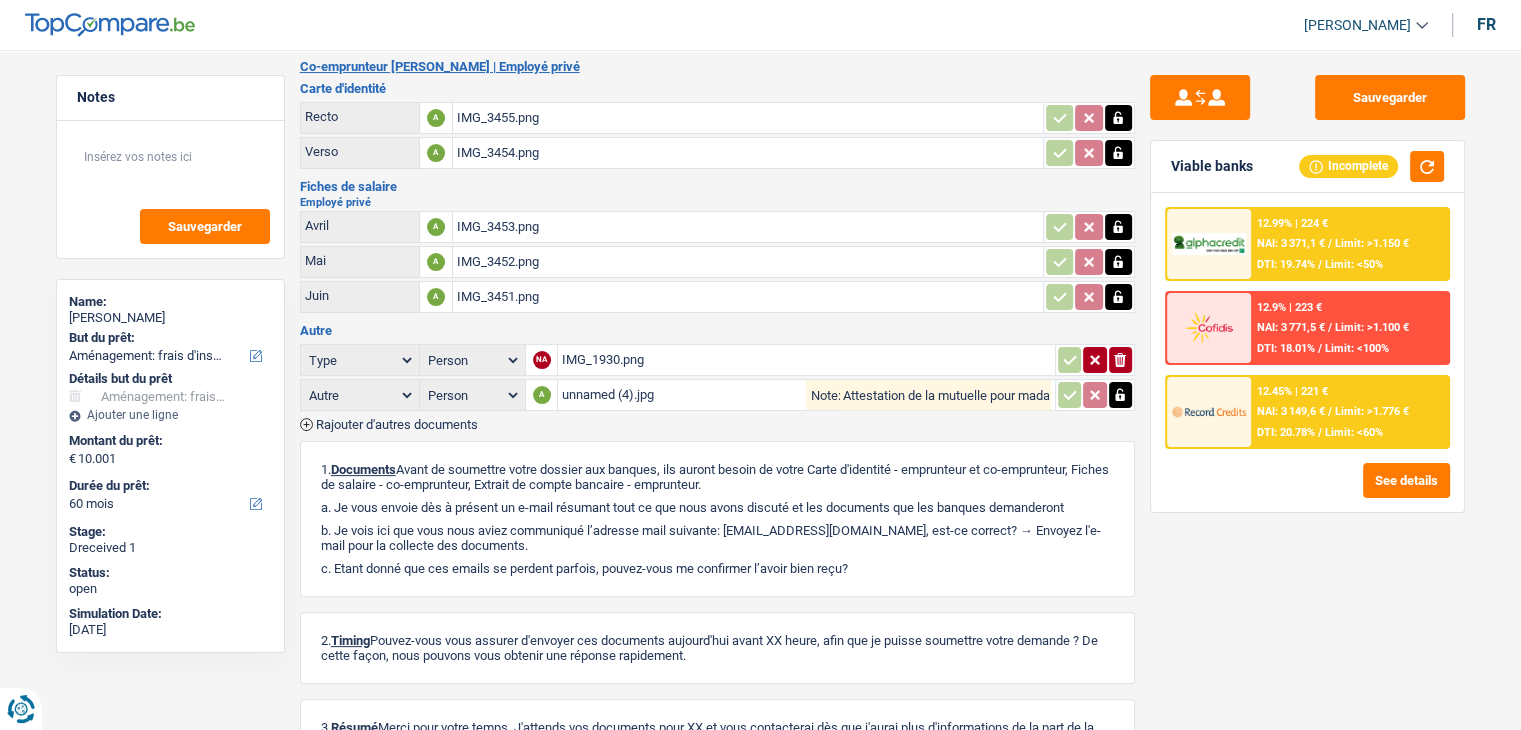 scroll, scrollTop: 0, scrollLeft: 0, axis: both 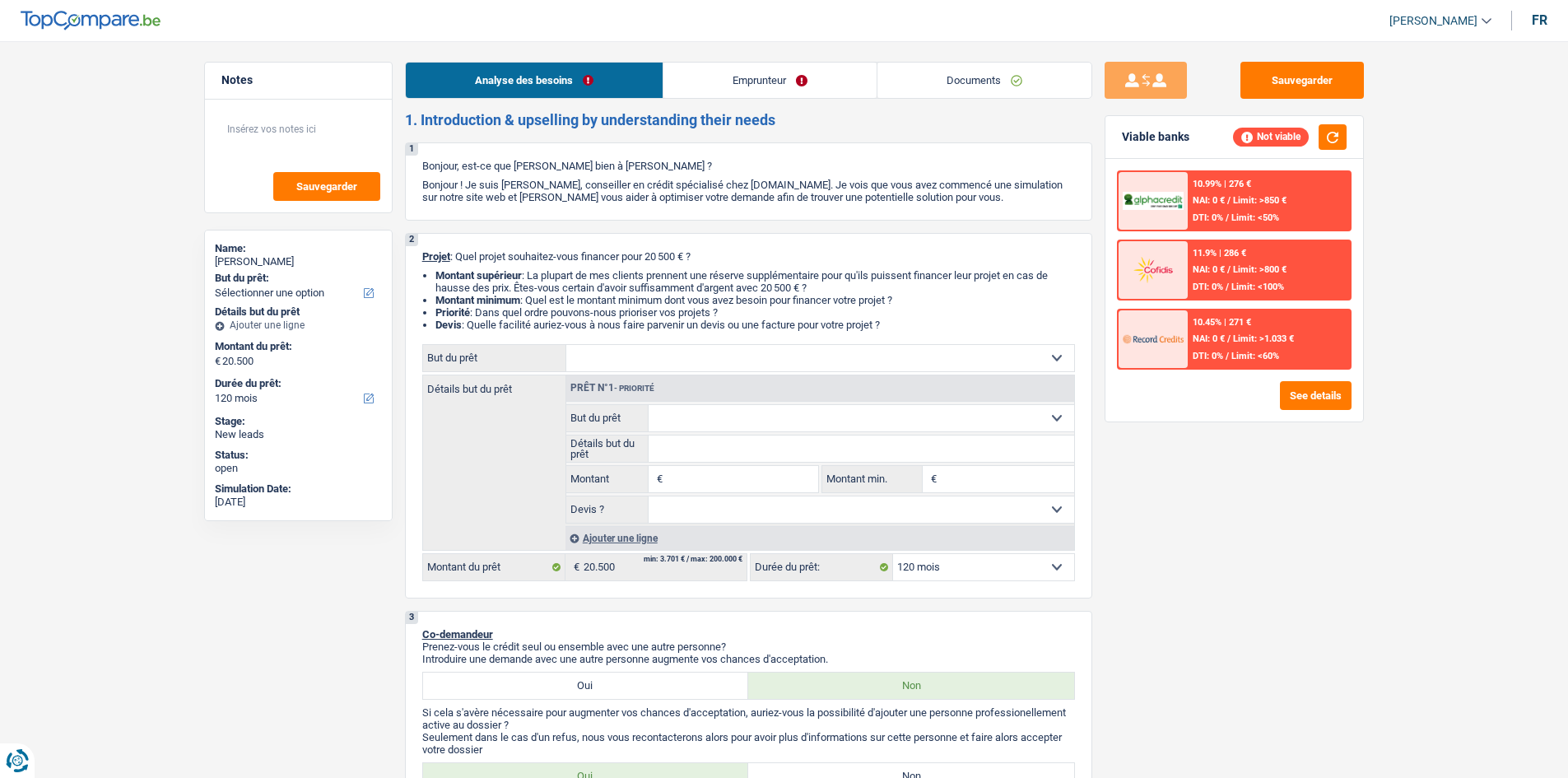 select on "120" 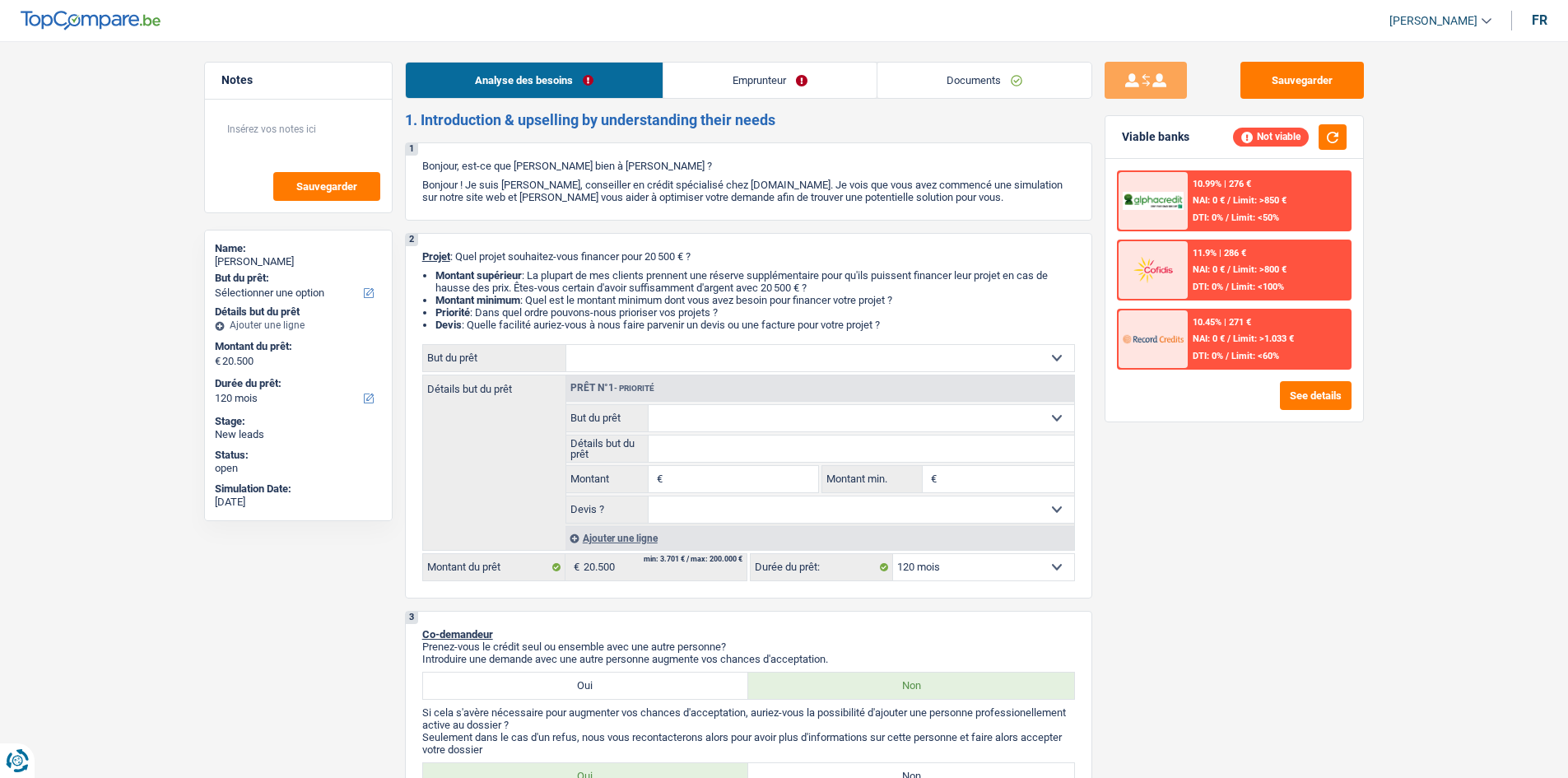 click on "Emprunteur" at bounding box center [770, 80] 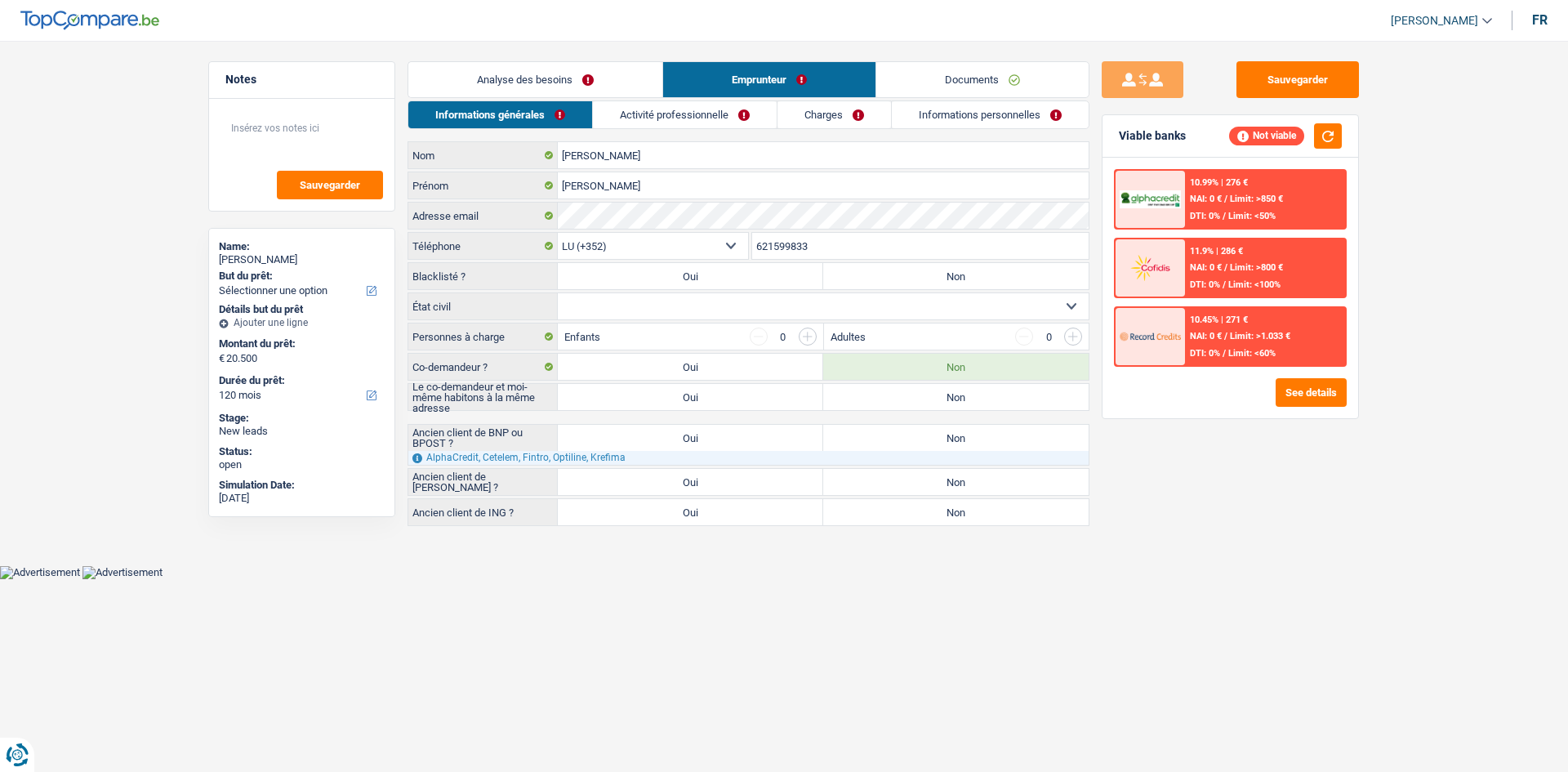 drag, startPoint x: 746, startPoint y: 118, endPoint x: 672, endPoint y: 103, distance: 75.50497 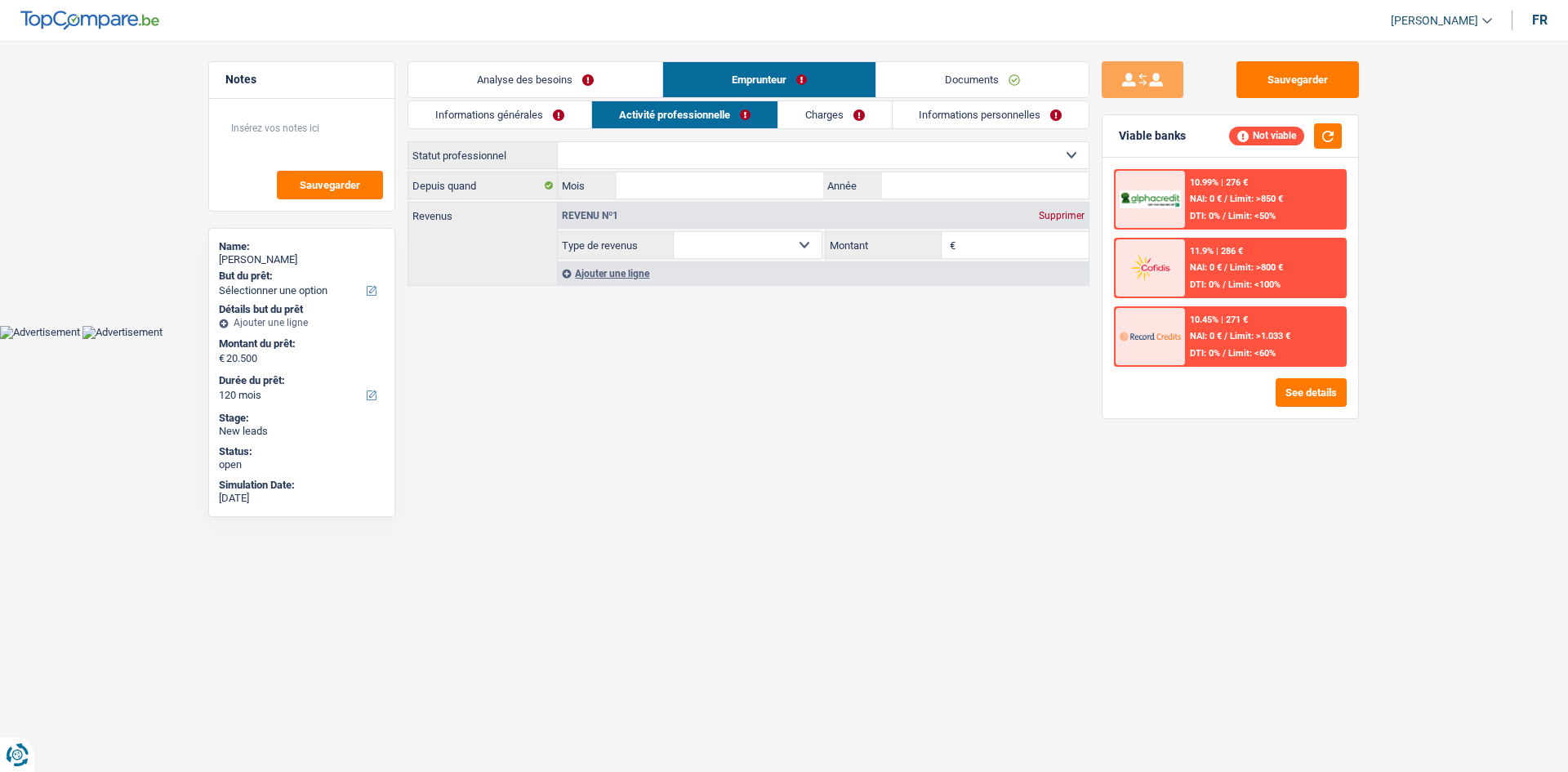 click on "Analyse des besoins" at bounding box center [535, 79] 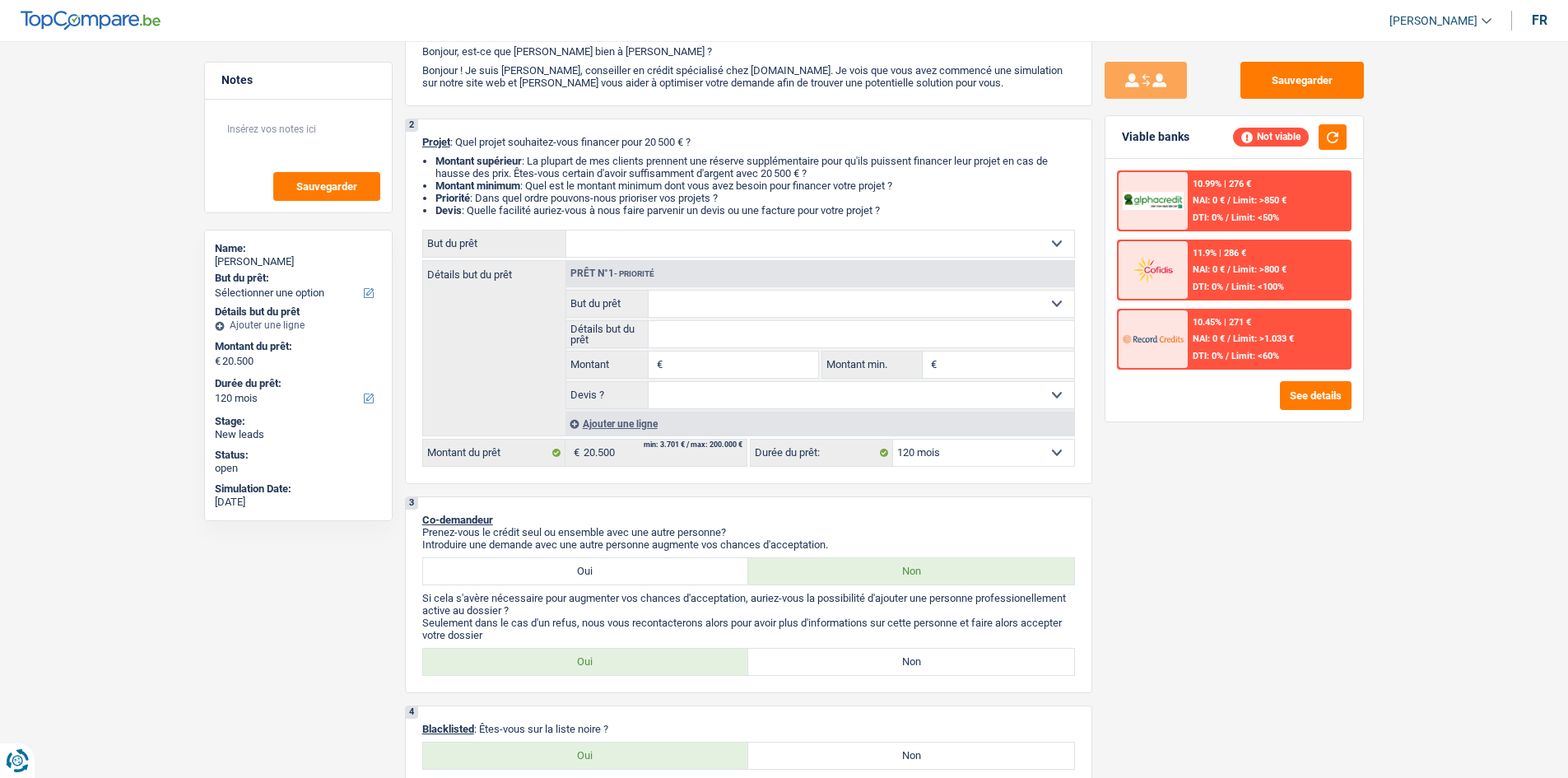 scroll, scrollTop: 247, scrollLeft: 0, axis: vertical 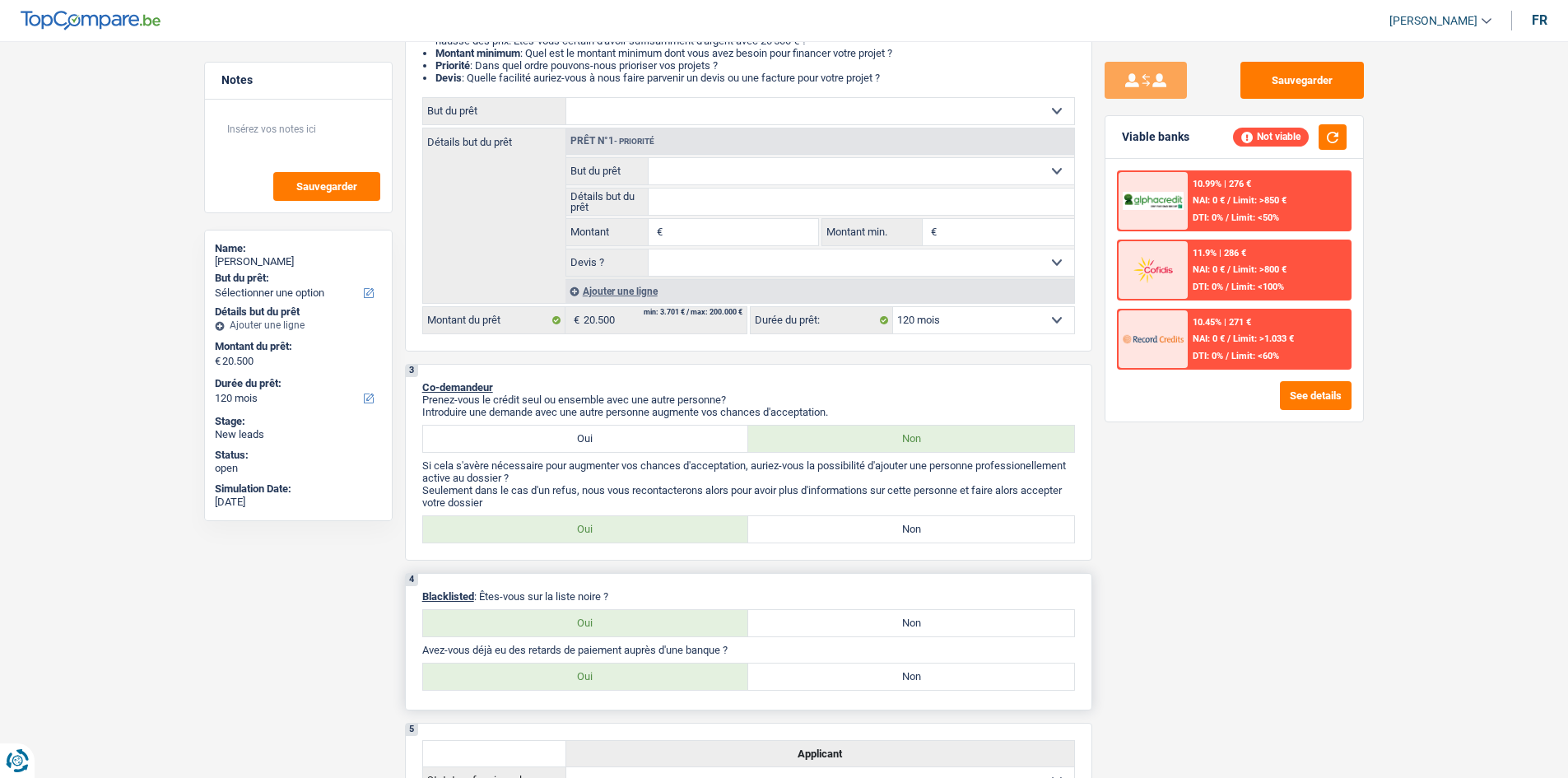 click on "Non" at bounding box center (911, 623) 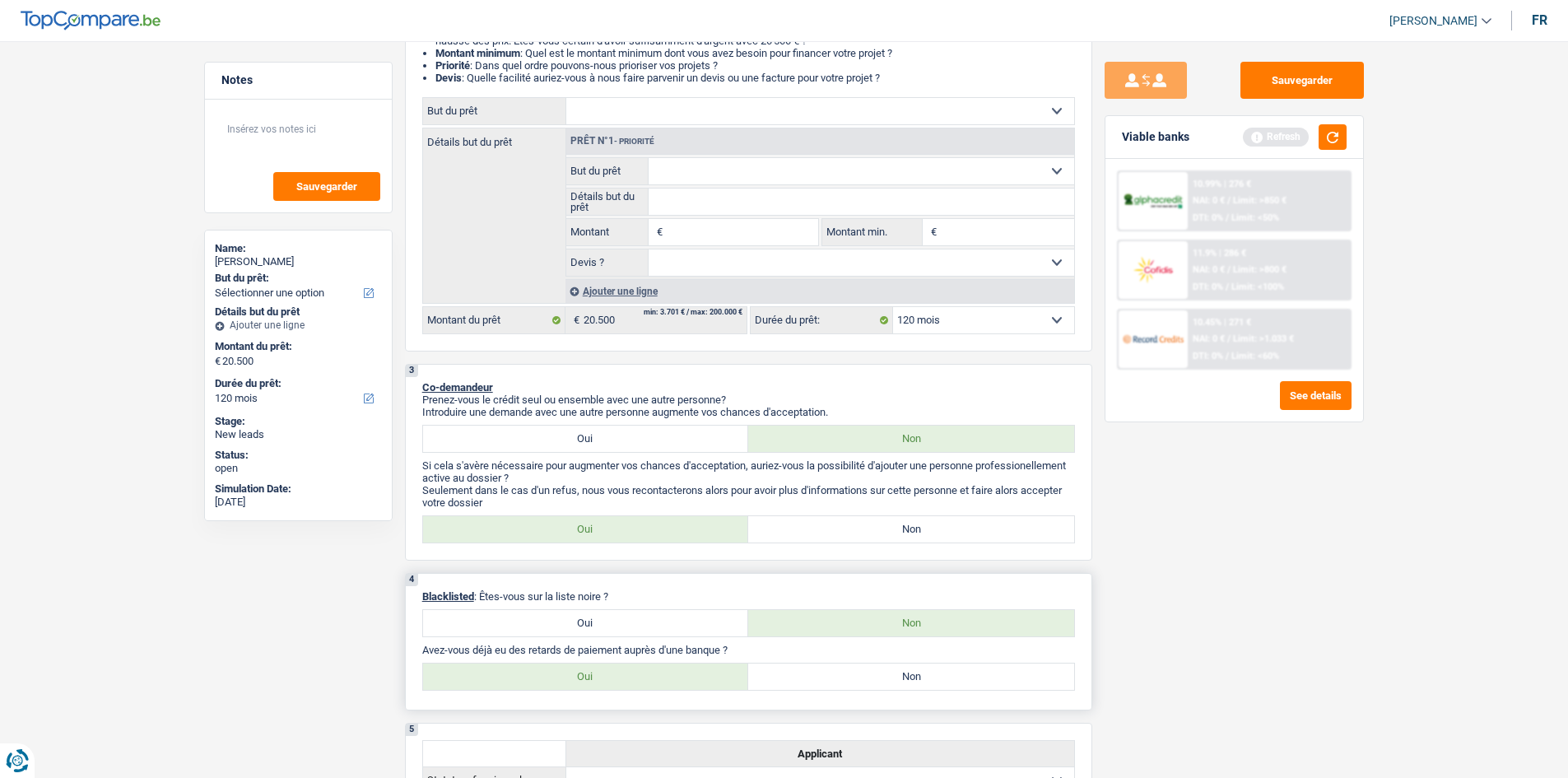 click on "Non" at bounding box center (911, 677) 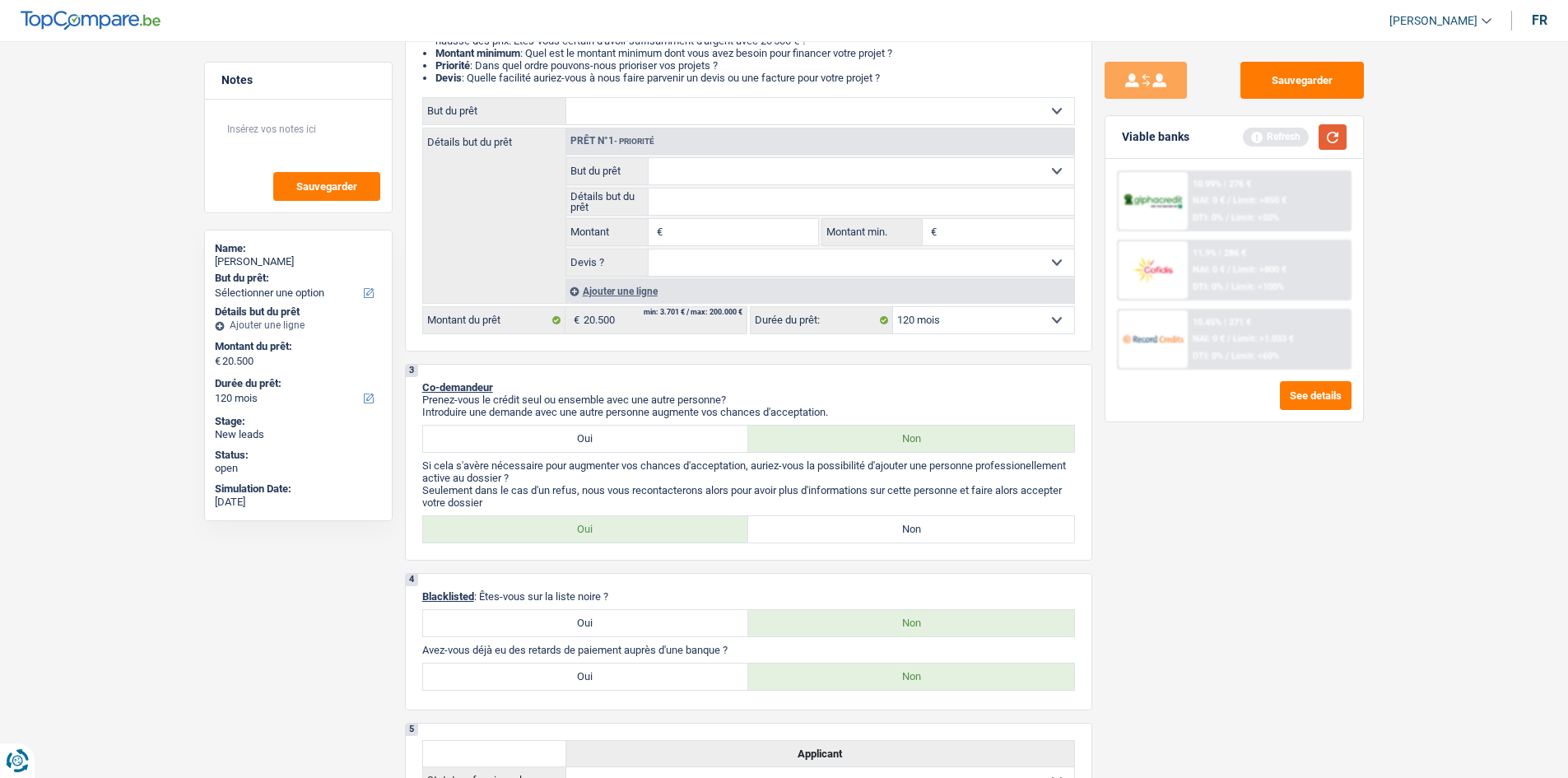 click at bounding box center [1333, 137] 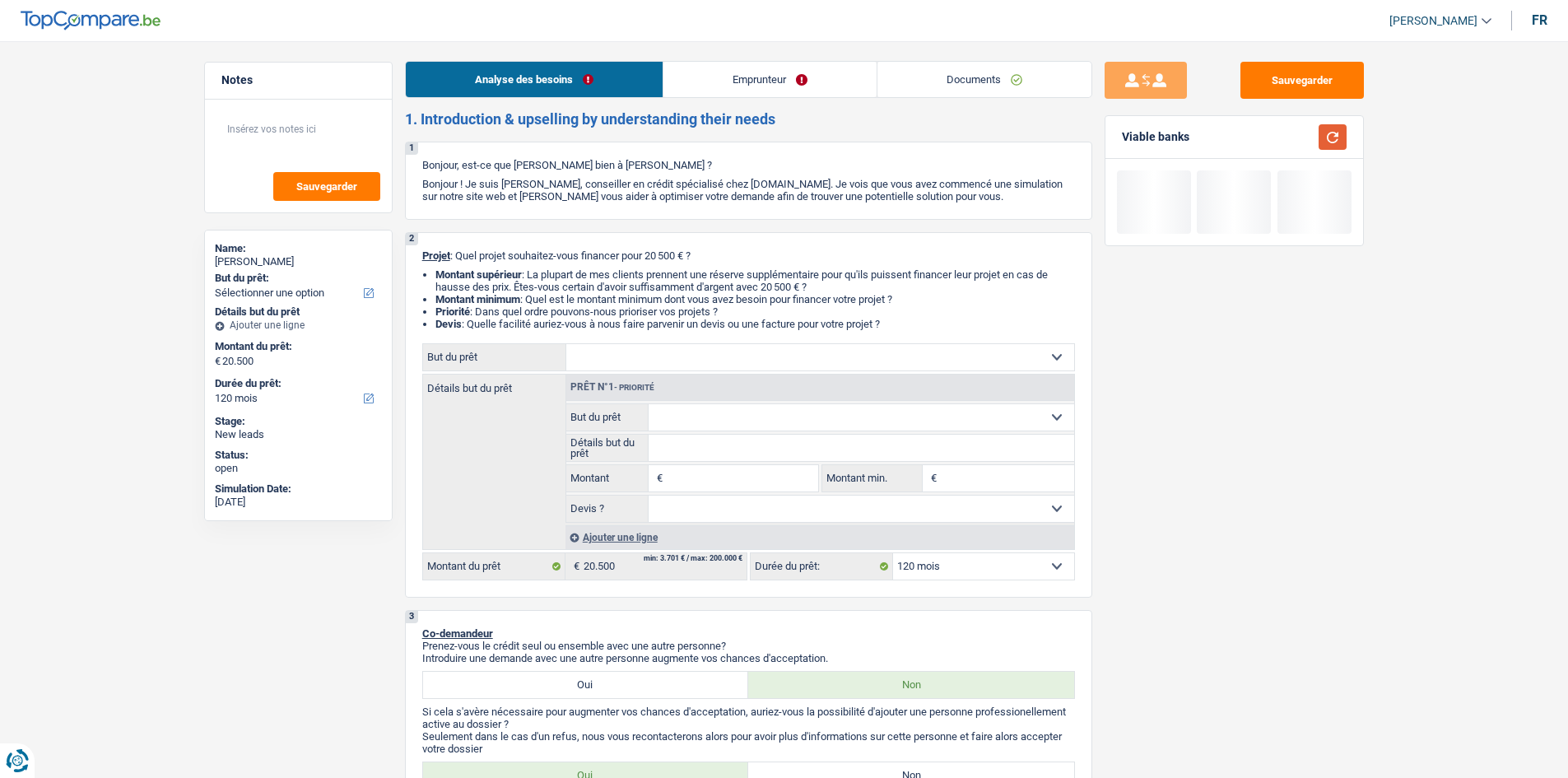 scroll, scrollTop: 0, scrollLeft: 0, axis: both 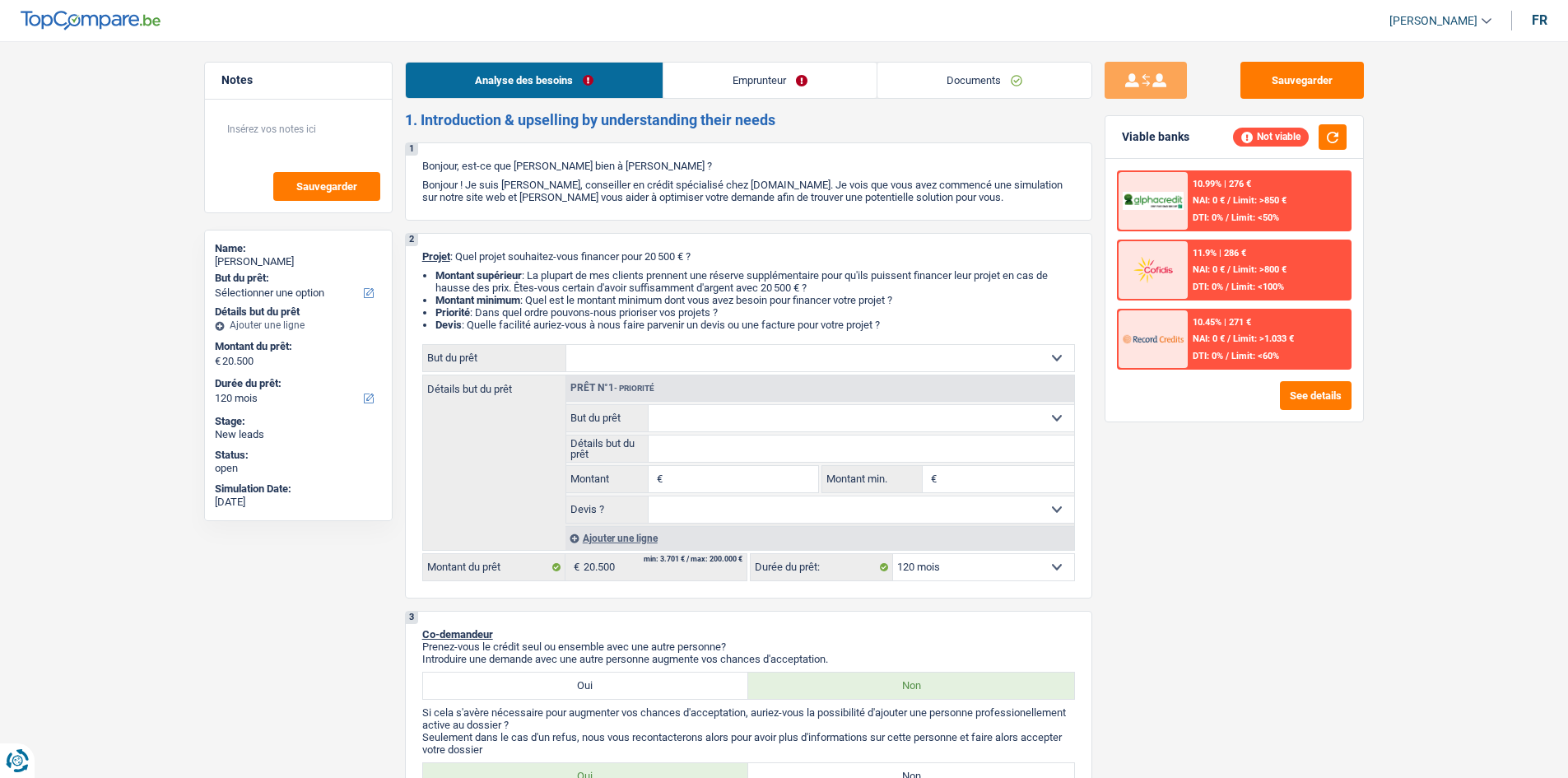 click on "Notes
Sauvegarder
Name:   [PERSON_NAME]   But du prêt: Confort maison: meubles, textile, peinture, électroménager, outillage non-professionnel Hifi, multimédia, gsm, ordinateur Aménagement: frais d'installation, déménagement Evénement familial: naissance, mariage, divorce, communion, décès Frais médicaux Frais d'études Frais permis de conduire Loisirs: voyage, sport, musique Rafraîchissement: petits travaux maison et jardin Frais judiciaires Réparation voiture Prêt rénovation (non disponible pour les non-propriétaires) Prêt énergie (non disponible pour les non-propriétaires) Prêt voiture Taxes, impôts non professionnels Rénovation bien à l'étranger Dettes familiales Assurance Autre
Sélectionner une option
Tous les champs sont obligatoires. Veuillez sélectionner une option
Détails but du prêt
Ajouter une ligne
Montant du prêt: €" at bounding box center (784, 1103) 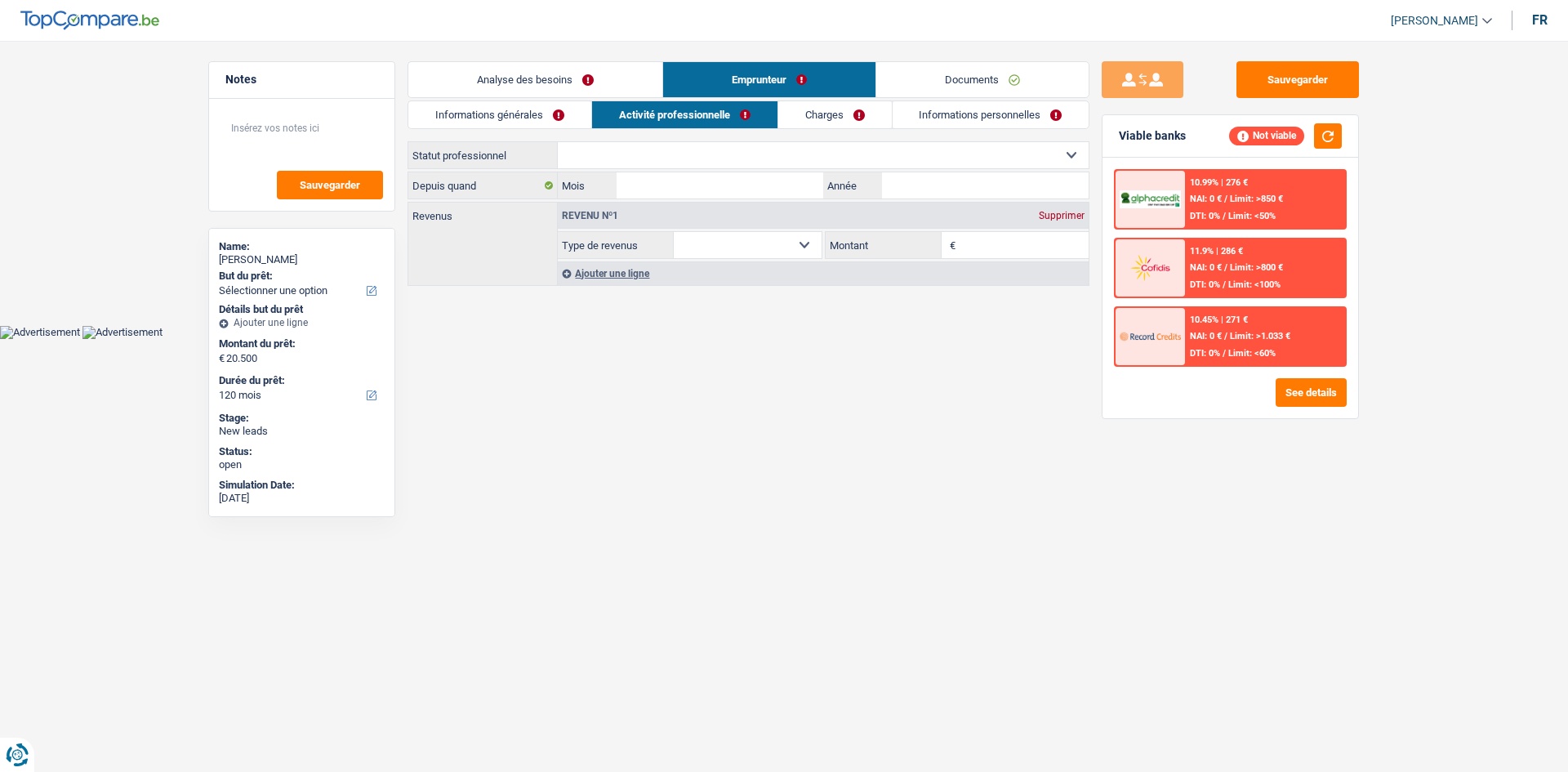 click on "Charges" at bounding box center (835, 114) 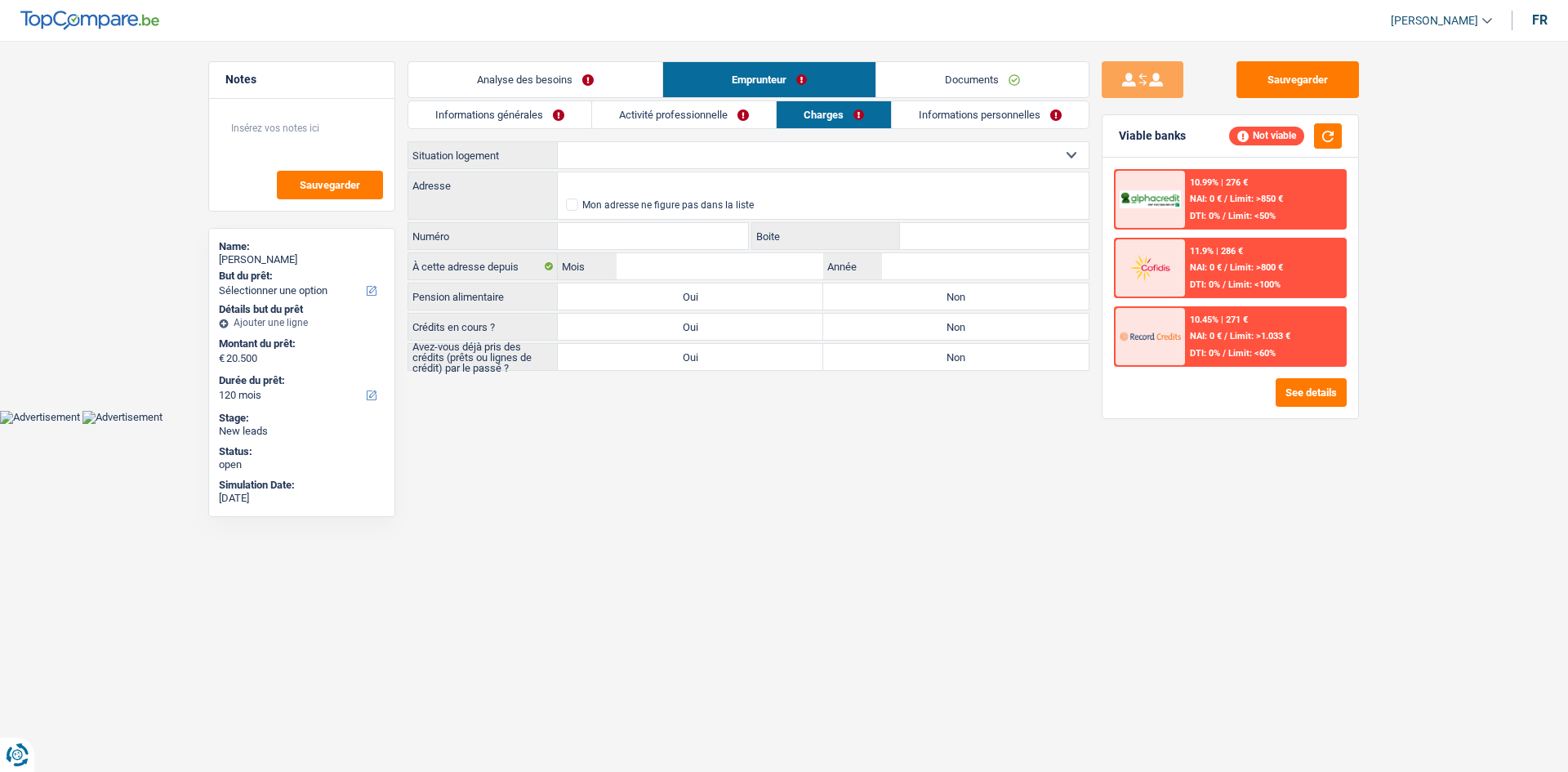 click on "Informations personnelles" at bounding box center [990, 114] 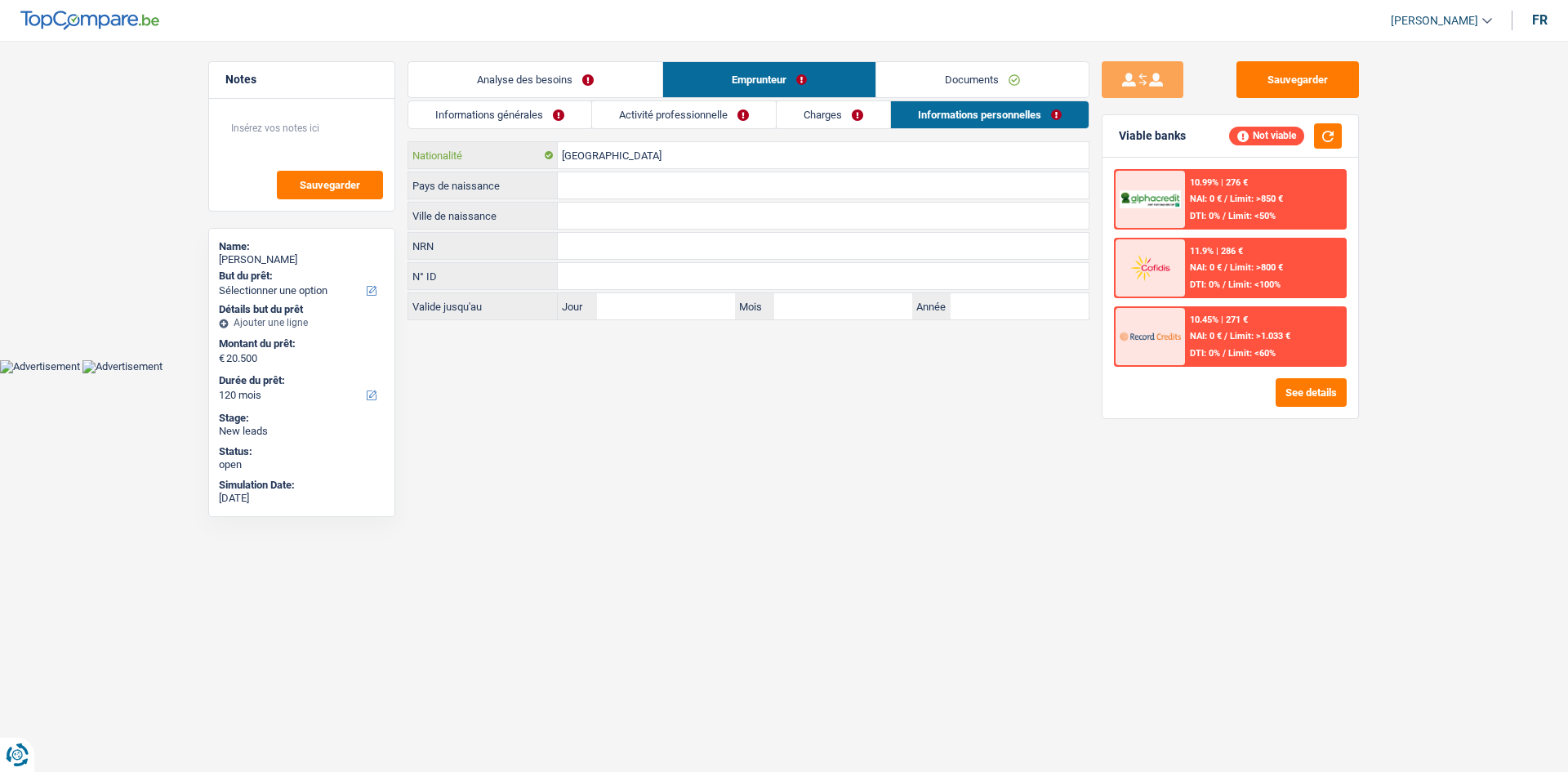 click on "[GEOGRAPHIC_DATA]" at bounding box center (823, 155) 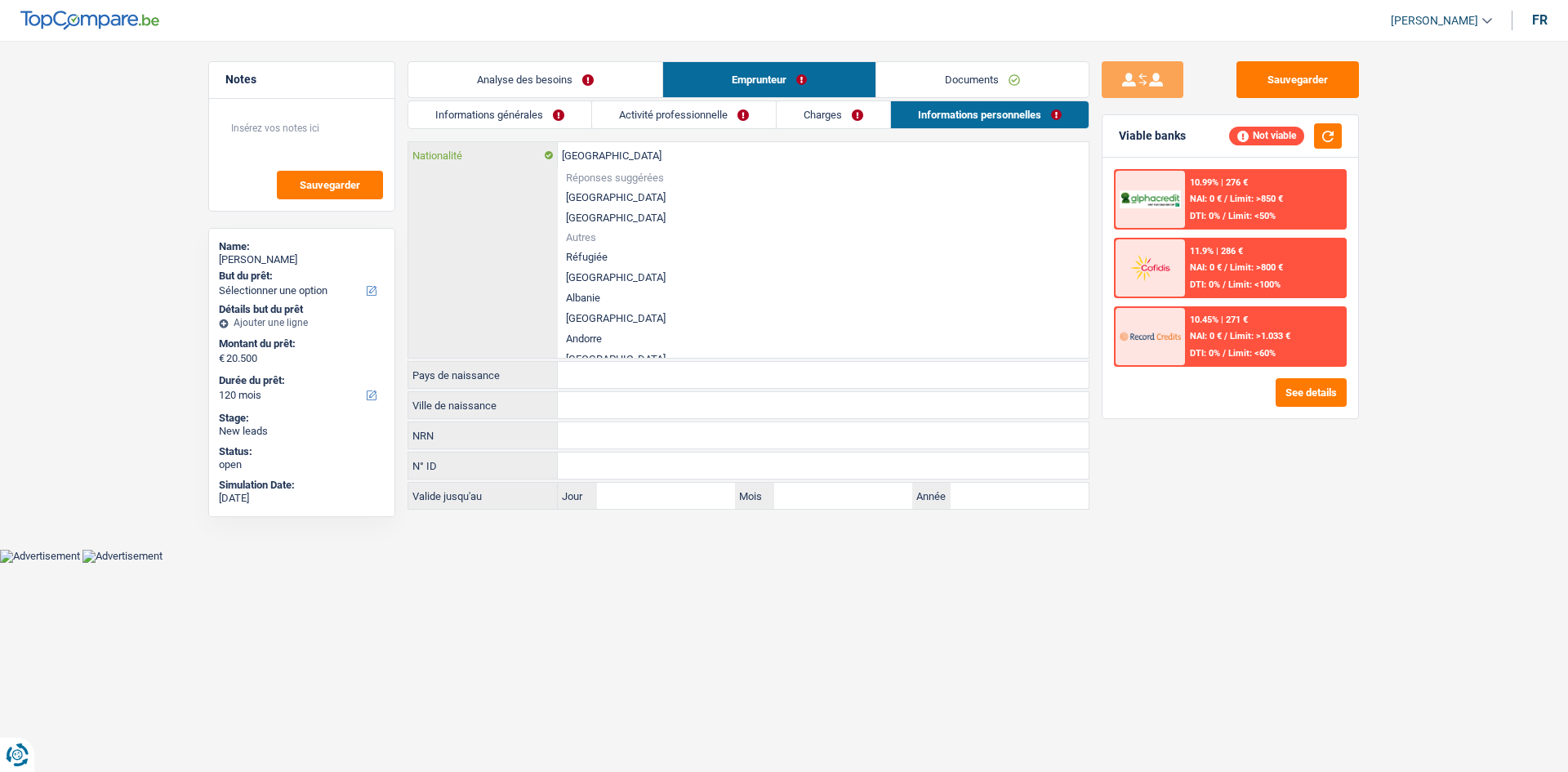 type on "Belgiqu" 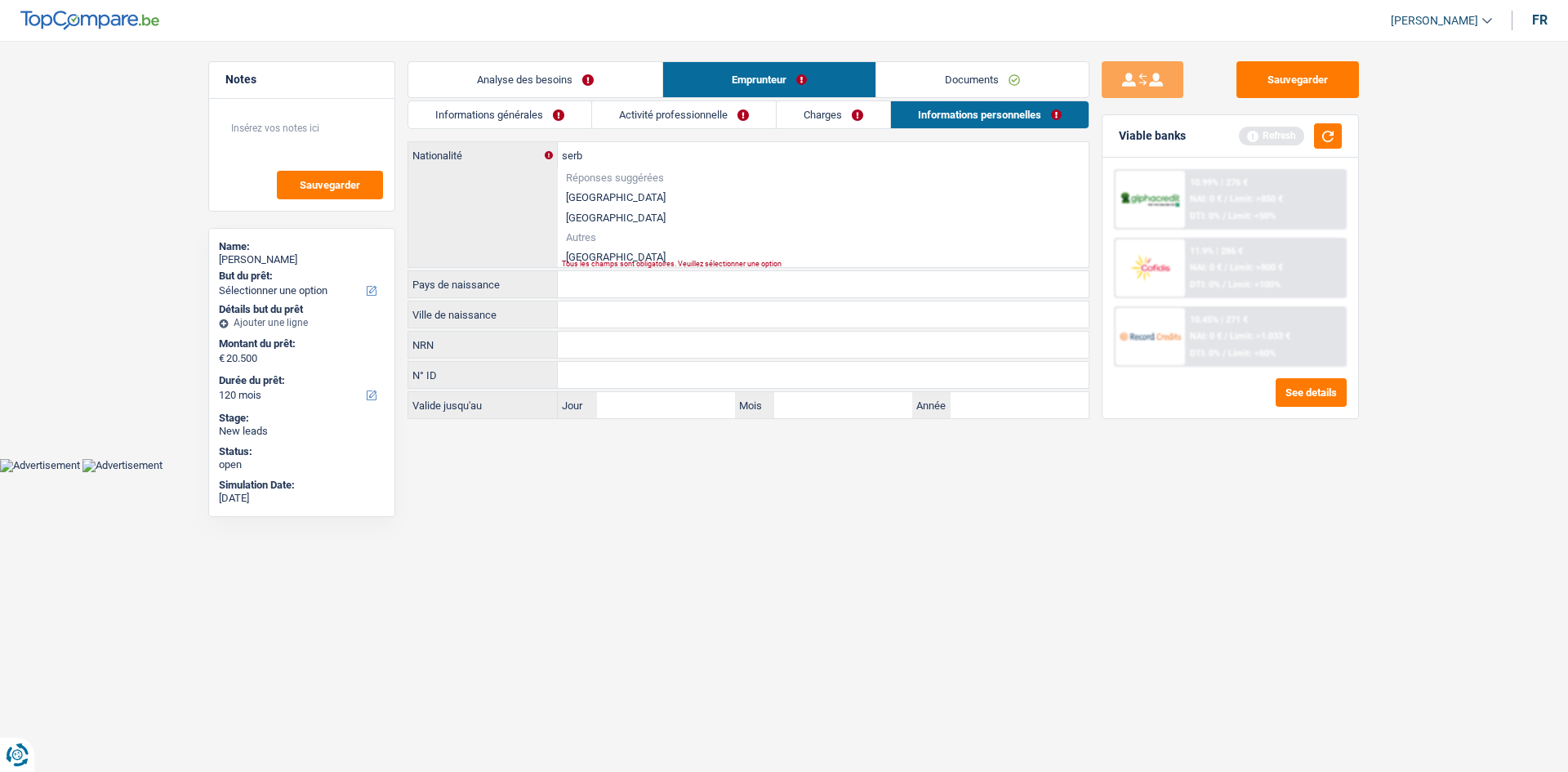 click on "[GEOGRAPHIC_DATA]" at bounding box center (823, 257) 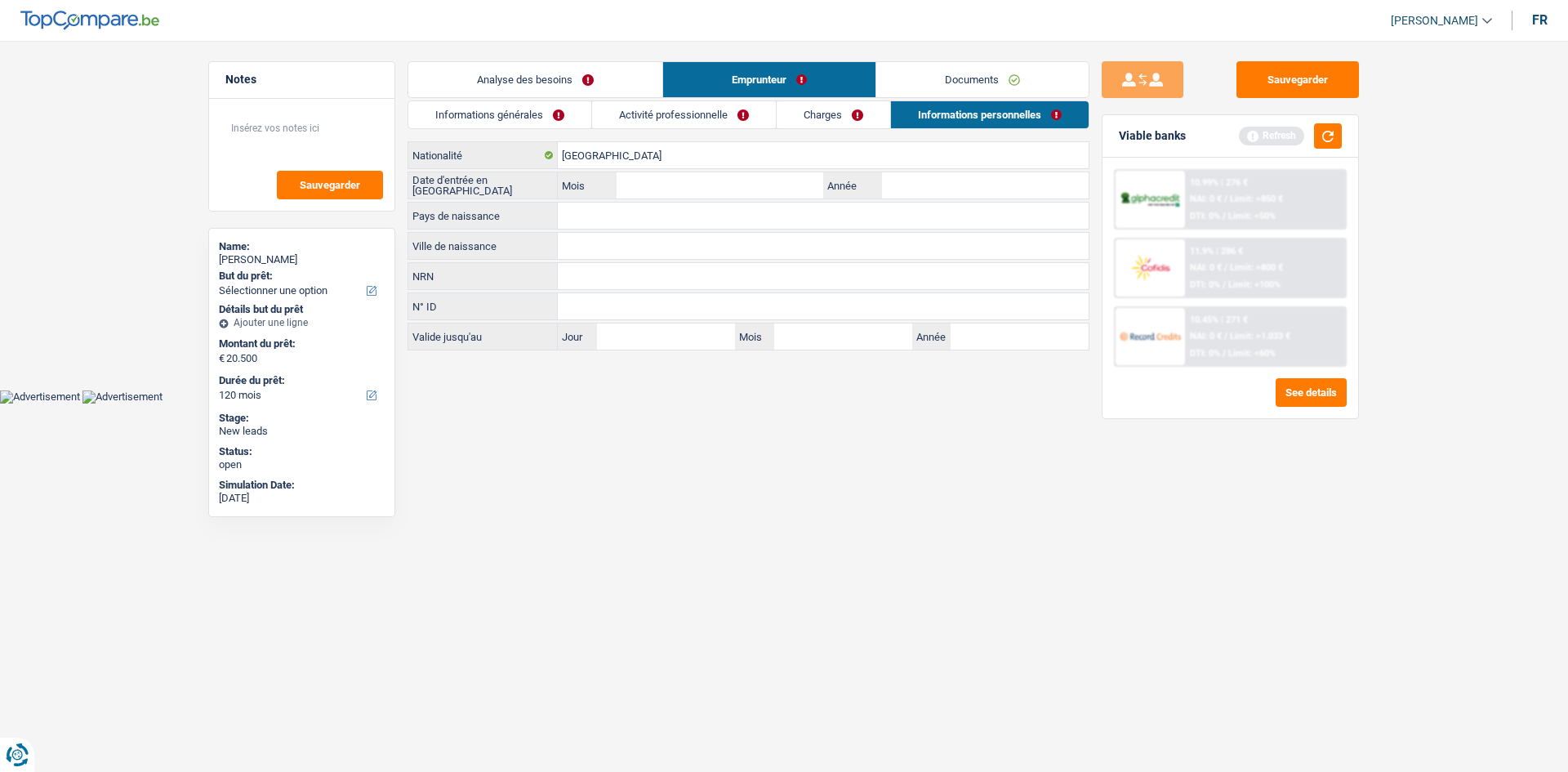 click on "Analyse des besoins" at bounding box center [535, 79] 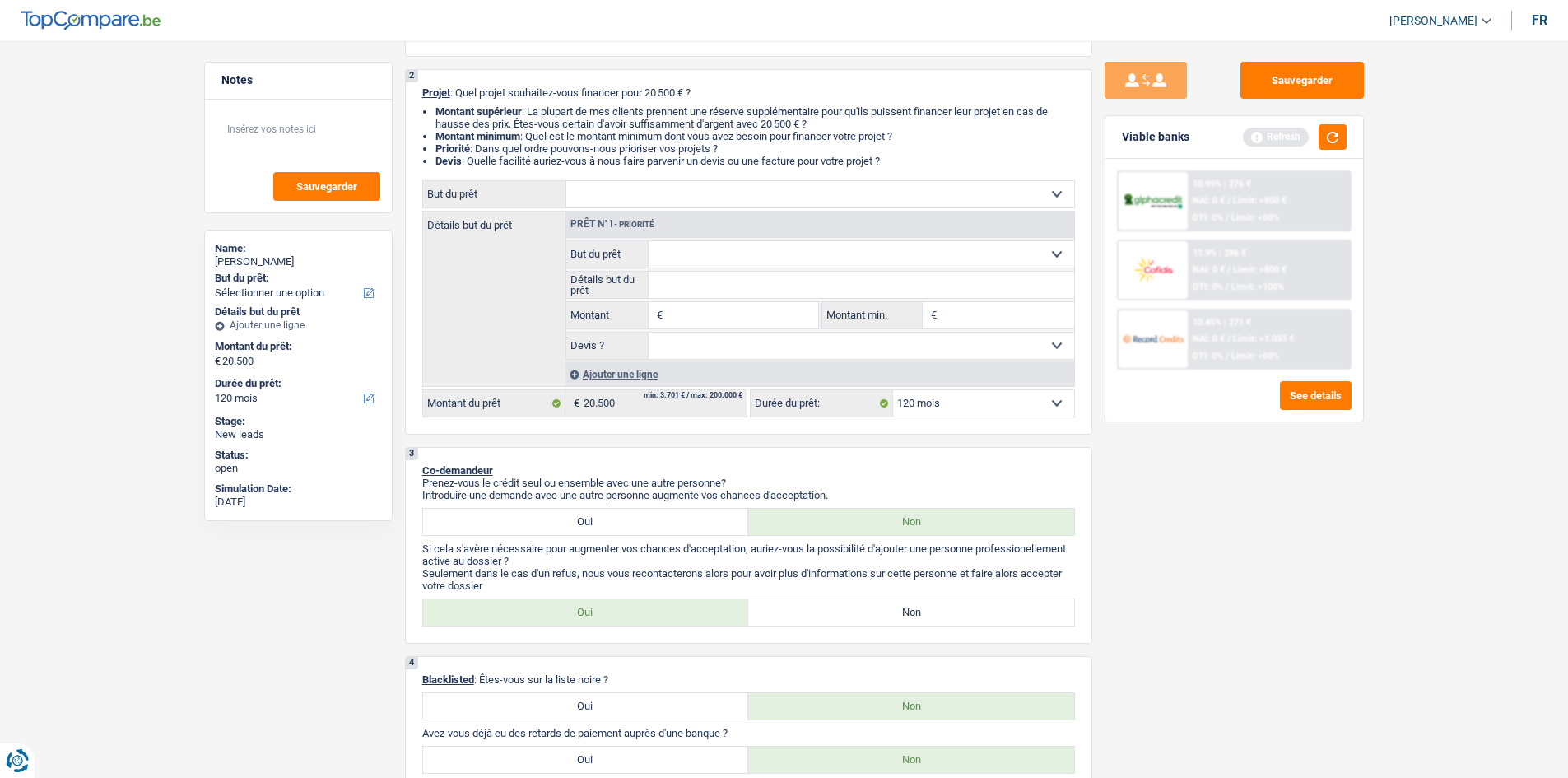 scroll, scrollTop: 165, scrollLeft: 0, axis: vertical 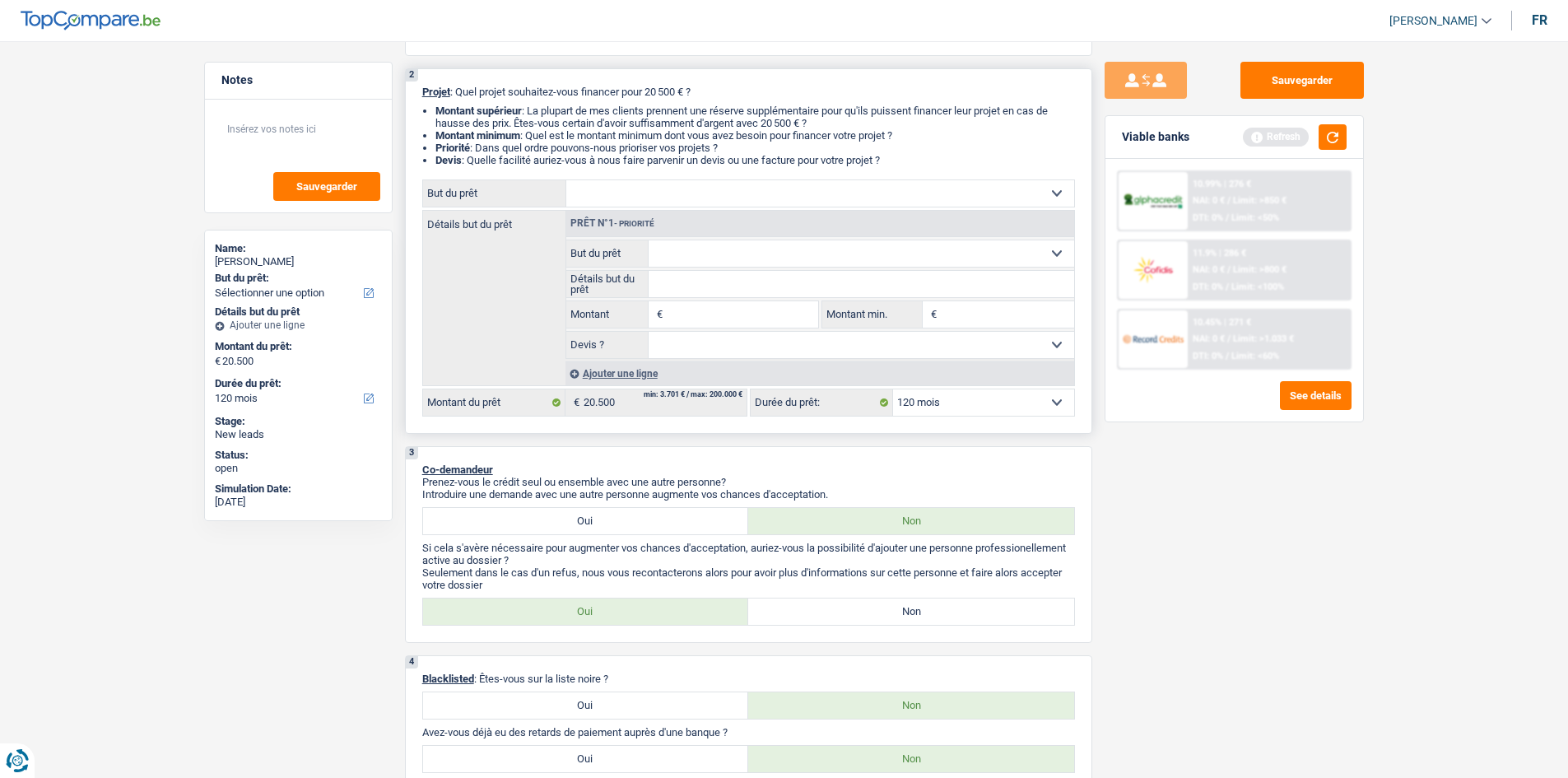 click on "Confort maison: meubles, textile, peinture, électroménager, outillage non-professionnel Hifi, multimédia, gsm, ordinateur Aménagement: frais d'installation, déménagement Evénement familial: naissance, mariage, divorce, communion, décès Frais médicaux Frais d'études Frais permis de conduire Loisirs: voyage, sport, musique Rafraîchissement: petits travaux maison et jardin Frais judiciaires Réparation voiture Prêt rénovation (non disponible pour les non-propriétaires) Prêt énergie (non disponible pour les non-propriétaires) Prêt voiture Taxes, impôts non professionnels Rénovation bien à l'étranger Dettes familiales Assurance Autre
Sélectionner une option" at bounding box center (820, 193) 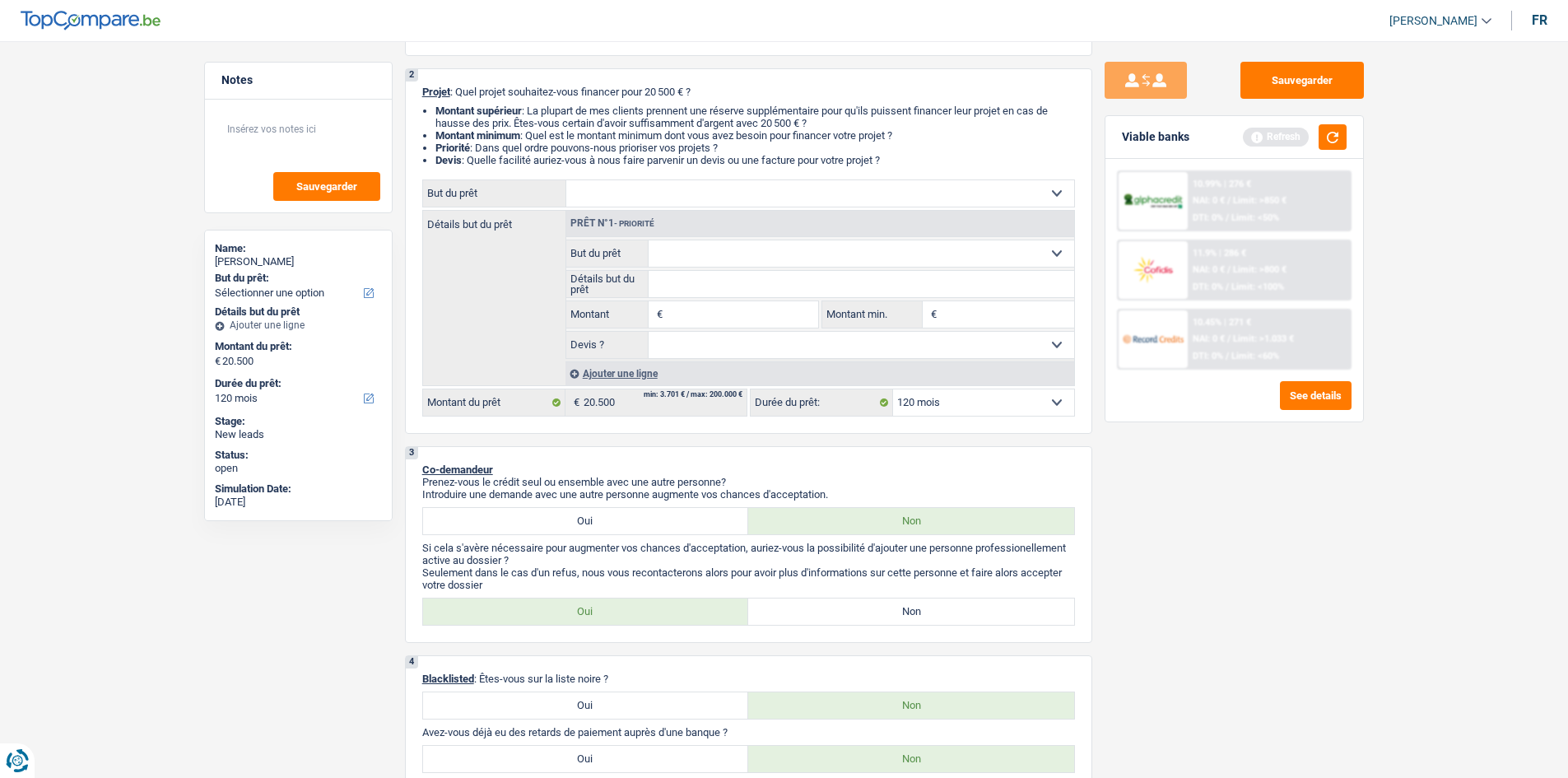 select on "car" 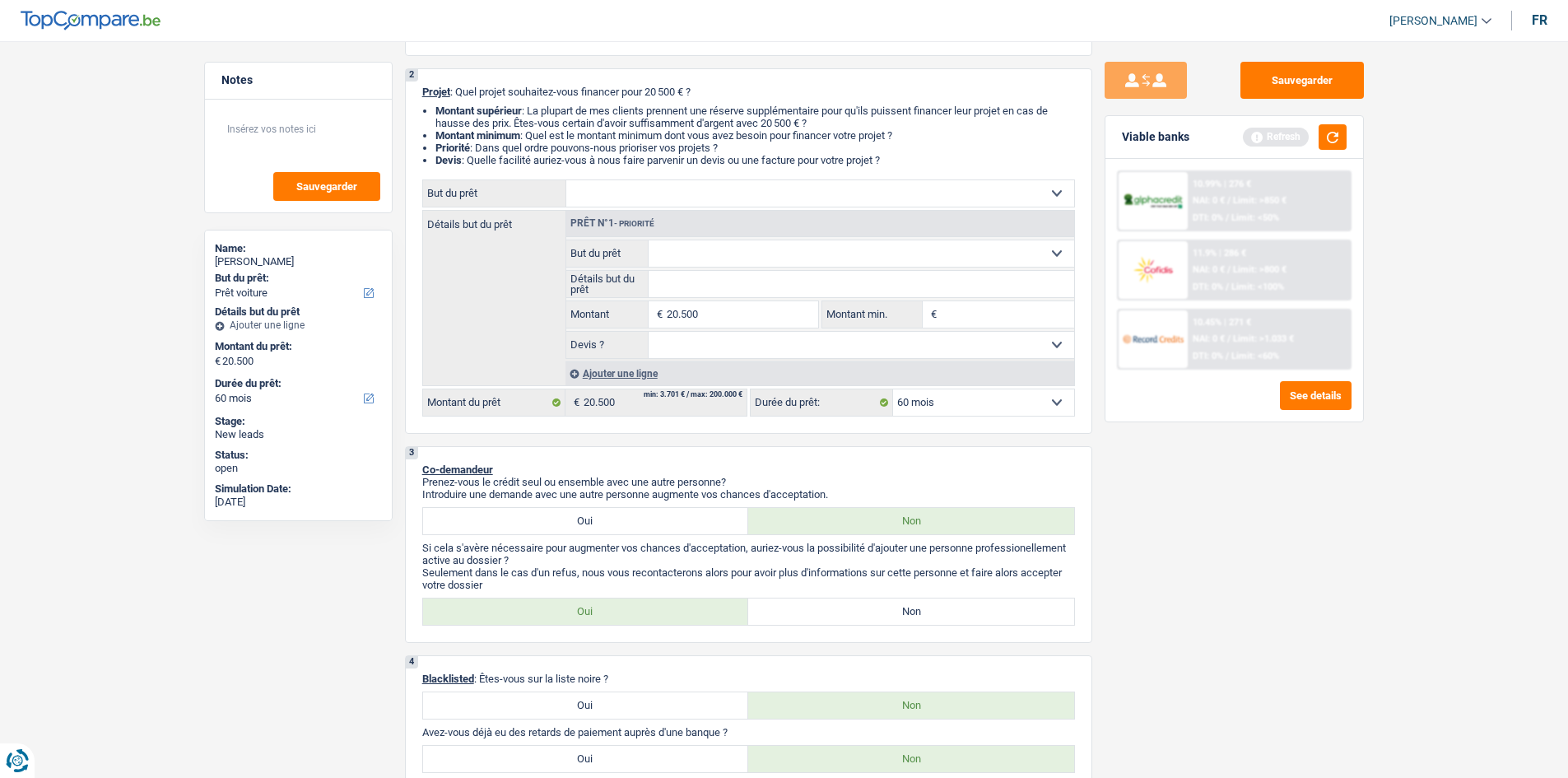 select on "car" 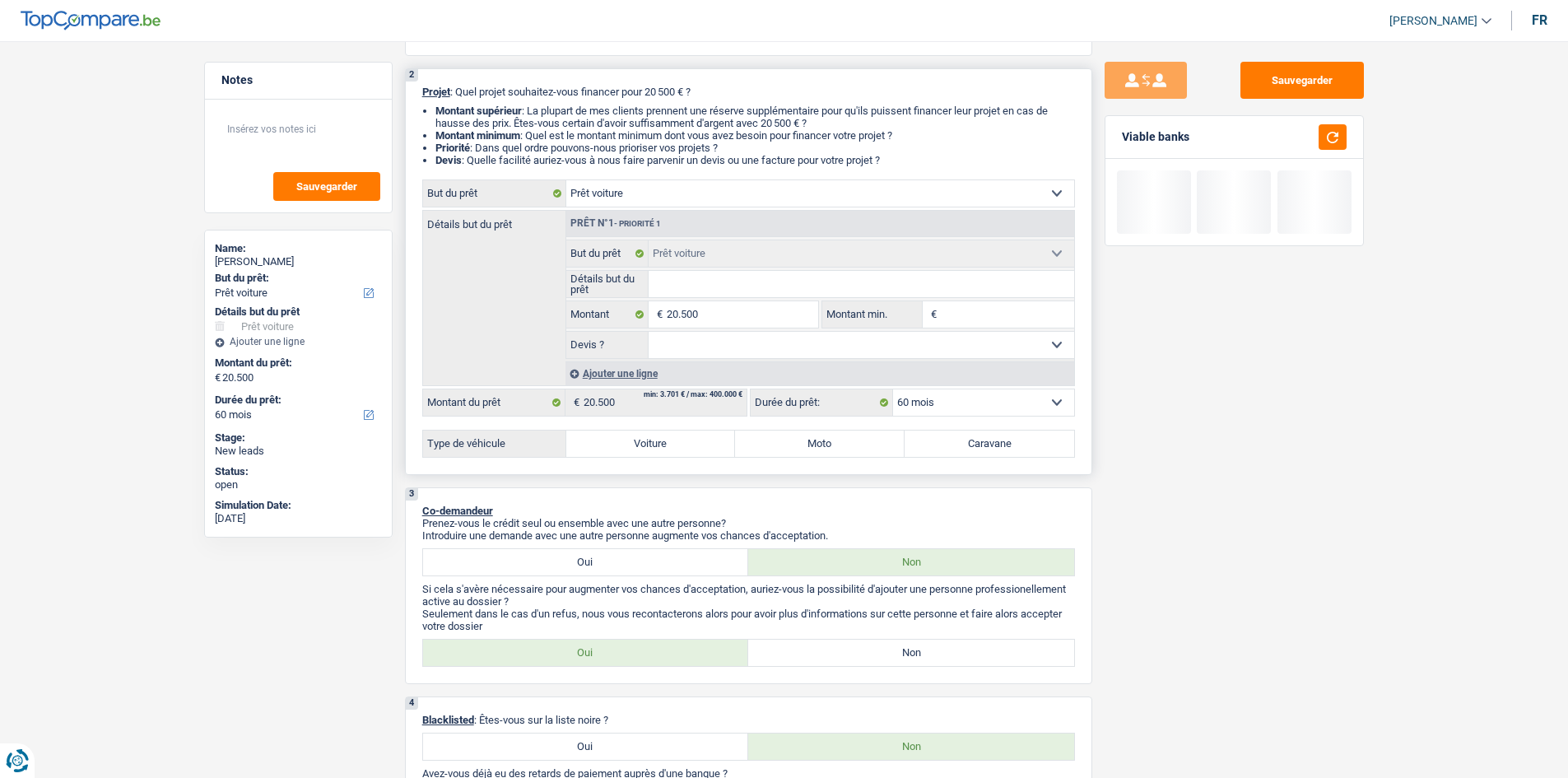 click on "Voiture" at bounding box center [651, 444] 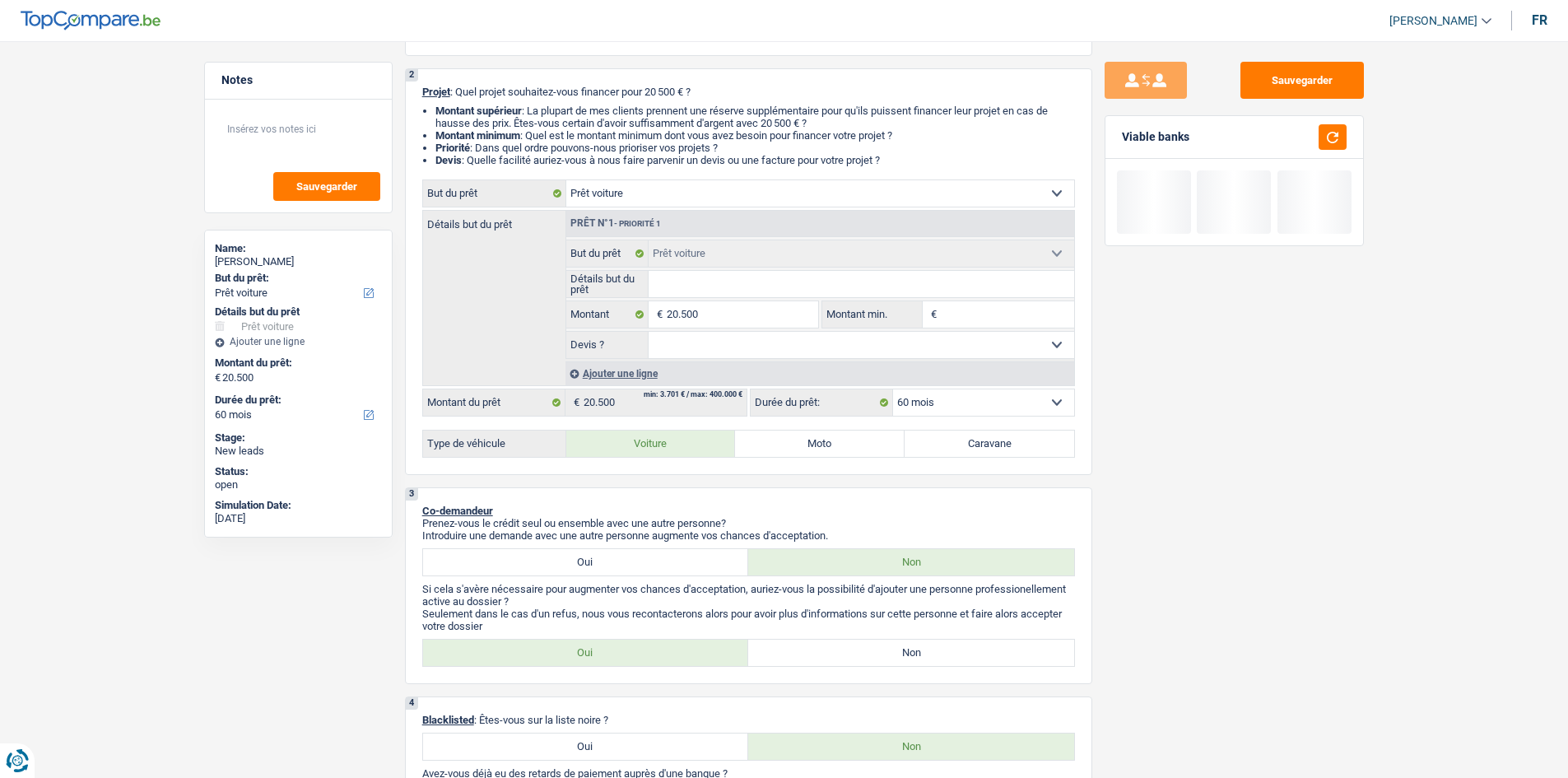 radio on "true" 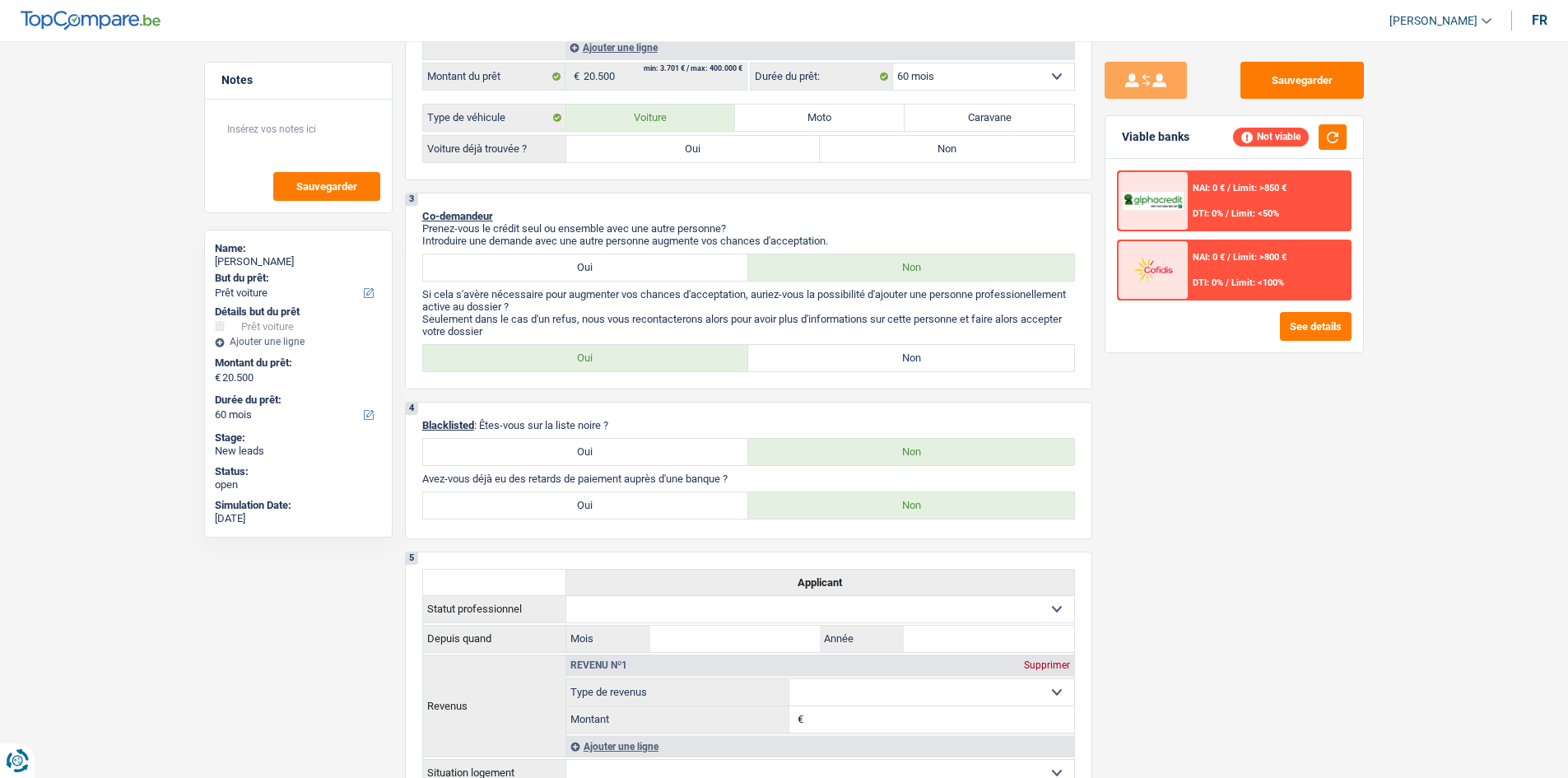scroll, scrollTop: 247, scrollLeft: 0, axis: vertical 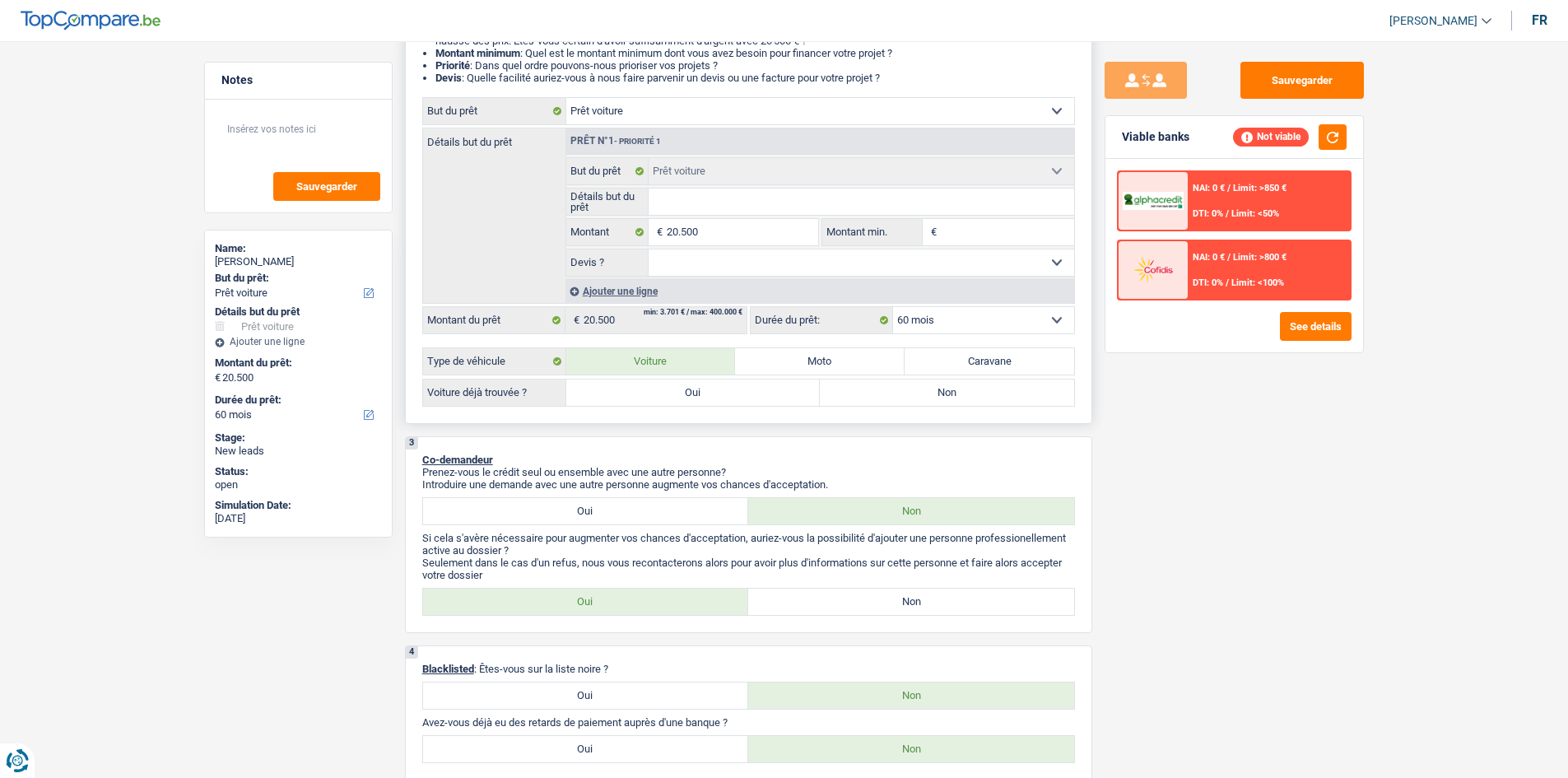 click on "Oui" at bounding box center (693, 393) 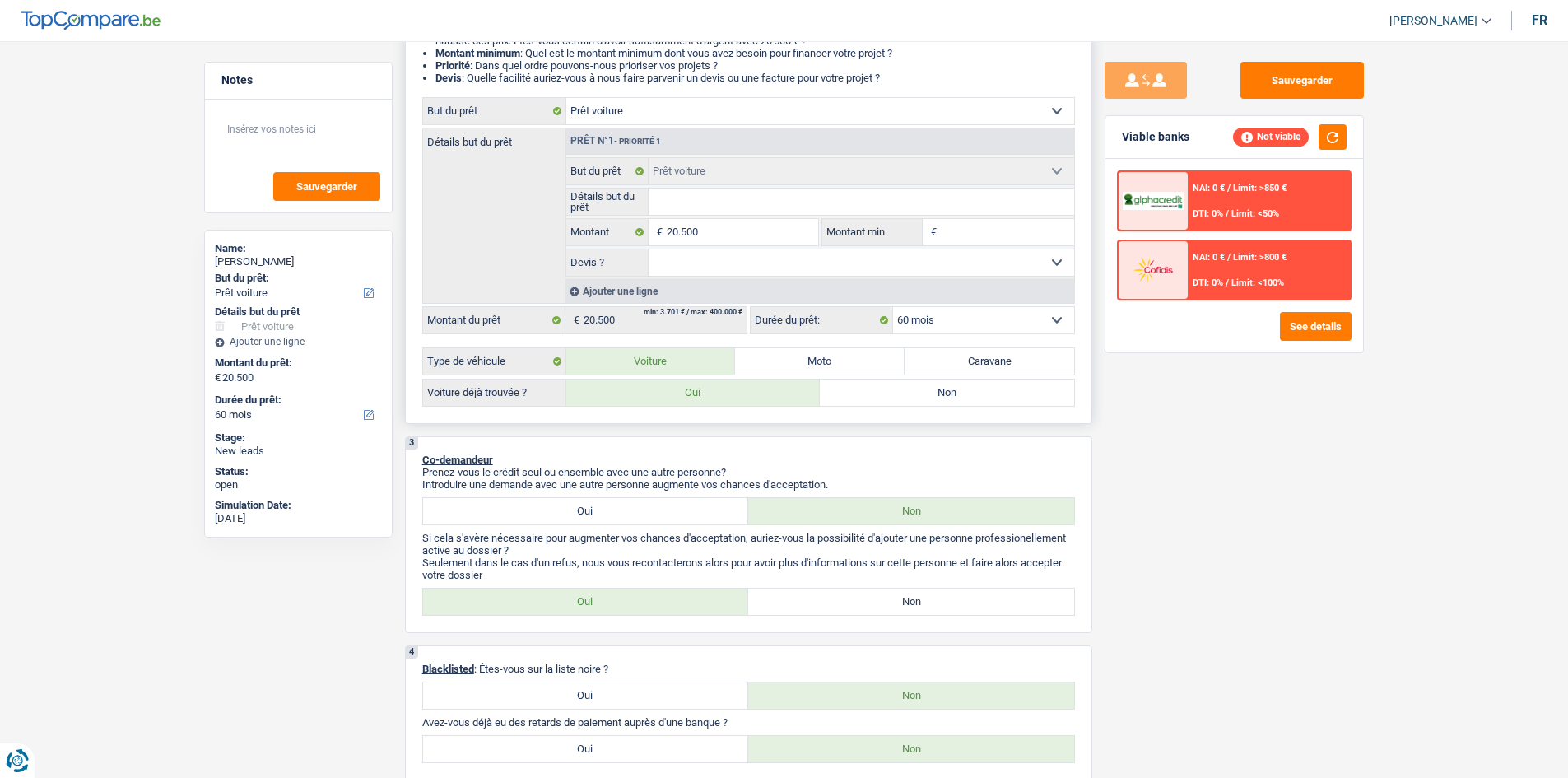 radio on "true" 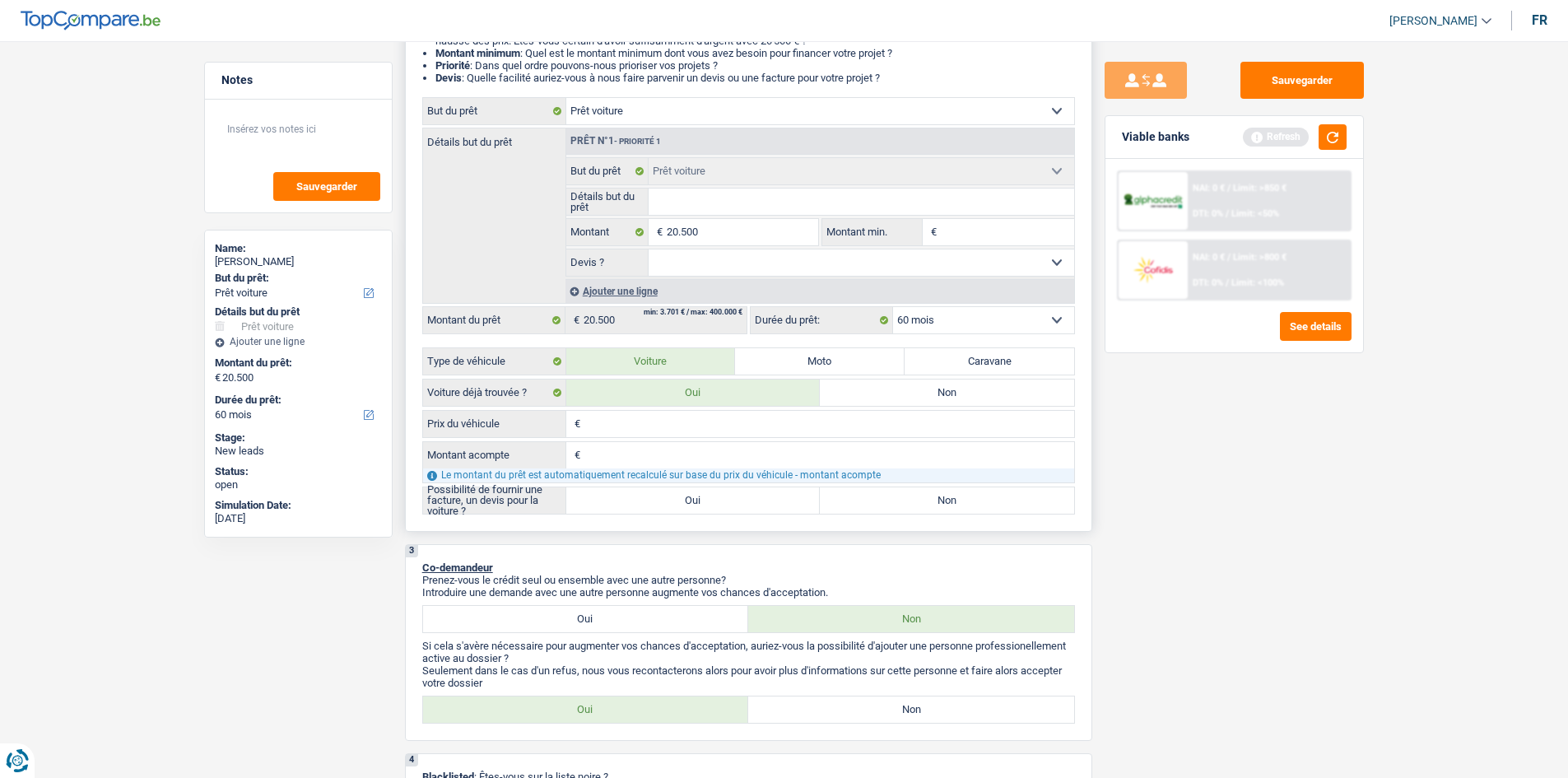 click on "Oui" at bounding box center [693, 501] 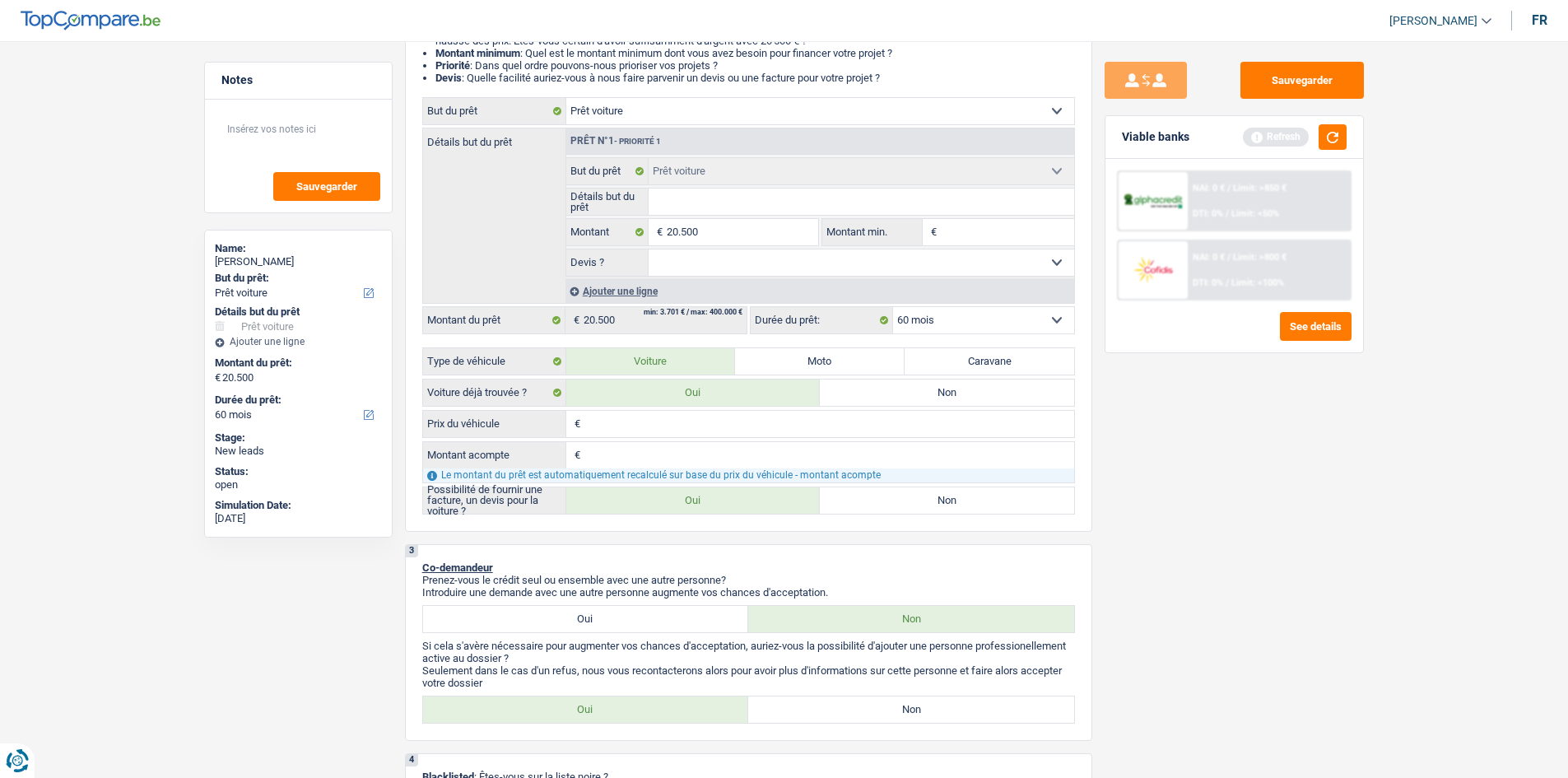 radio on "true" 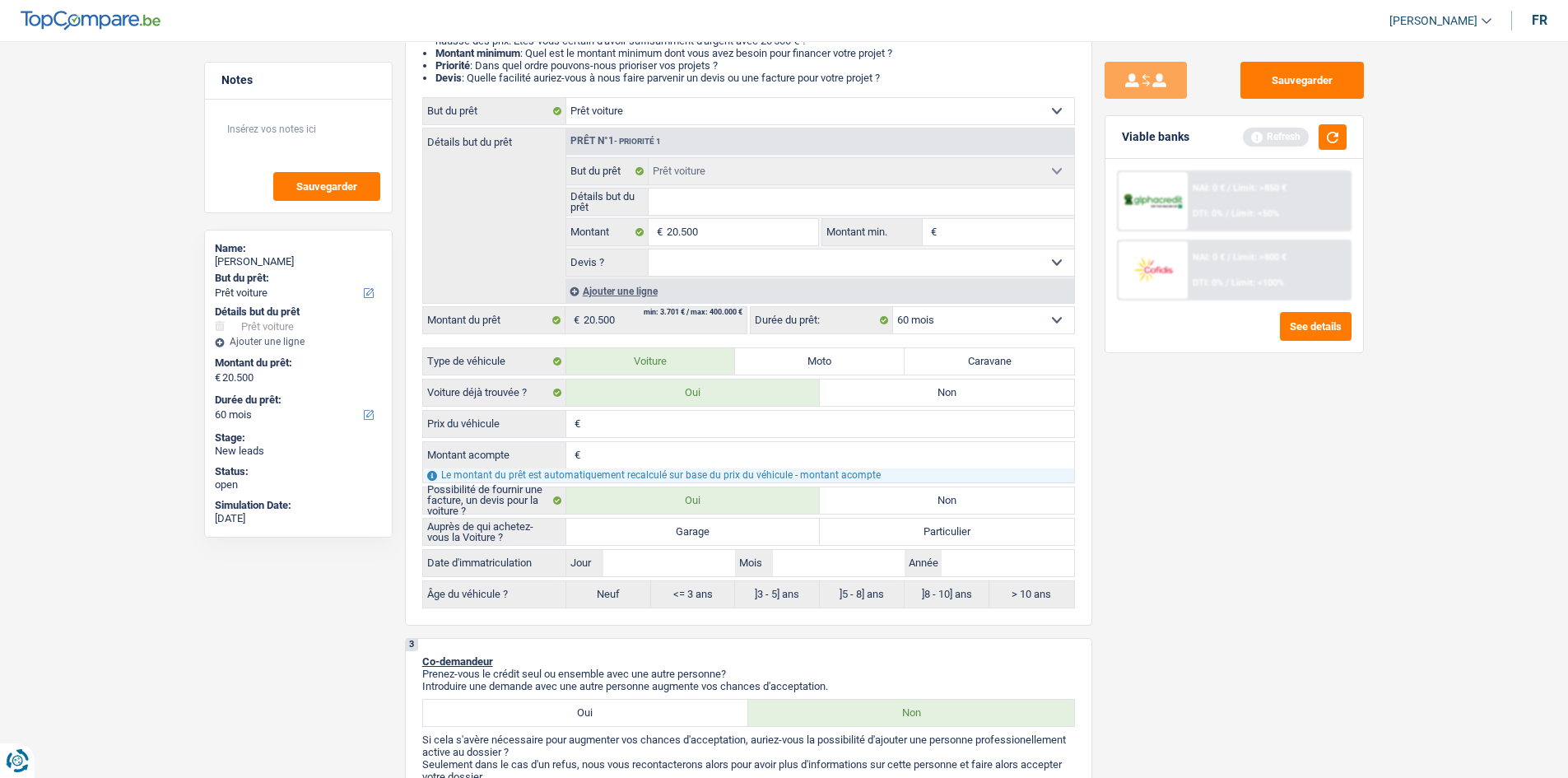 click on "Sauvegarder
Viable banks
Refresh
NAI: 0 €
/
Limit: >850 €
DTI: 0%
/
Limit: <50%
NAI: 0 €
/
Limit: >800 €
DTI: 0%
/
Limit: <100%
See details" at bounding box center (1234, 404) 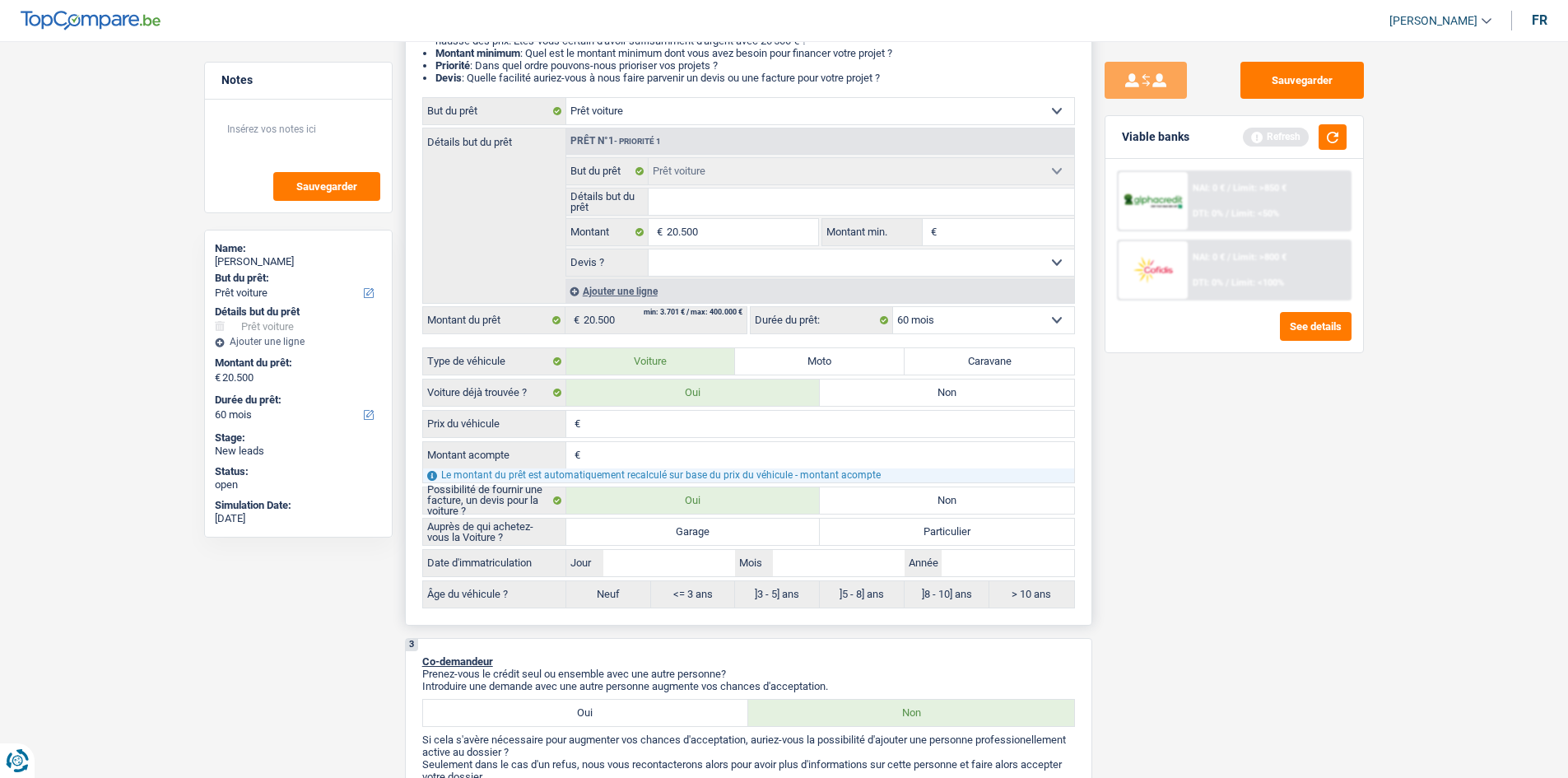 click on "Détails but du prêt" at bounding box center [861, 202] 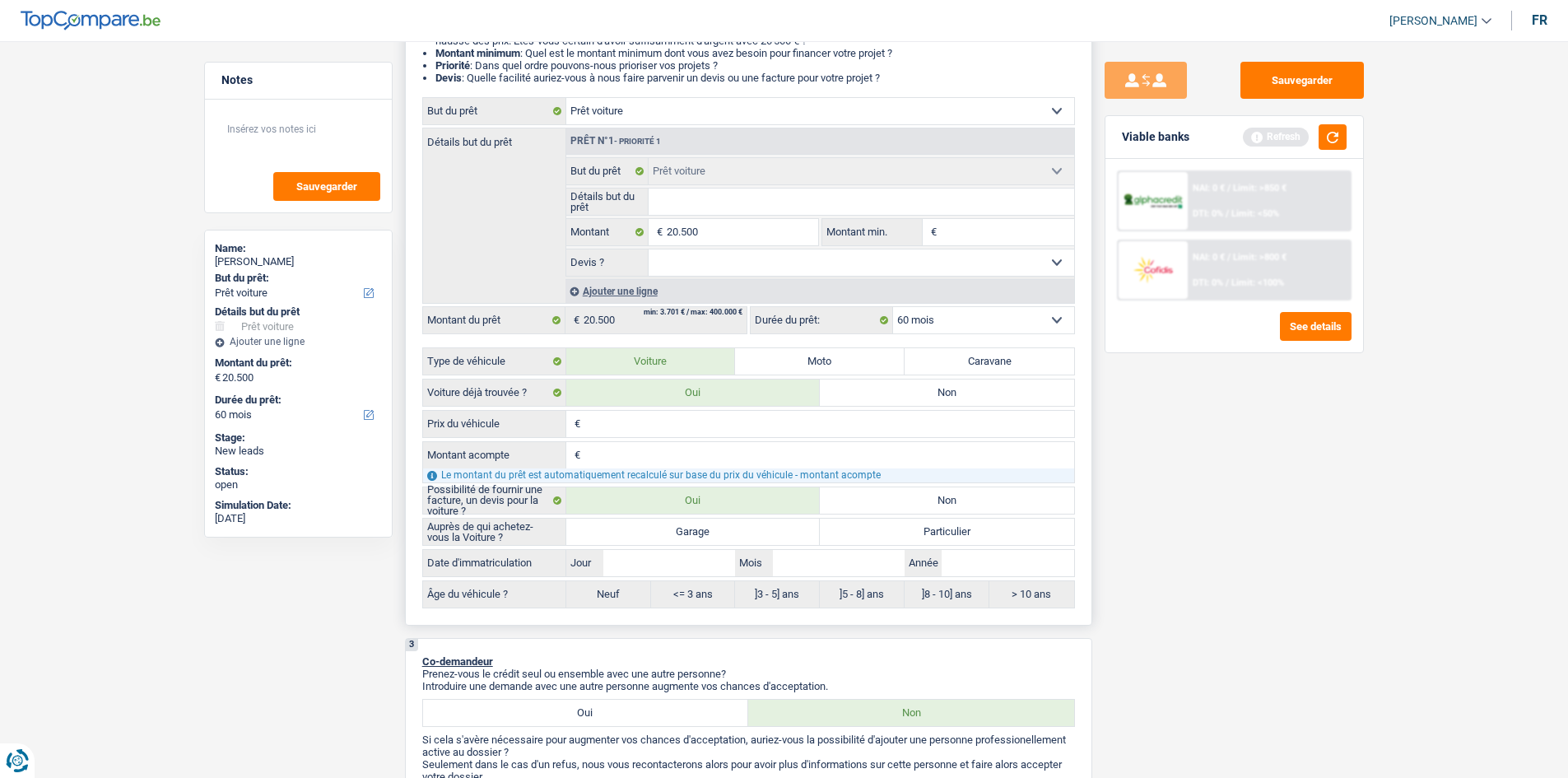 click on "Particulier" at bounding box center [947, 532] 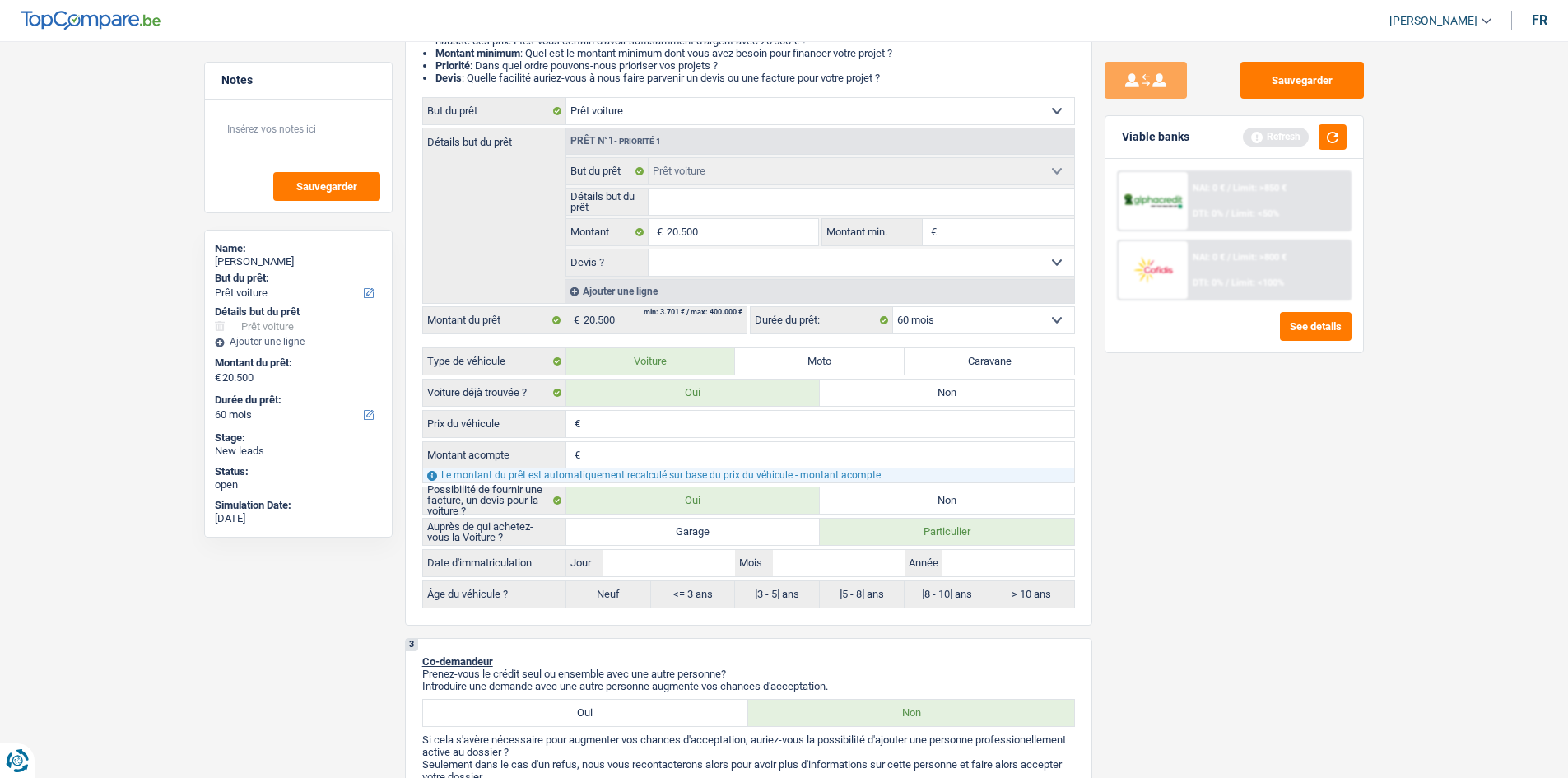radio on "true" 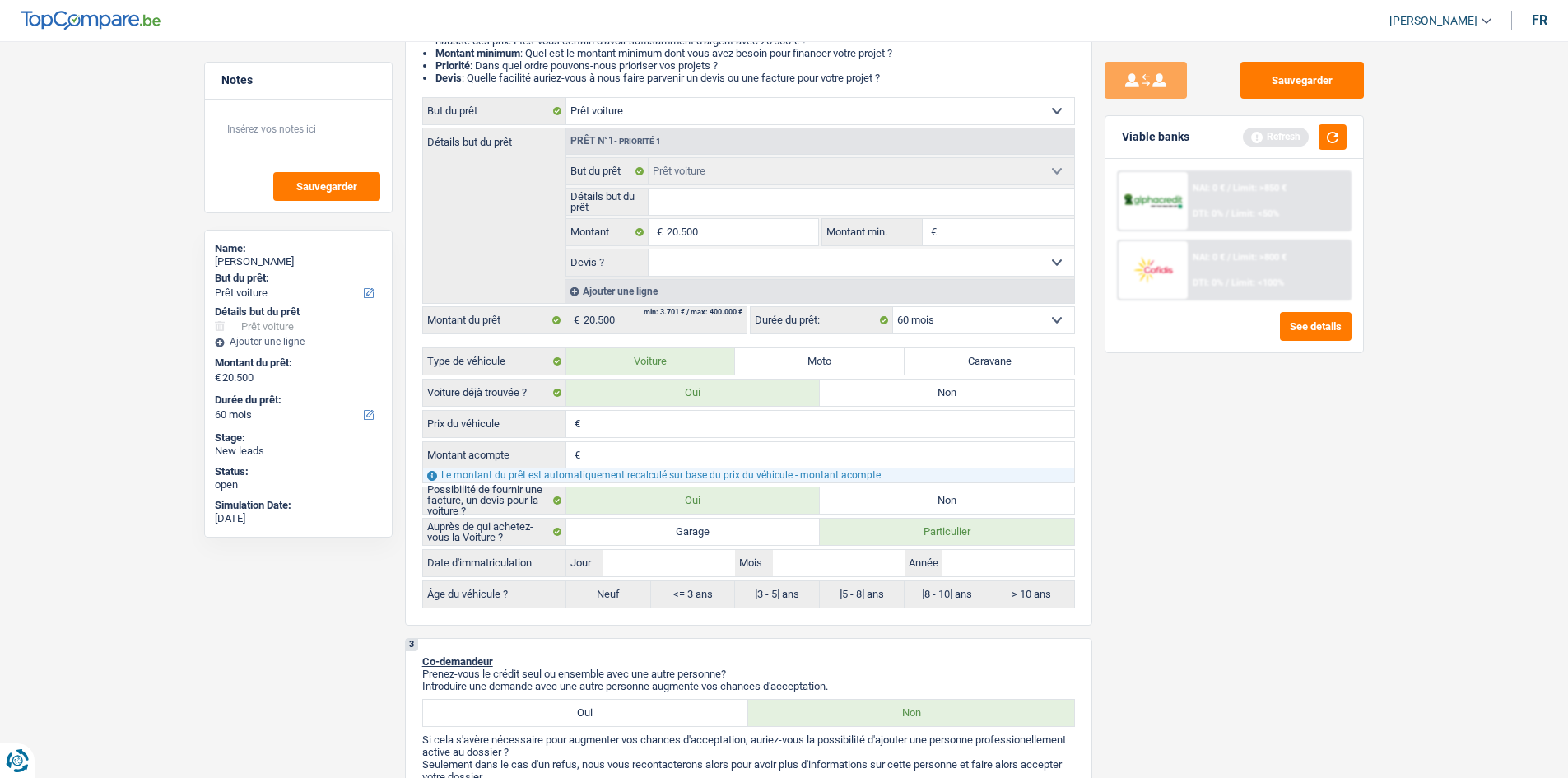 click on "Notes
Sauvegarder
Name:   [PERSON_NAME]   But du prêt: Confort maison: meubles, textile, peinture, électroménager, outillage non-professionnel Hifi, multimédia, gsm, ordinateur Aménagement: frais d'installation, déménagement Evénement familial: naissance, mariage, divorce, communion, décès Frais médicaux Frais d'études Frais permis de conduire Loisirs: voyage, sport, musique Rafraîchissement: petits travaux maison et jardin Frais judiciaires Réparation voiture Prêt rénovation (non disponible pour les non-propriétaires) Prêt énergie (non disponible pour les non-propriétaires) Prêt voiture Taxes, impôts non professionnels Rénovation bien à l'étranger Dettes familiales Assurance Autre
Sélectionner une option
Détails but du prêt
Confort maison: meubles, textile, peinture, électroménager, outillage non-professionnel Hifi, multimédia, gsm, ordinateur" at bounding box center [784, 1131] 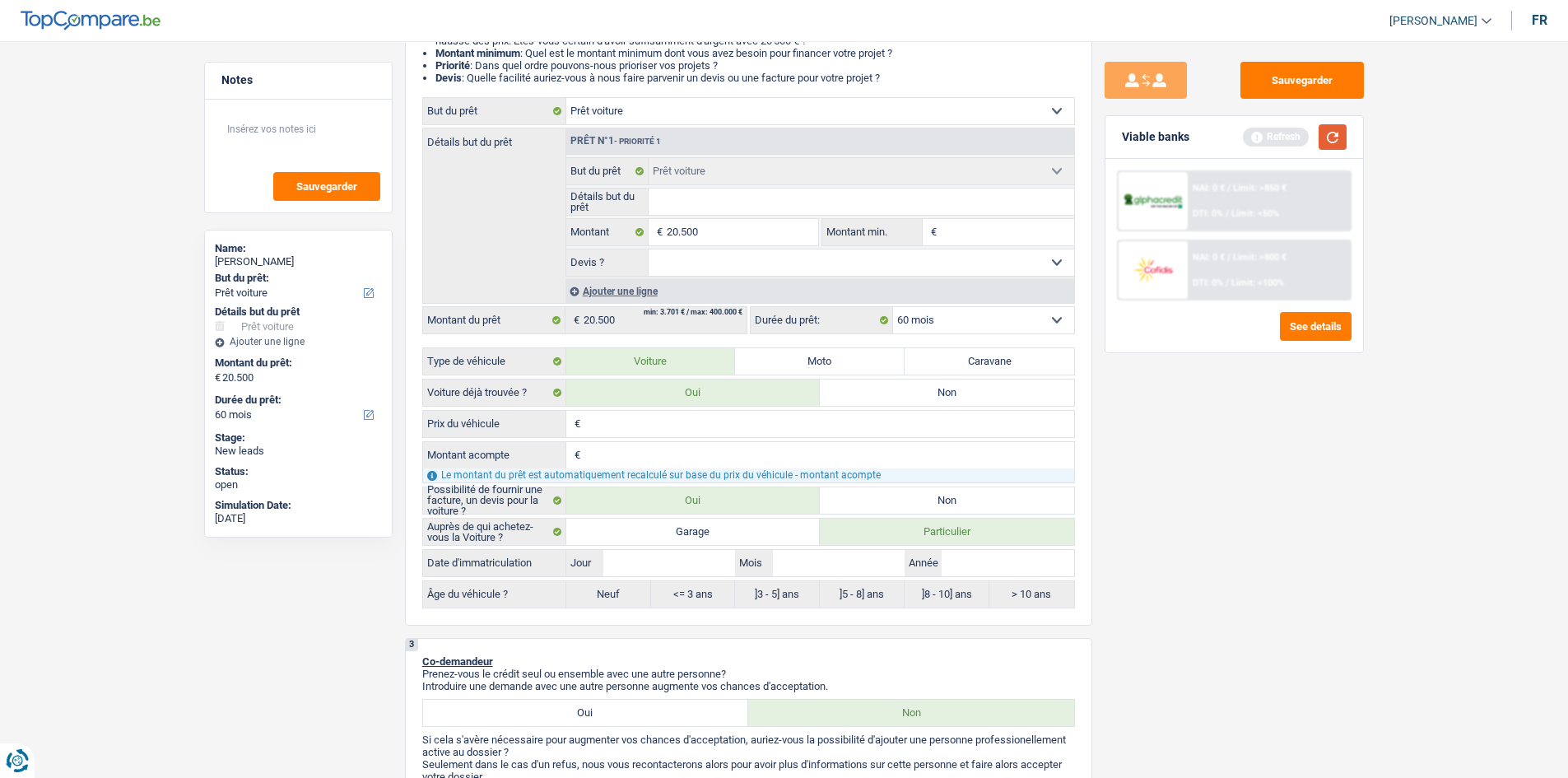 click at bounding box center [1333, 137] 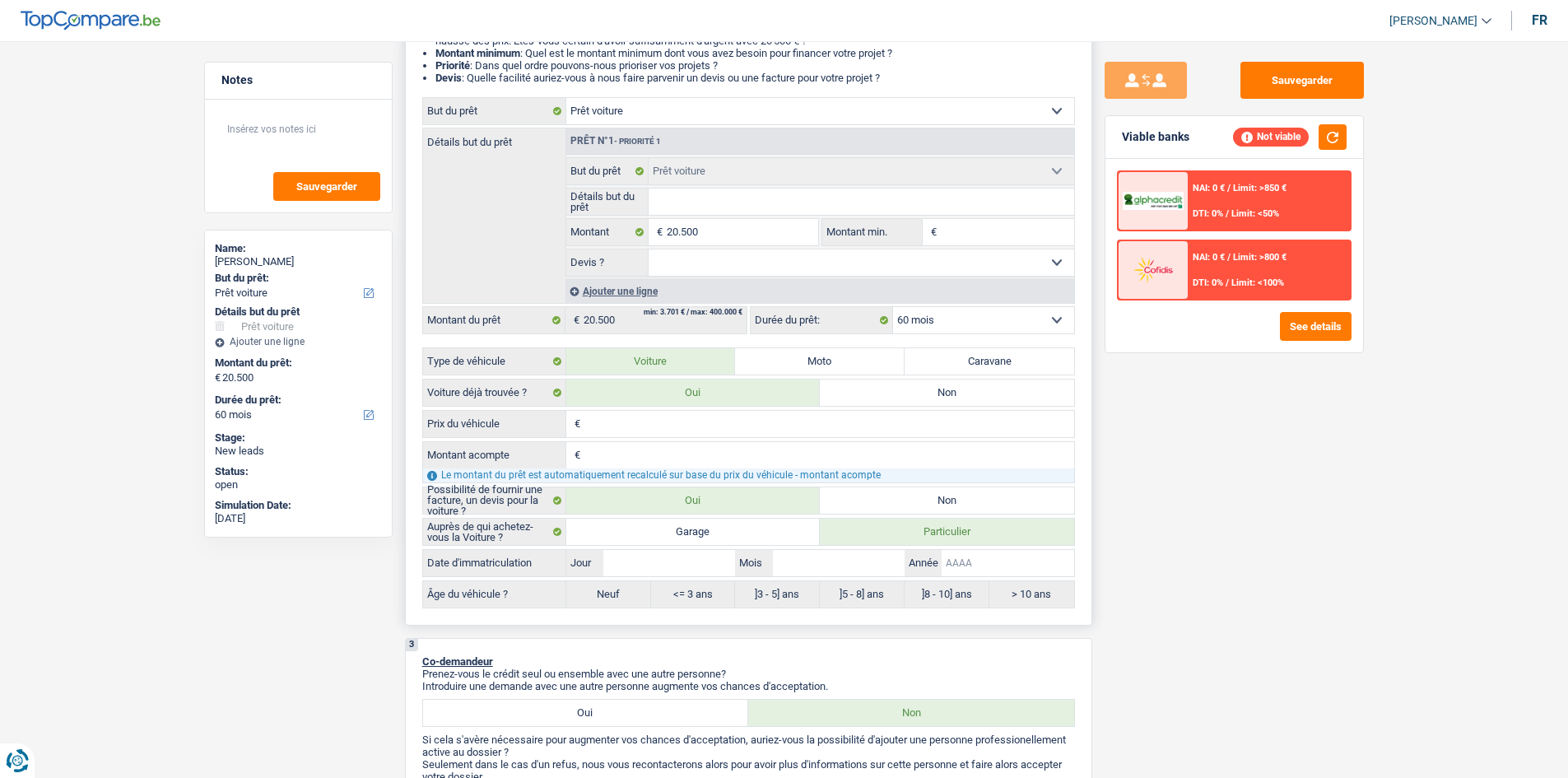 click on "Année" at bounding box center (1007, 563) 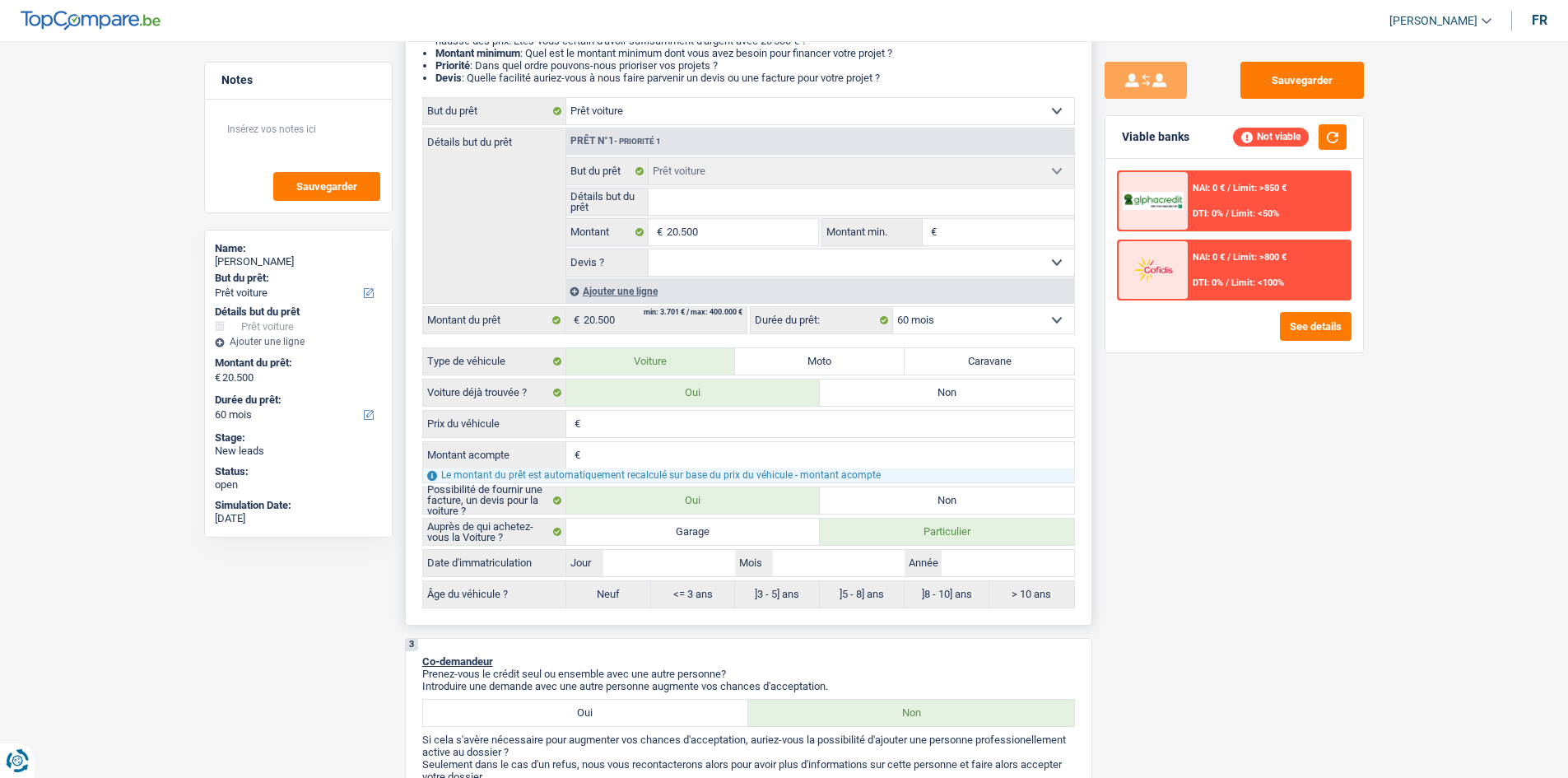 drag, startPoint x: 722, startPoint y: 207, endPoint x: 996, endPoint y: 379, distance: 323.512 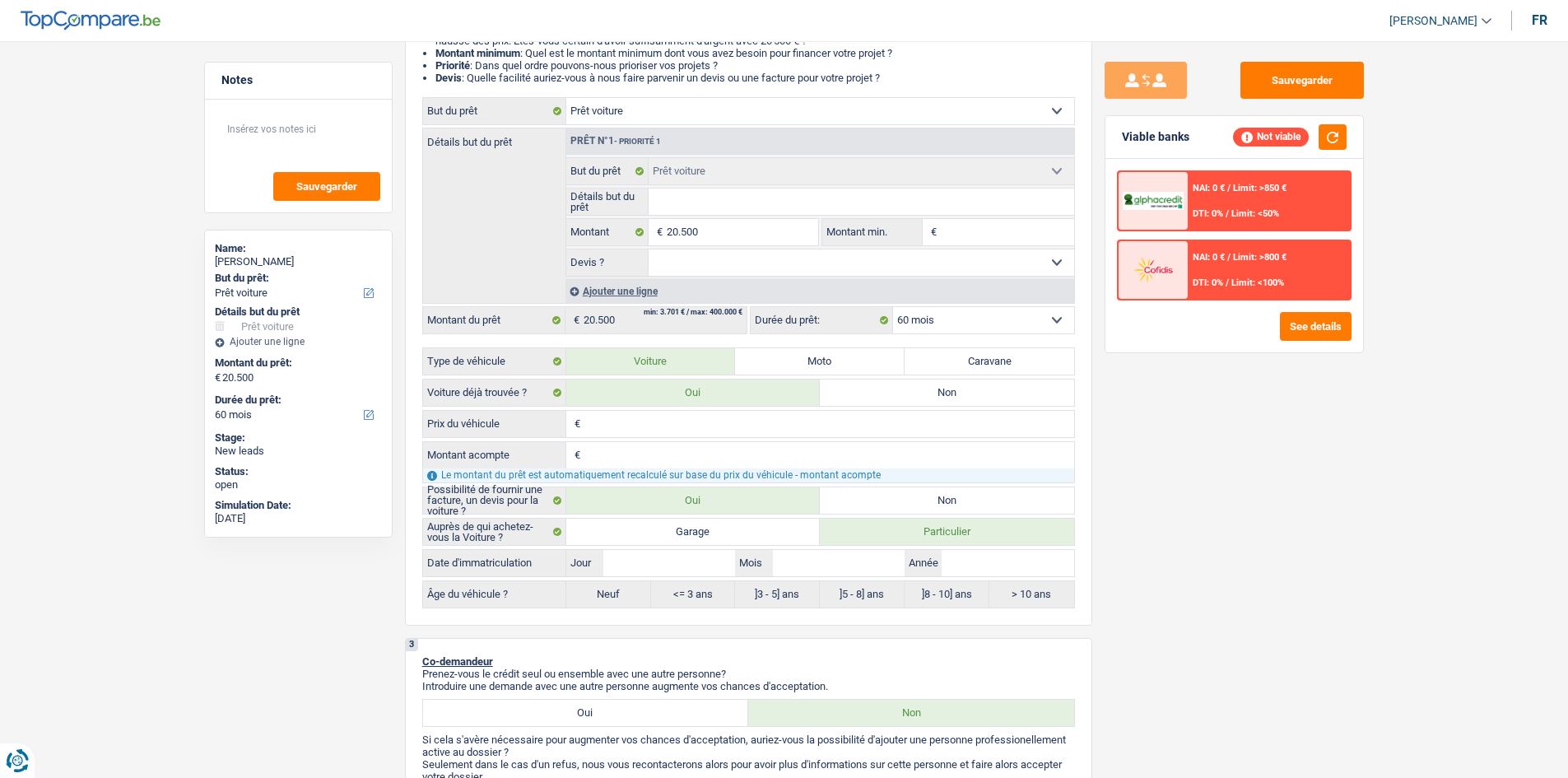 type on "g" 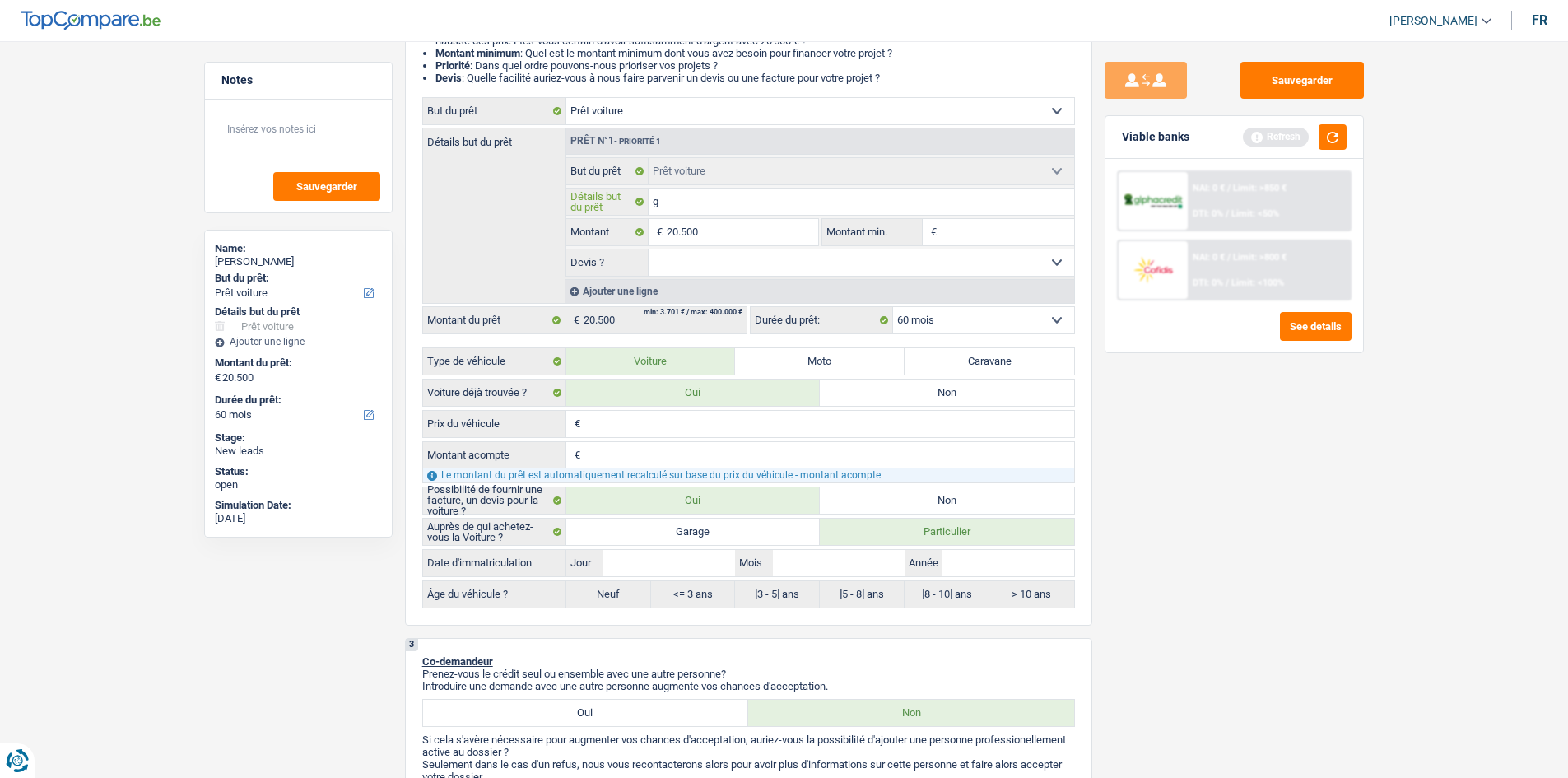 type on "go" 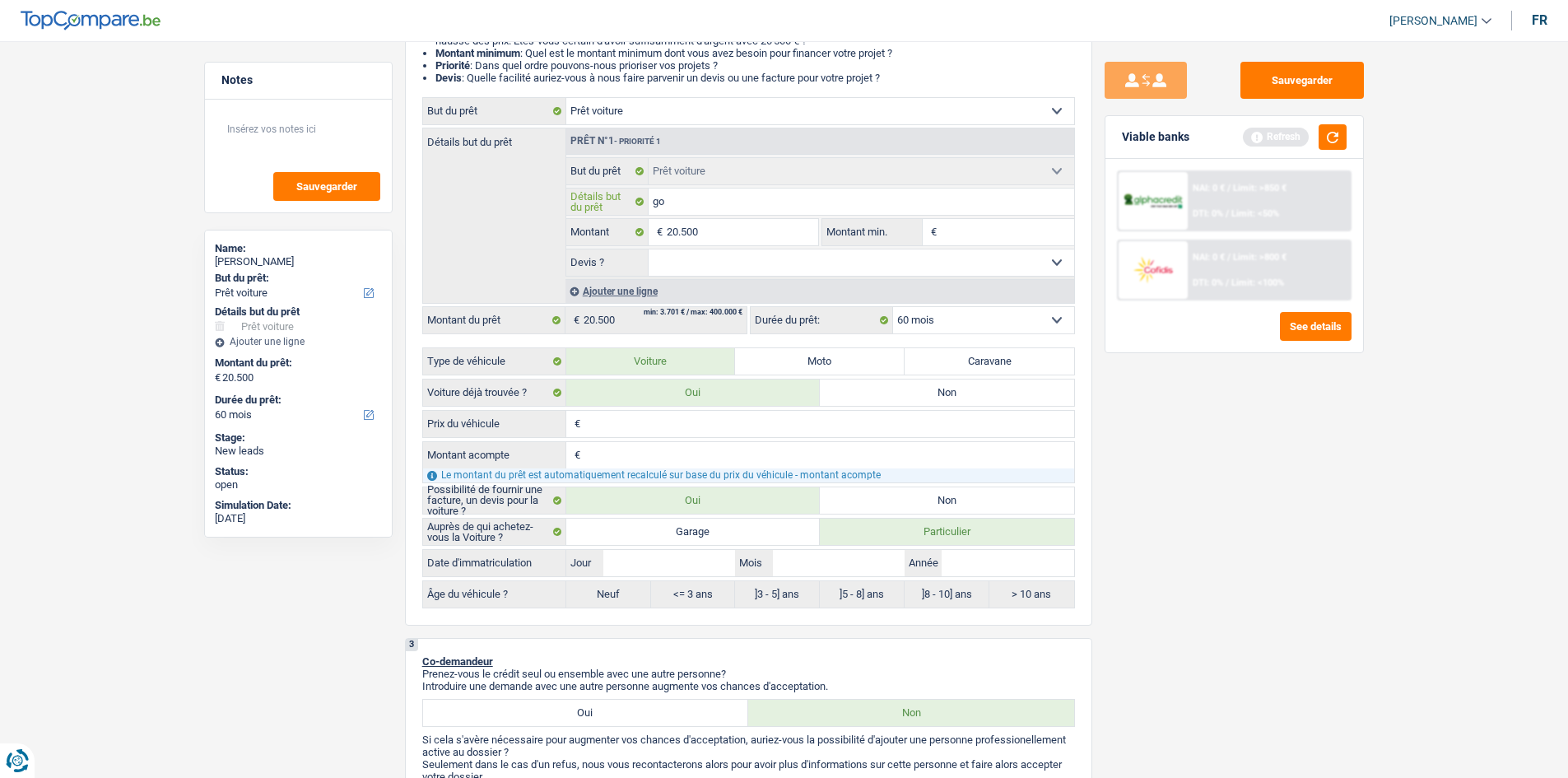 type on "gol" 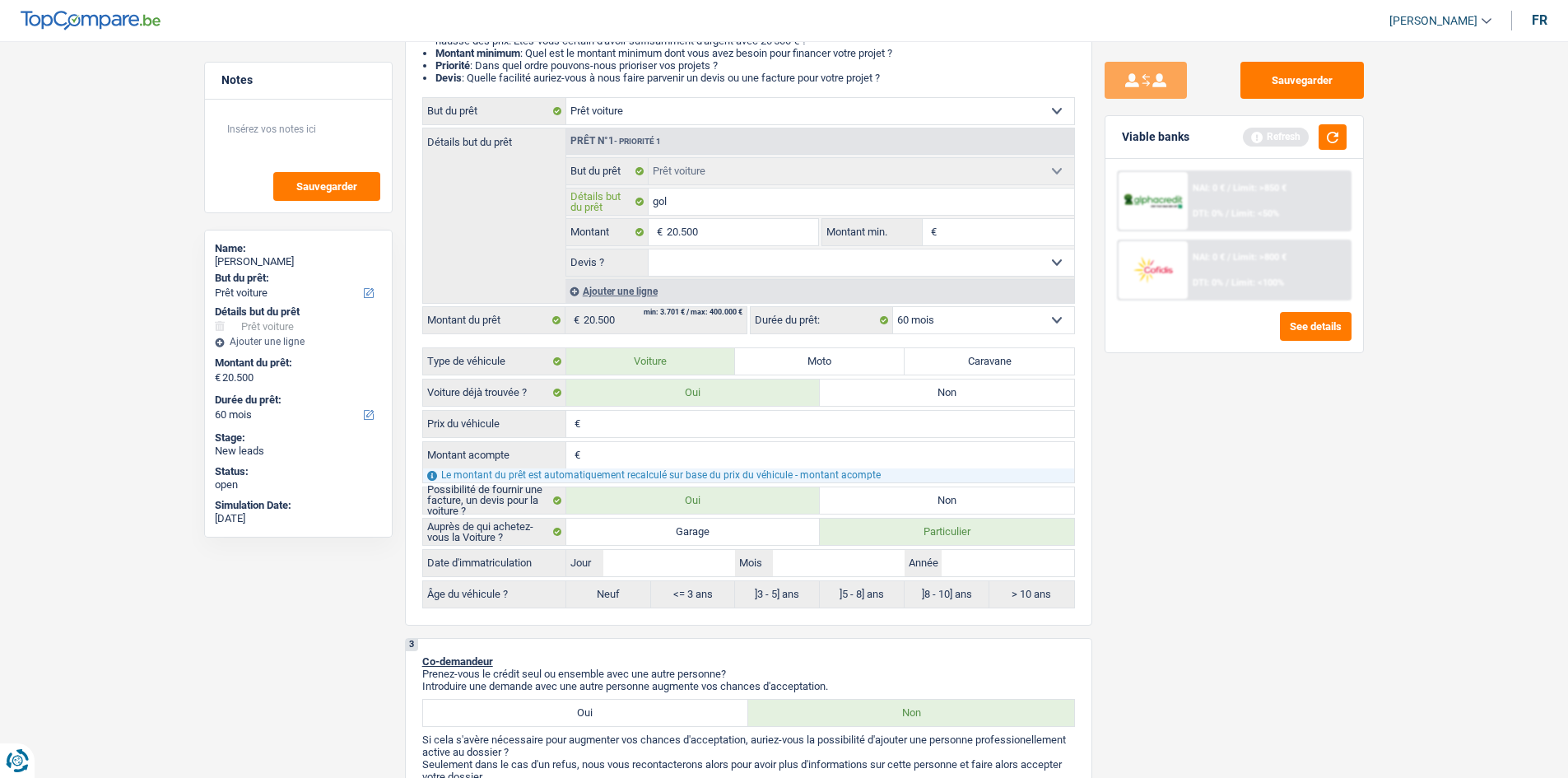 type on "golf" 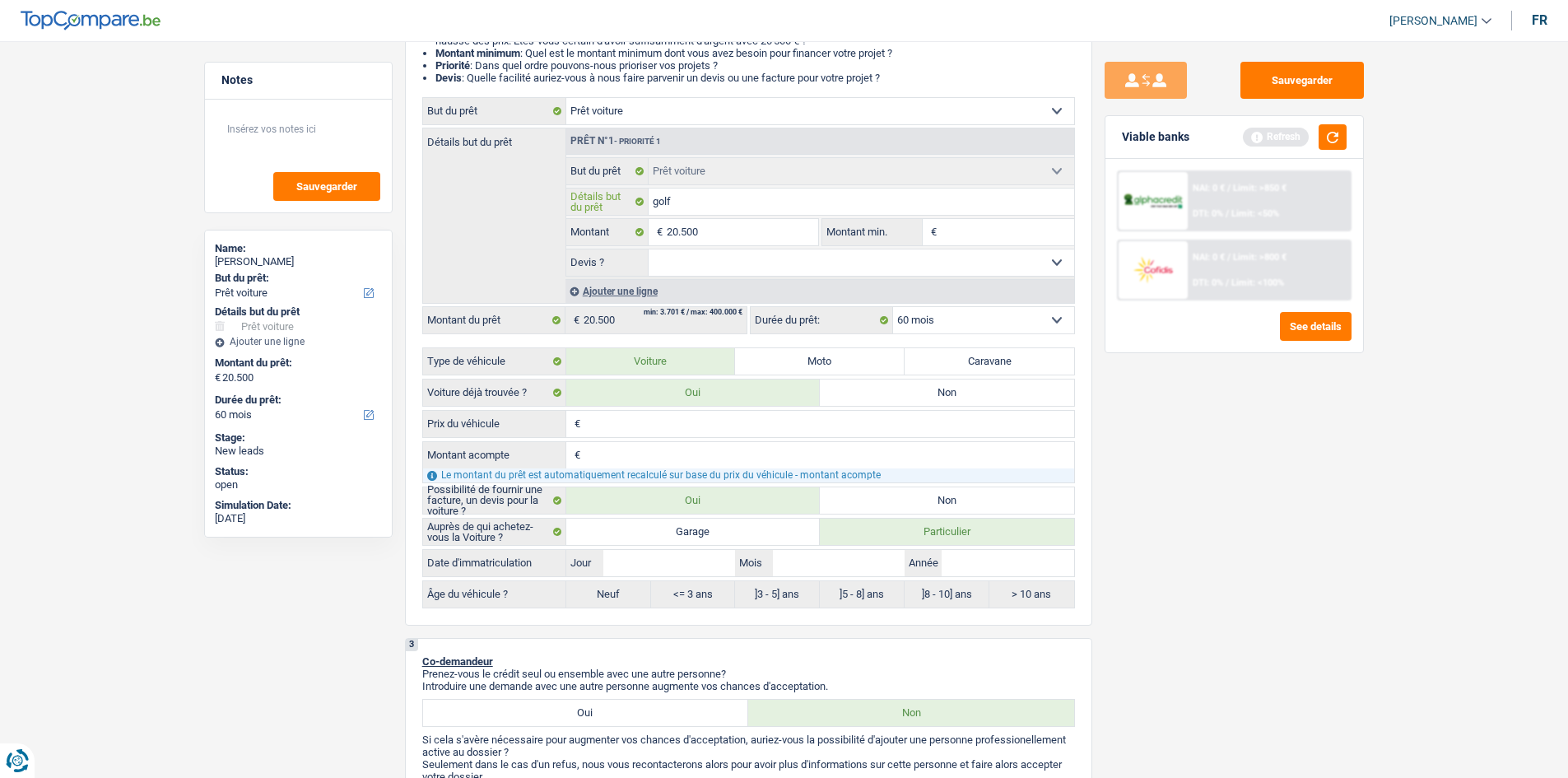 type on "golf" 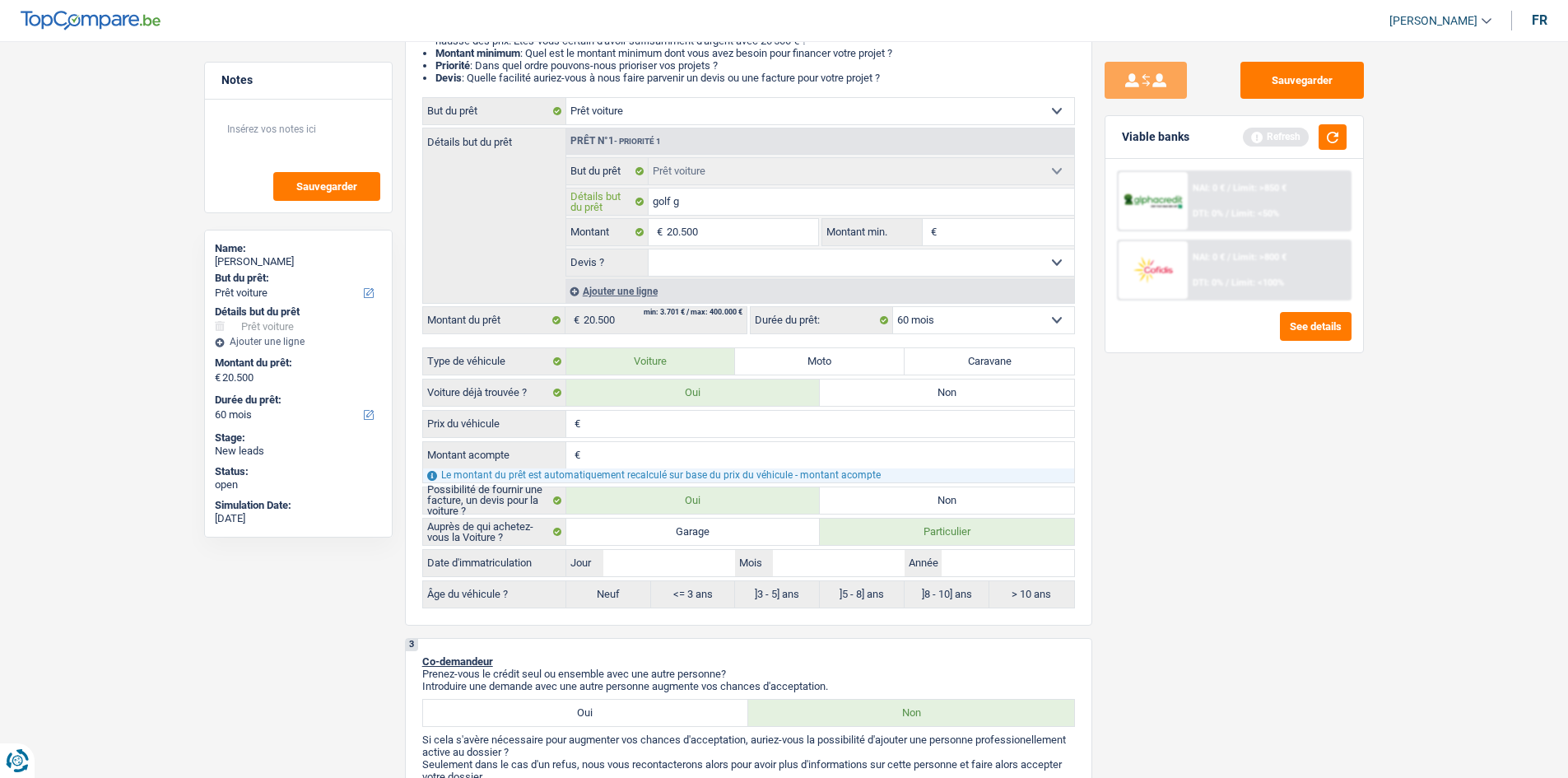 type on "golf gt" 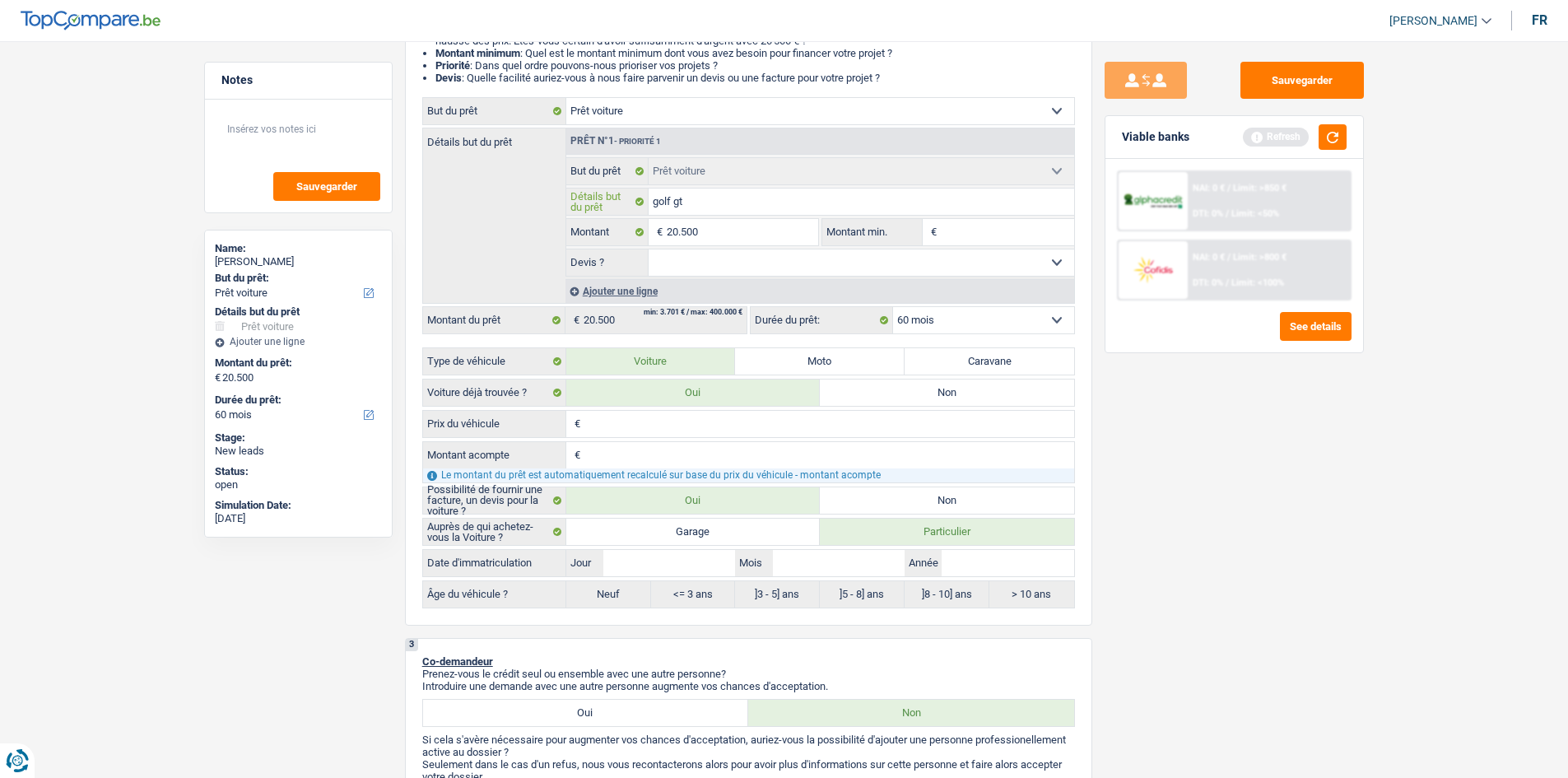 type on "golf gti" 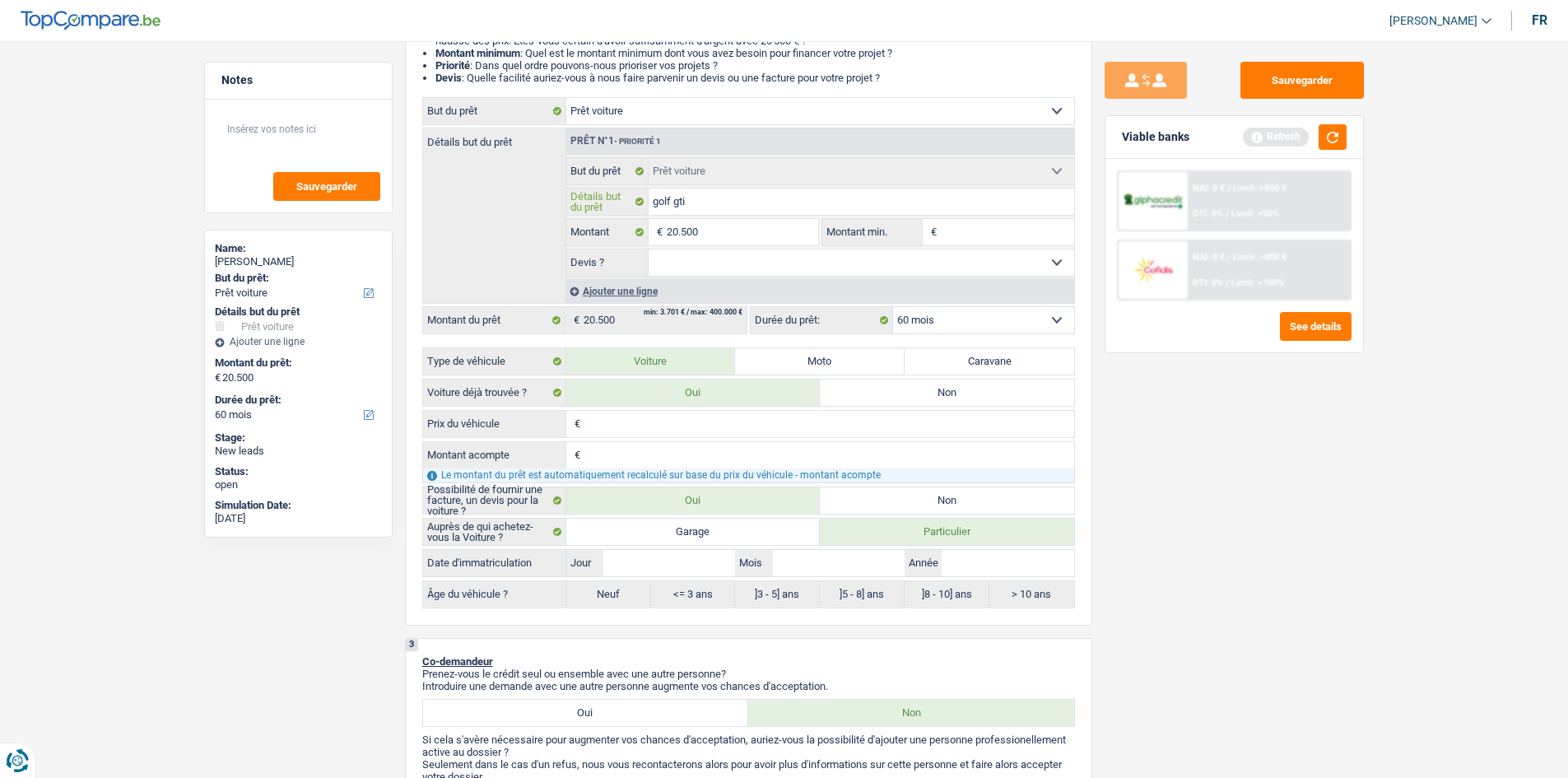 type on "golf gti" 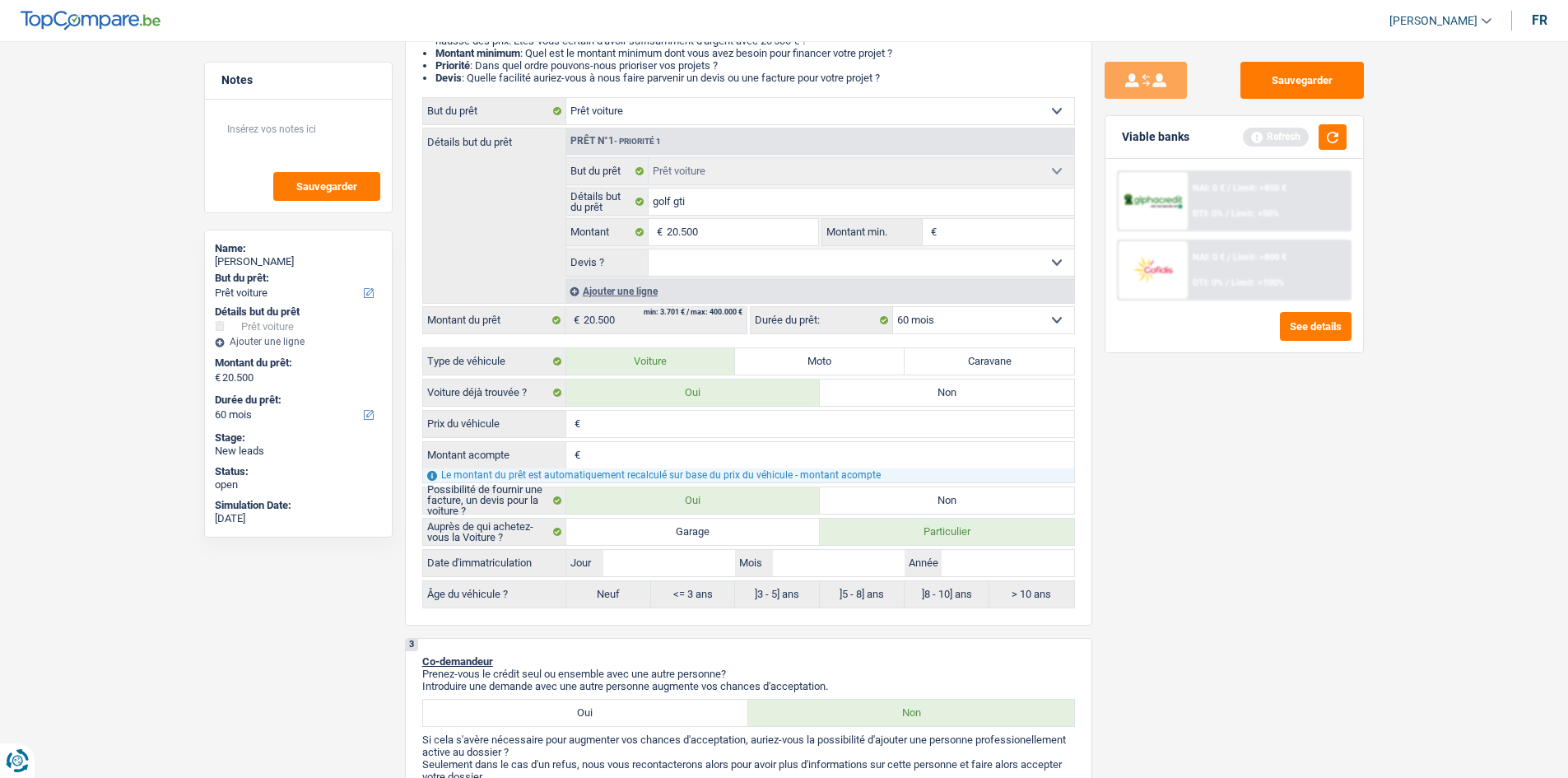 click on "Sauvegarder
Viable banks
Refresh
NAI: 0 €
/
Limit: >850 €
DTI: 0%
/
Limit: <50%
NAI: 0 €
/
Limit: >800 €
DTI: 0%
/
Limit: <100%
See details" at bounding box center (1234, 404) 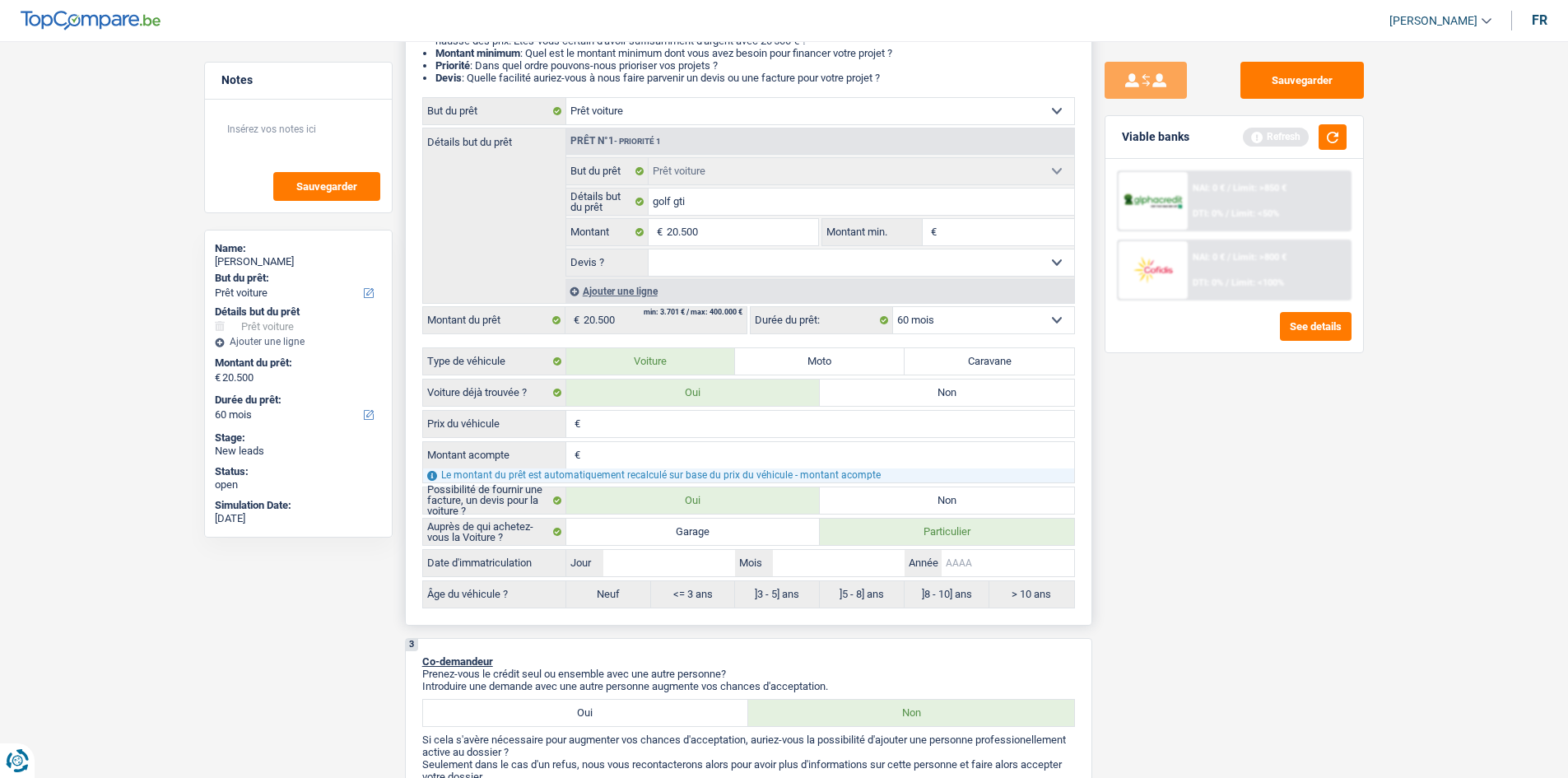 drag, startPoint x: 962, startPoint y: 561, endPoint x: 984, endPoint y: 567, distance: 22.803509 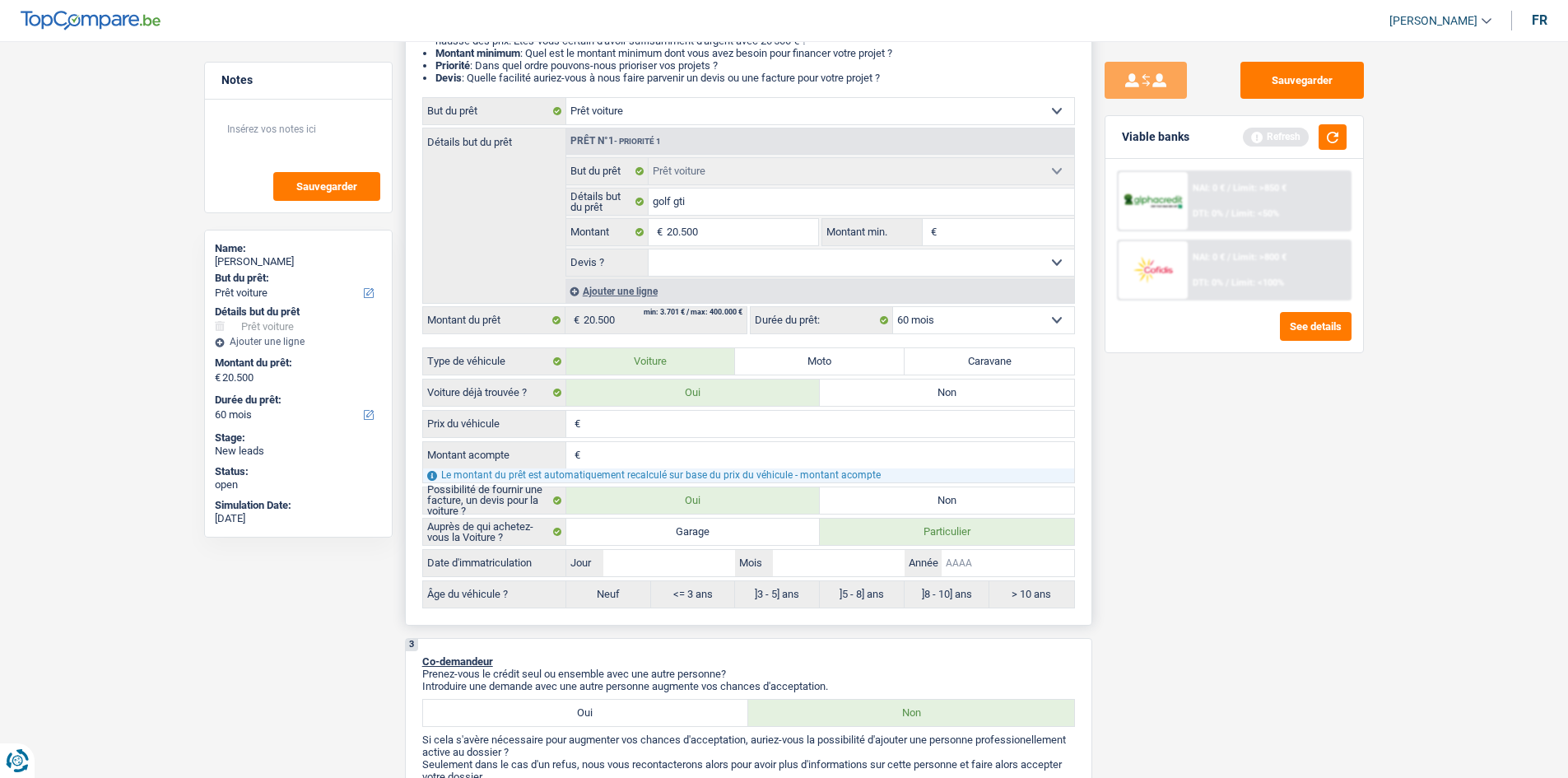 click on "Année" at bounding box center [1007, 563] 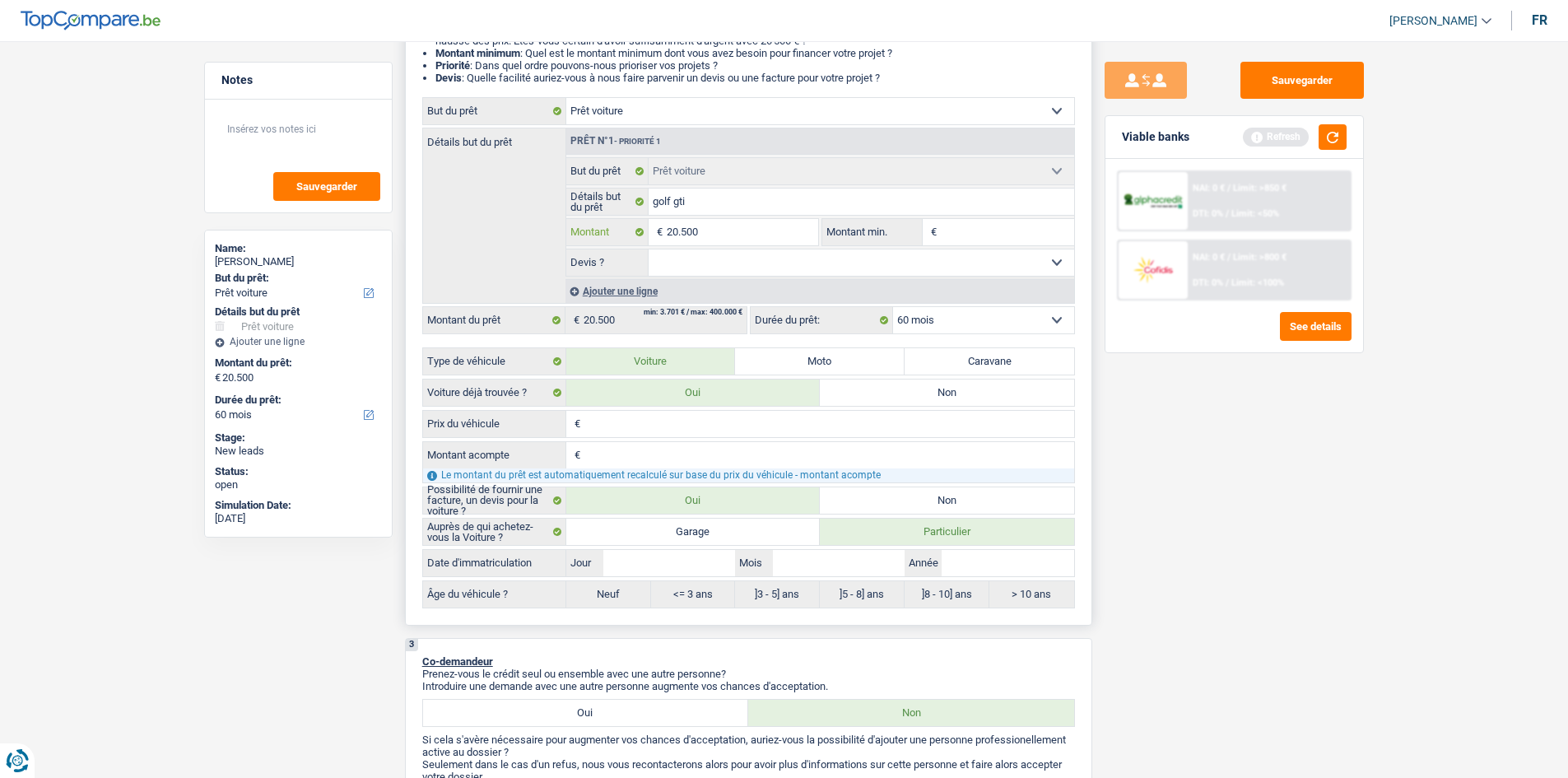 click on "20.500" at bounding box center [742, 232] 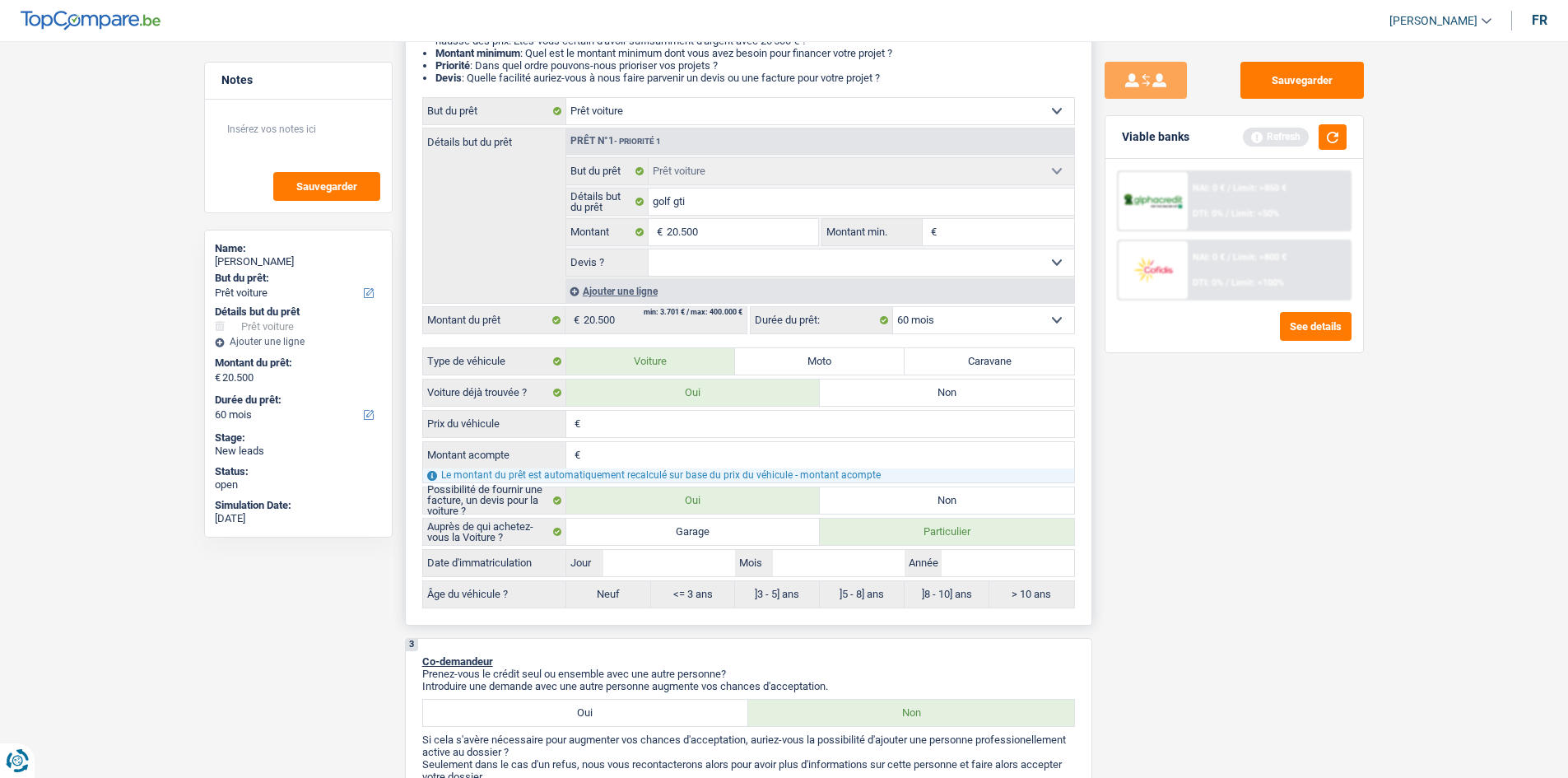 click on "Prix du véhicule" at bounding box center (829, 424) 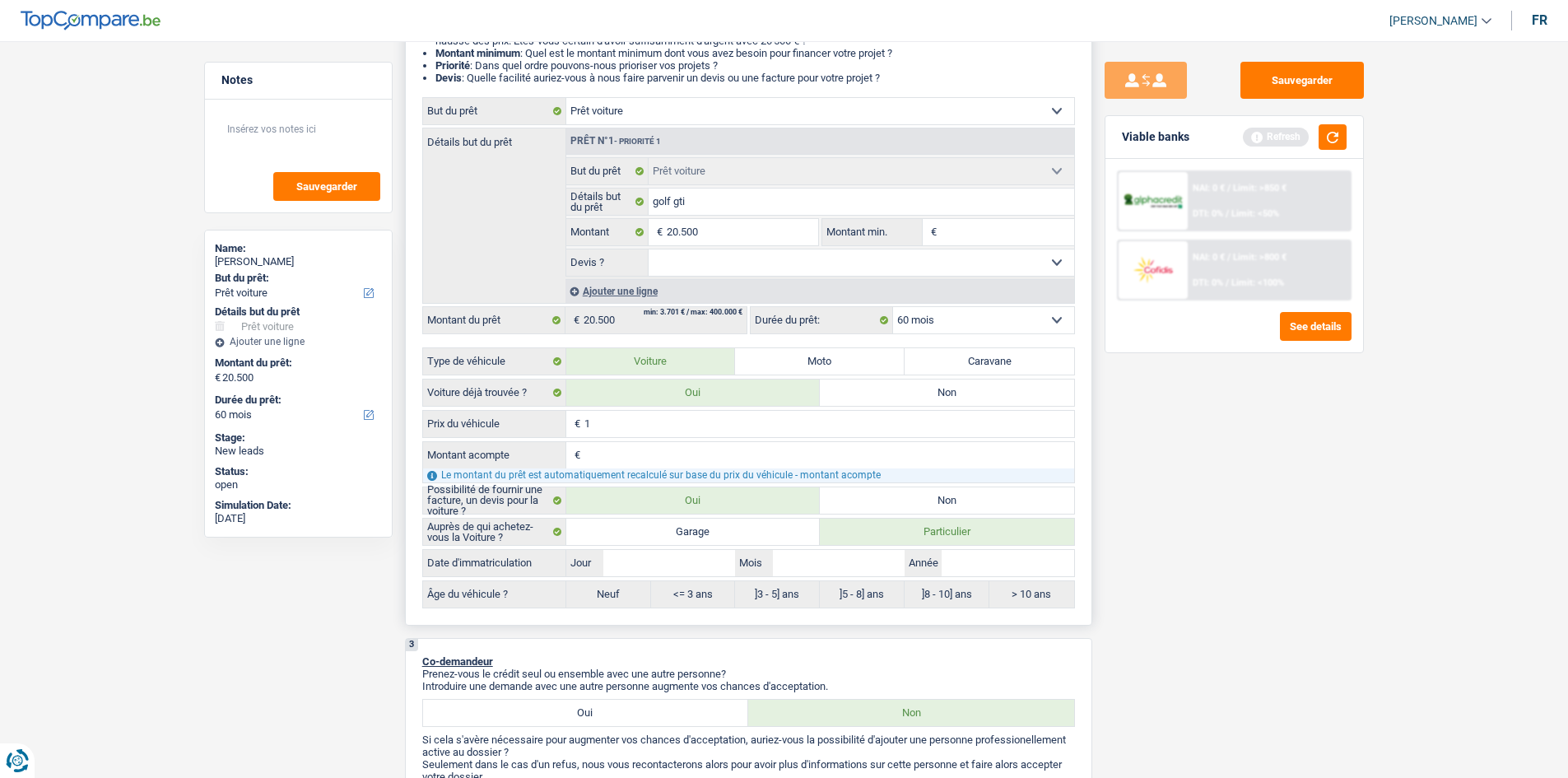 type on "17" 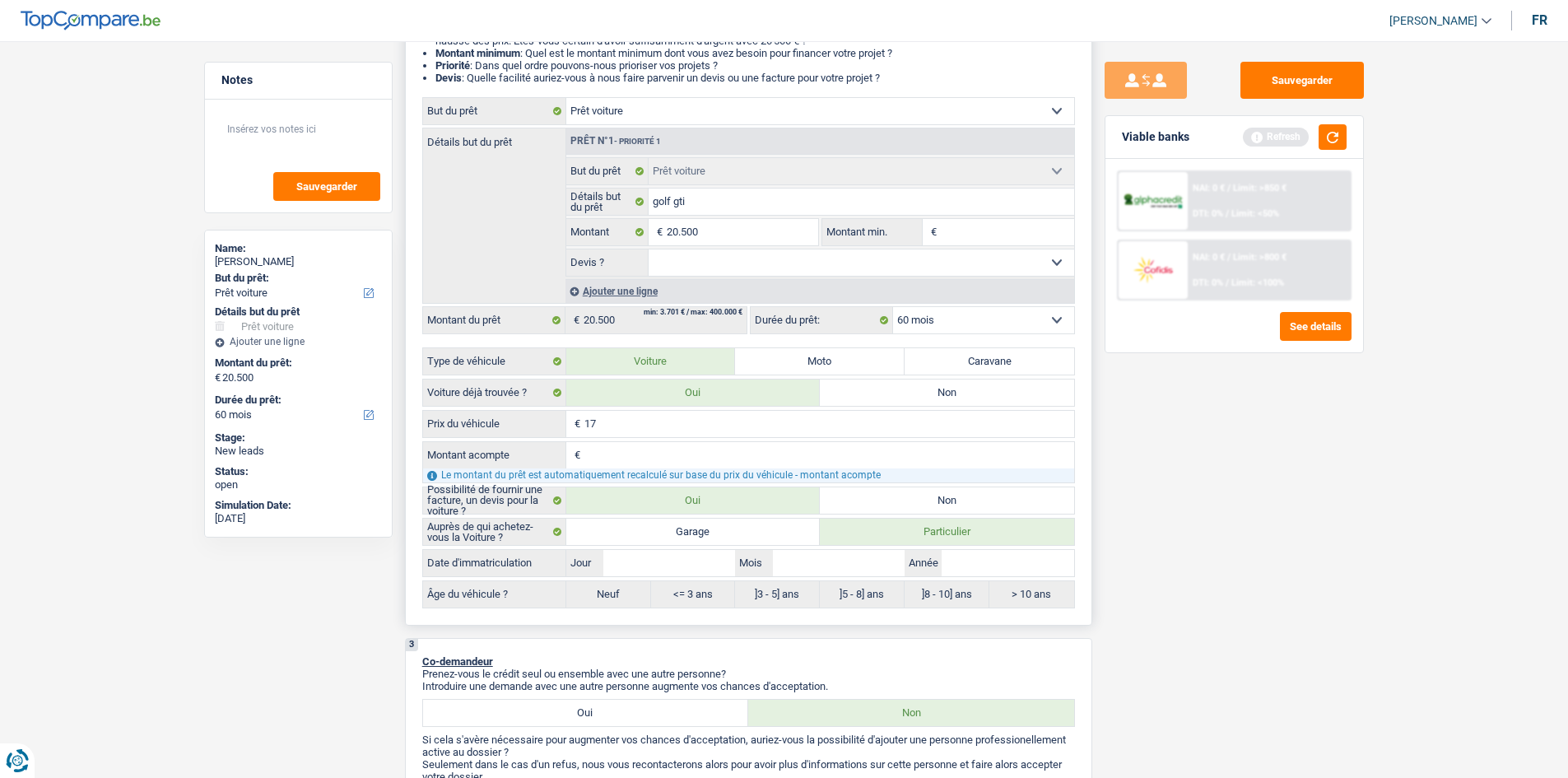 type on "170" 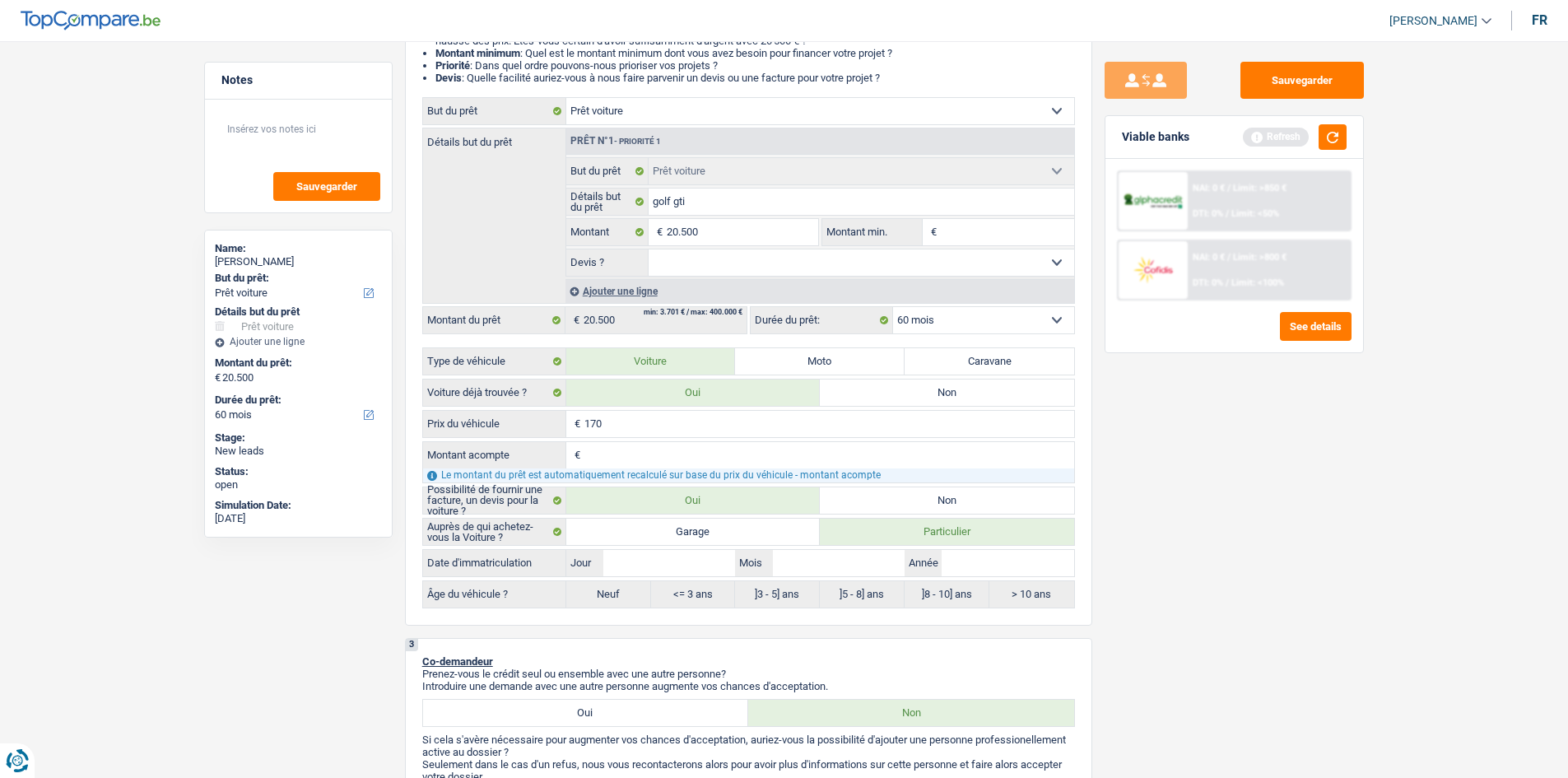 type on "1.700" 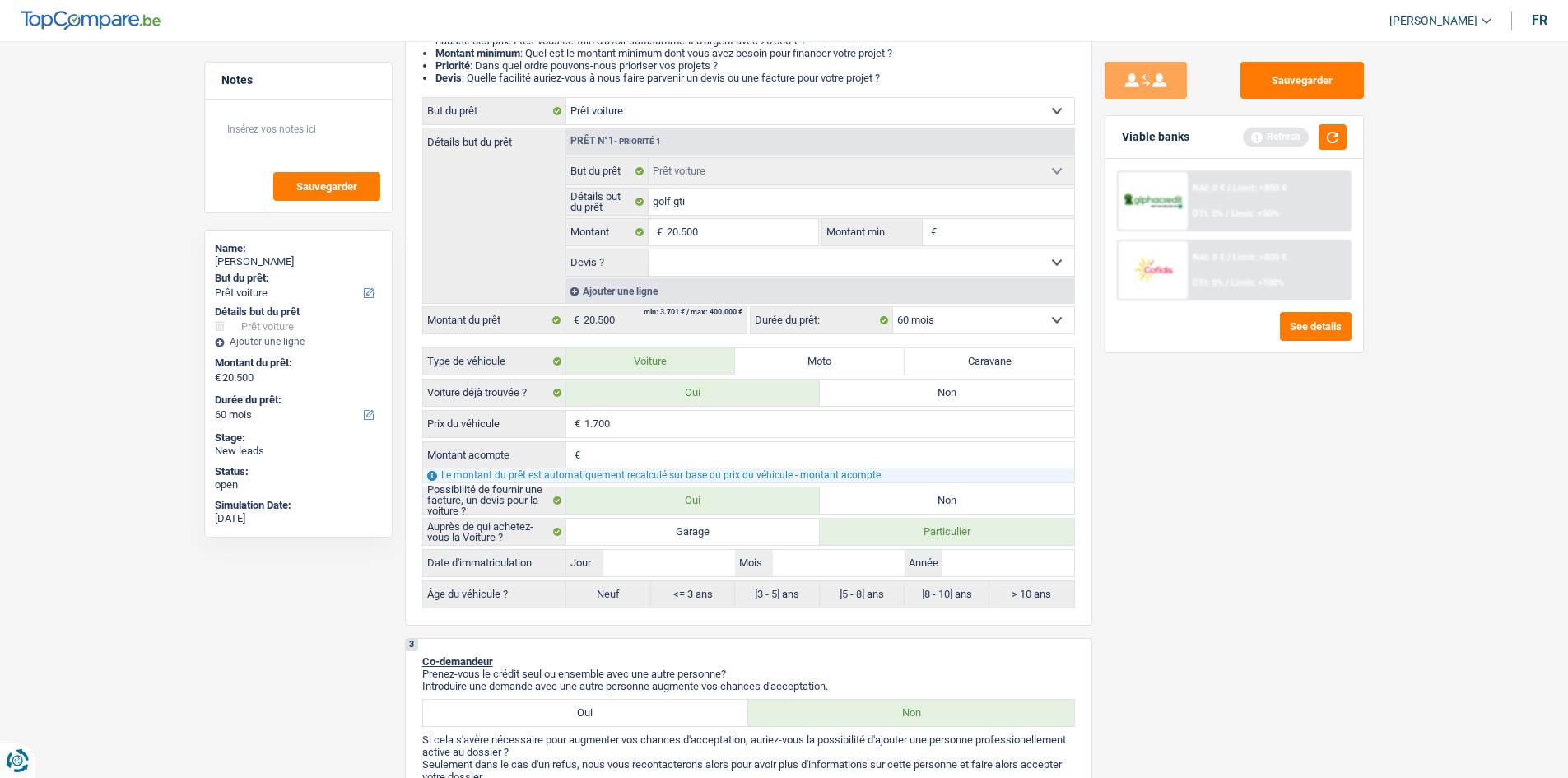 type on "17.000" 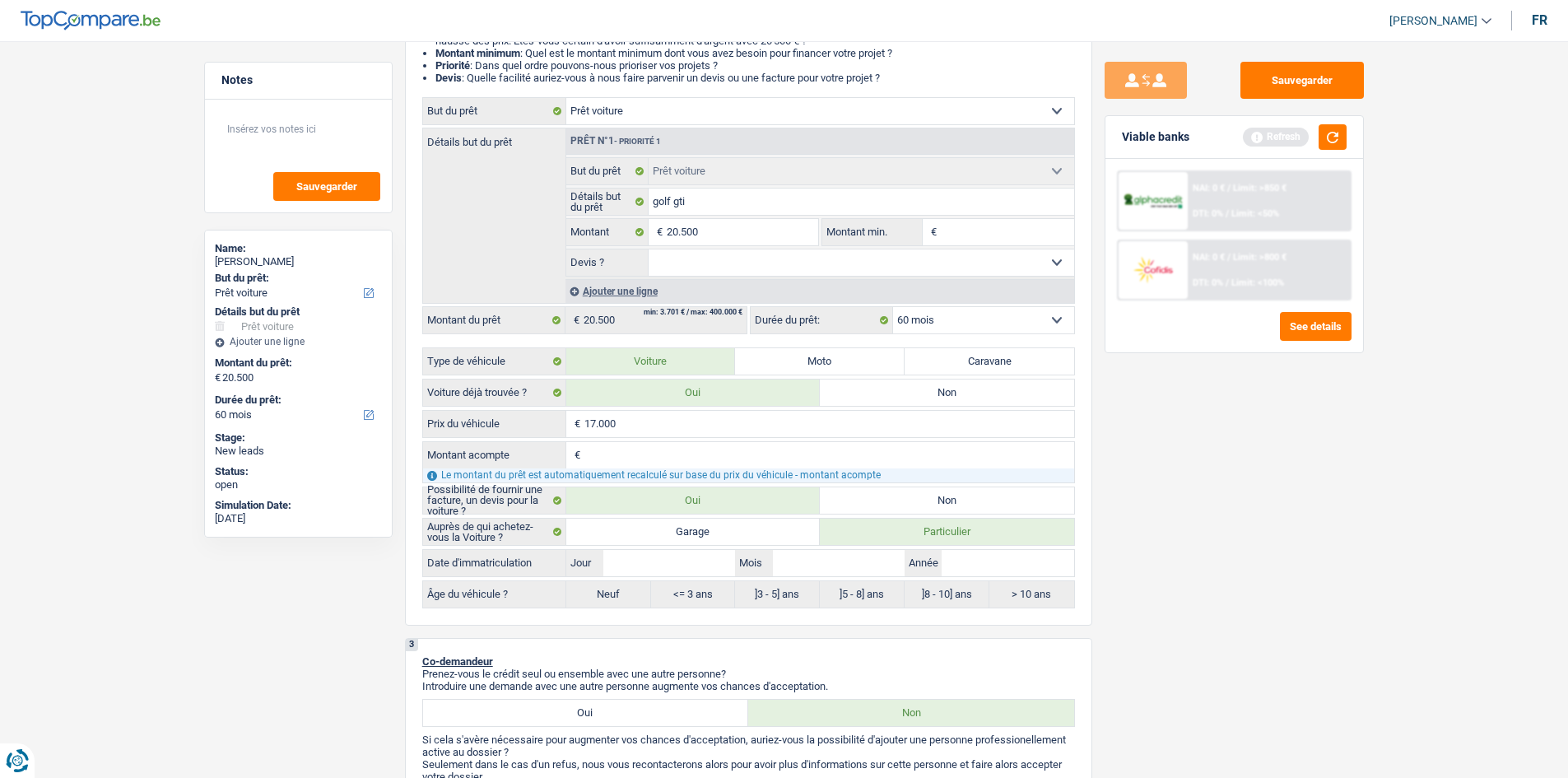 type on "17.000" 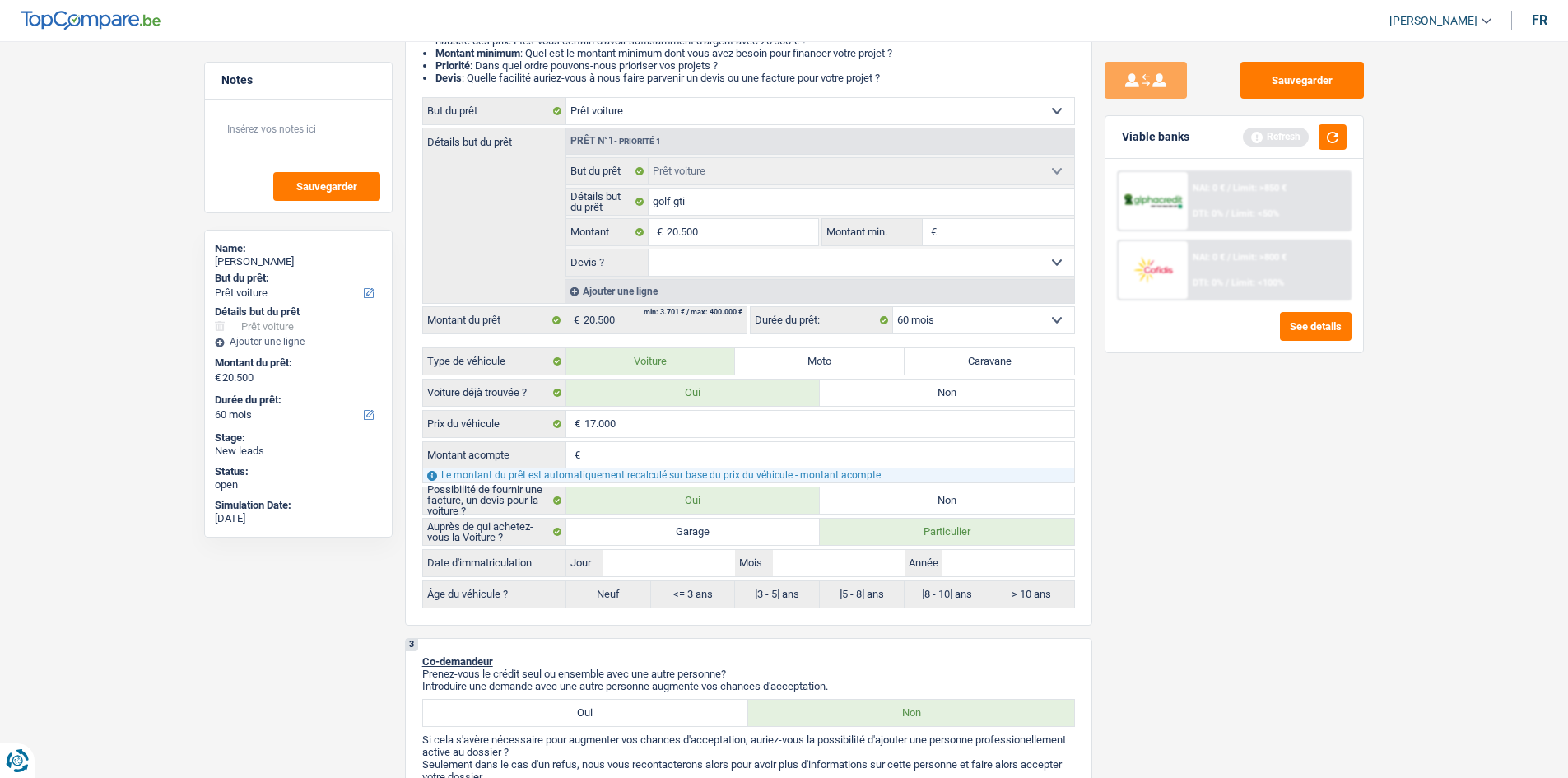 click on "Sauvegarder
Viable banks
Refresh
NAI: 0 €
/
Limit: >850 €
DTI: 0%
/
Limit: <50%
NAI: 0 €
/
Limit: >800 €
DTI: 0%
/
Limit: <100%
See details" at bounding box center [1234, 404] 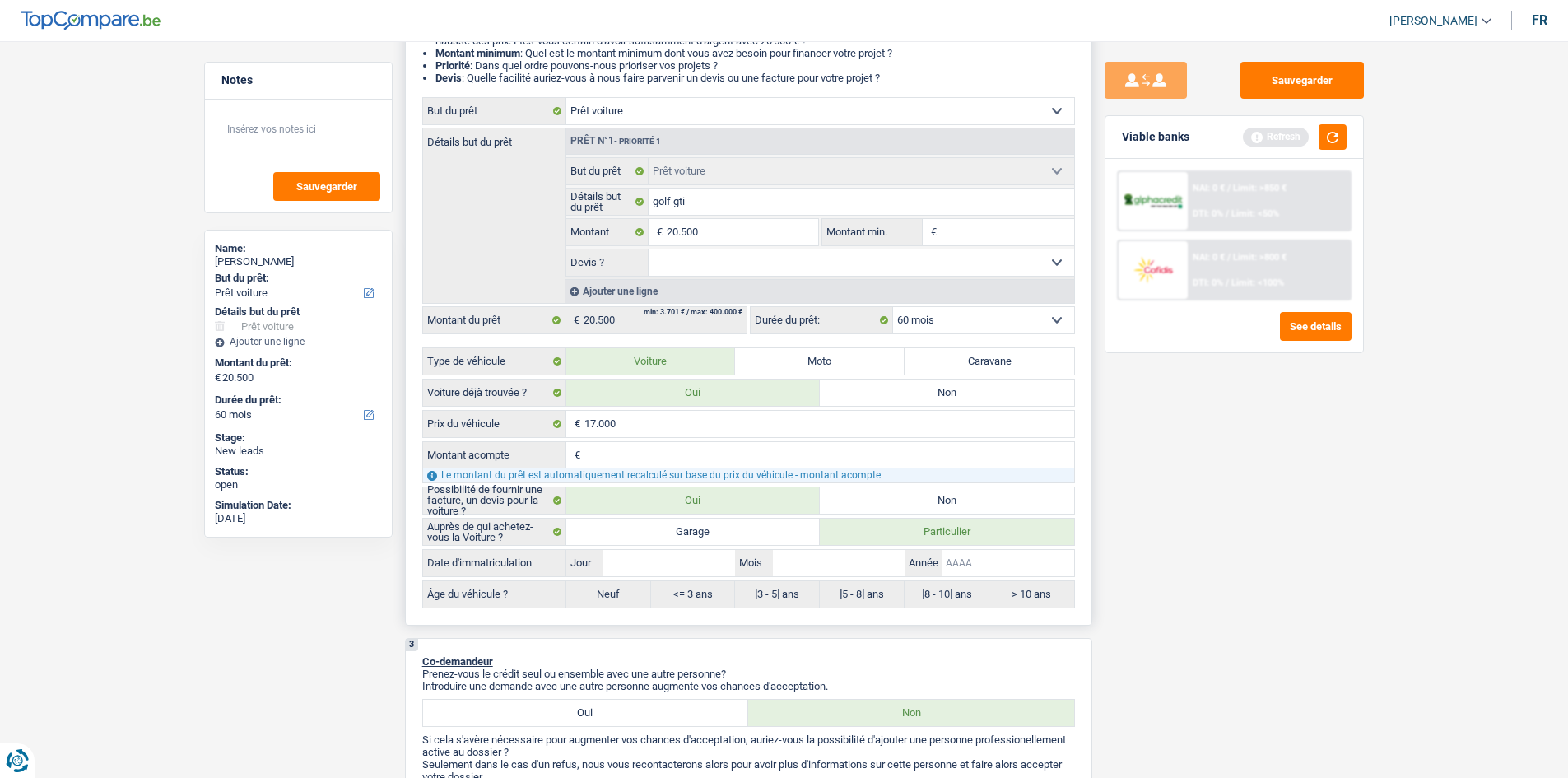 click on "Année" at bounding box center (1007, 563) 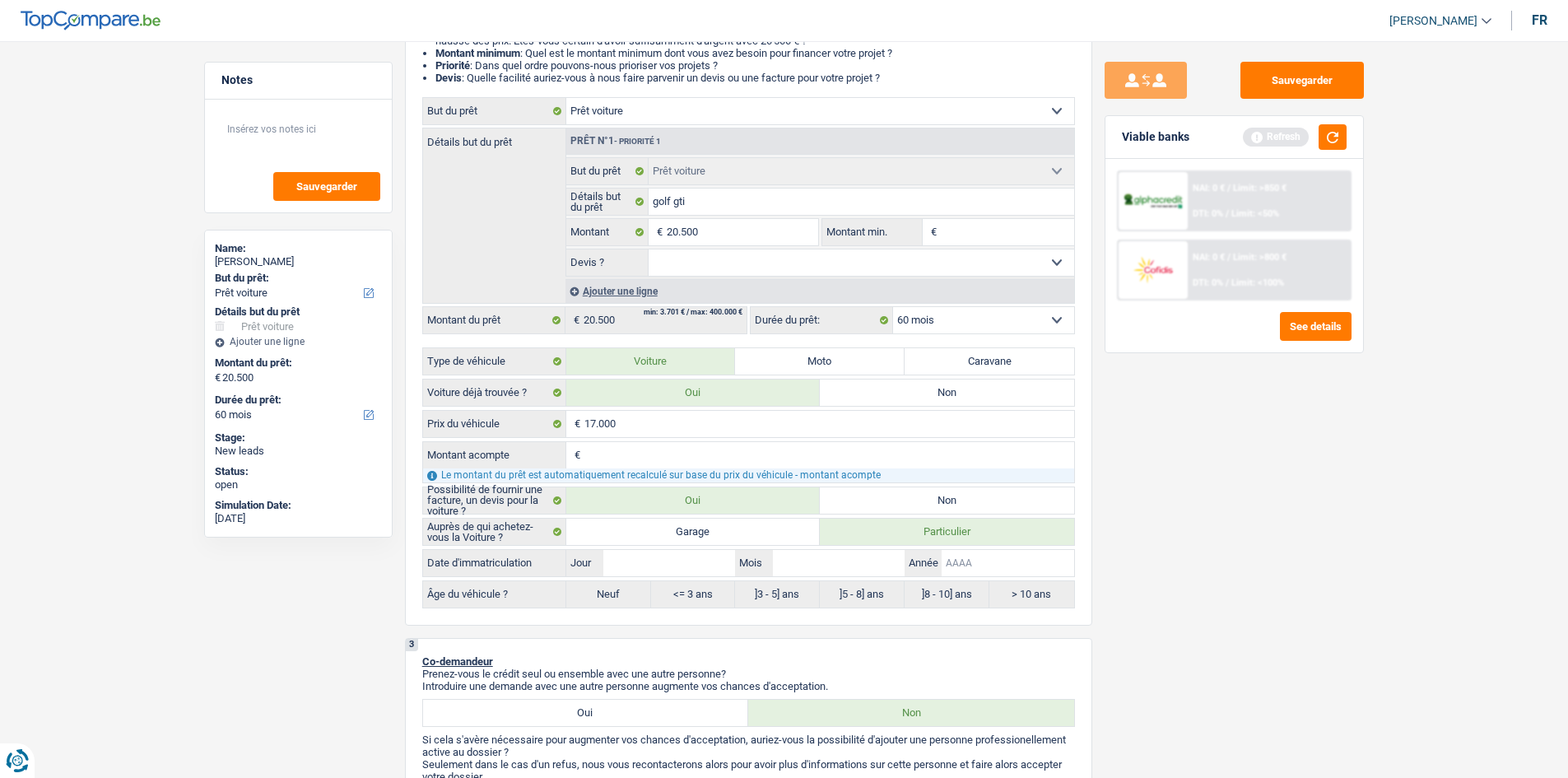 type on "2" 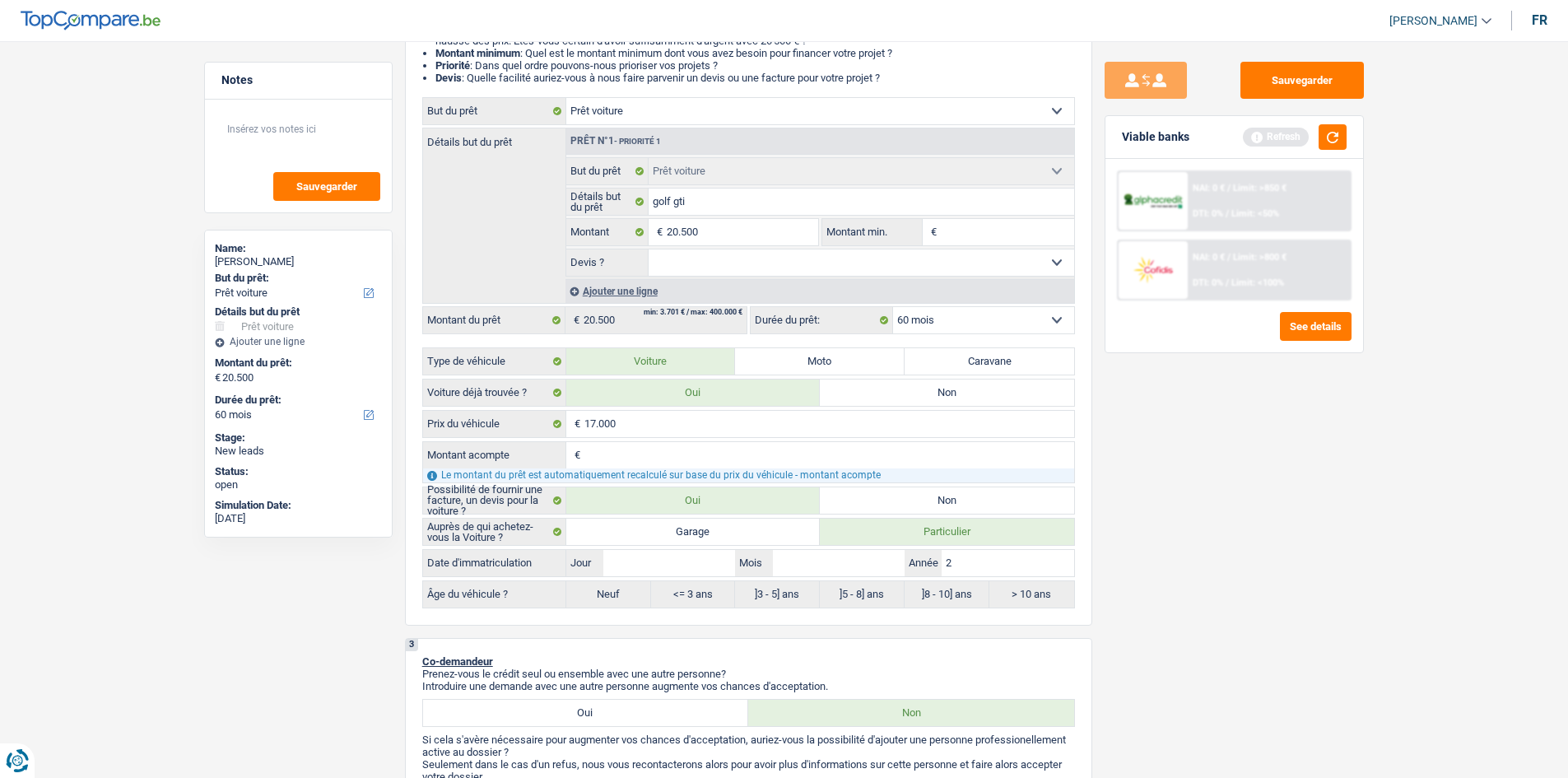 type on "20" 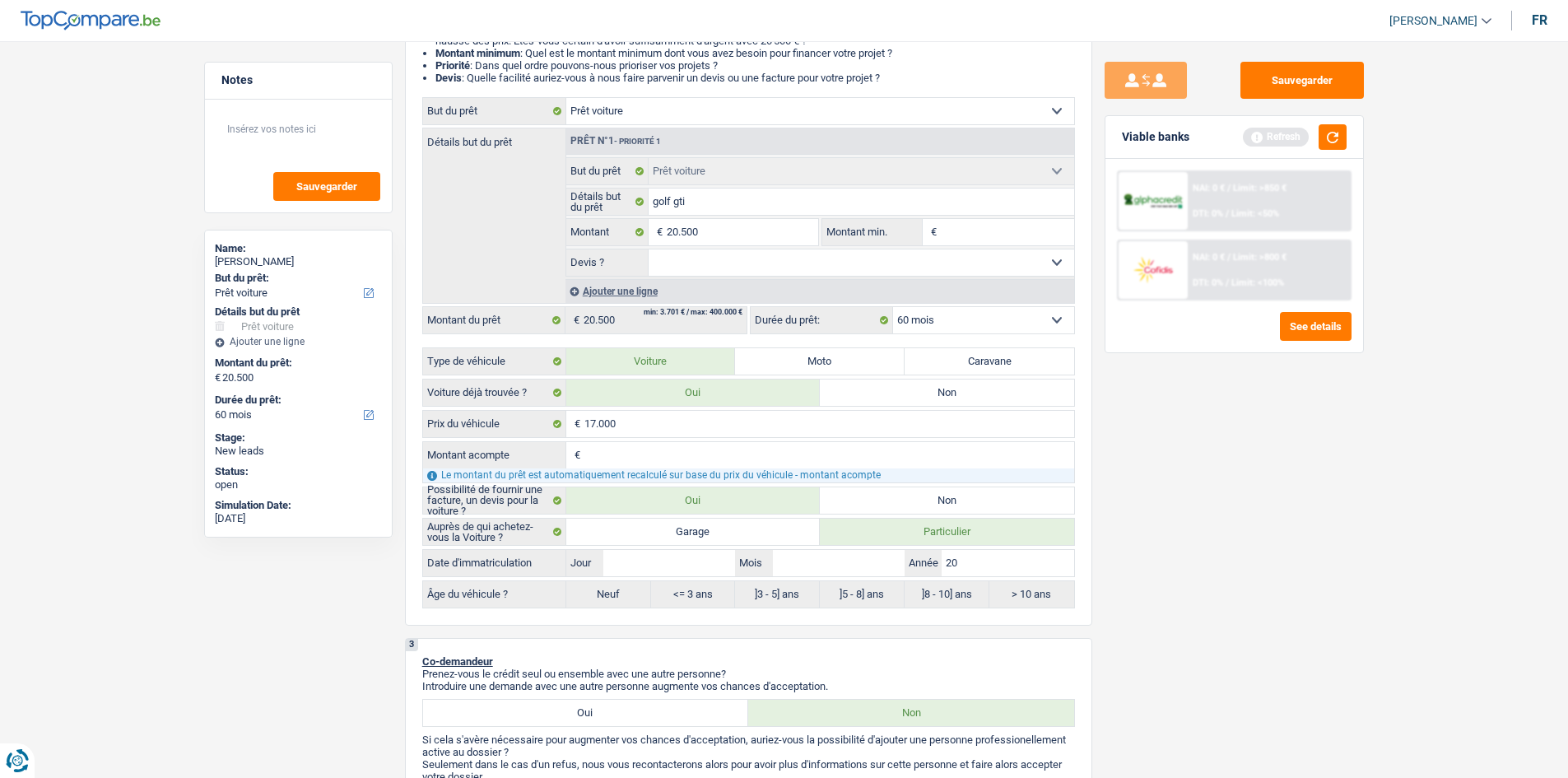 type on "201" 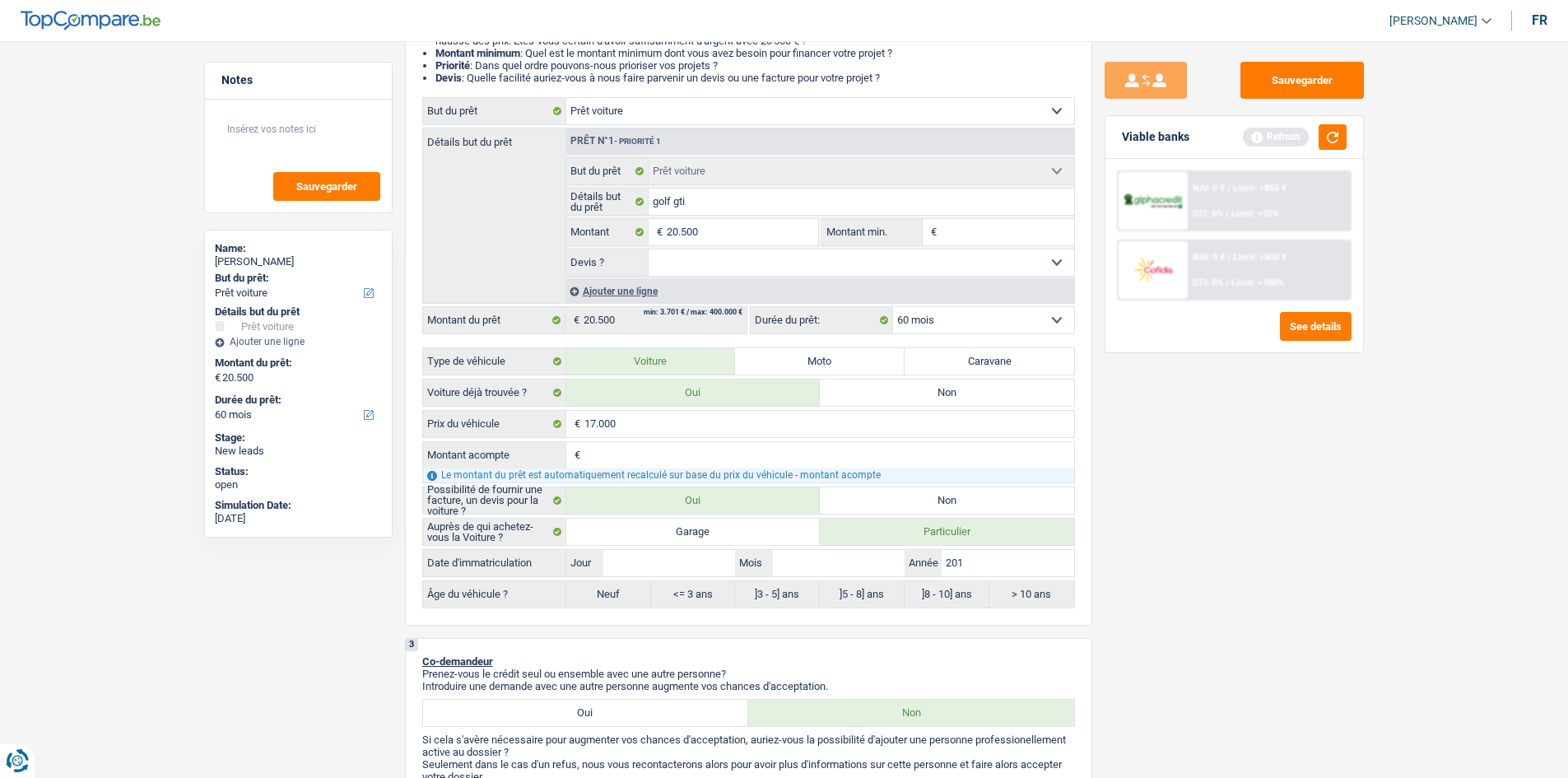 type on "2014" 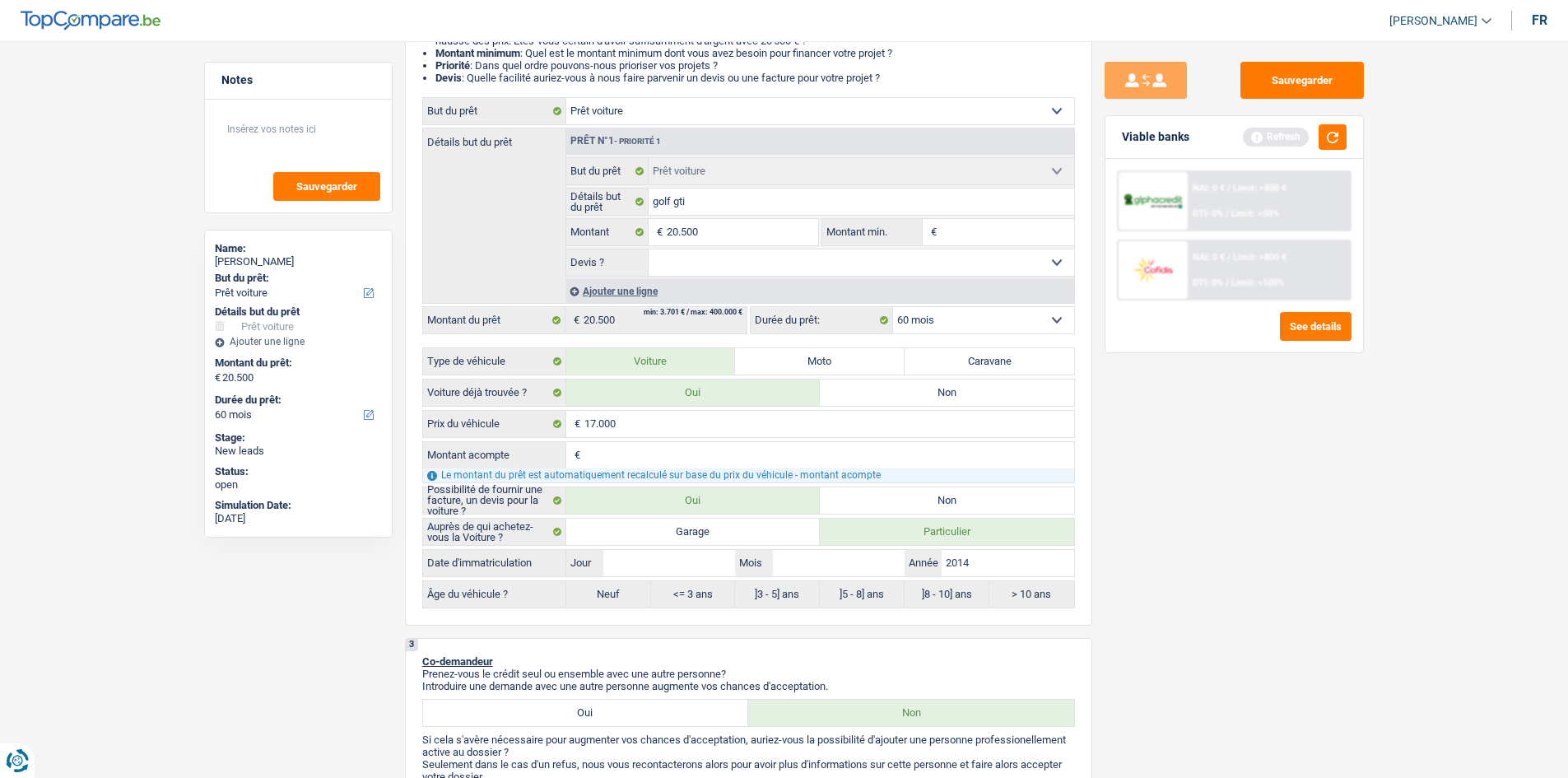 type on "2014" 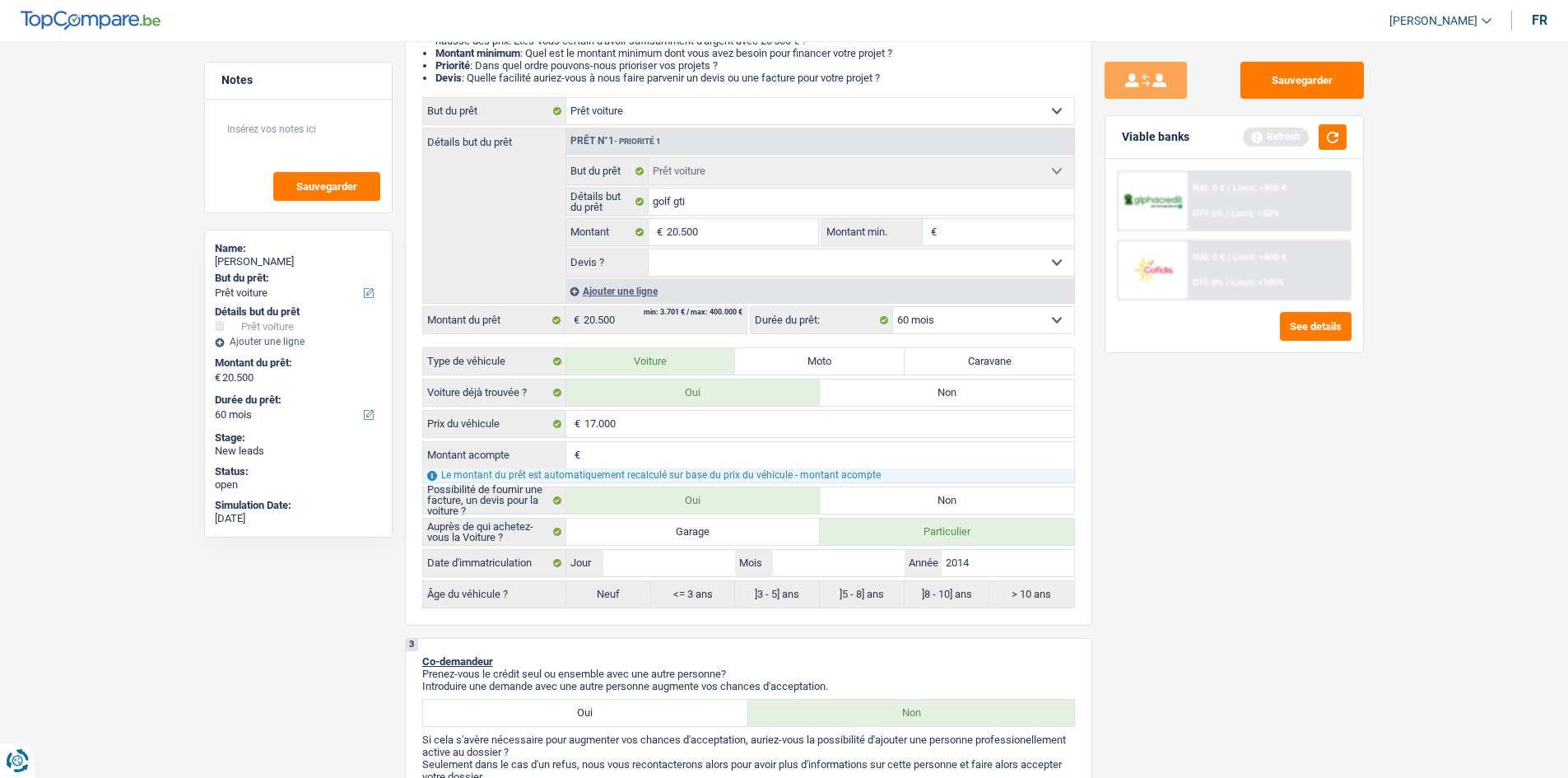 drag, startPoint x: 1213, startPoint y: 514, endPoint x: 1166, endPoint y: 605, distance: 102.4207 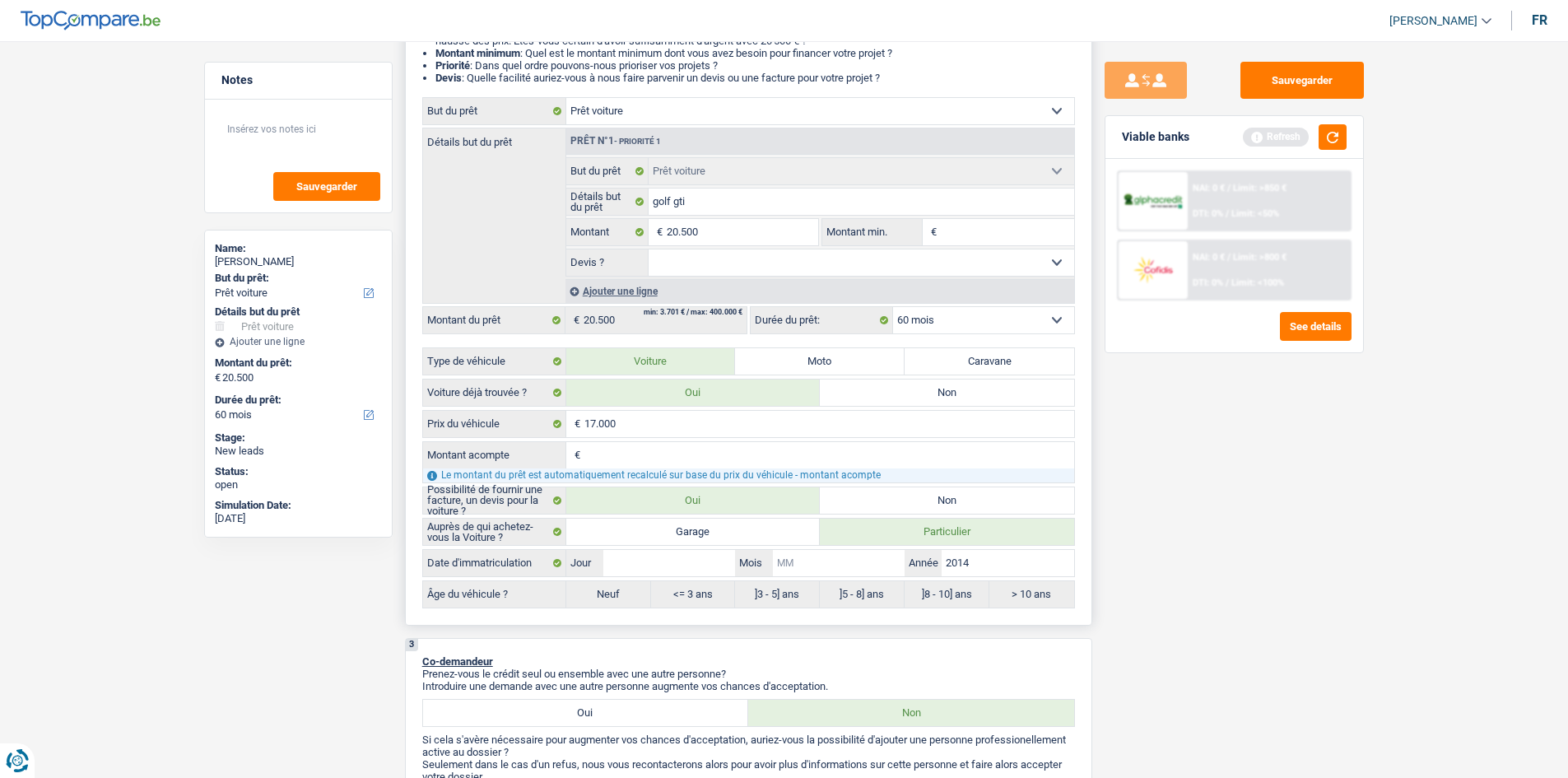 click on "Mois" at bounding box center [839, 563] 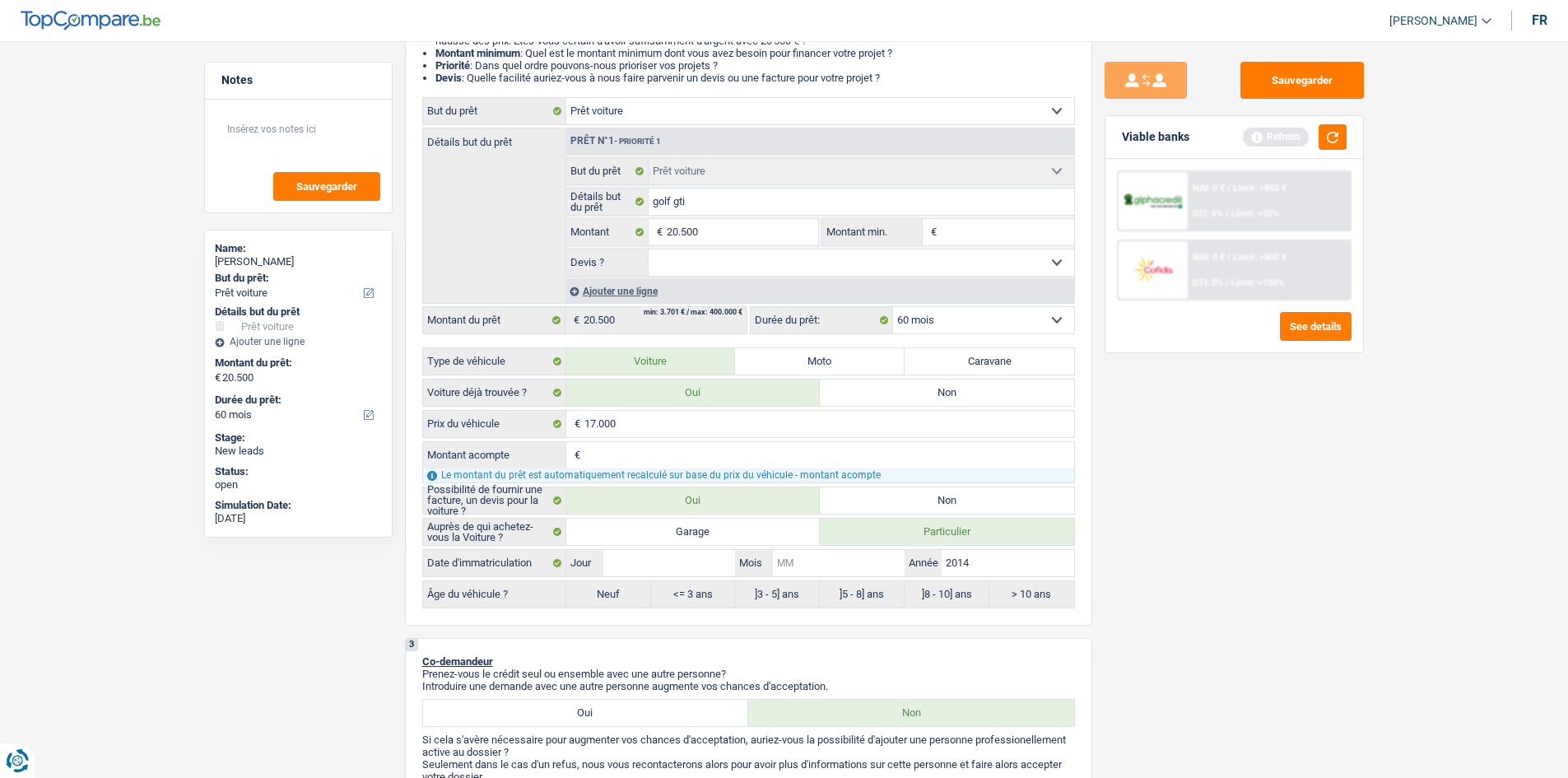 type on "5" 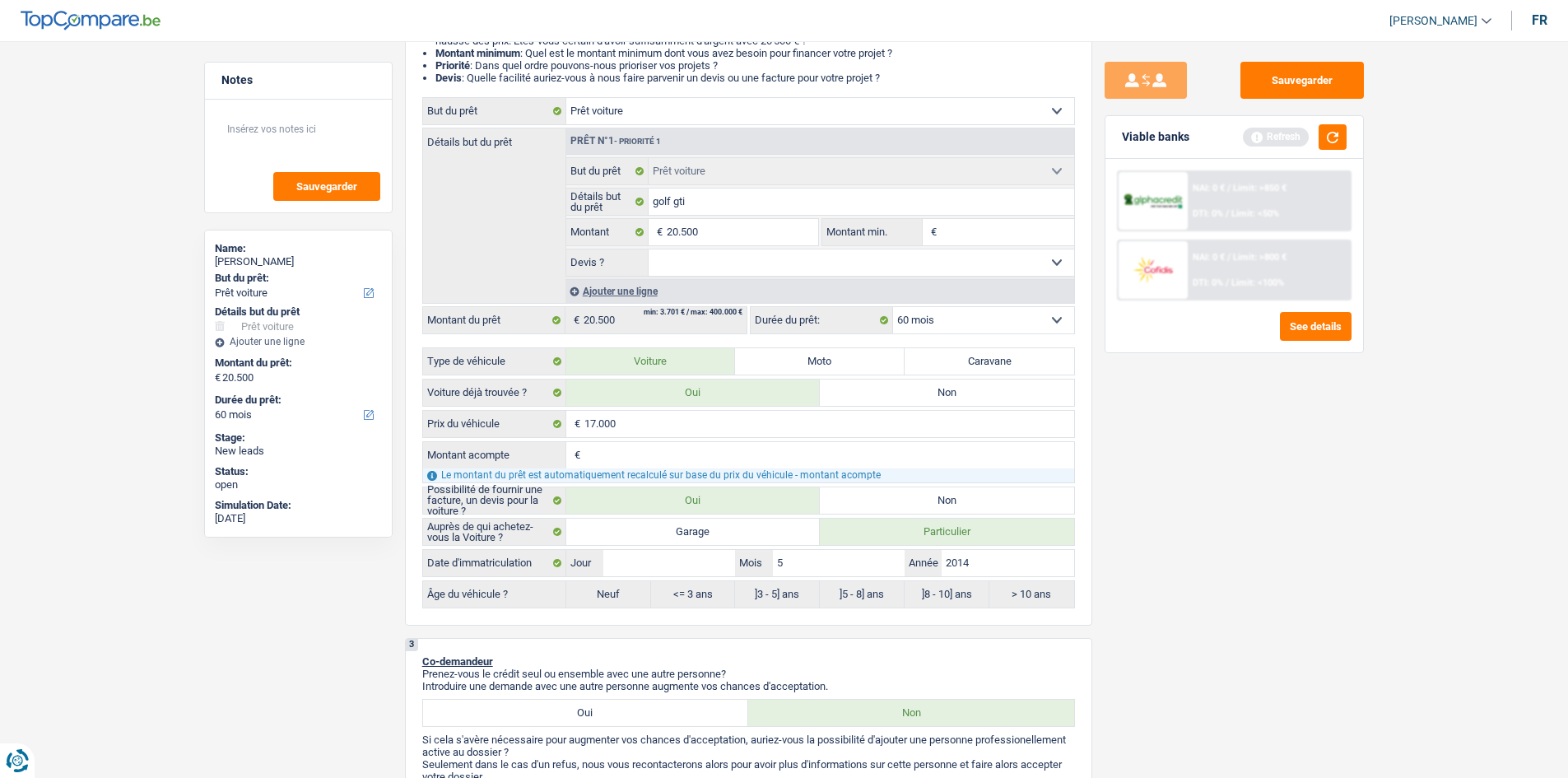 type on "5" 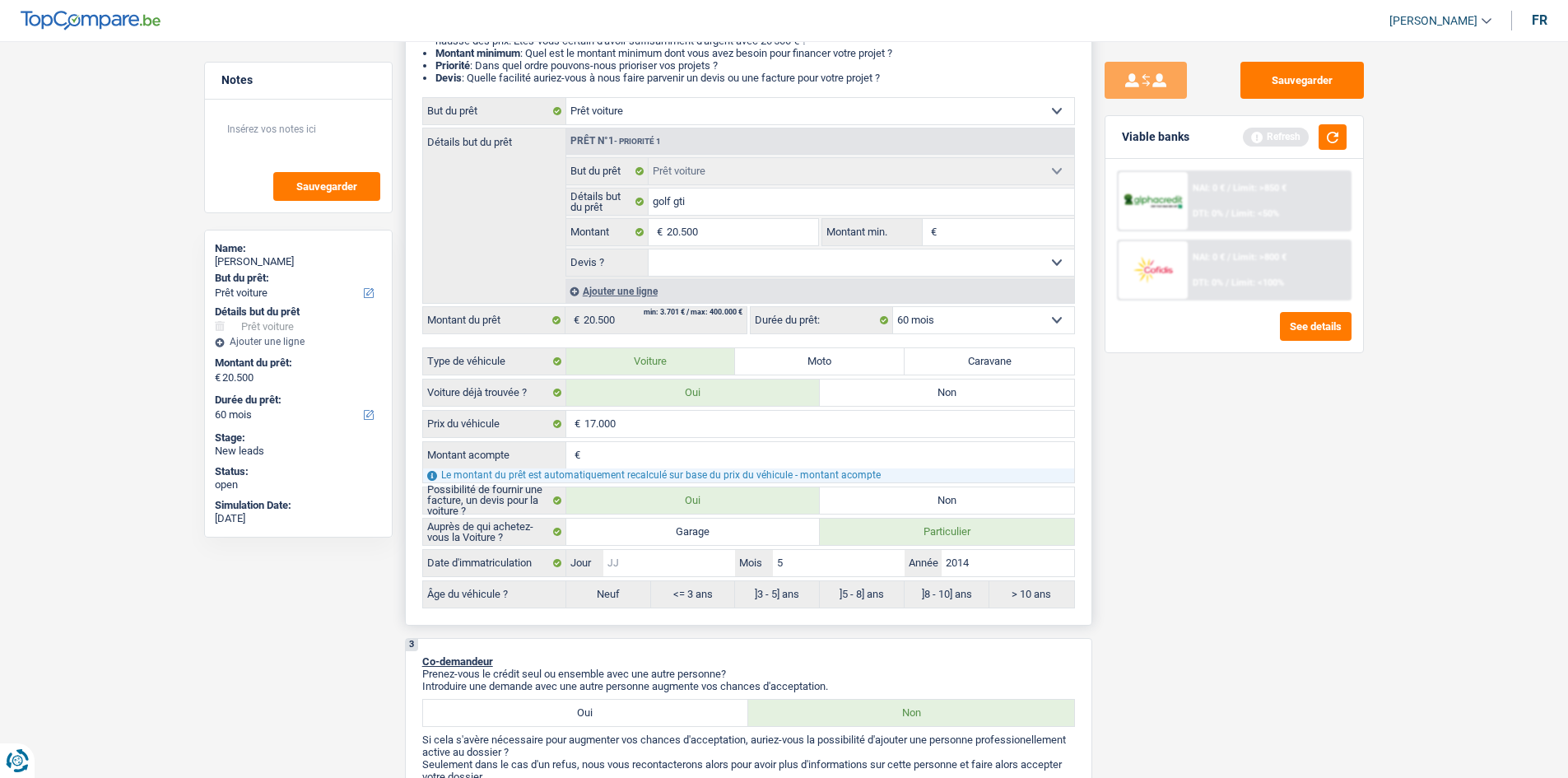 click on "Jour" at bounding box center (669, 563) 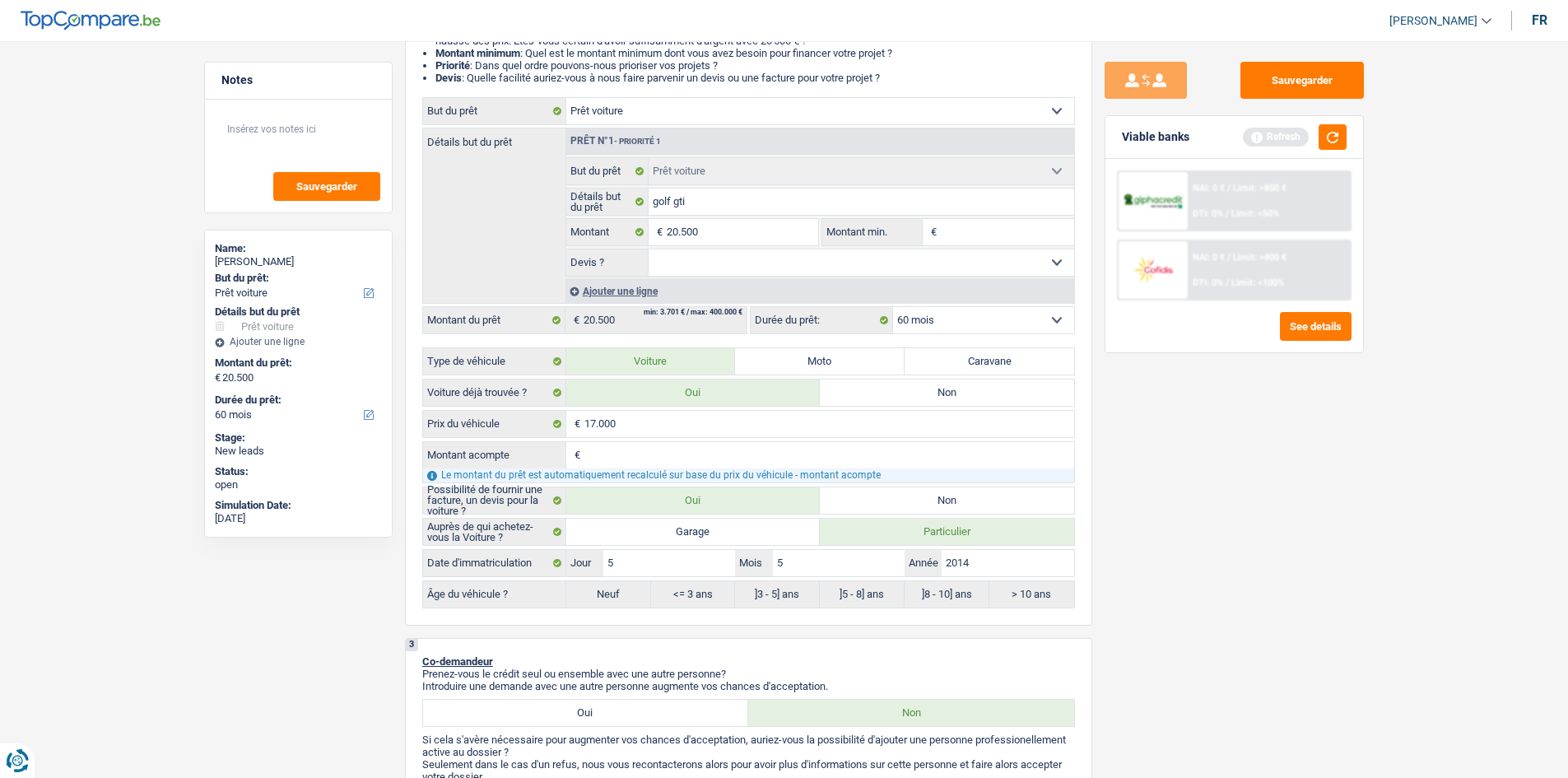 type on "5" 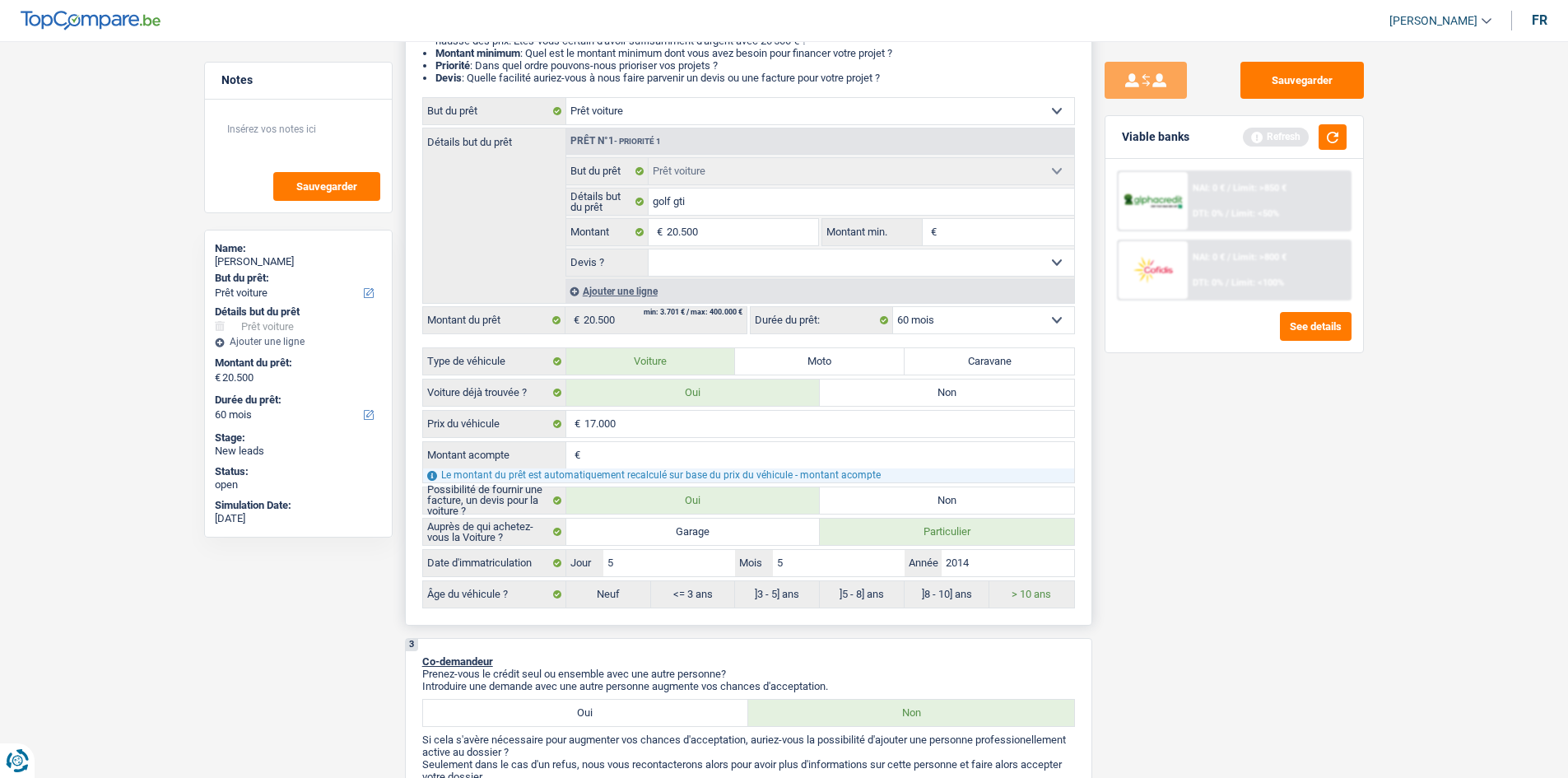 click on "Non" at bounding box center (947, 393) 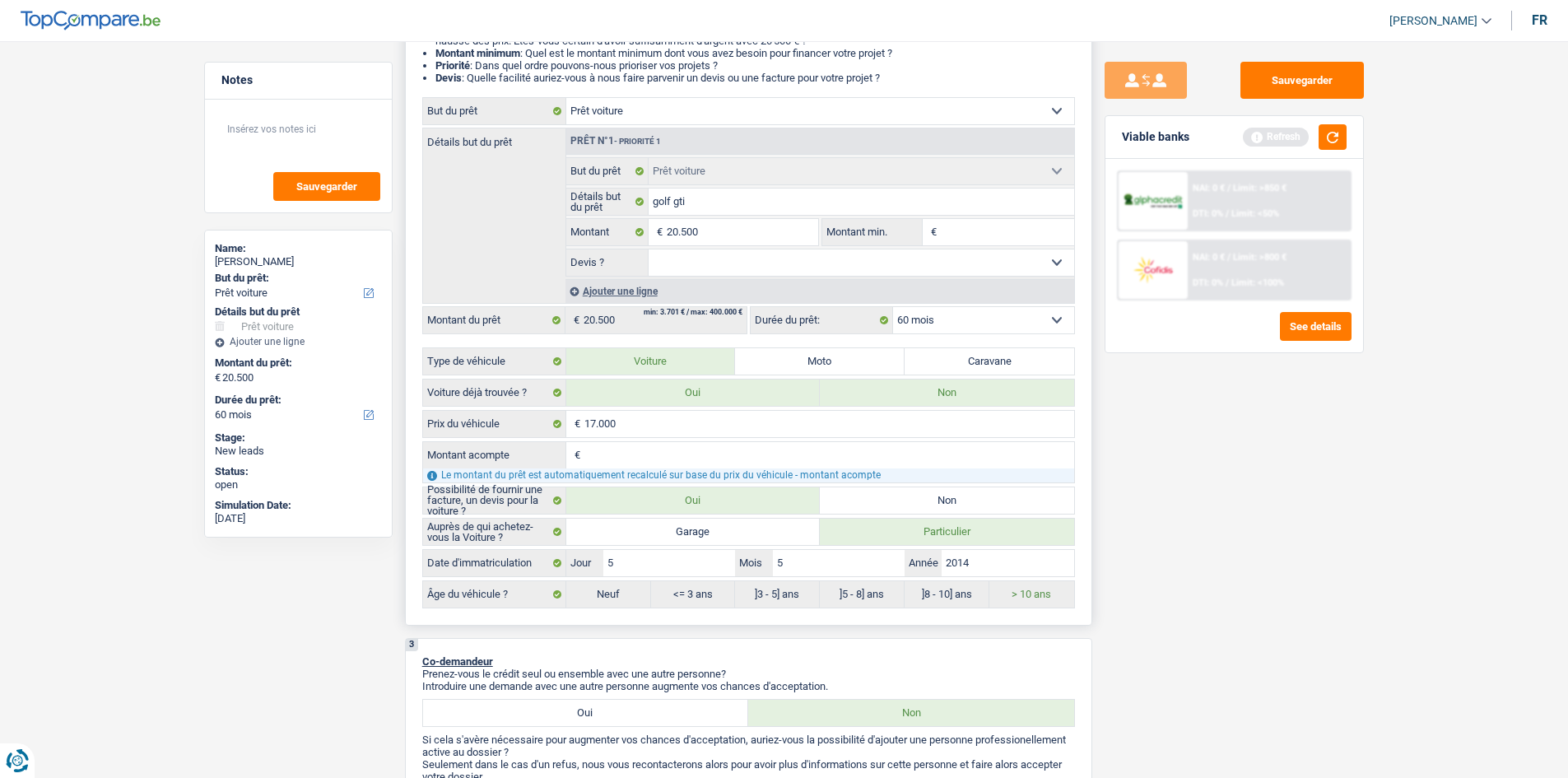 radio on "true" 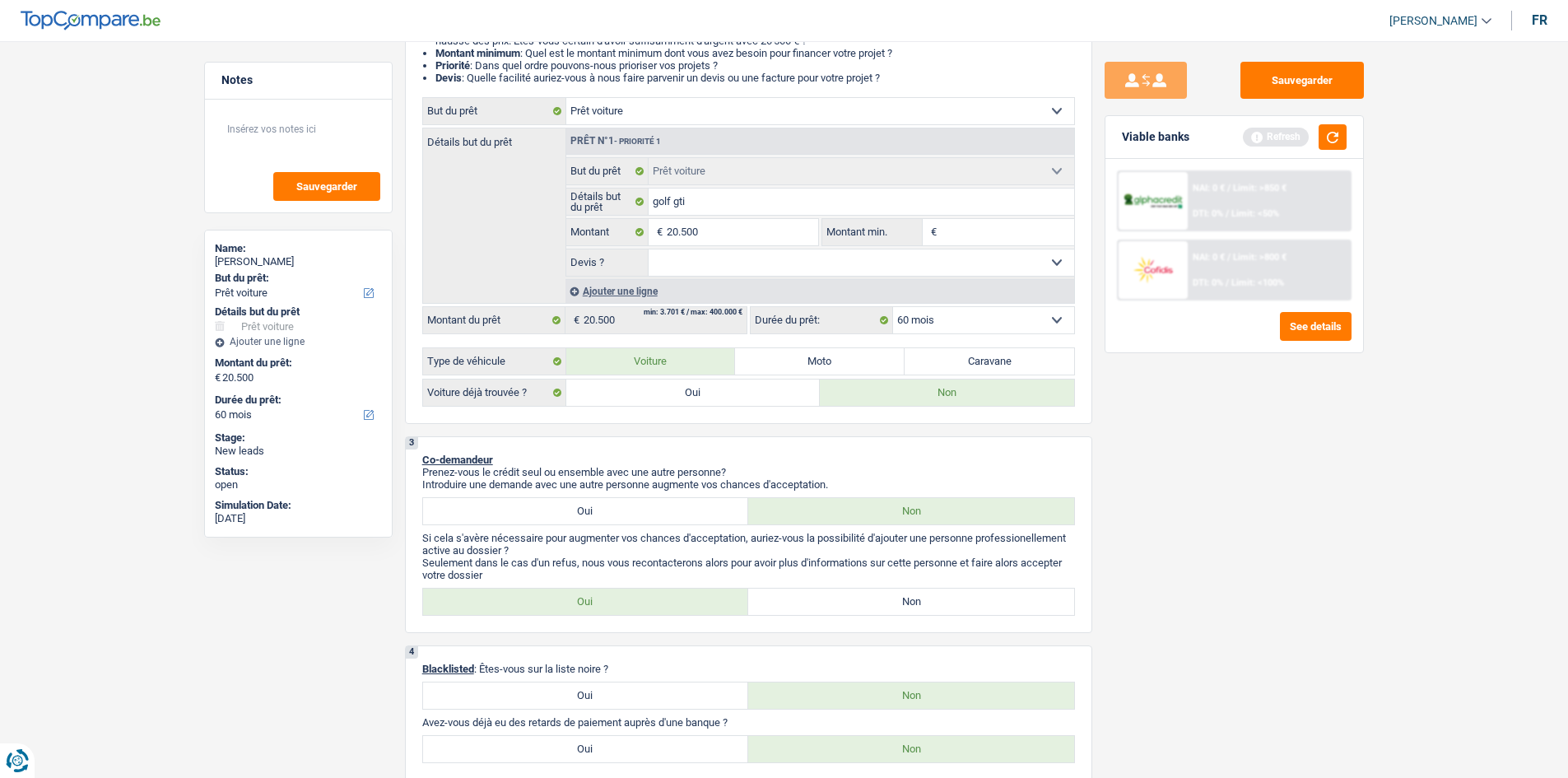 click on "Sauvegarder
Viable banks
Refresh
NAI: 0 €
/
Limit: >850 €
DTI: 0%
/
Limit: <50%
NAI: 0 €
/
Limit: >800 €
DTI: 0%
/
Limit: <100%
See details" at bounding box center (1234, 404) 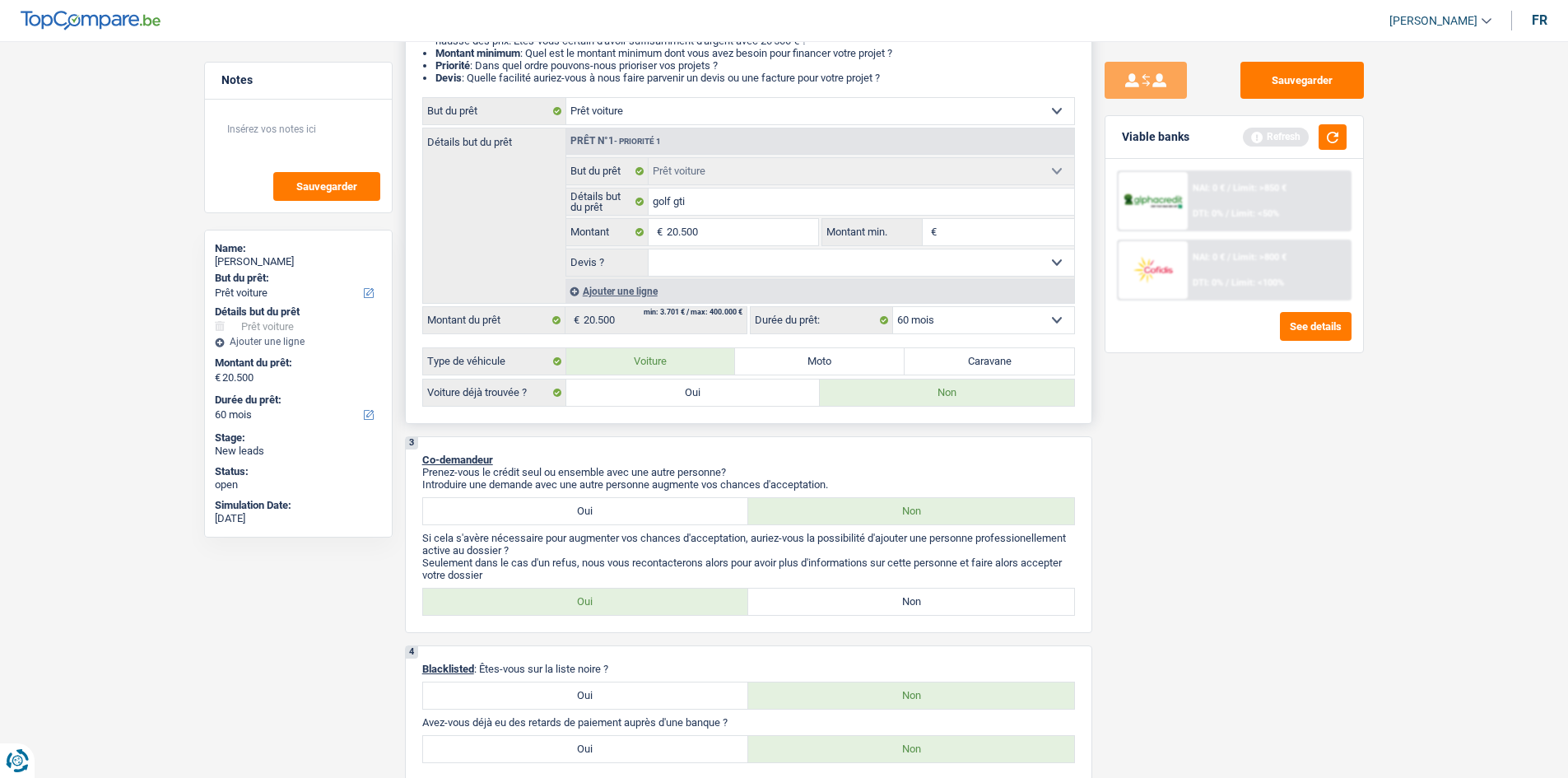 drag, startPoint x: 998, startPoint y: 324, endPoint x: 996, endPoint y: 333, distance: 9.219544 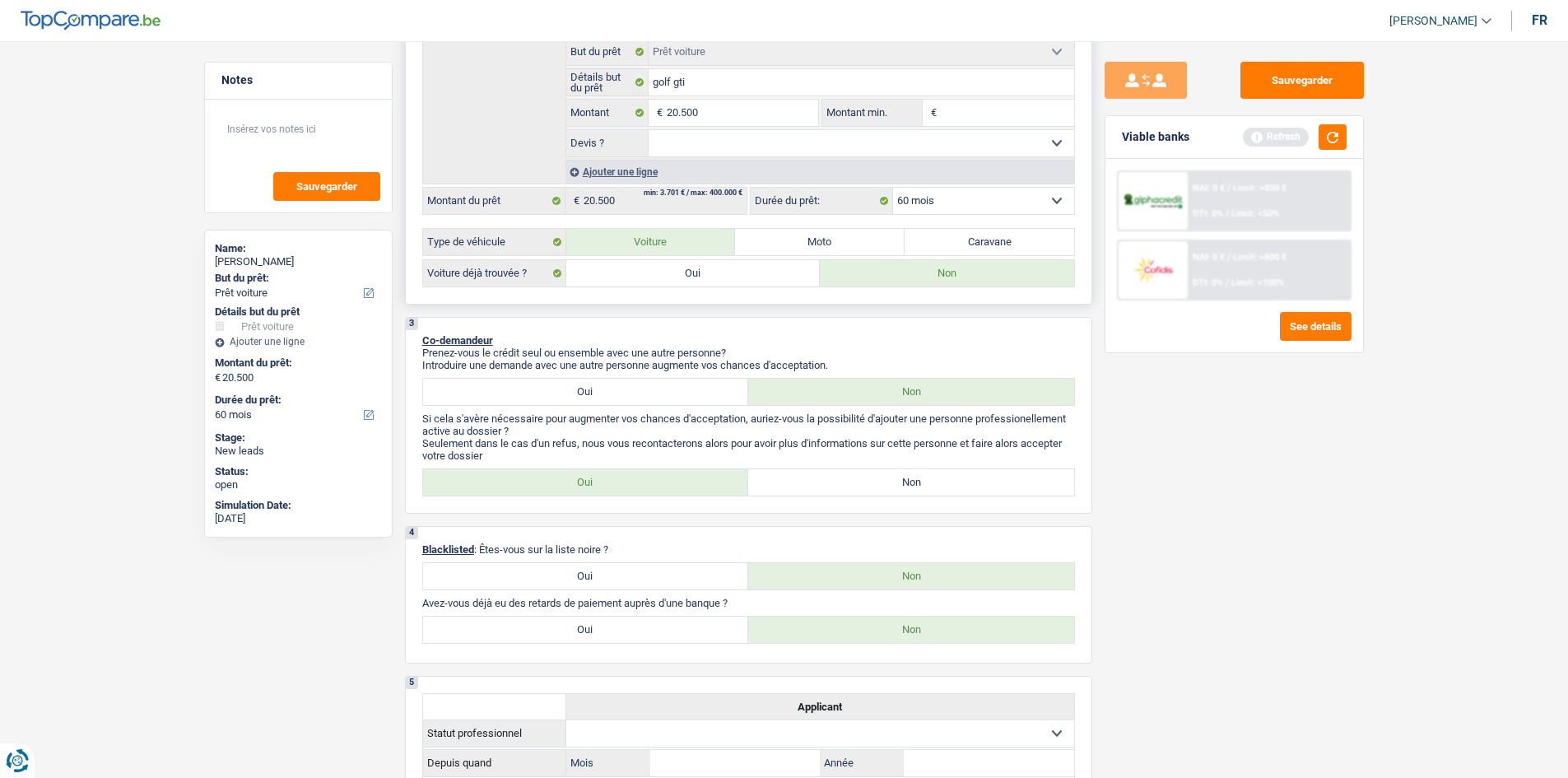 scroll, scrollTop: 247, scrollLeft: 0, axis: vertical 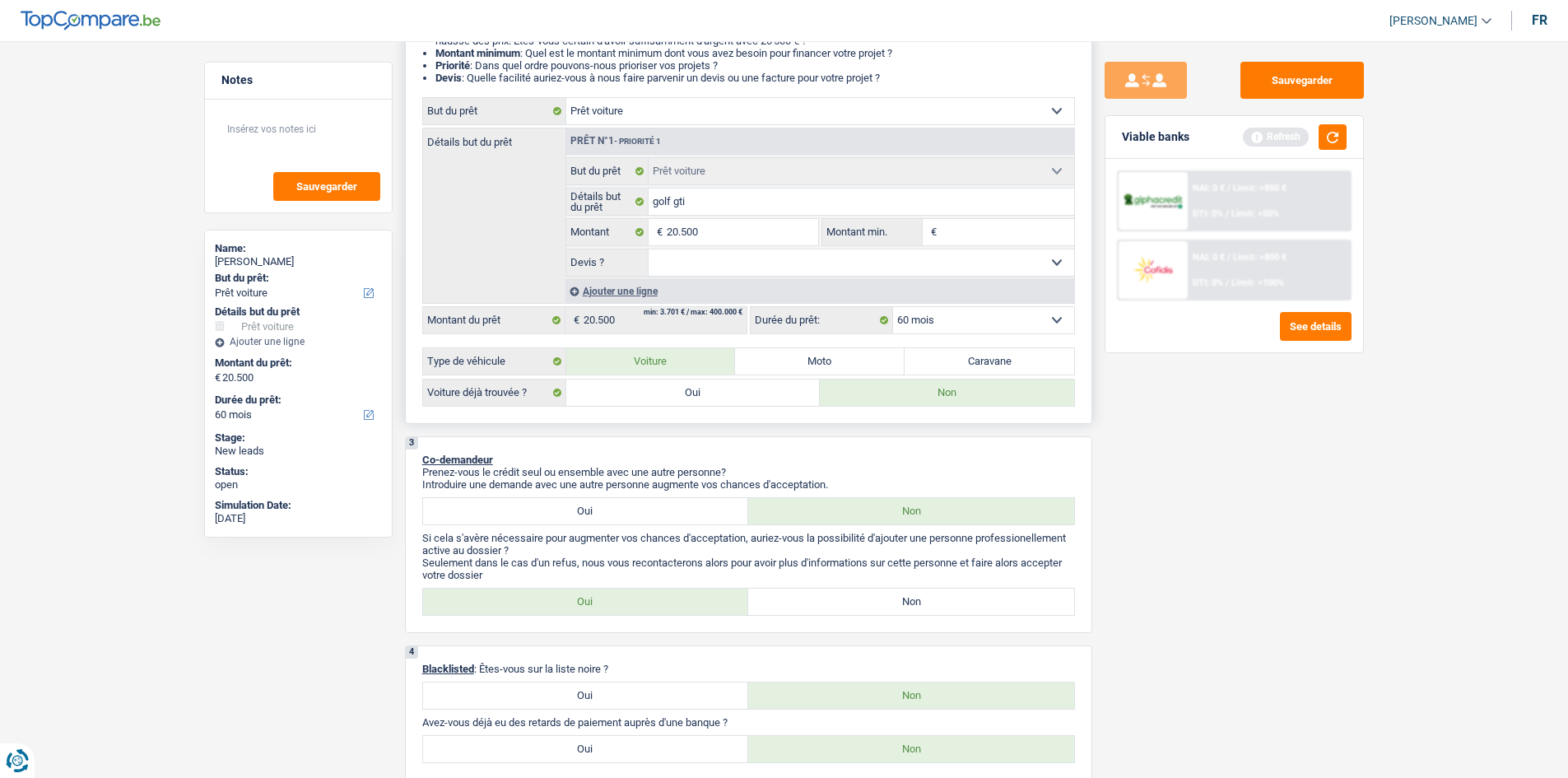 click on "Confort maison: meubles, textile, peinture, électroménager, outillage non-professionnel Hifi, multimédia, gsm, ordinateur Aménagement: frais d'installation, déménagement Evénement familial: naissance, mariage, divorce, communion, décès Frais médicaux Frais d'études Frais permis de conduire Loisirs: voyage, sport, musique Rafraîchissement: petits travaux maison et jardin Frais judiciaires Réparation voiture Prêt rénovation (non disponible pour les non-propriétaires) Prêt énergie (non disponible pour les non-propriétaires) Prêt voiture Taxes, impôts non professionnels Rénovation bien à l'étranger Dettes familiales Assurance Autre
Sélectionner une option" at bounding box center (820, 111) 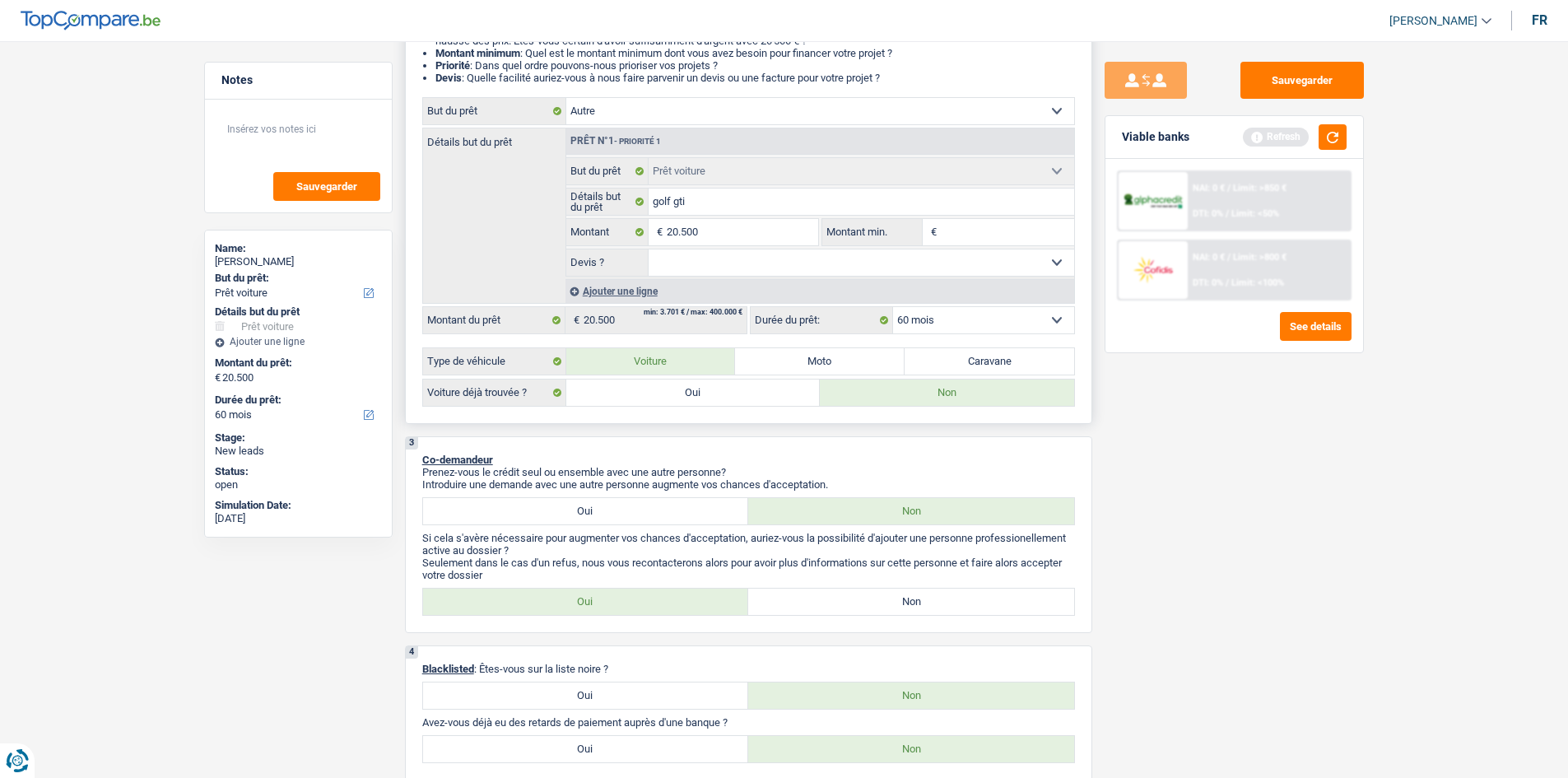 click on "Confort maison: meubles, textile, peinture, électroménager, outillage non-professionnel Hifi, multimédia, gsm, ordinateur Aménagement: frais d'installation, déménagement Evénement familial: naissance, mariage, divorce, communion, décès Frais médicaux Frais d'études Frais permis de conduire Loisirs: voyage, sport, musique Rafraîchissement: petits travaux maison et jardin Frais judiciaires Réparation voiture Prêt rénovation (non disponible pour les non-propriétaires) Prêt énergie (non disponible pour les non-propriétaires) Prêt voiture Taxes, impôts non professionnels Rénovation bien à l'étranger Dettes familiales Assurance Autre
Sélectionner une option" at bounding box center (820, 111) 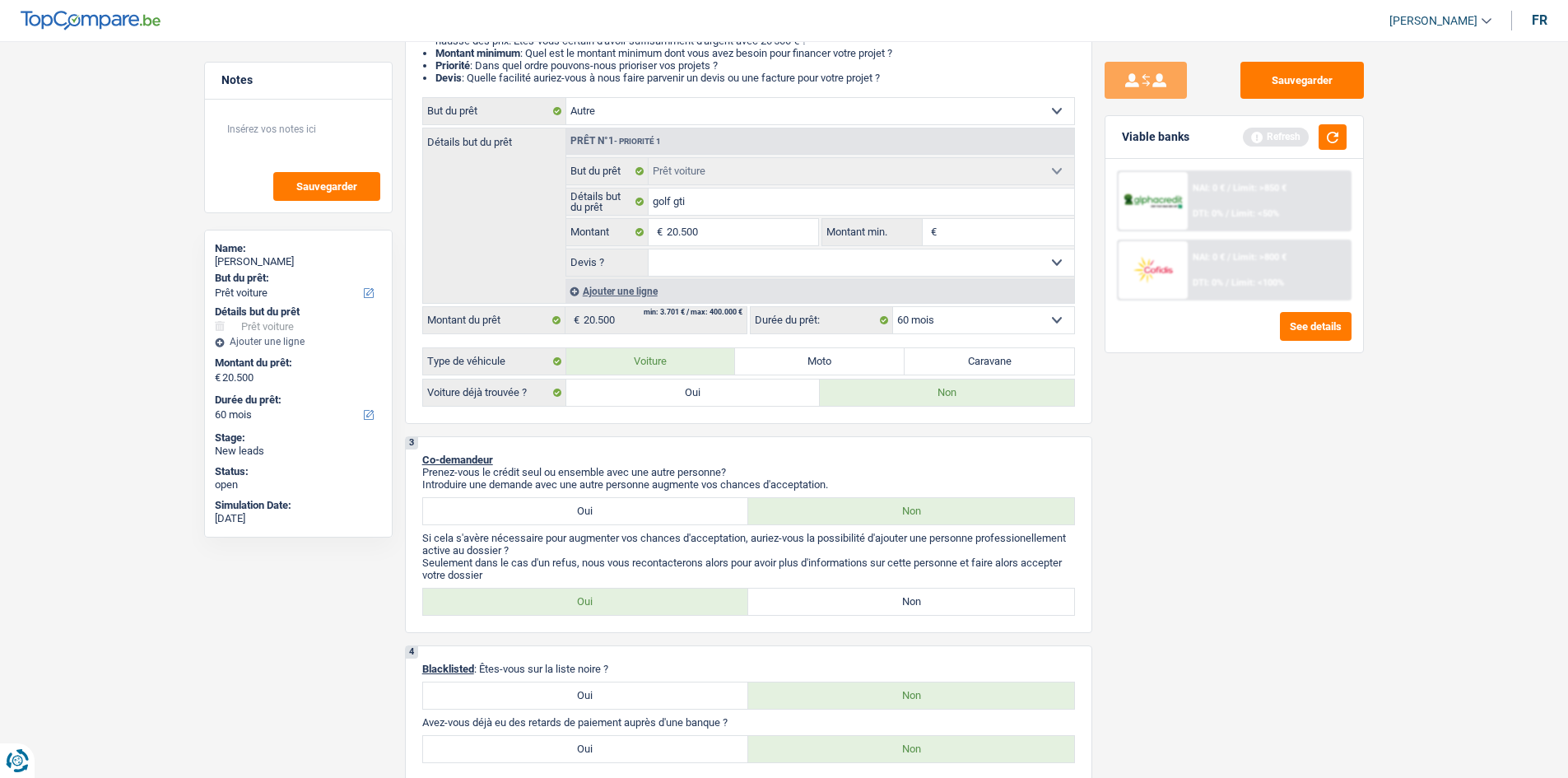 select on "other" 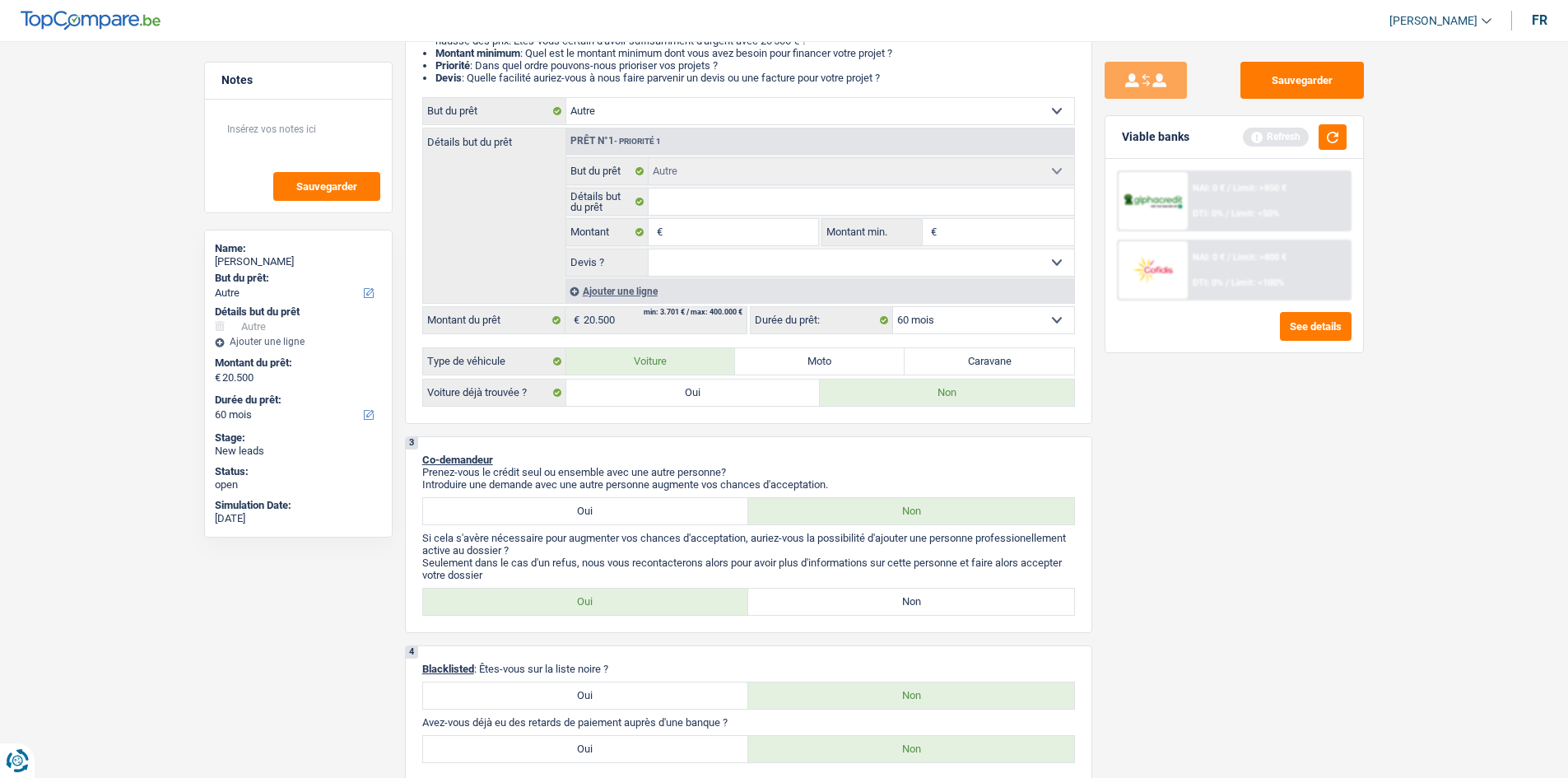 select on "120" 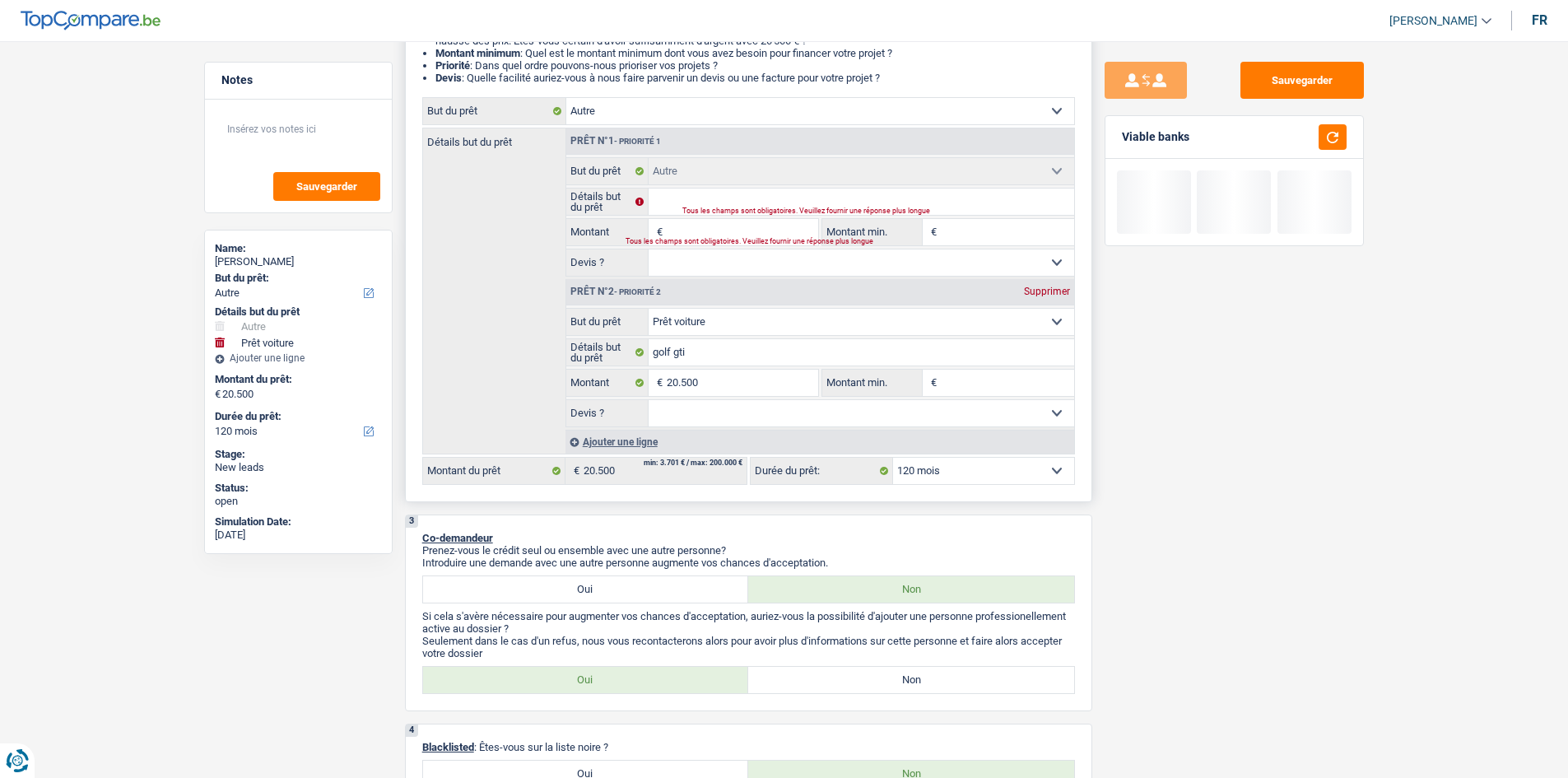 click on "Prêt n°2
- Priorité 2
Supprimer" at bounding box center (820, 292) 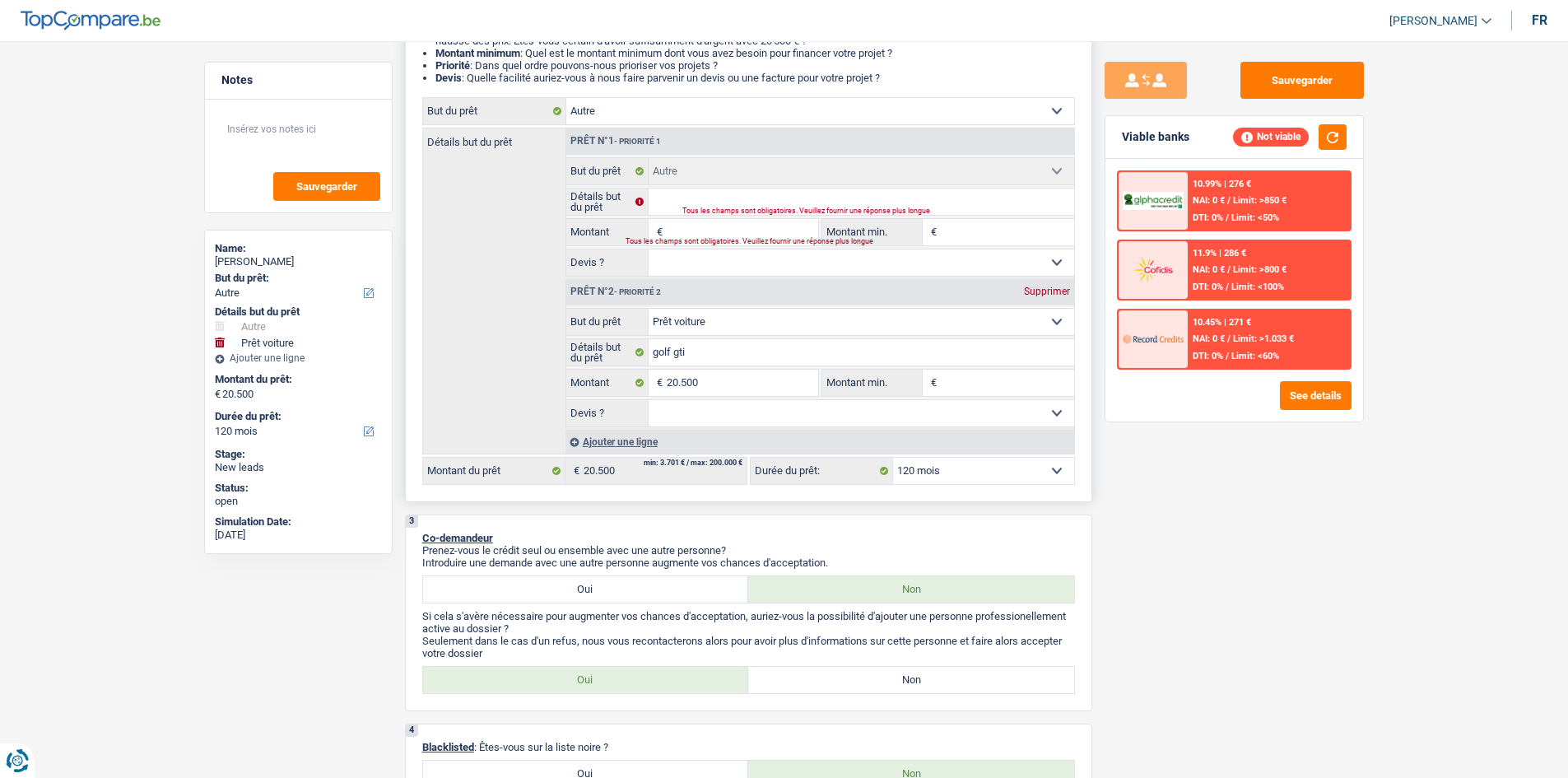 click on "Supprimer" at bounding box center (1047, 291) 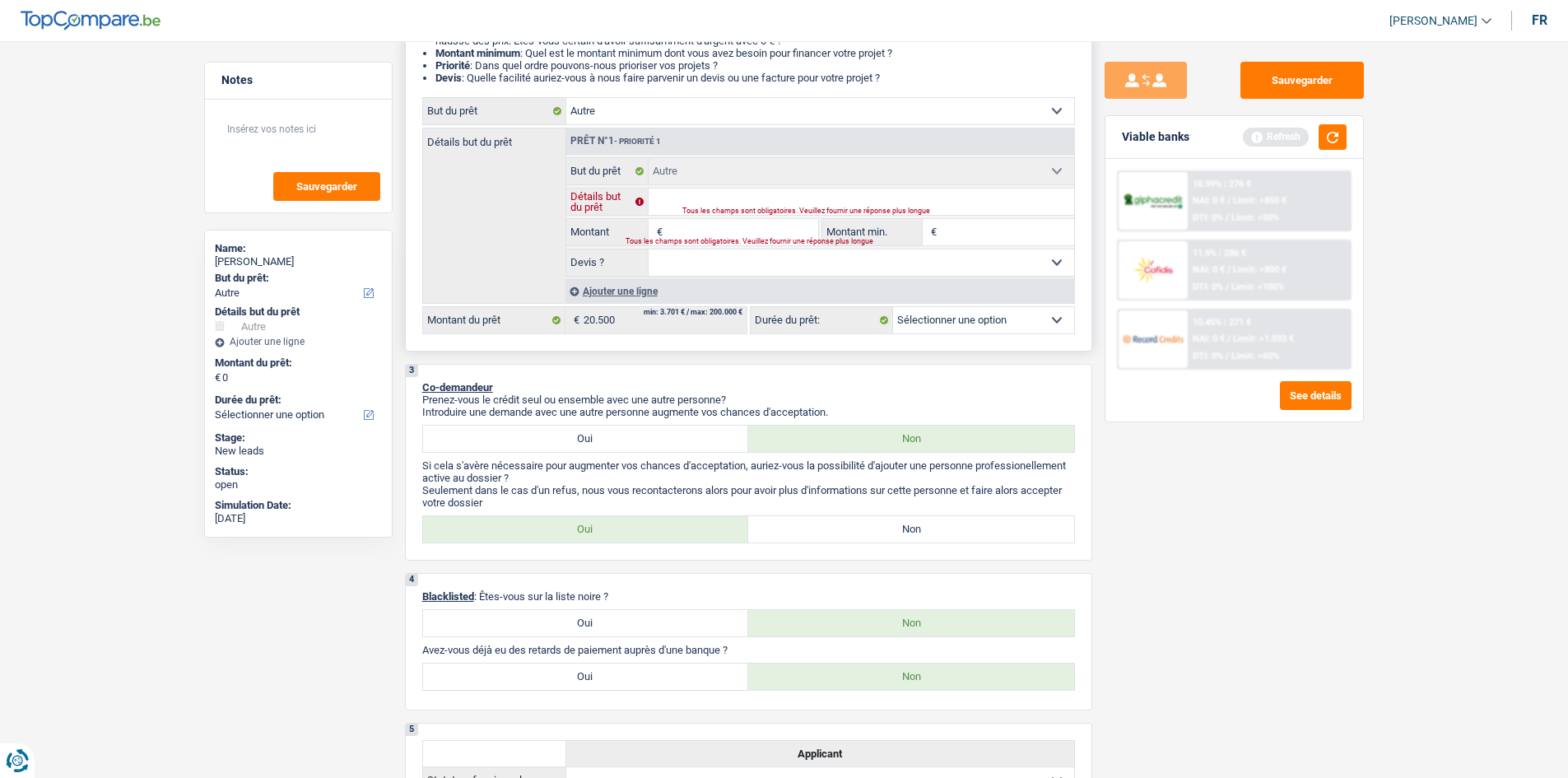 click on "Détails but du prêt" at bounding box center [861, 202] 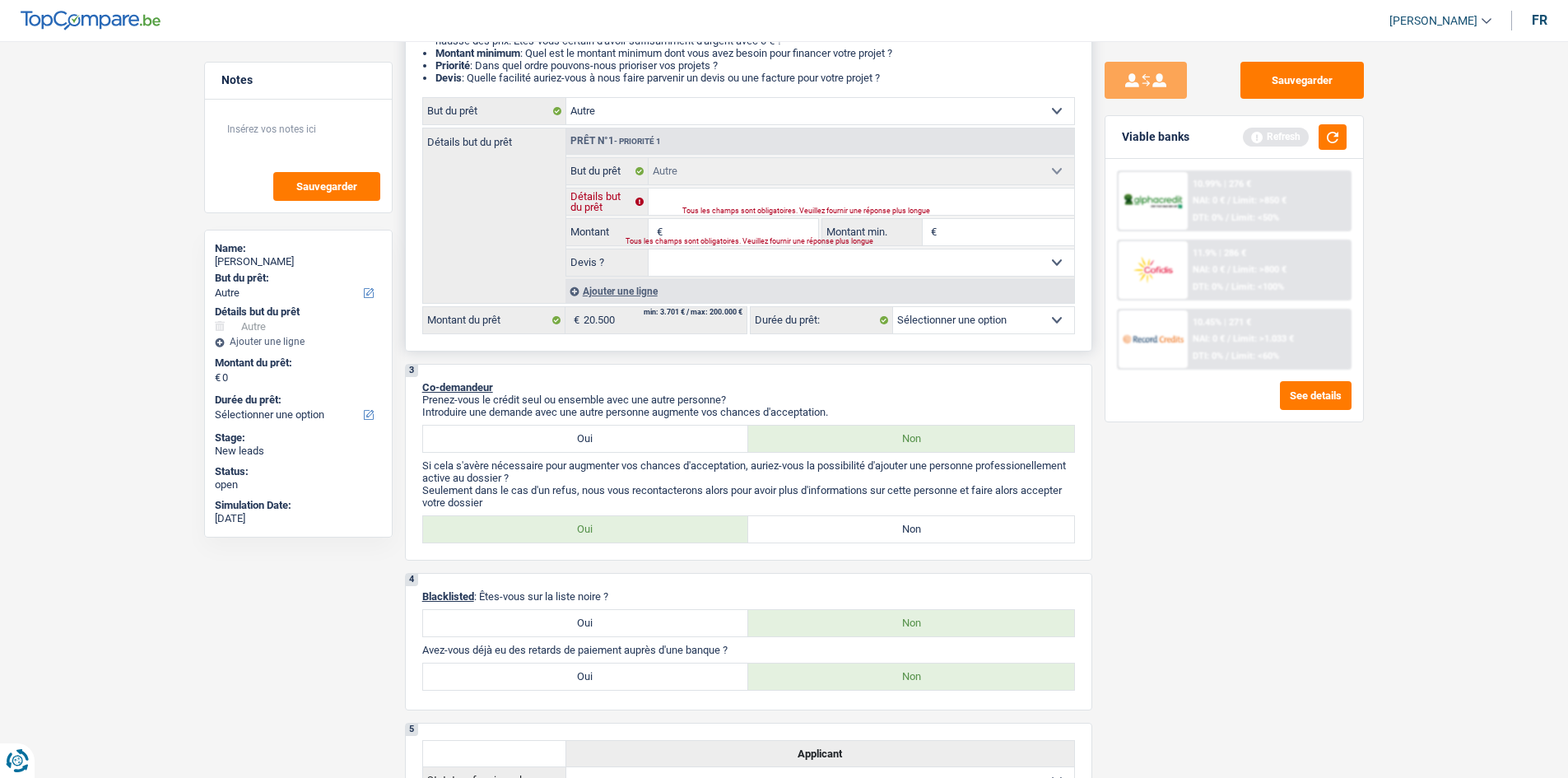 type on "g" 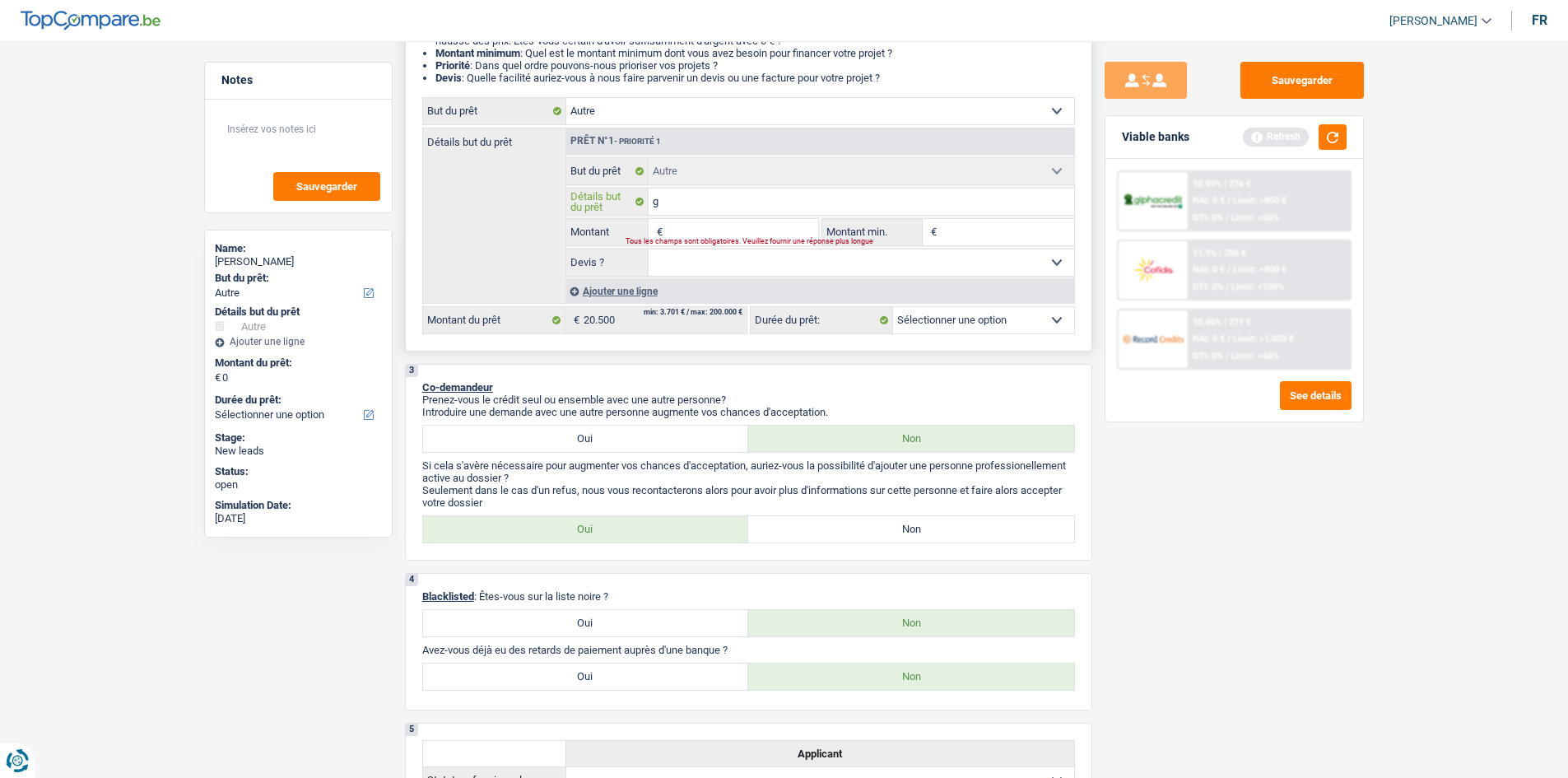 type on "go" 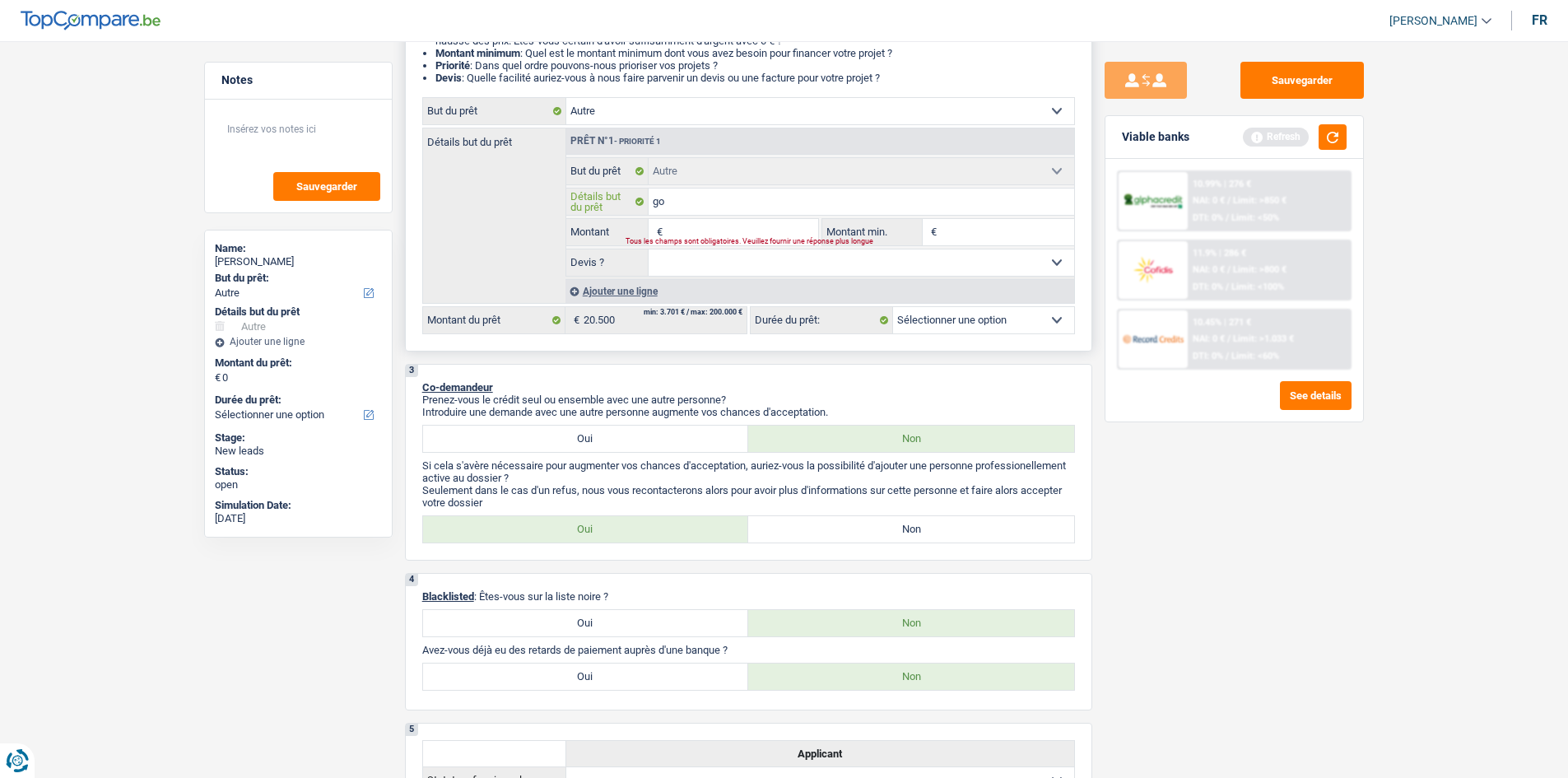 type on "gol" 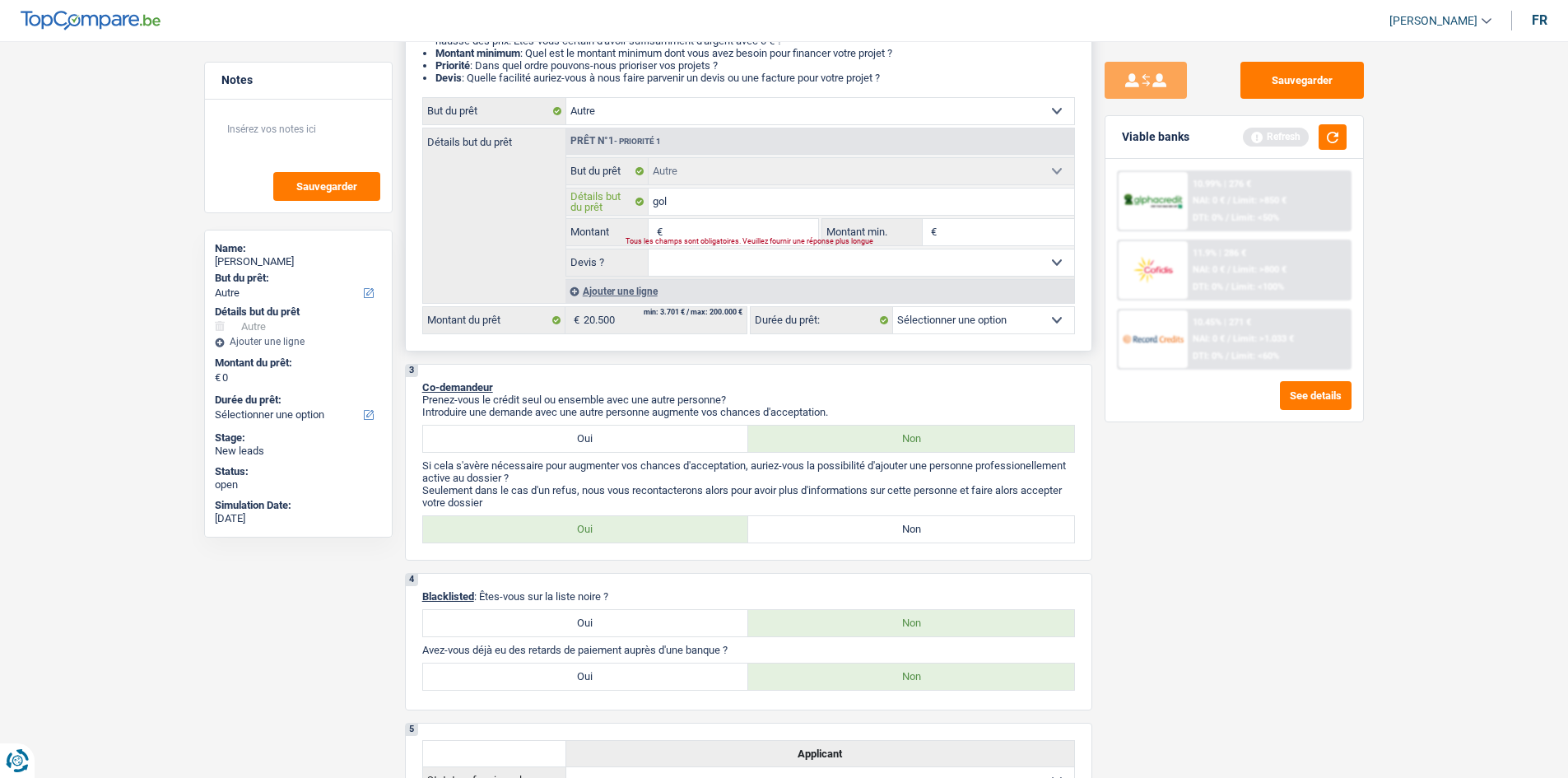 type on "golf" 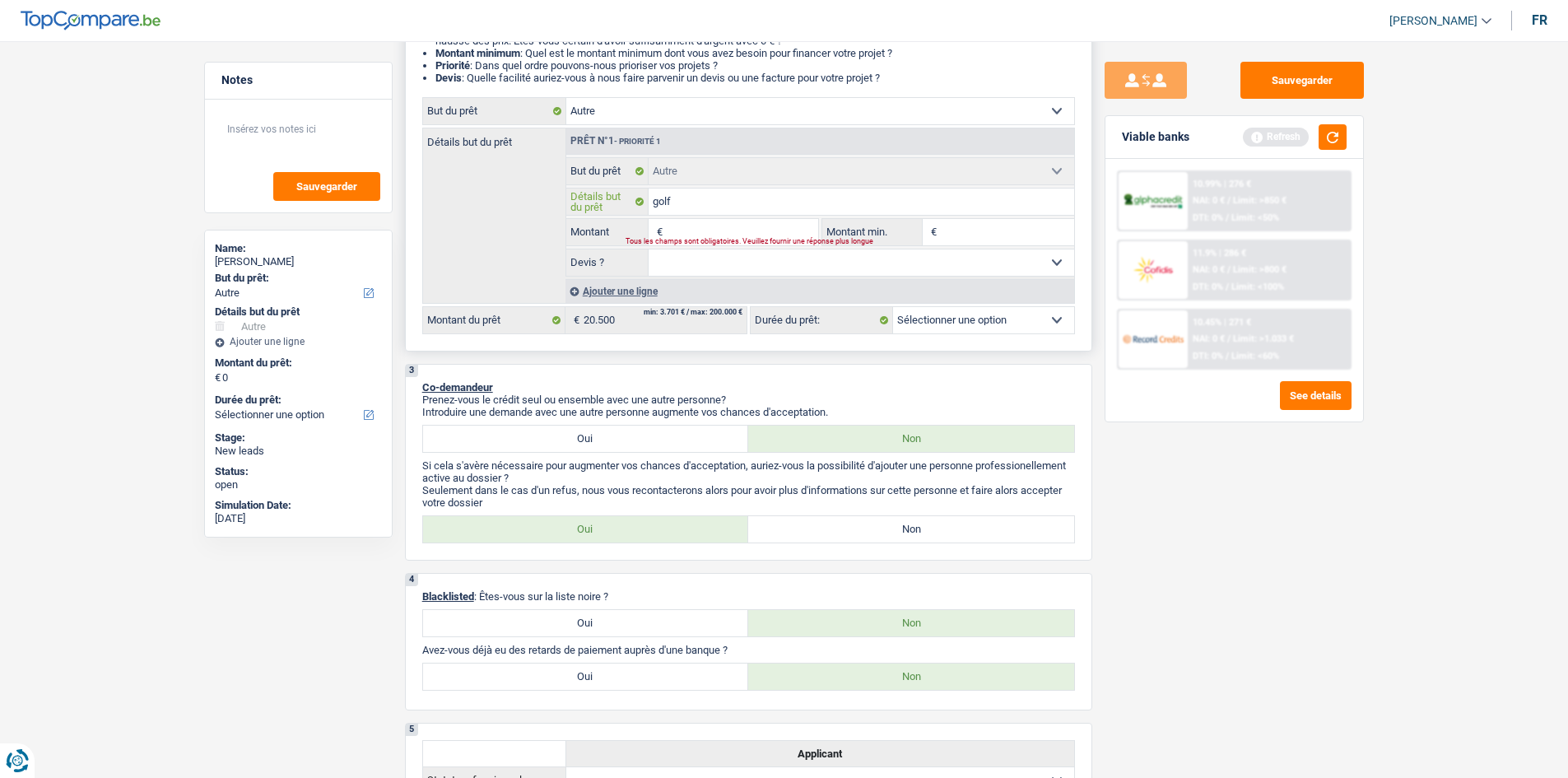 type on "golf" 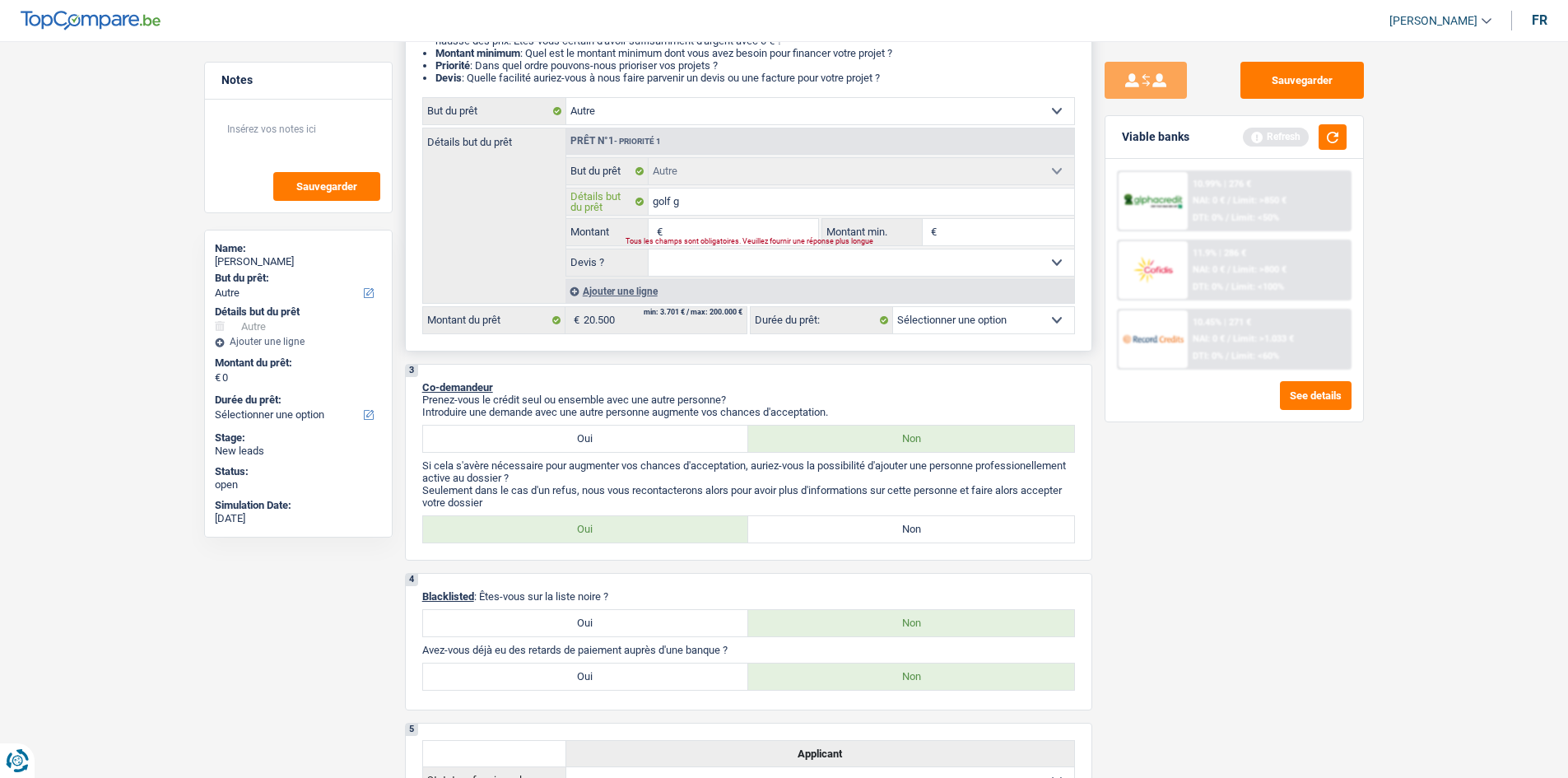type on "golf gt" 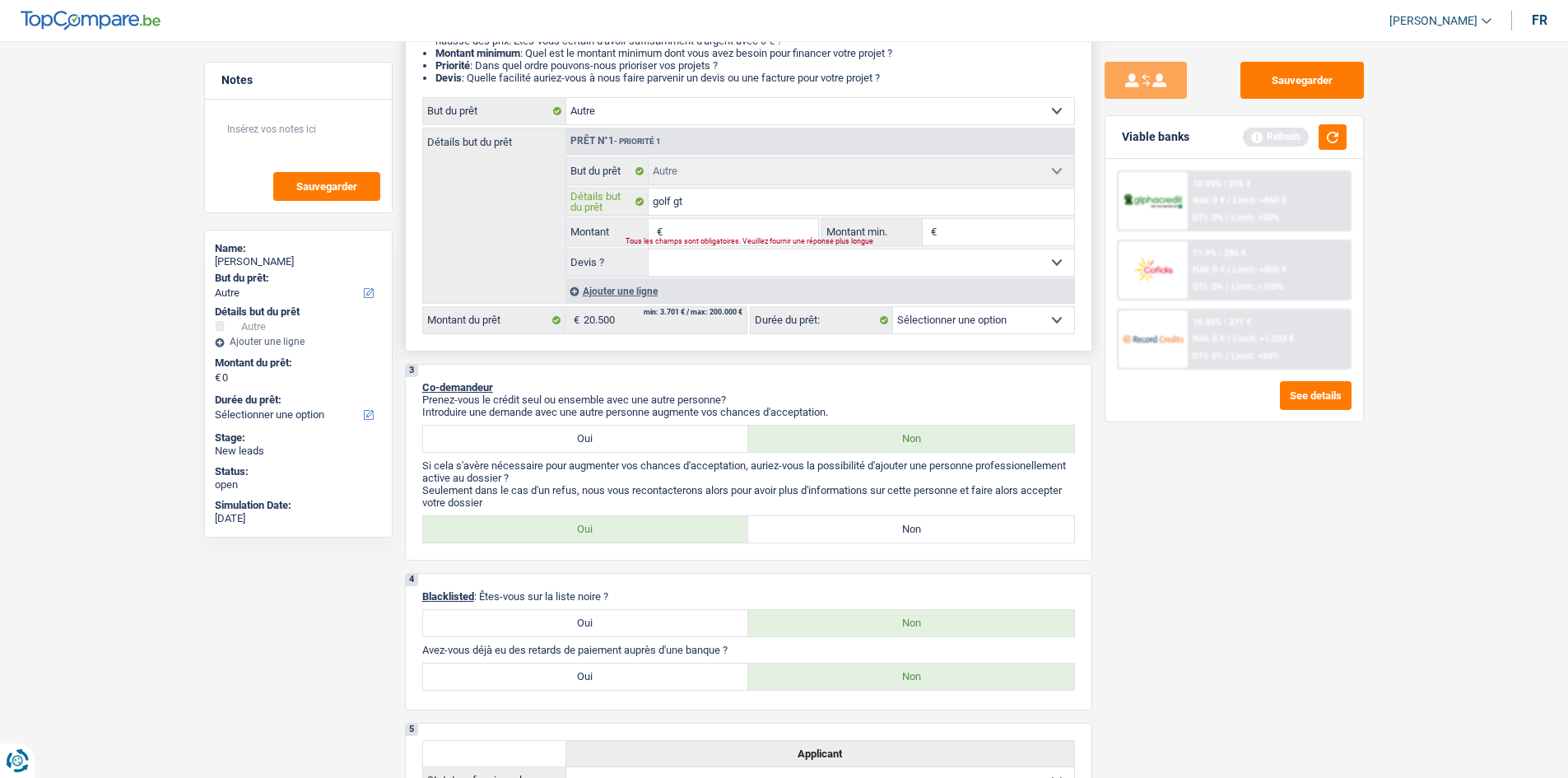 type on "golf gti" 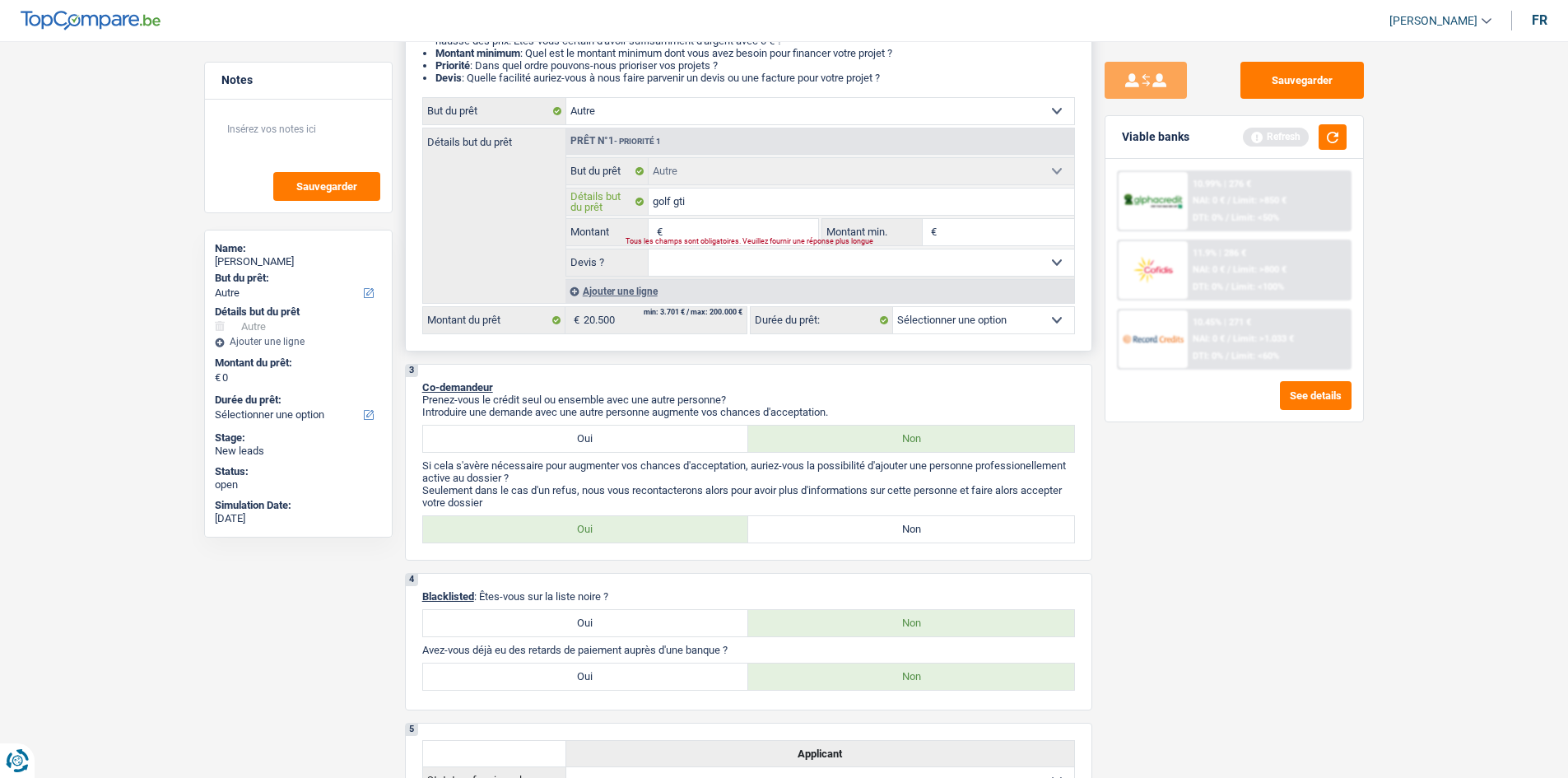 type on "golf gti" 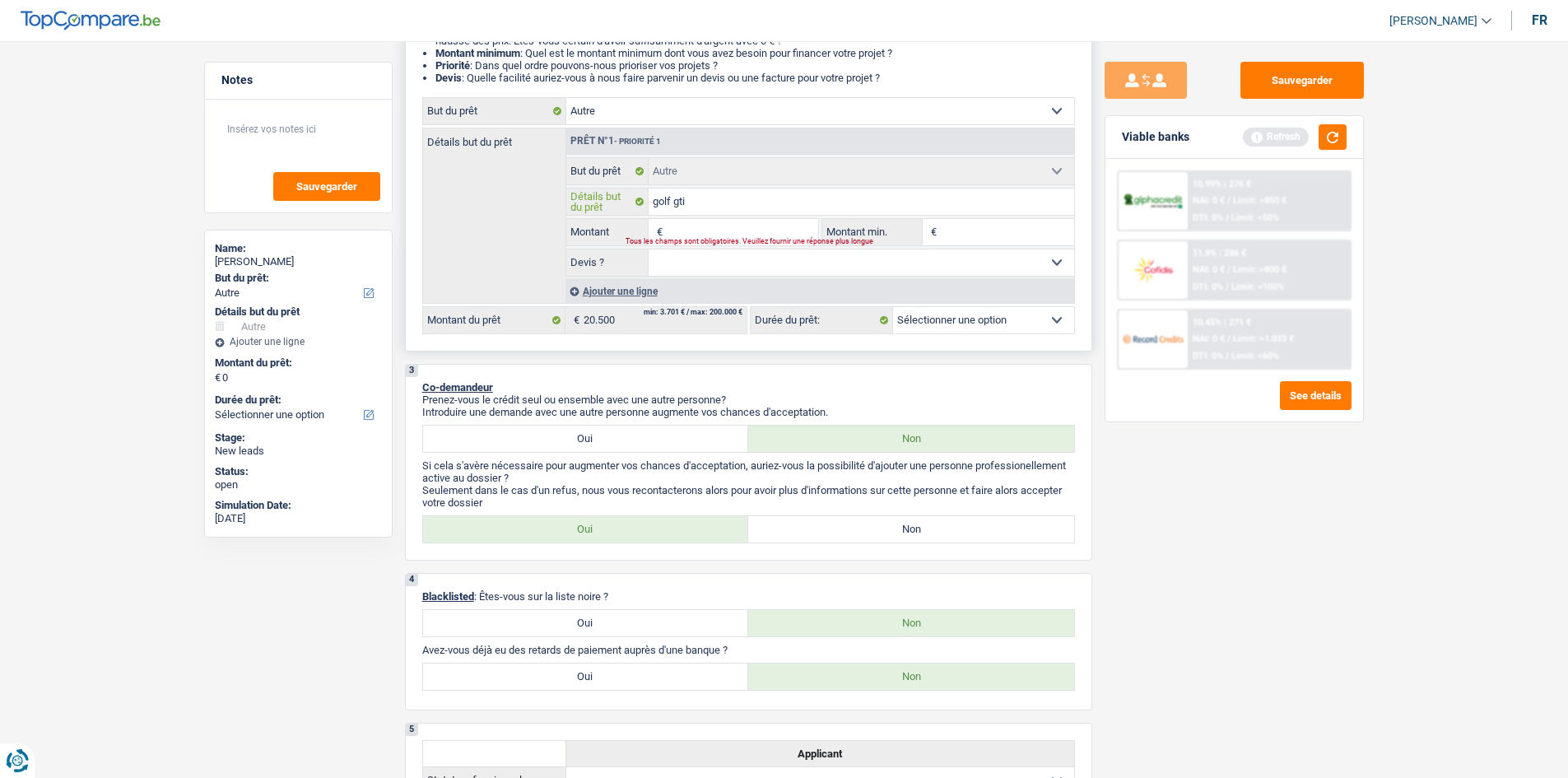 type on "golf gti" 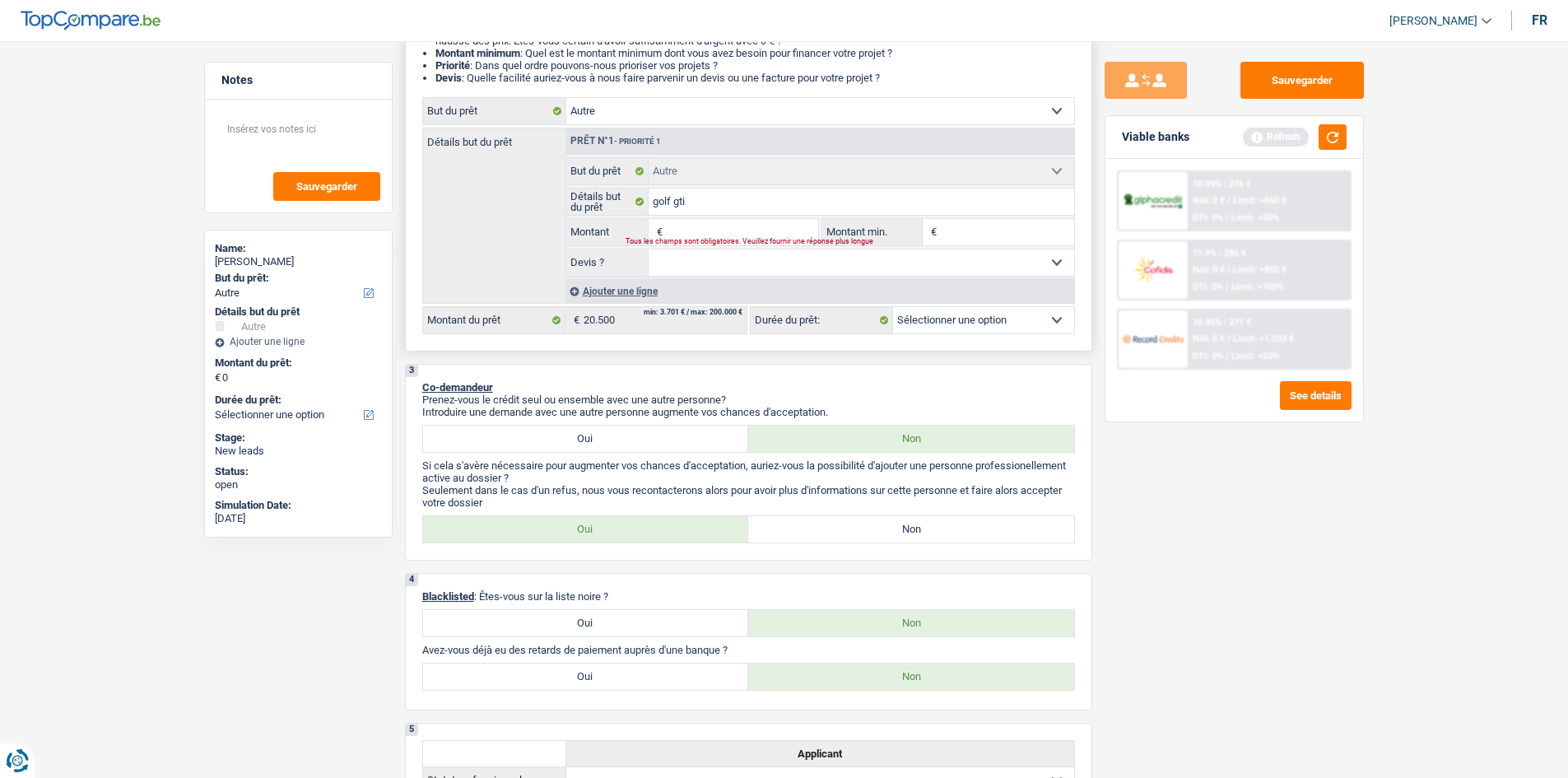 click on "Montant" at bounding box center (742, 232) 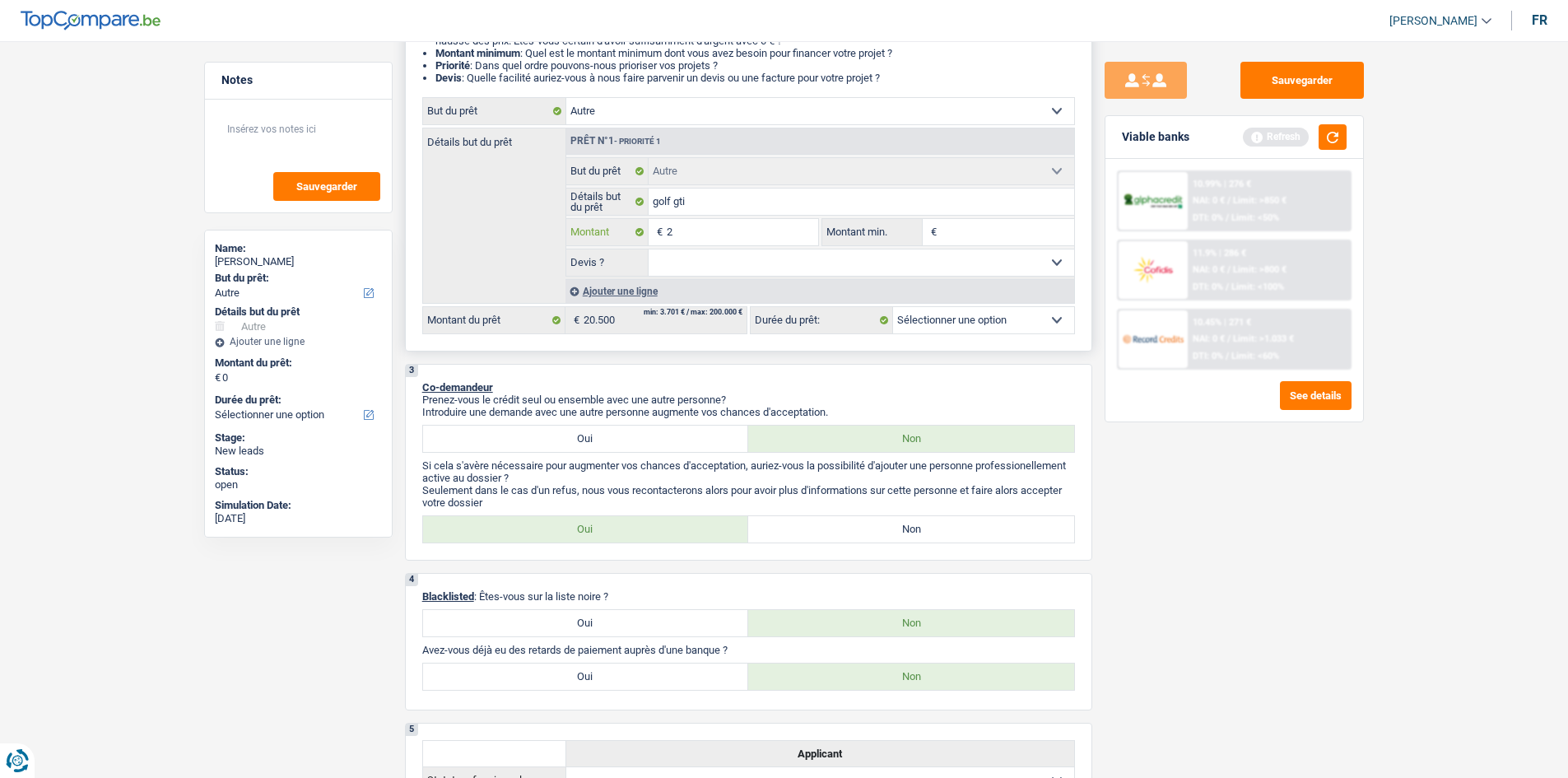 type on "20" 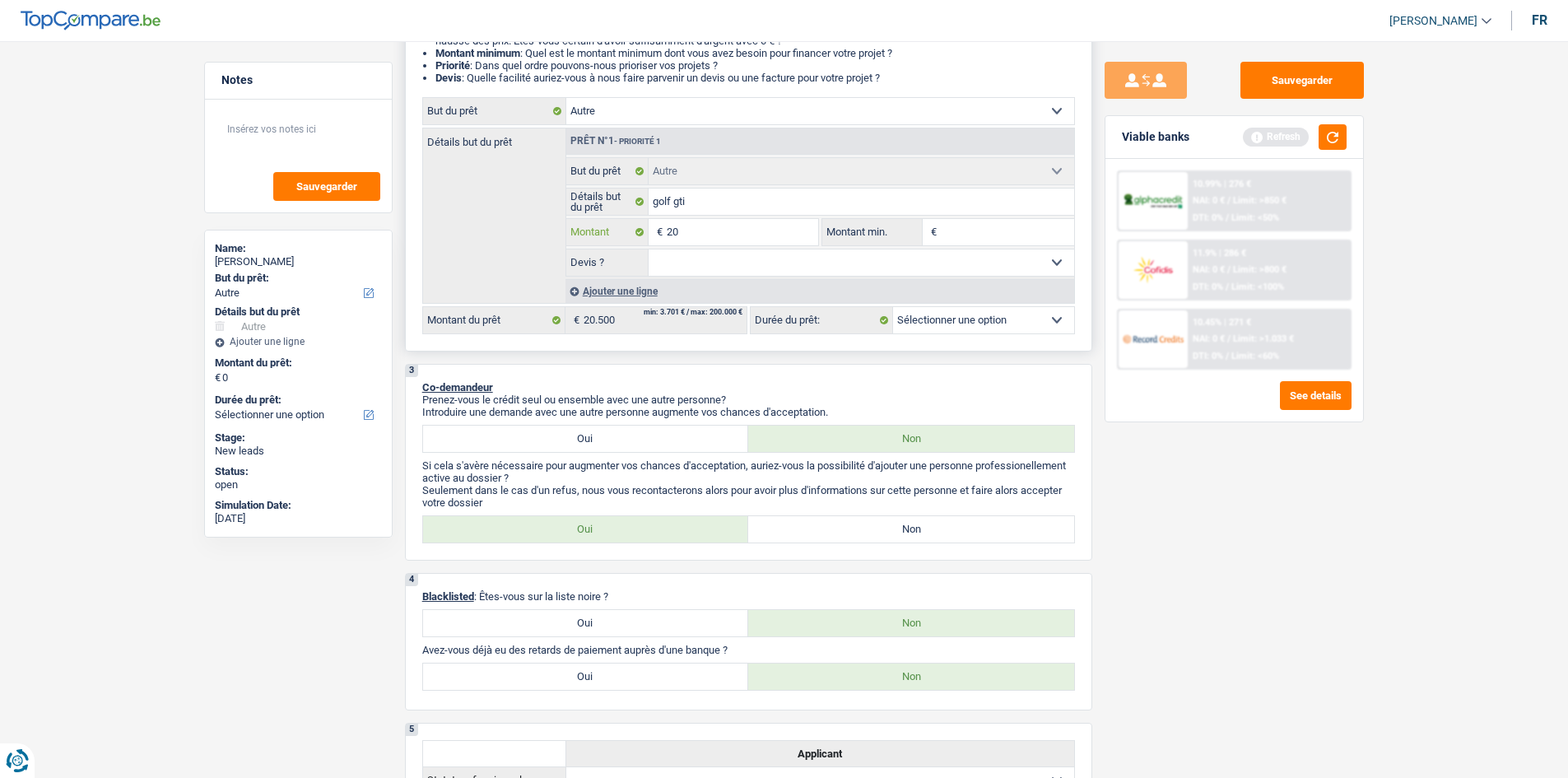 type on "205" 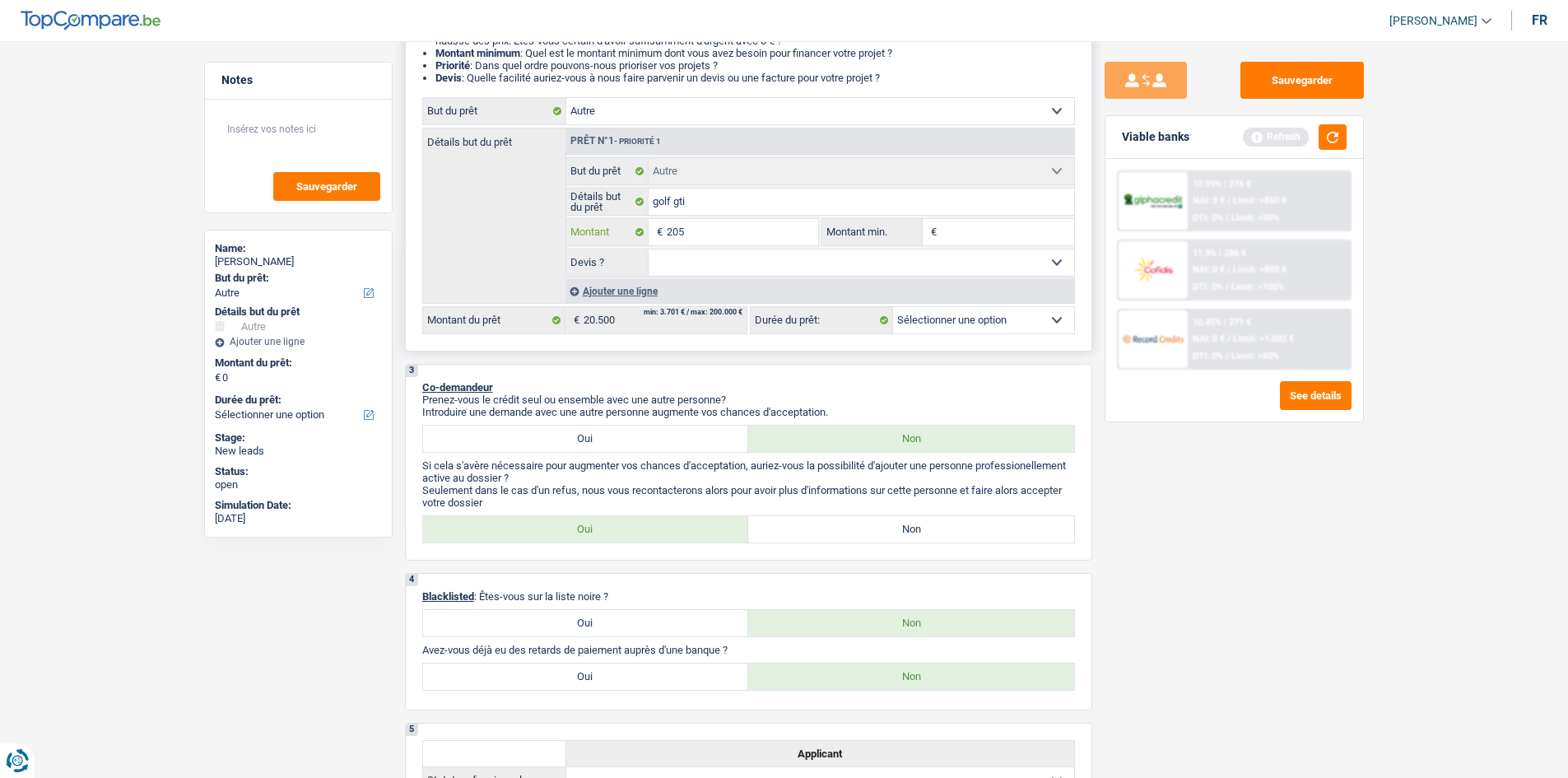 type on "2.050" 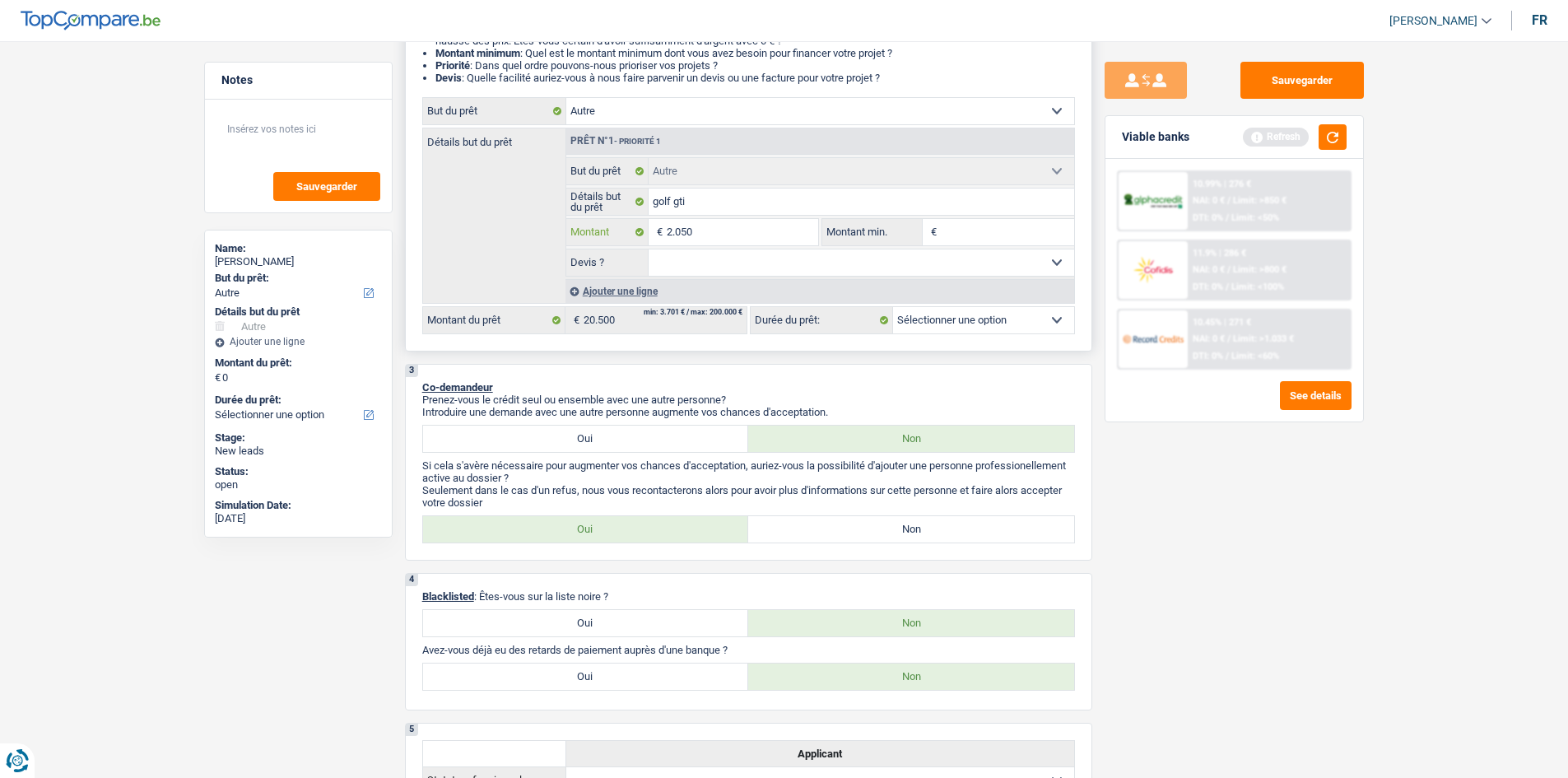 type on "20.500" 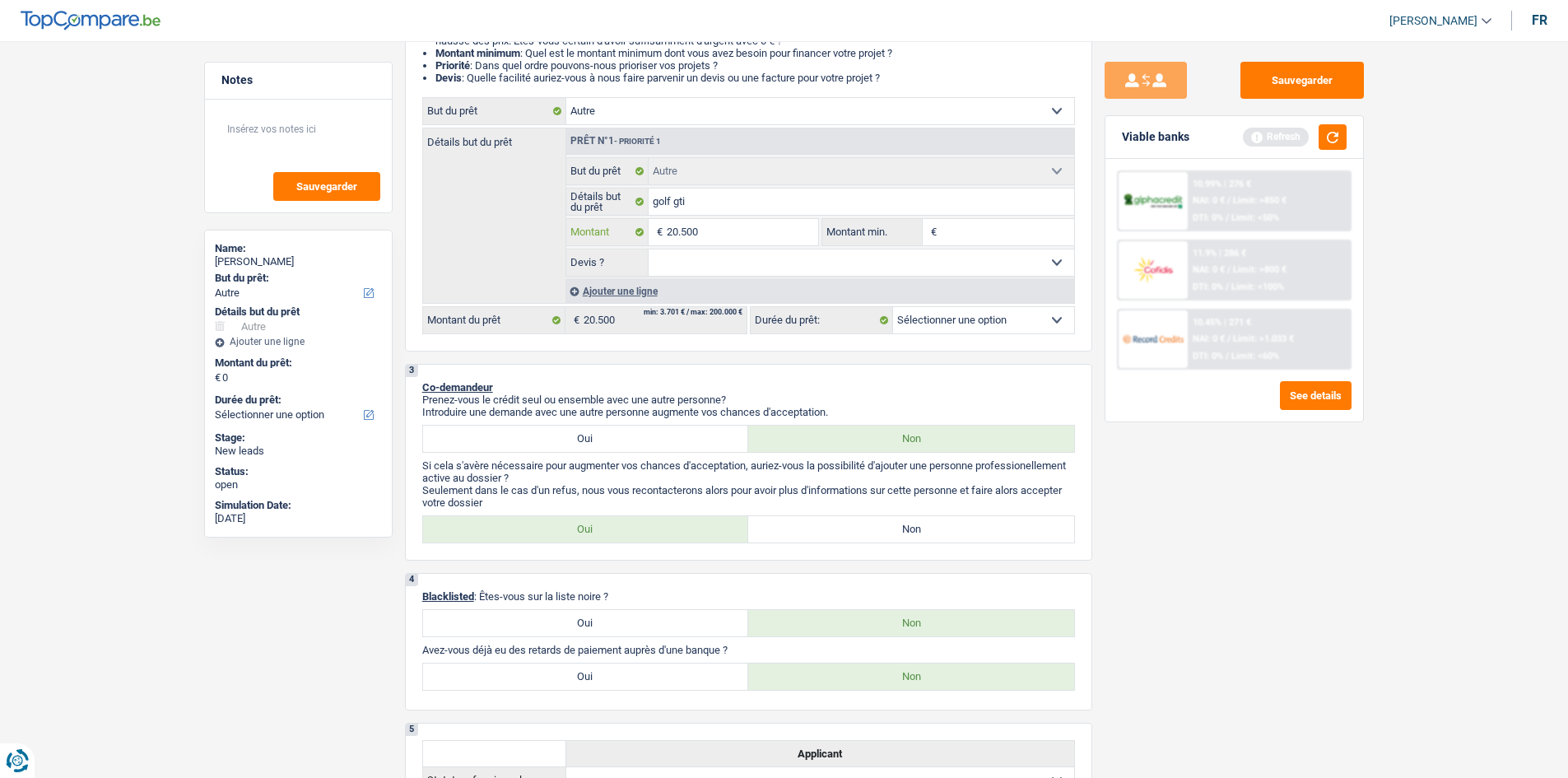 type on "20.500" 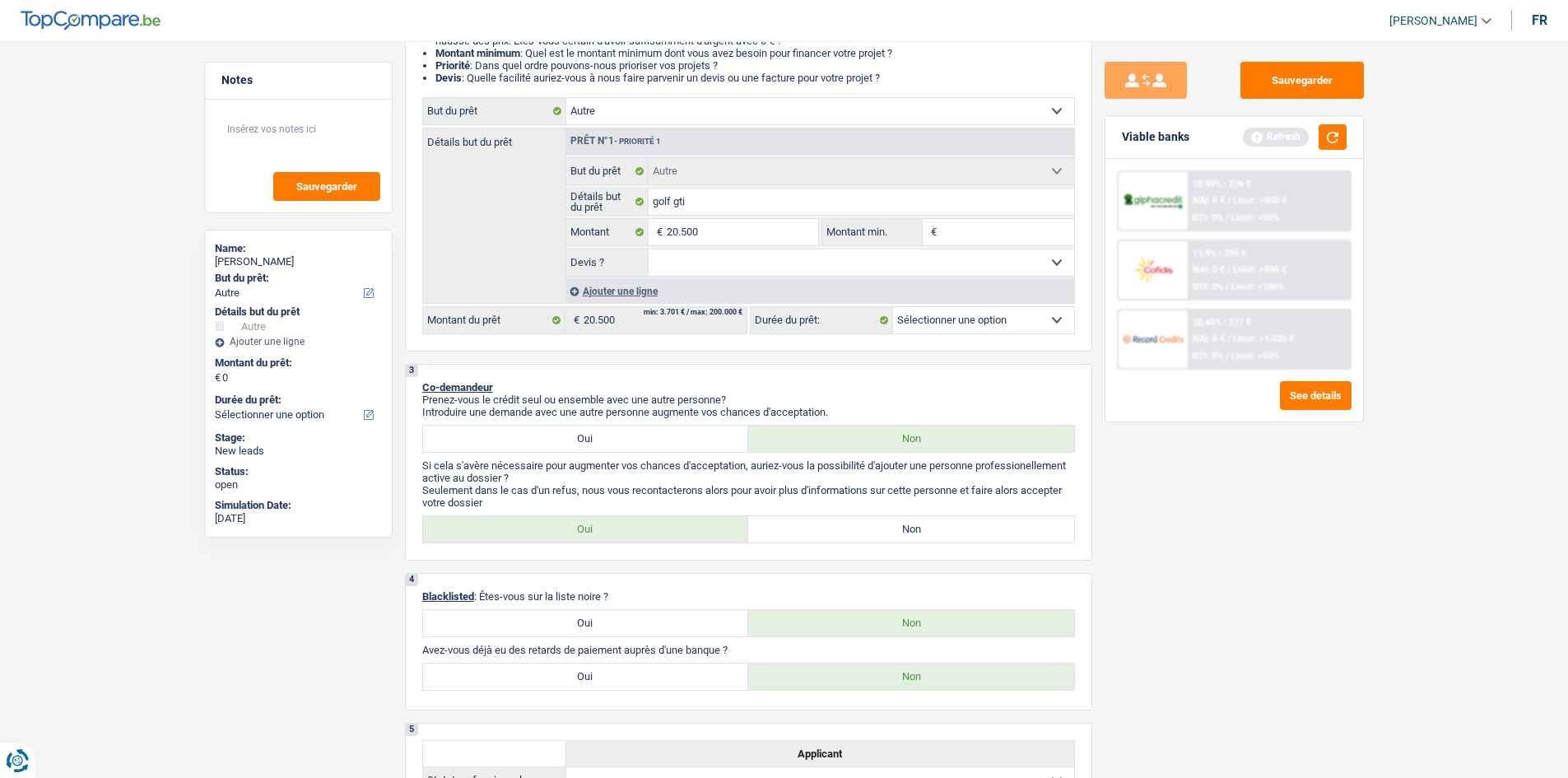 type on "20.500" 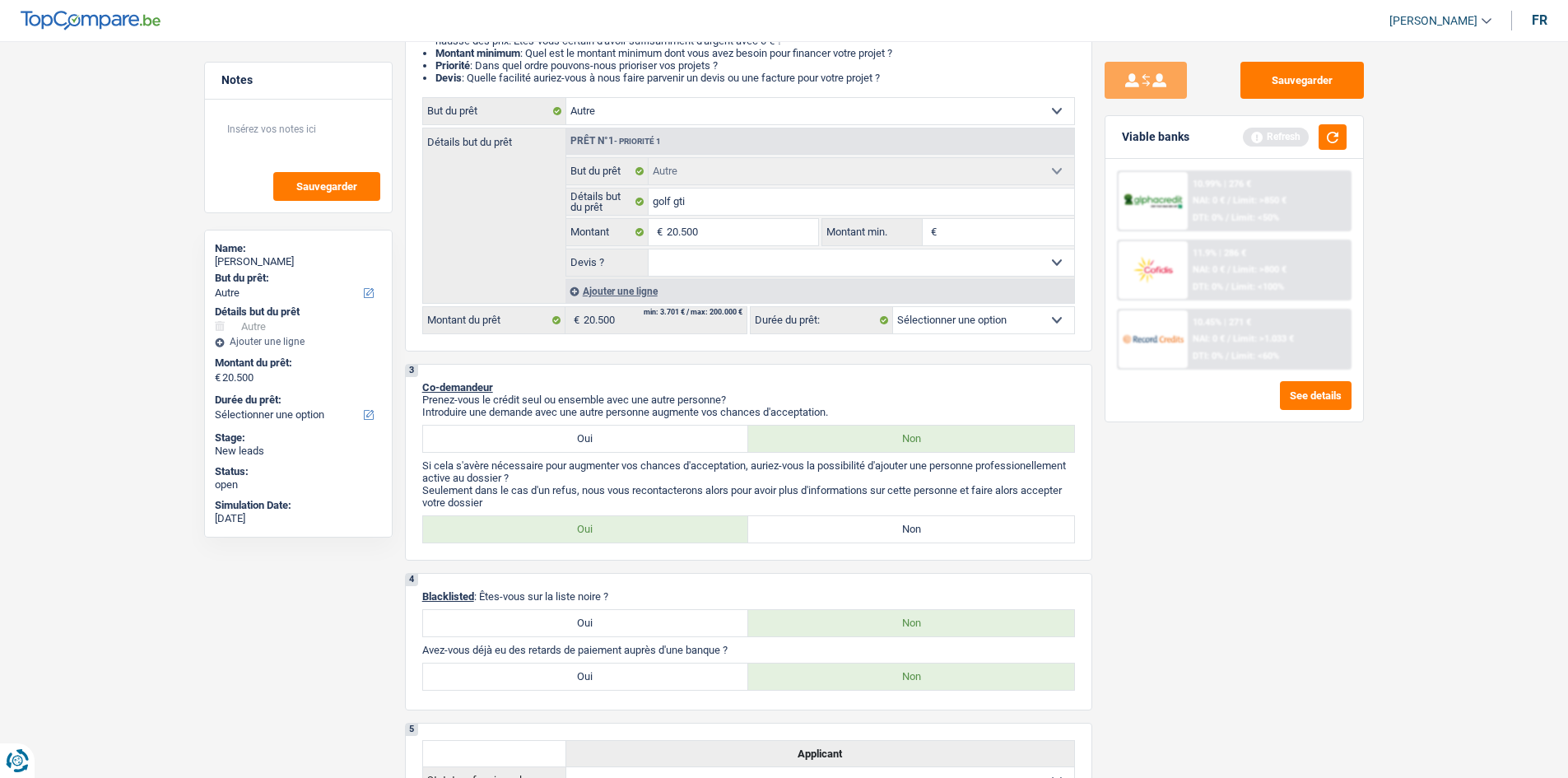 drag, startPoint x: 1123, startPoint y: 408, endPoint x: 1092, endPoint y: 391, distance: 35.355339 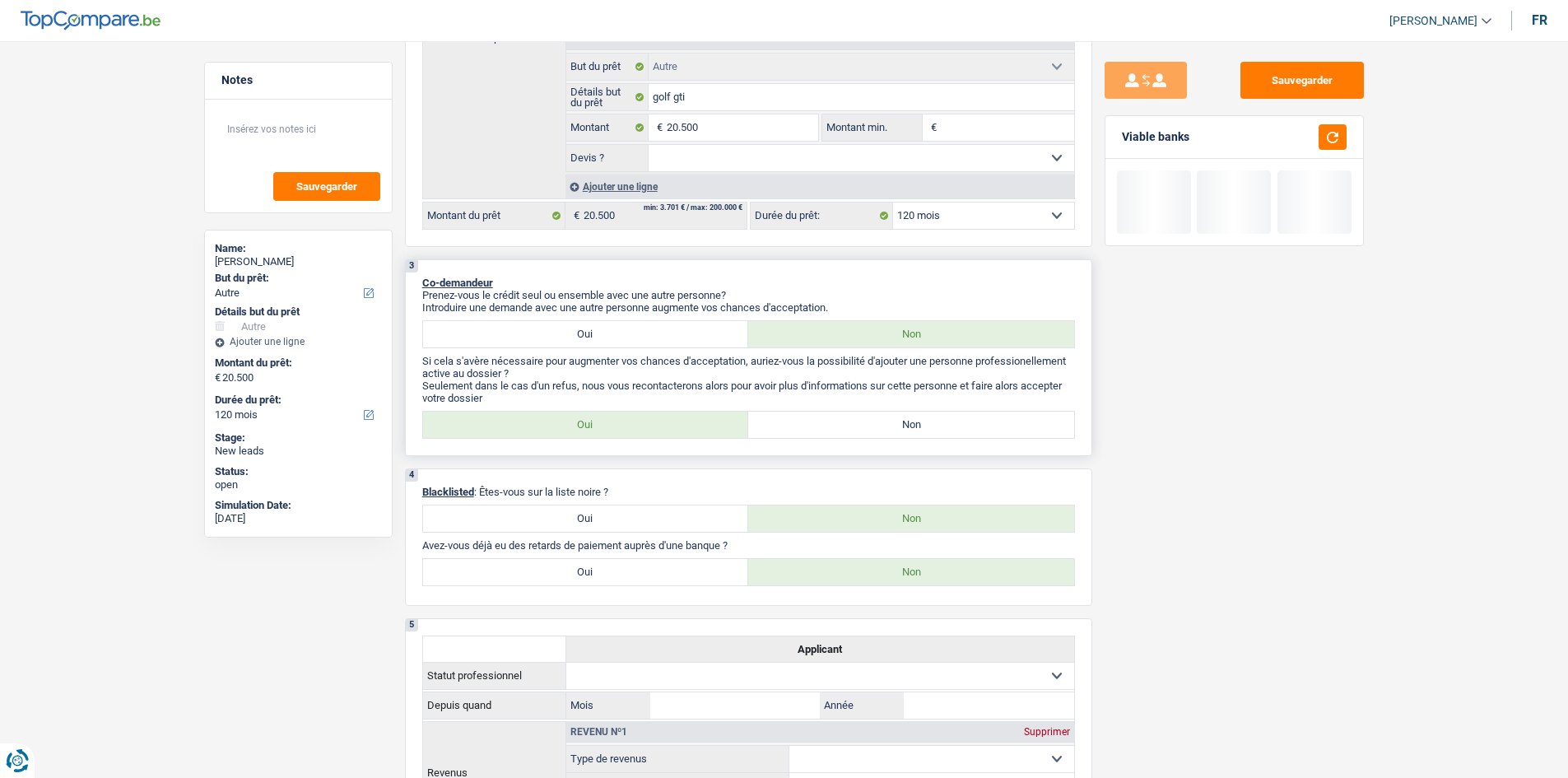 scroll, scrollTop: 494, scrollLeft: 0, axis: vertical 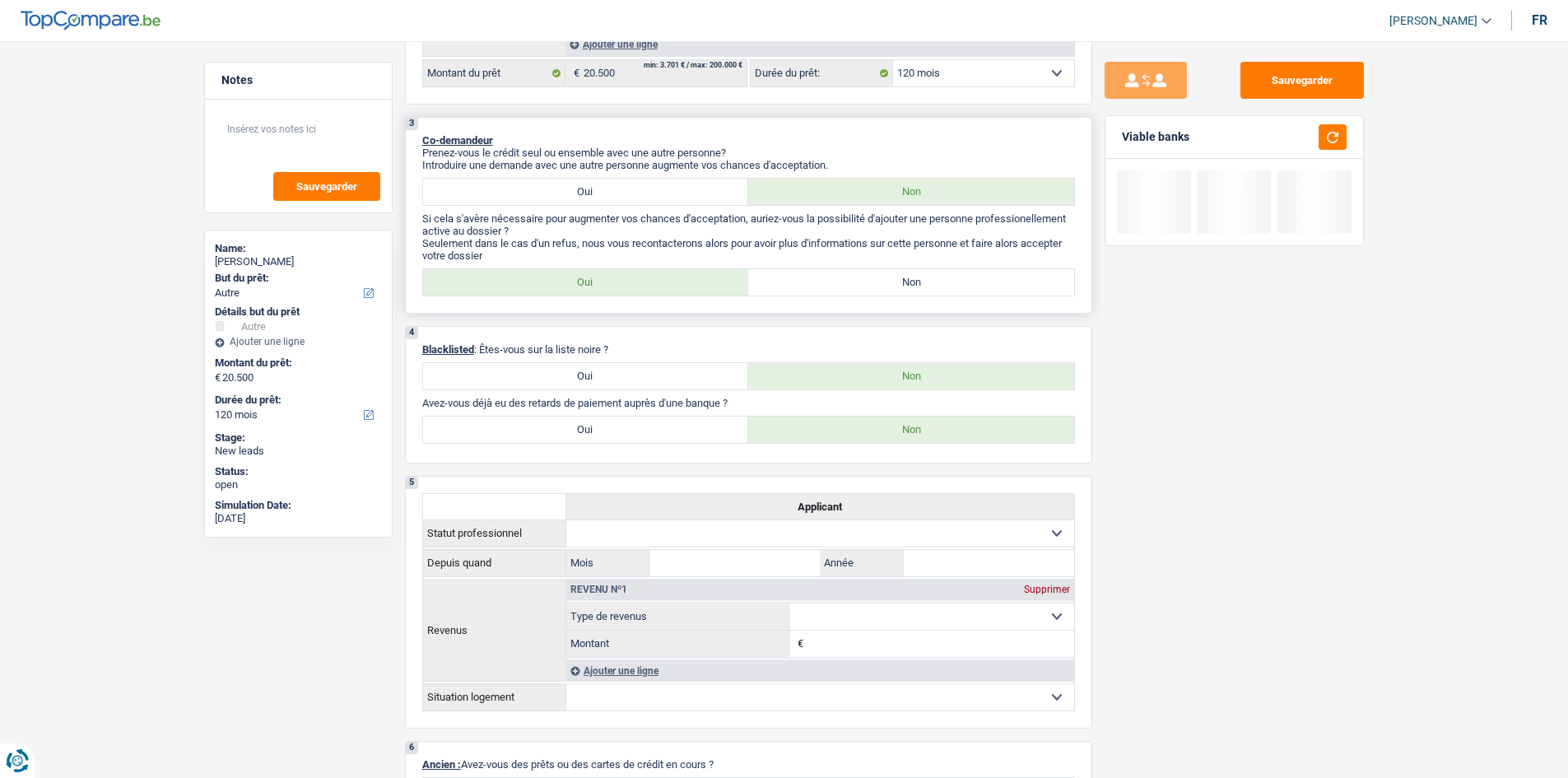 click on "Non" at bounding box center (911, 282) 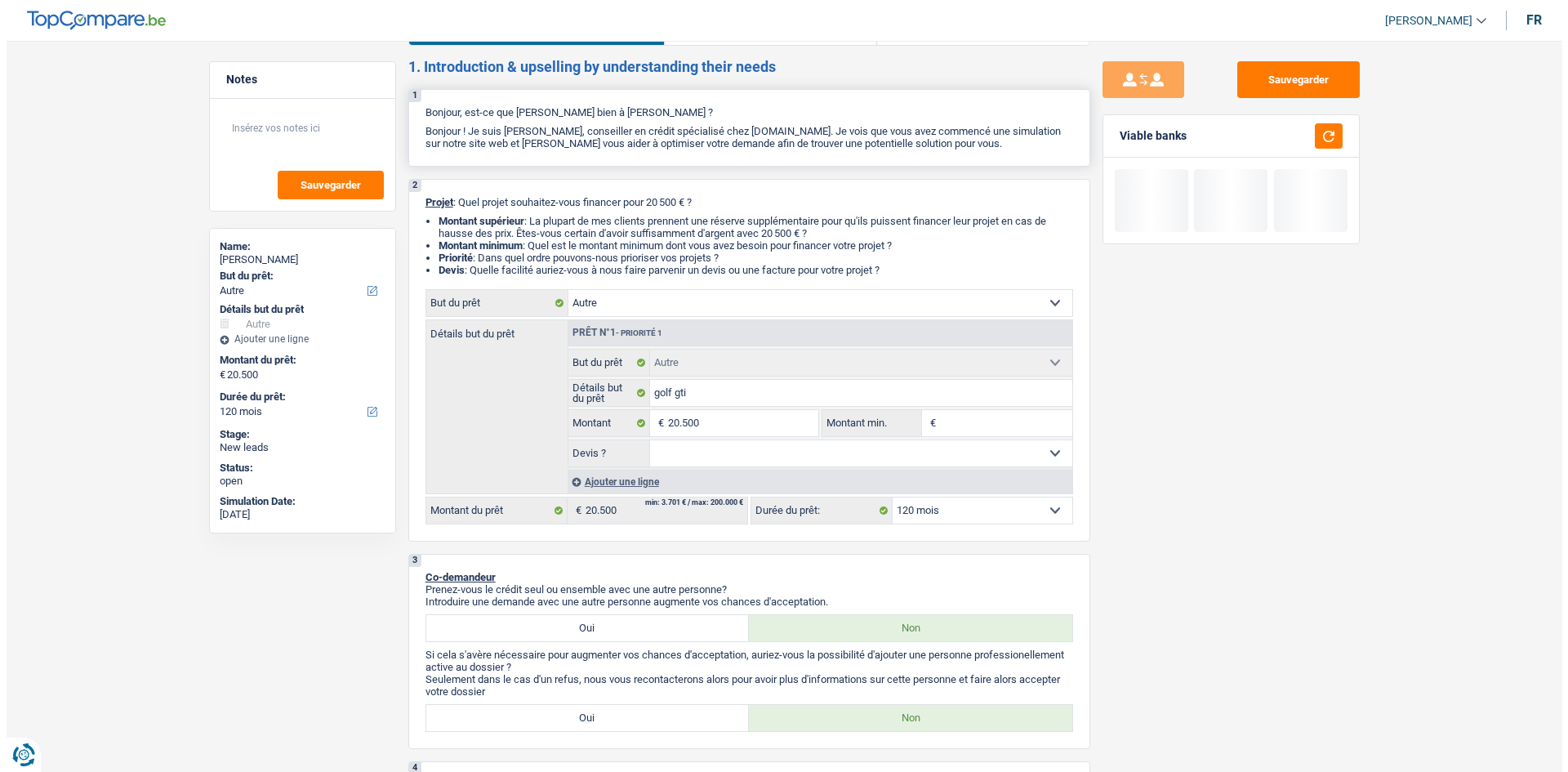 scroll, scrollTop: 0, scrollLeft: 0, axis: both 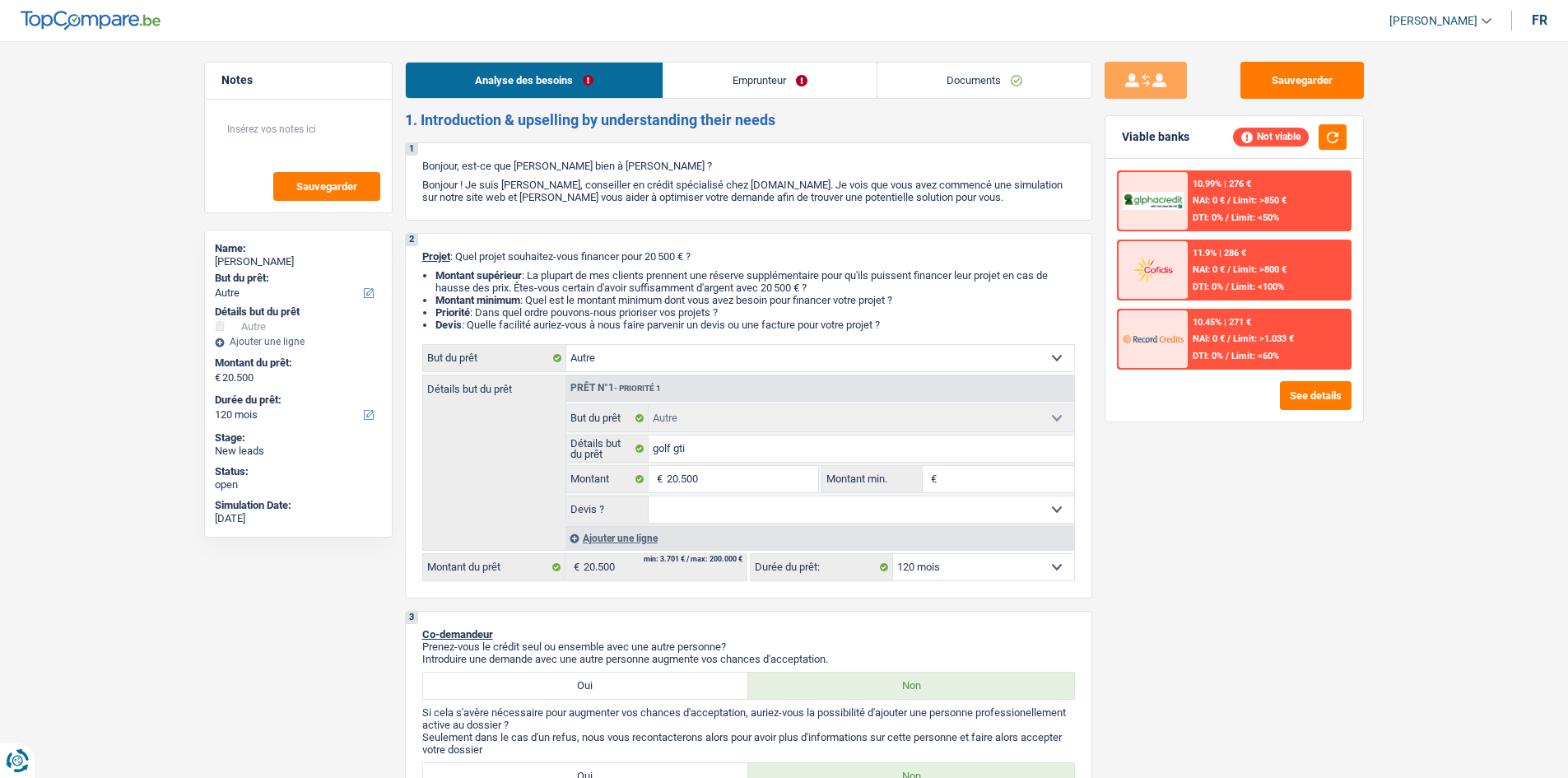 click on "Emprunteur" at bounding box center (770, 80) 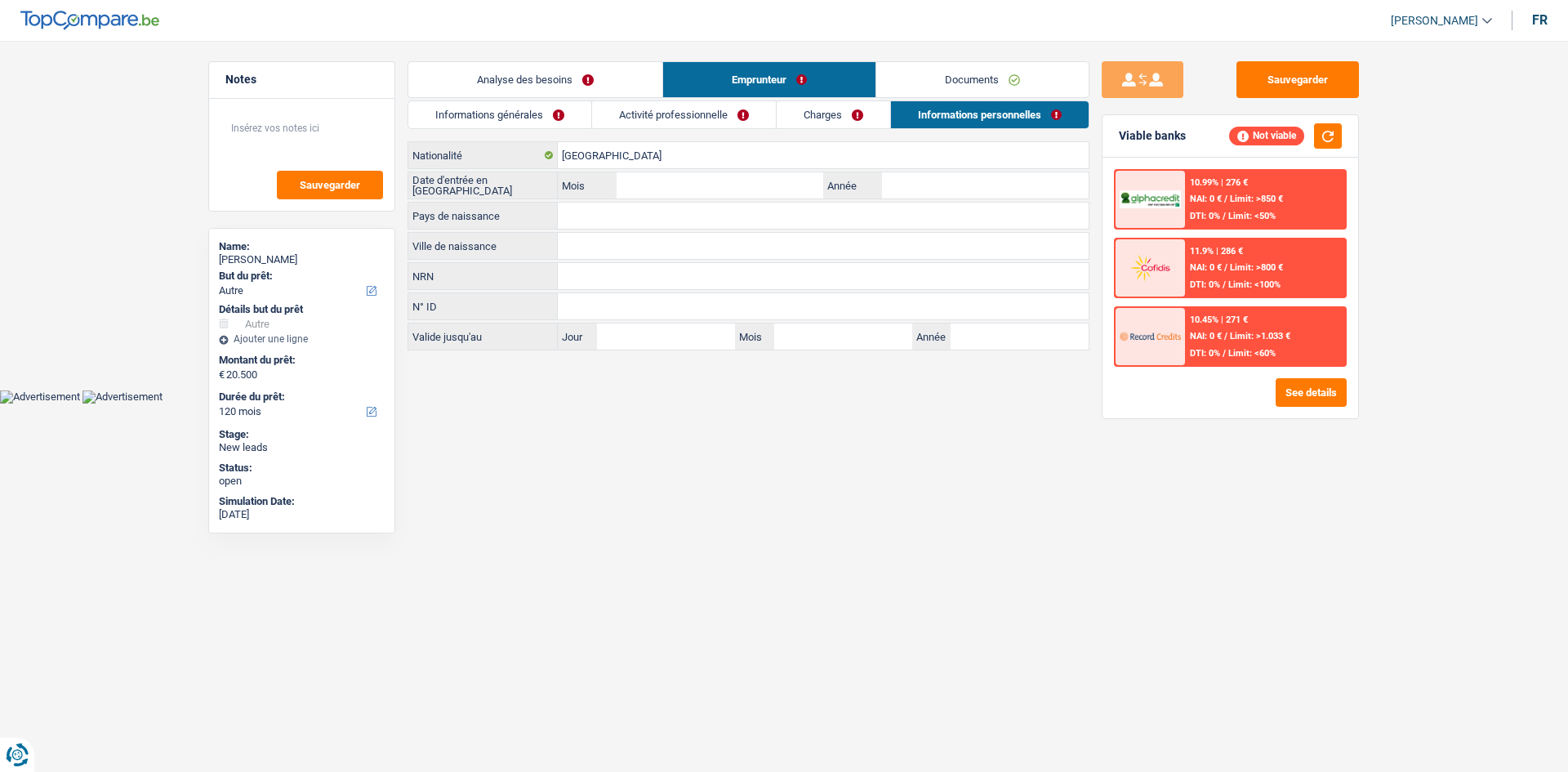 click on "Informations générales" at bounding box center (500, 114) 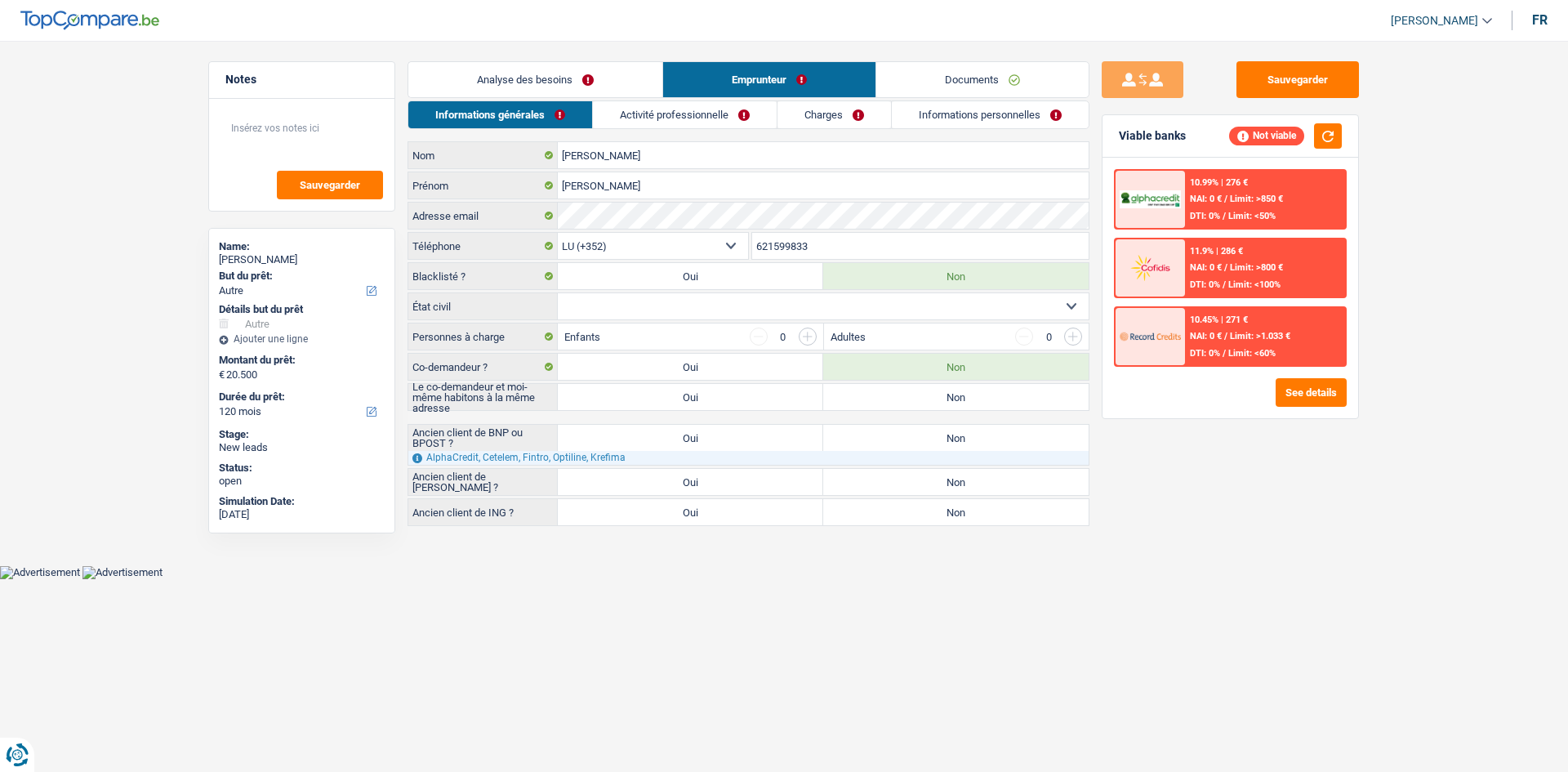 click on "Célibataire Marié(e) Cohabitant(e) légal(e) Divorcé(e) Veuf(ve) Séparé (de fait)
Sélectionner une option" at bounding box center [823, 306] 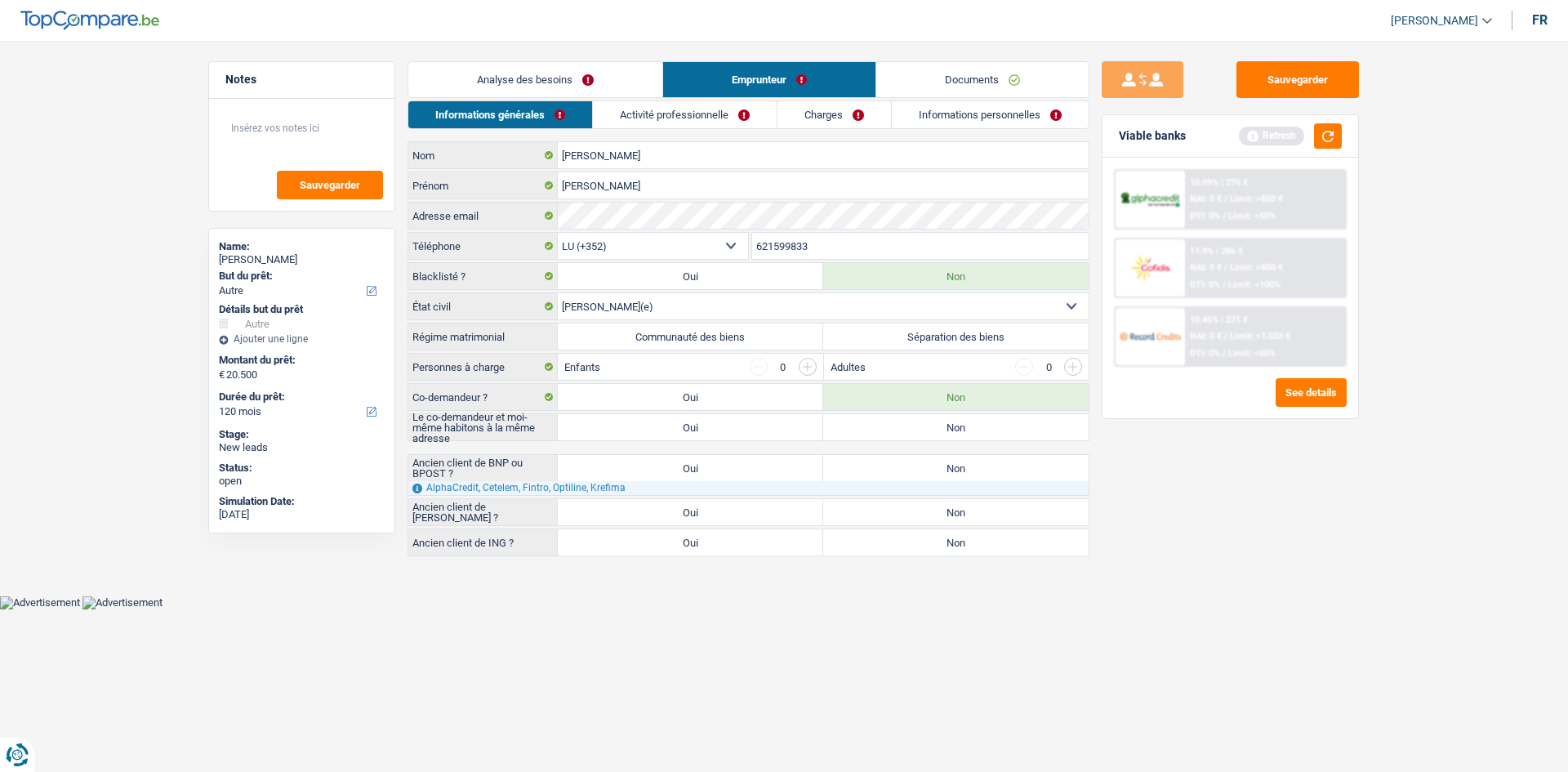 click on "Communauté des biens" at bounding box center [690, 337] 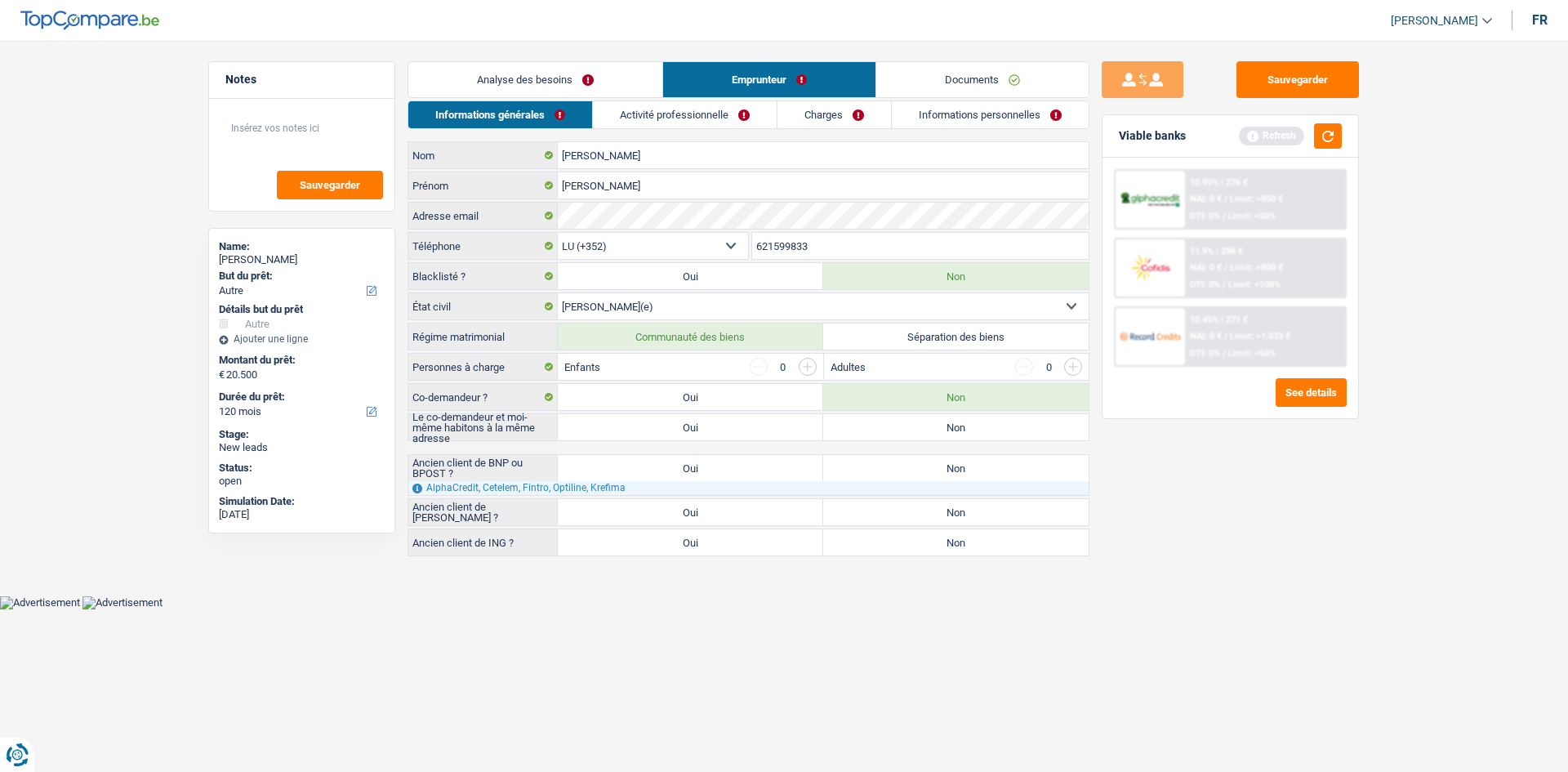 radio on "true" 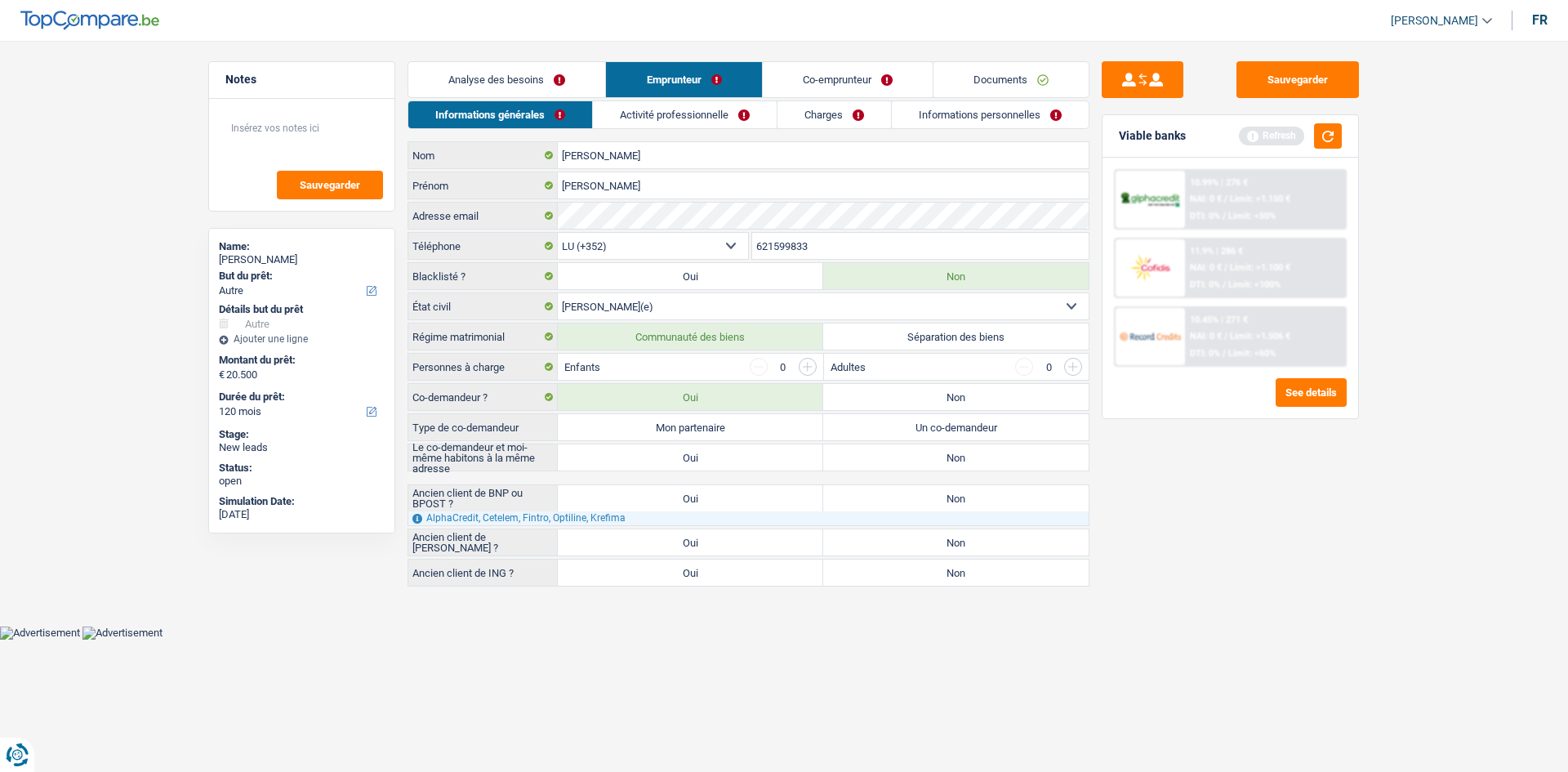 click on "Mon partenaire" at bounding box center [690, 427] 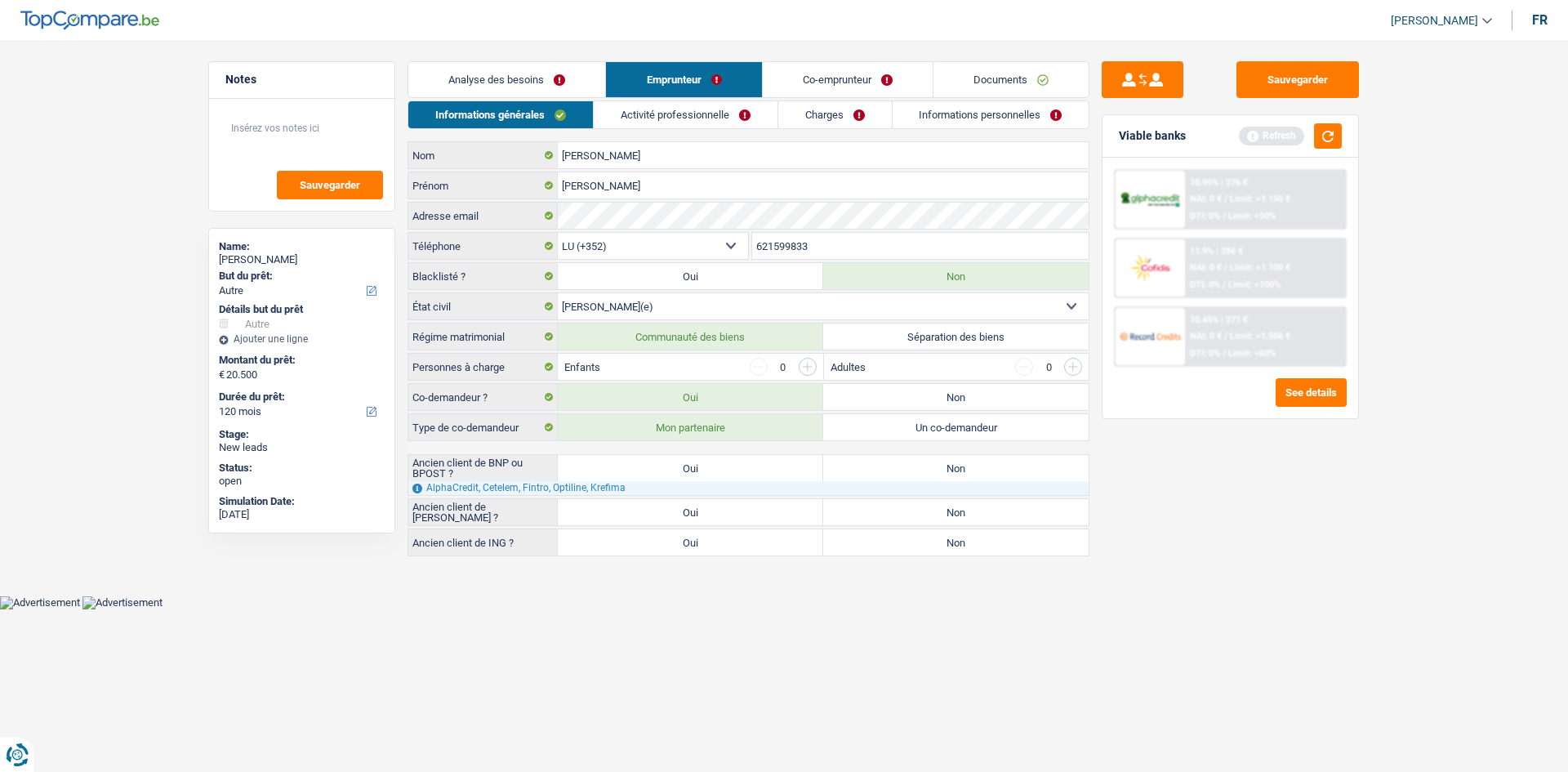 click on "Activité professionnelle" at bounding box center (685, 114) 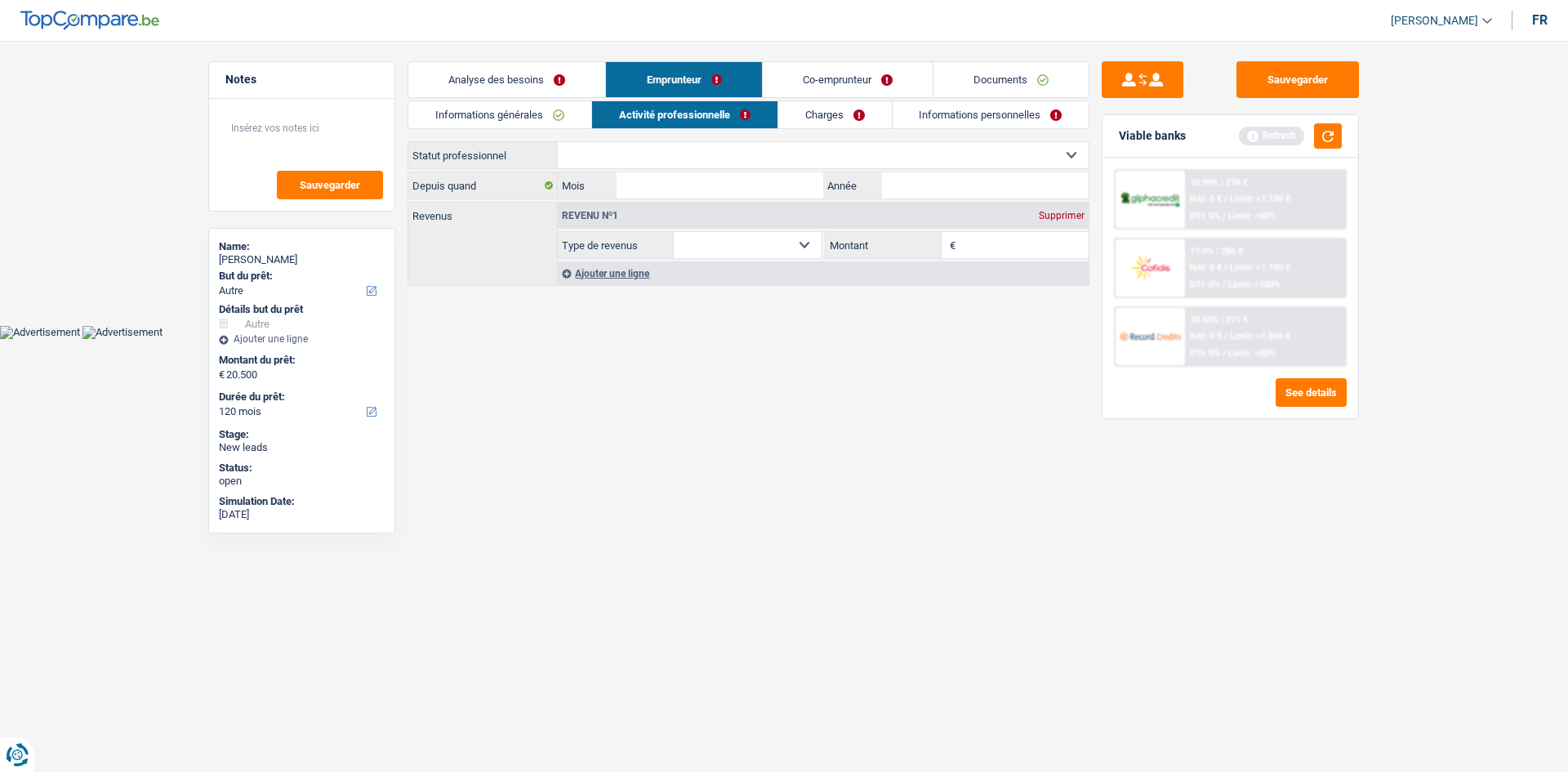 click on "Ouvrier Employé privé Employé public Invalide Indépendant Pensionné Chômeur Mutuelle Femme au foyer Sans profession Allocataire sécurité/Intégration social (SPF Sécurité Sociale, CPAS) Etudiant Profession libérale Commerçant [PERSON_NAME]-pensionné
Sélectionner une option" at bounding box center [823, 155] 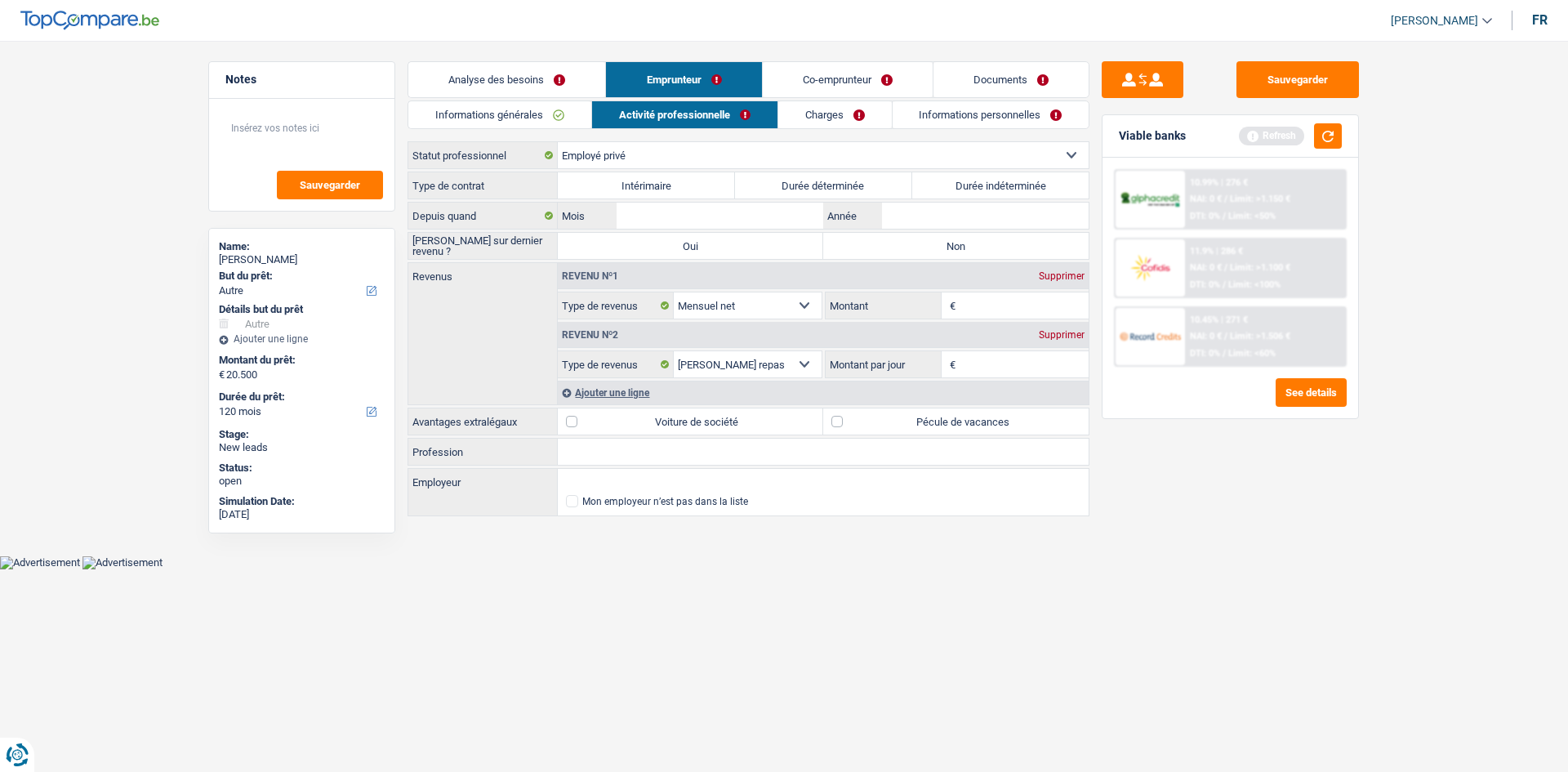 click on "Durée indéterminée" at bounding box center (1000, 185) 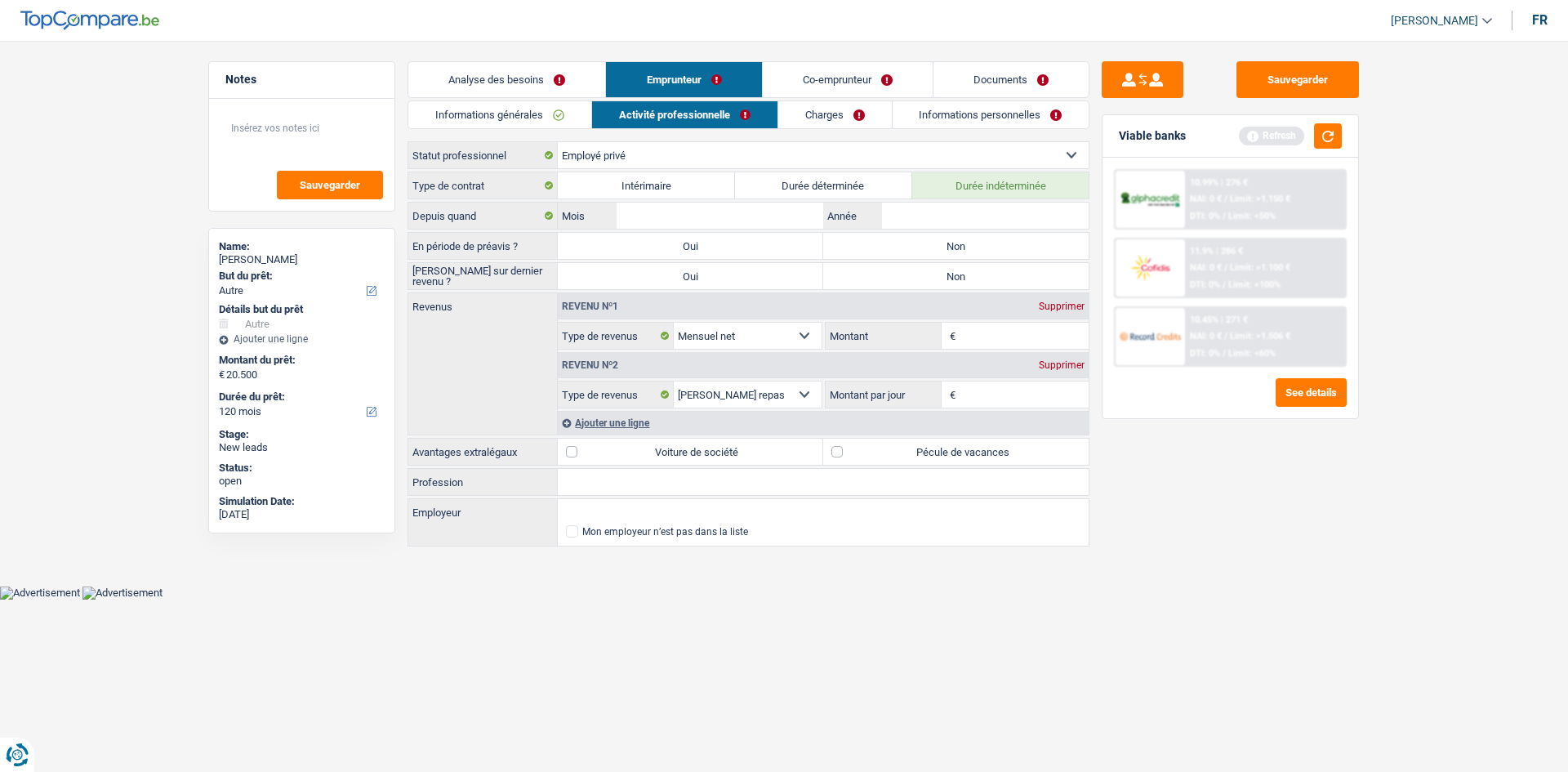 click on "Non" at bounding box center (956, 246) 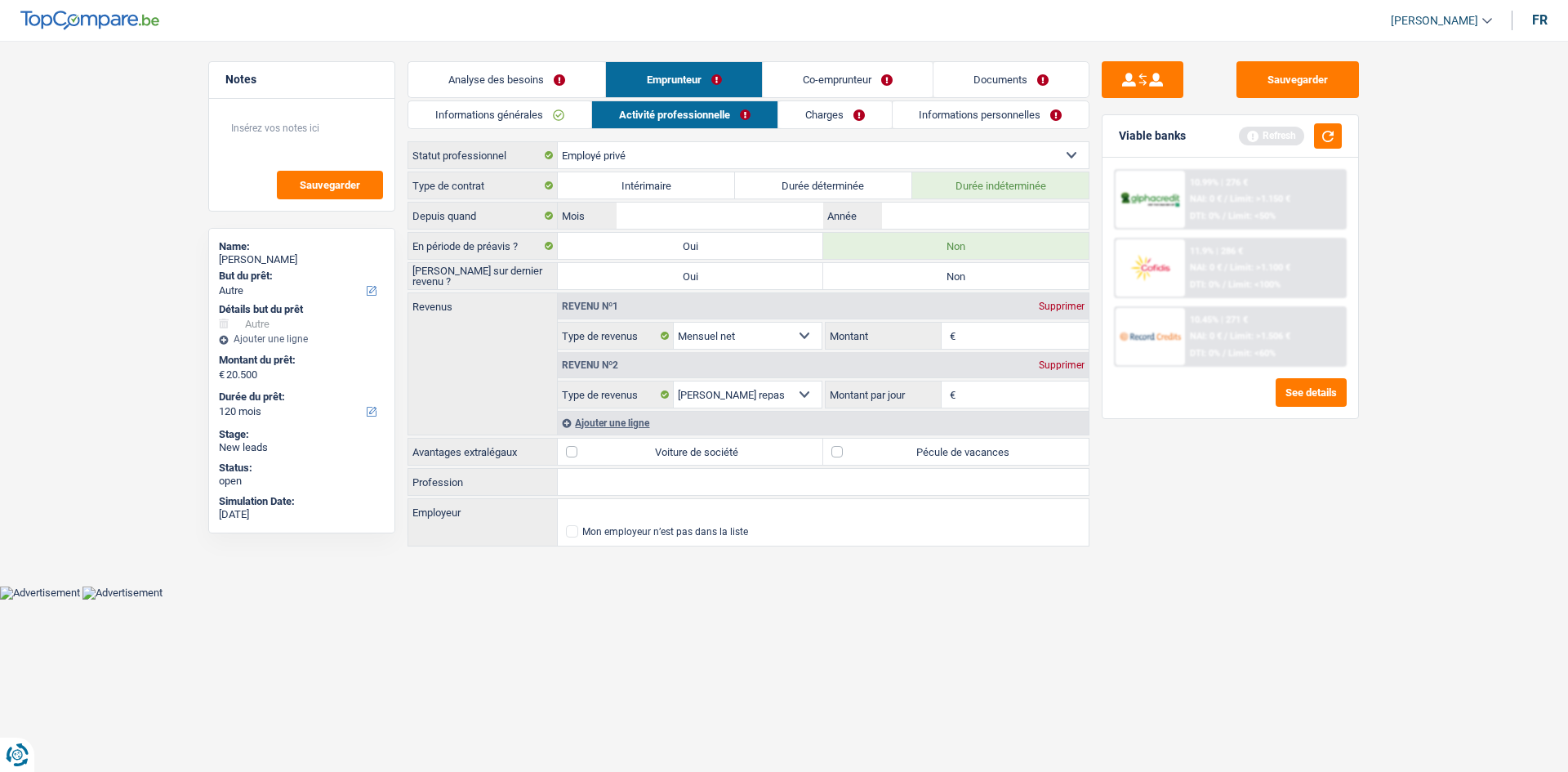 click on "Non" at bounding box center (956, 276) 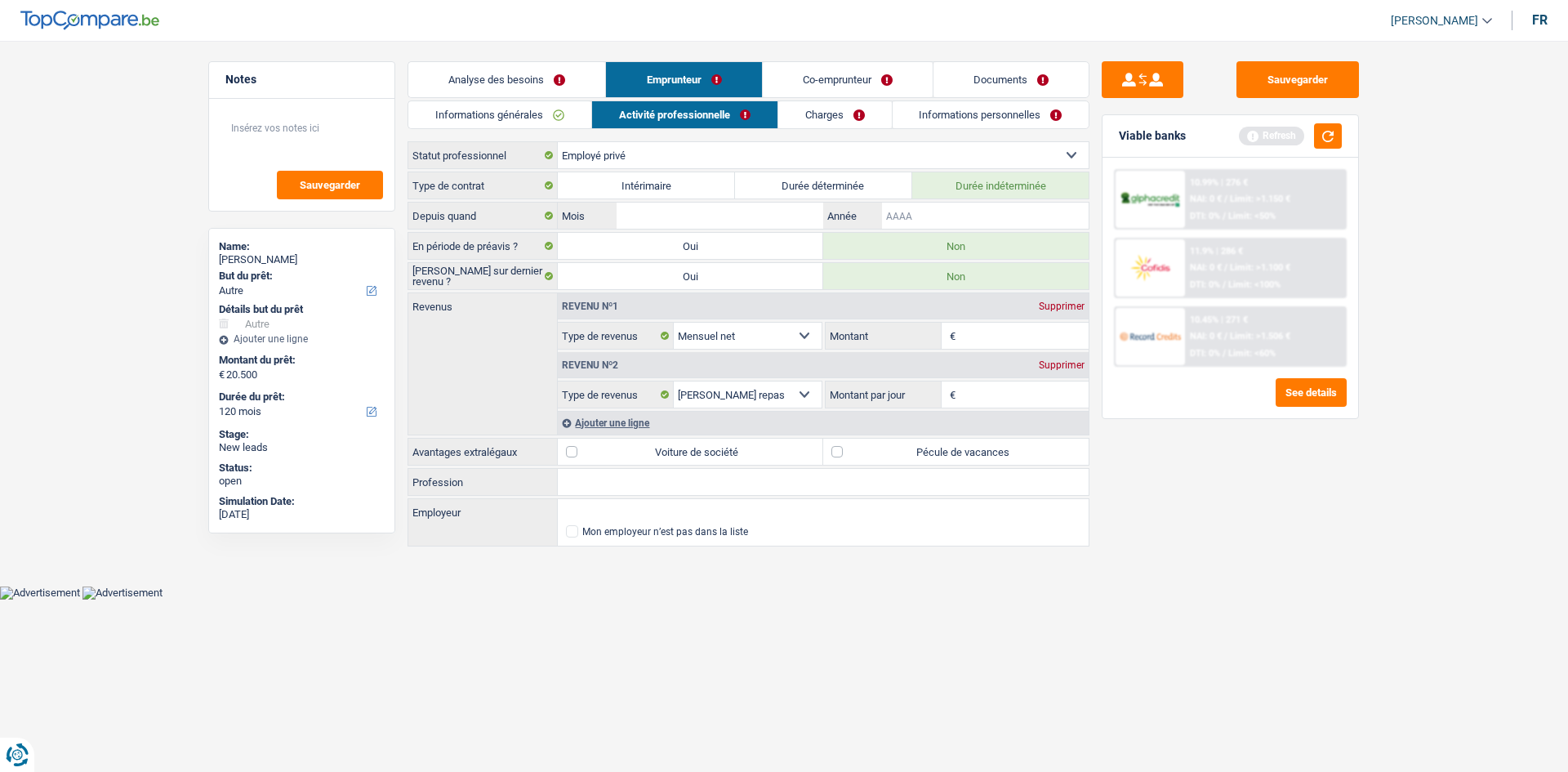 click on "Année" at bounding box center [985, 216] 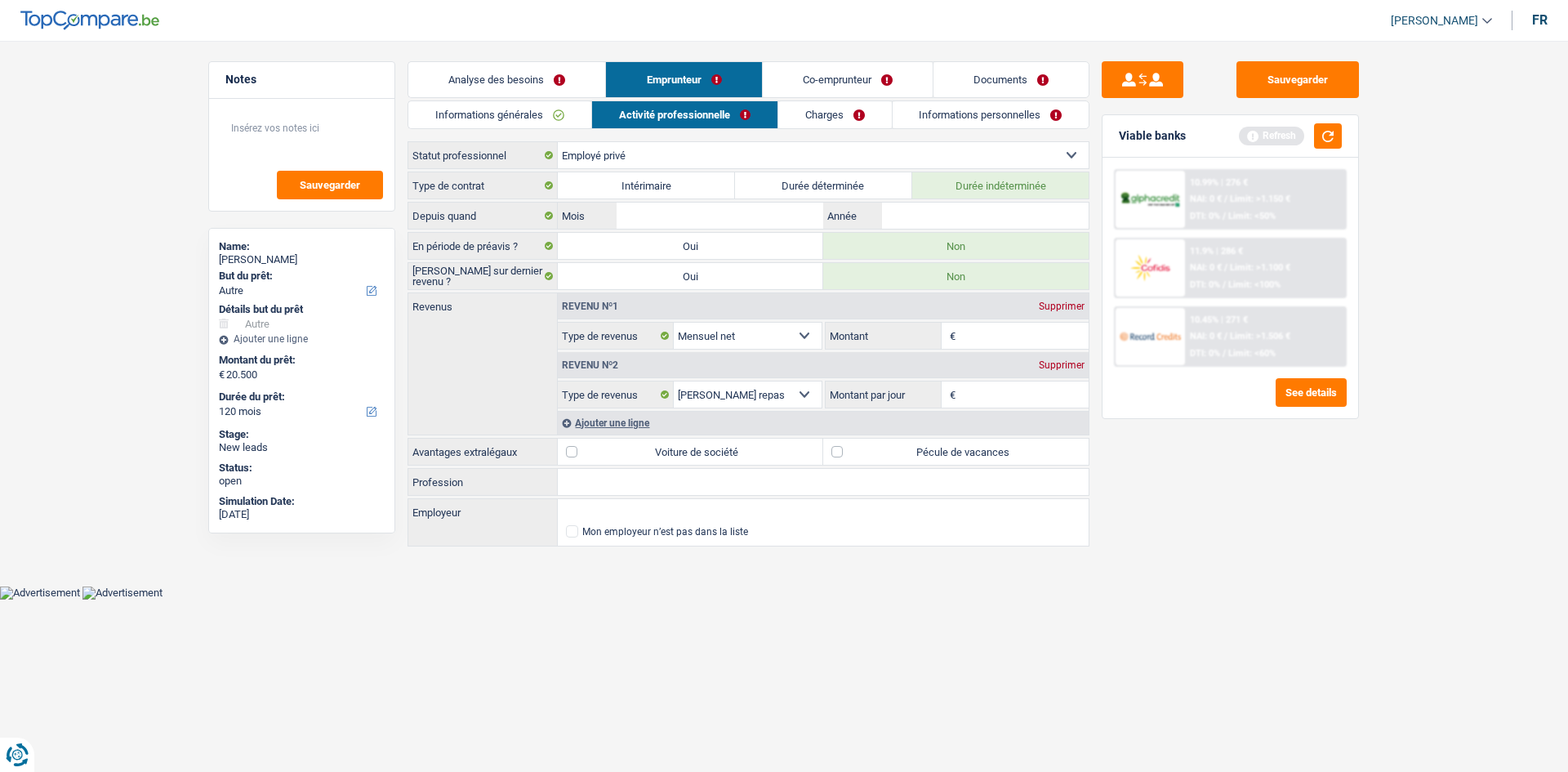 click on "Durée déterminée" at bounding box center [823, 185] 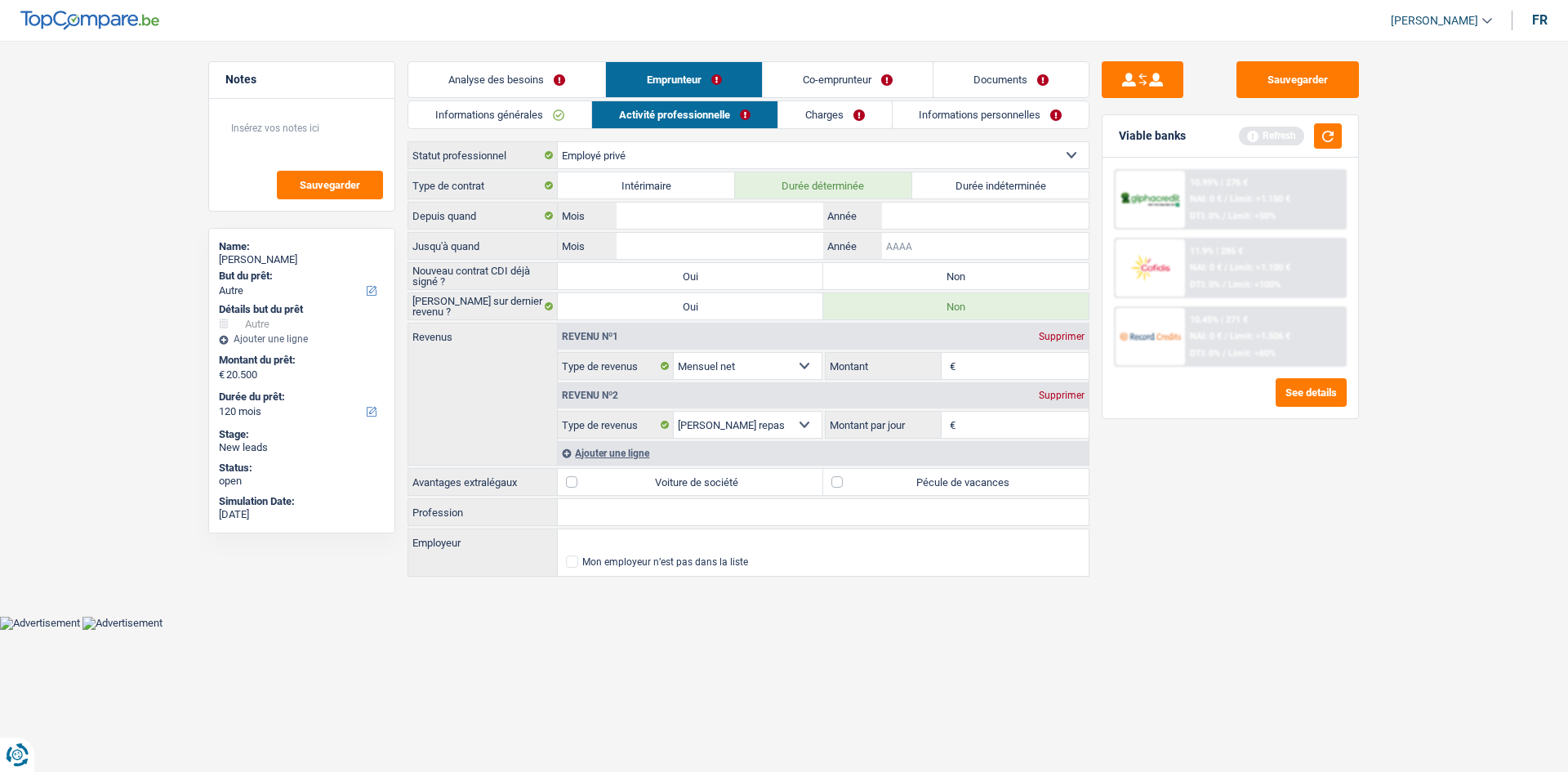 click on "Année" at bounding box center [985, 246] 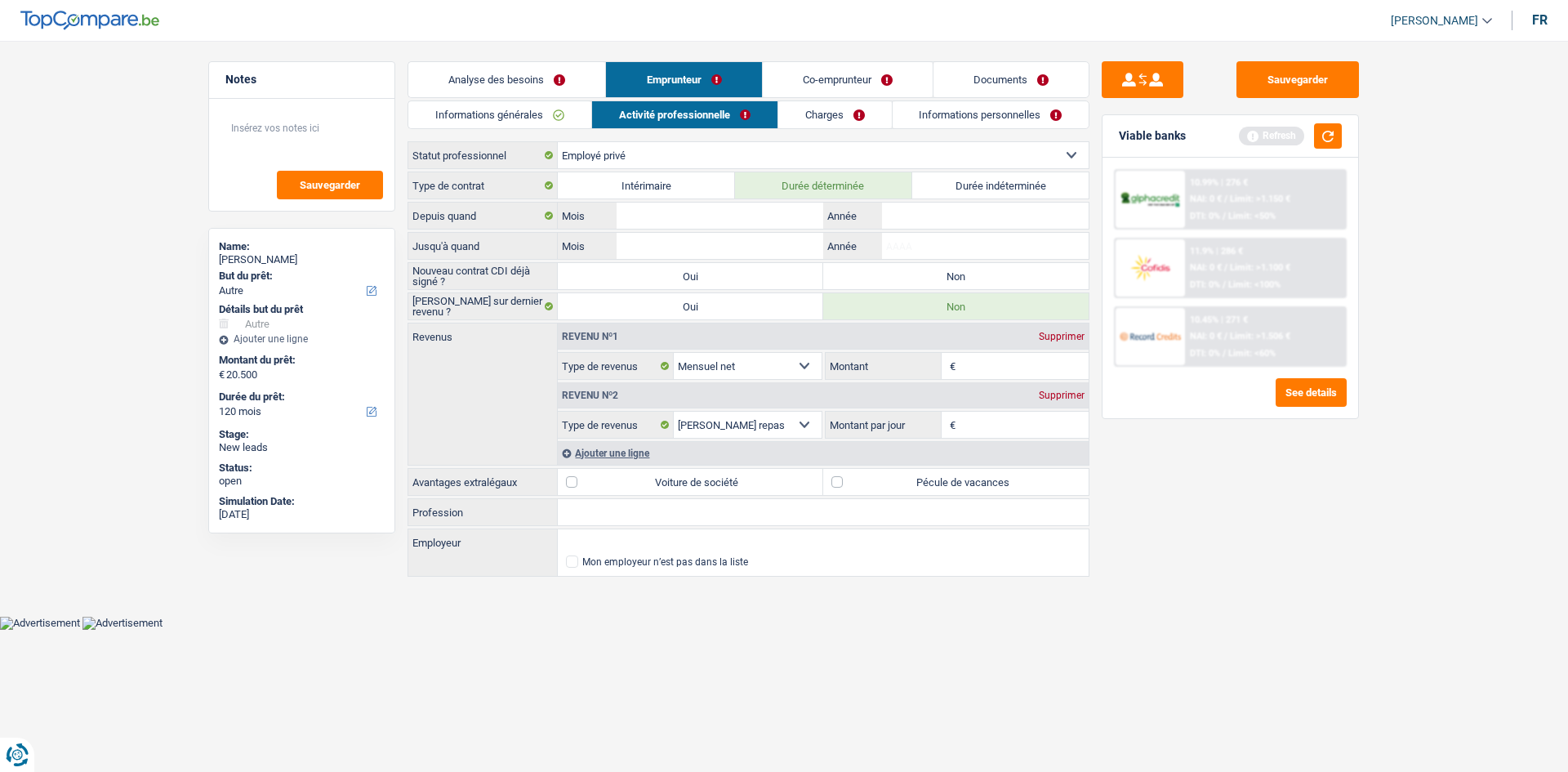 click on "Non" at bounding box center [956, 276] 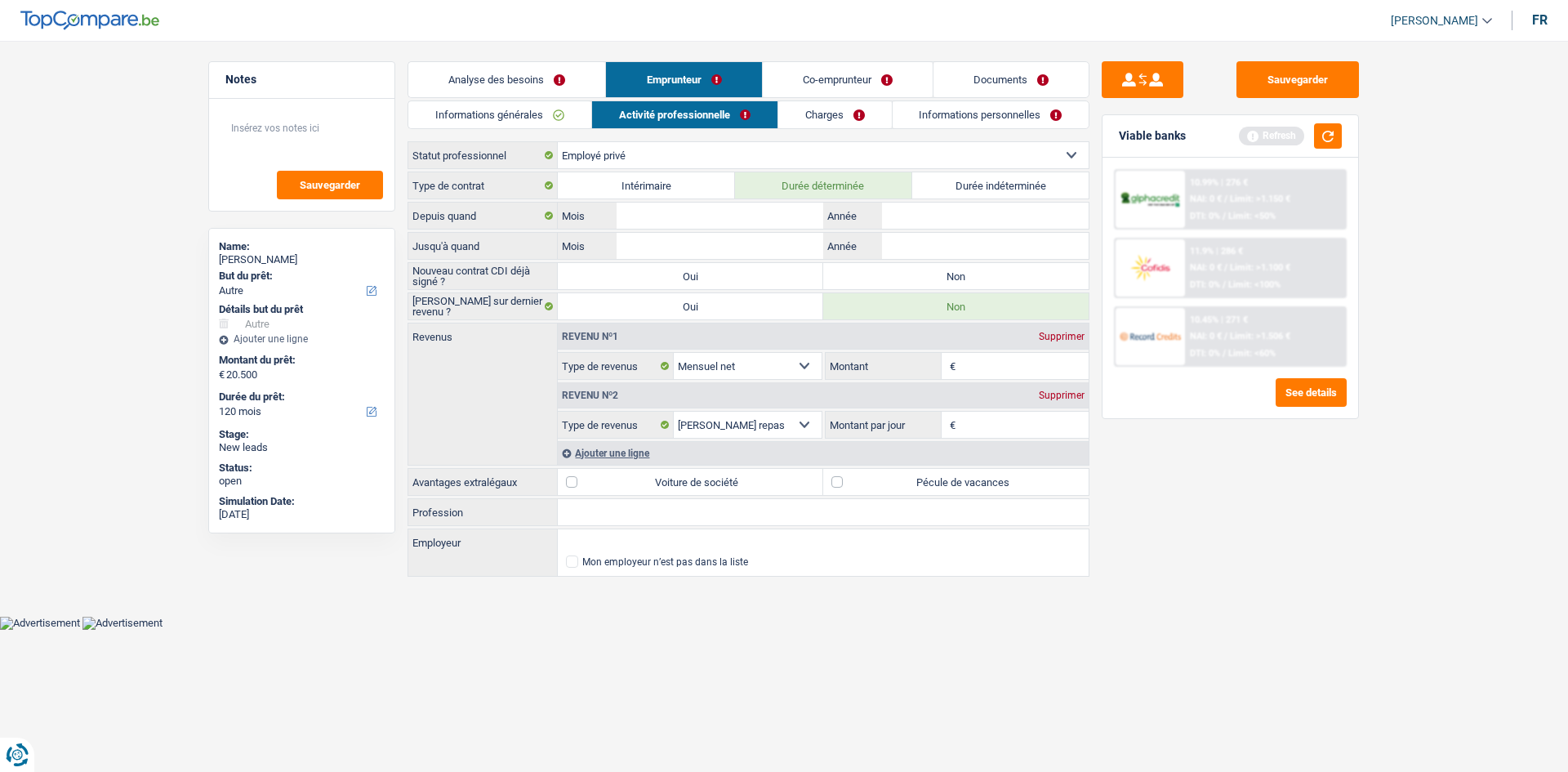 click on "Non" at bounding box center [956, 276] 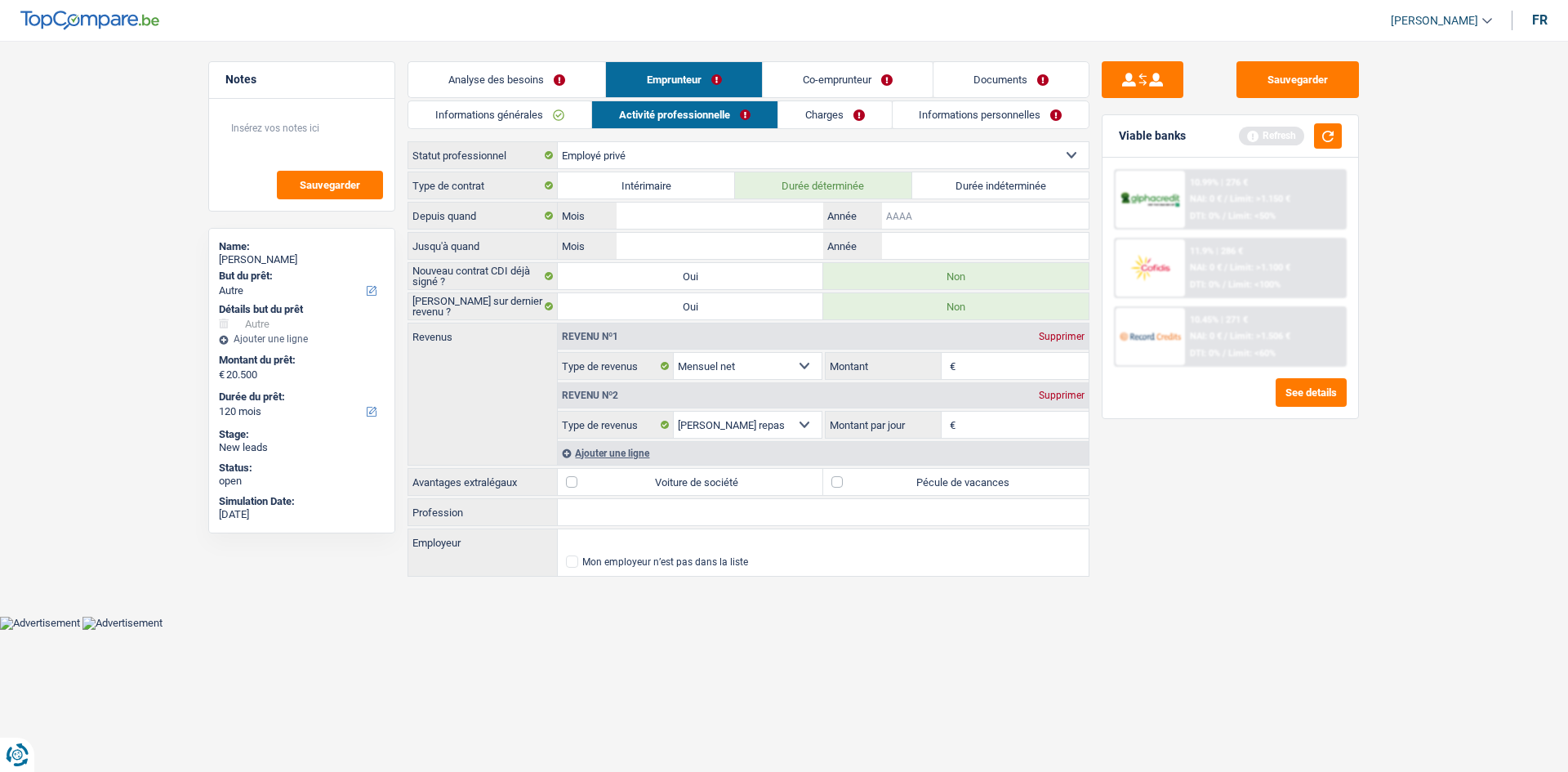 click on "Année" at bounding box center (985, 216) 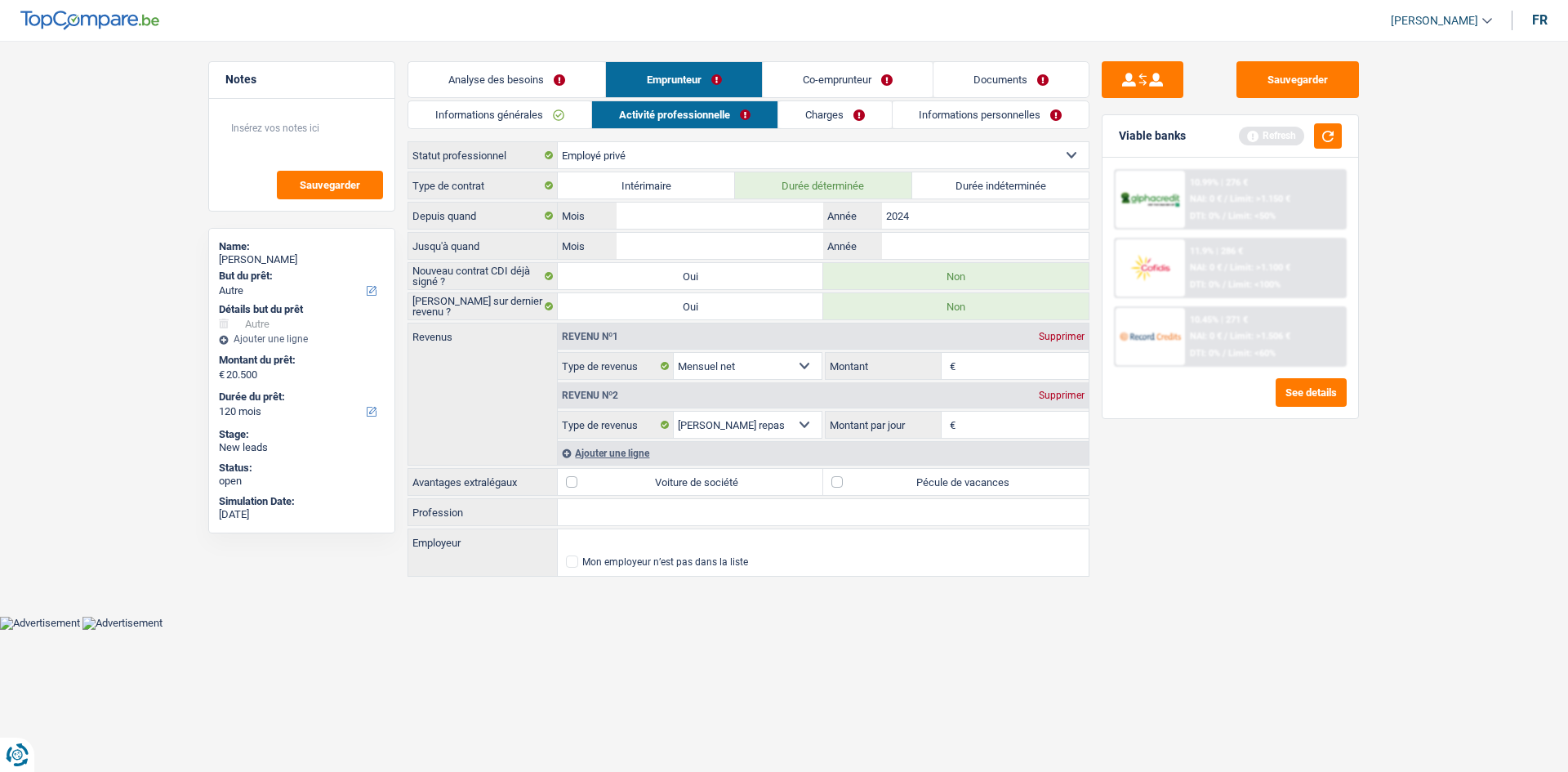 type on "2024" 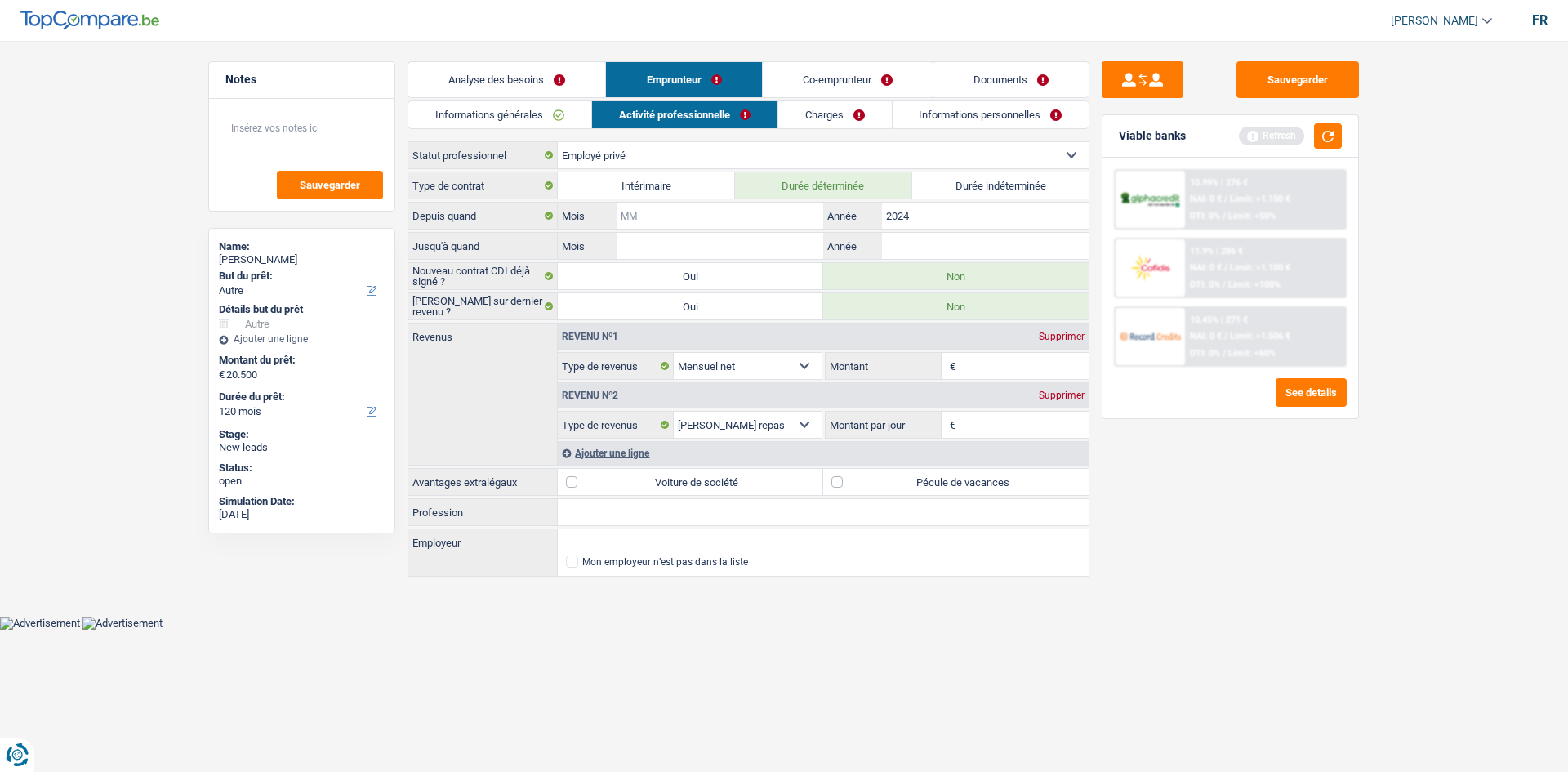 click on "Mois" at bounding box center (719, 216) 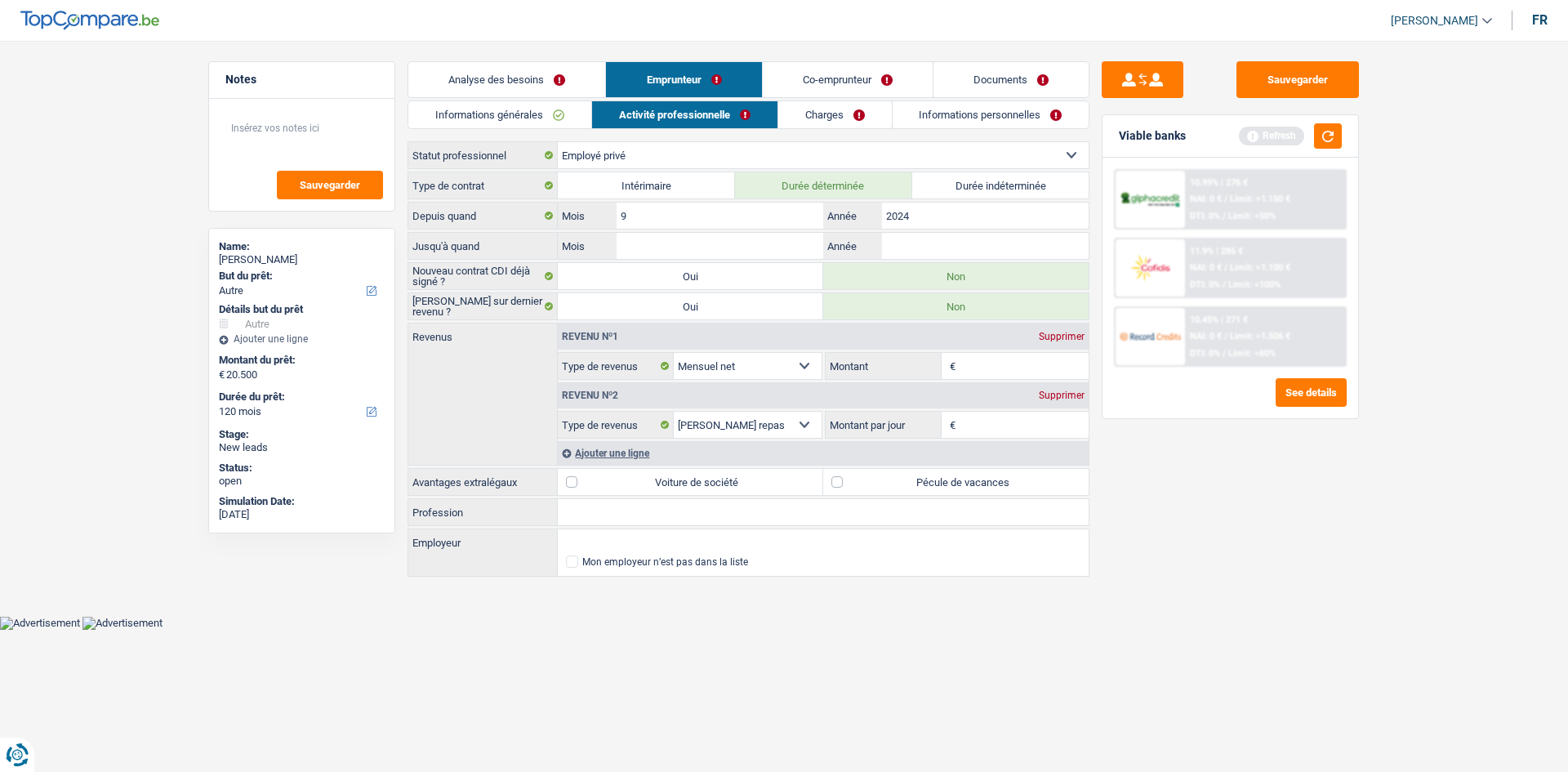 type on "9" 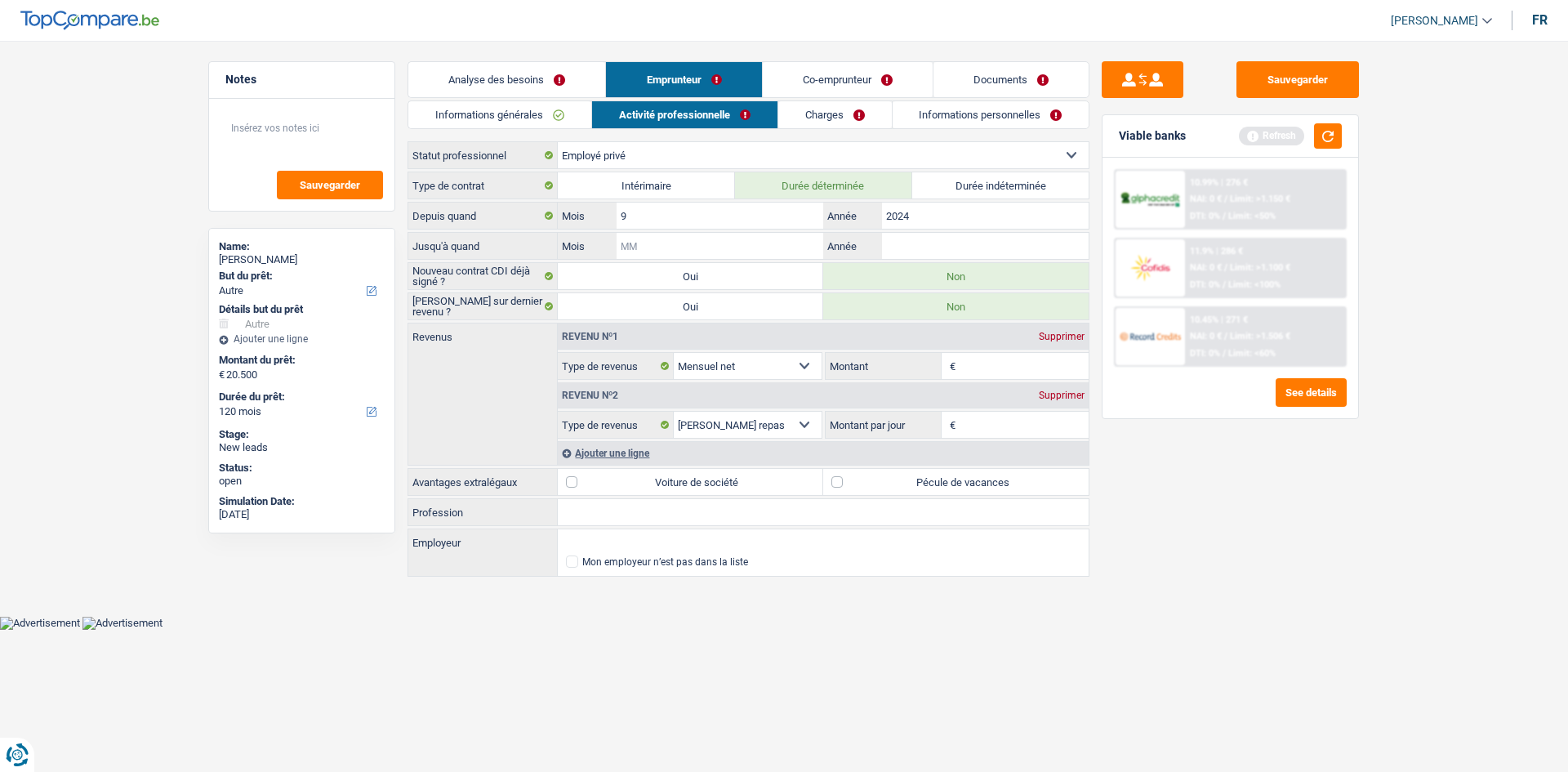 click on "Mois" at bounding box center (719, 246) 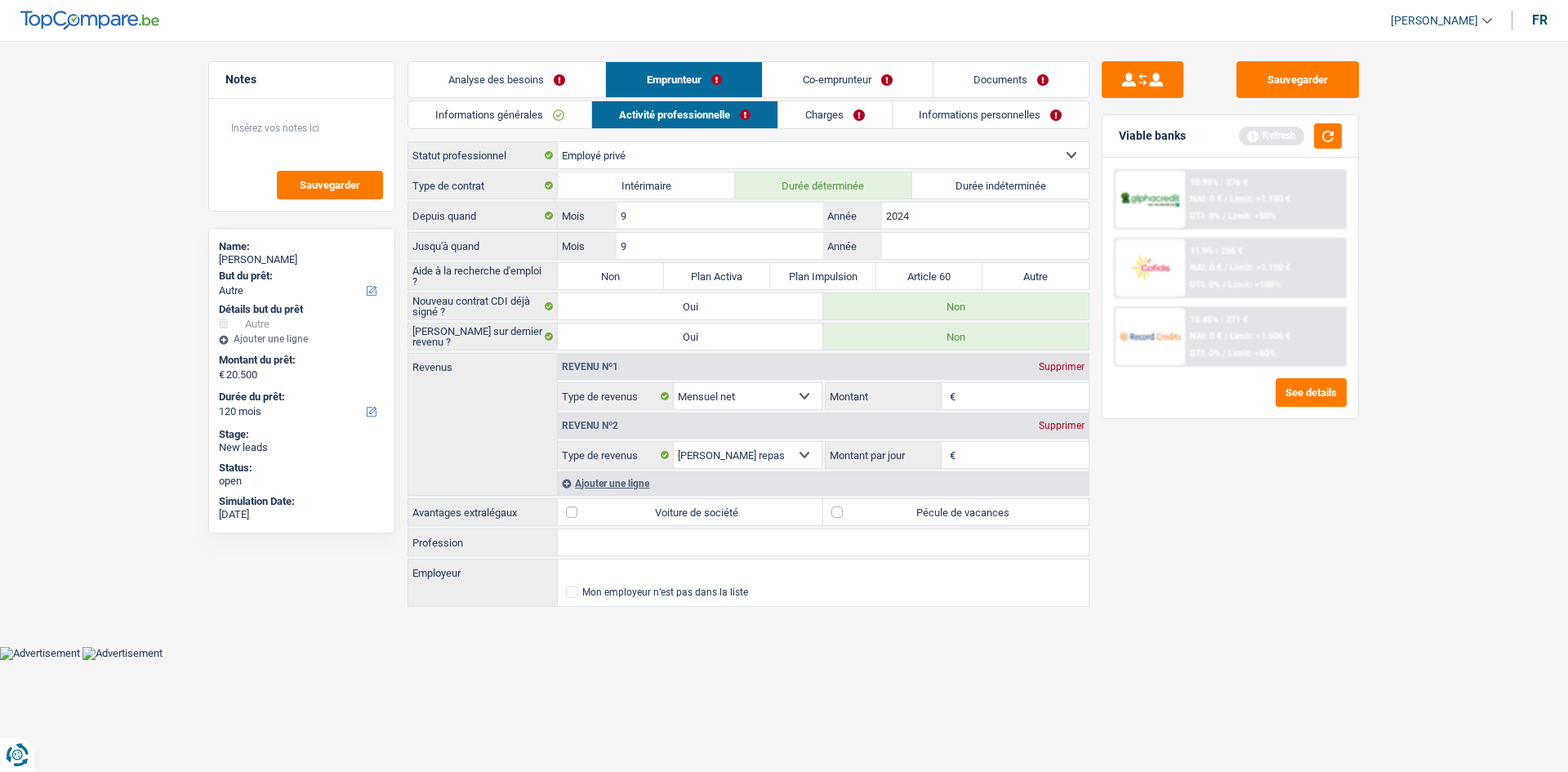 type on "9" 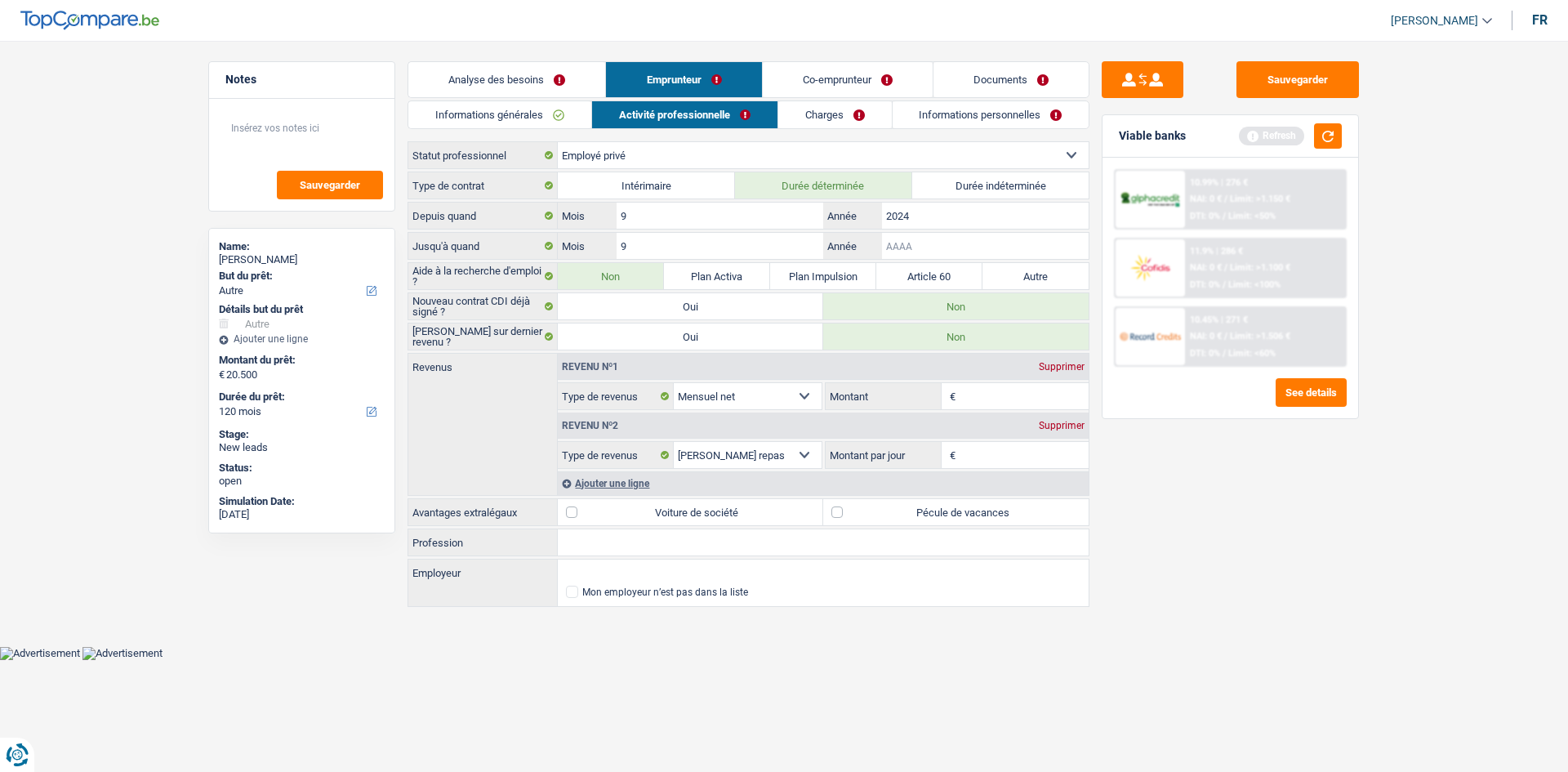 click on "Année" at bounding box center (985, 246) 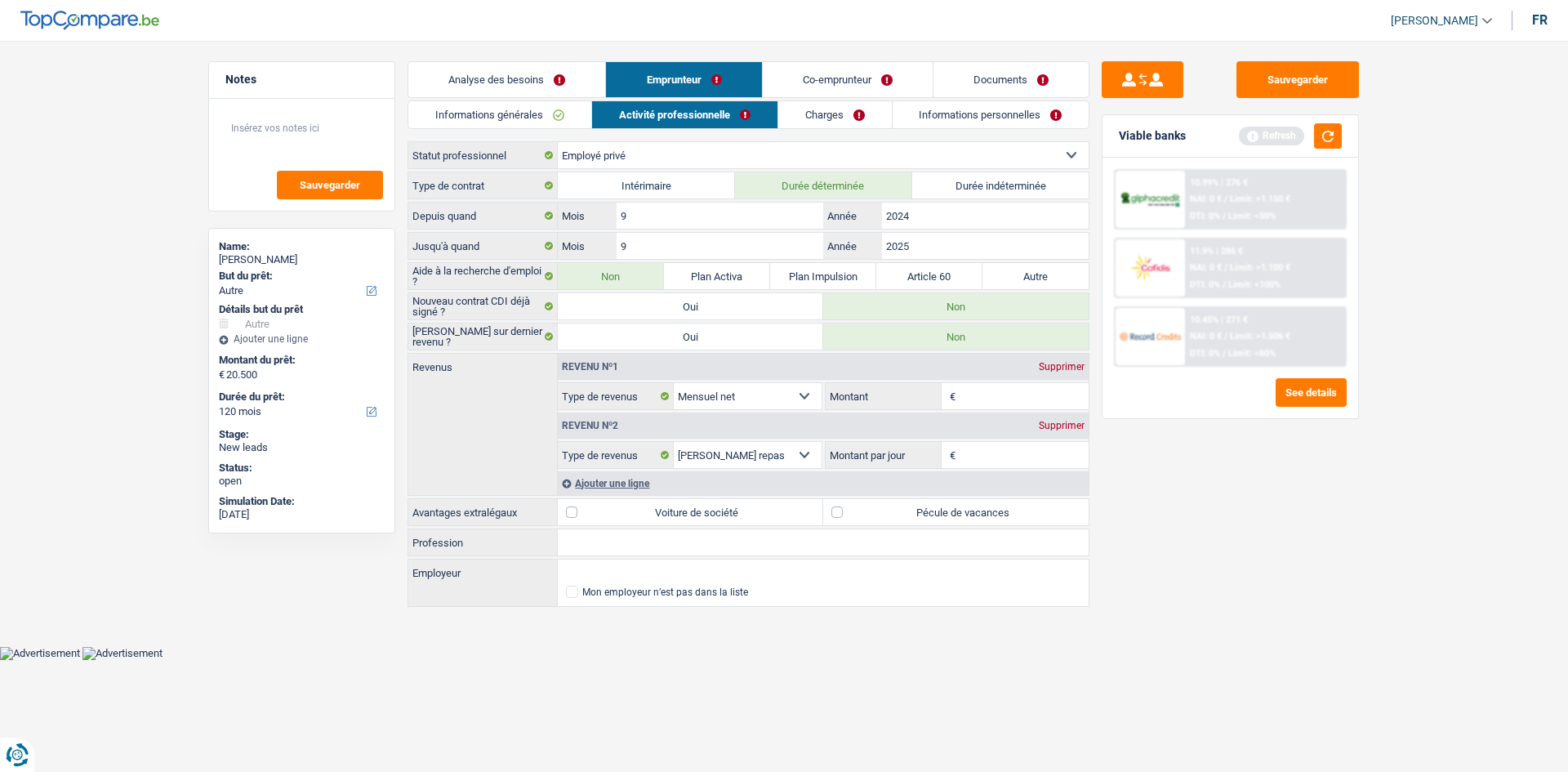 type on "2025" 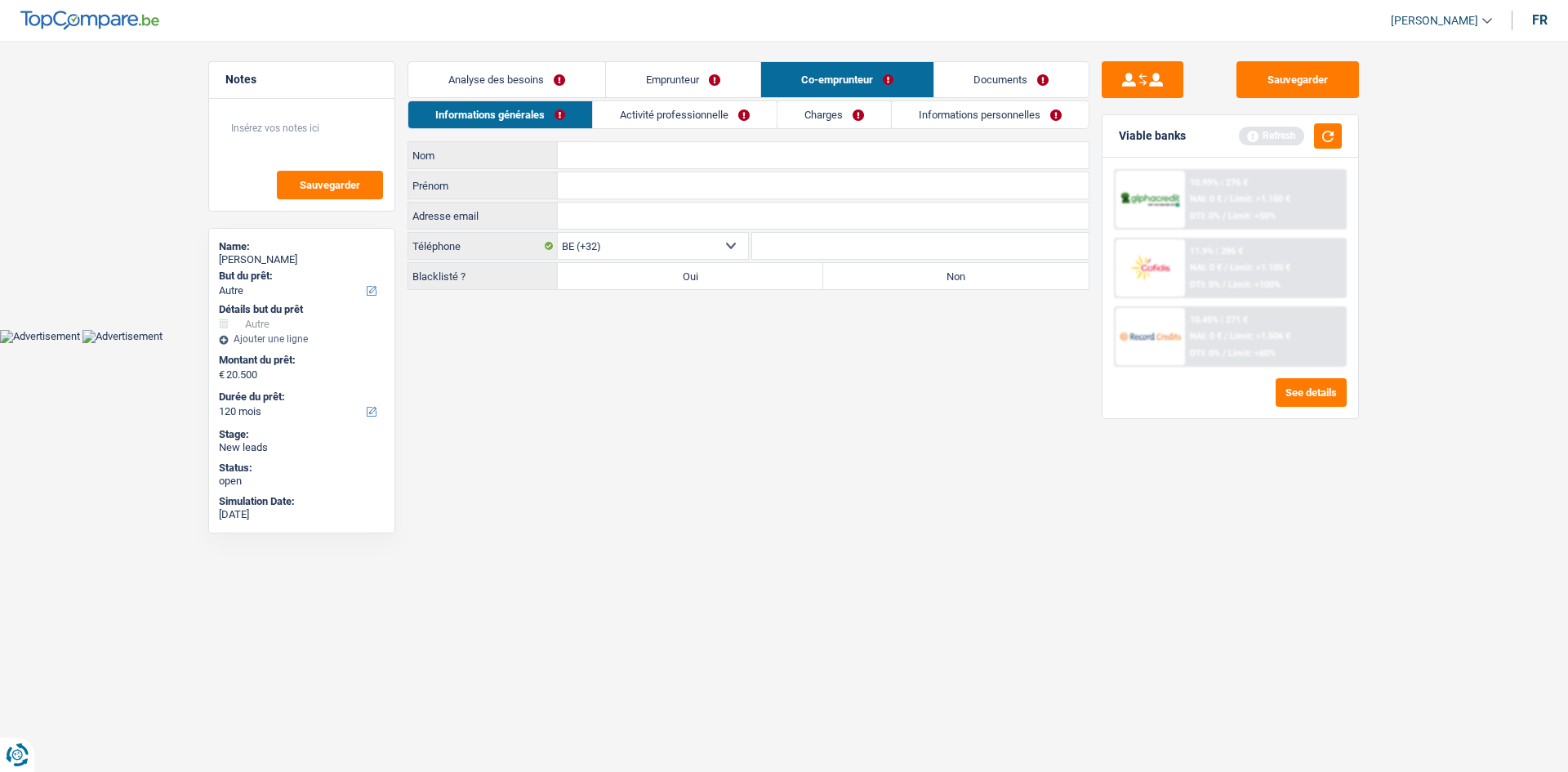 drag, startPoint x: 724, startPoint y: 114, endPoint x: 733, endPoint y: 125, distance: 14.21267 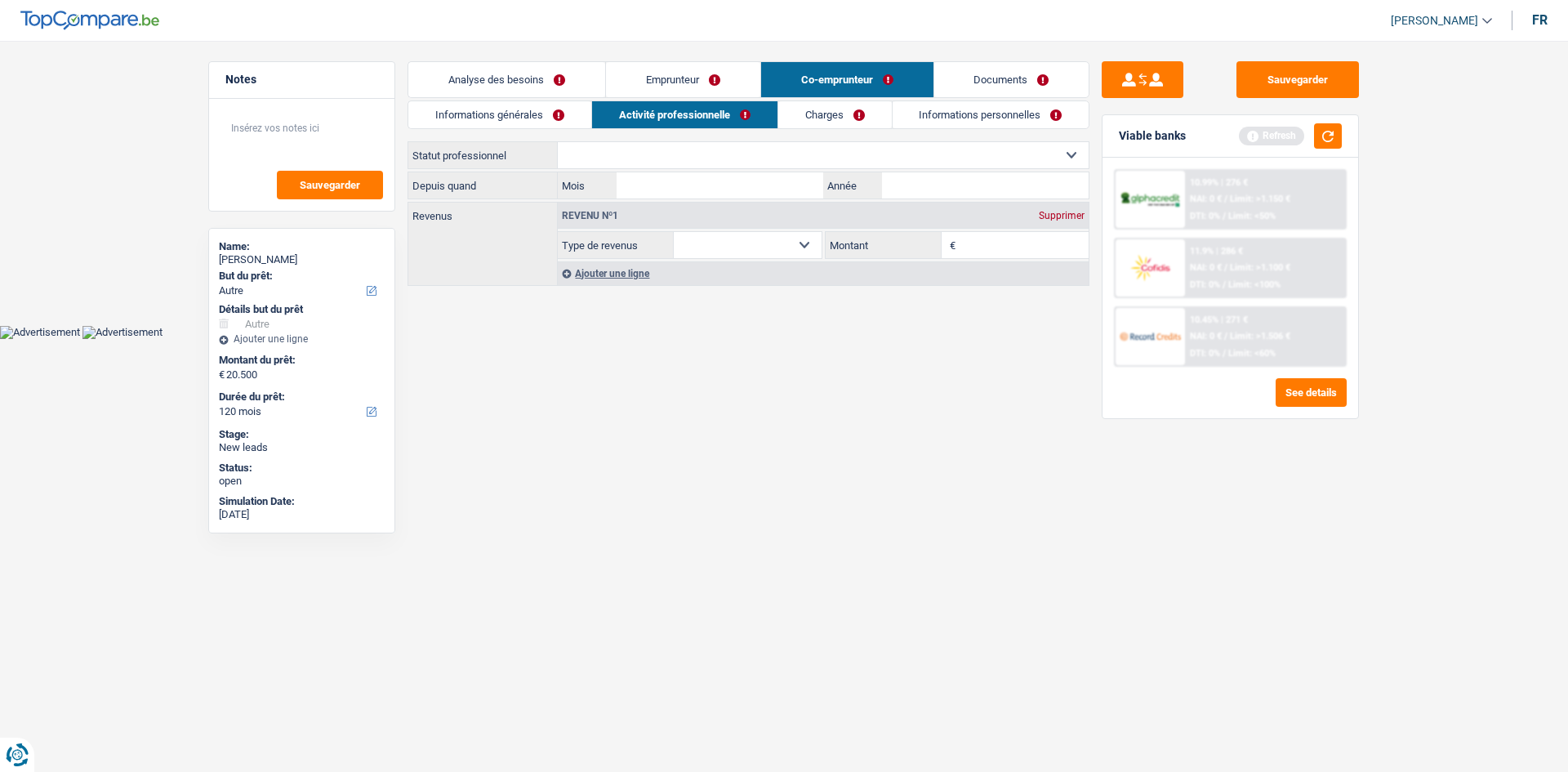 click on "Ouvrier Employé privé Employé public Invalide Indépendant Pensionné Chômeur Mutuelle Femme au foyer Sans profession Allocataire sécurité/Intégration social (SPF Sécurité Sociale, CPAS) Etudiant Profession libérale Commerçant [PERSON_NAME]-pensionné
Sélectionner une option" at bounding box center [823, 155] 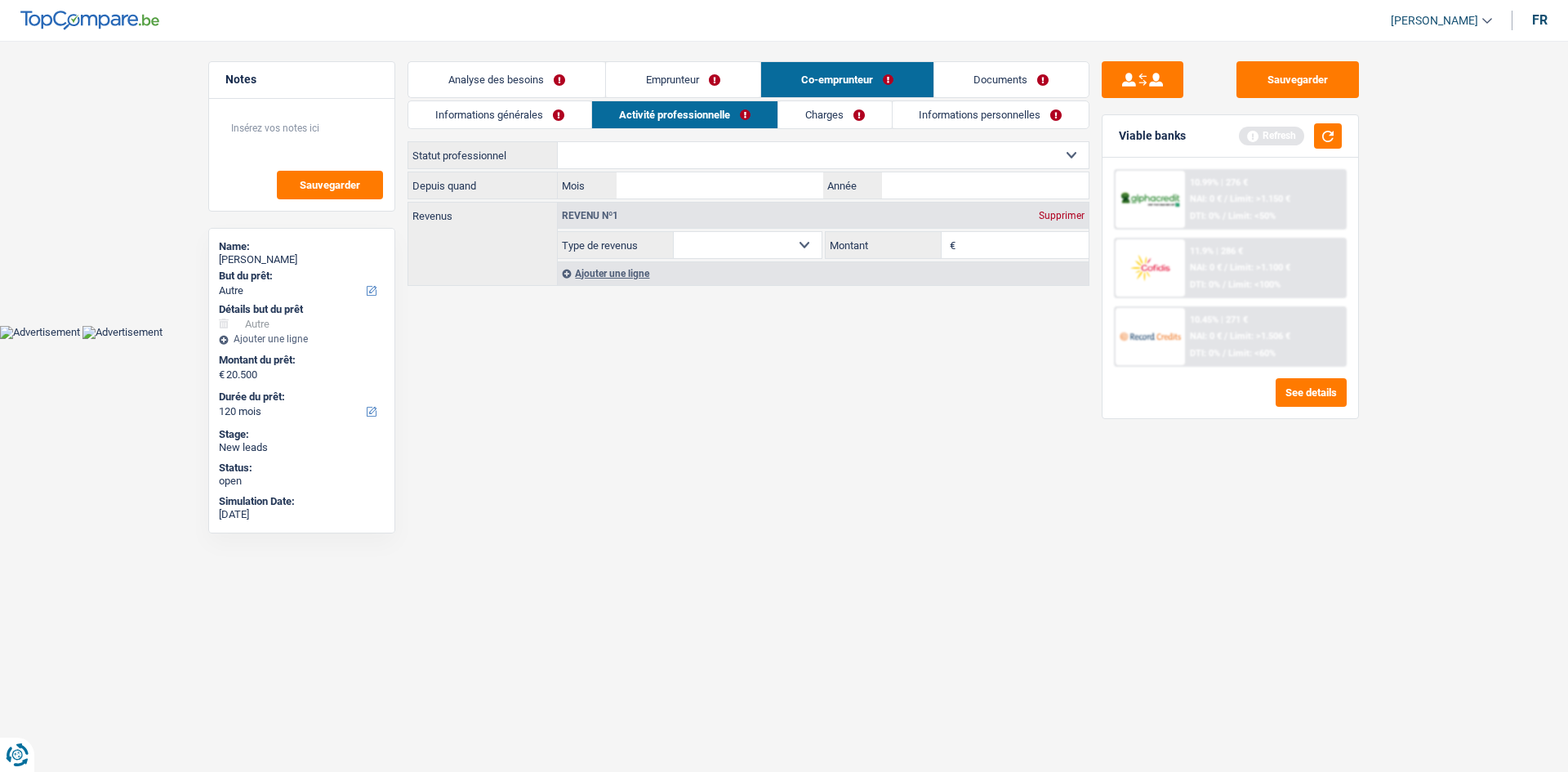 select on "privateEmployee" 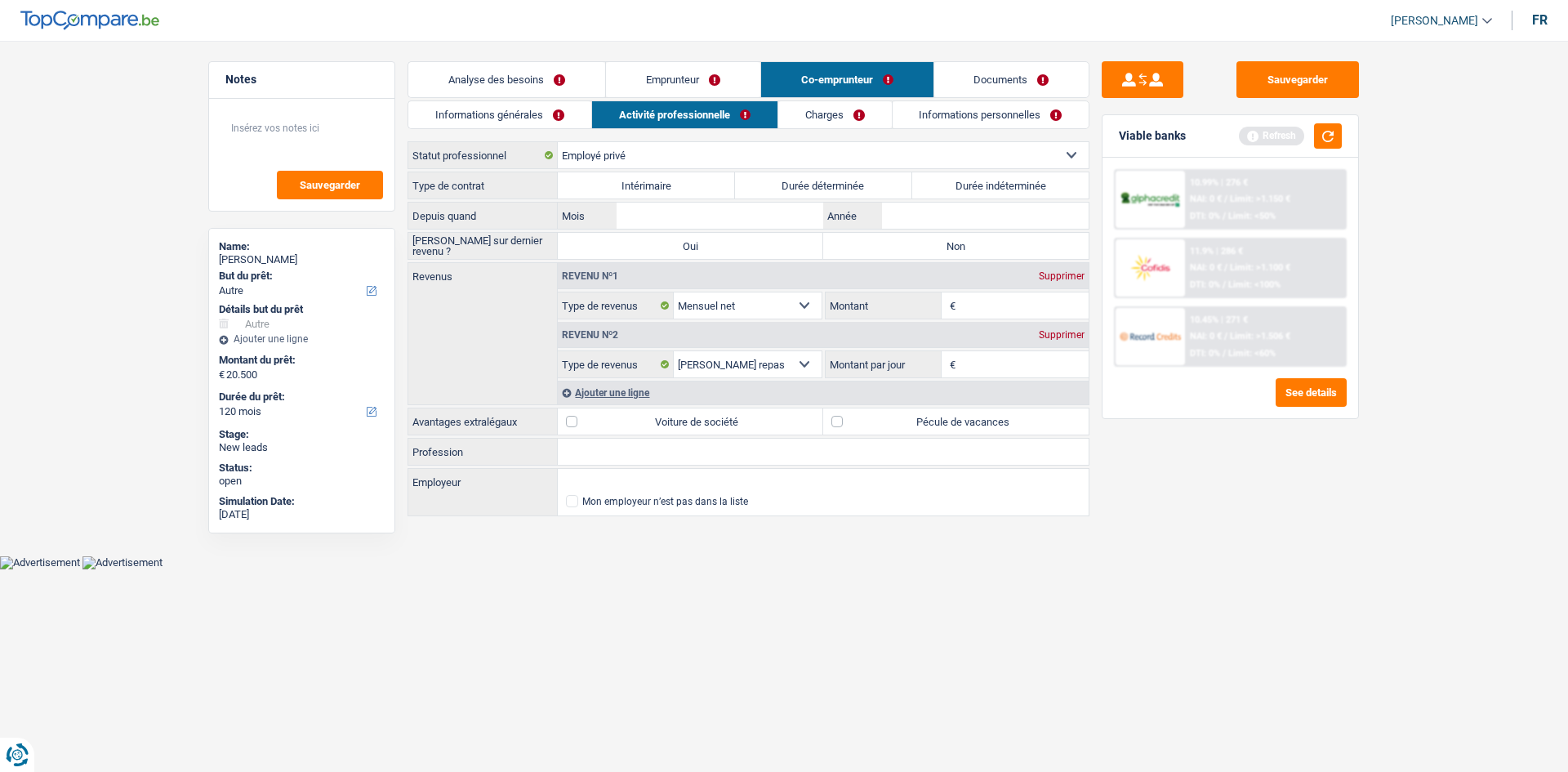 click on "Durée indéterminée" at bounding box center [1000, 185] 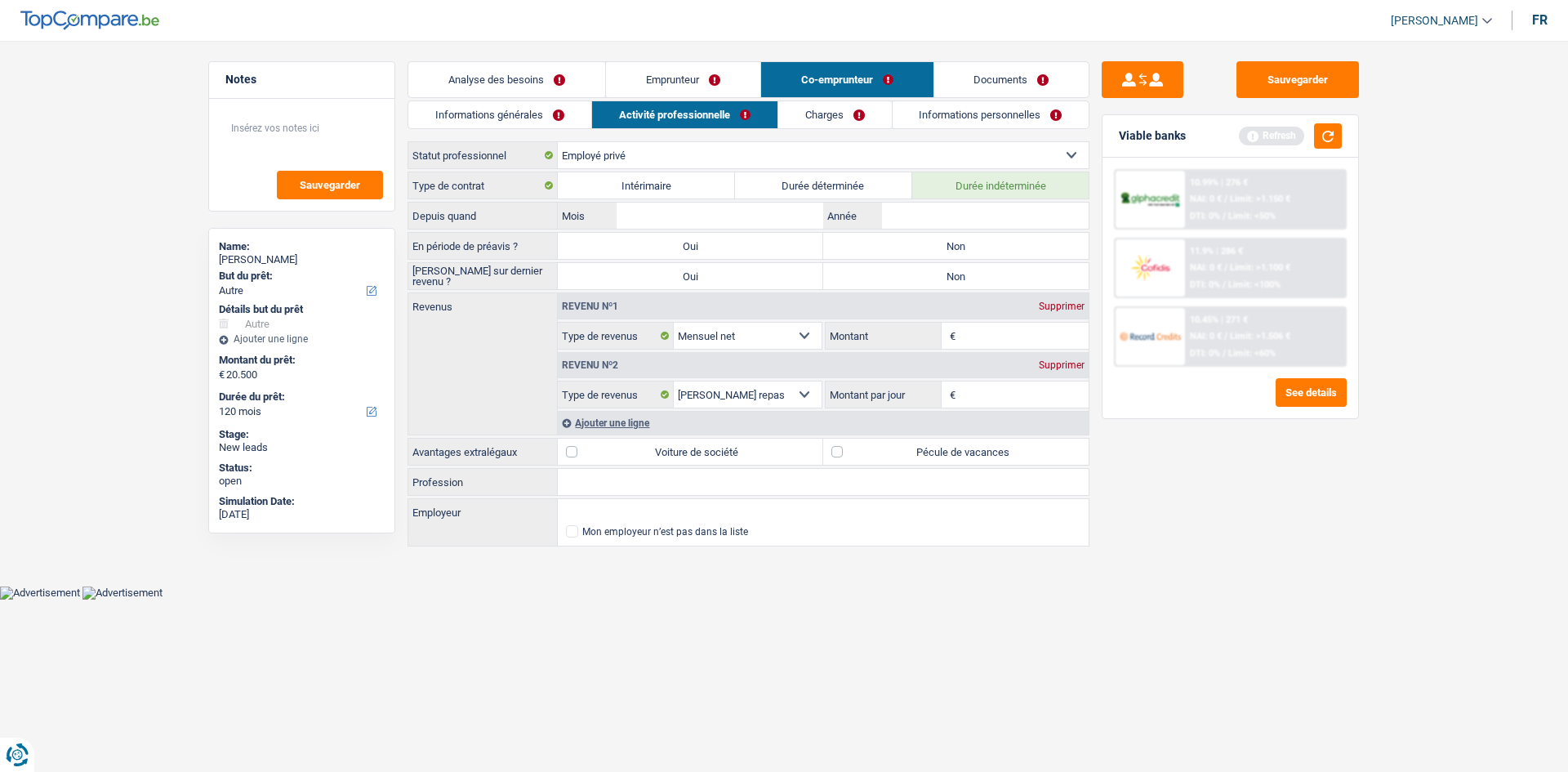 click on "Non" at bounding box center (956, 246) 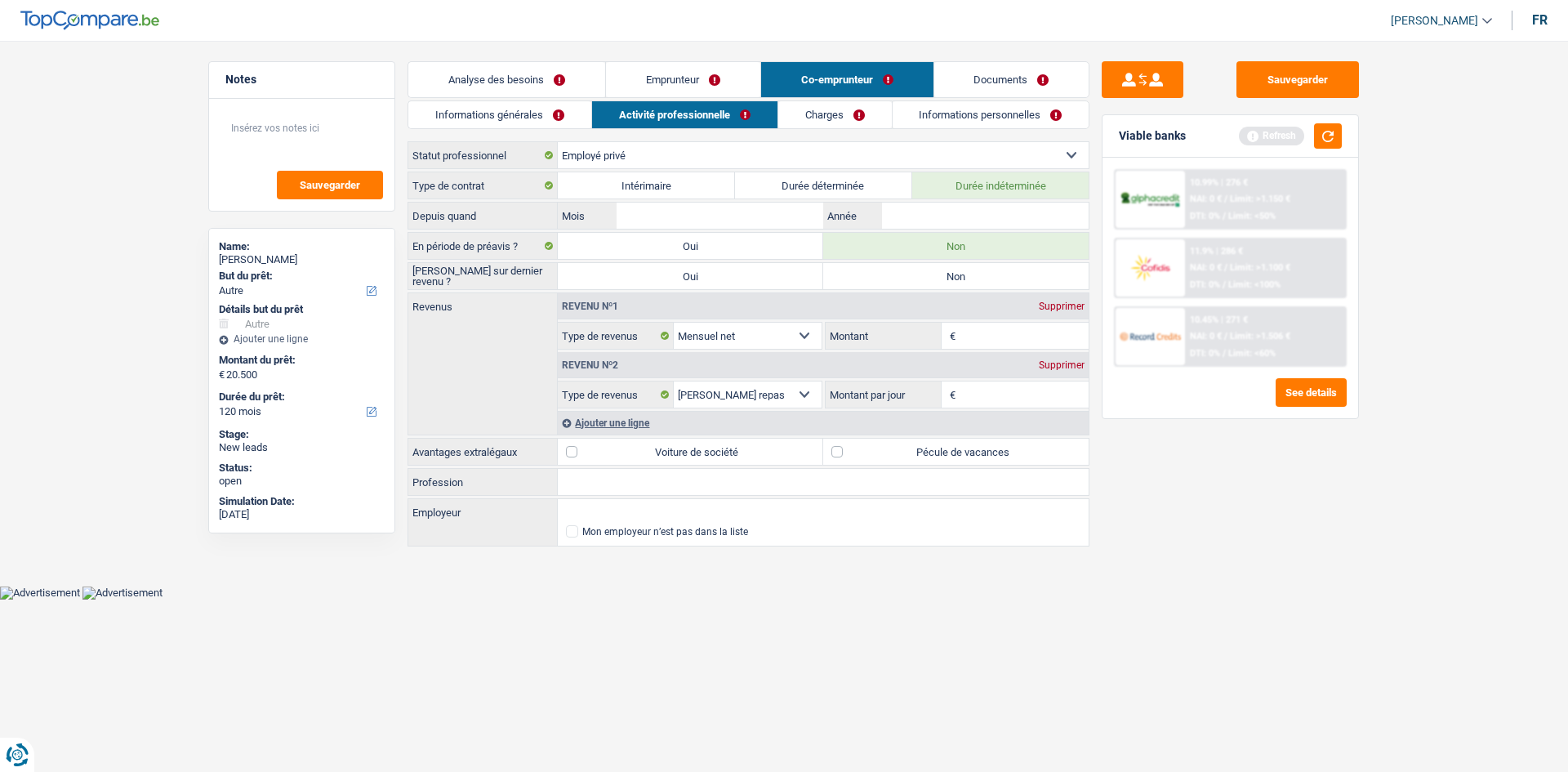 click on "Non" at bounding box center [956, 276] 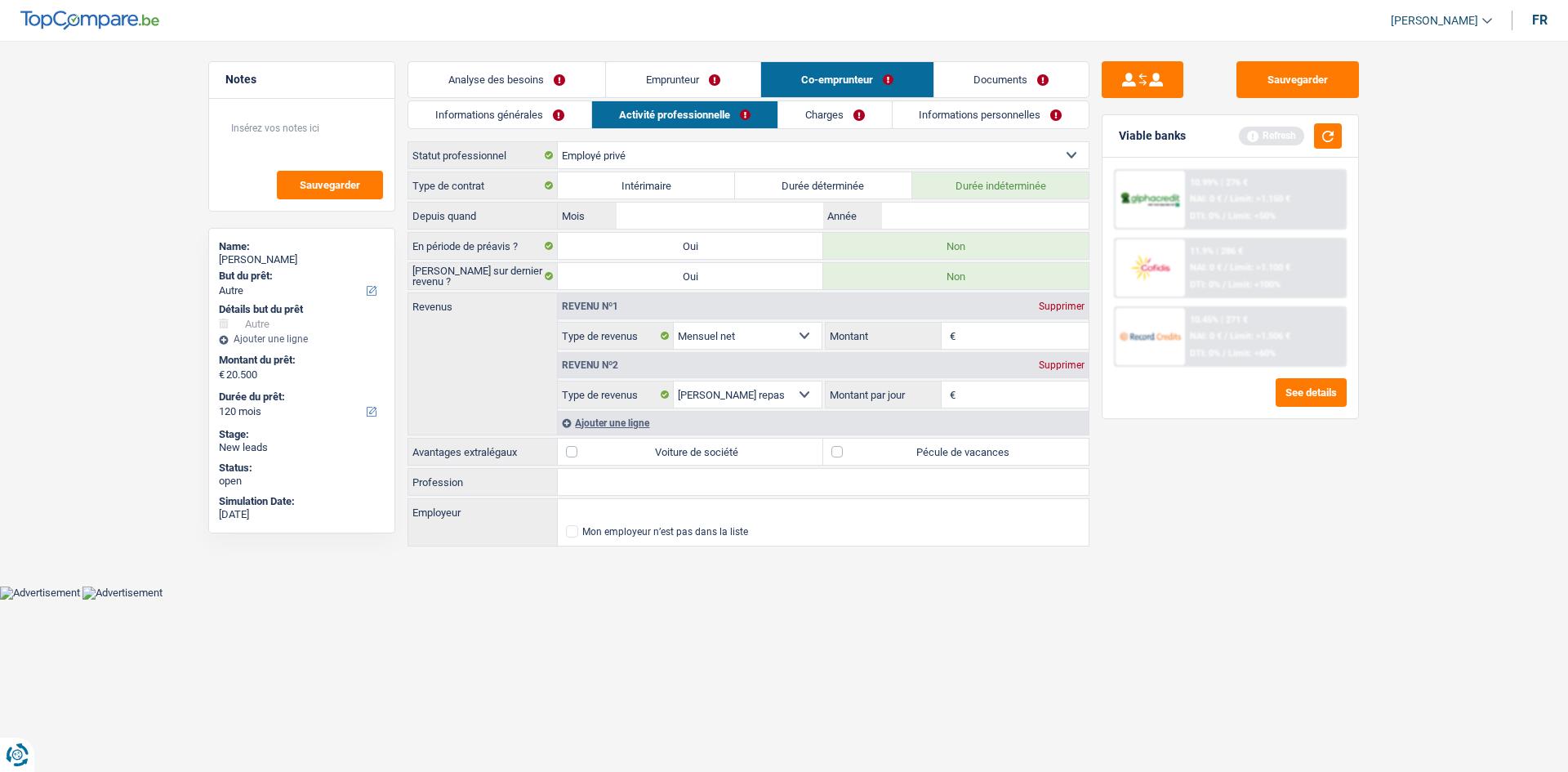 click on "Sauvegarder
Viable banks
Refresh
10.99% | 276 €
NAI: 0 €
/
Limit: >1.150 €
DTI: 0%
/
Limit: <50%
11.9% | 286 €
NAI: 0 €
/
Limit: >1.100 €
DTI: 0%
/
Limit: <100%
/       /" at bounding box center [1230, 401] 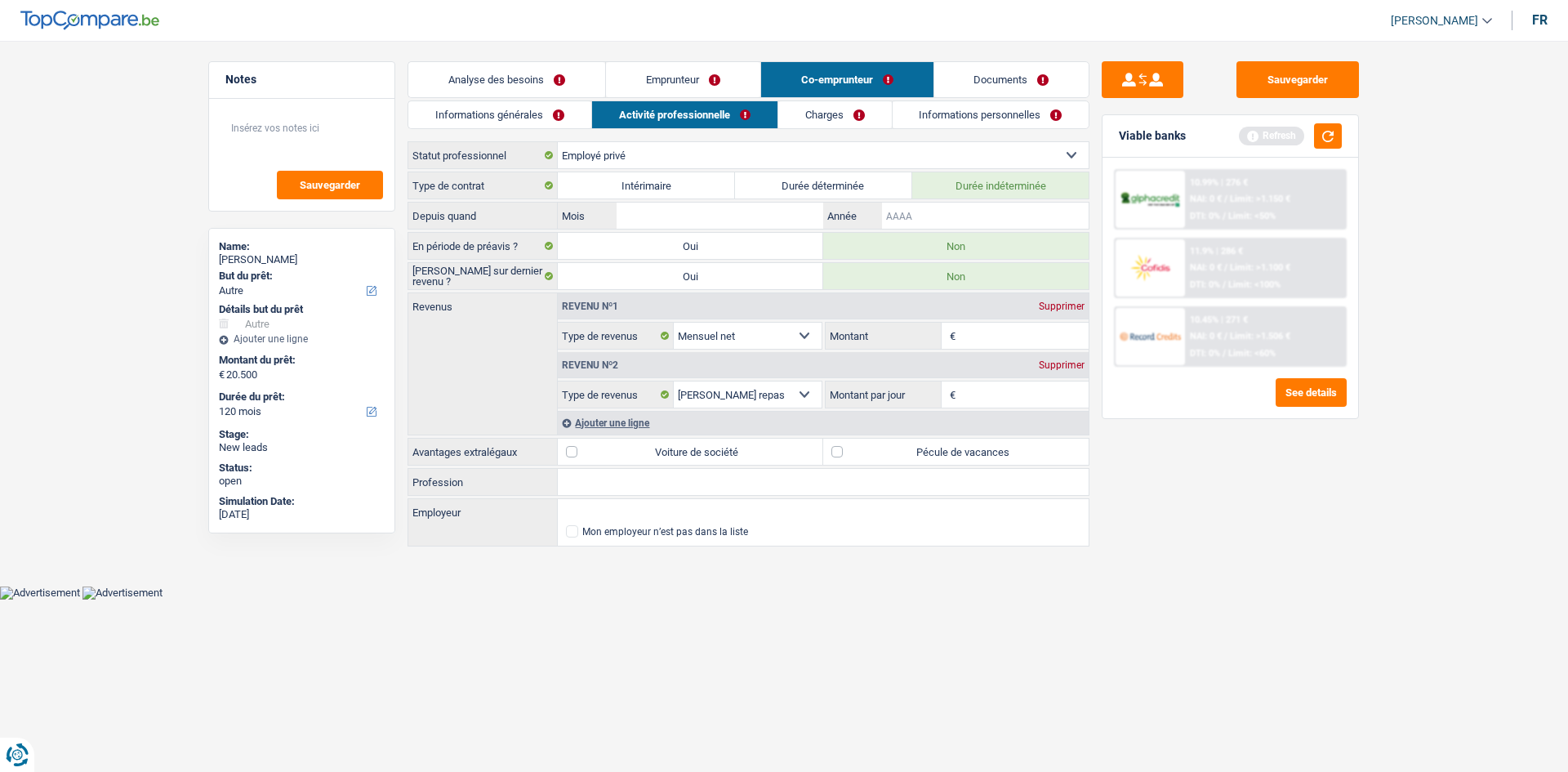 click on "Année" at bounding box center [985, 216] 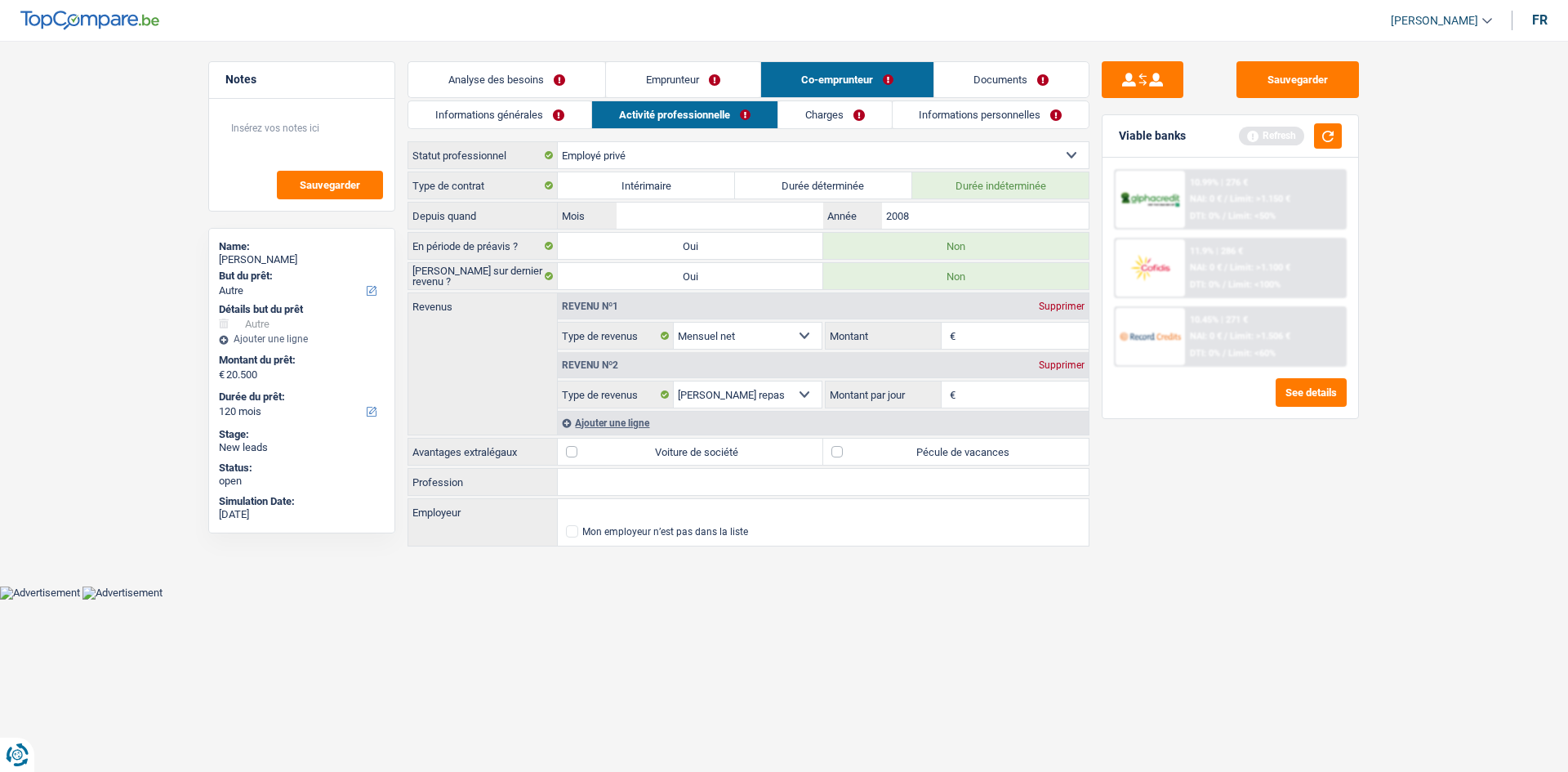 type on "2008" 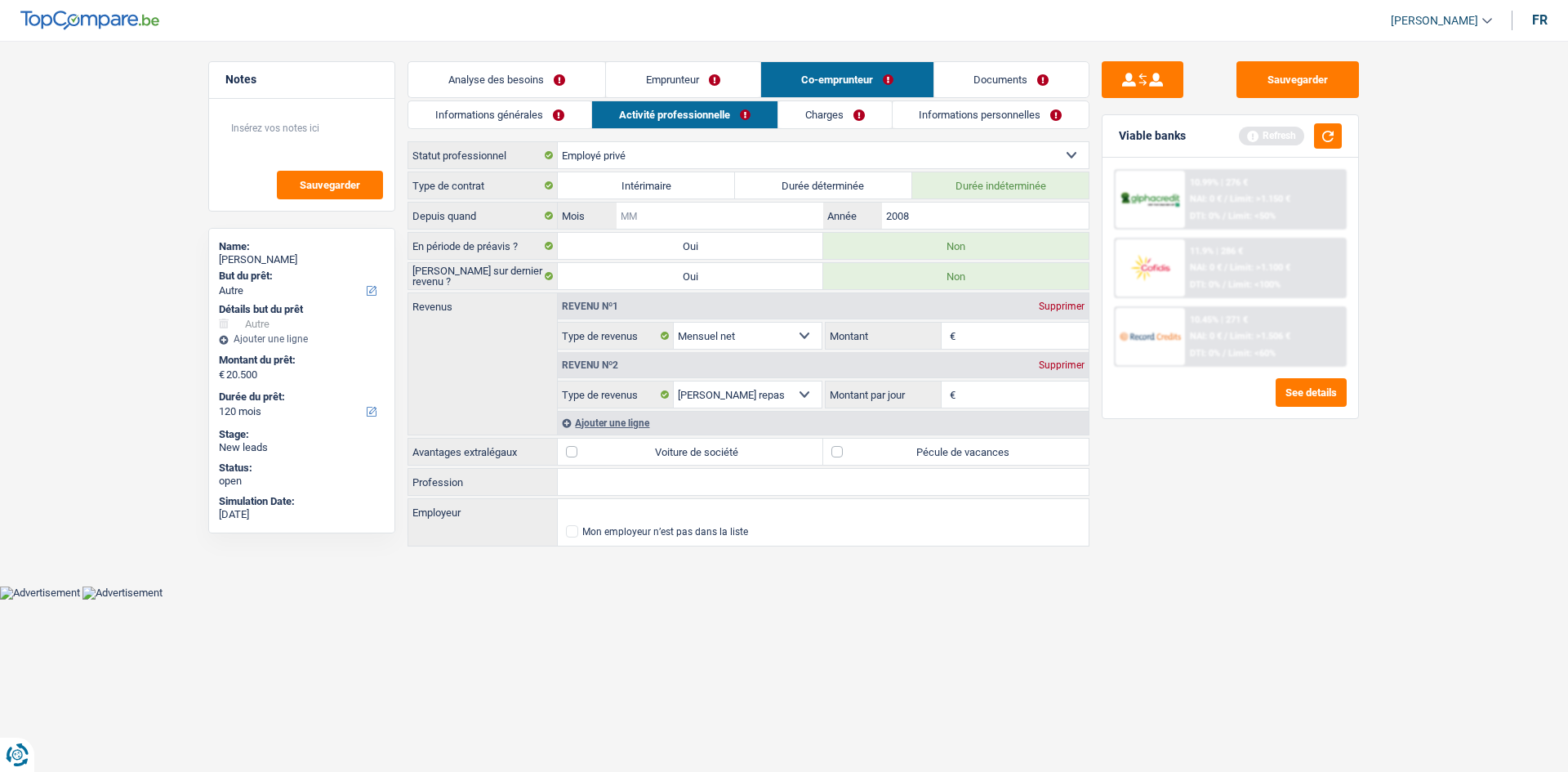 click on "Mois" at bounding box center (719, 216) 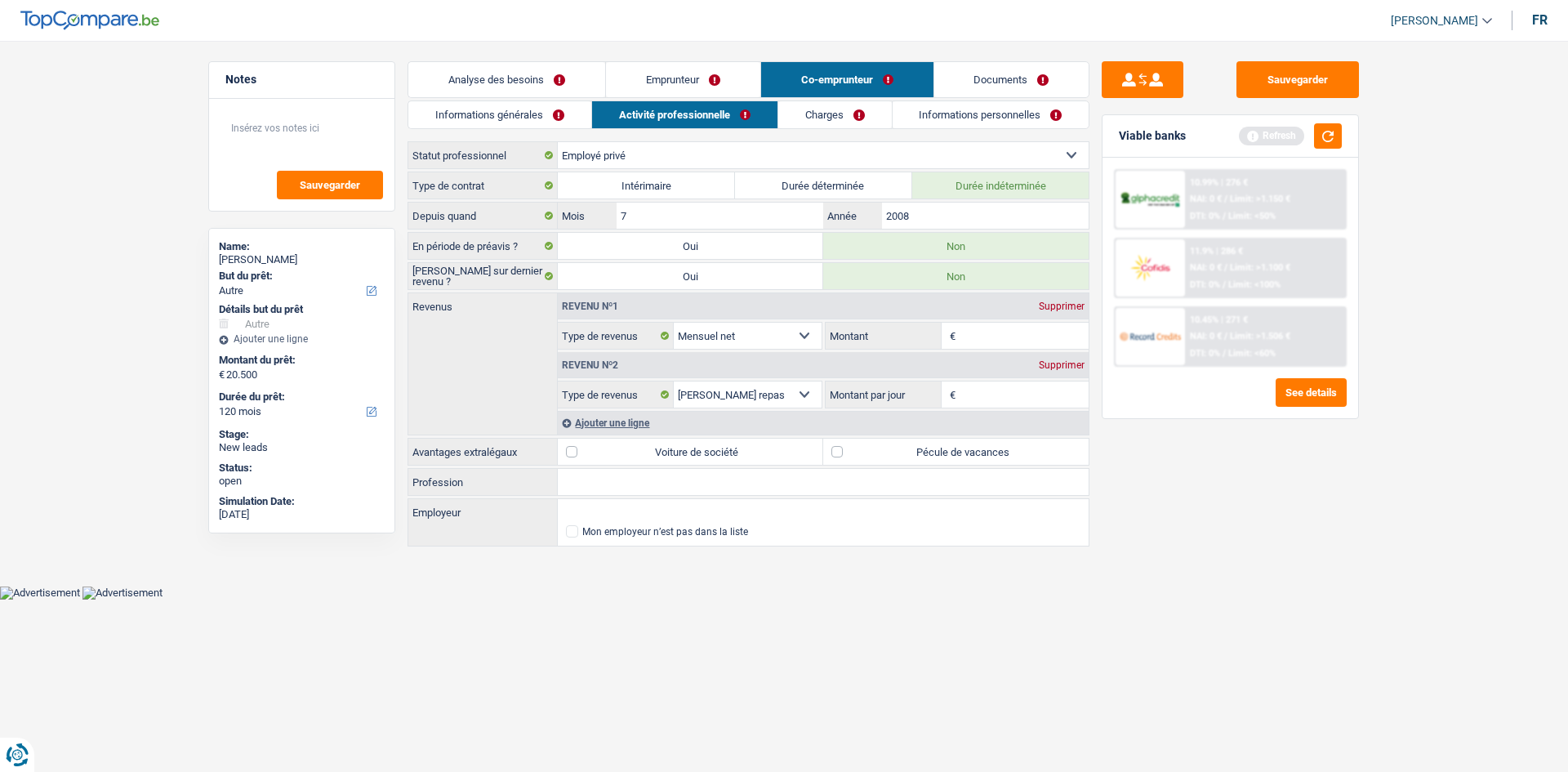 type on "7" 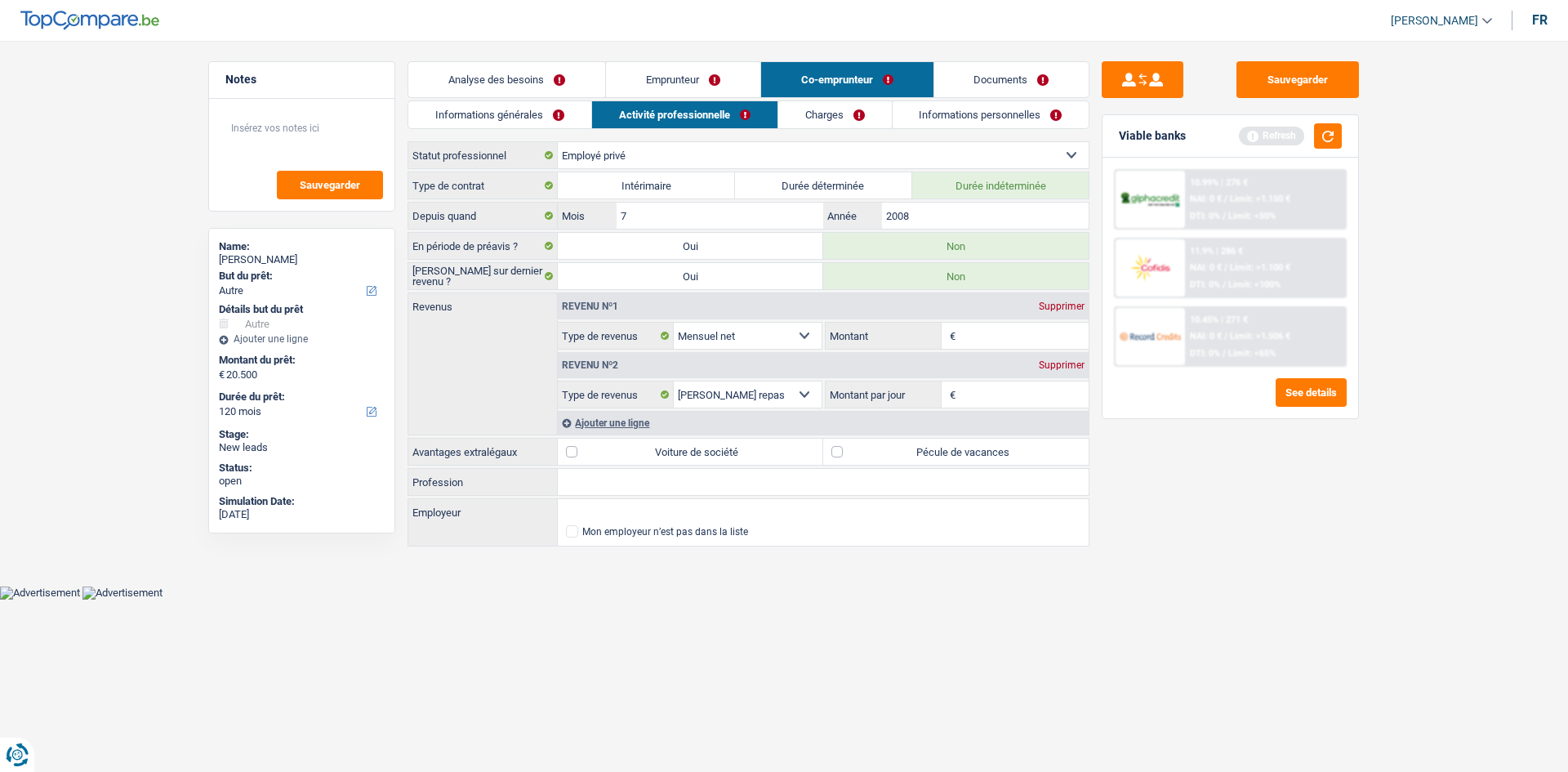 click on "Emprunteur" at bounding box center [683, 79] 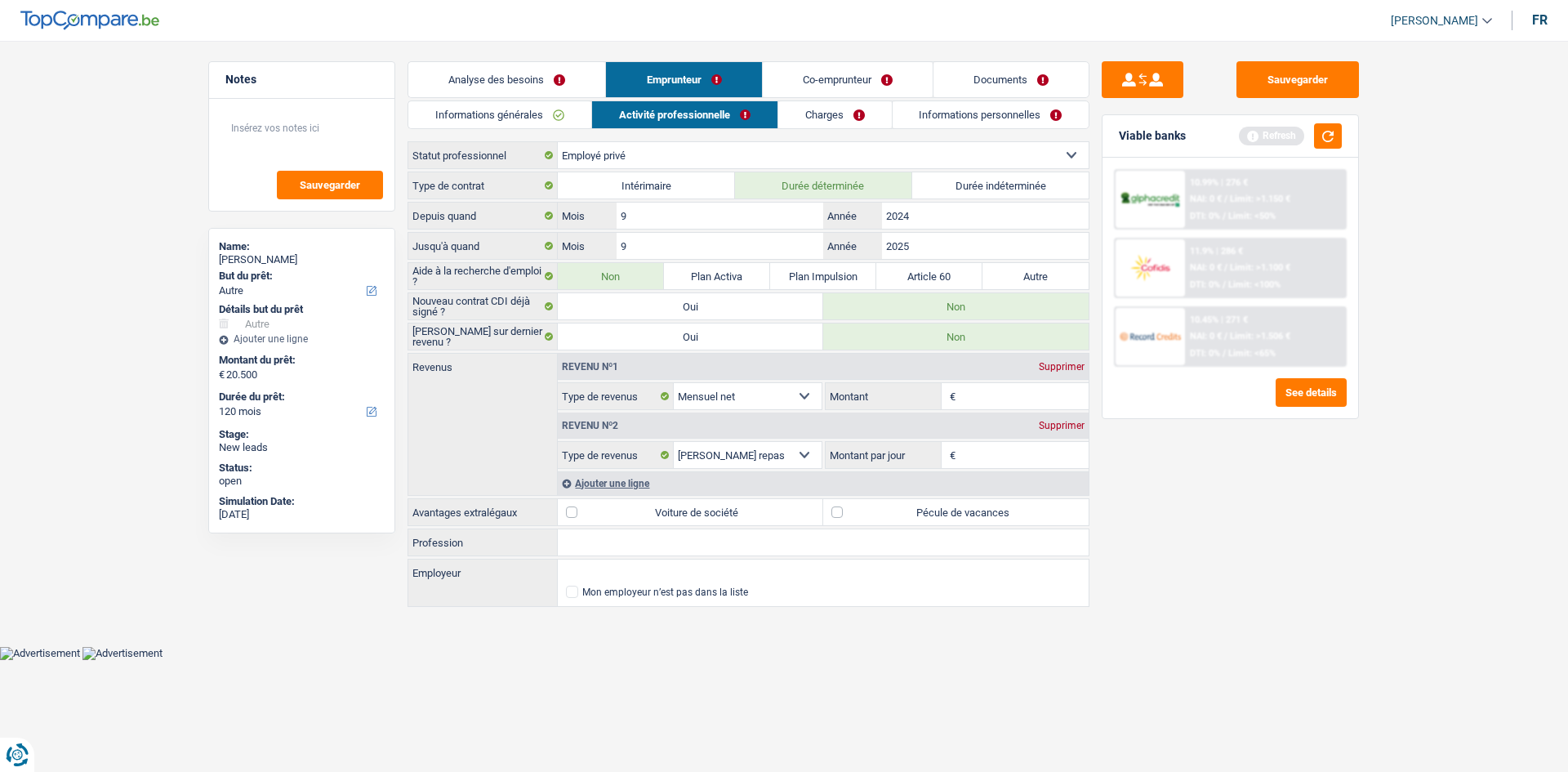 click on "Montant" at bounding box center (1024, 396) 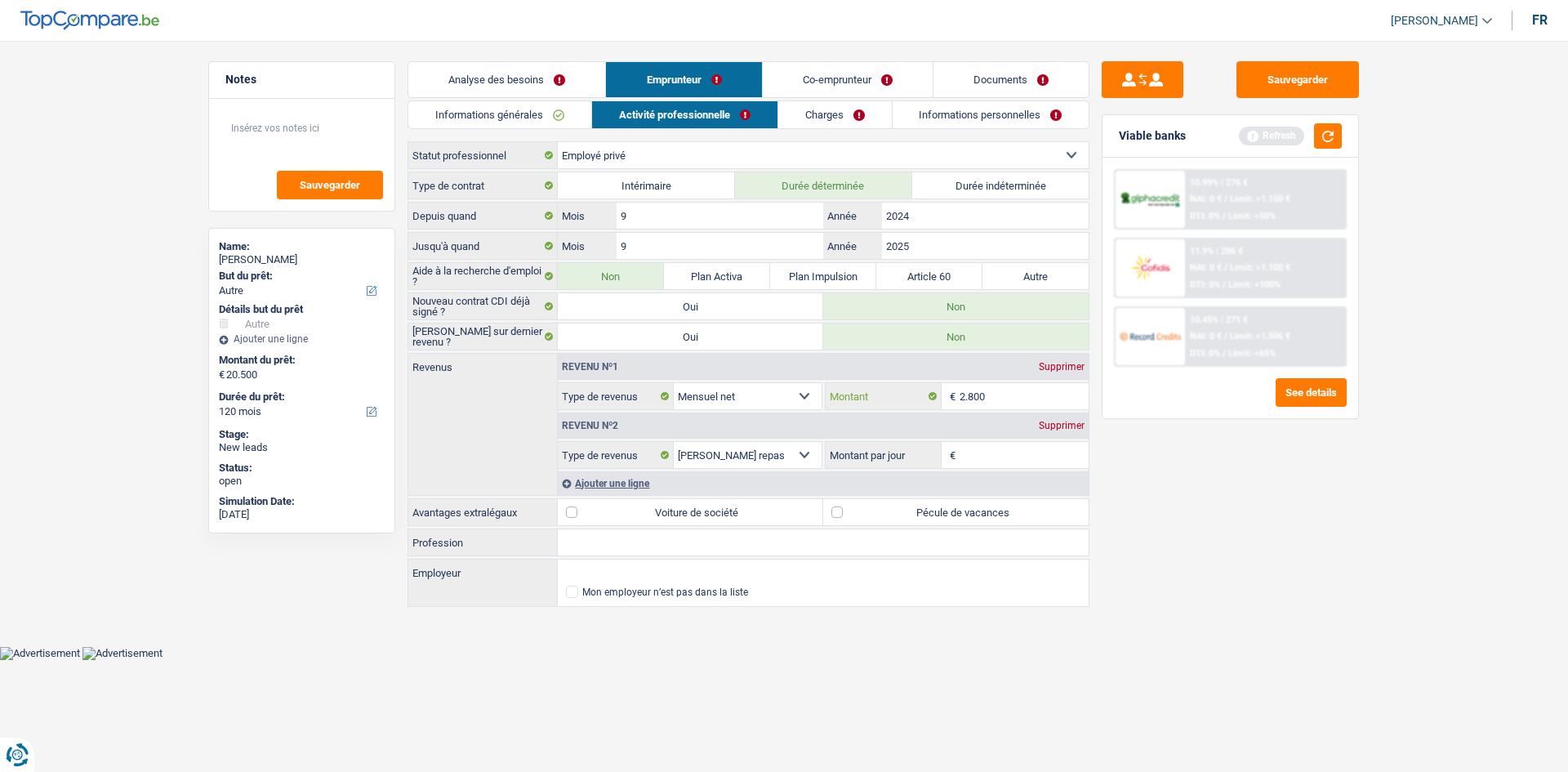 type on "2.800" 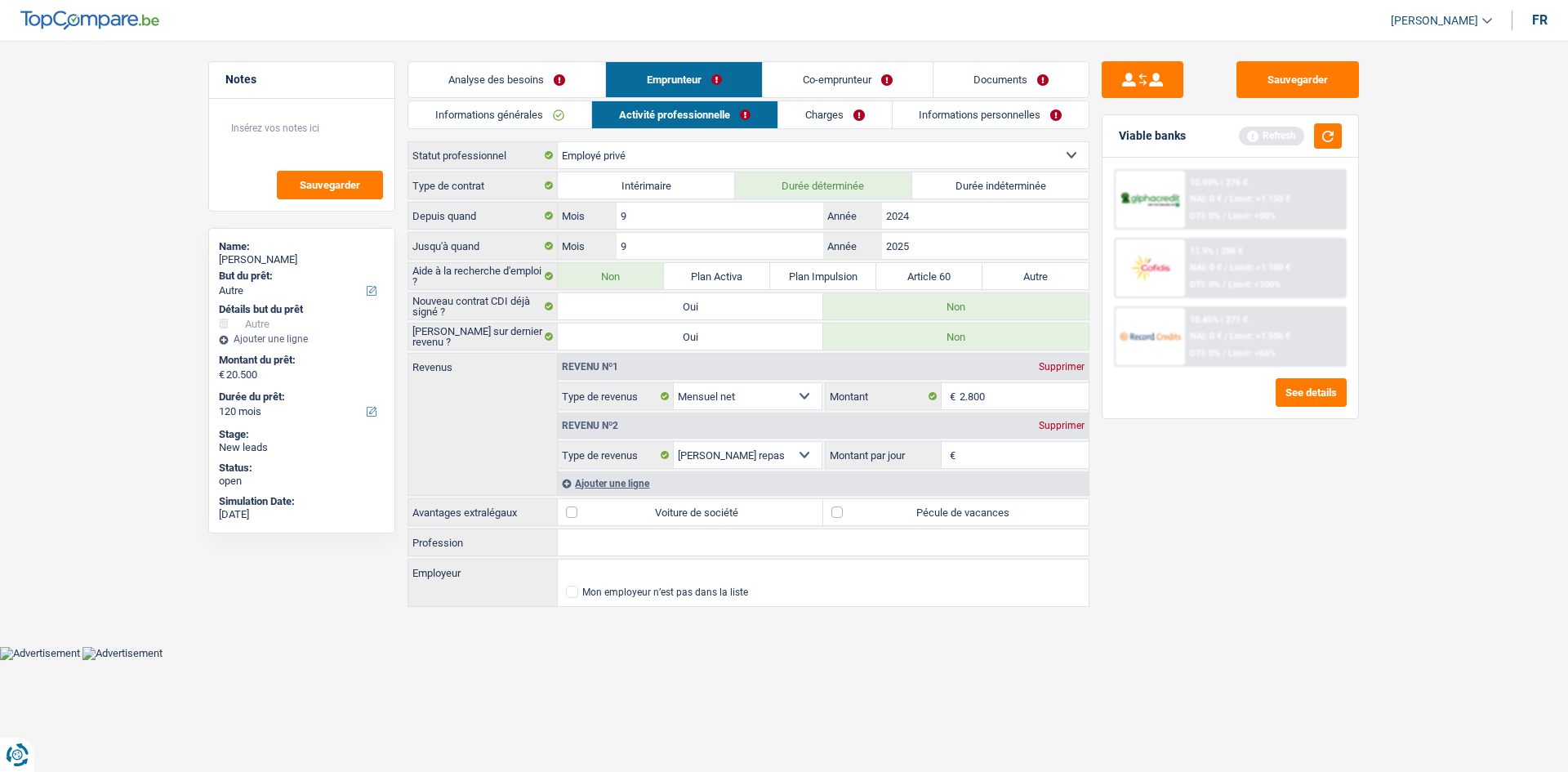 drag, startPoint x: 1017, startPoint y: 446, endPoint x: 1030, endPoint y: 453, distance: 14.764823 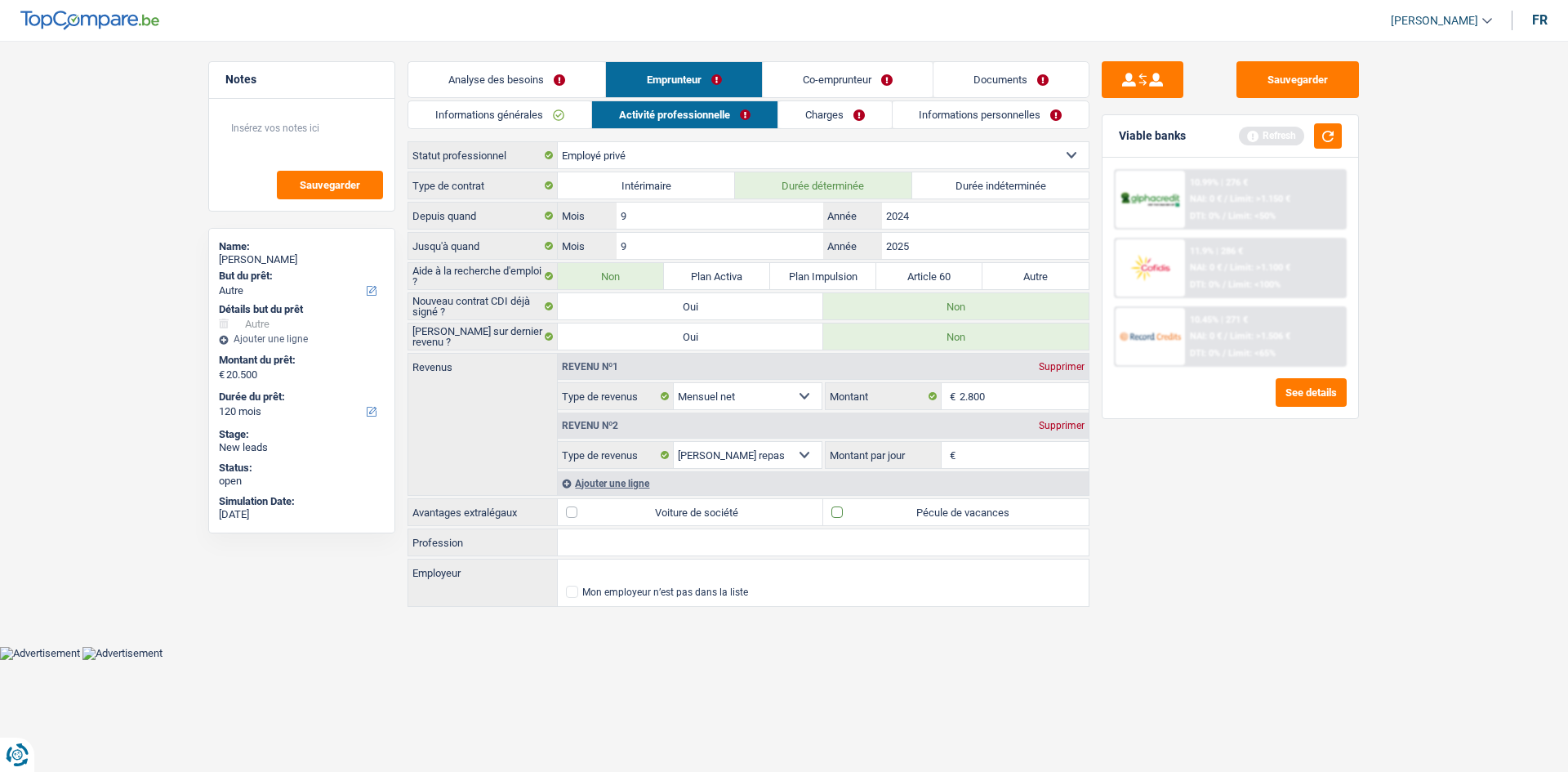 click on "Pécule de vacances" at bounding box center (956, 512) 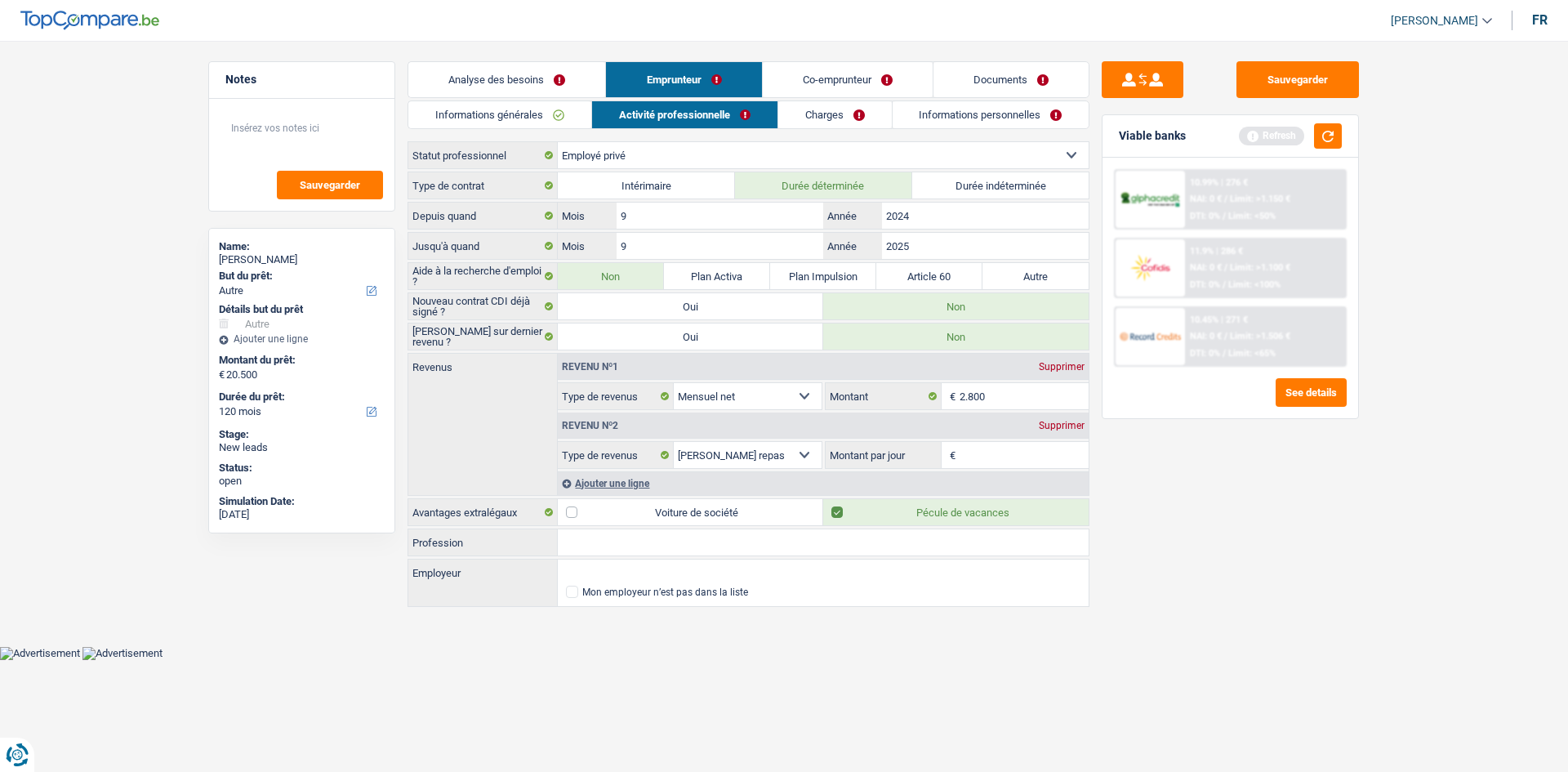 click on "Montant par jour" at bounding box center (1024, 455) 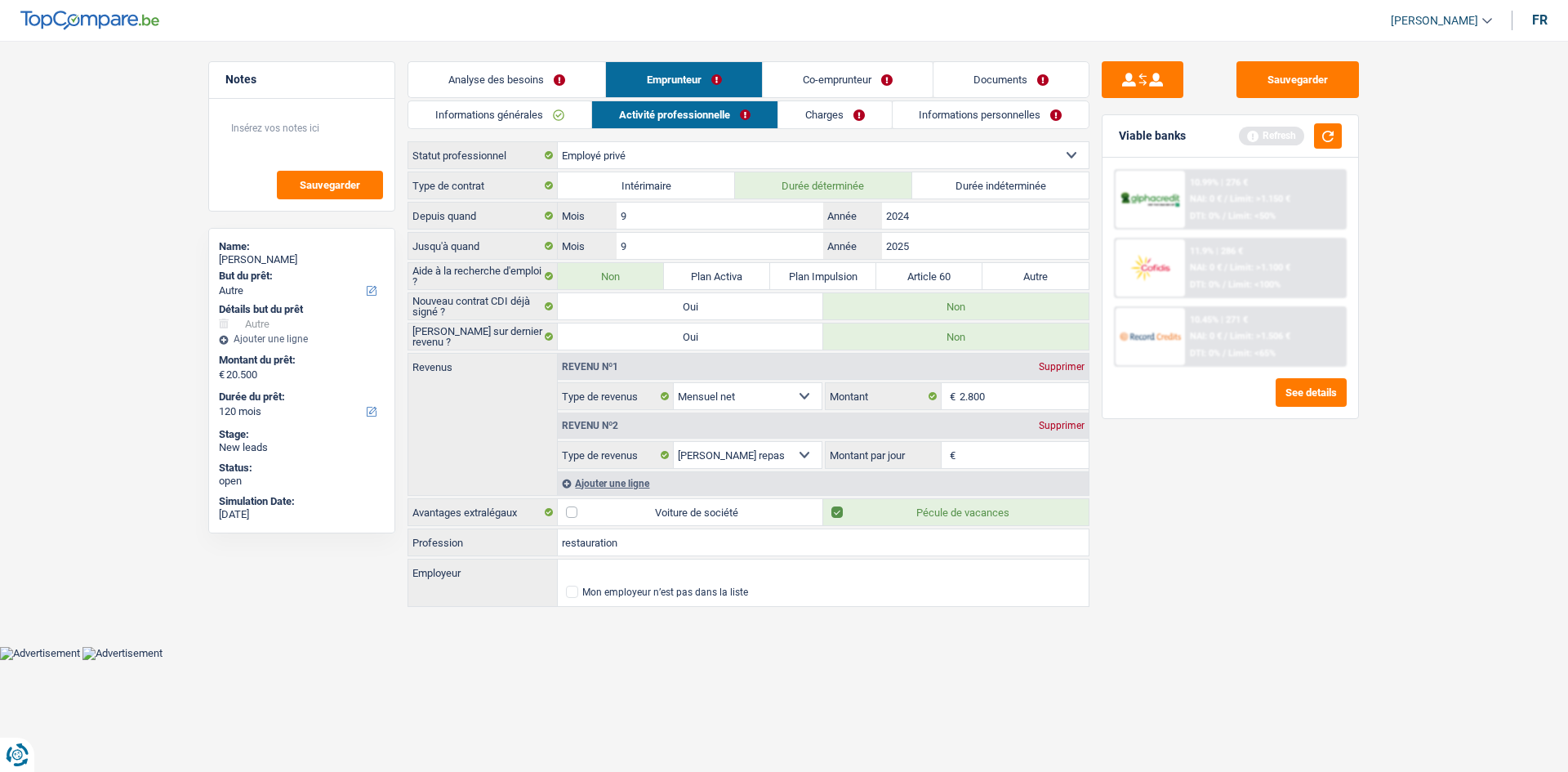 type on "restauration" 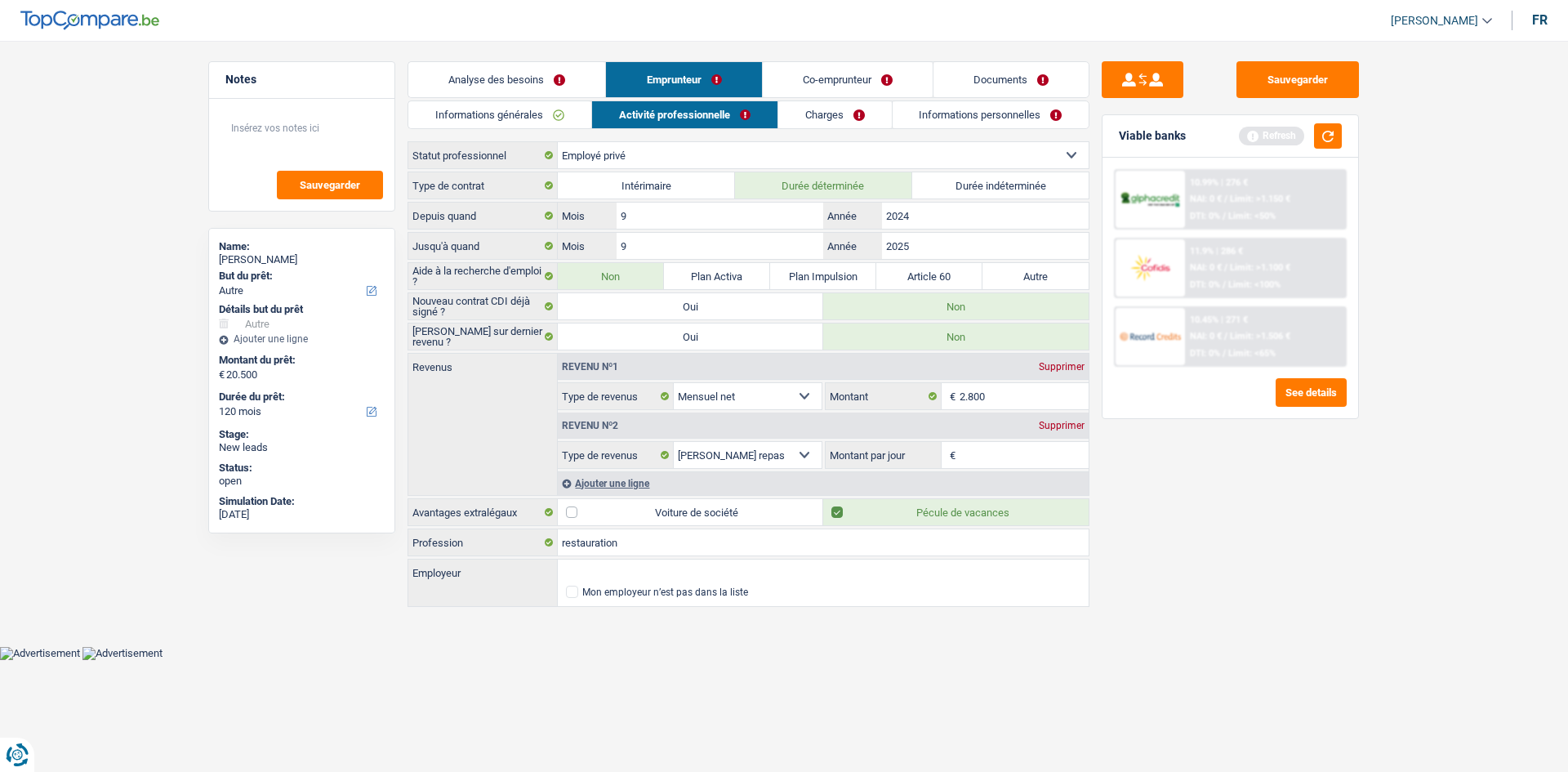 click on "Montant par jour" at bounding box center [1024, 455] 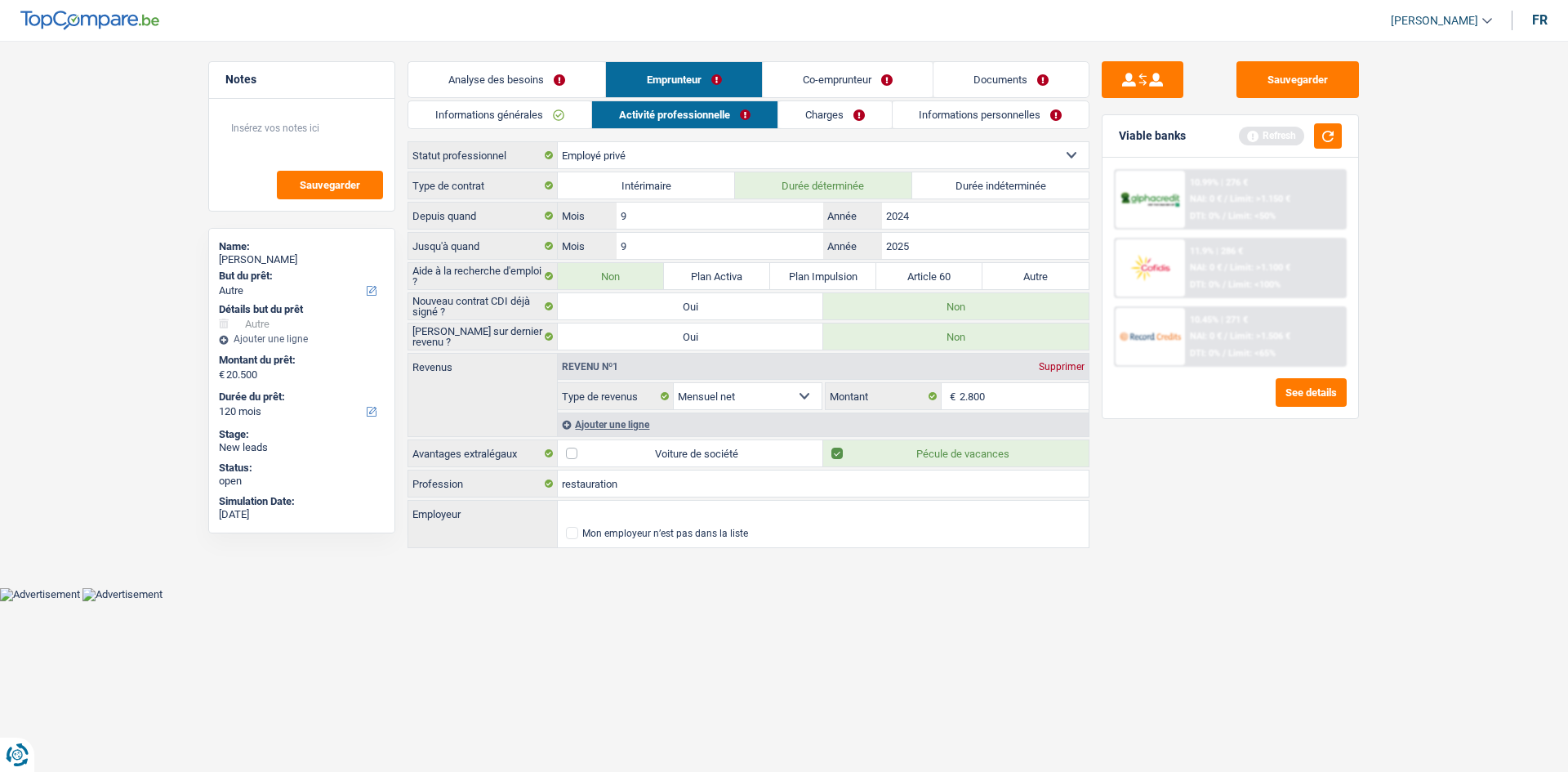 drag, startPoint x: 1143, startPoint y: 547, endPoint x: 1102, endPoint y: 533, distance: 43.324358 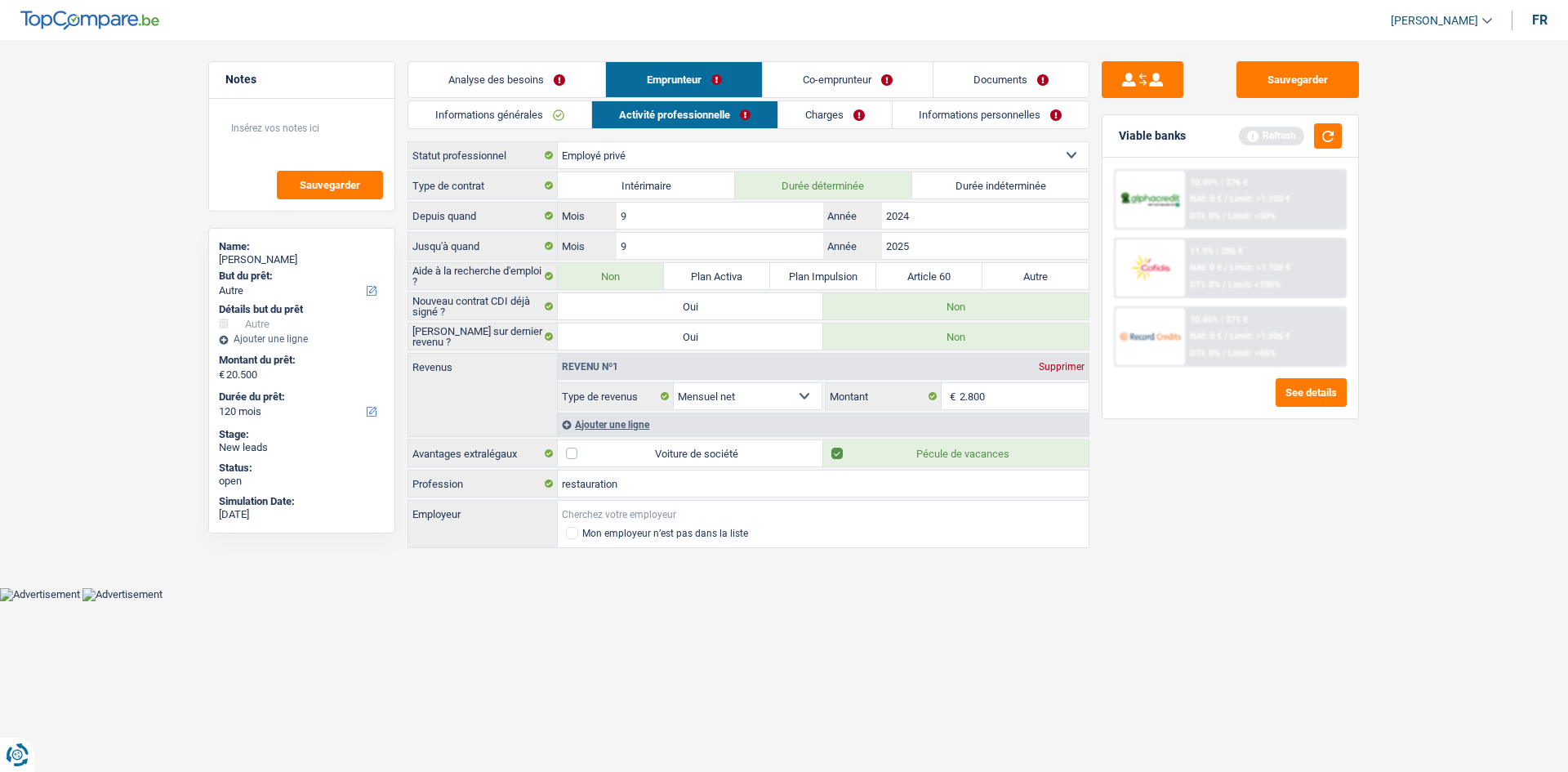 drag, startPoint x: 650, startPoint y: 508, endPoint x: 670, endPoint y: 511, distance: 20.223748 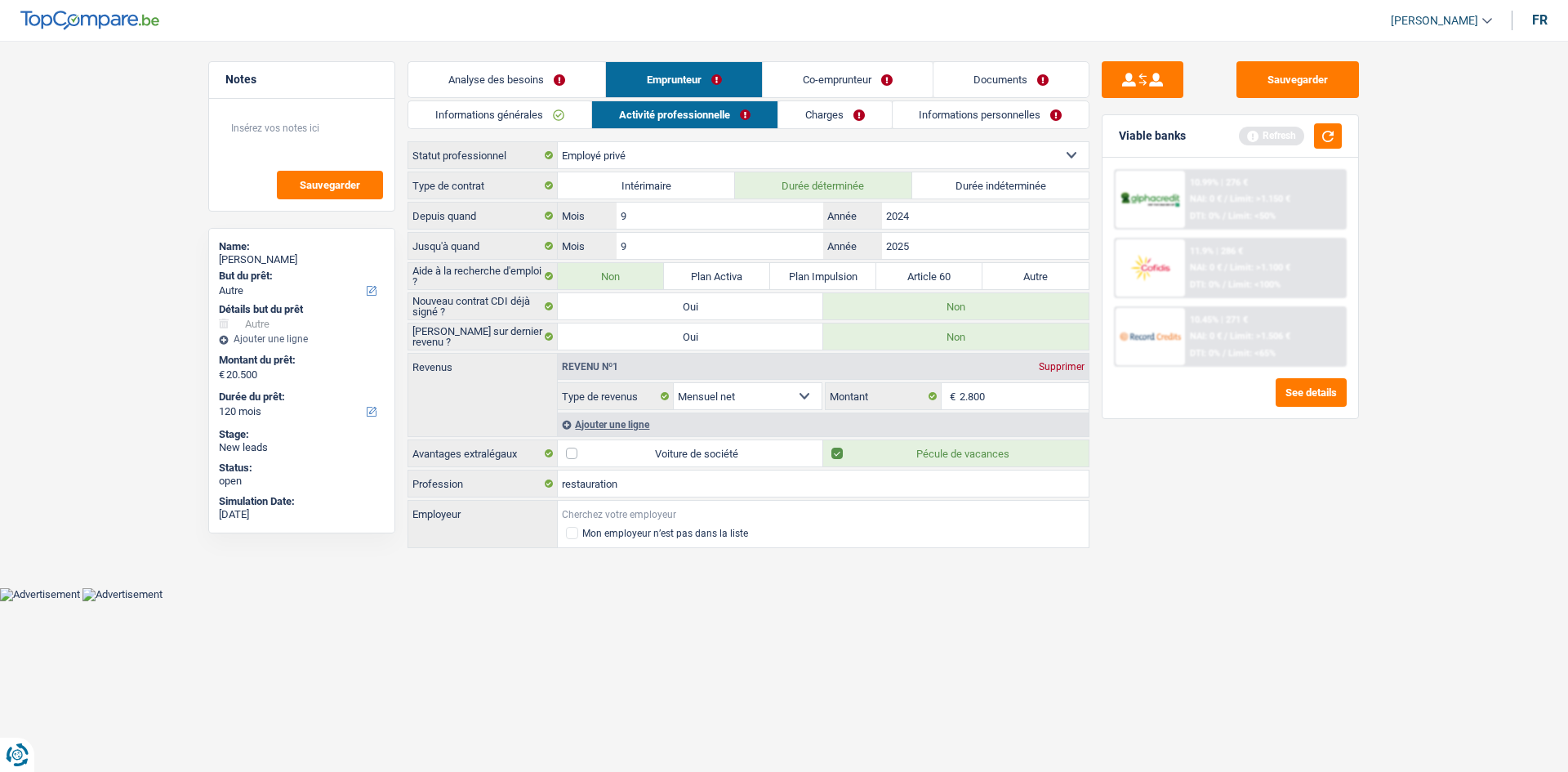 click on "Employeur" at bounding box center (823, 514) 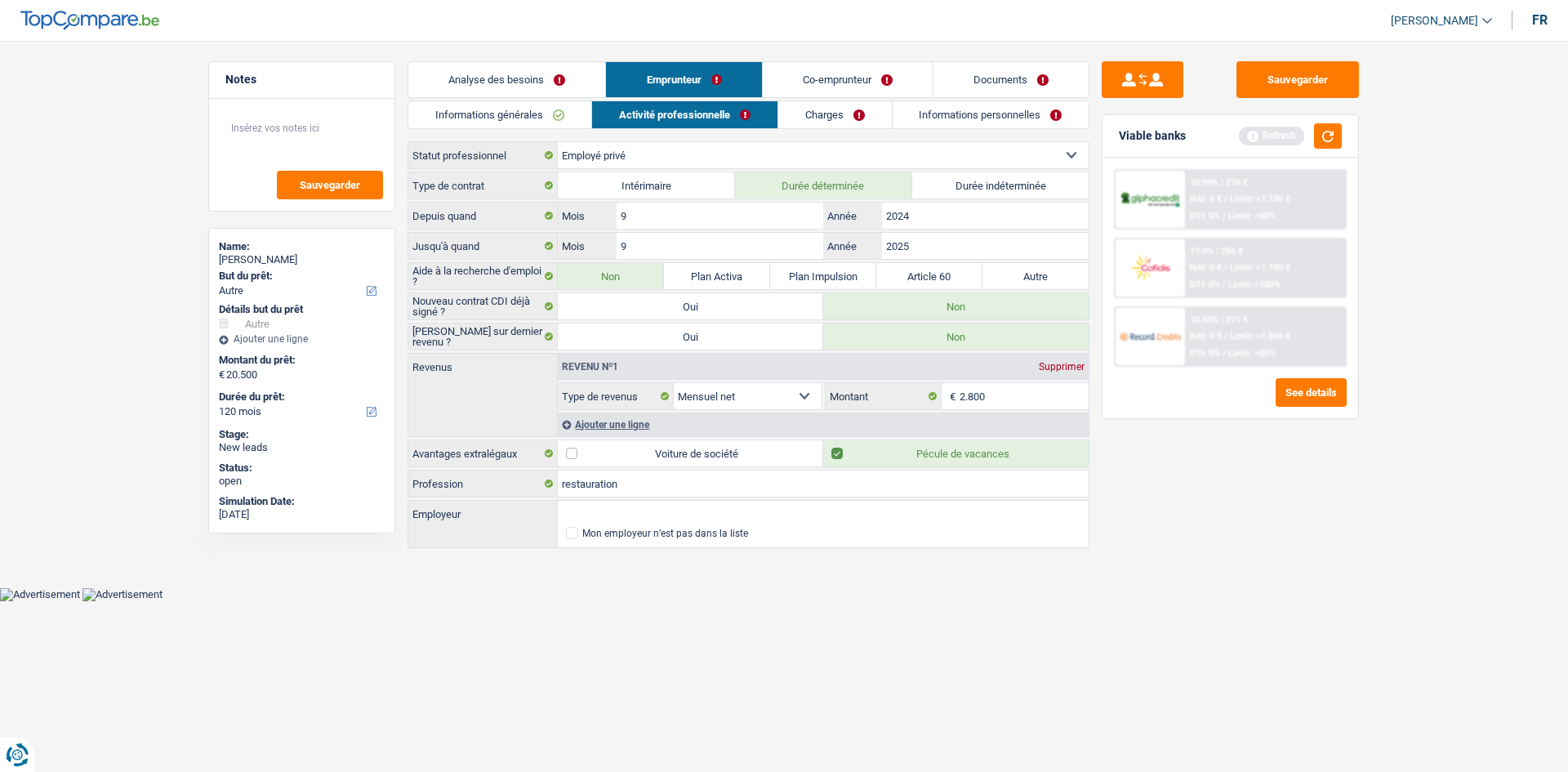 click on "Sauvegarder
Viable banks
Refresh
10.99% | 276 €
NAI: 0 €
/
Limit: >1.150 €
DTI: 0%
/
Limit: <50%
11.9% | 286 €
NAI: 0 €
/
Limit: >1.100 €
DTI: 0%
/
Limit: <100%
/       /" at bounding box center [1230, 401] 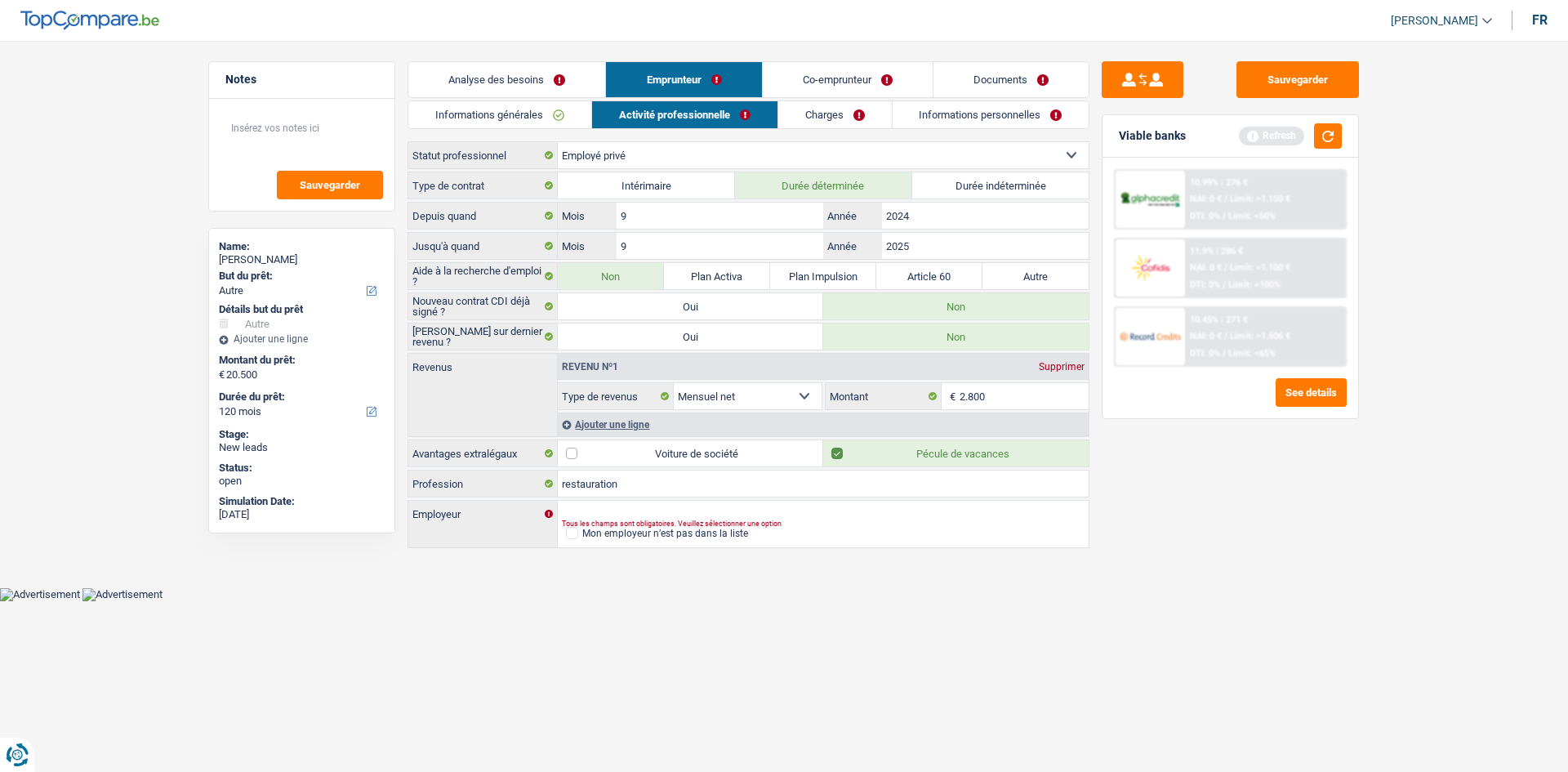 click on "Charges" at bounding box center (835, 114) 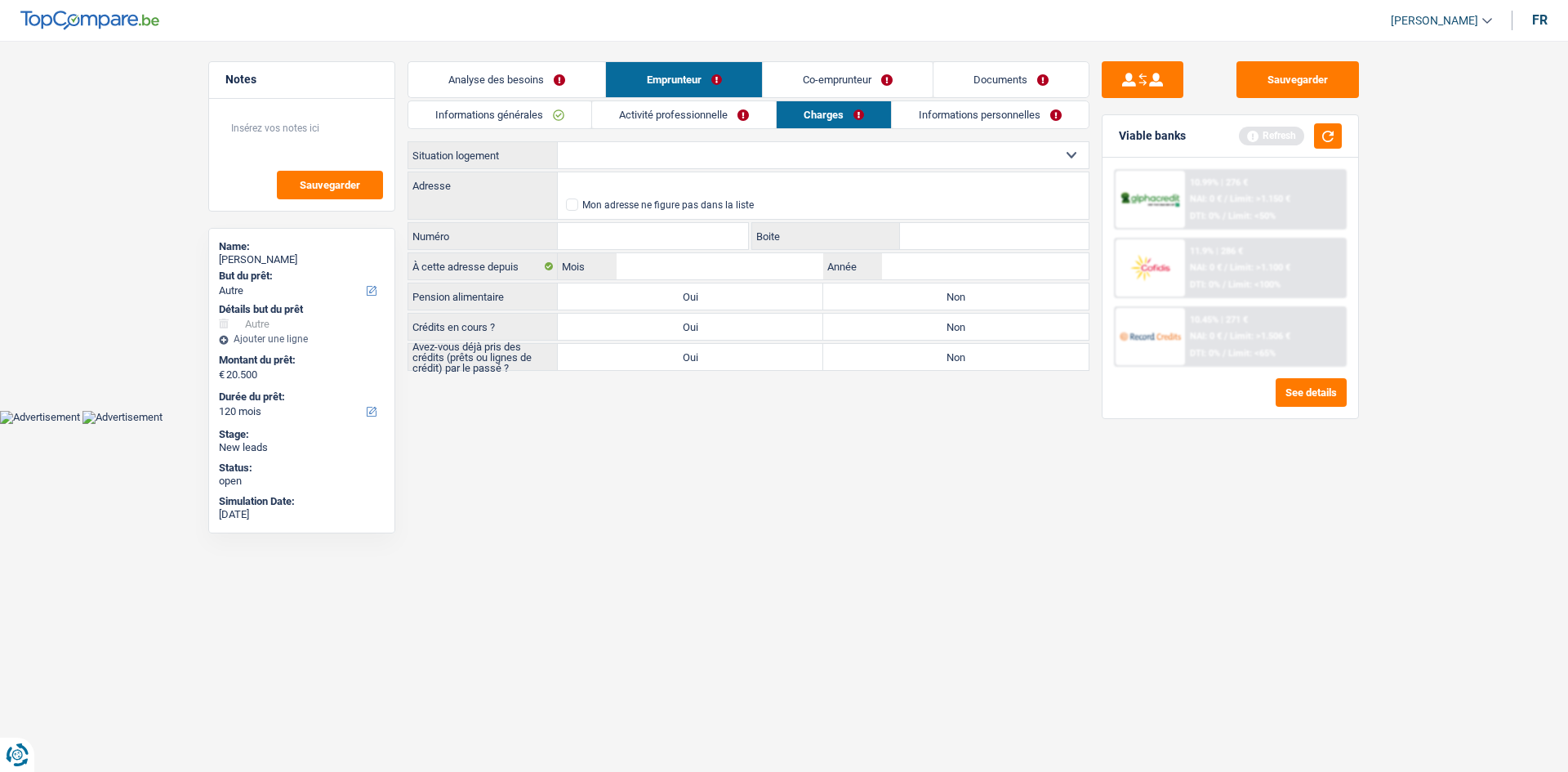 click on "Locataire Propriétaire avec prêt hypothécaire Propriétaire sans prêt hypothécaire Logé(e) par la famille Concierge
Sélectionner une option" at bounding box center (823, 155) 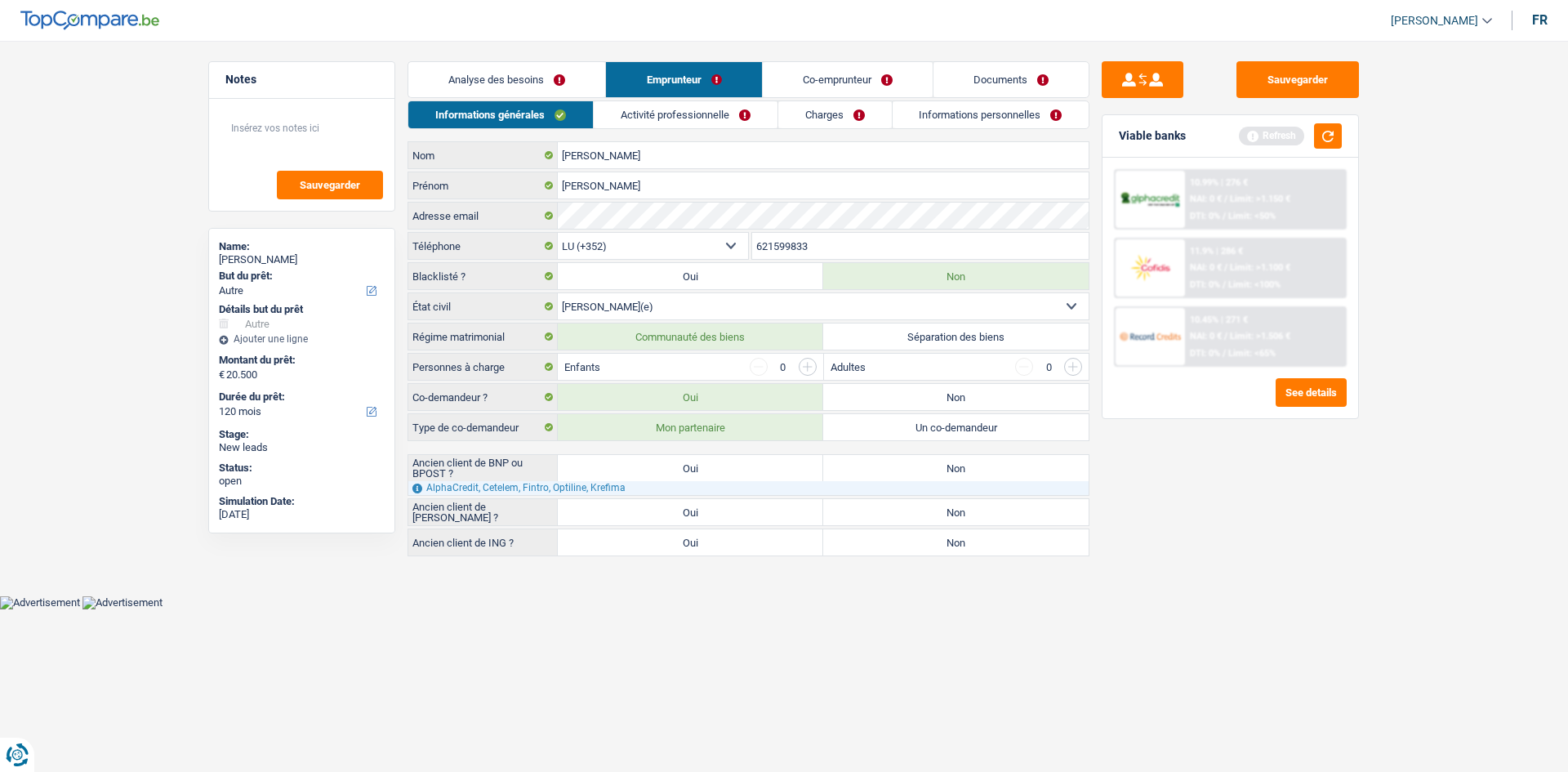 click on "Charges" at bounding box center (835, 114) 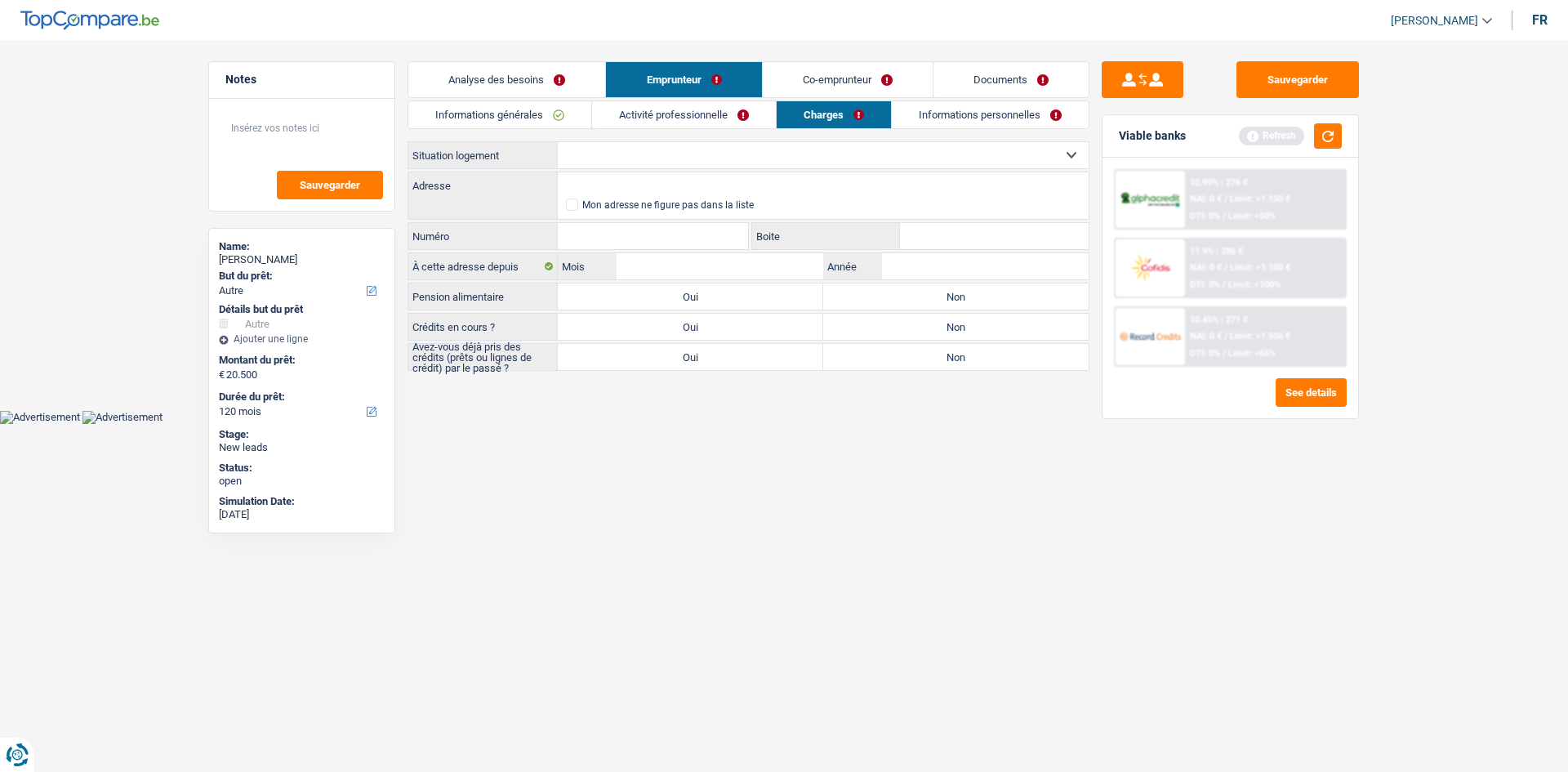 click on "Locataire Propriétaire avec prêt hypothécaire Propriétaire sans prêt hypothécaire Logé(e) par la famille Concierge
Sélectionner une option" at bounding box center [823, 155] 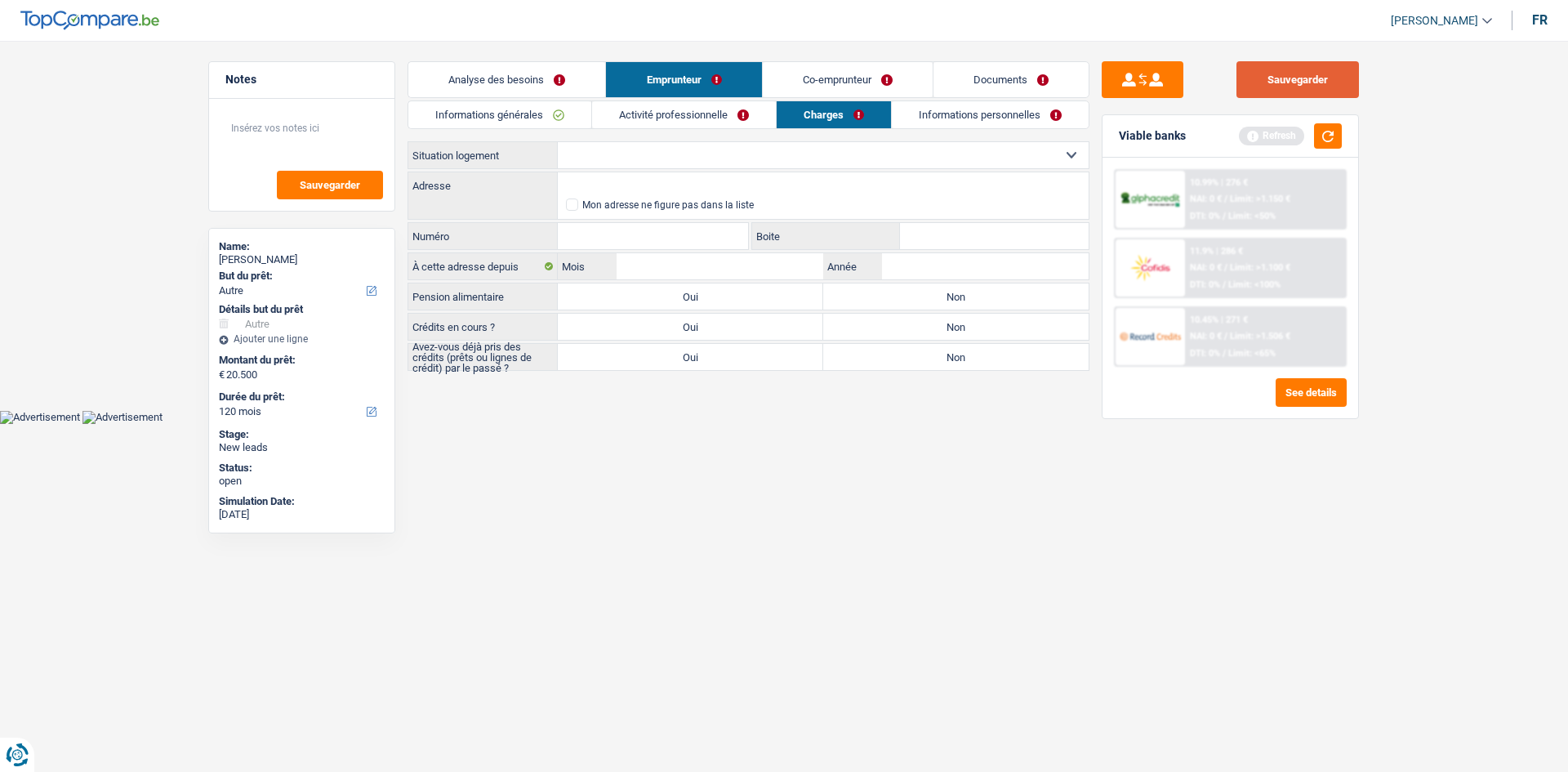 drag, startPoint x: 1278, startPoint y: 82, endPoint x: 1255, endPoint y: 86, distance: 23.345235 